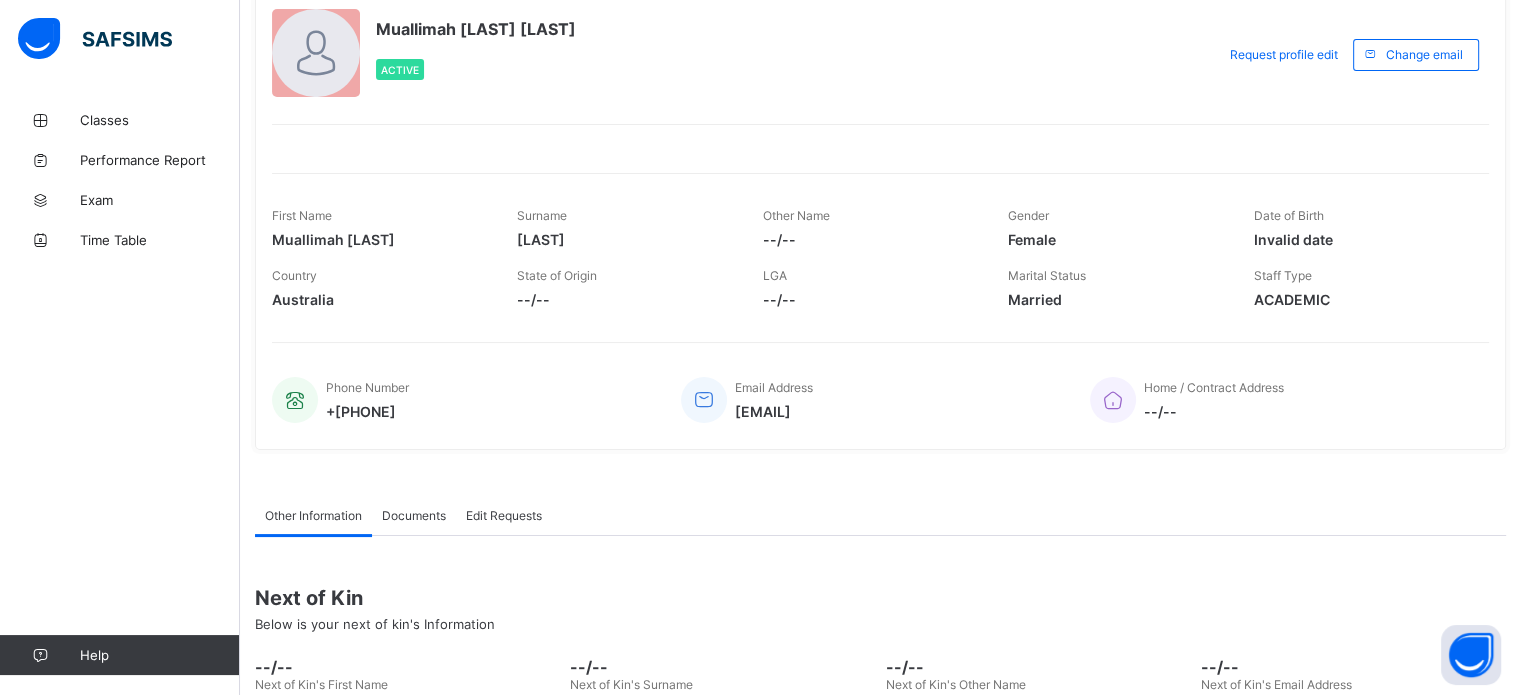 scroll, scrollTop: 110, scrollLeft: 0, axis: vertical 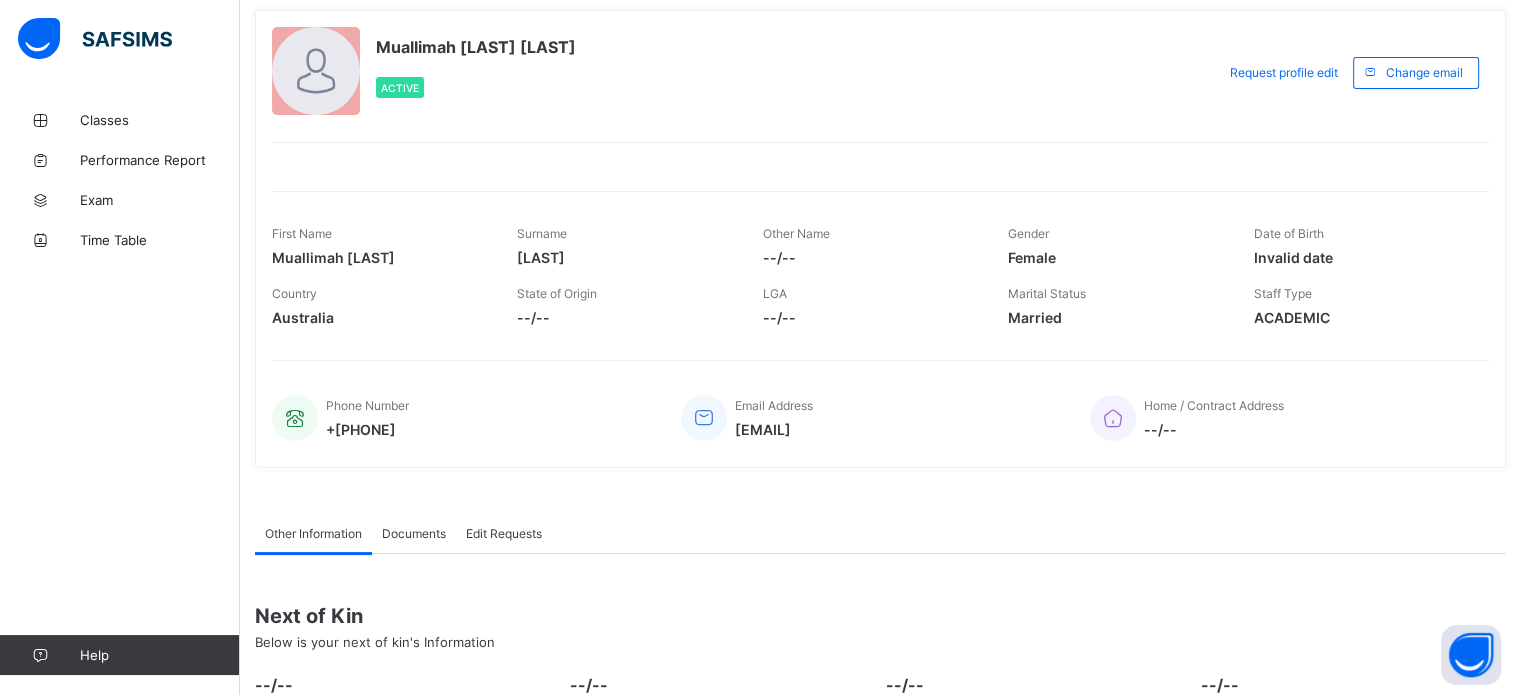 click on "Home / Contract Address" at bounding box center [1214, 405] 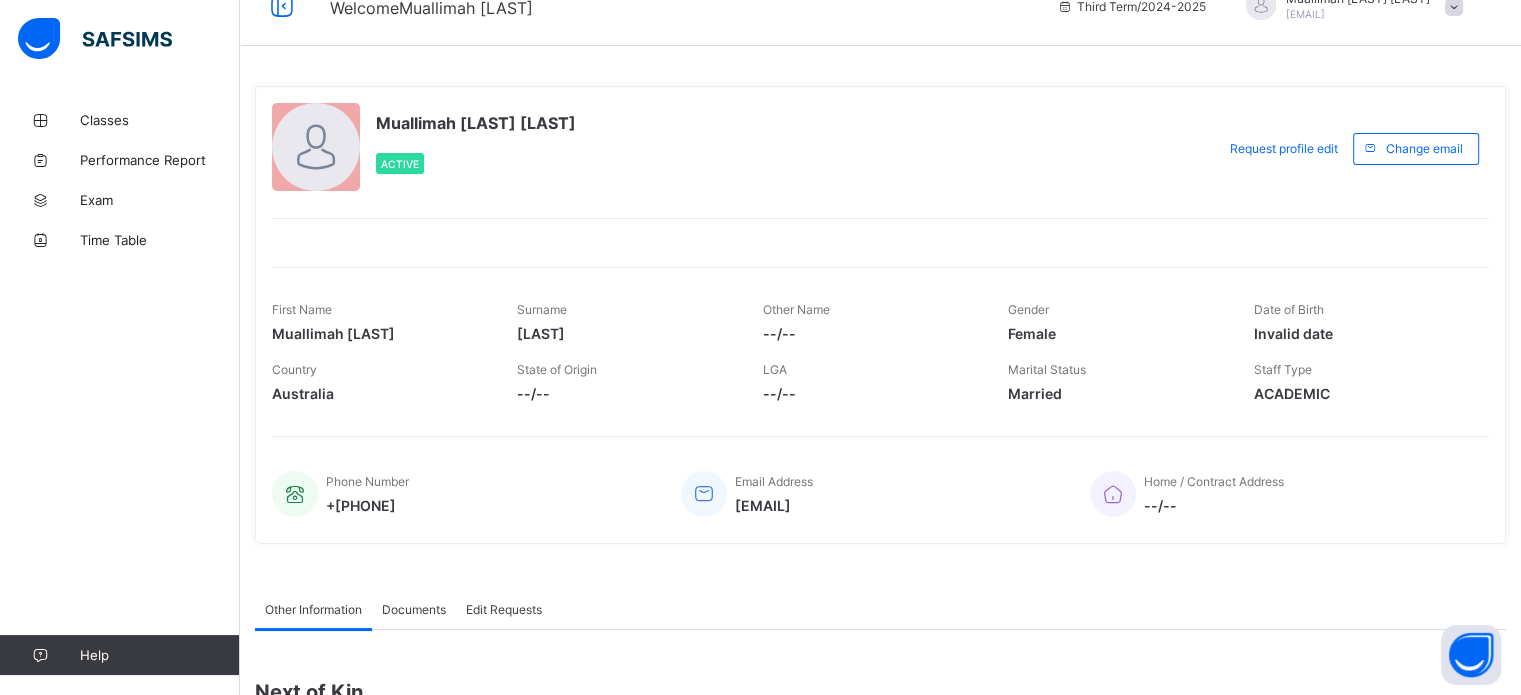 scroll, scrollTop: 0, scrollLeft: 0, axis: both 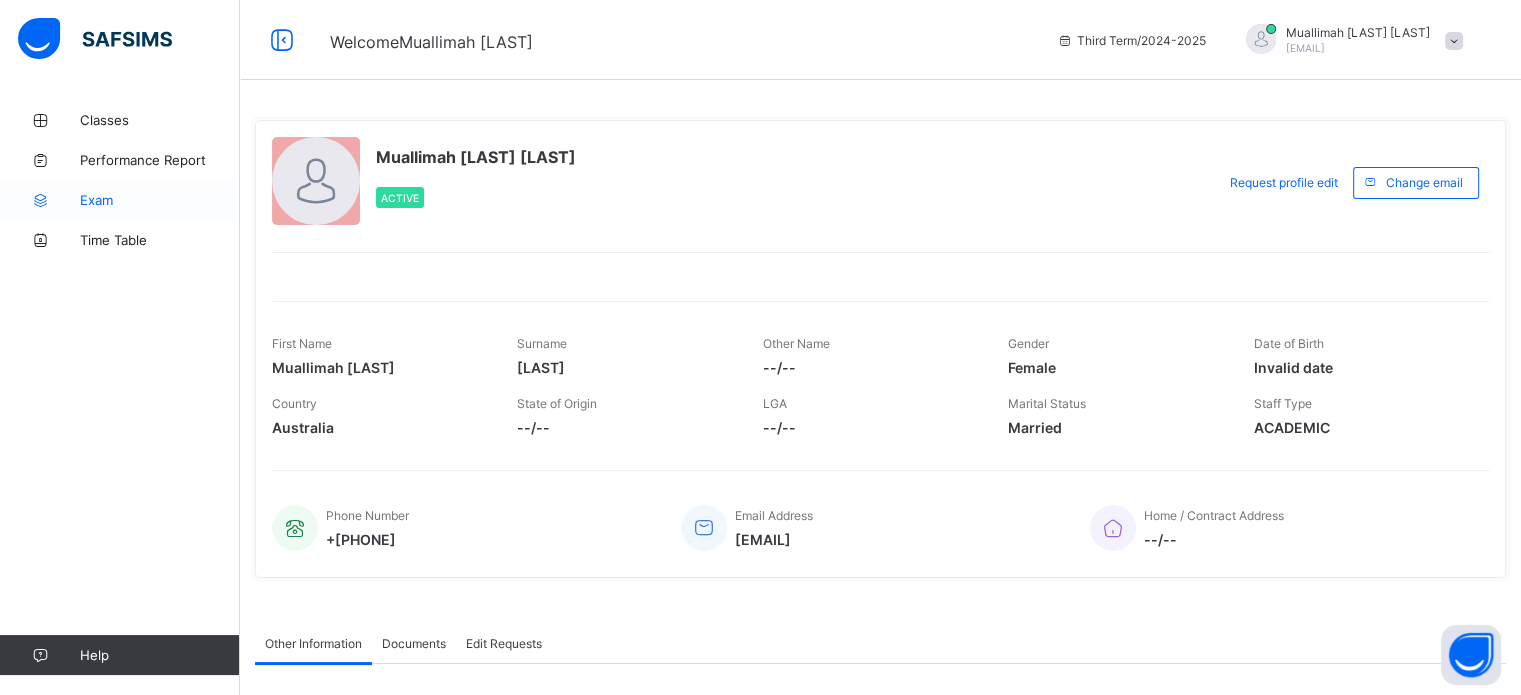 click on "Exam" at bounding box center [160, 200] 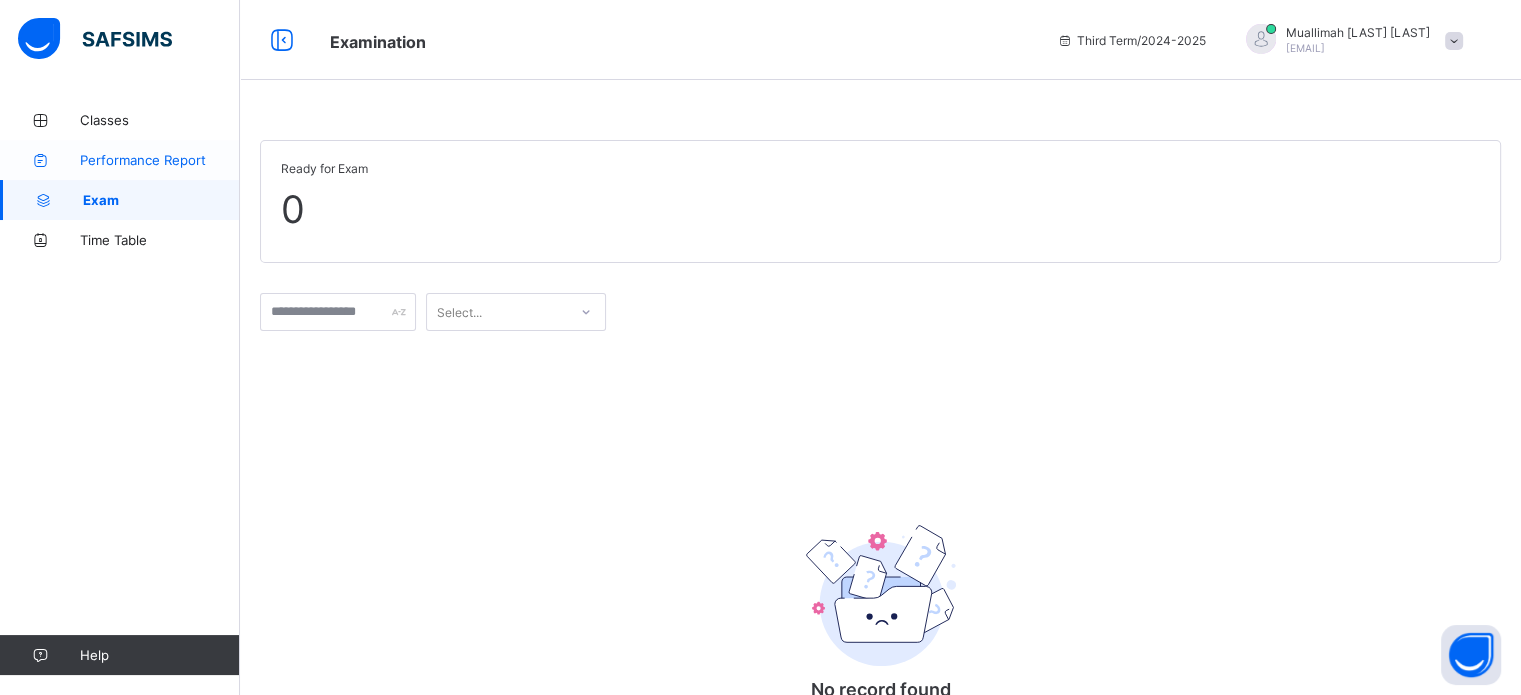 click on "Performance Report" at bounding box center (160, 160) 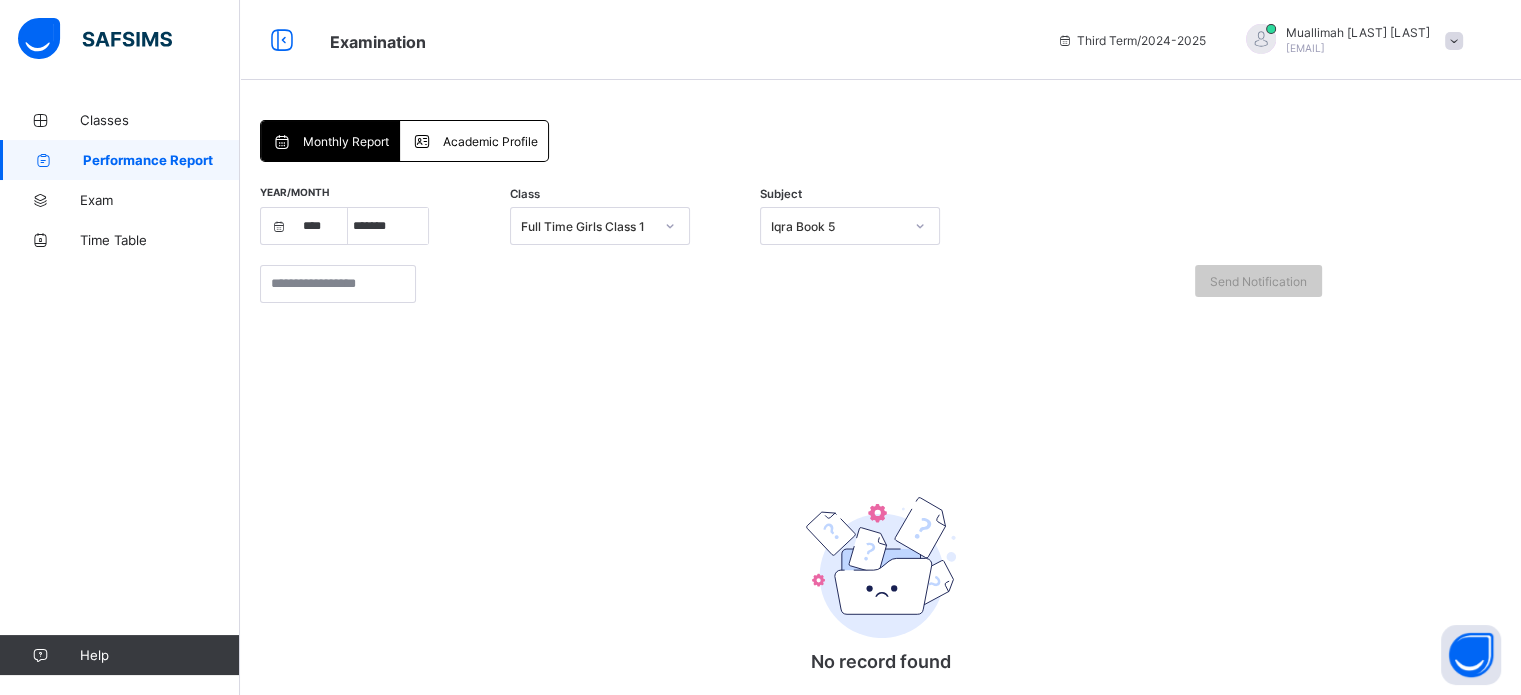 click on "Performance Report" at bounding box center [120, 160] 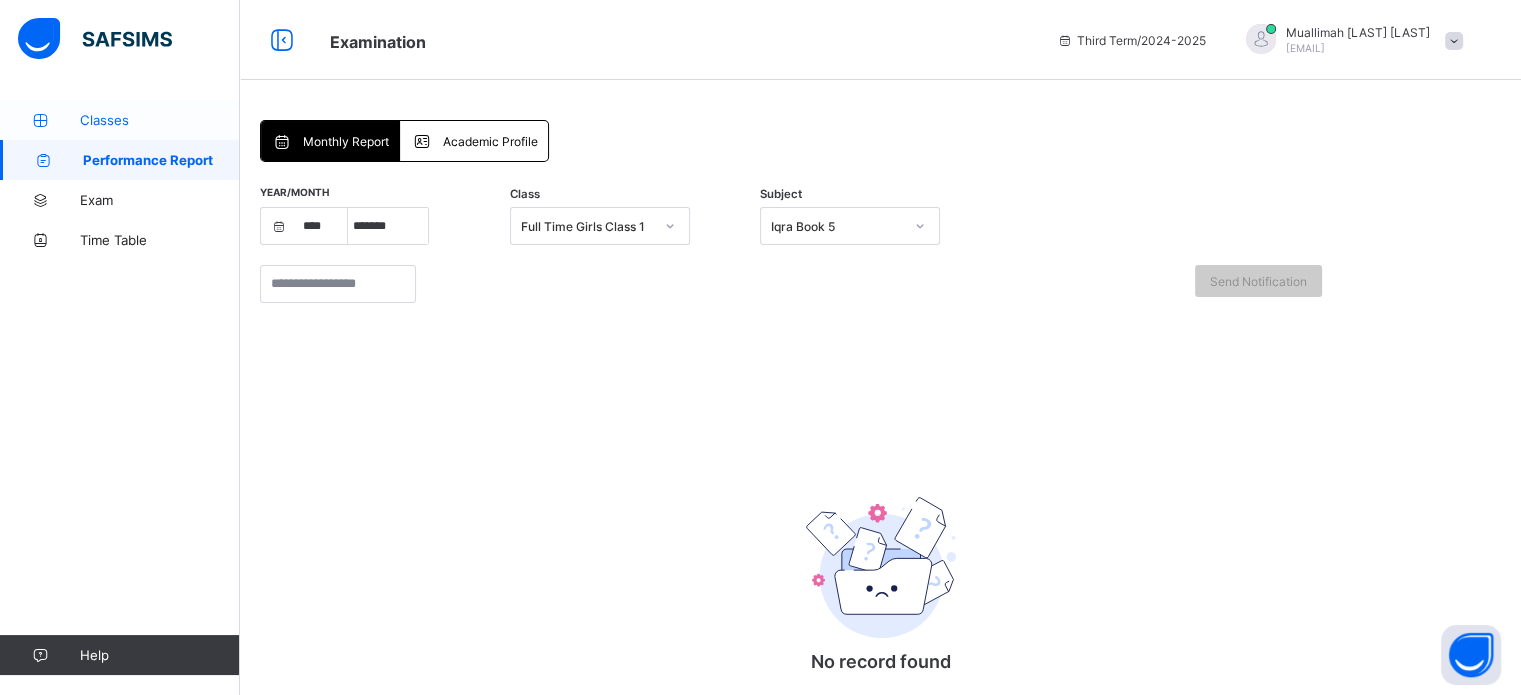 click on "Classes" at bounding box center [160, 120] 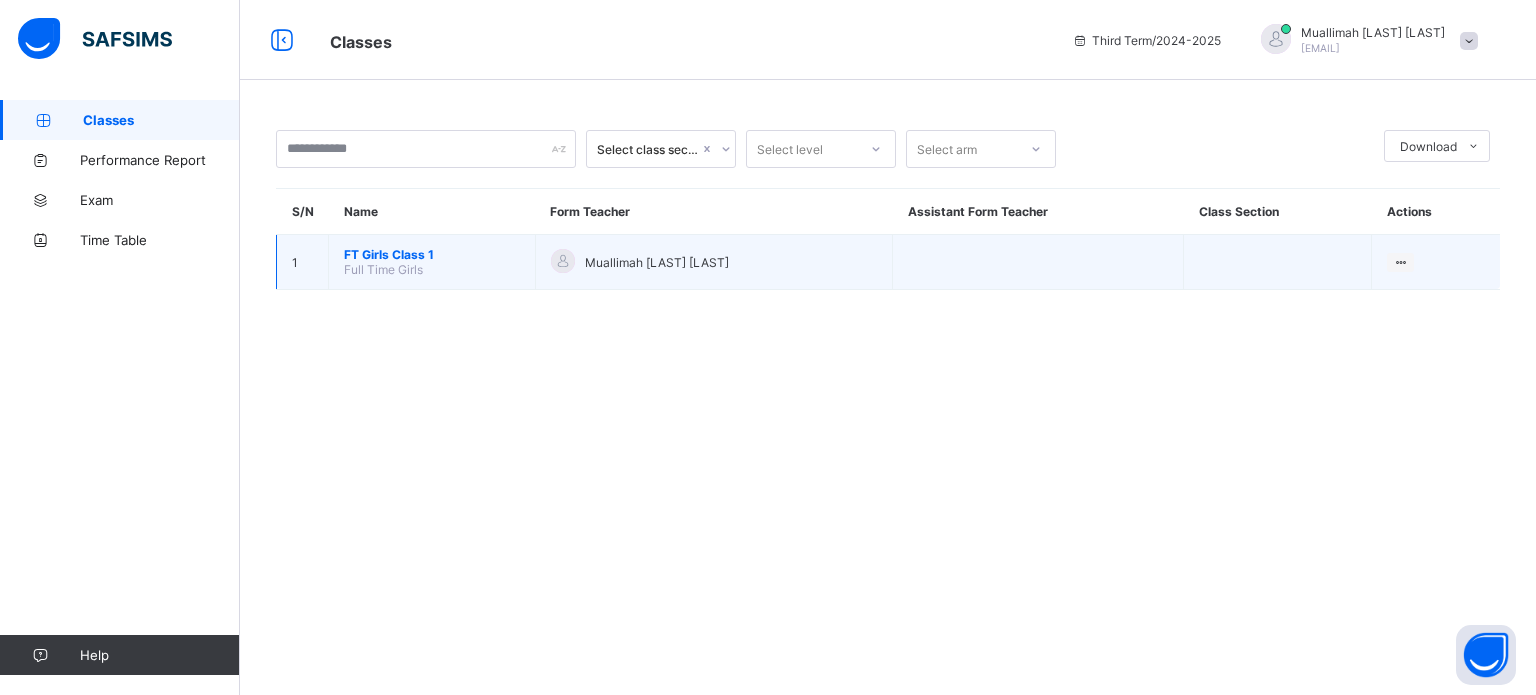 click on "Muallimah [LAST] [LAST]" at bounding box center [713, 262] 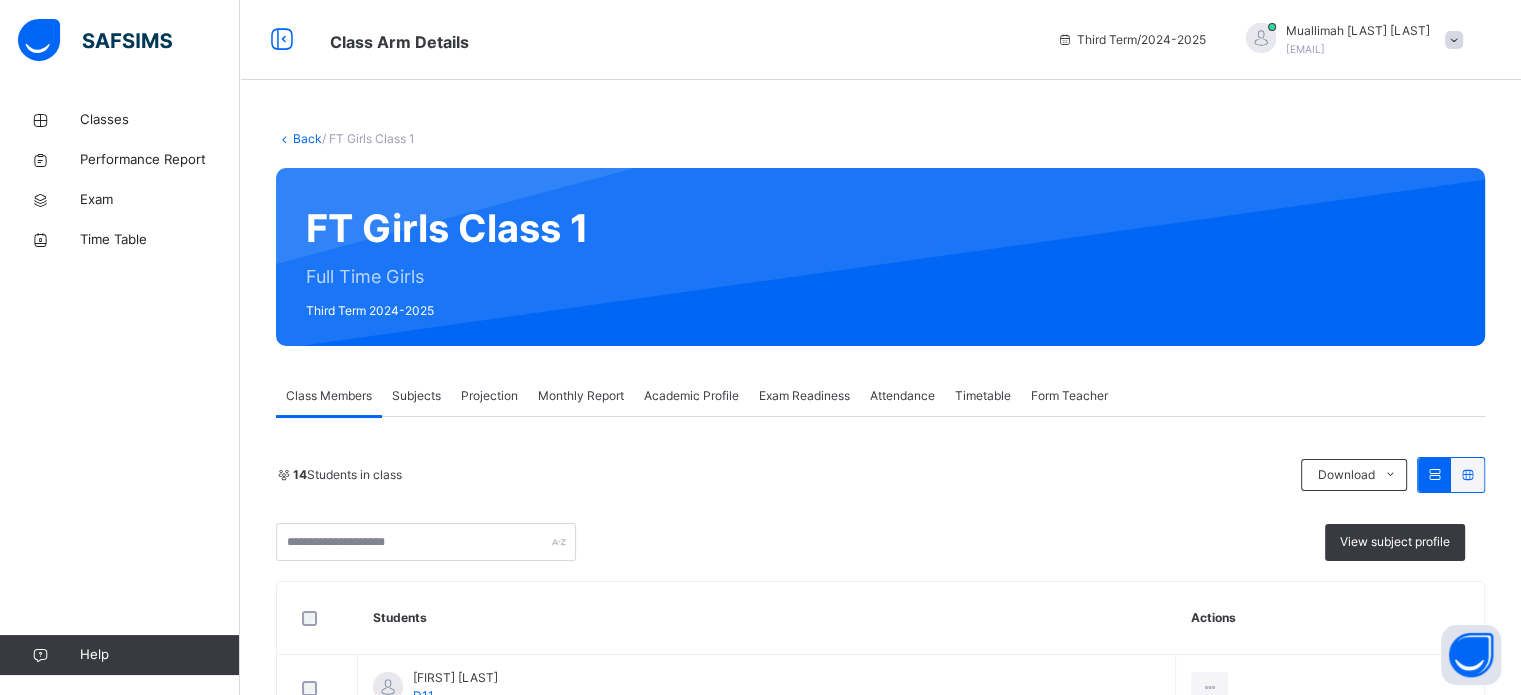 click on "Projection" at bounding box center (489, 396) 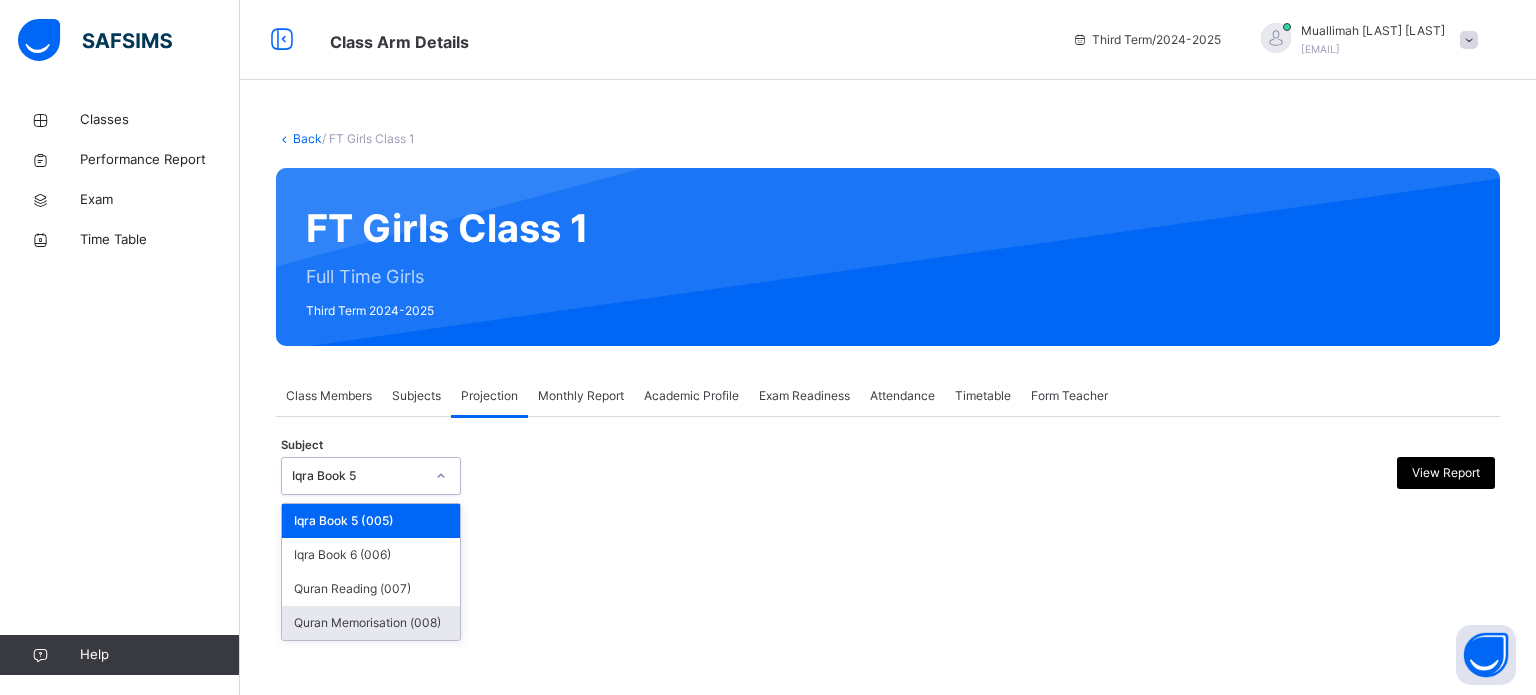 click on "Quran Memorisation (008)" at bounding box center (371, 623) 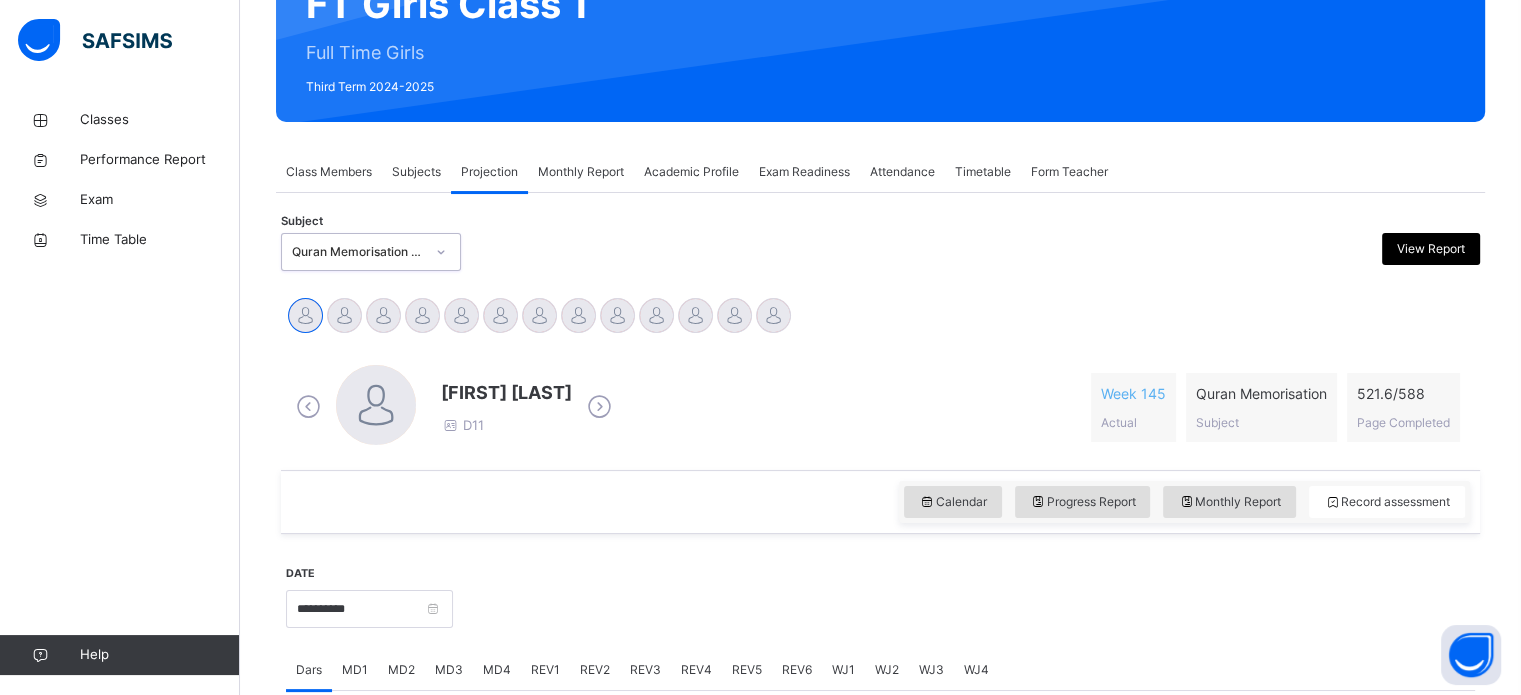 scroll, scrollTop: 353, scrollLeft: 0, axis: vertical 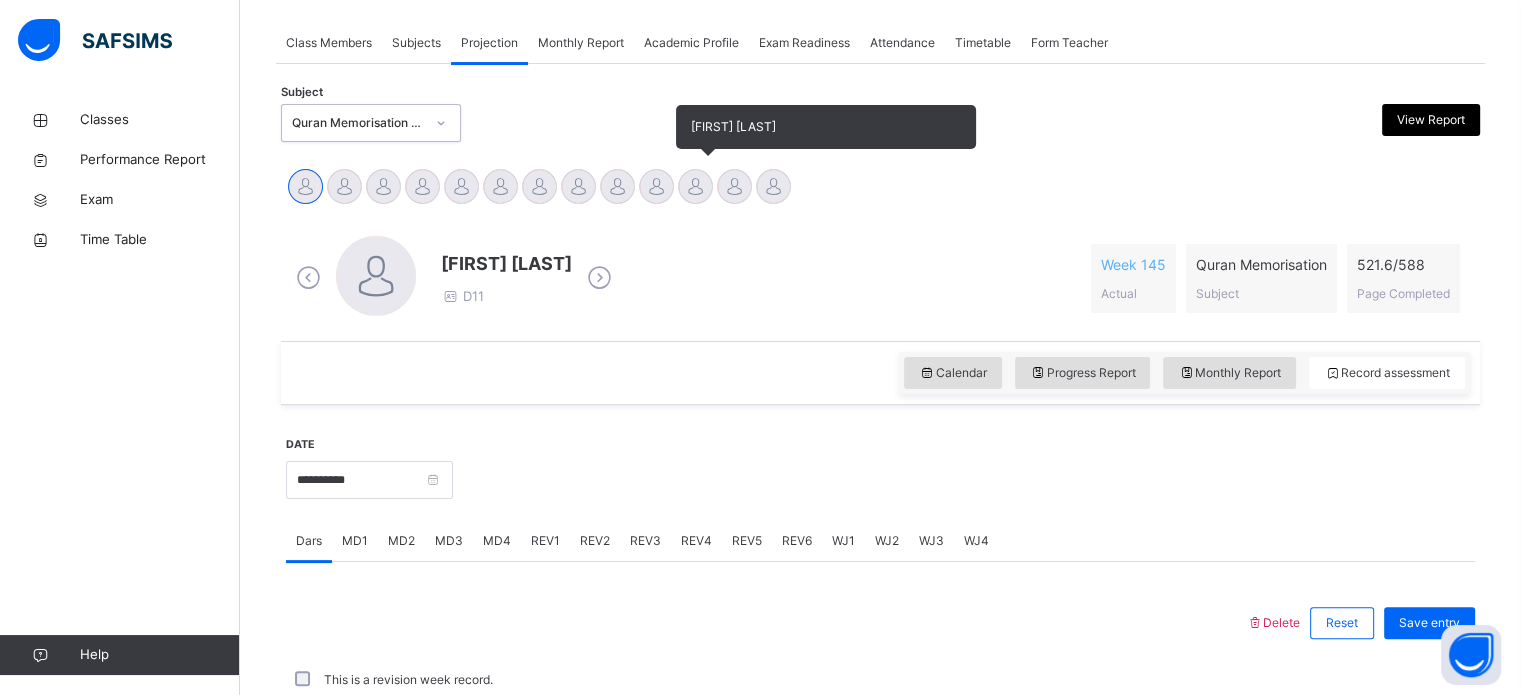 click at bounding box center (695, 186) 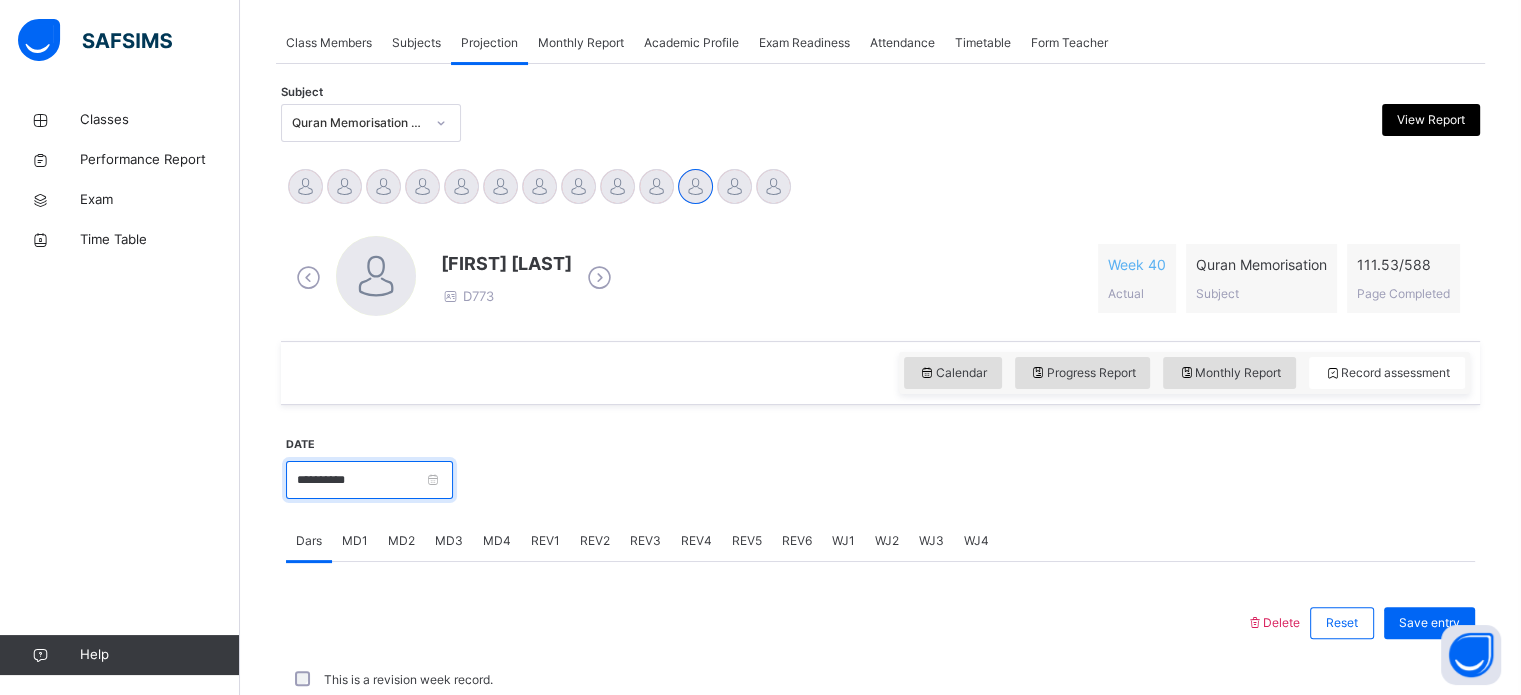 click on "**********" at bounding box center (369, 480) 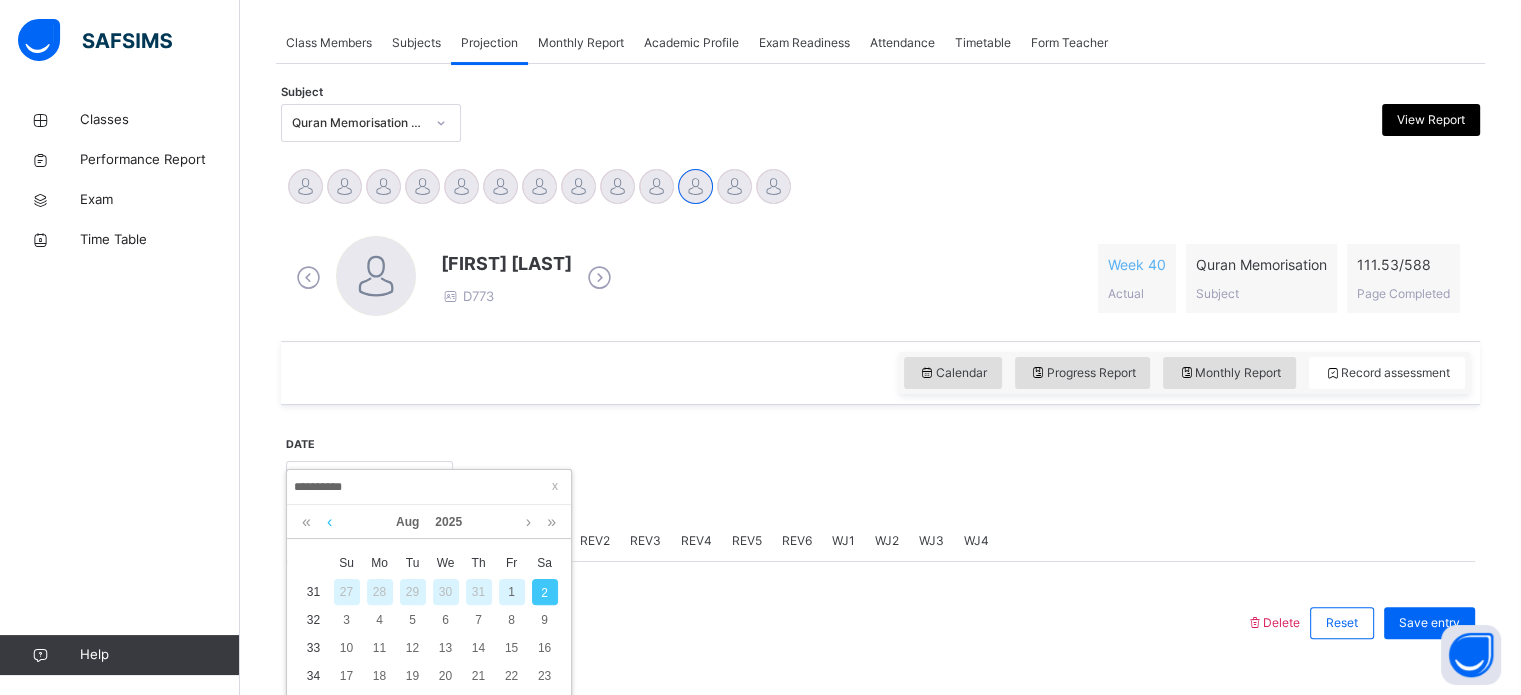 click at bounding box center (329, 522) 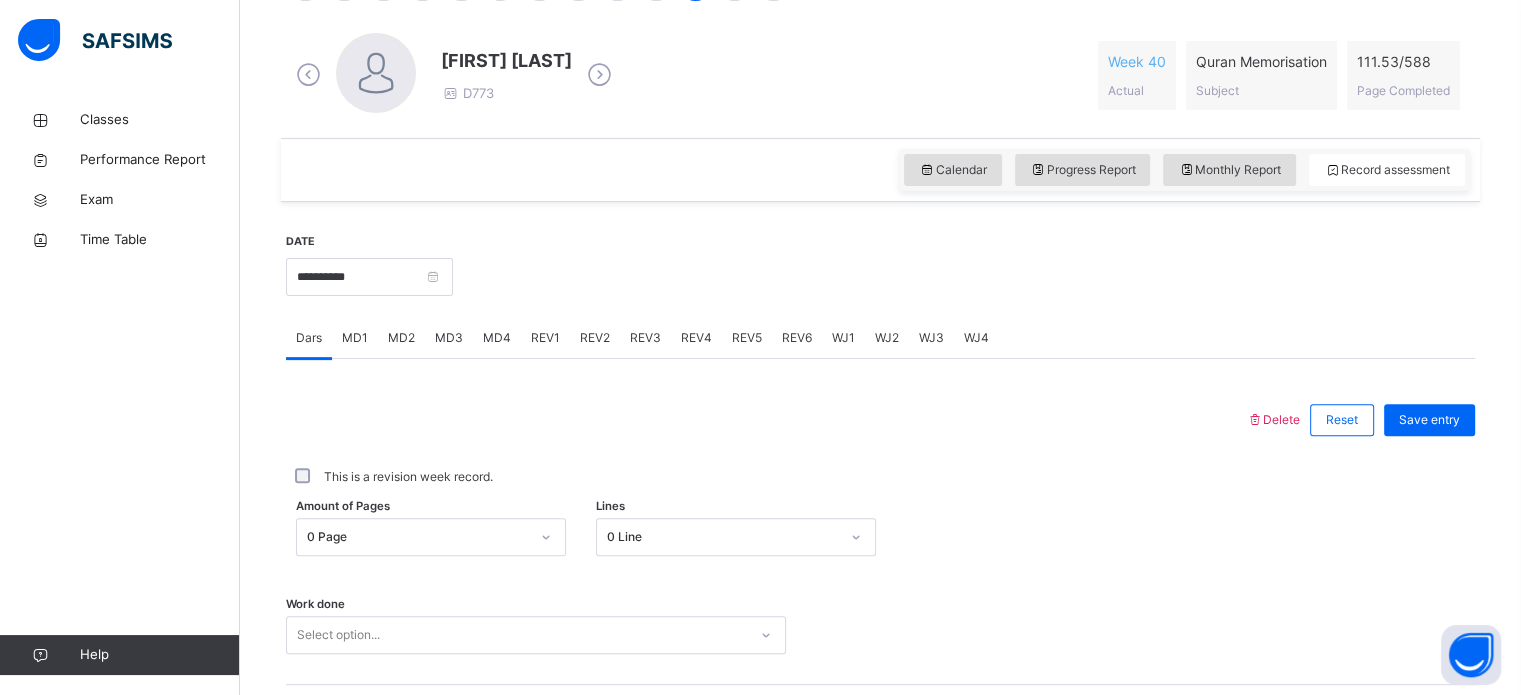 scroll, scrollTop: 557, scrollLeft: 0, axis: vertical 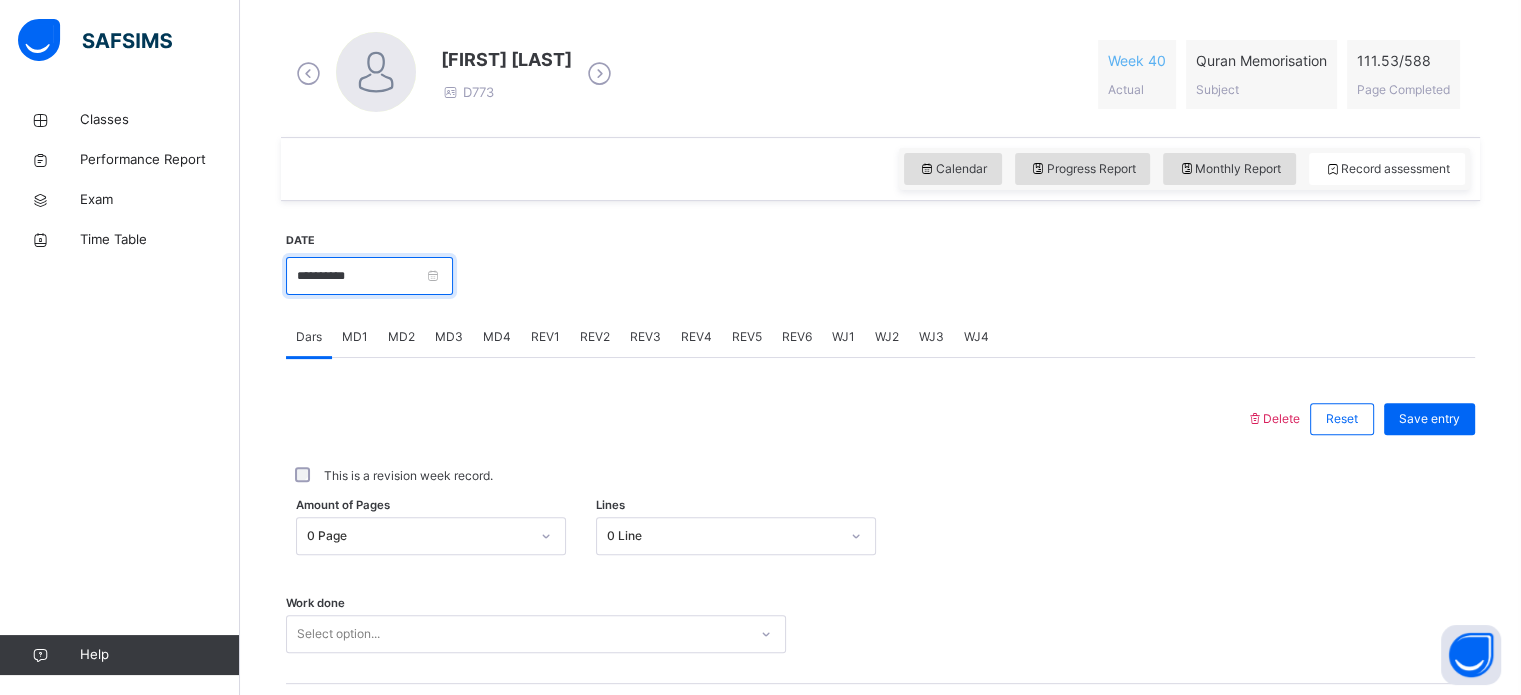 click on "**********" at bounding box center (369, 276) 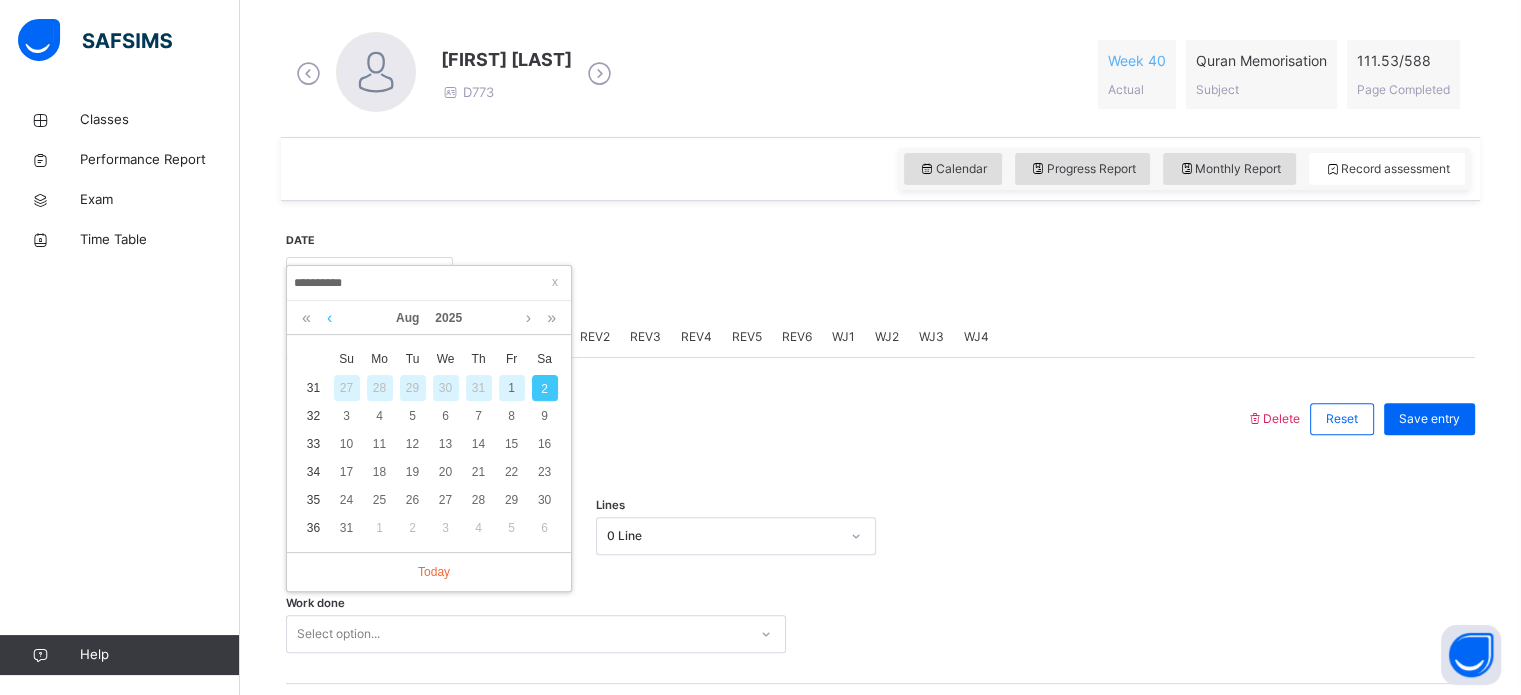 click at bounding box center [329, 318] 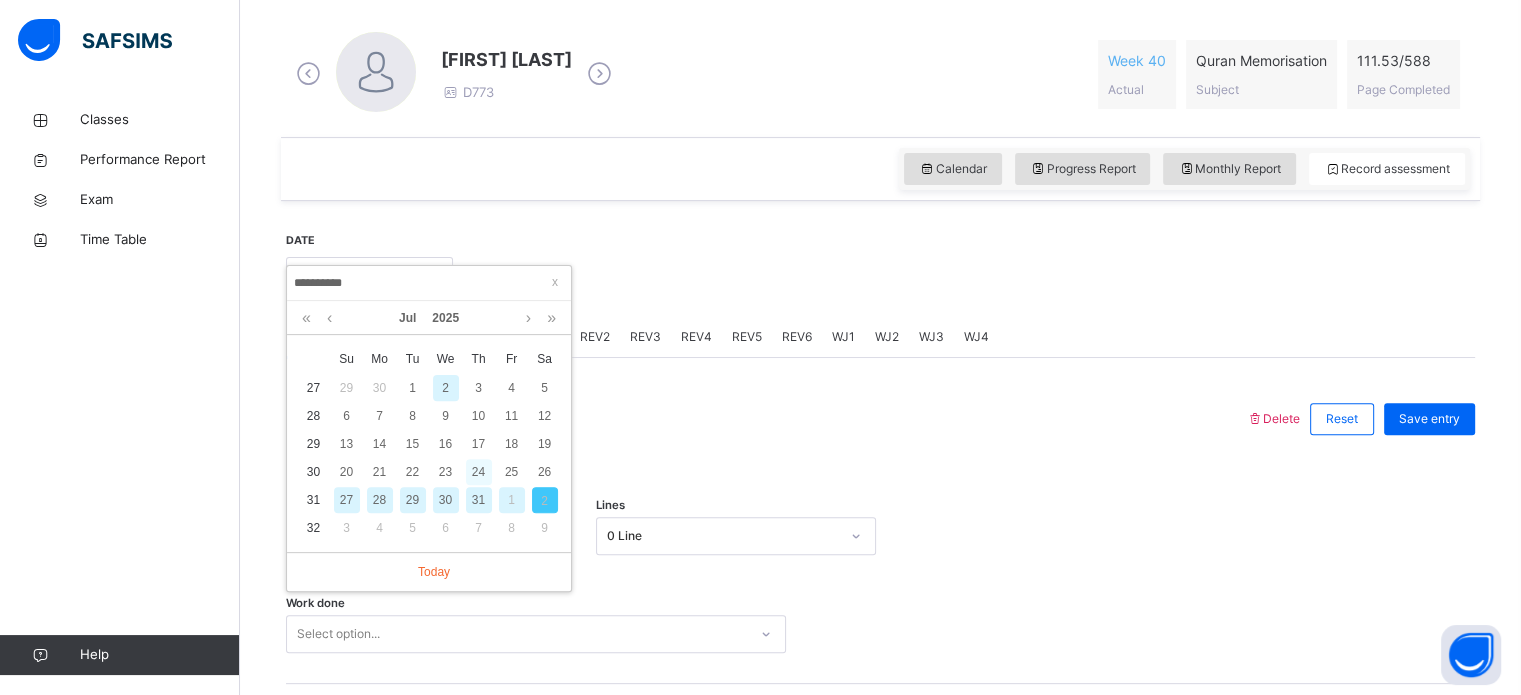 click on "24" at bounding box center [479, 472] 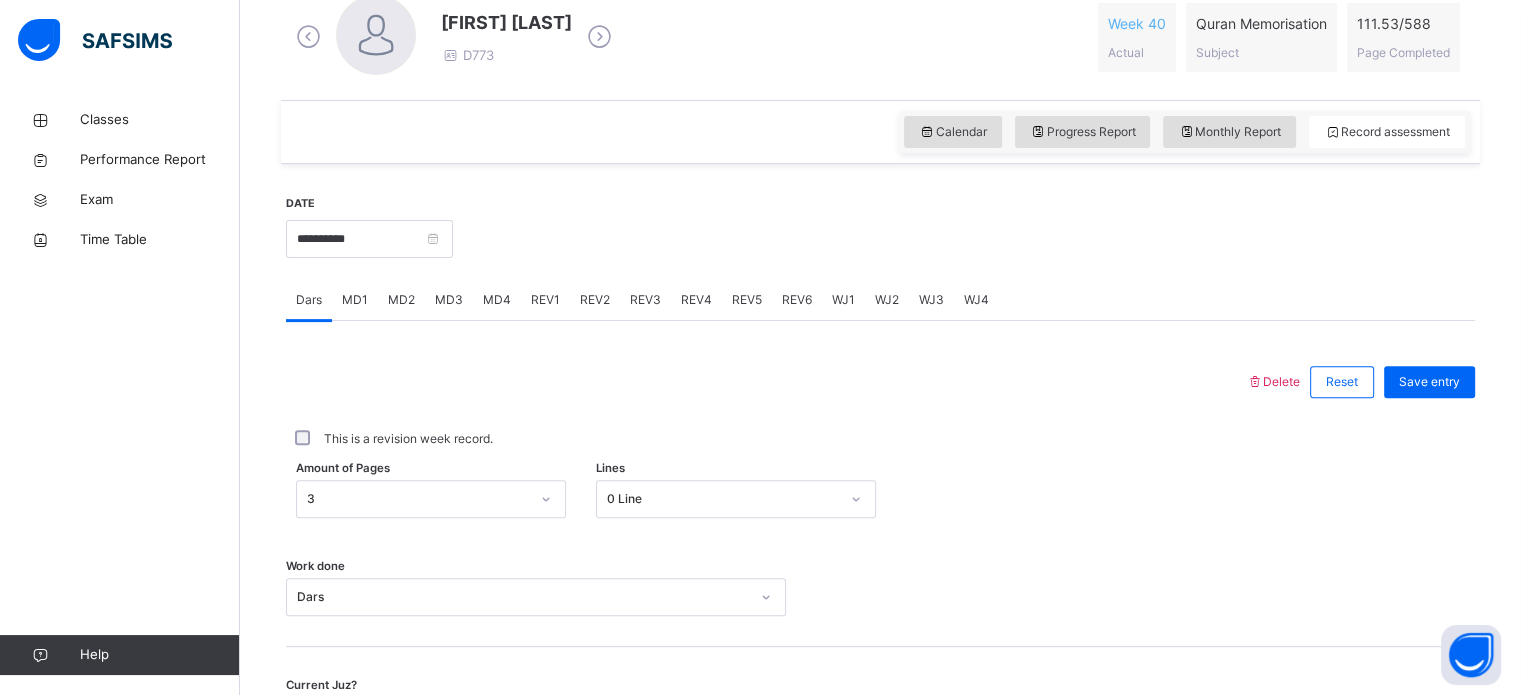 scroll, scrollTop: 617, scrollLeft: 0, axis: vertical 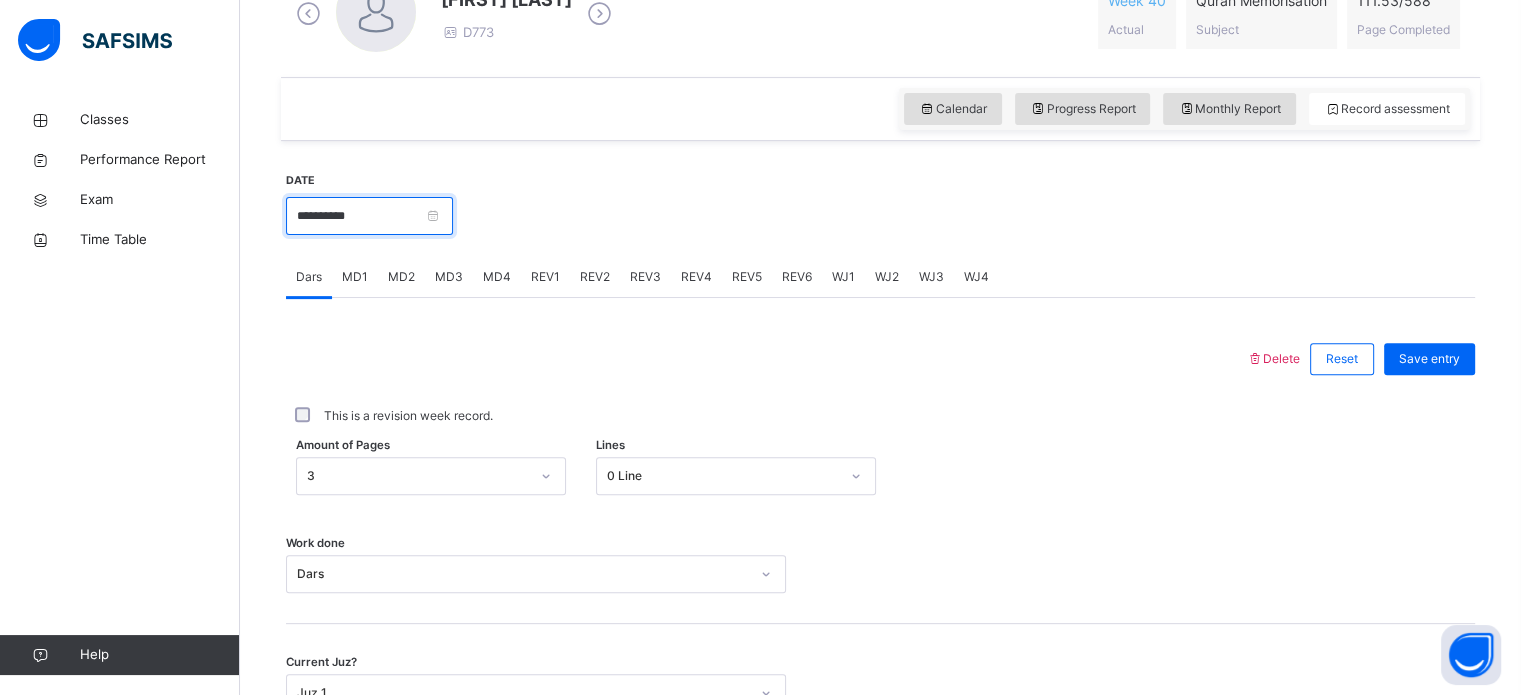click on "**********" at bounding box center (369, 216) 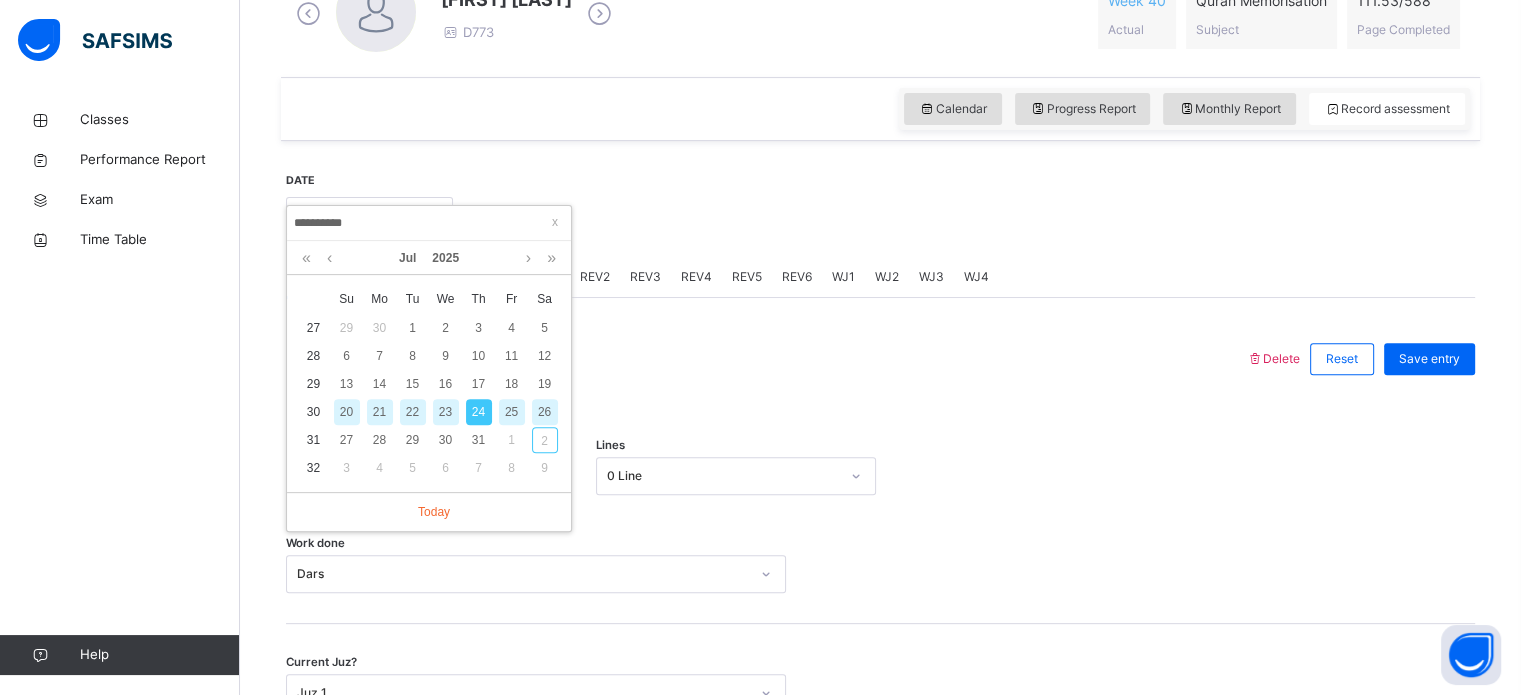 click on "25" at bounding box center [512, 412] 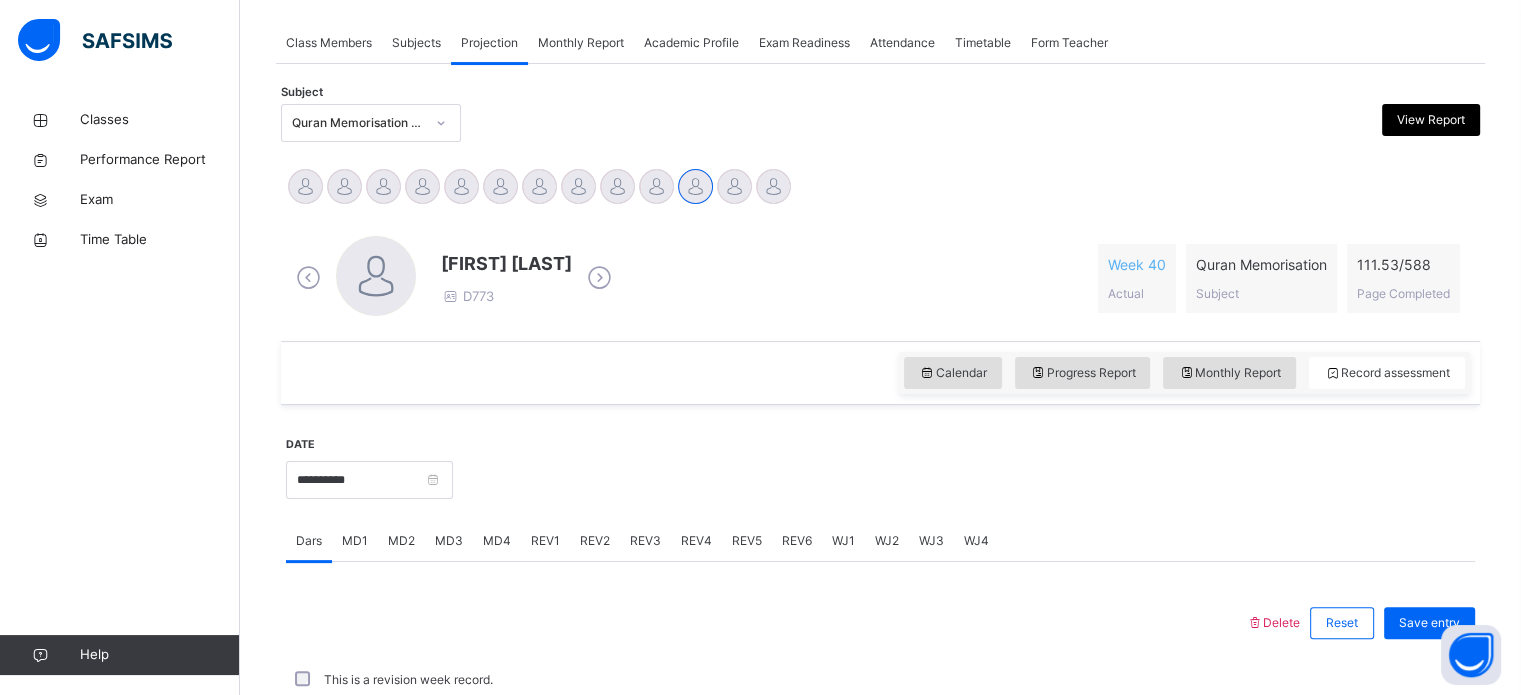scroll, scrollTop: 617, scrollLeft: 0, axis: vertical 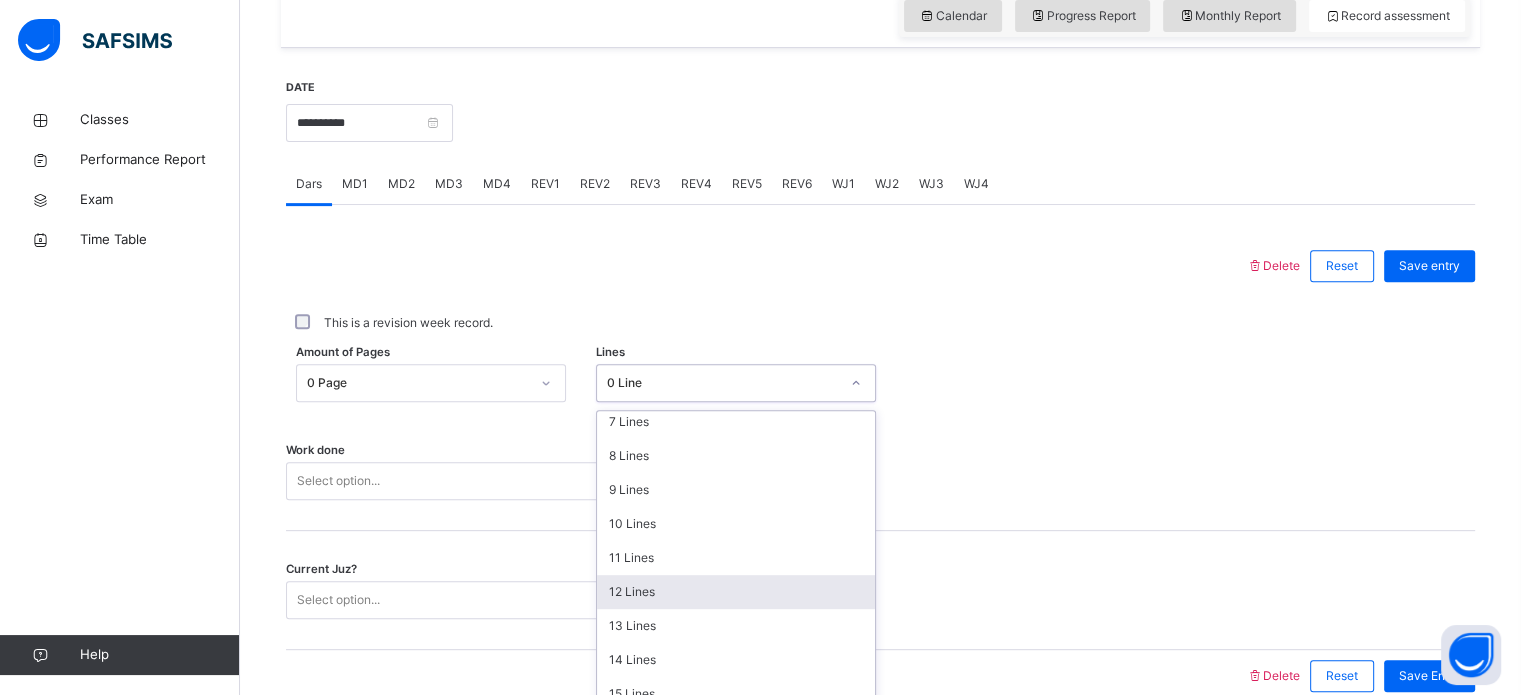 click on "12 Lines" at bounding box center [736, 592] 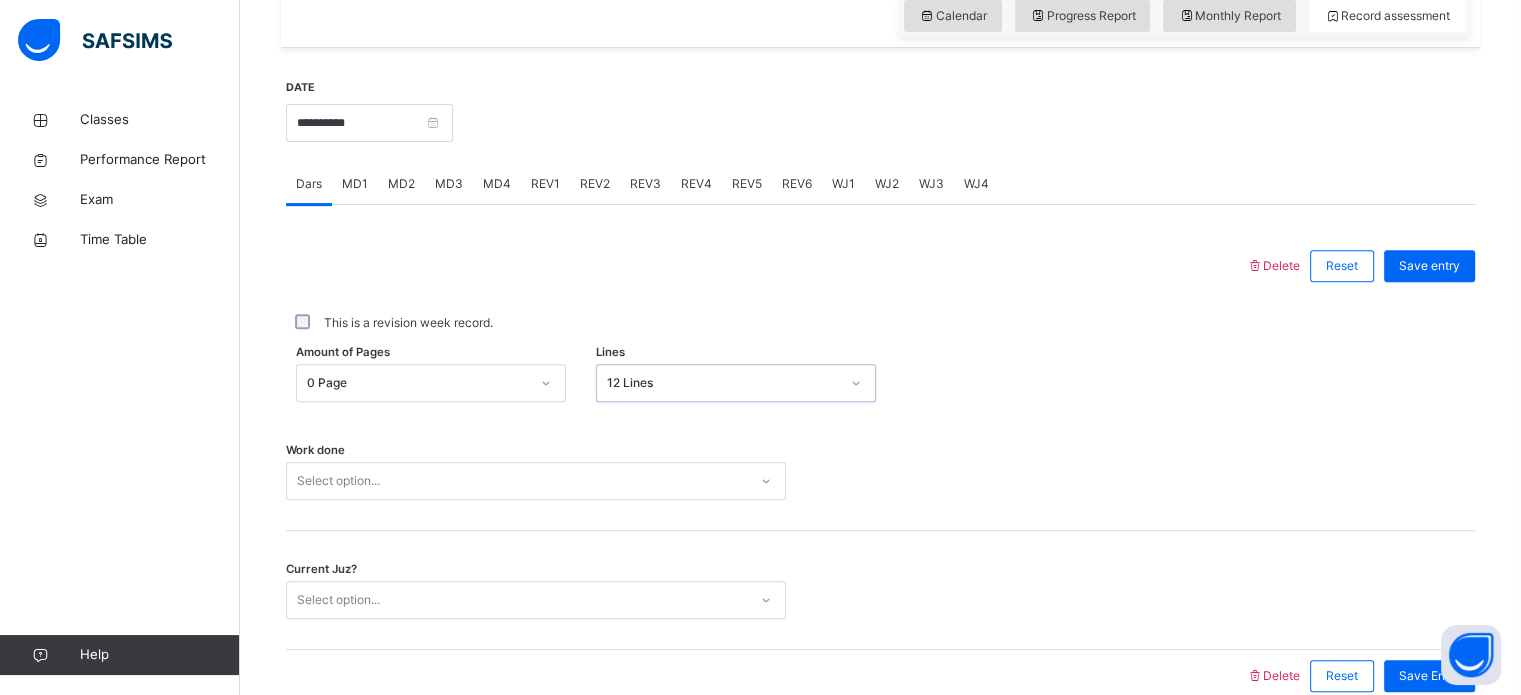 scroll, scrollTop: 806, scrollLeft: 0, axis: vertical 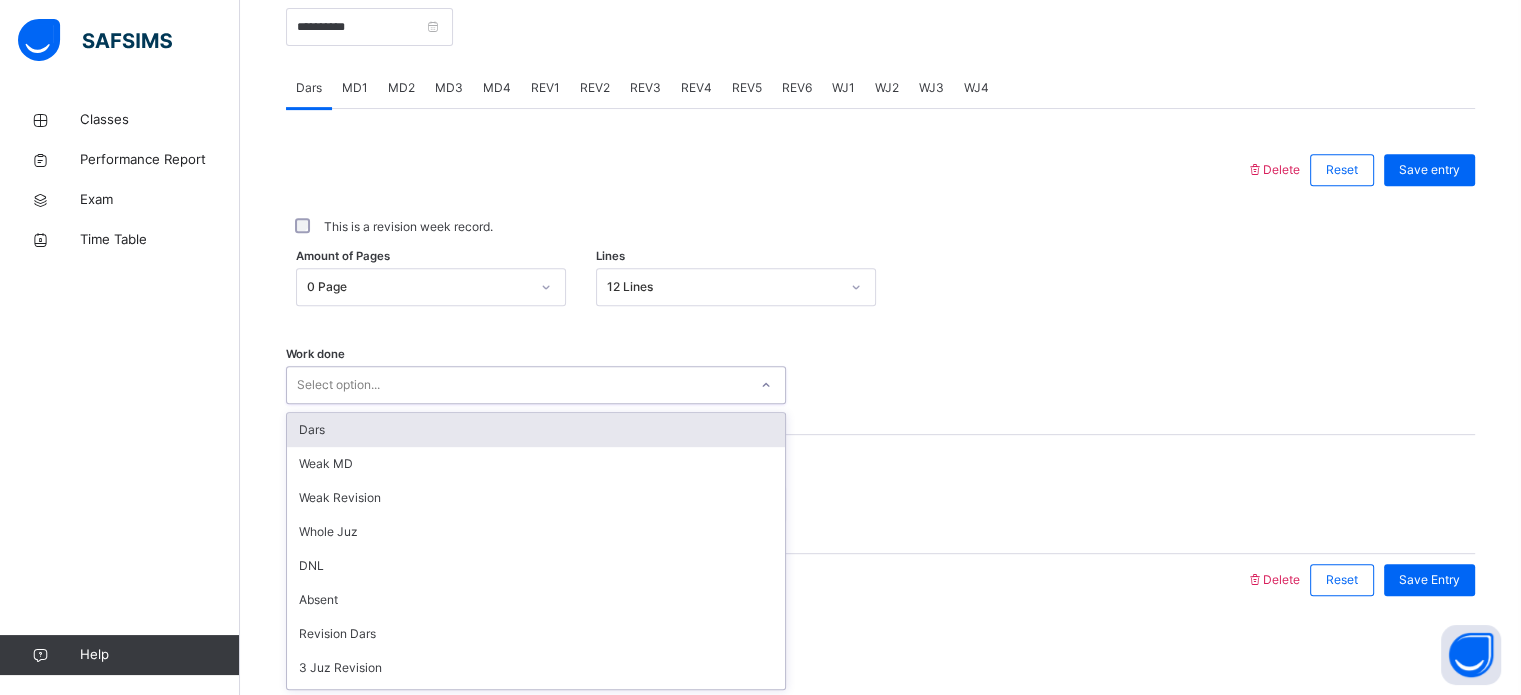 click on "Dars" at bounding box center (536, 430) 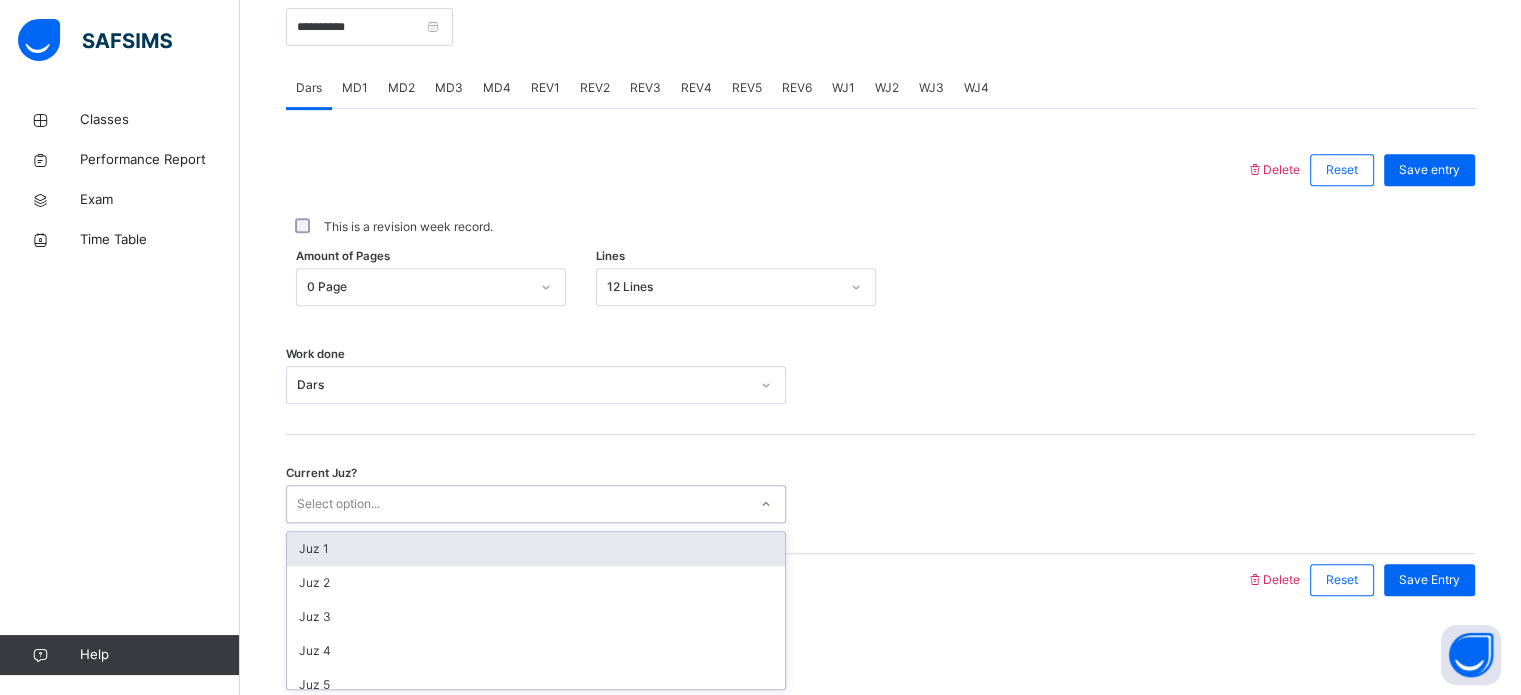 click on "Juz 1" at bounding box center (536, 549) 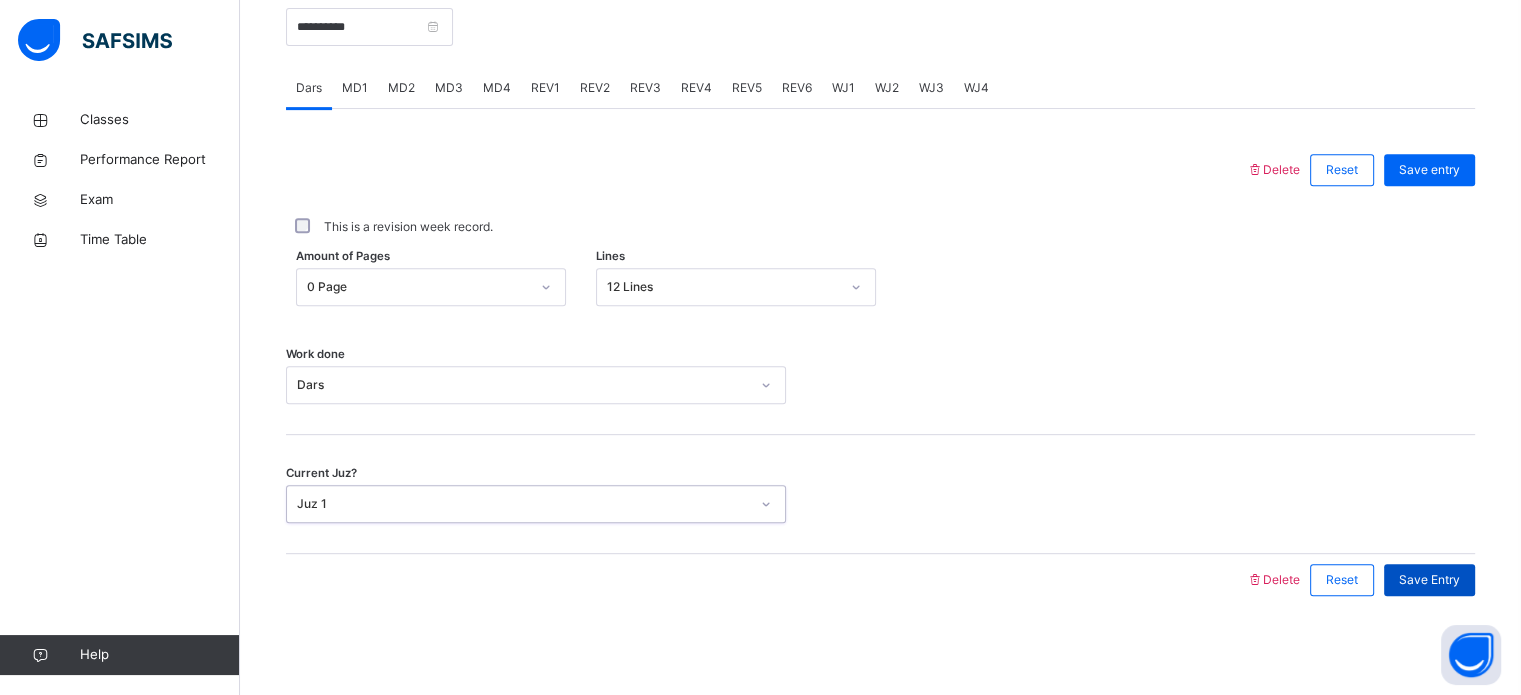 click on "Save Entry" at bounding box center (1429, 580) 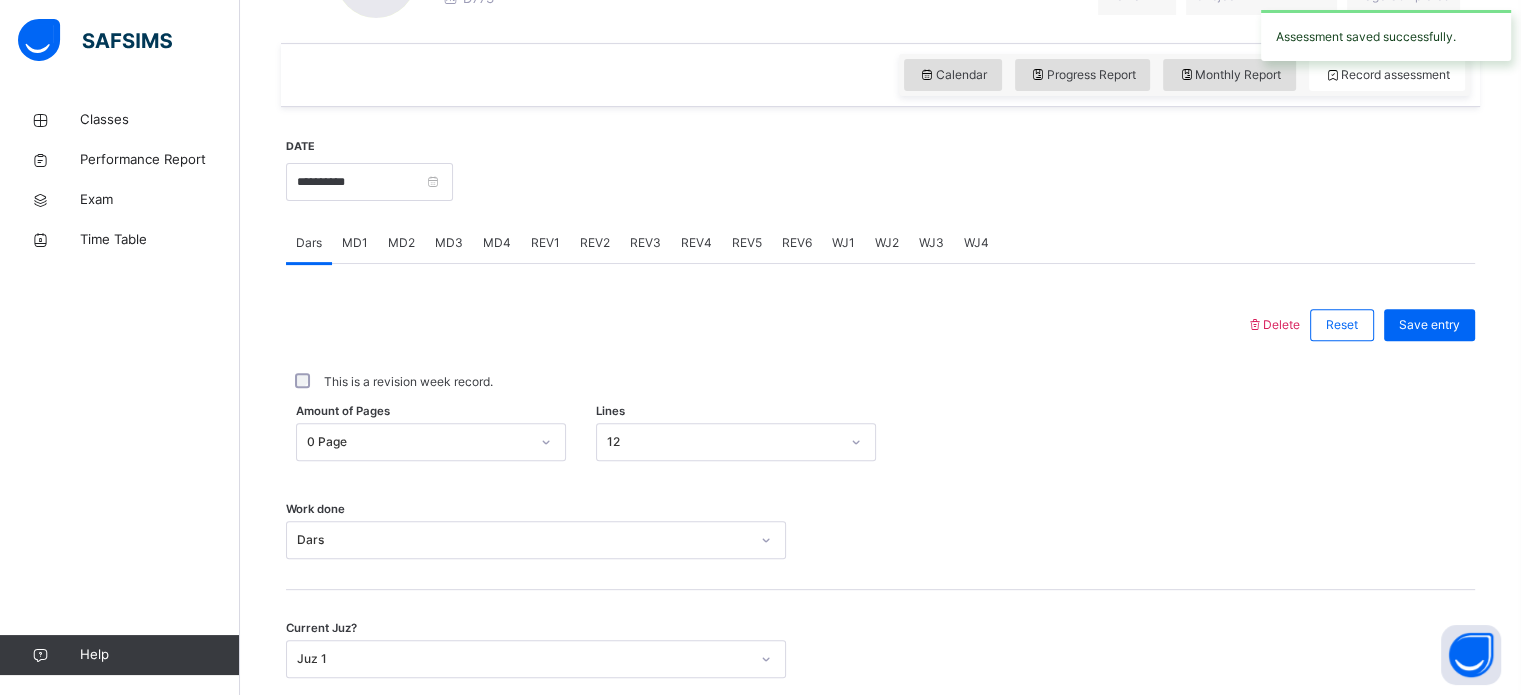 scroll, scrollTop: 634, scrollLeft: 0, axis: vertical 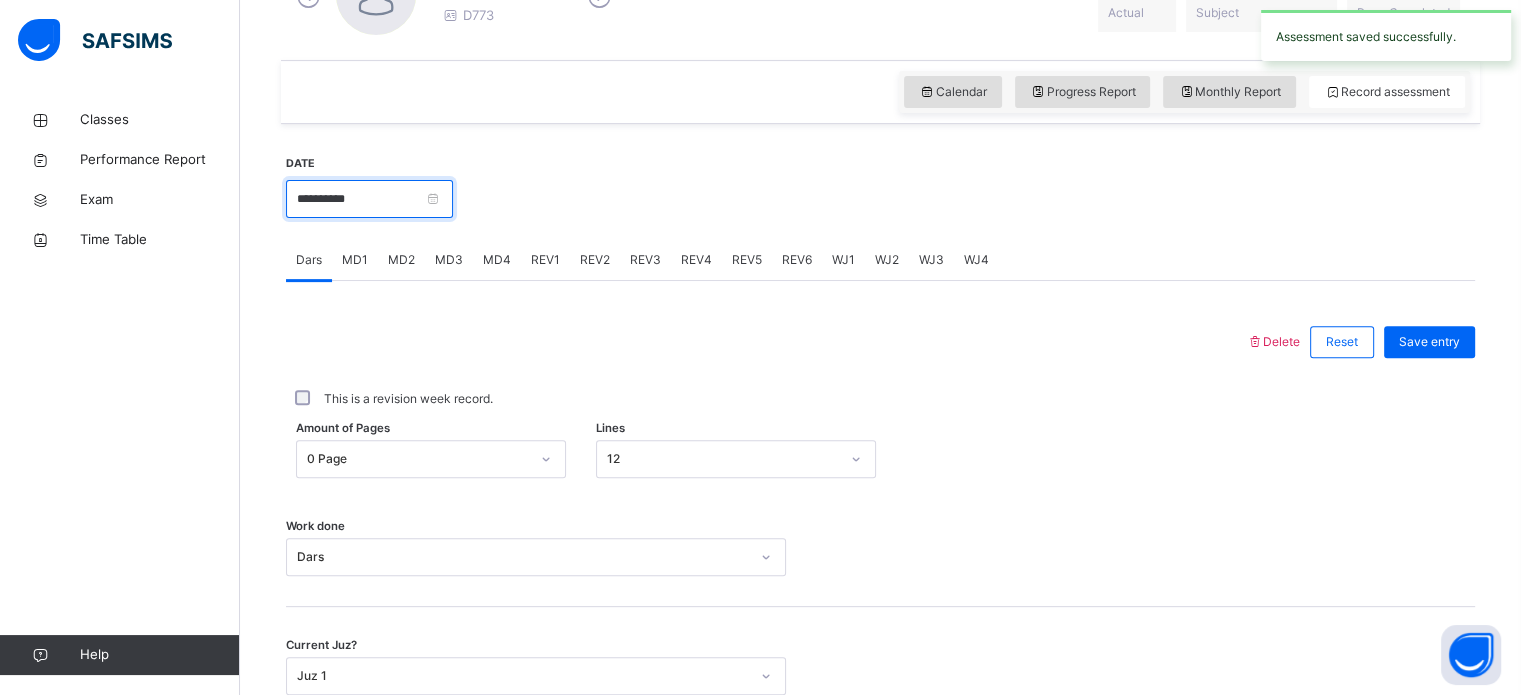 click on "**********" at bounding box center [369, 199] 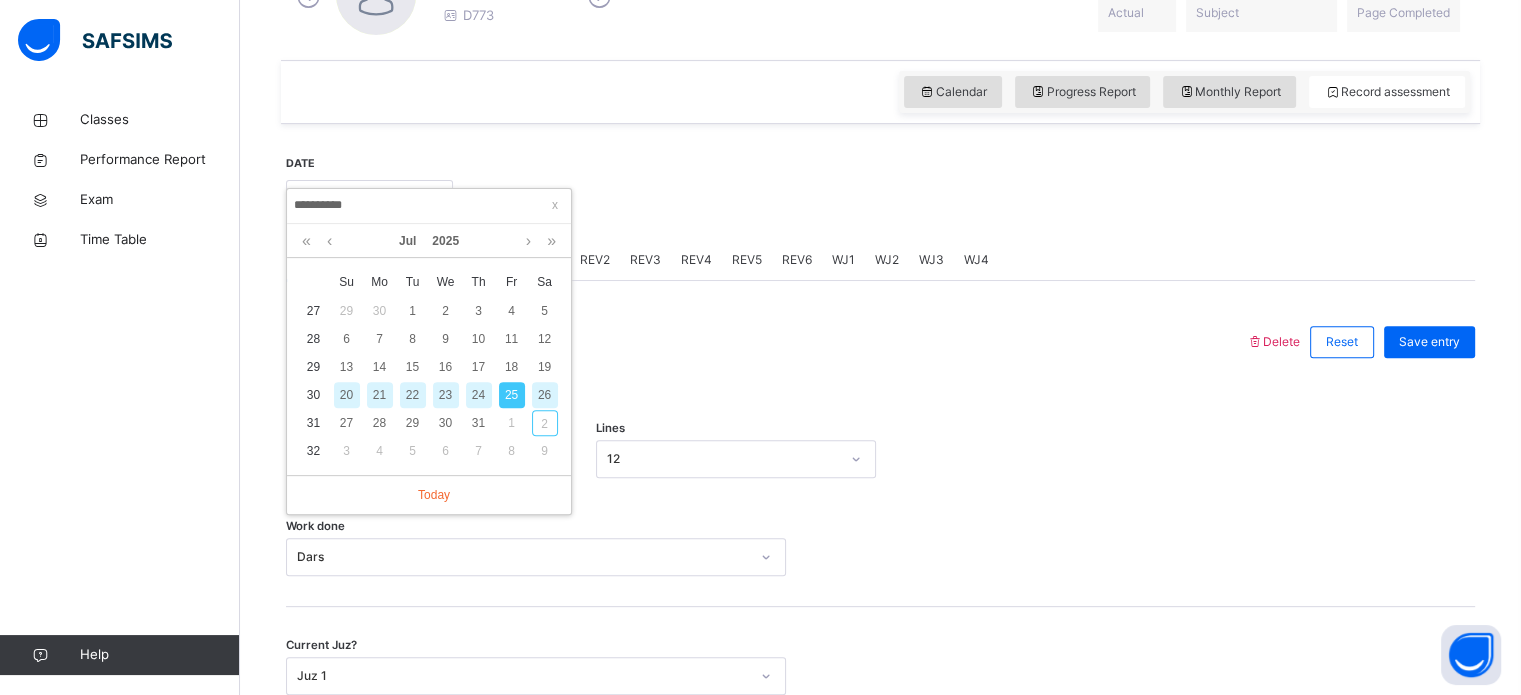 click on "26" at bounding box center (545, 395) 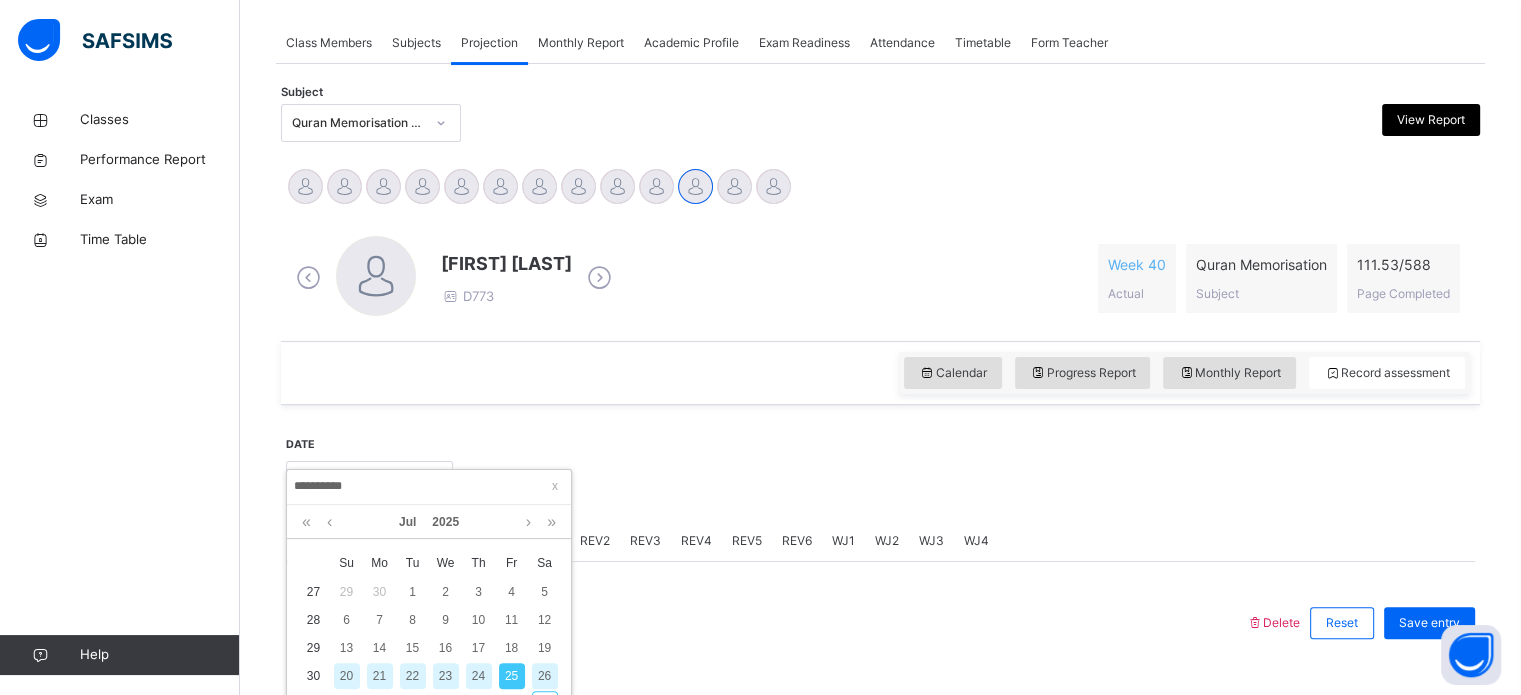 type on "**********" 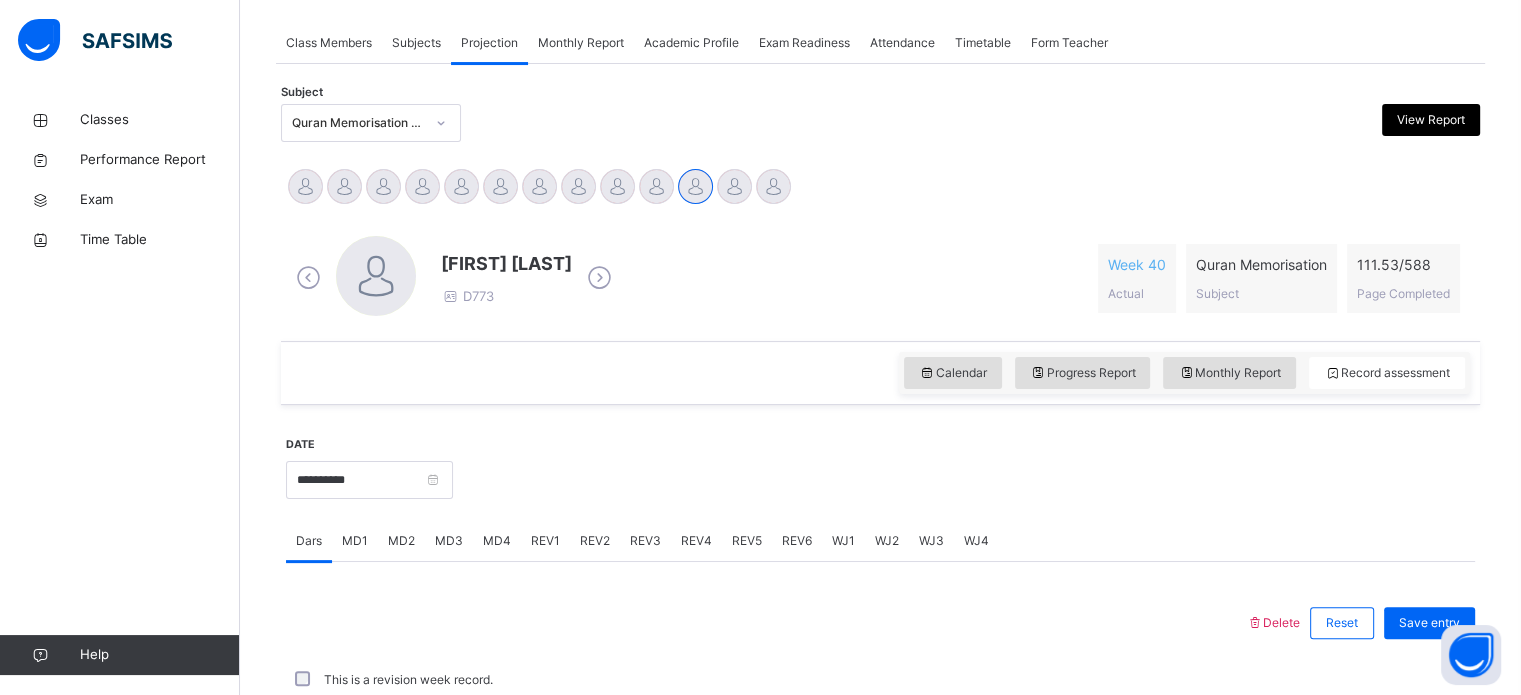 scroll, scrollTop: 634, scrollLeft: 0, axis: vertical 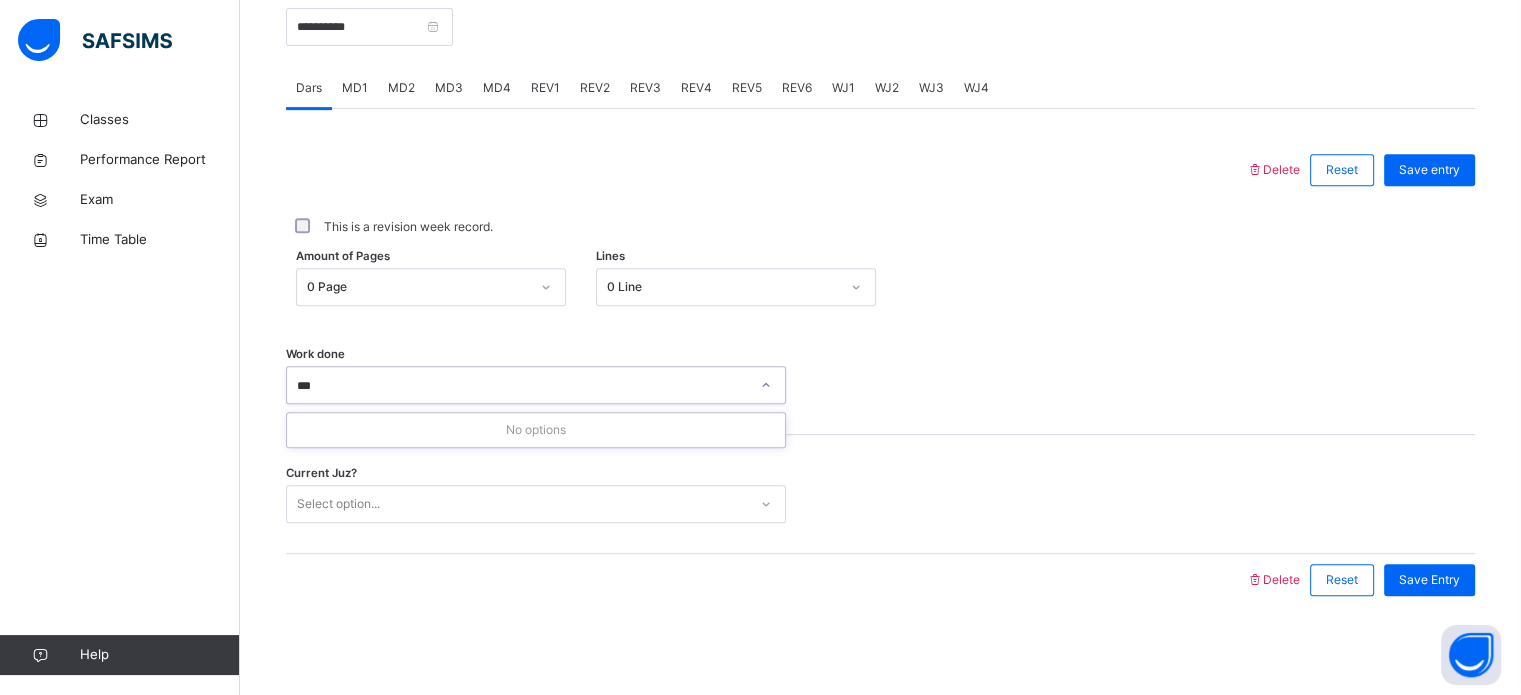 type on "***" 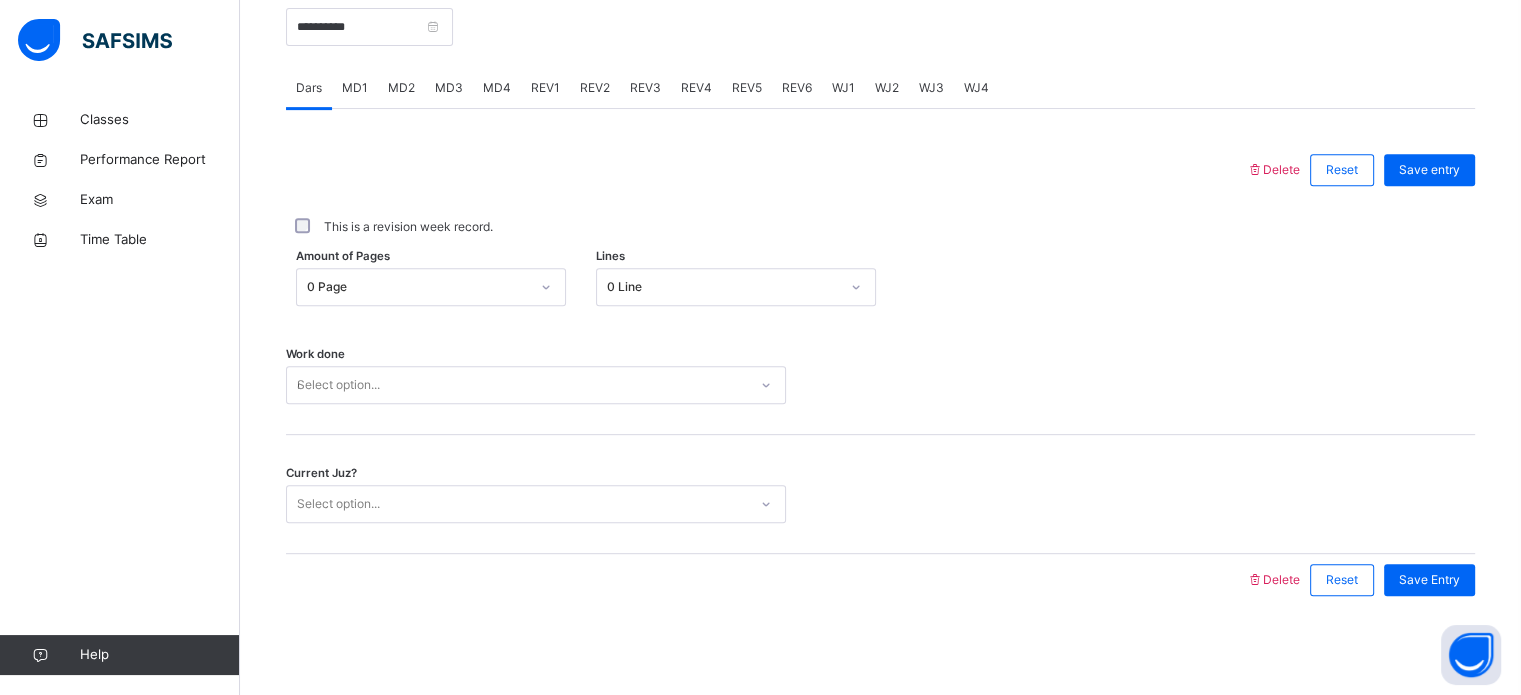 type 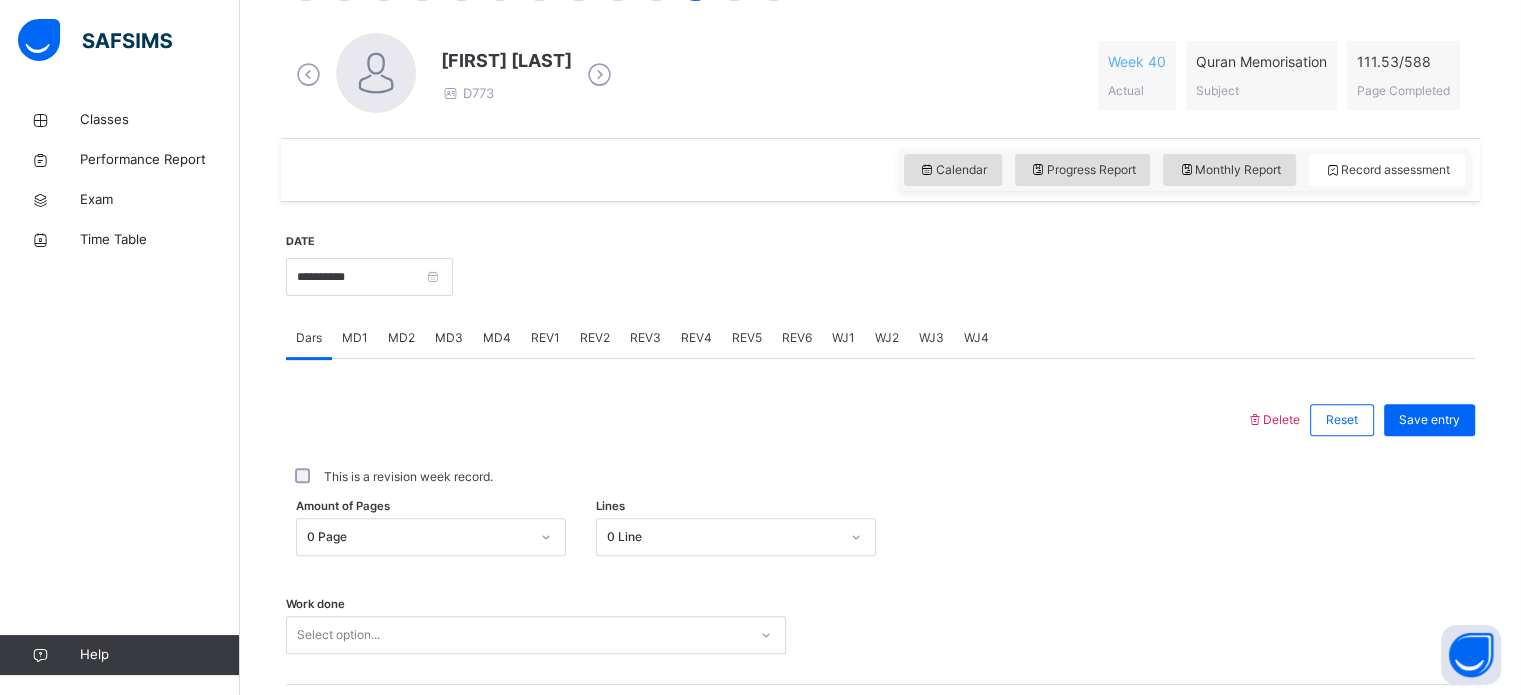 scroll, scrollTop: 568, scrollLeft: 0, axis: vertical 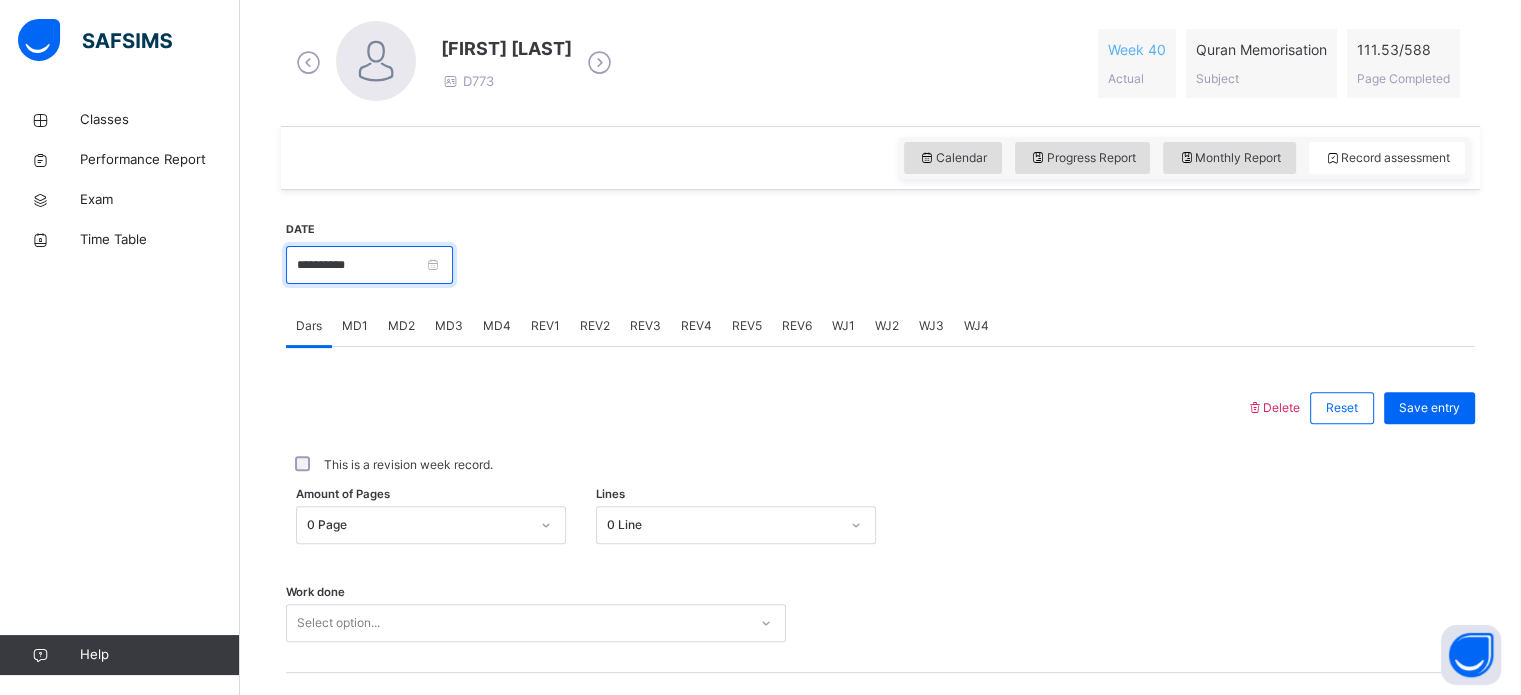 click on "**********" at bounding box center [369, 265] 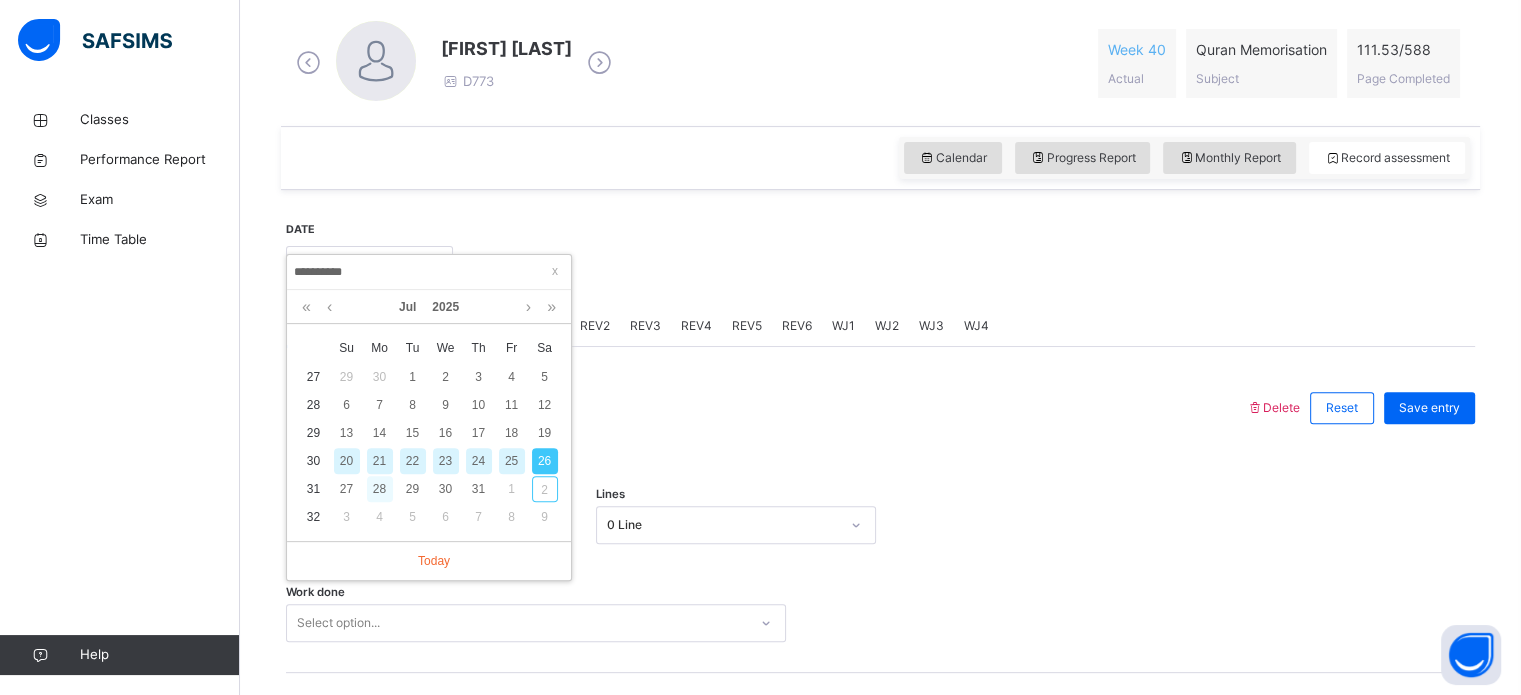 click on "28" at bounding box center [380, 489] 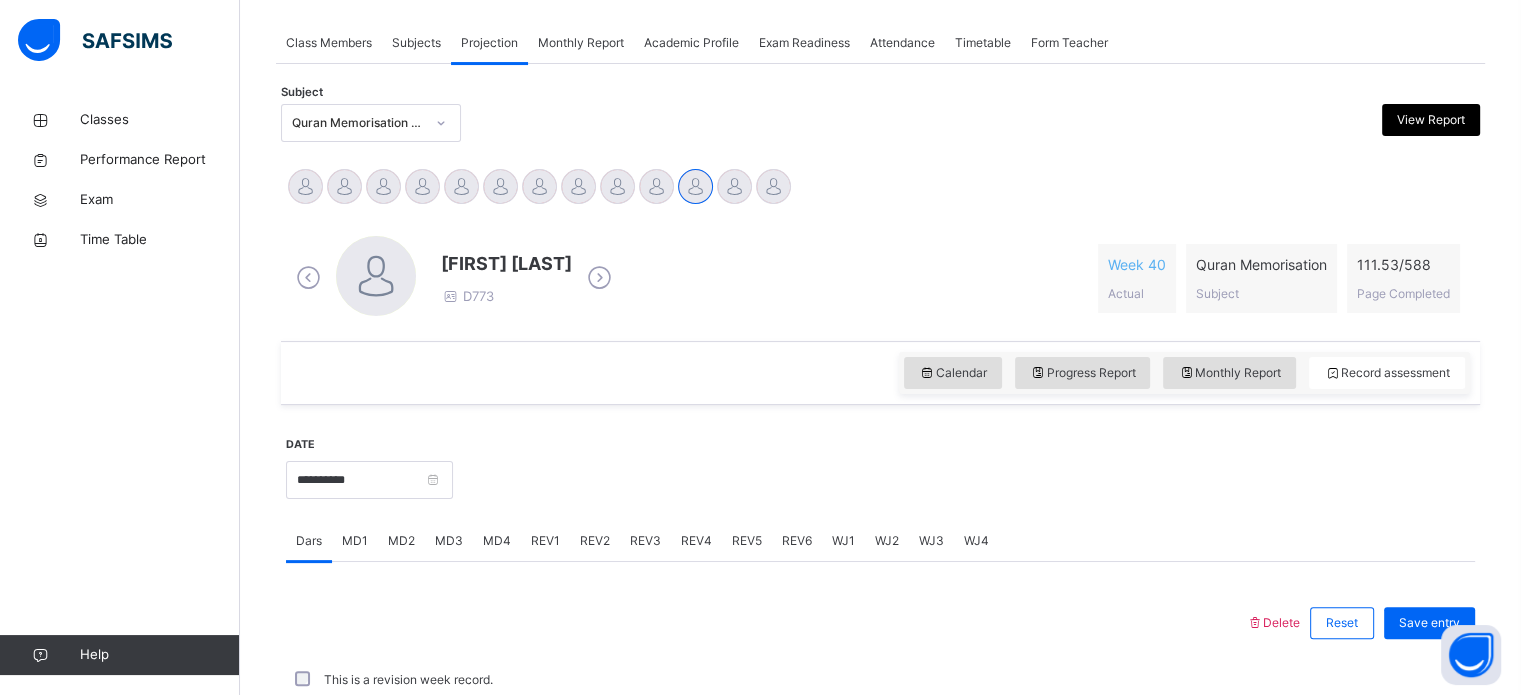 scroll, scrollTop: 568, scrollLeft: 0, axis: vertical 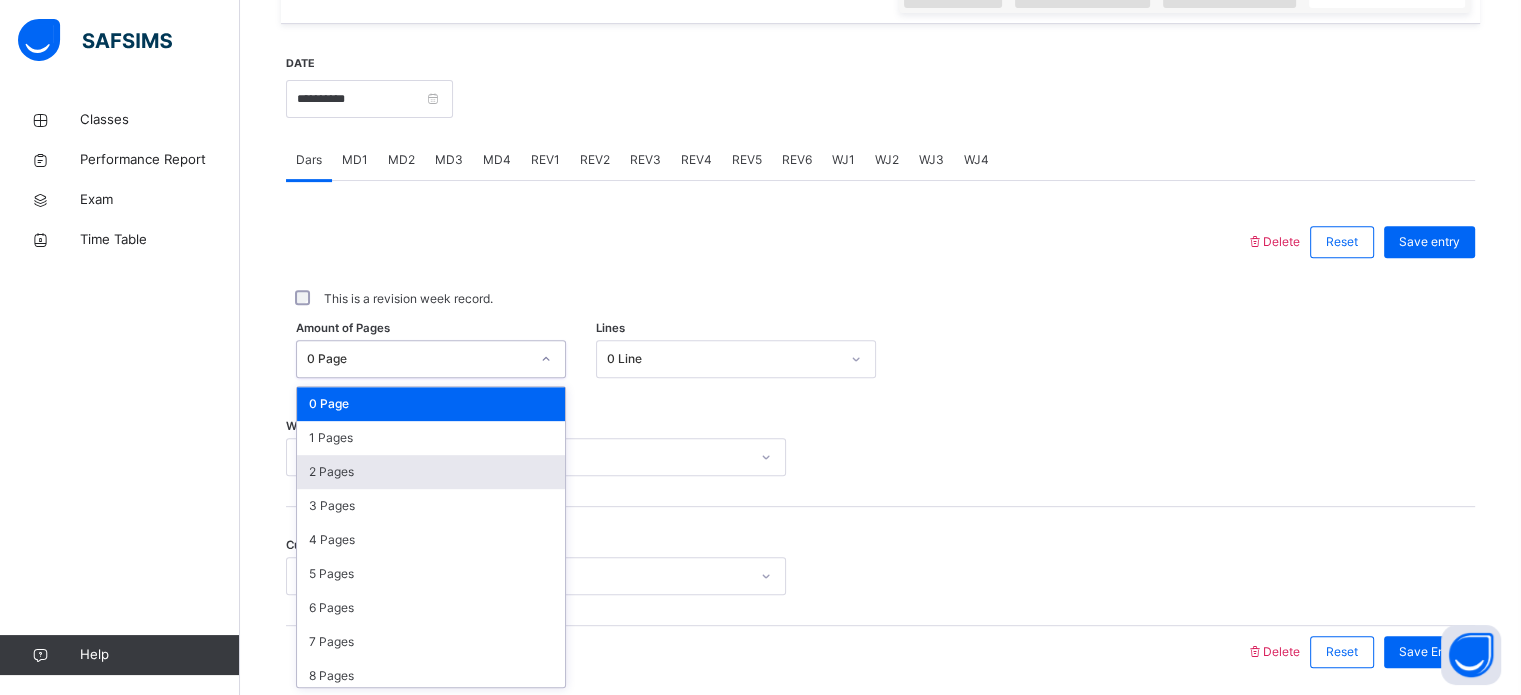 click on "2 Pages" at bounding box center (431, 472) 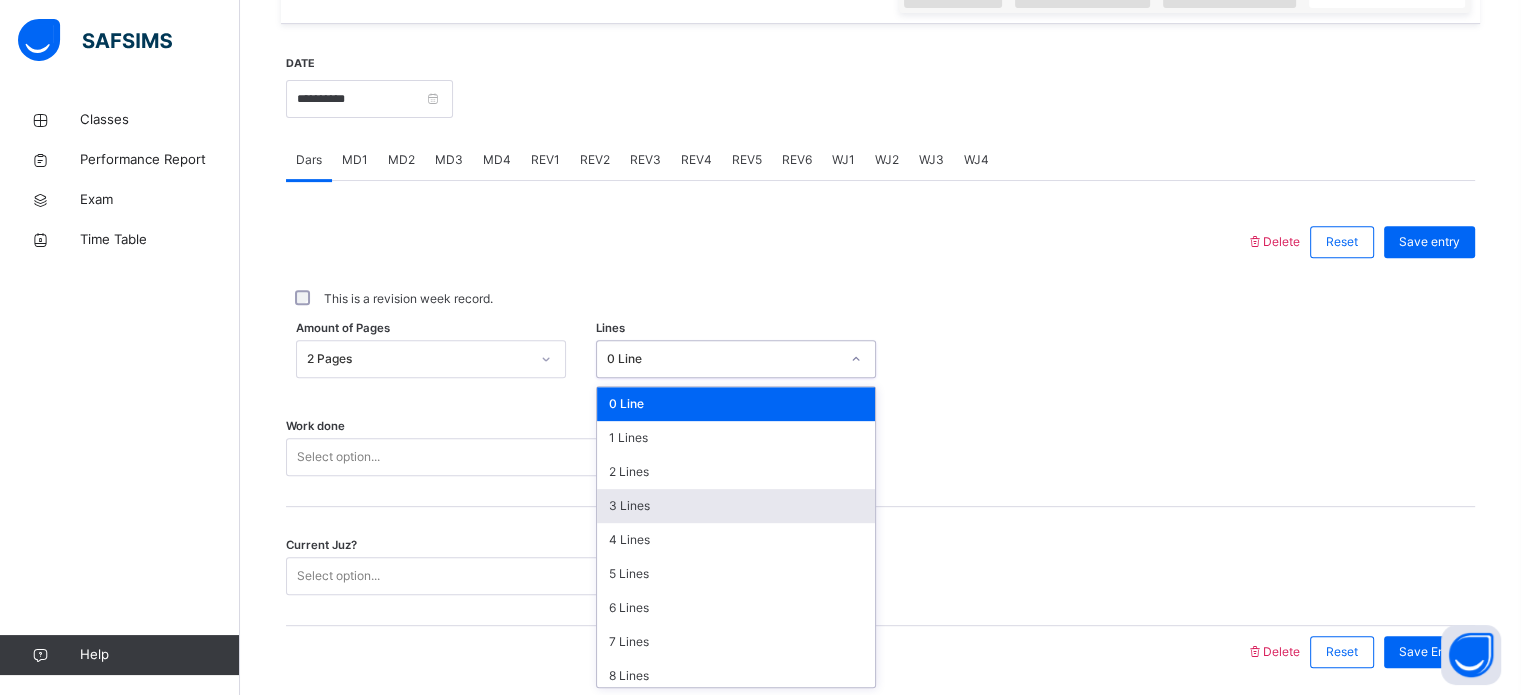 click on "3 Lines" at bounding box center [736, 506] 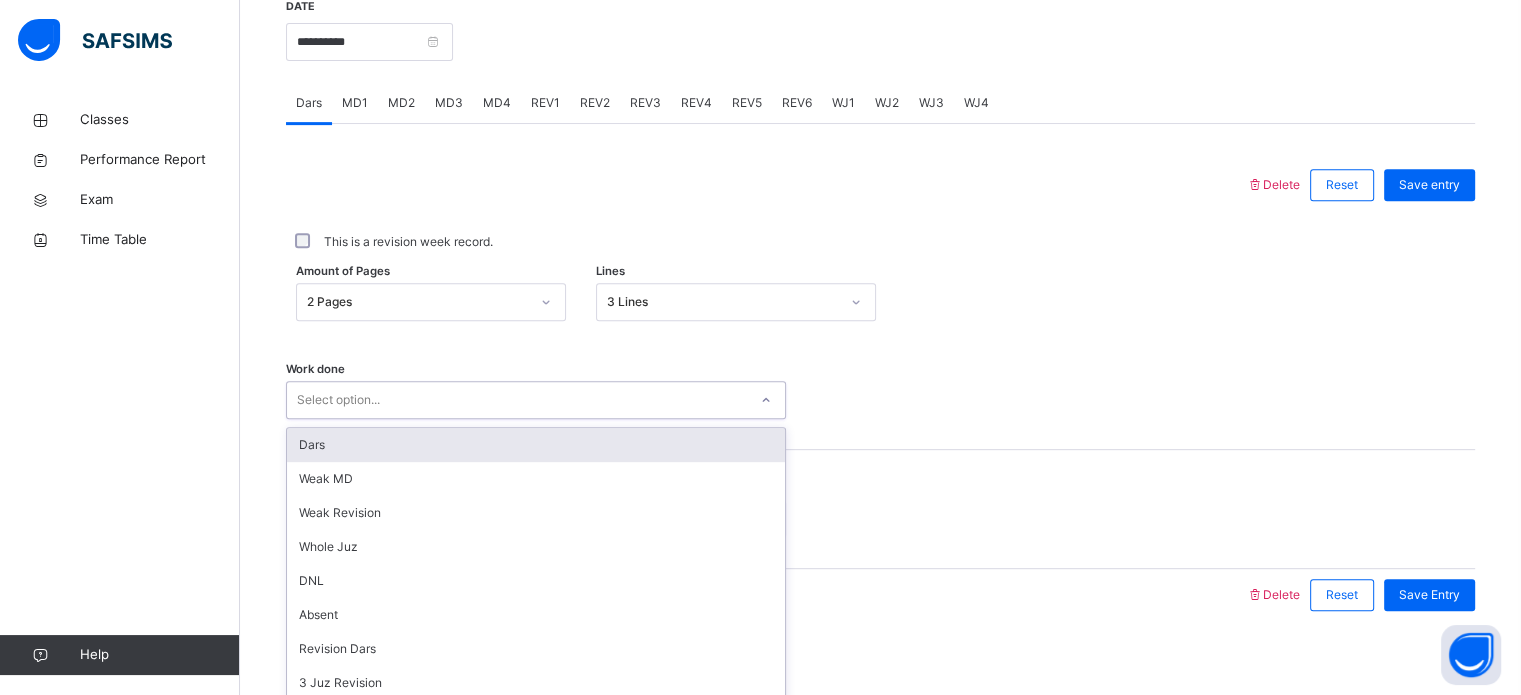 scroll, scrollTop: 806, scrollLeft: 0, axis: vertical 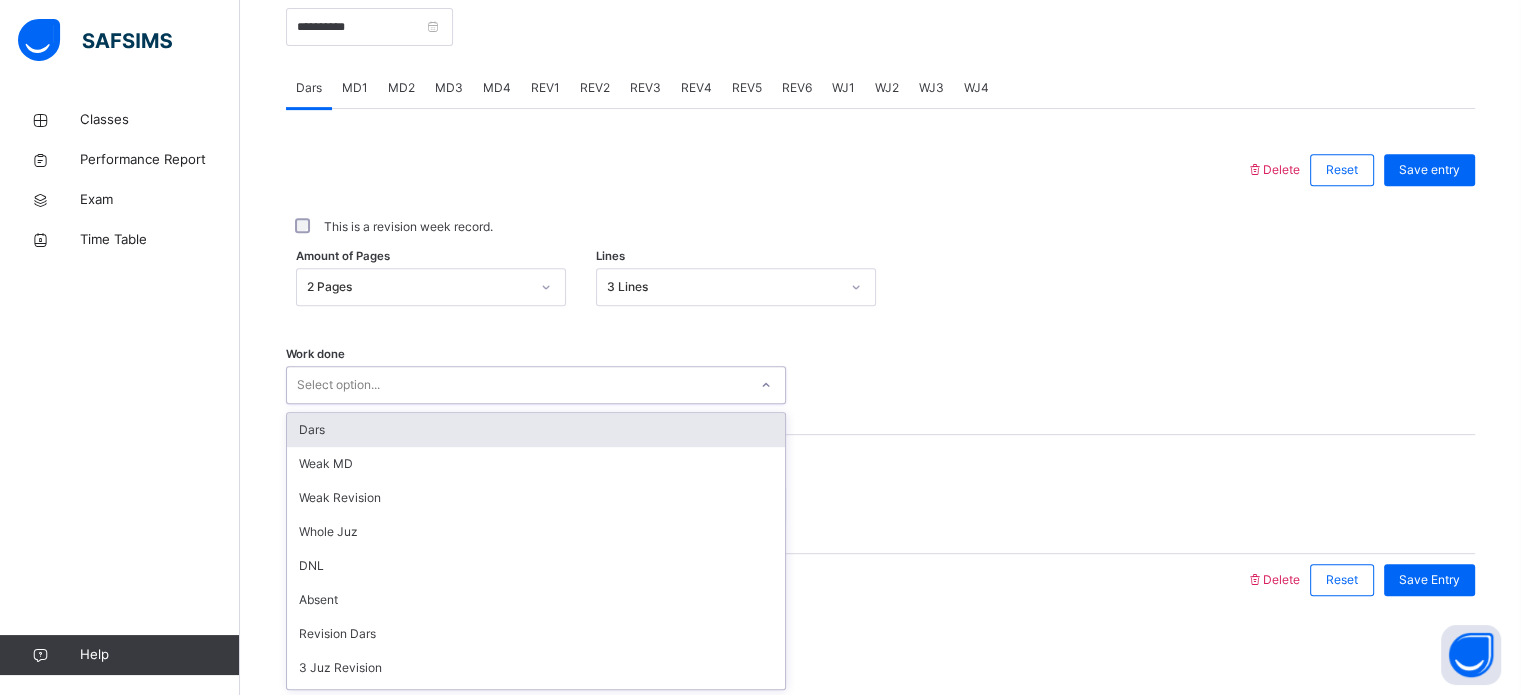 click on "Dars" at bounding box center (536, 430) 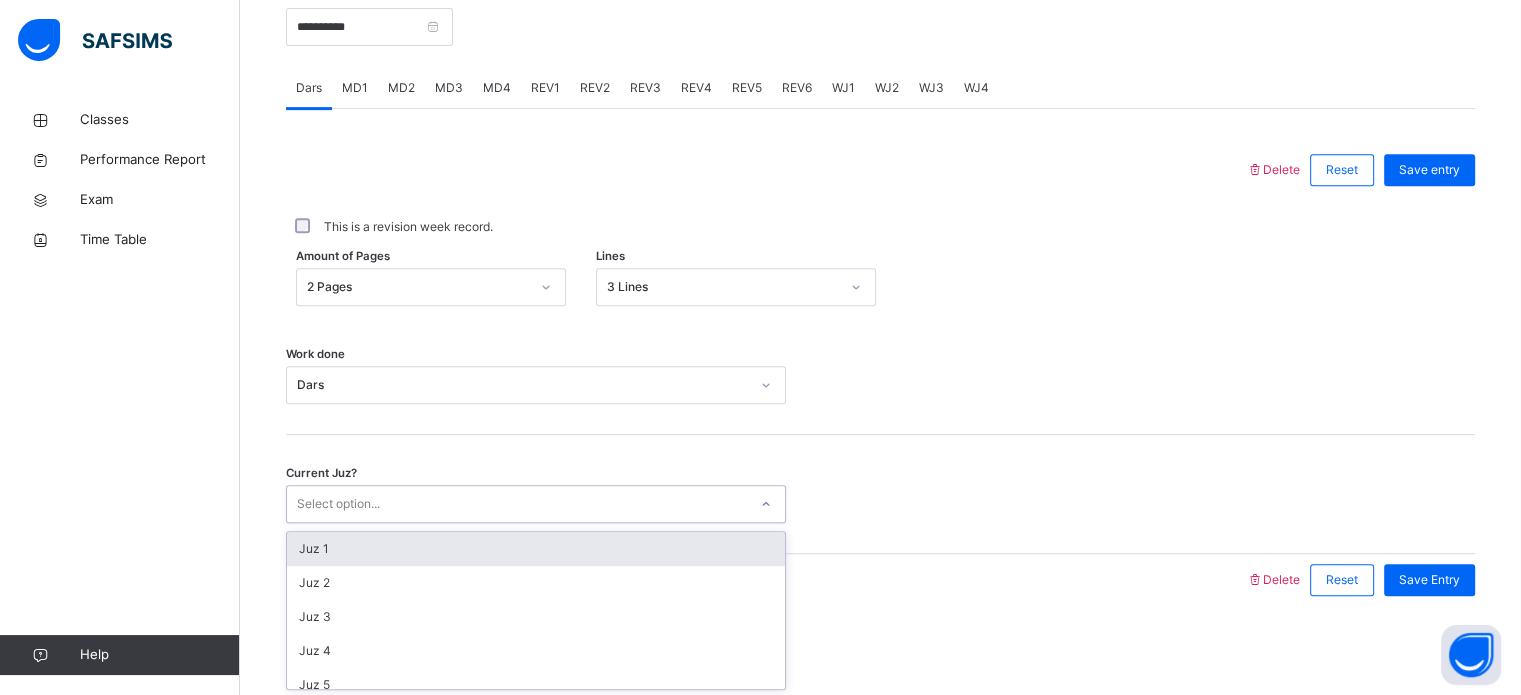 click on "Juz 1" at bounding box center (536, 549) 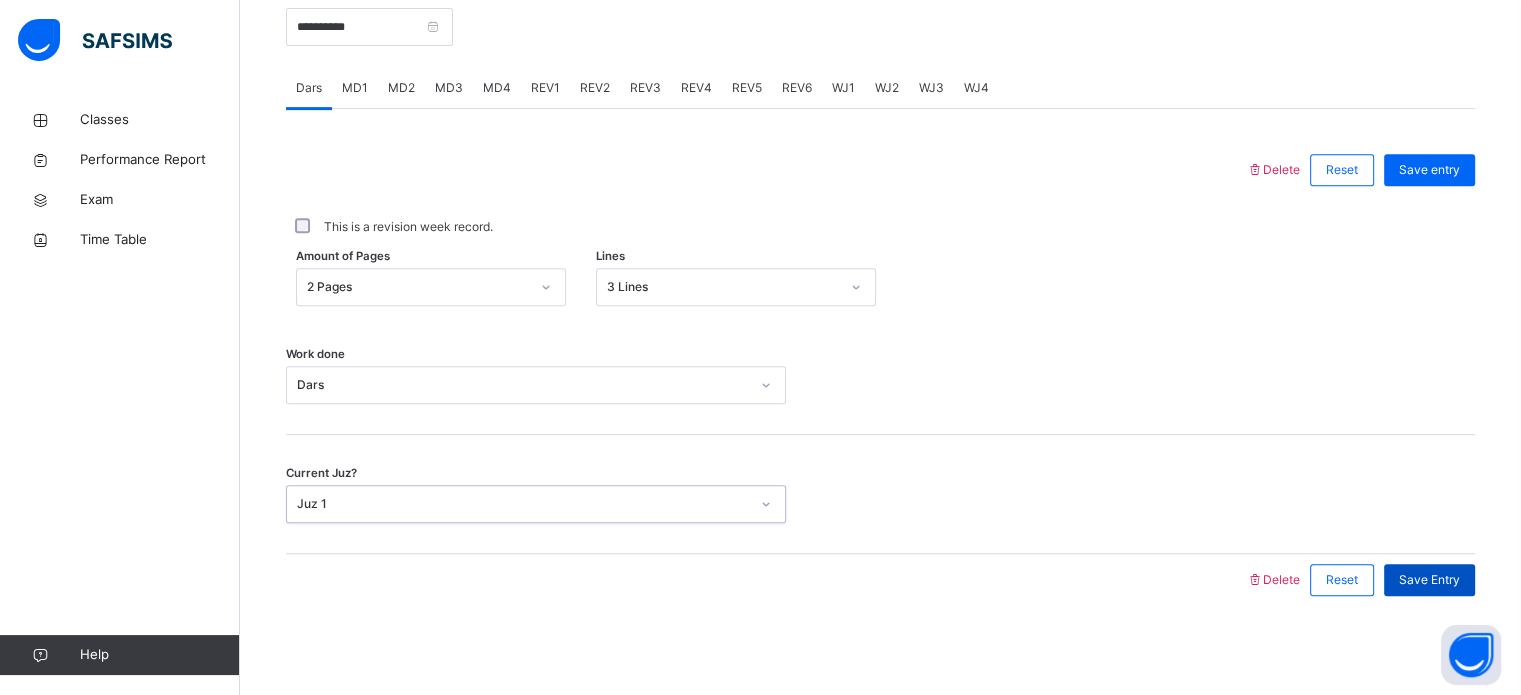 click on "Save Entry" at bounding box center (1429, 580) 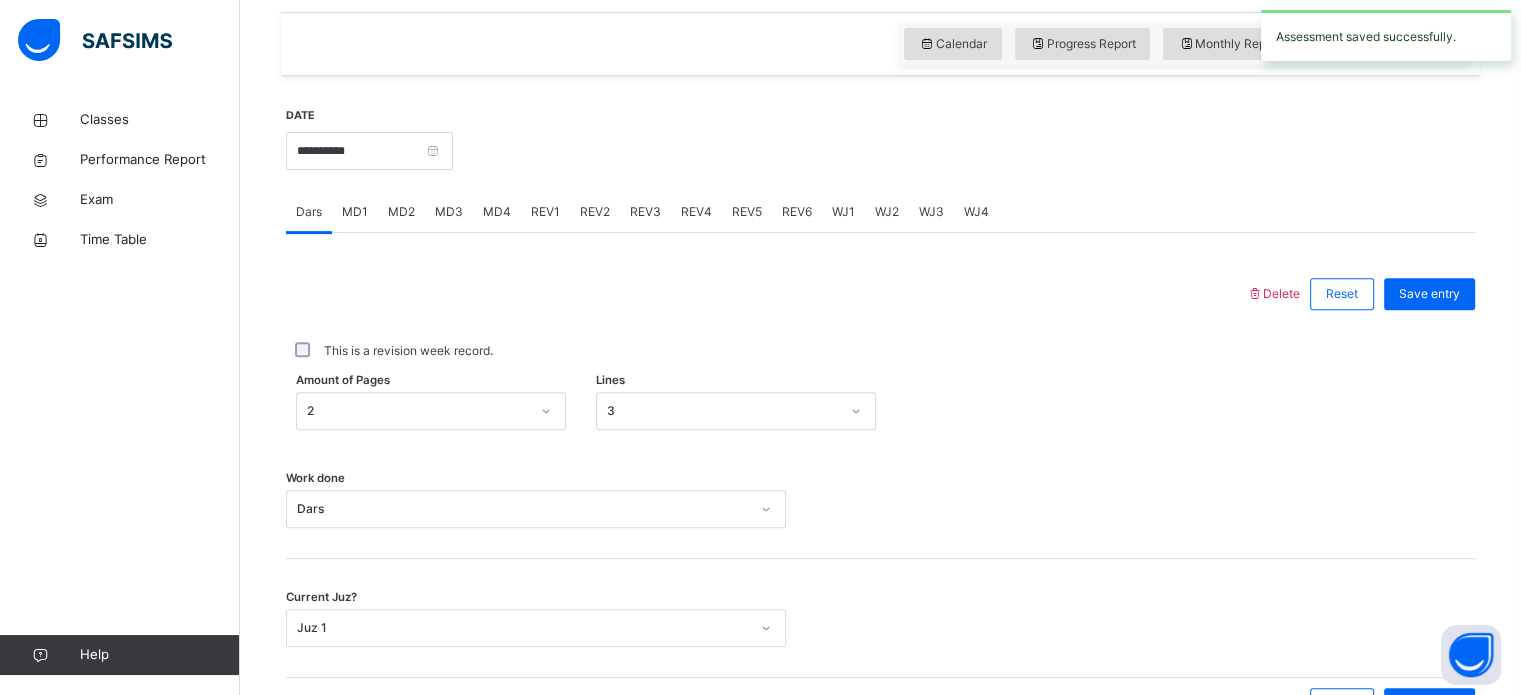 scroll, scrollTop: 669, scrollLeft: 0, axis: vertical 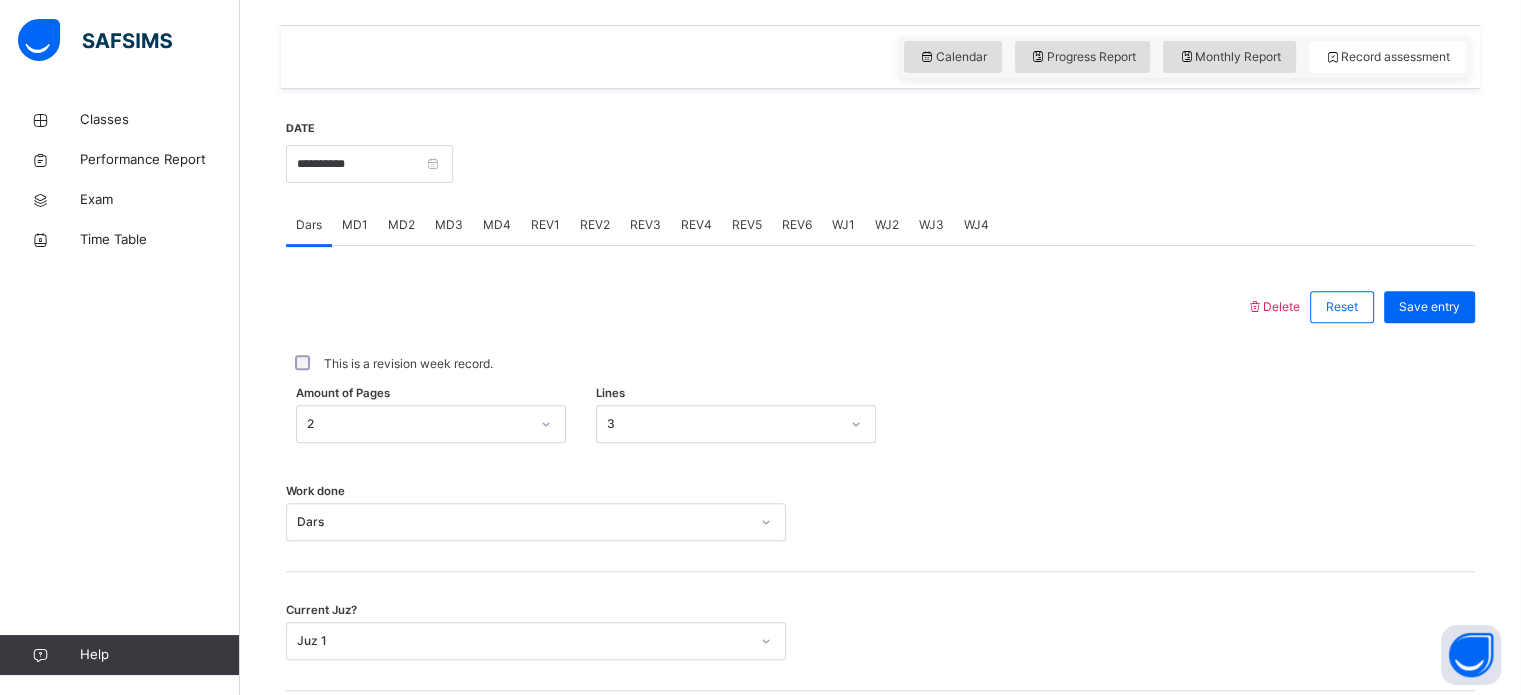 click on "MD1" at bounding box center (355, 225) 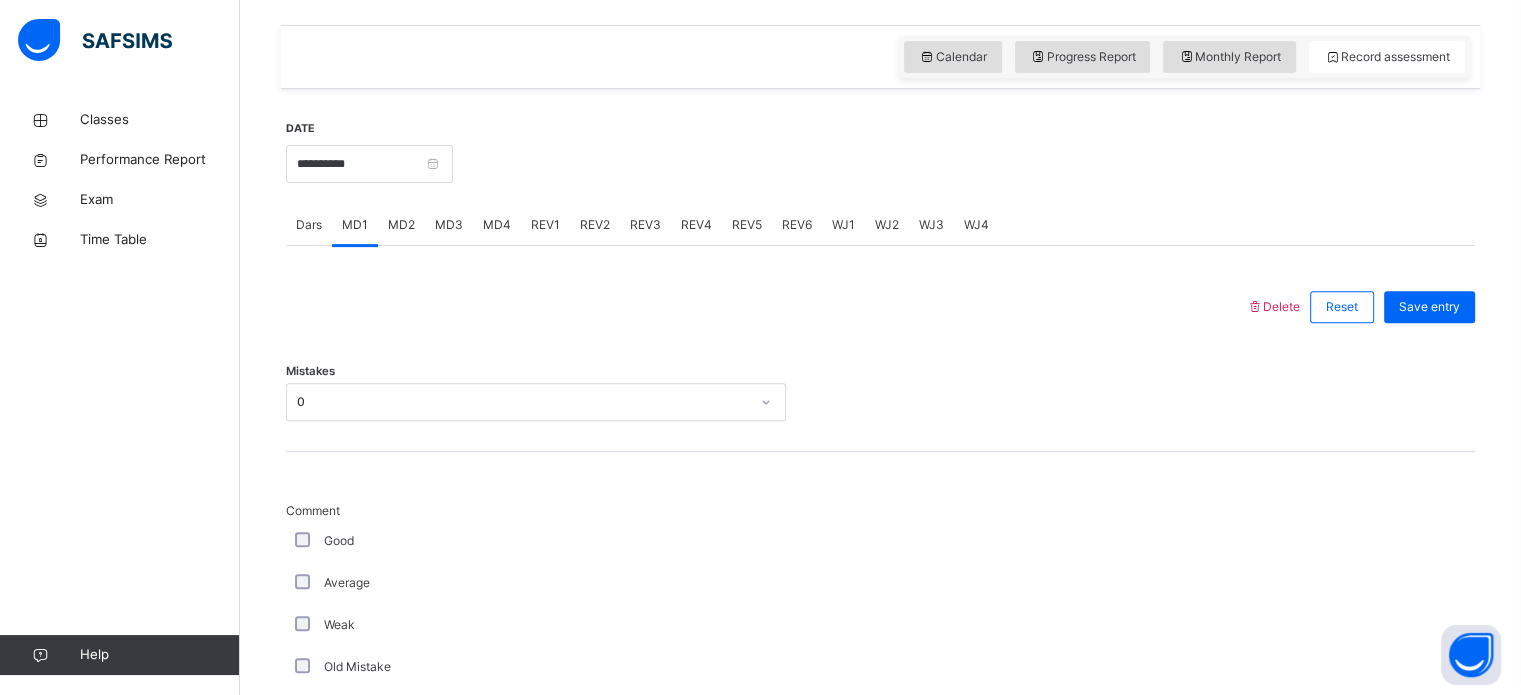 click on "MD4" at bounding box center (497, 225) 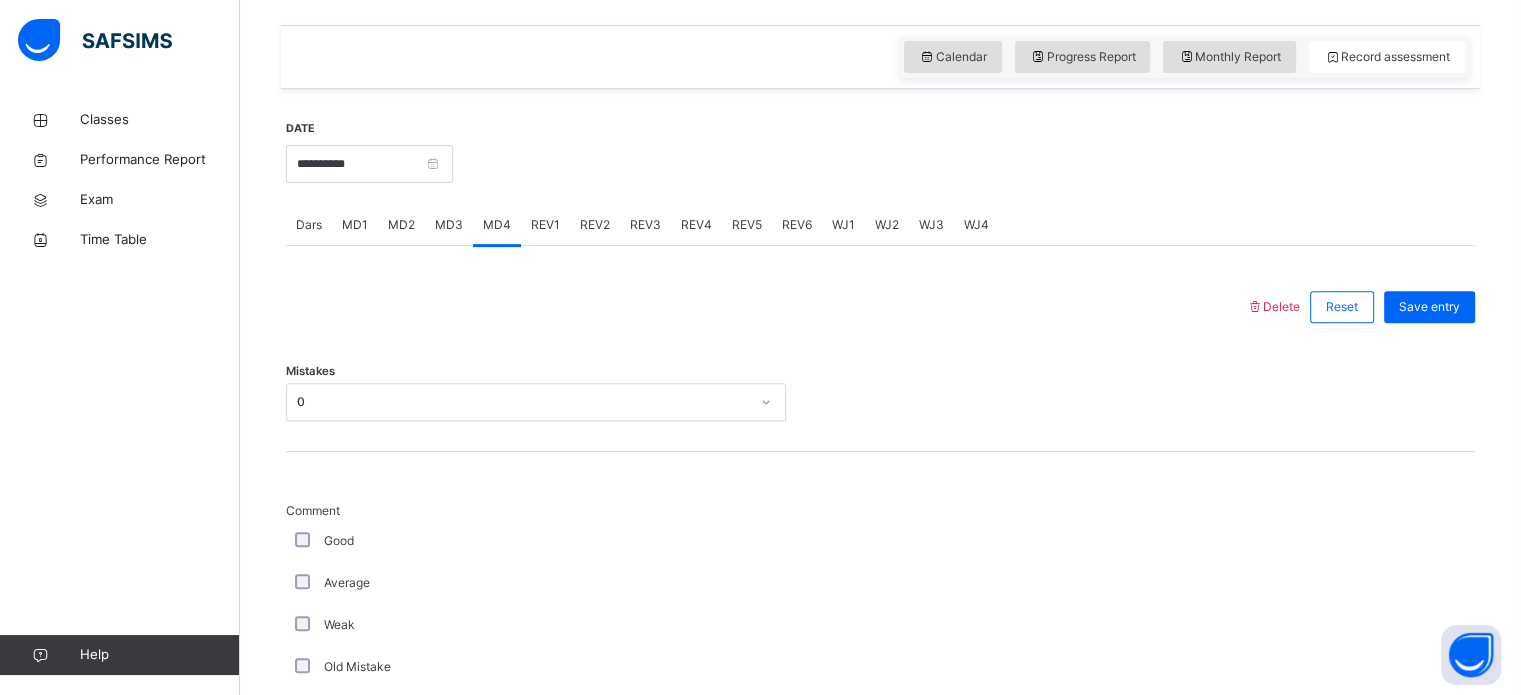click on "REV1" at bounding box center (545, 225) 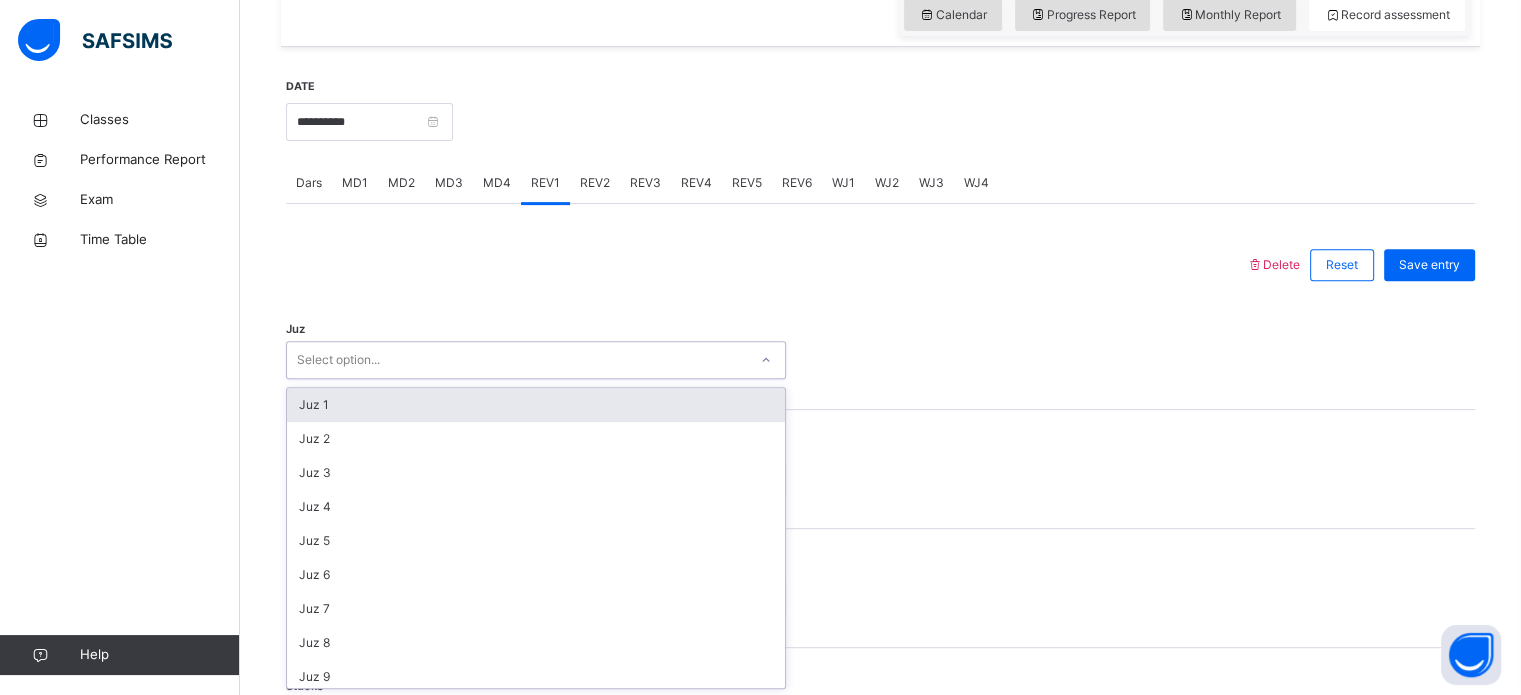 scroll, scrollTop: 712, scrollLeft: 0, axis: vertical 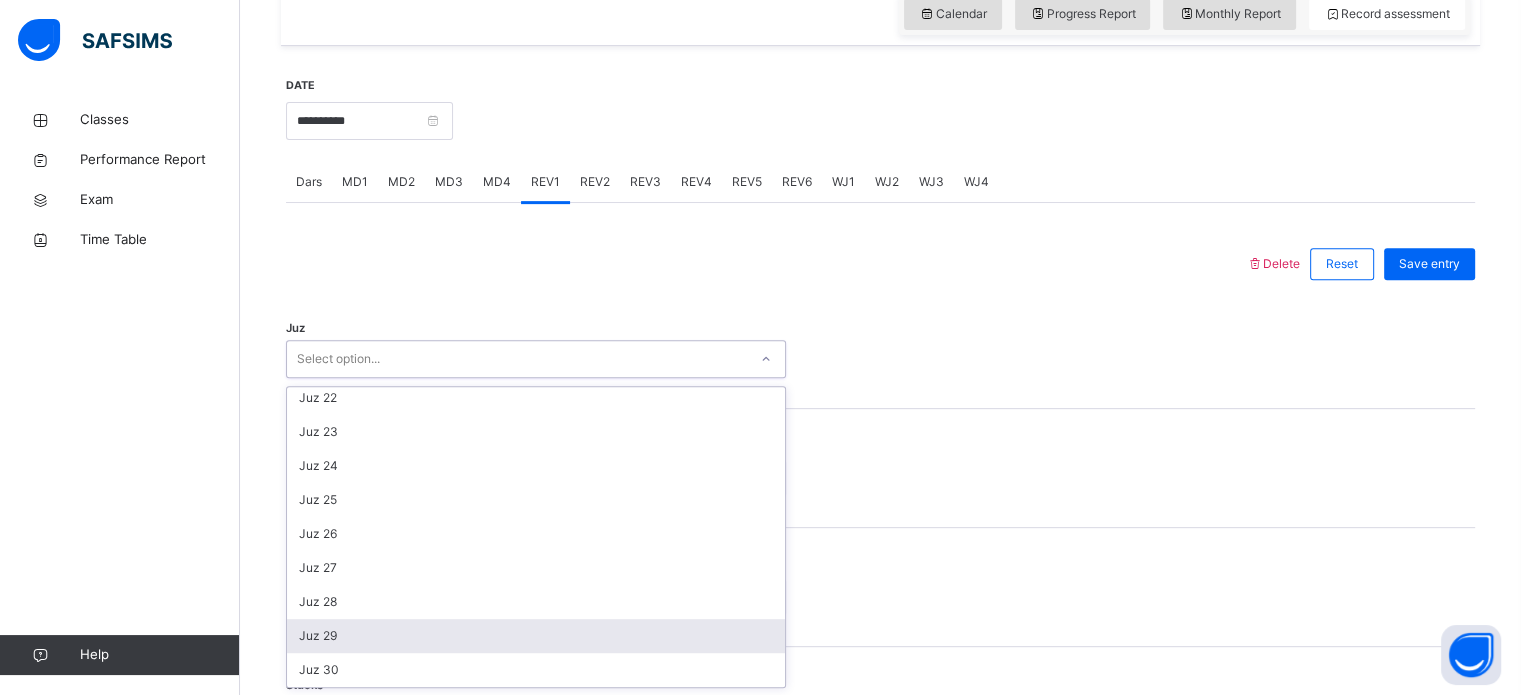 click on "Juz 29" at bounding box center [536, 636] 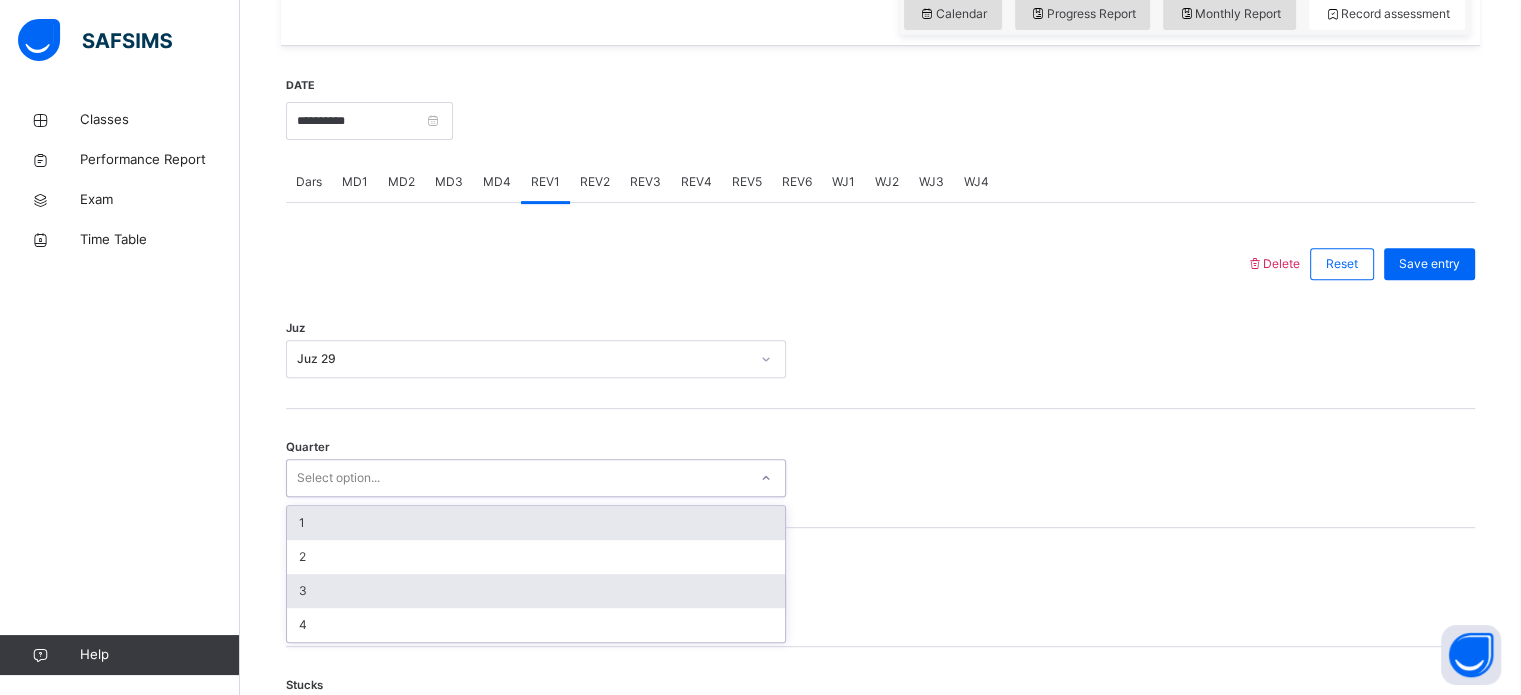 click on "3" at bounding box center (536, 591) 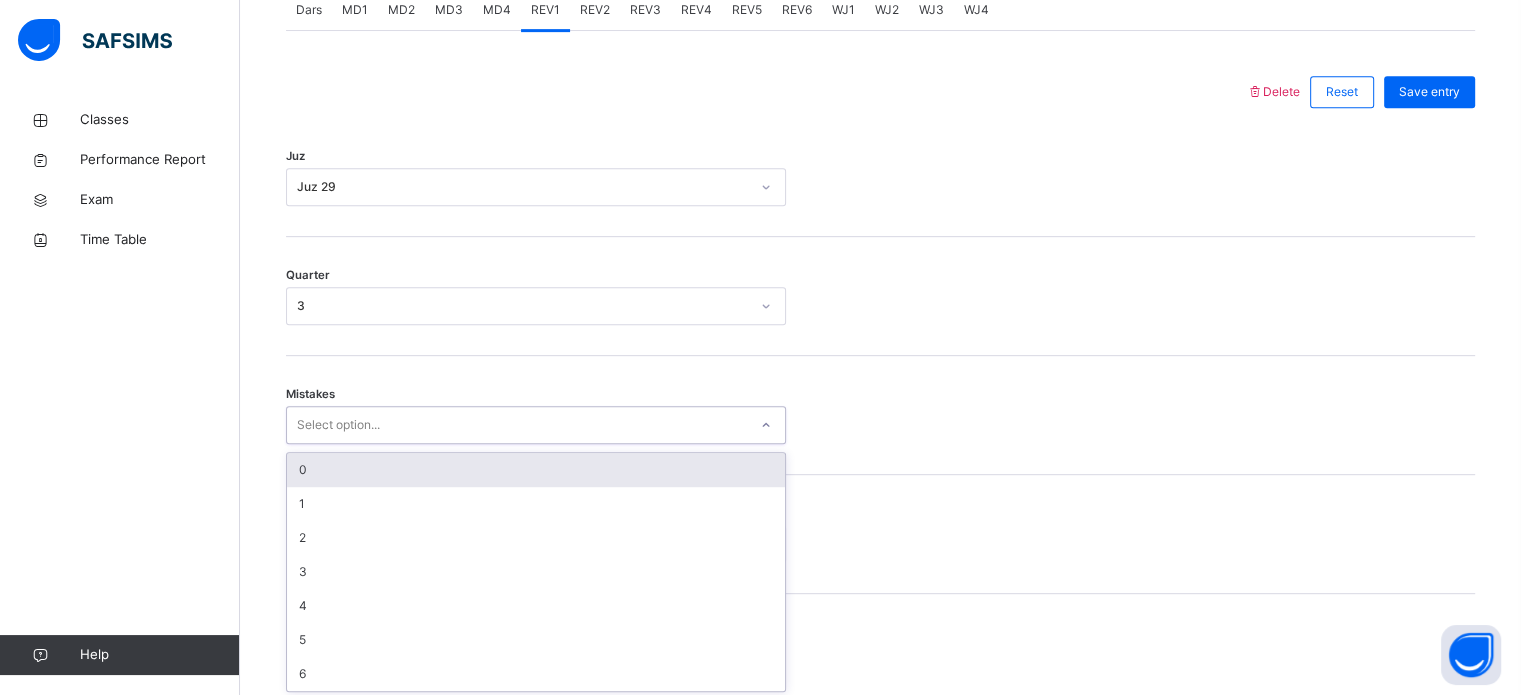 scroll, scrollTop: 888, scrollLeft: 0, axis: vertical 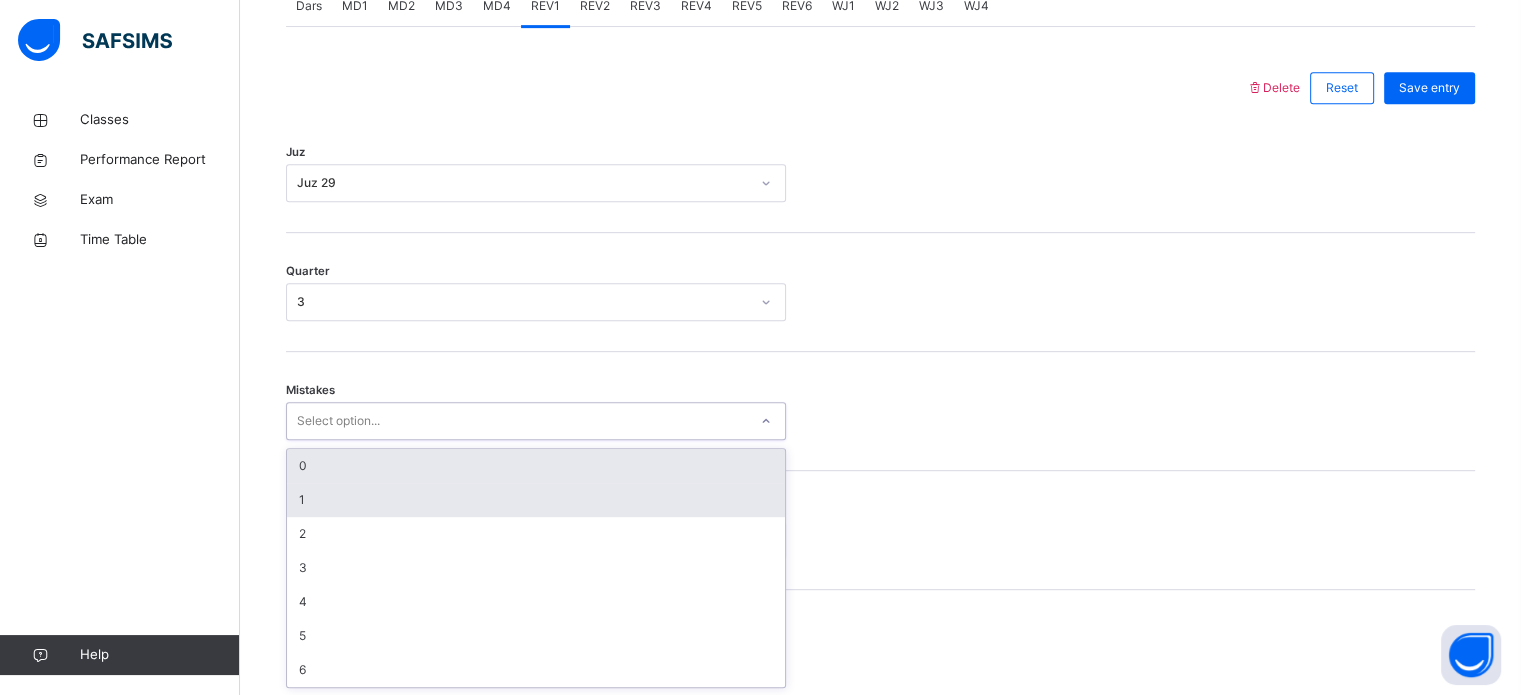 click on "1" at bounding box center (536, 500) 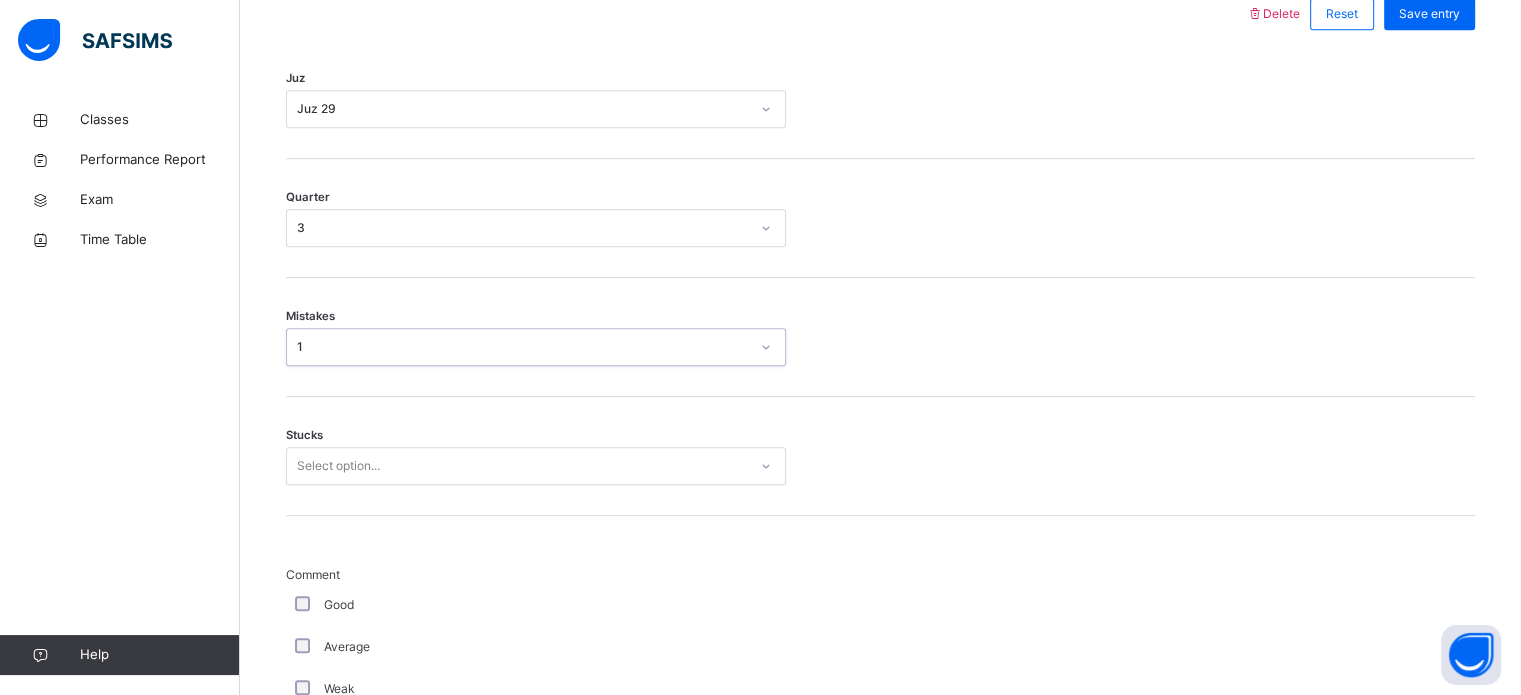 scroll, scrollTop: 972, scrollLeft: 0, axis: vertical 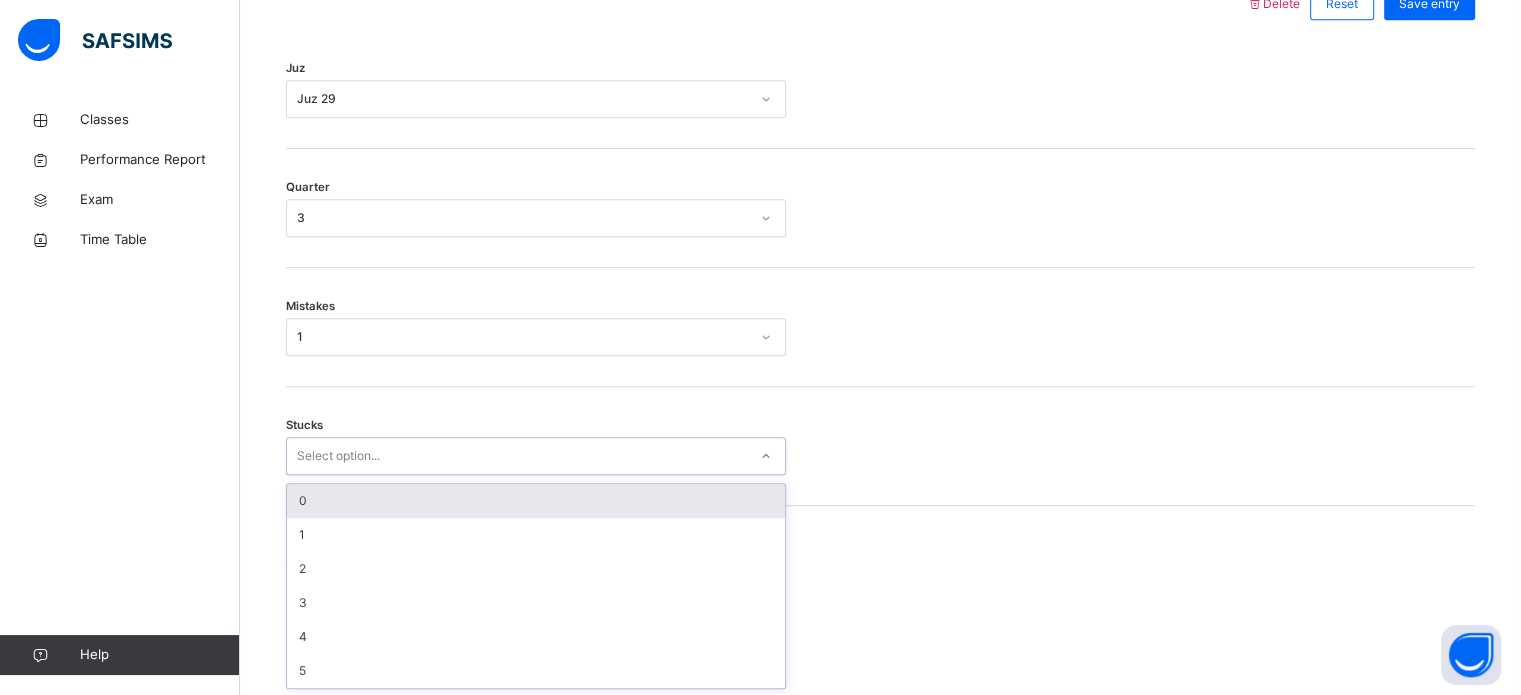 click on "0" at bounding box center [536, 501] 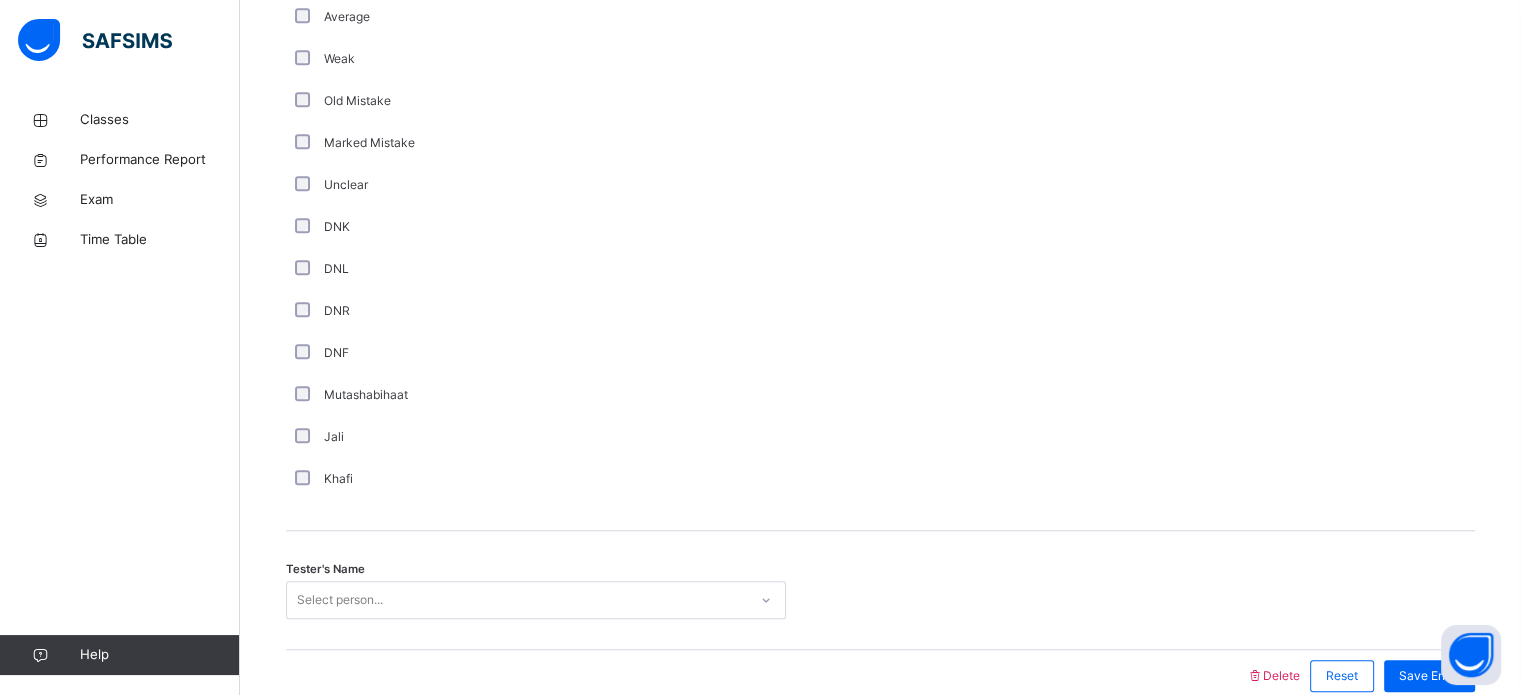 scroll, scrollTop: 1687, scrollLeft: 0, axis: vertical 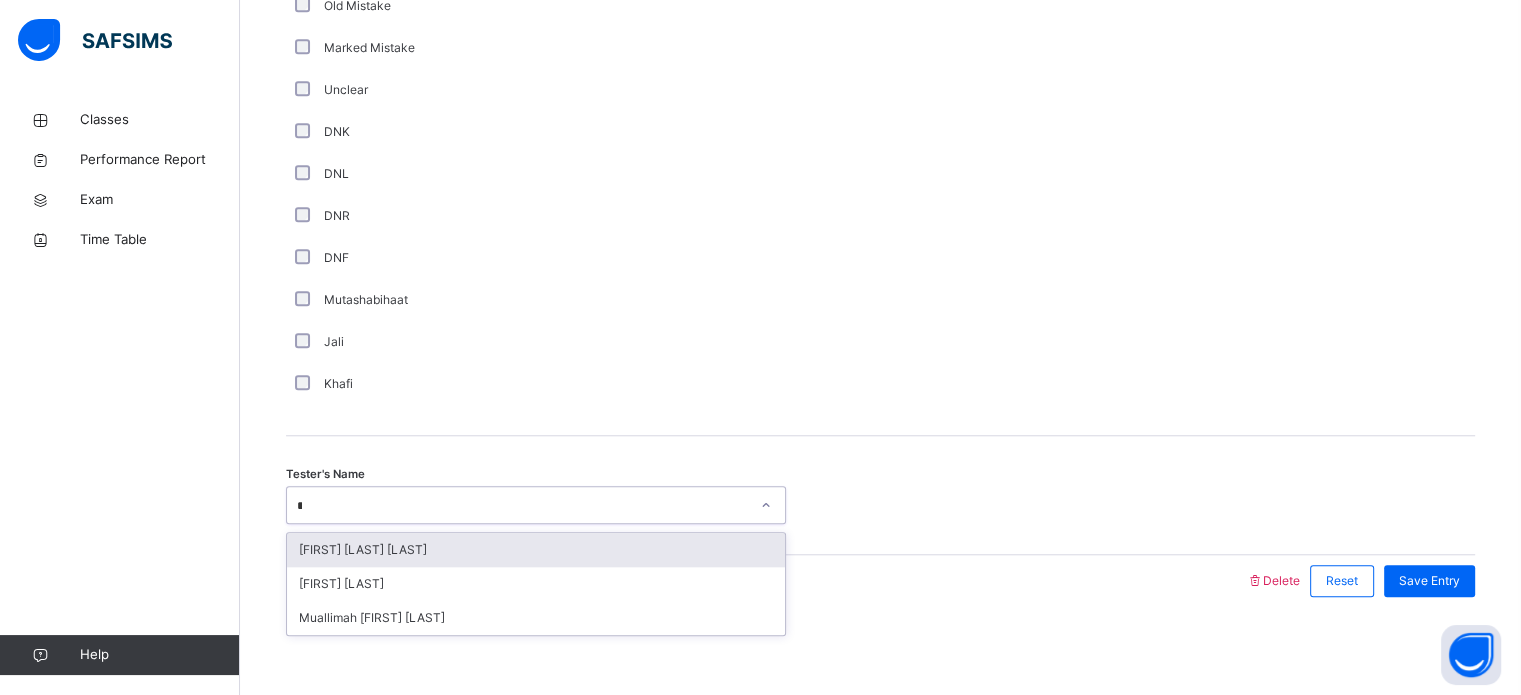type on "**" 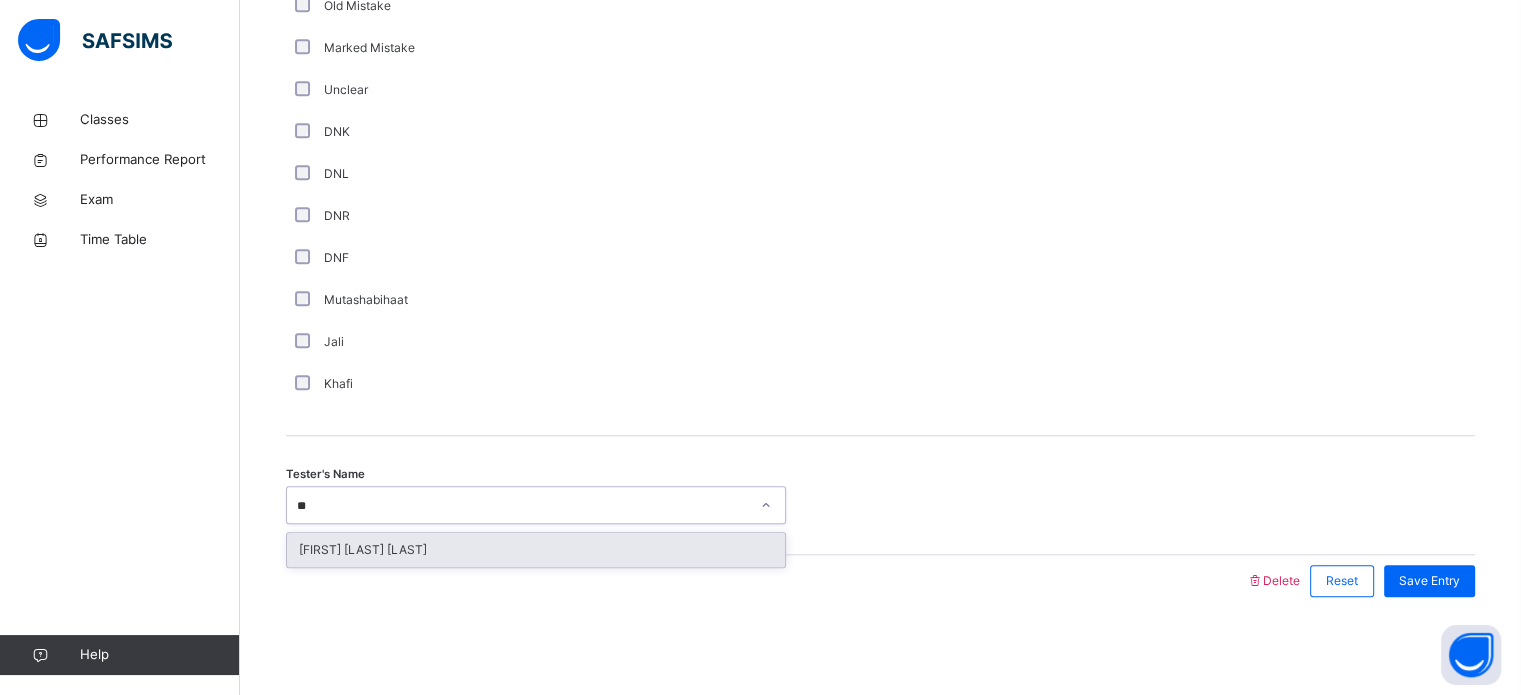 type 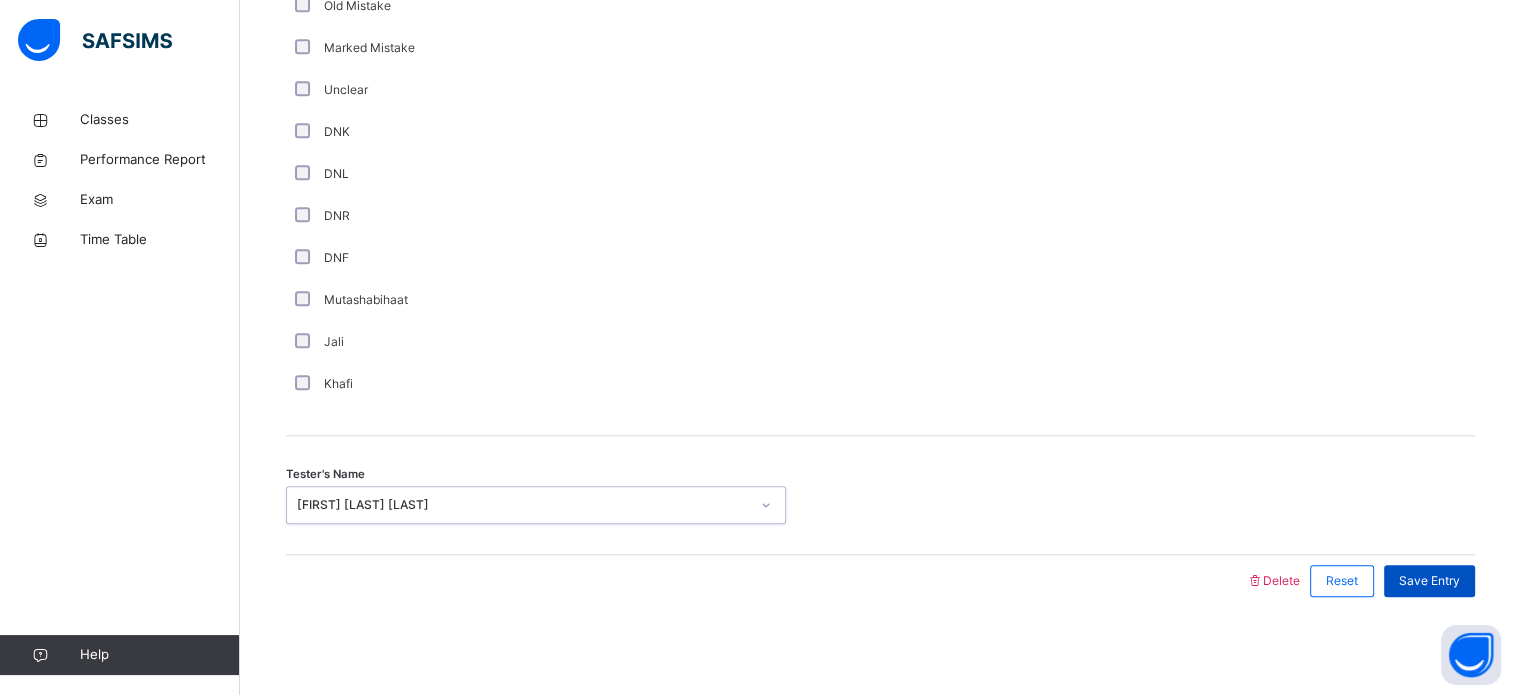 click on "Save Entry" at bounding box center [1429, 581] 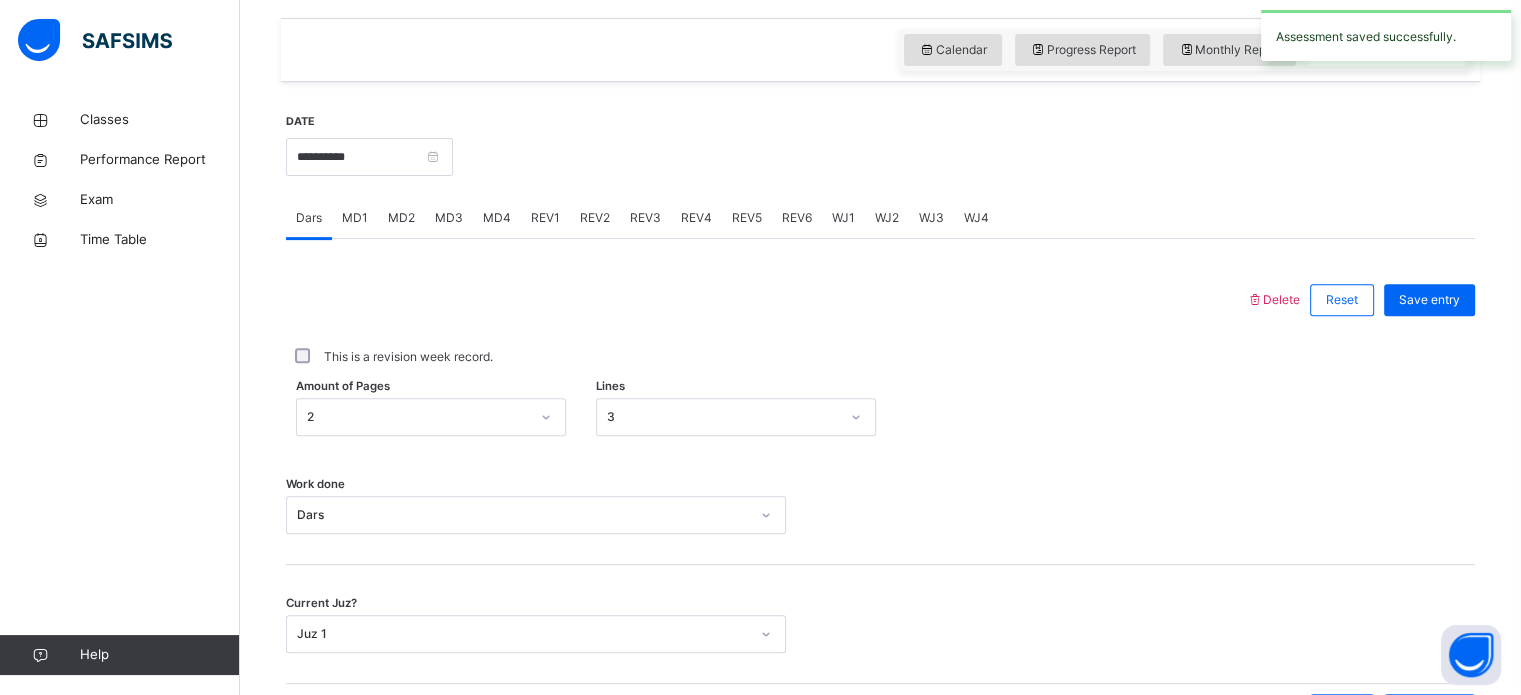 scroll, scrollTop: 676, scrollLeft: 0, axis: vertical 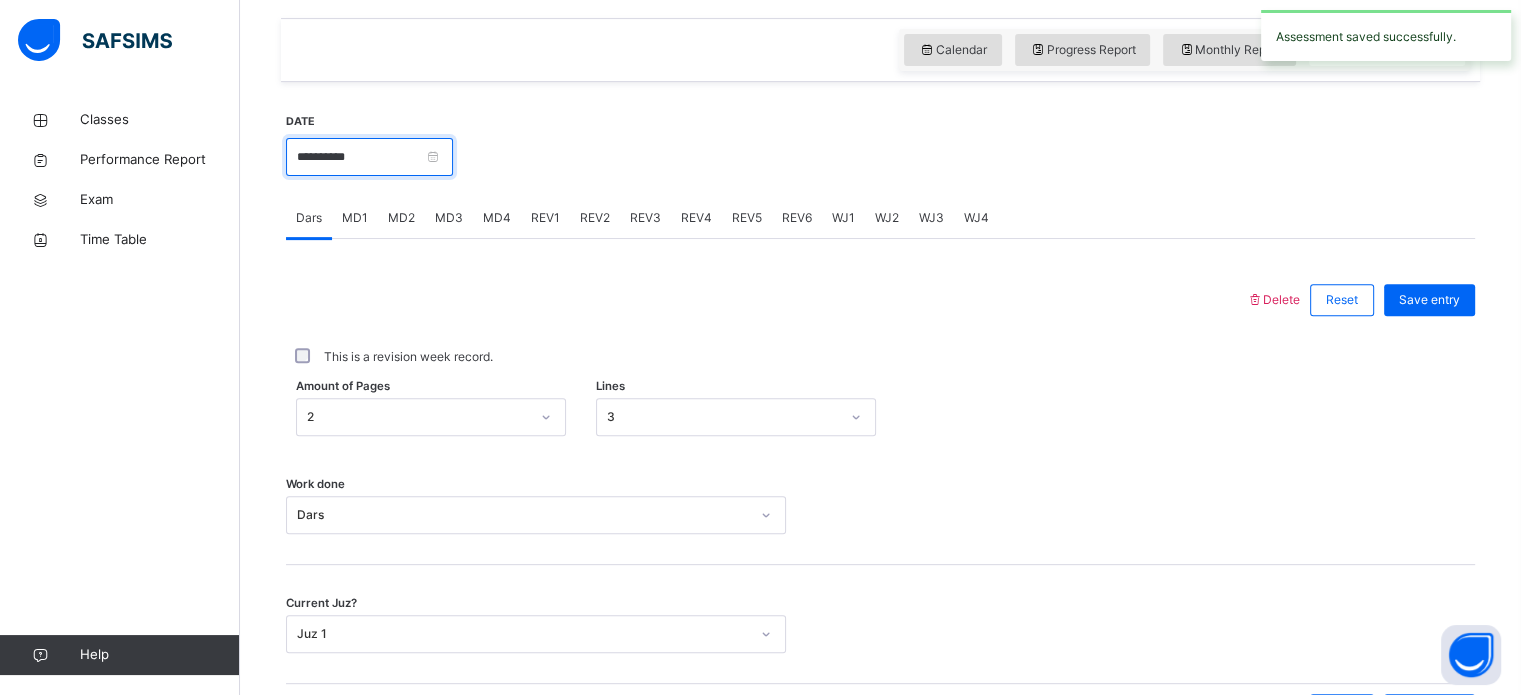 click on "**********" at bounding box center [369, 157] 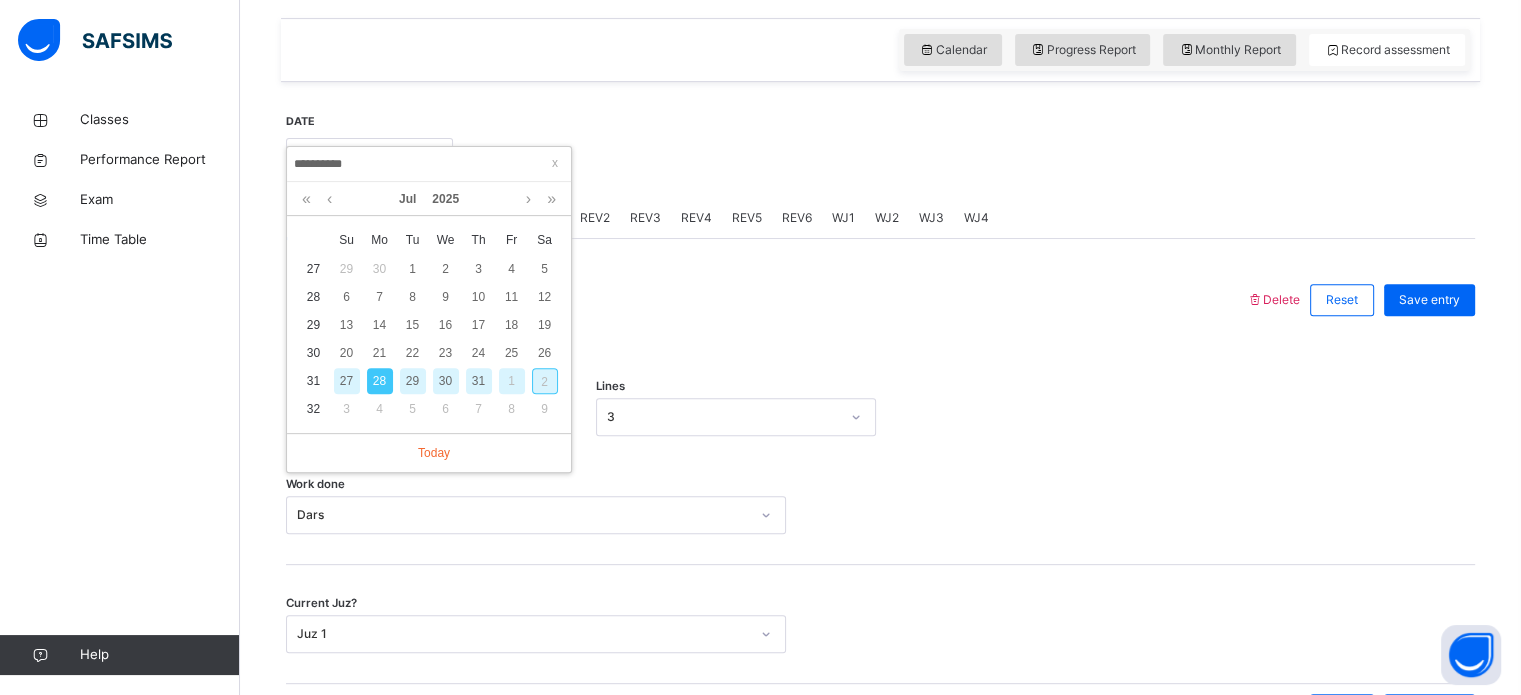 click on "Delete Reset Save entry This is a revision week record. Amount of Pages 2 Lines 3 Work done Dars Current Juz? Juz 1  Delete Reset Save Entry" at bounding box center [880, 487] 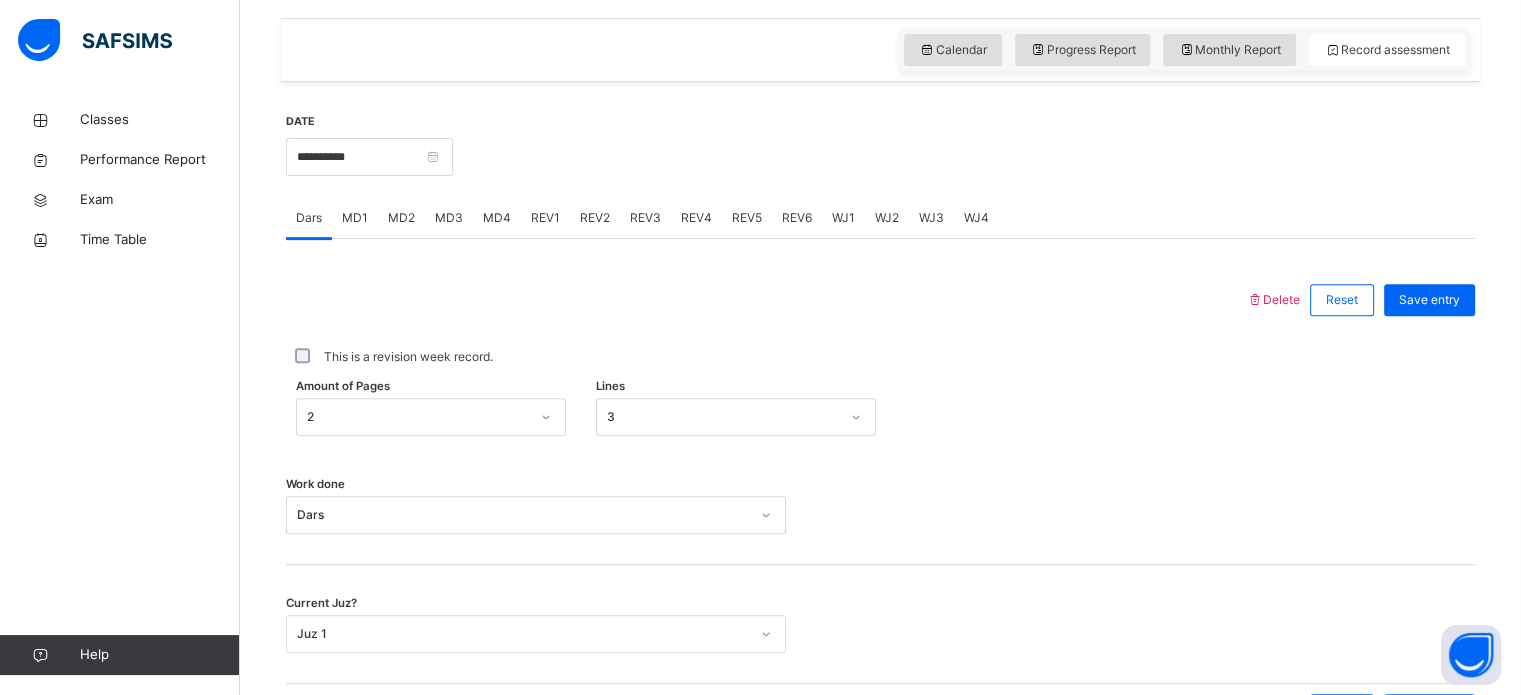 click on "REV2" at bounding box center [595, 218] 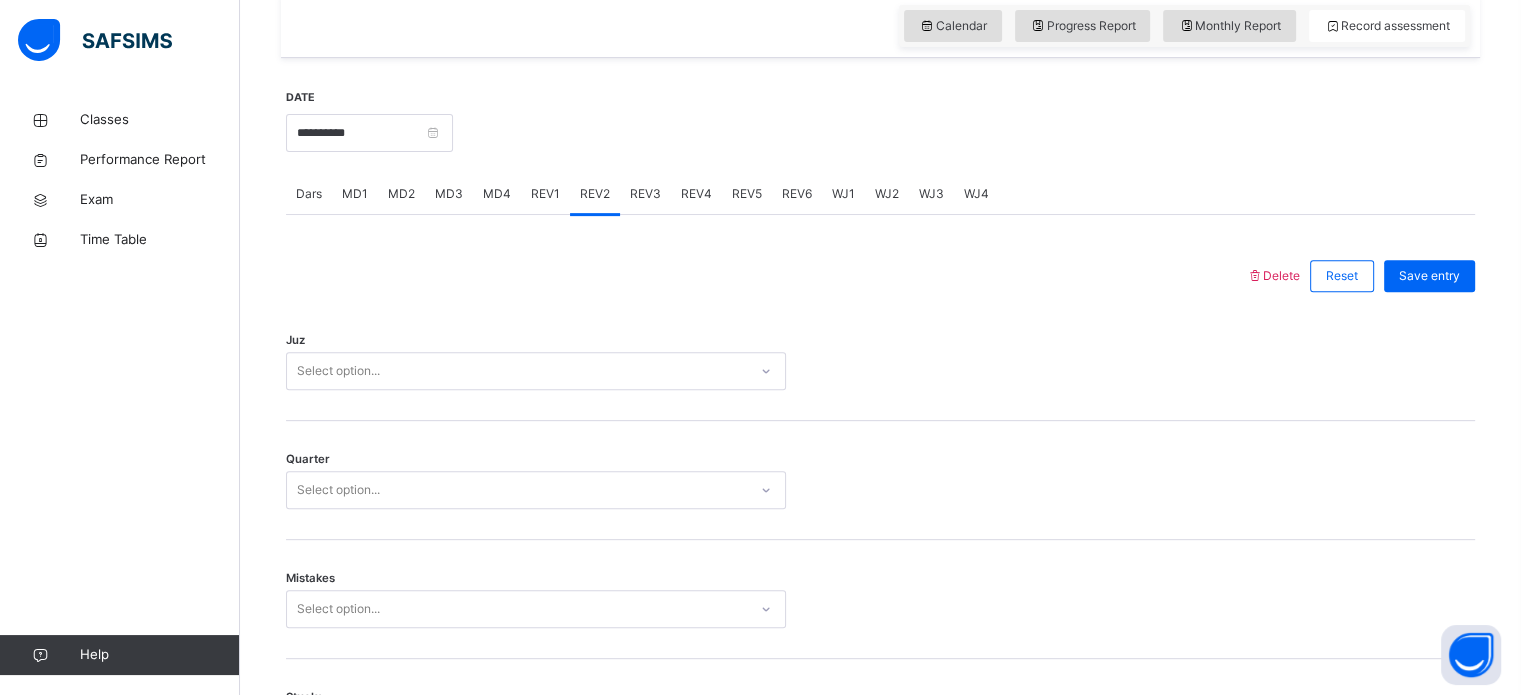 scroll, scrollTop: 712, scrollLeft: 0, axis: vertical 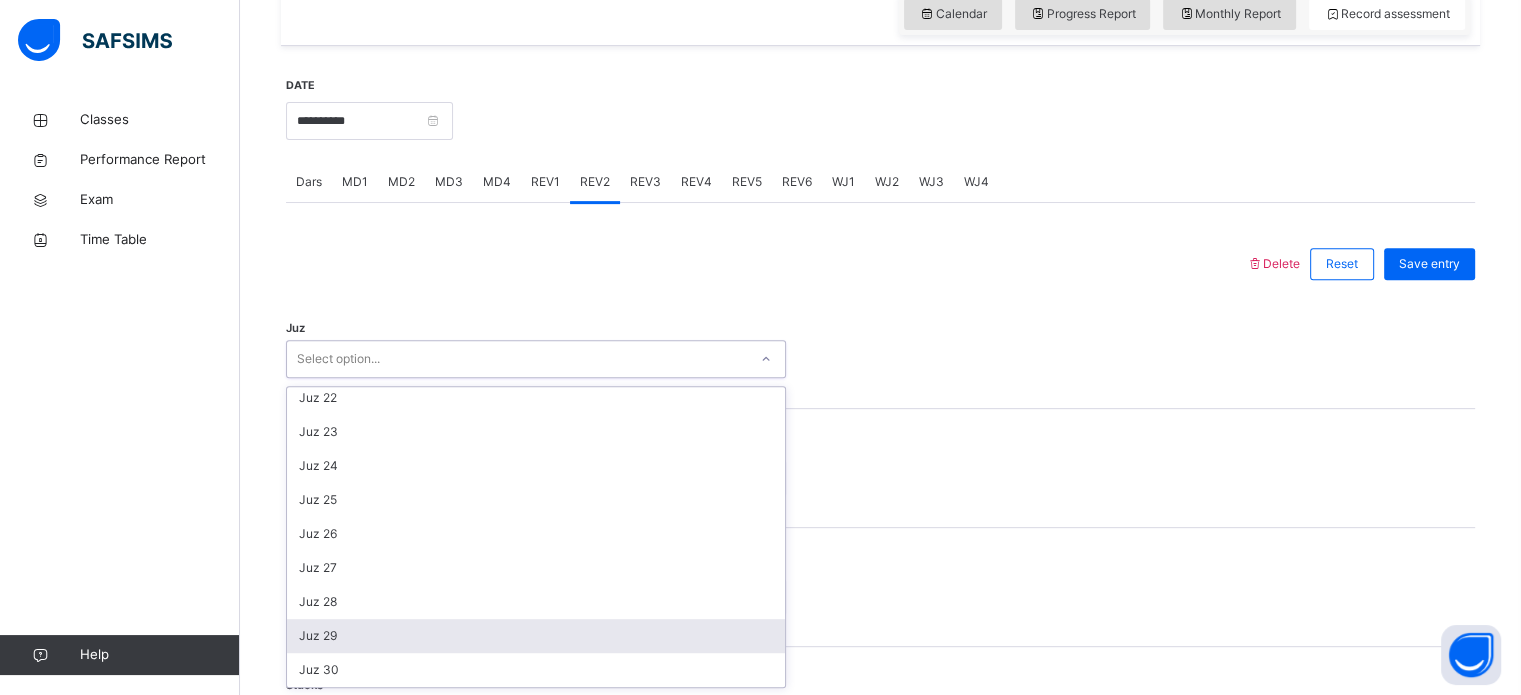 click on "Juz 29" at bounding box center [536, 636] 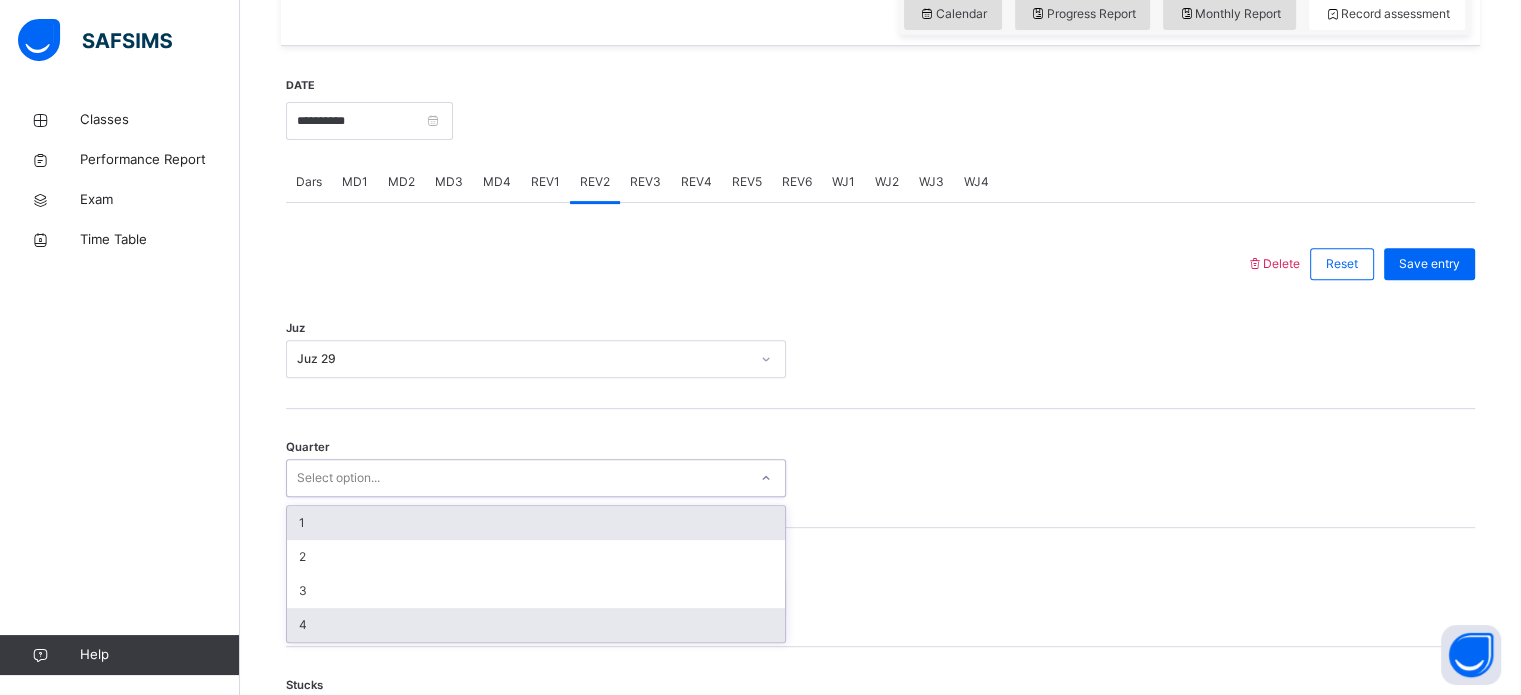 click on "4" at bounding box center (536, 625) 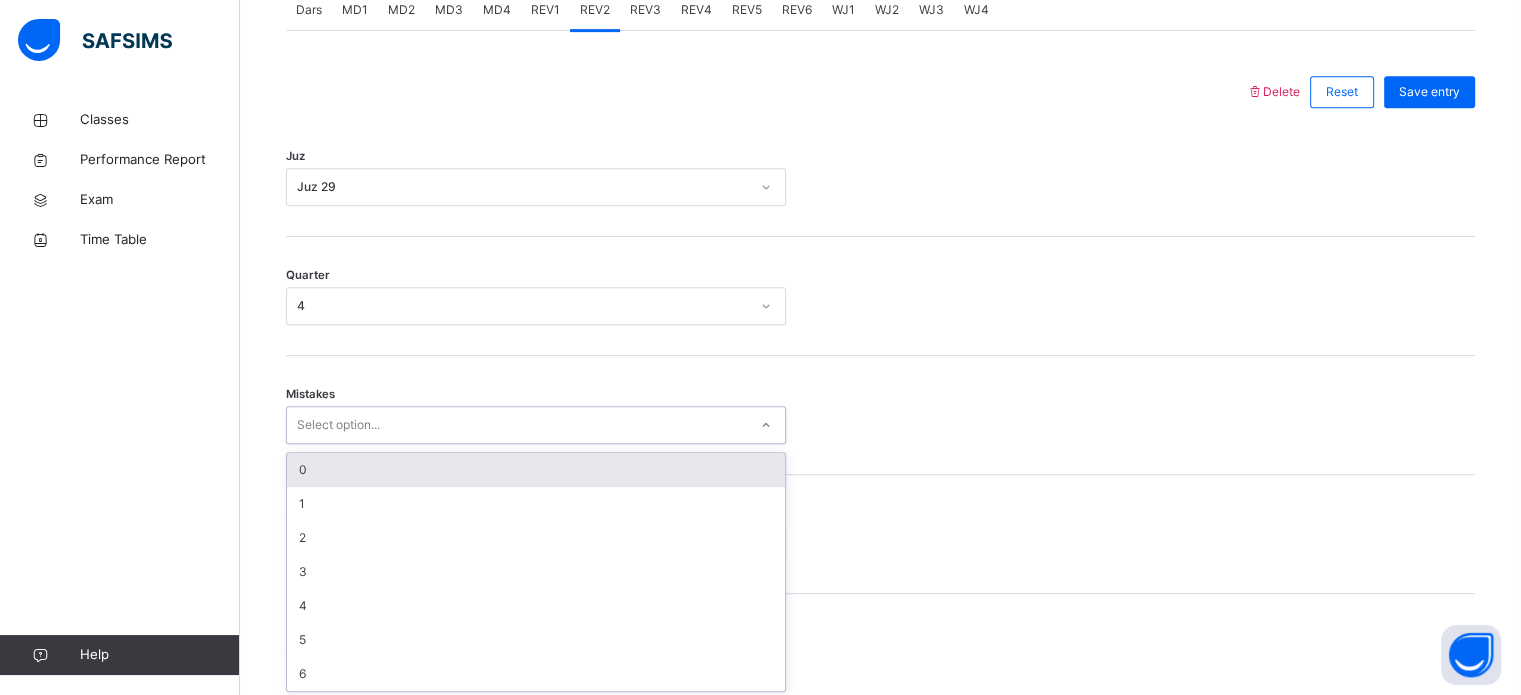 scroll, scrollTop: 888, scrollLeft: 0, axis: vertical 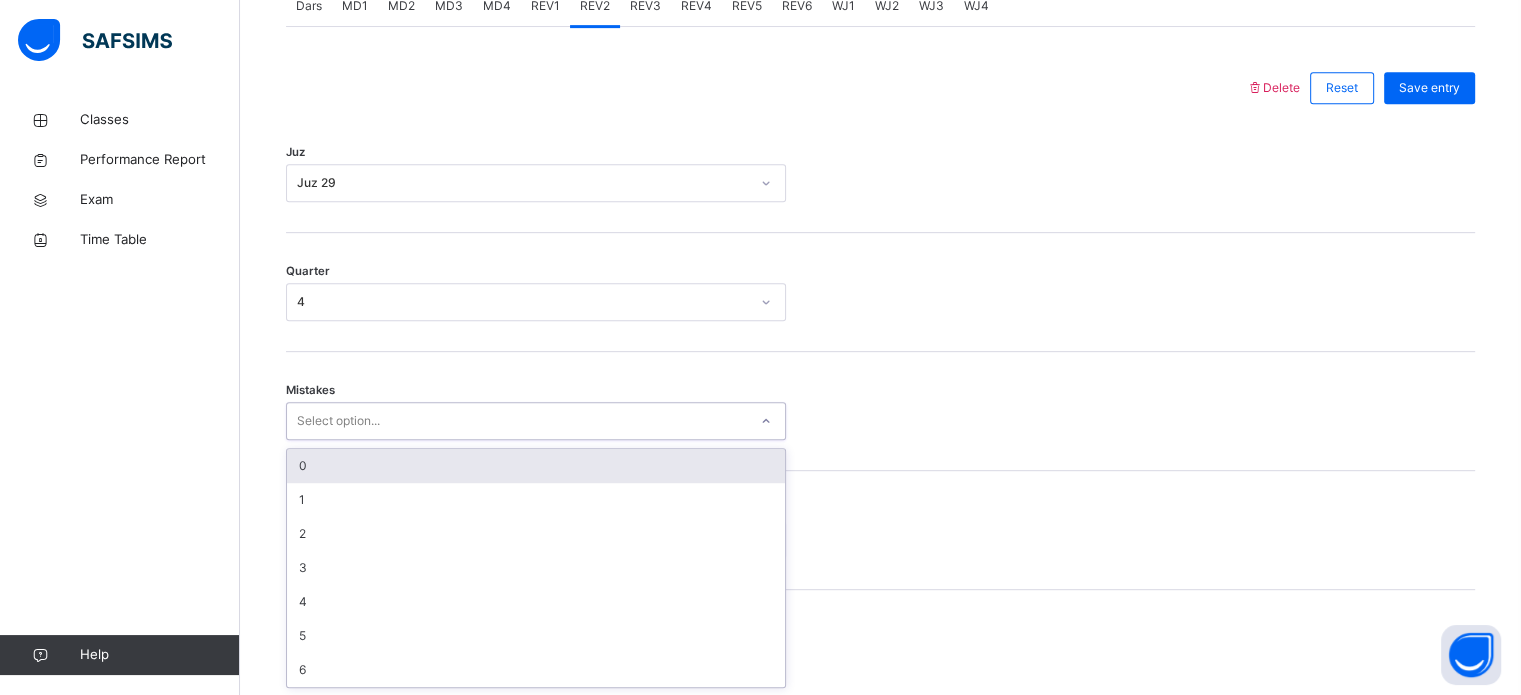 click on "0" at bounding box center (536, 466) 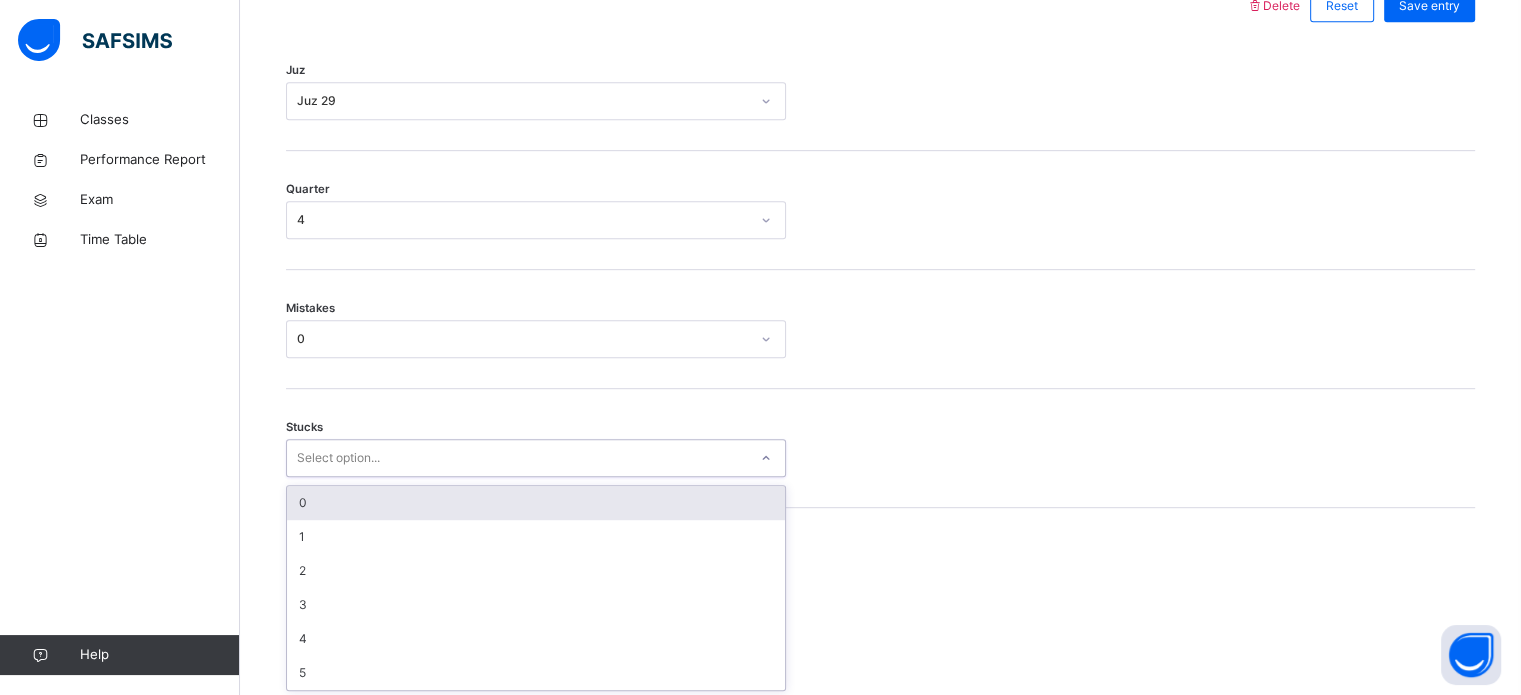scroll, scrollTop: 972, scrollLeft: 0, axis: vertical 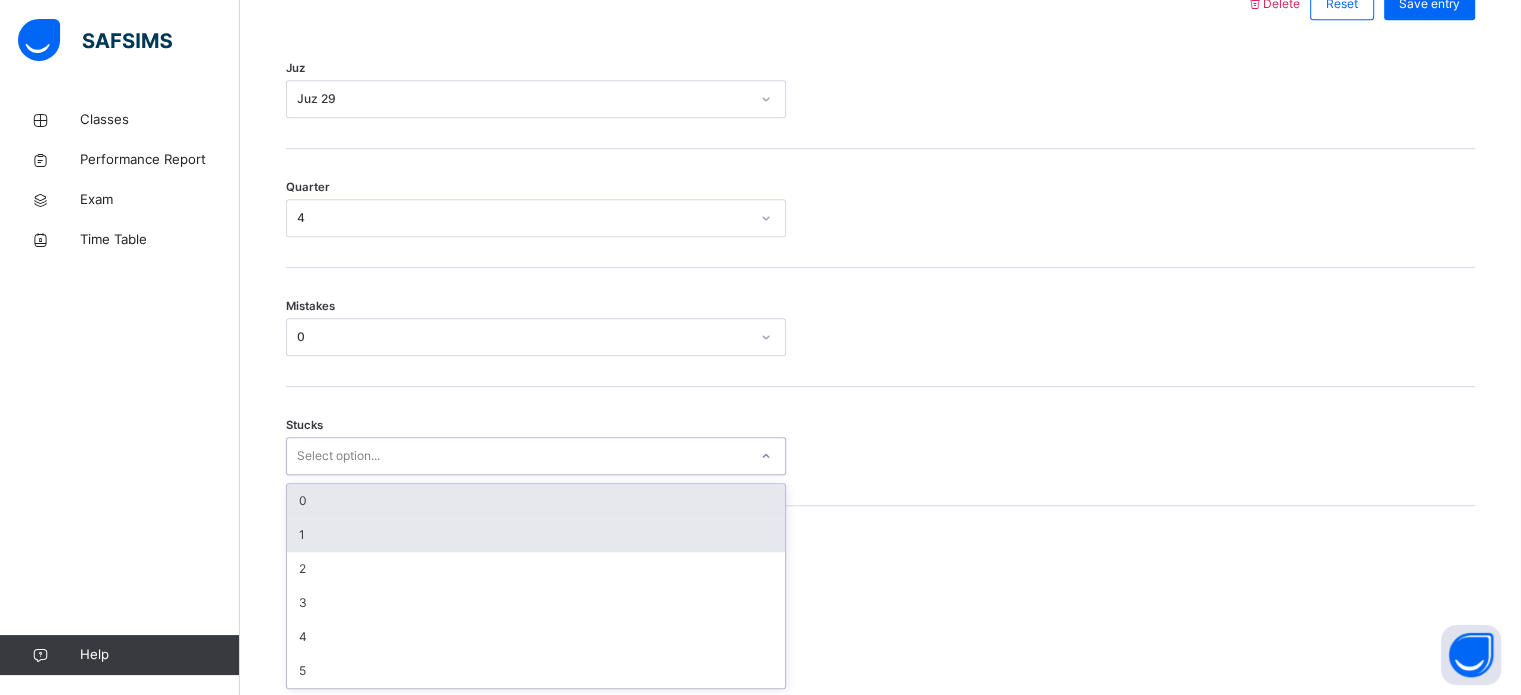 click on "1" at bounding box center [536, 535] 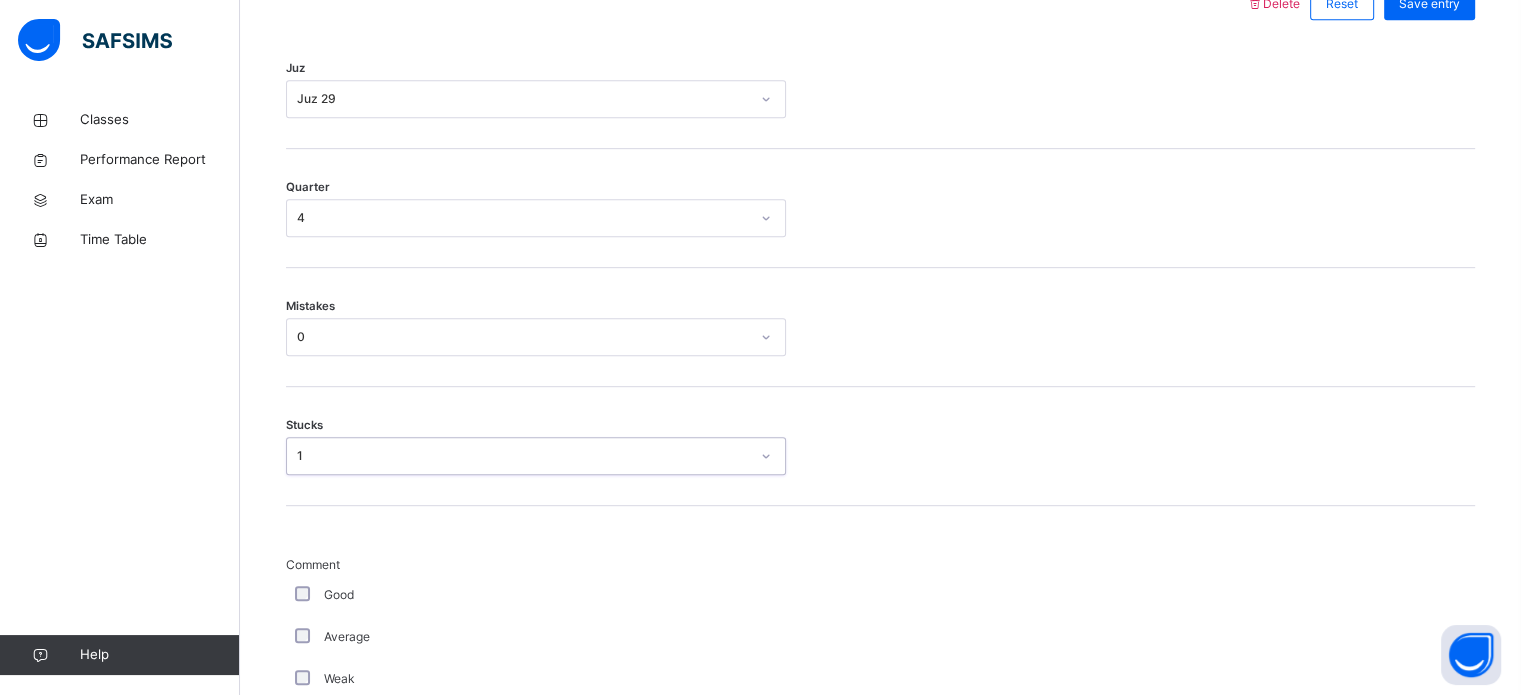 click on "Good" at bounding box center (536, 595) 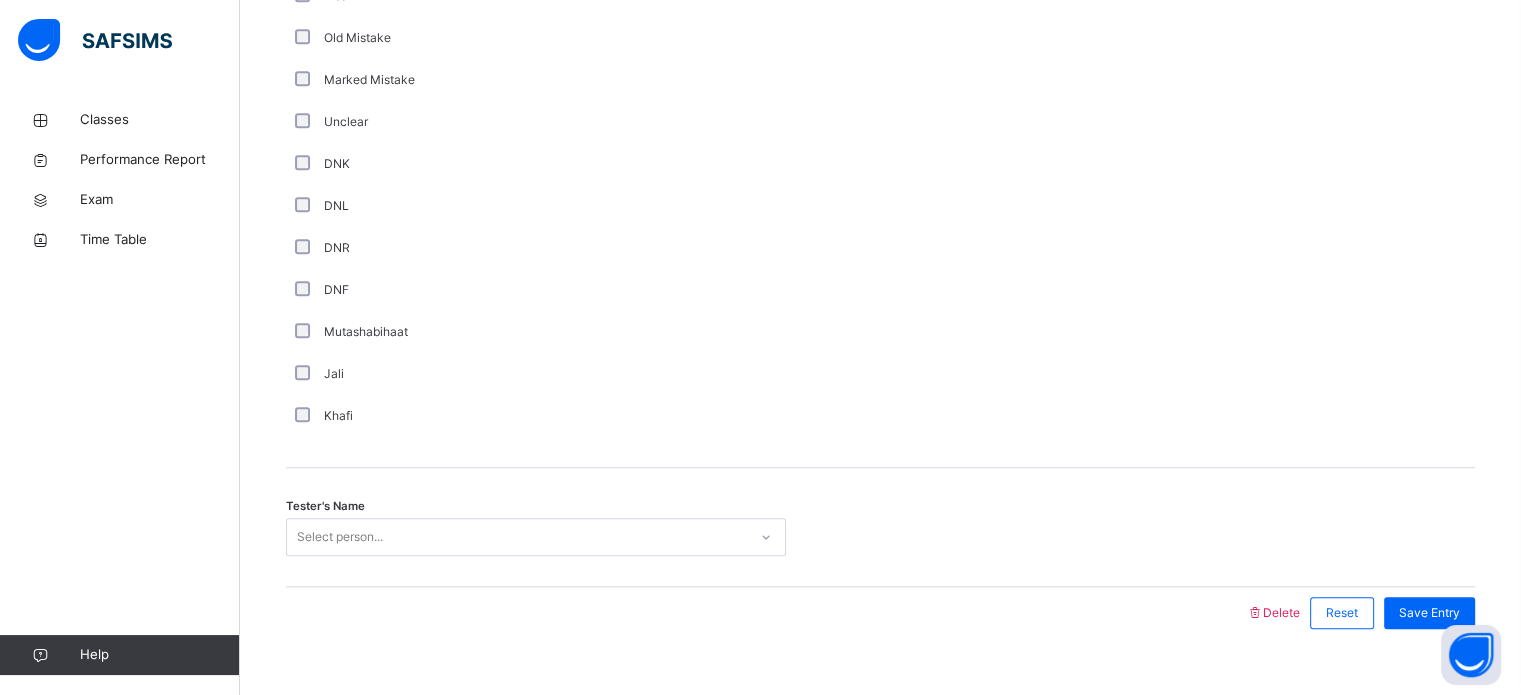 scroll, scrollTop: 1687, scrollLeft: 0, axis: vertical 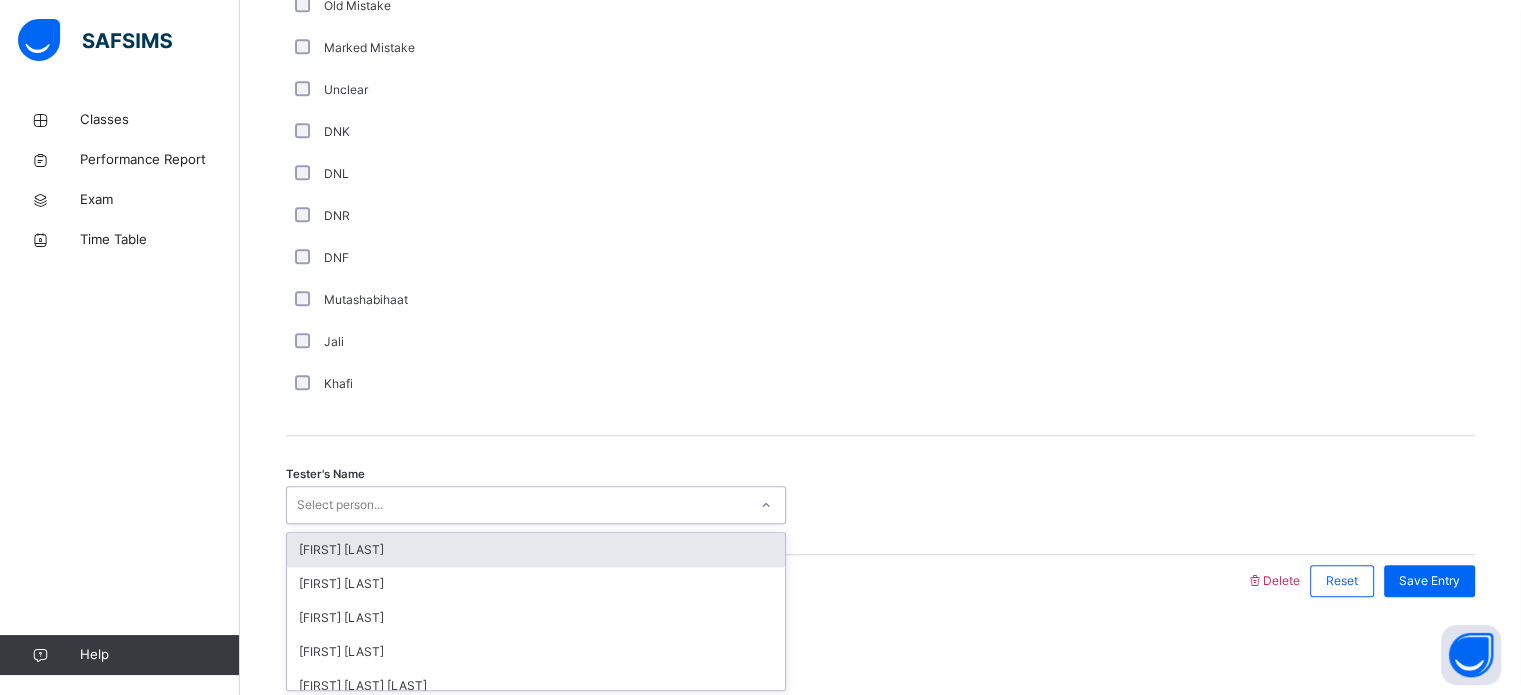 click on "[FIRST]  [LAST]" at bounding box center (536, 550) 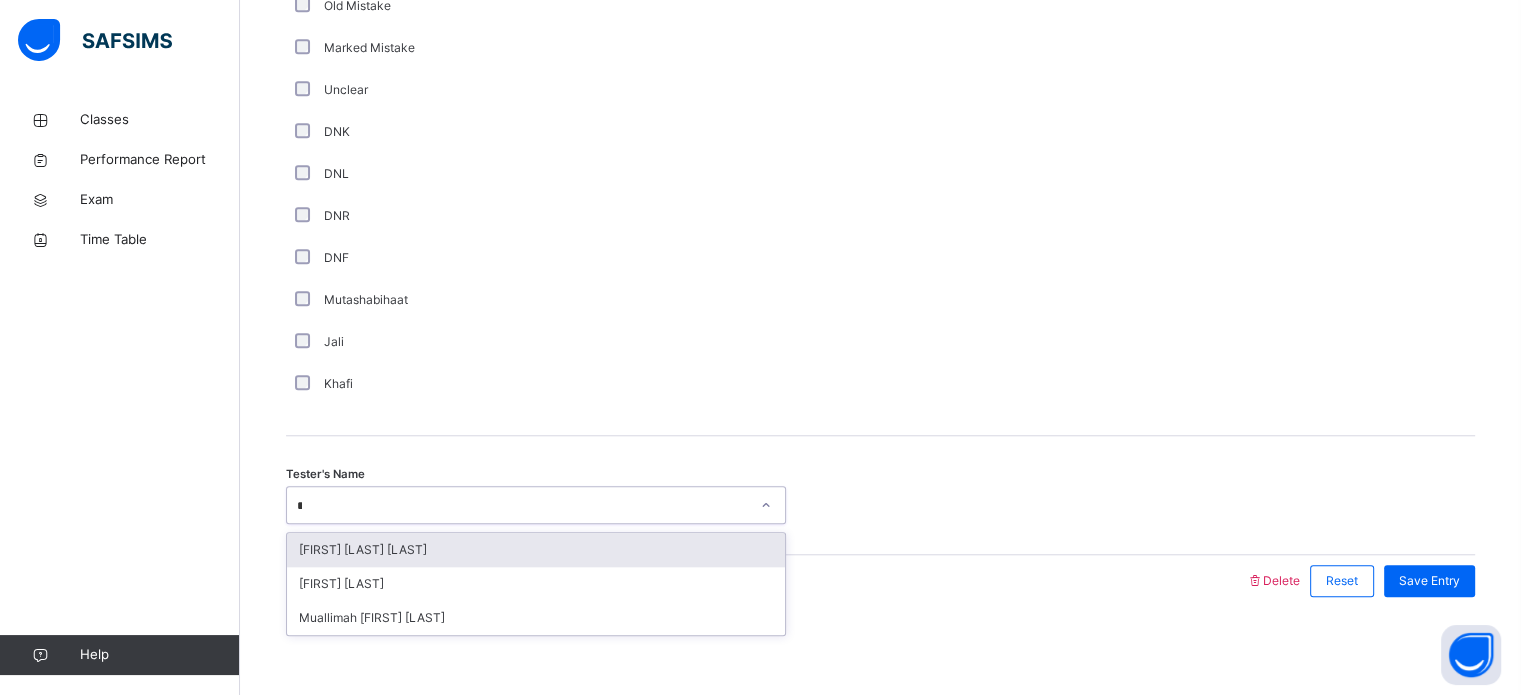 type on "**" 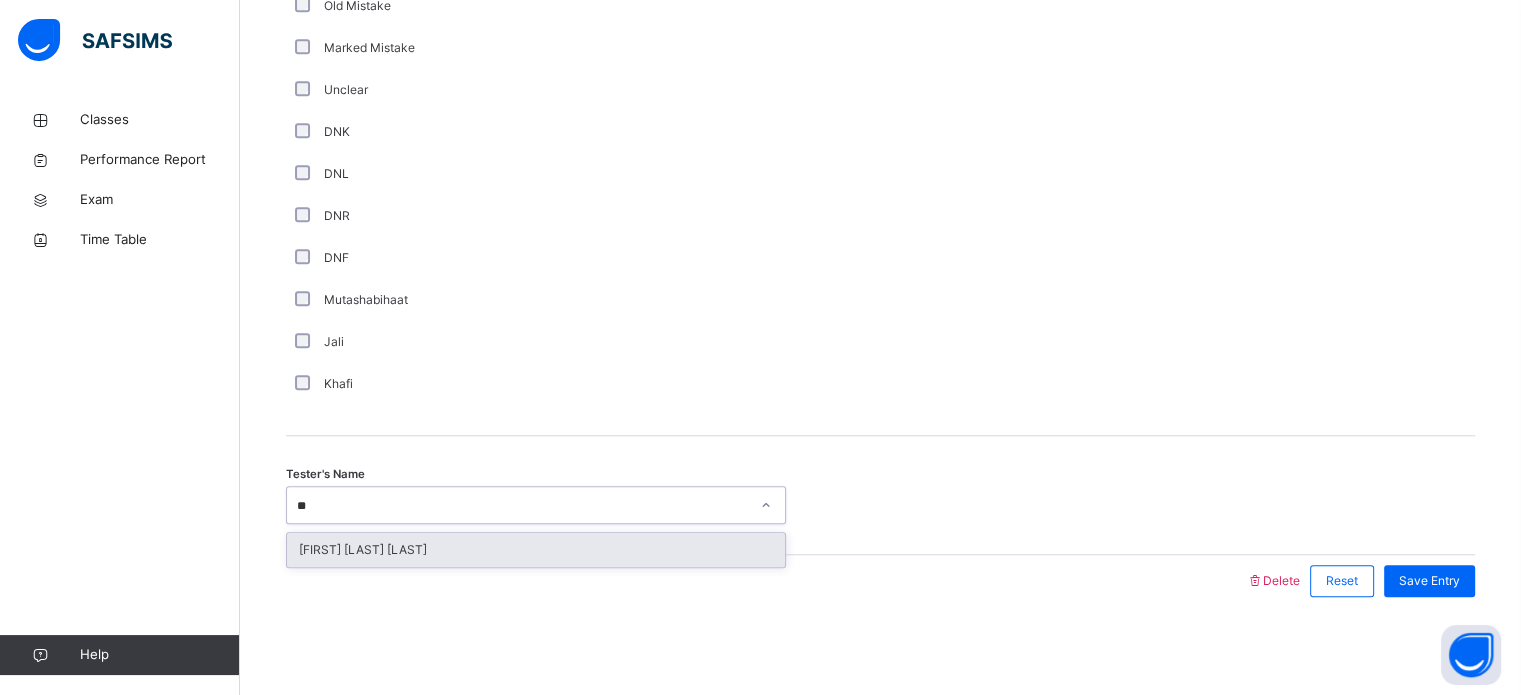 type 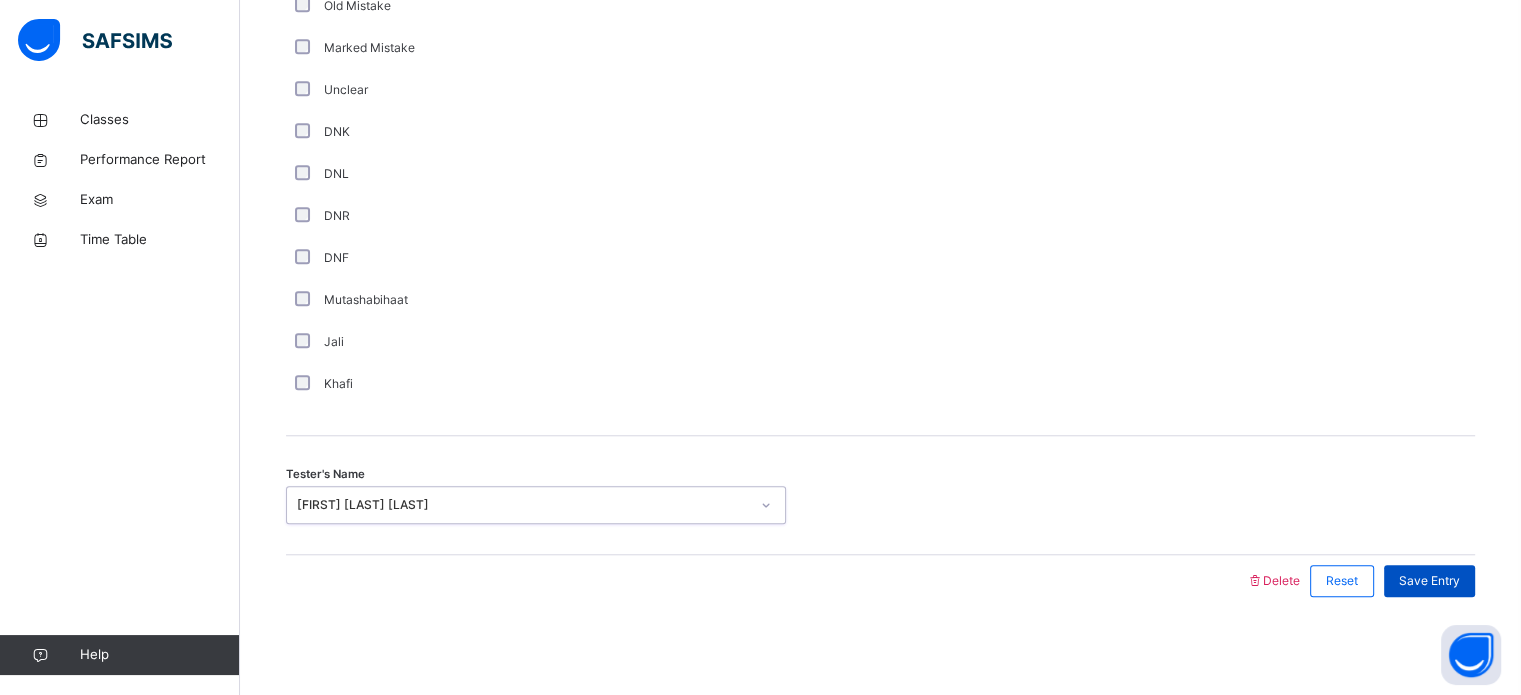 click on "Save Entry" at bounding box center [1429, 581] 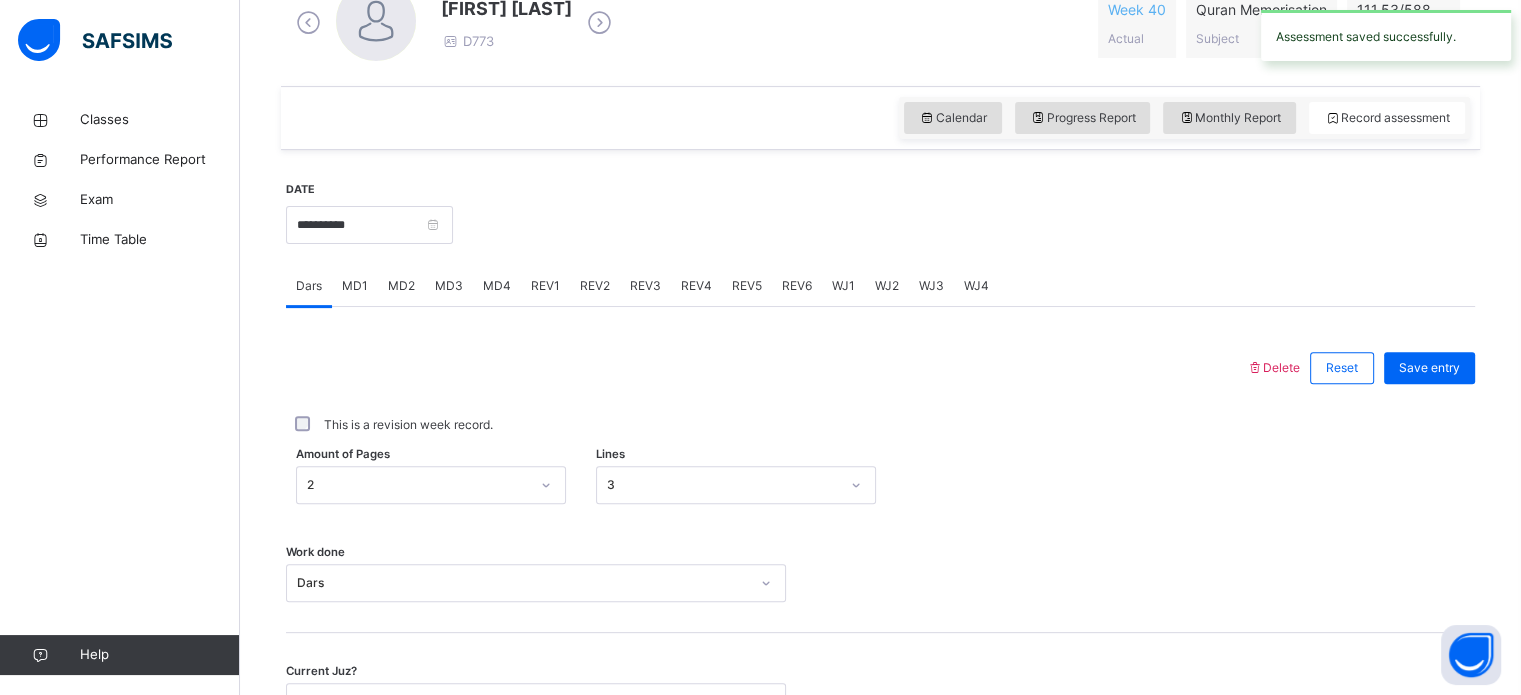 scroll, scrollTop: 607, scrollLeft: 0, axis: vertical 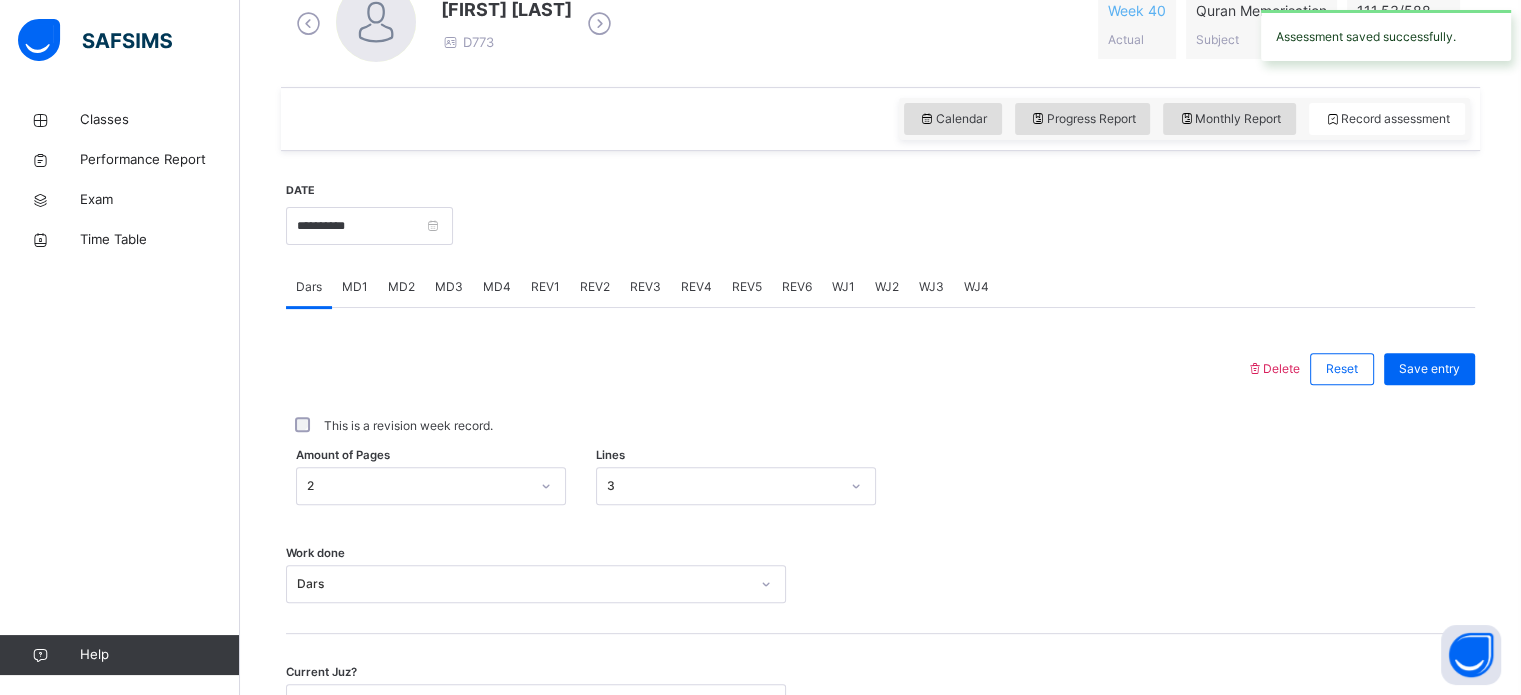 click on "REV3" at bounding box center (645, 287) 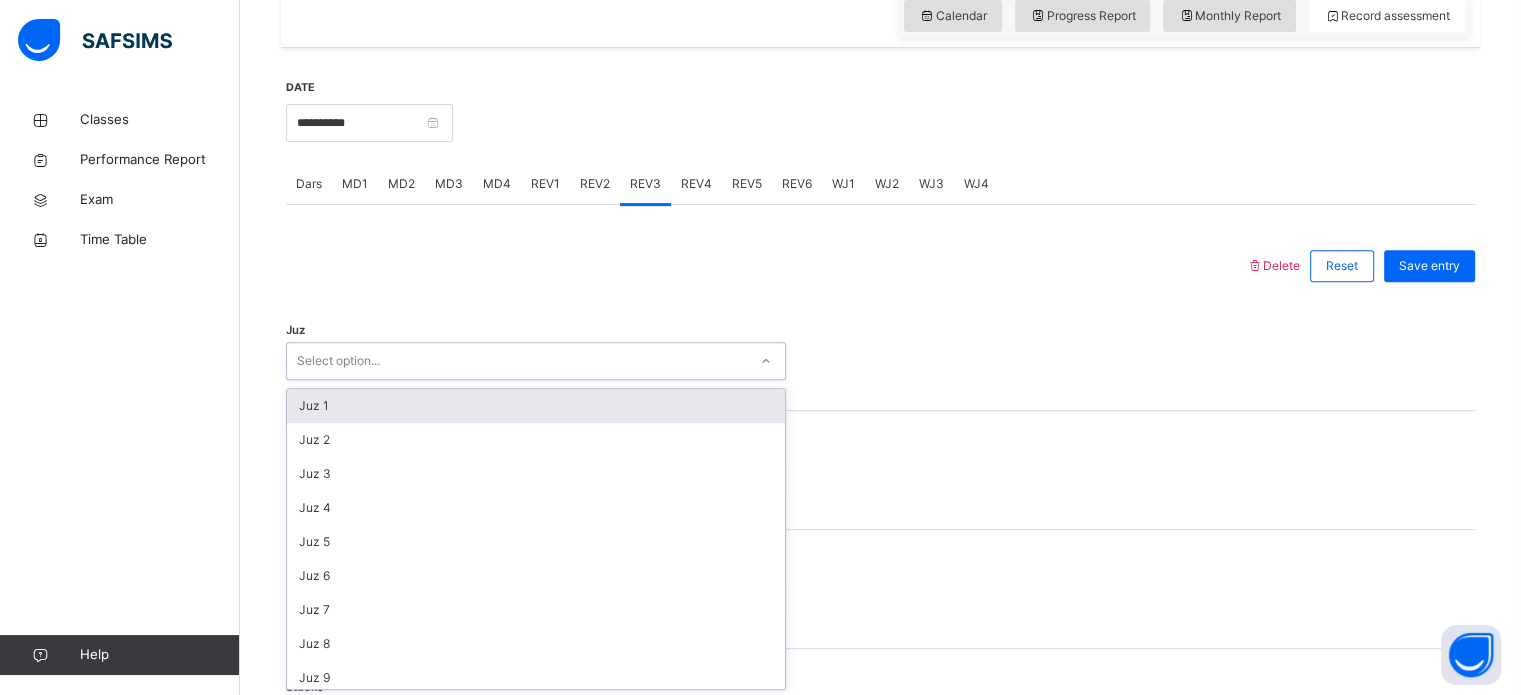 scroll, scrollTop: 712, scrollLeft: 0, axis: vertical 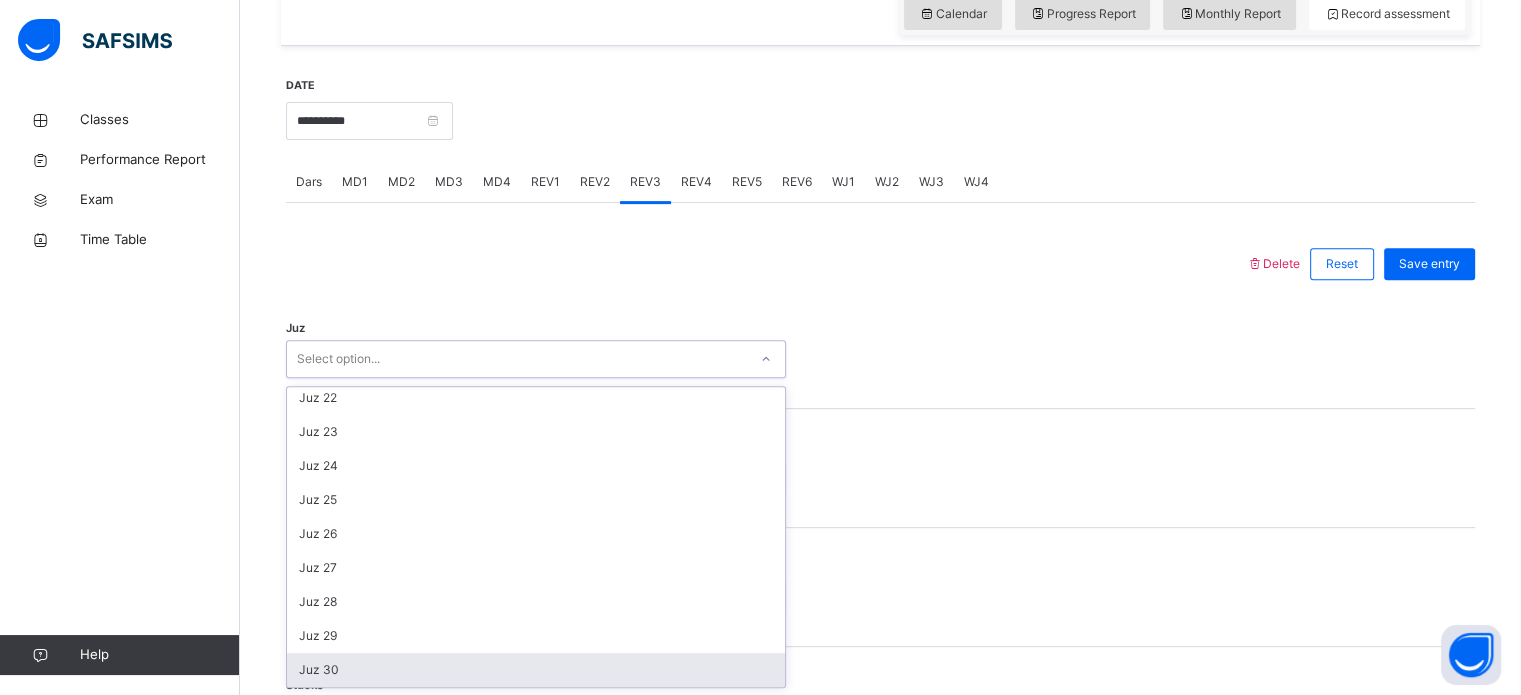 click on "Juz 30" at bounding box center [536, 670] 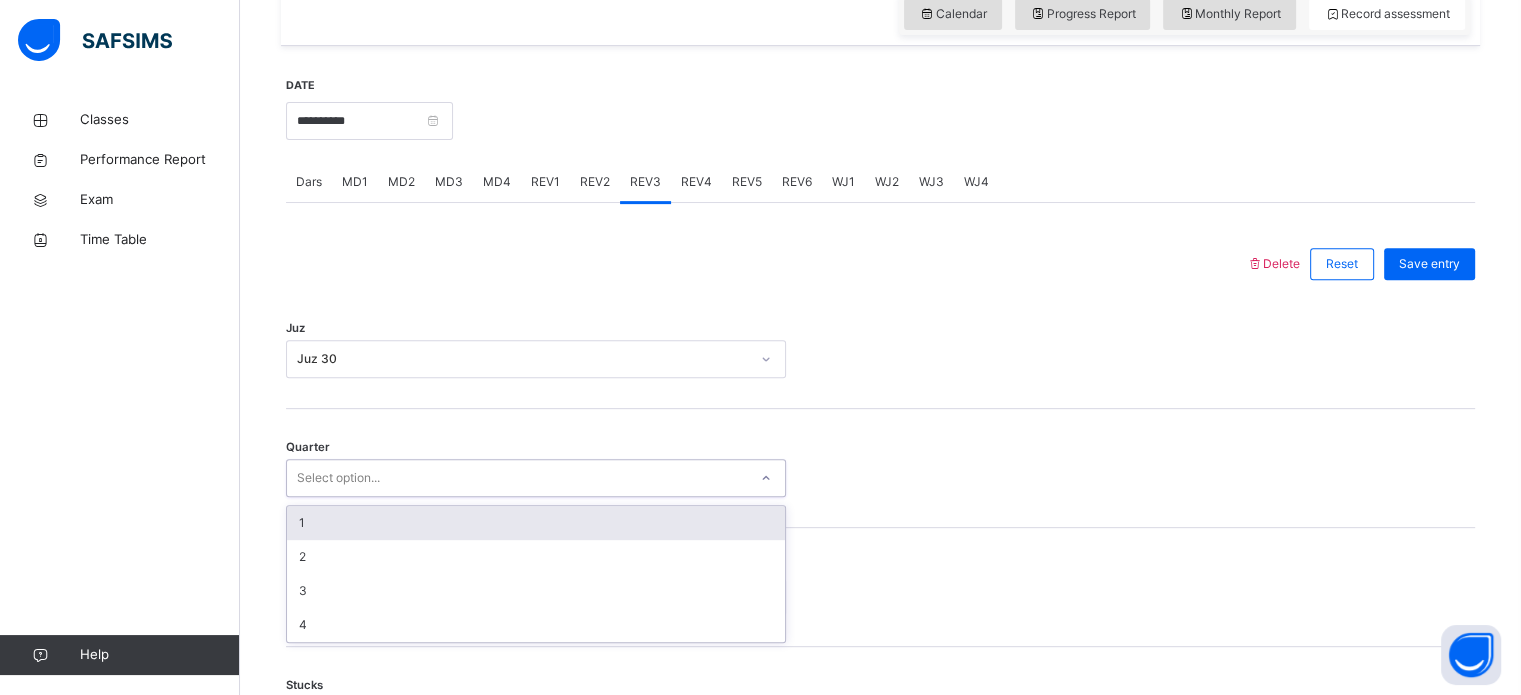 click on "1" at bounding box center (536, 523) 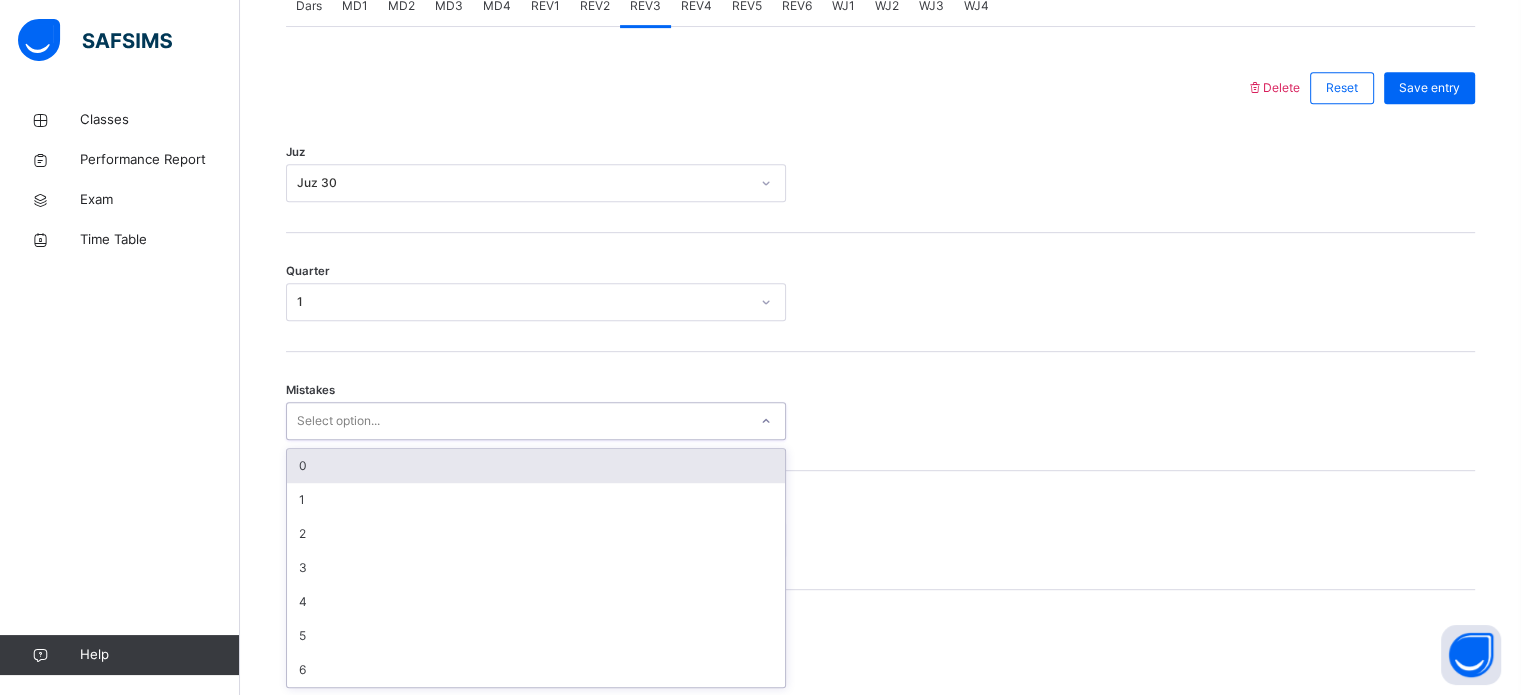 click on "0" at bounding box center (536, 466) 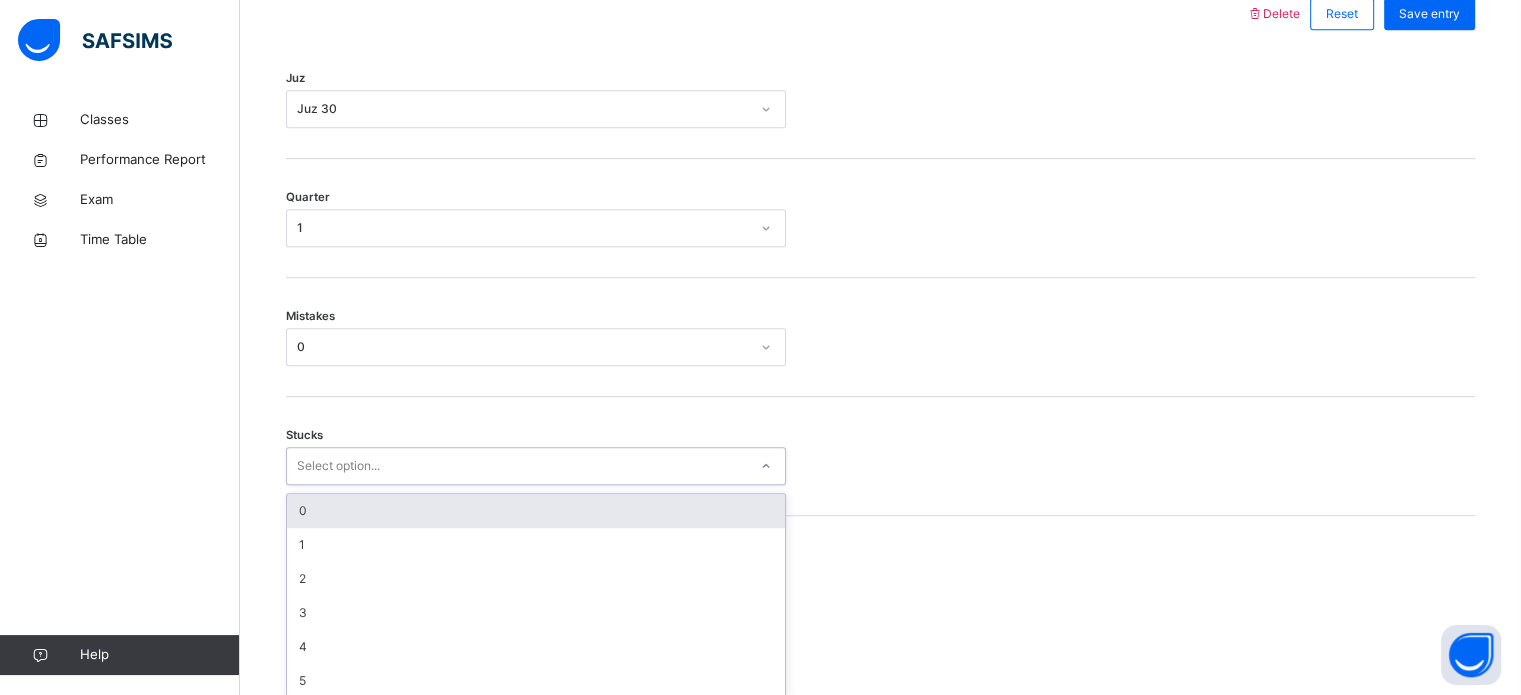 scroll, scrollTop: 972, scrollLeft: 0, axis: vertical 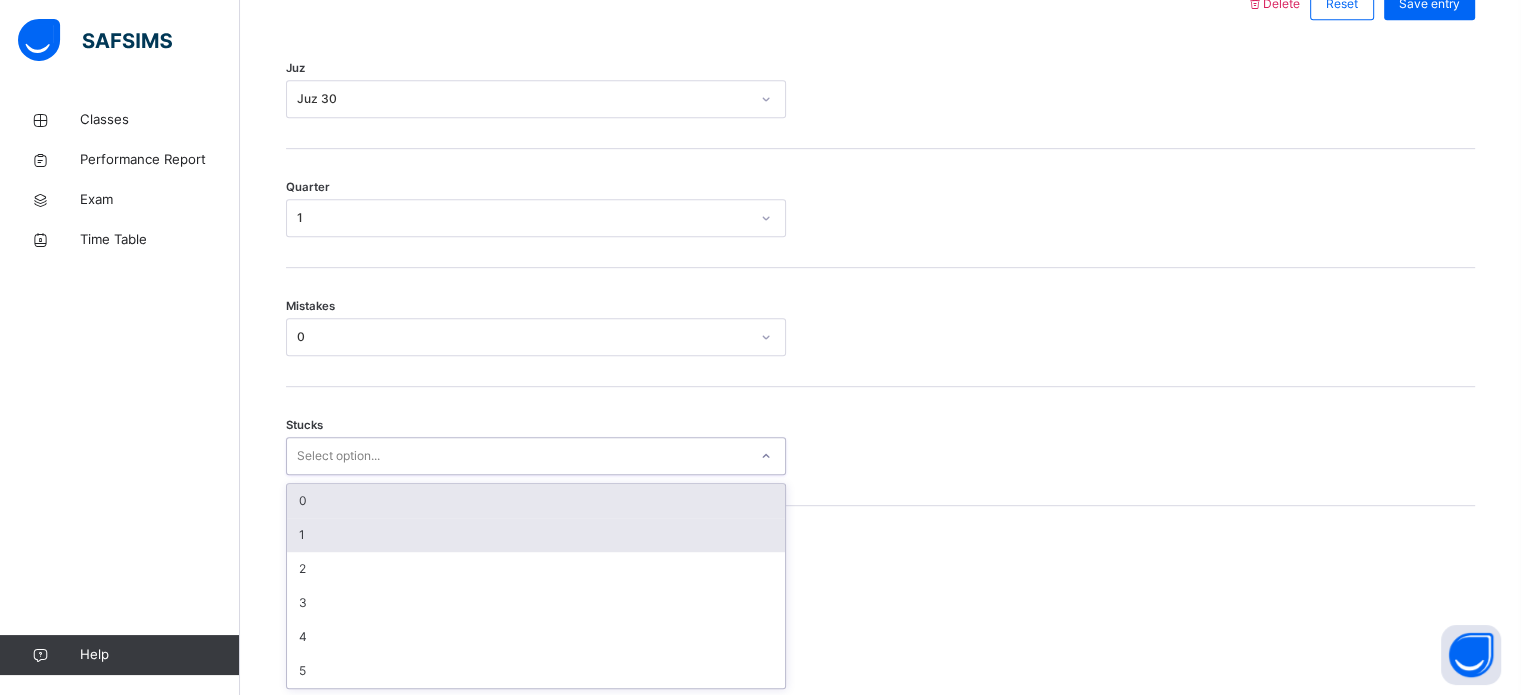 click on "1" at bounding box center (536, 535) 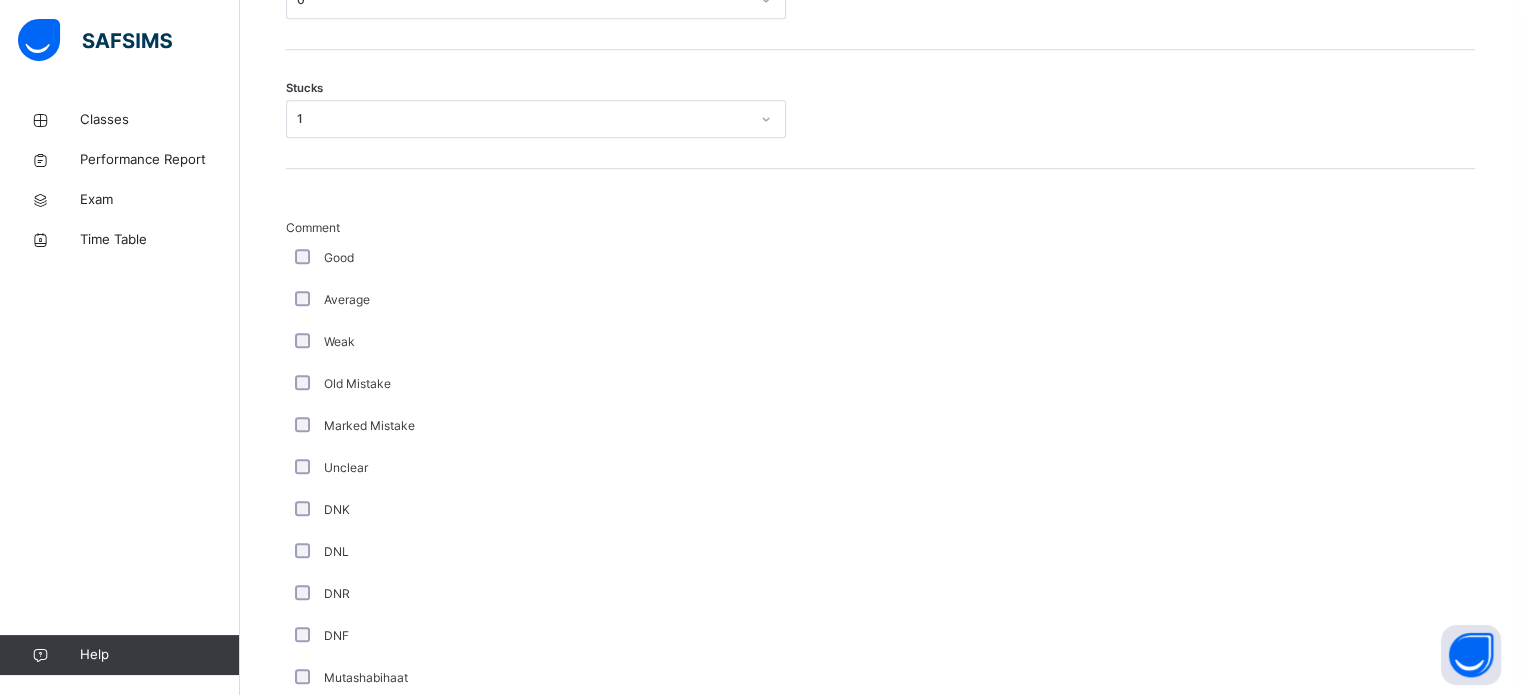 scroll, scrollTop: 1687, scrollLeft: 0, axis: vertical 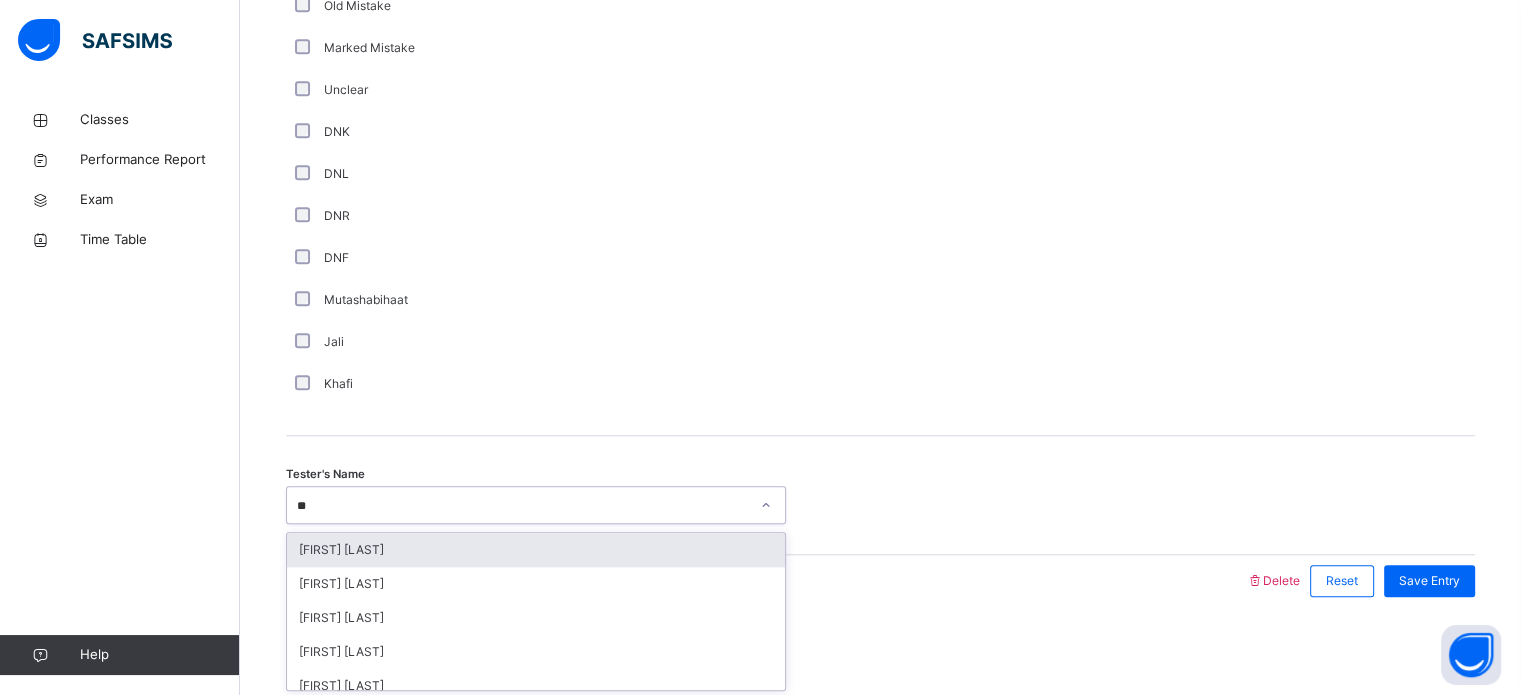 type on "***" 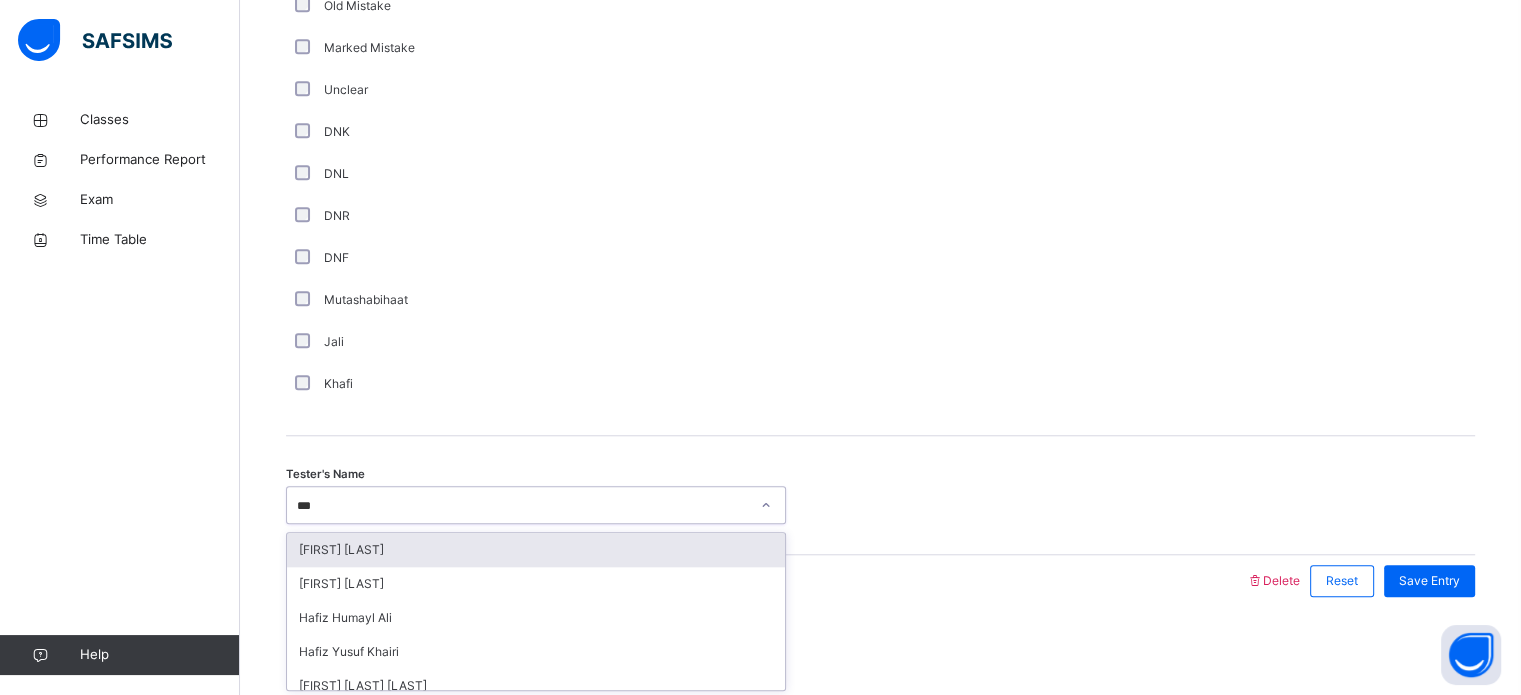 type 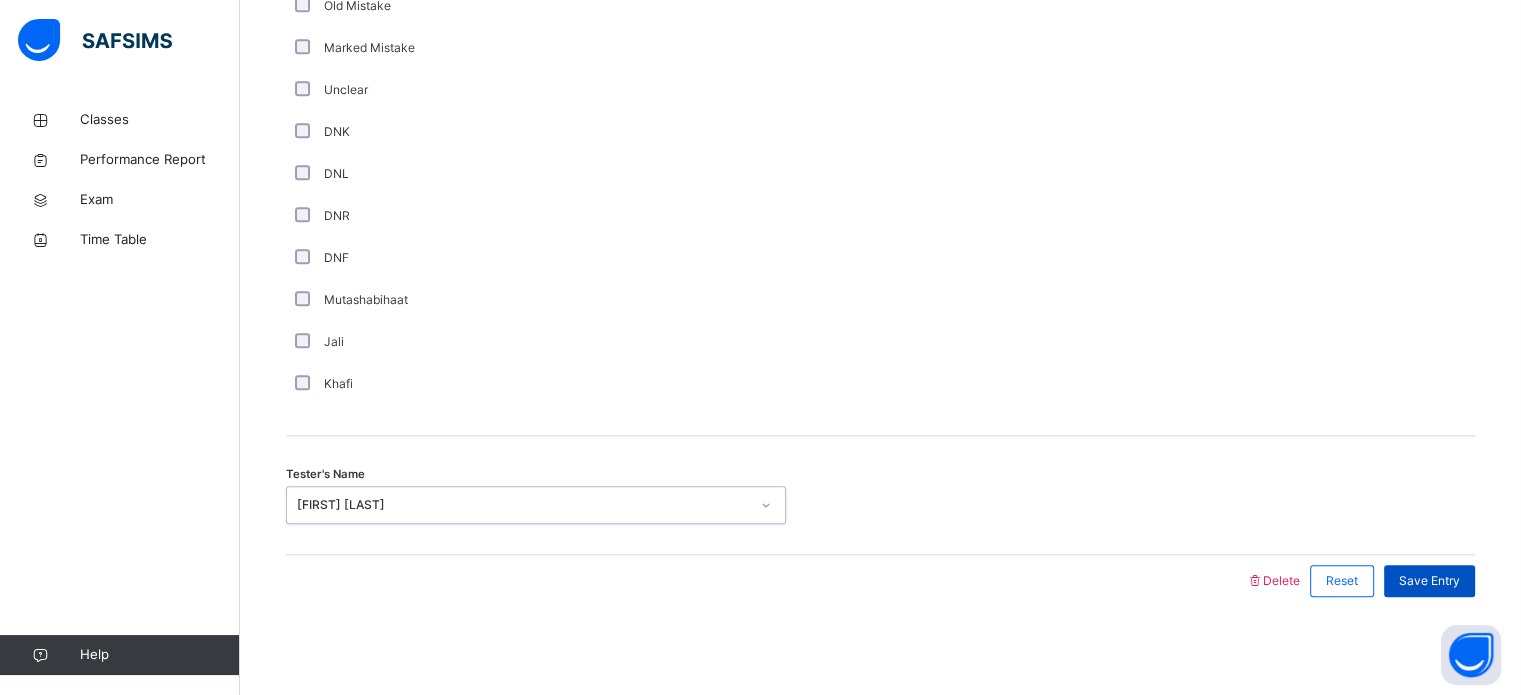 click on "Save Entry" at bounding box center (1429, 581) 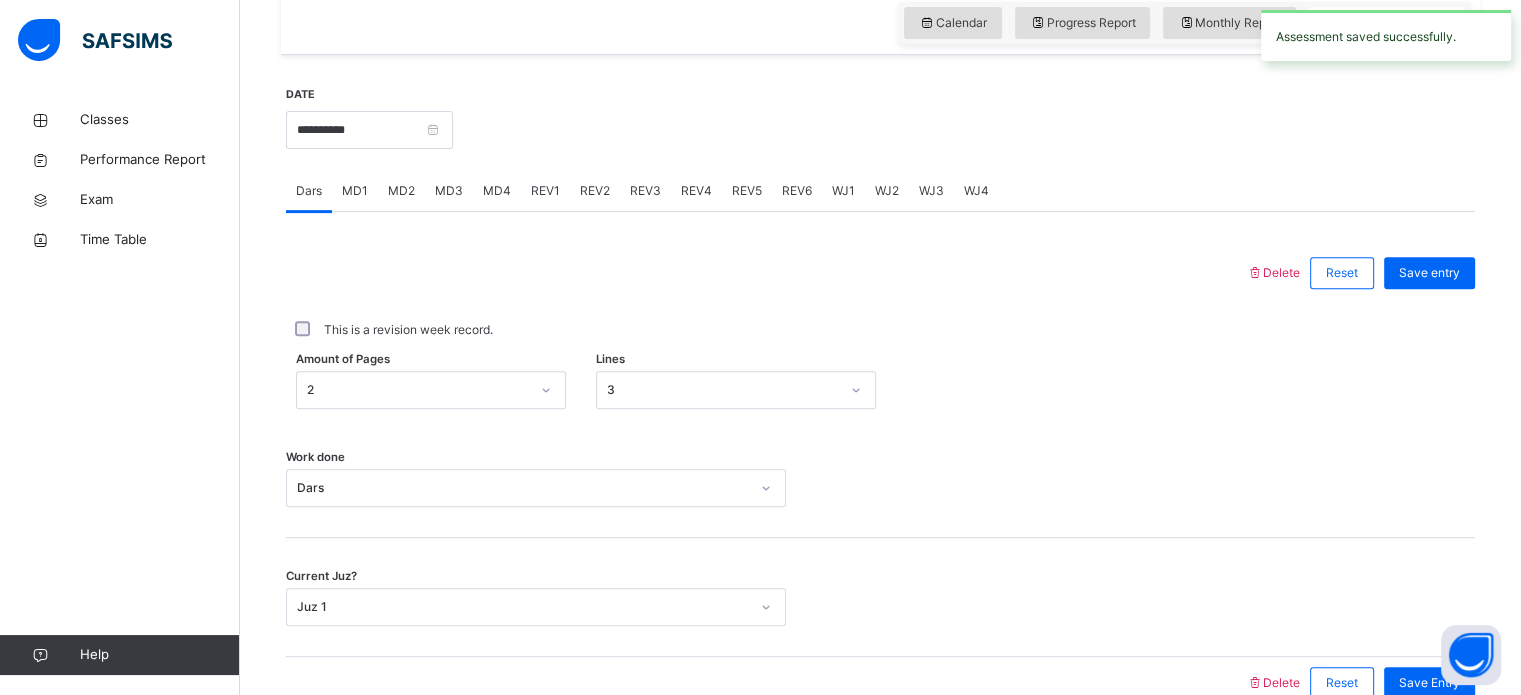 scroll, scrollTop: 617, scrollLeft: 0, axis: vertical 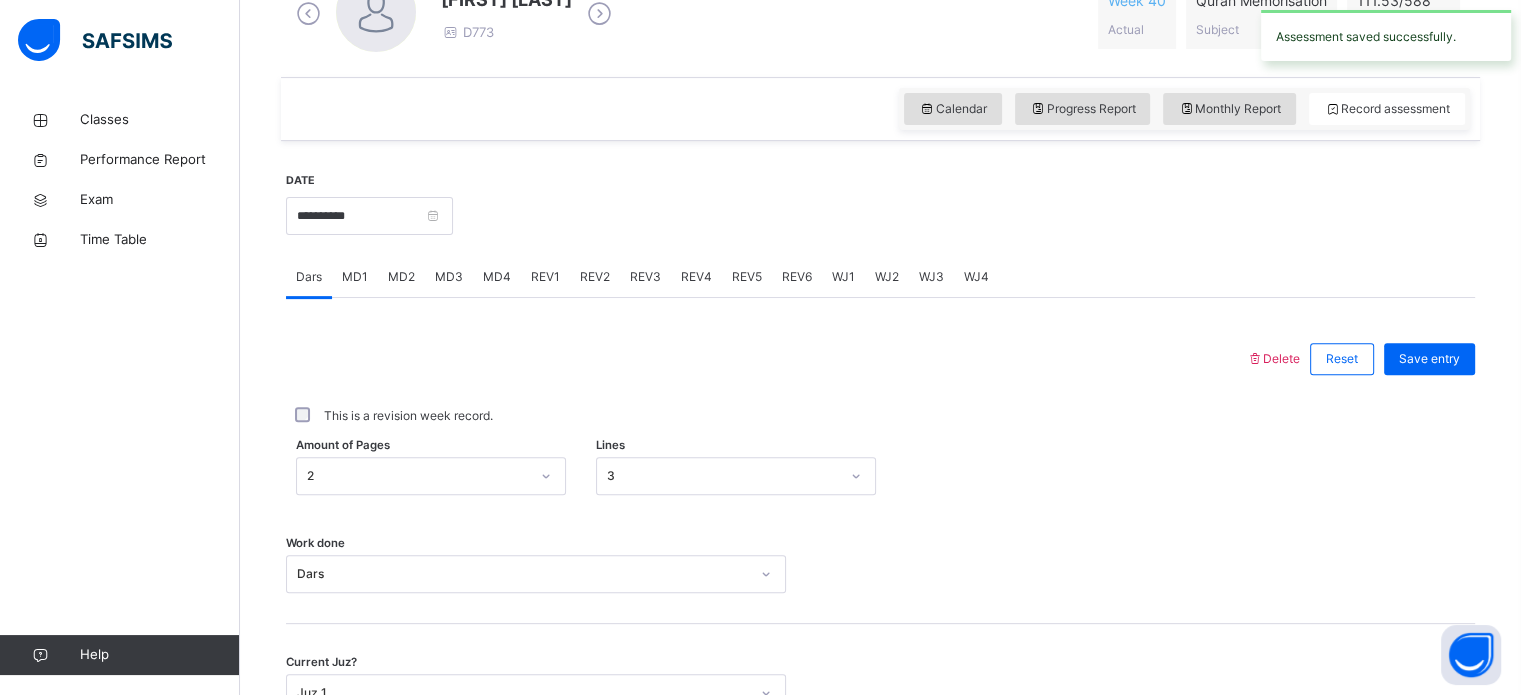 click on "REV4" at bounding box center (696, 277) 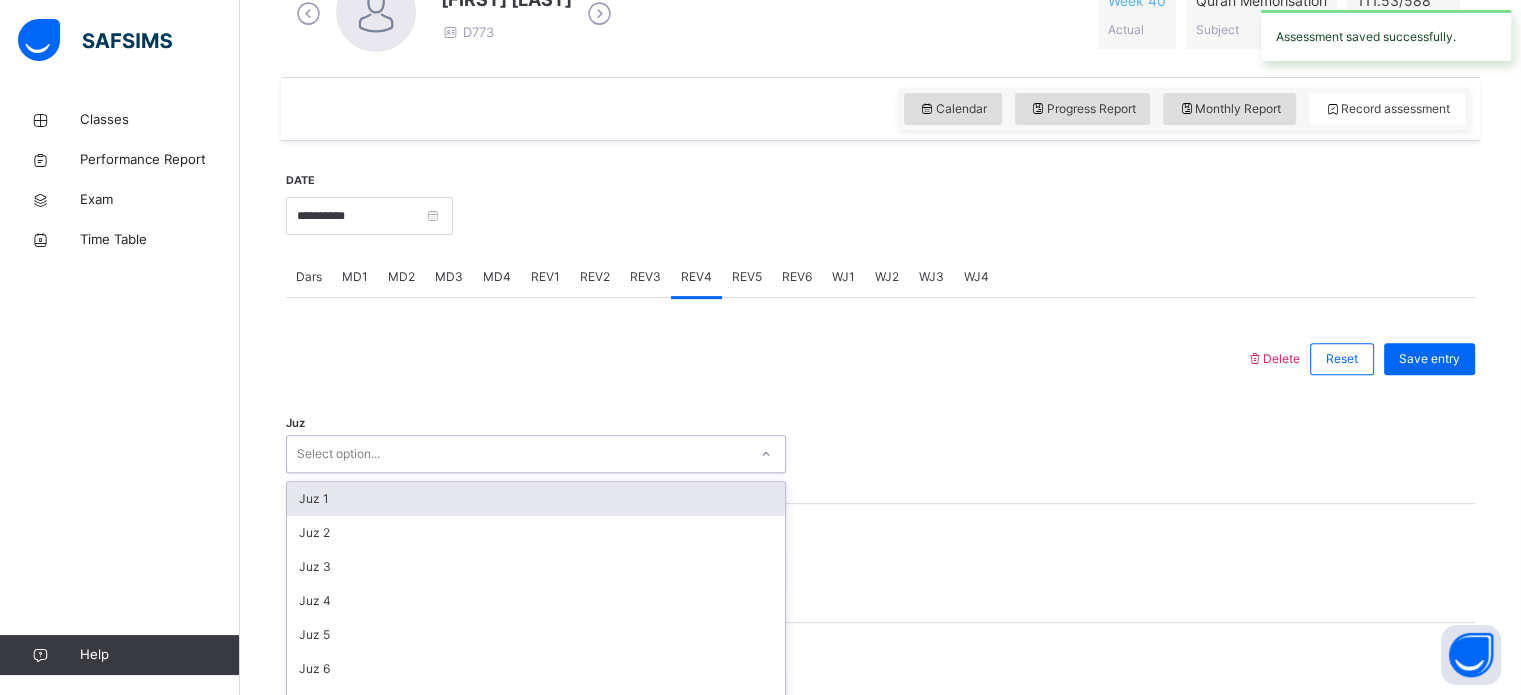 scroll, scrollTop: 712, scrollLeft: 0, axis: vertical 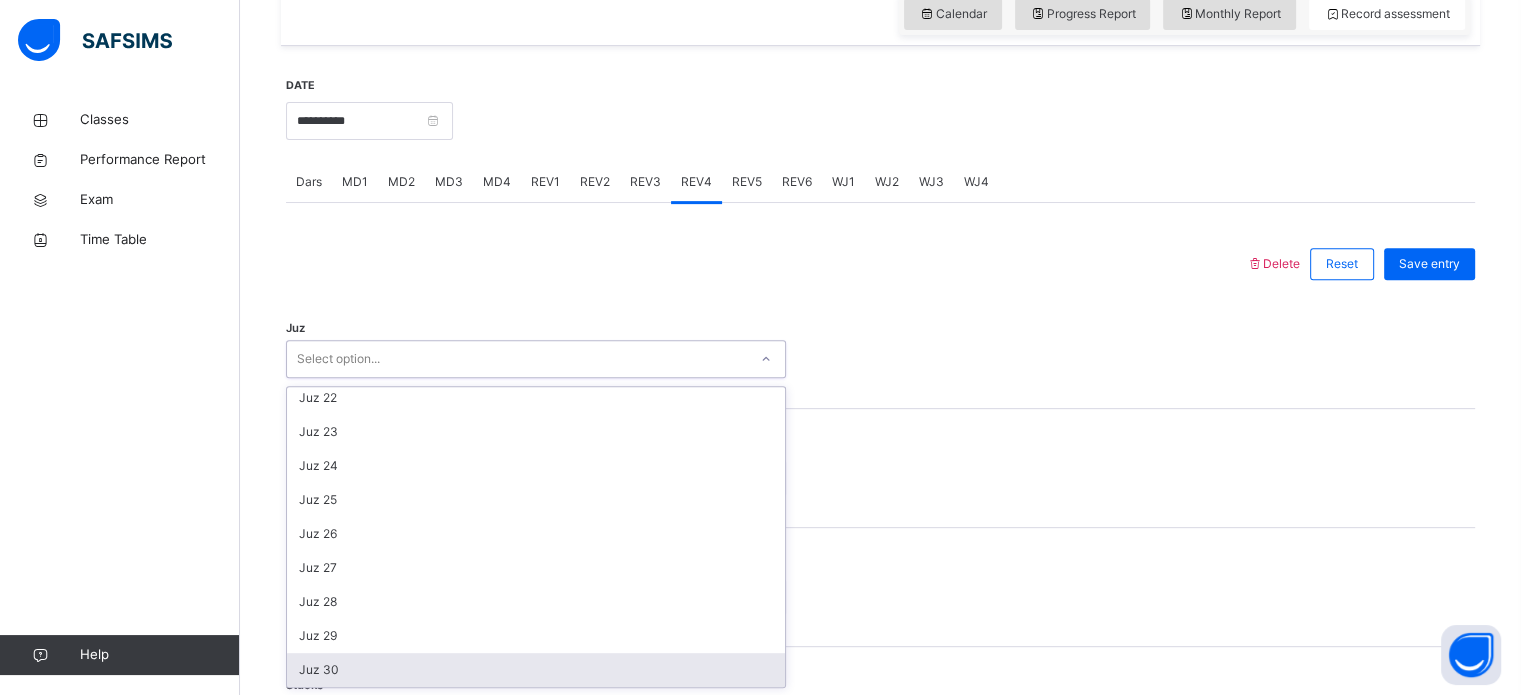 click on "Juz 30" at bounding box center (536, 670) 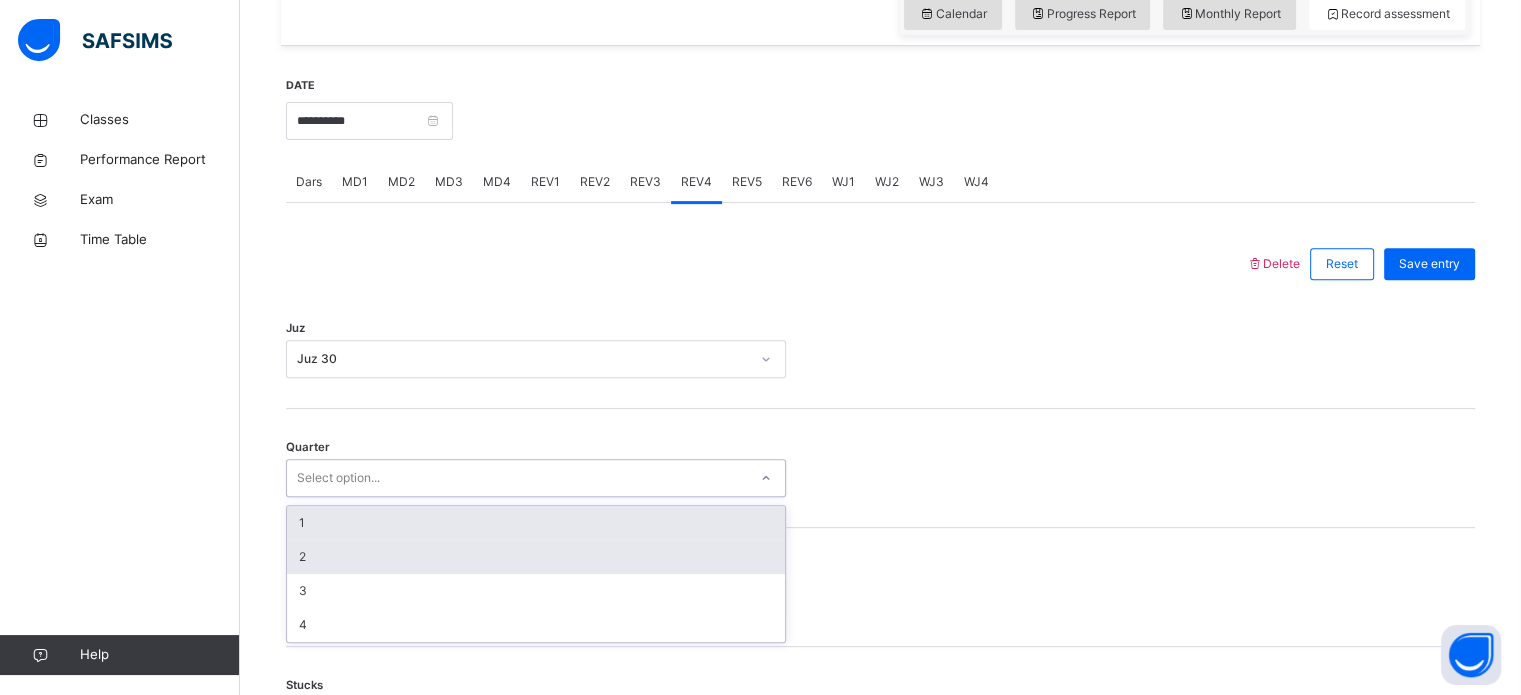 click on "2" at bounding box center [536, 557] 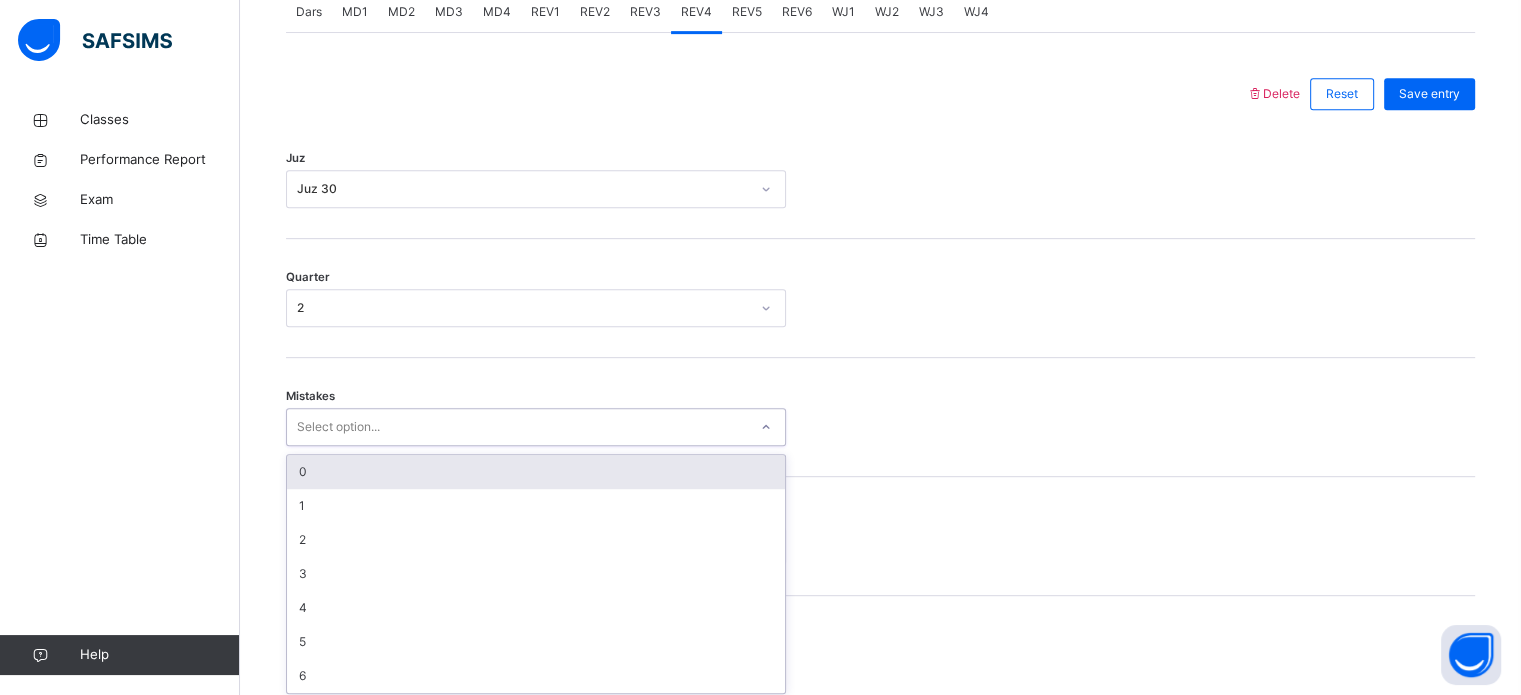 scroll, scrollTop: 888, scrollLeft: 0, axis: vertical 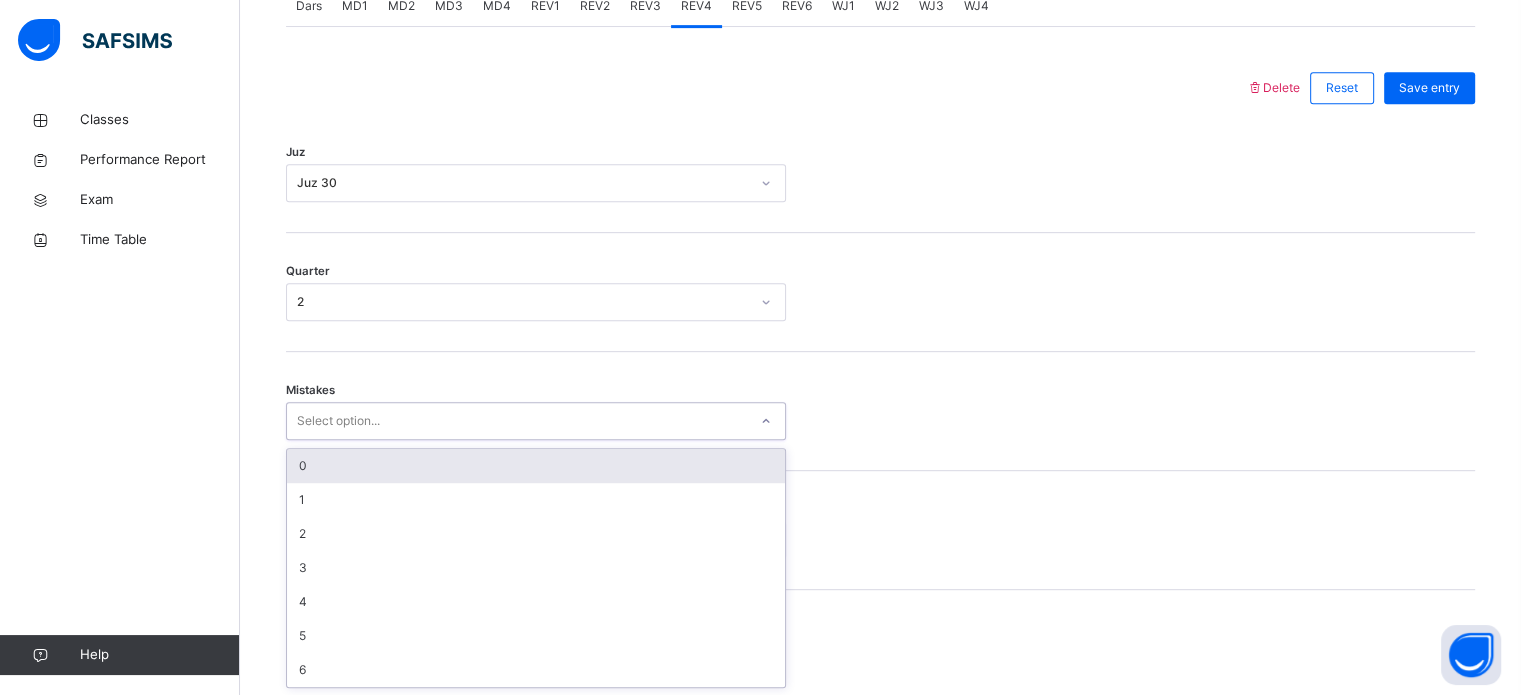 click on "0" at bounding box center (536, 466) 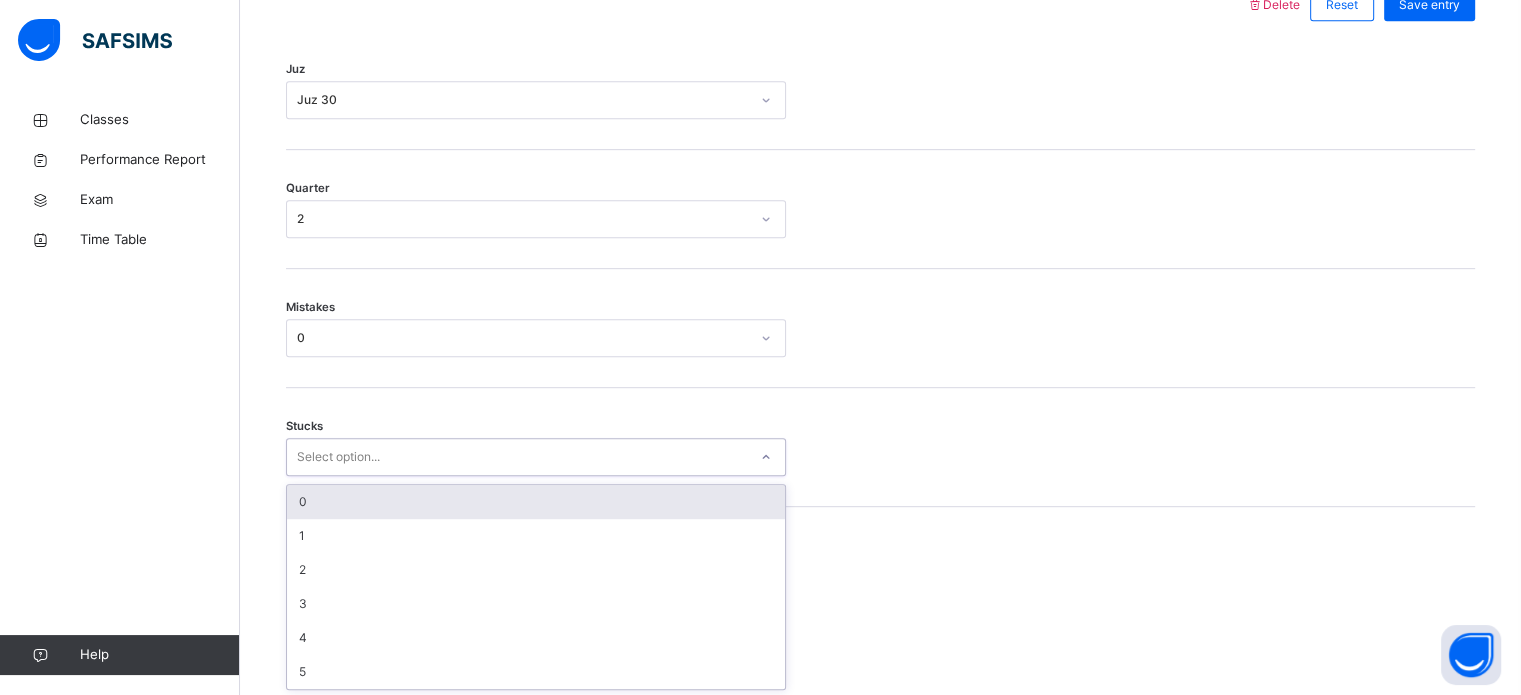 scroll, scrollTop: 972, scrollLeft: 0, axis: vertical 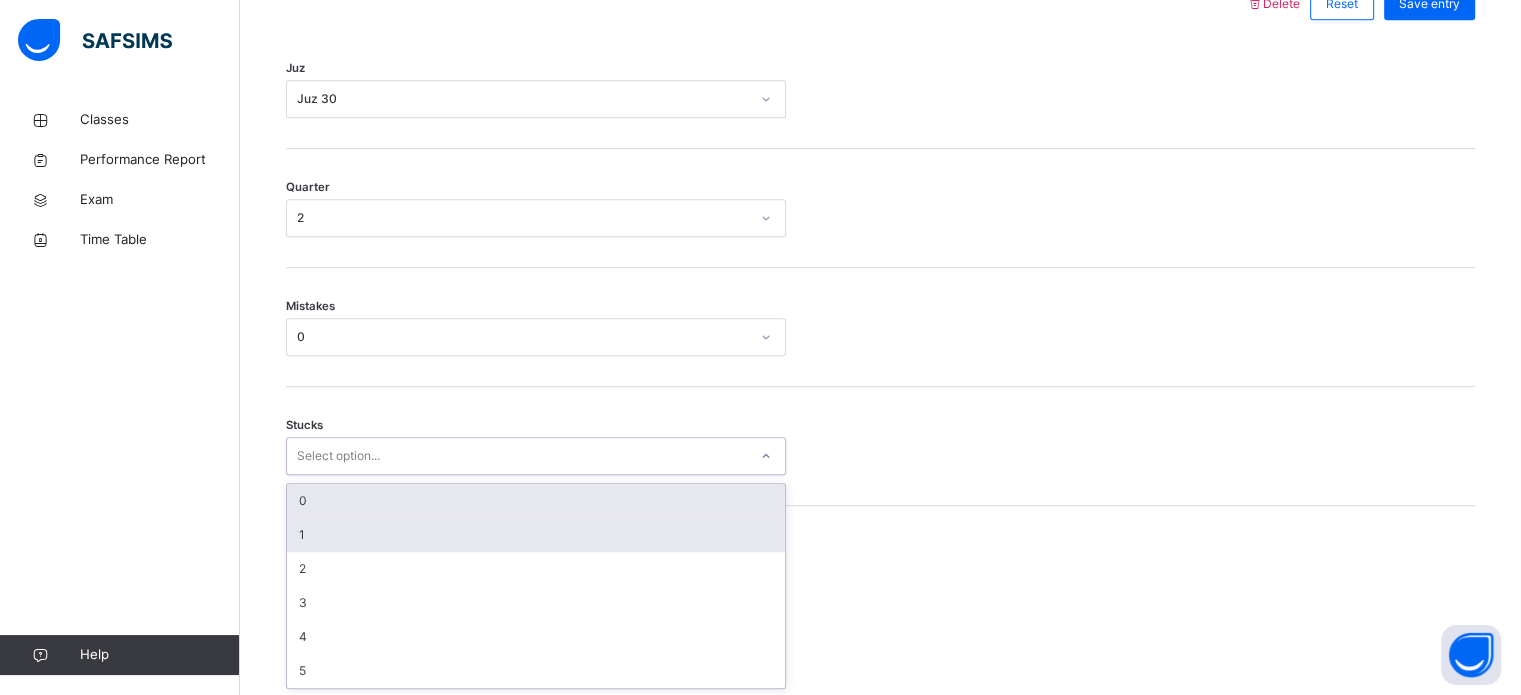 click on "1" at bounding box center (536, 535) 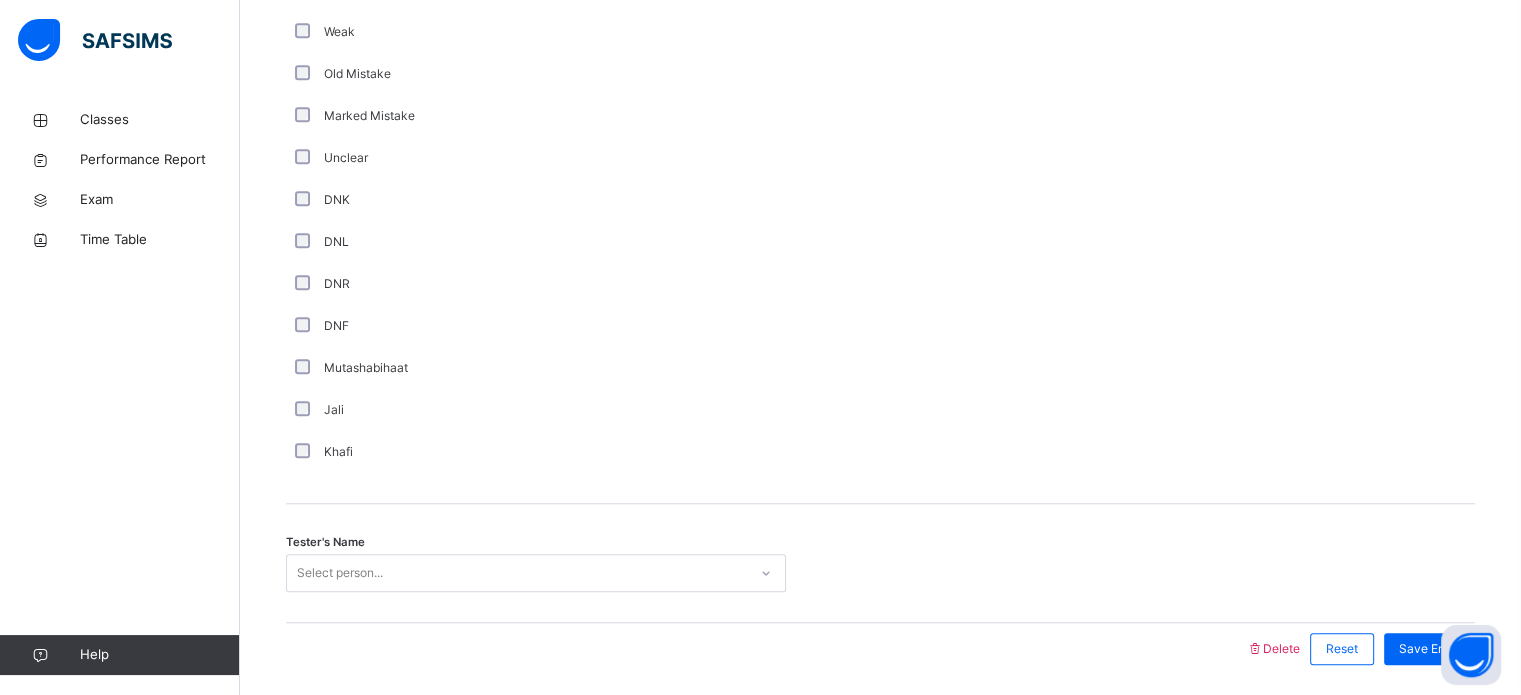 scroll, scrollTop: 1687, scrollLeft: 0, axis: vertical 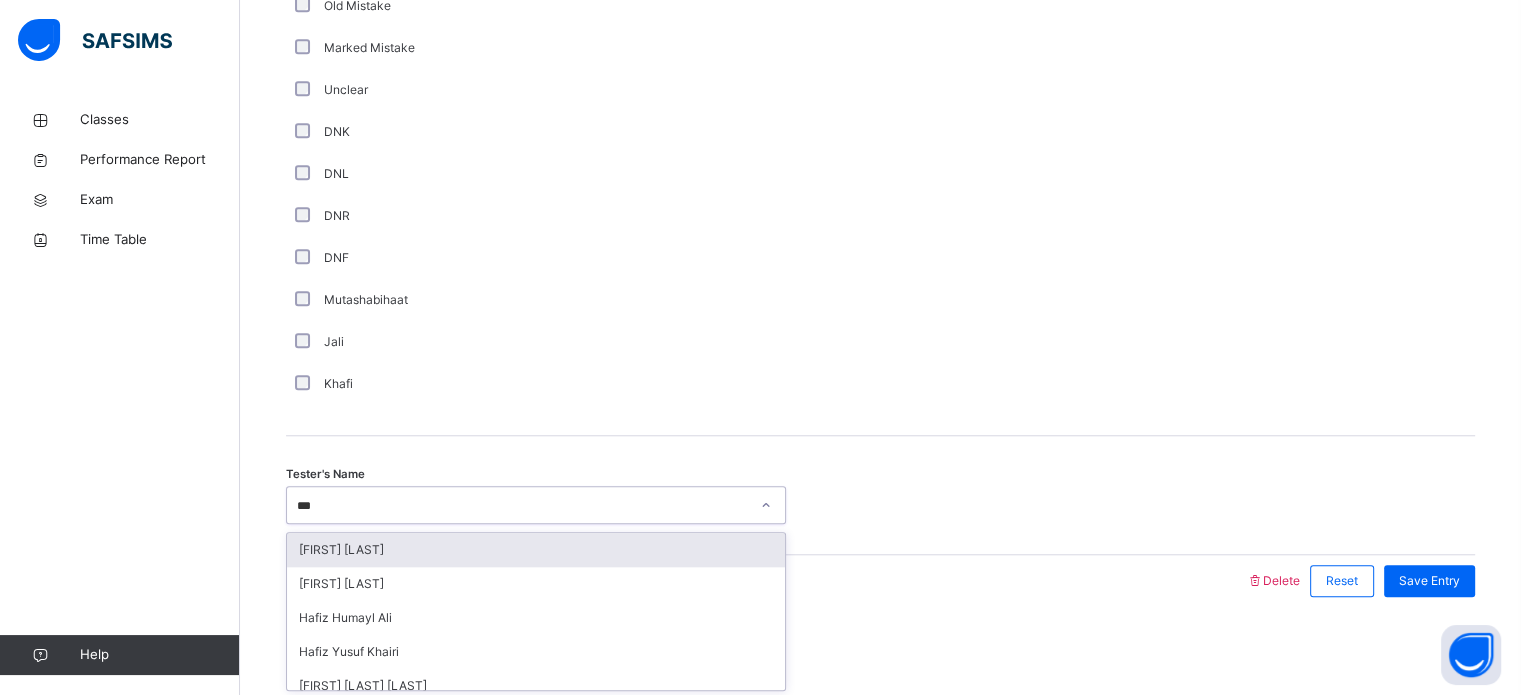 type on "****" 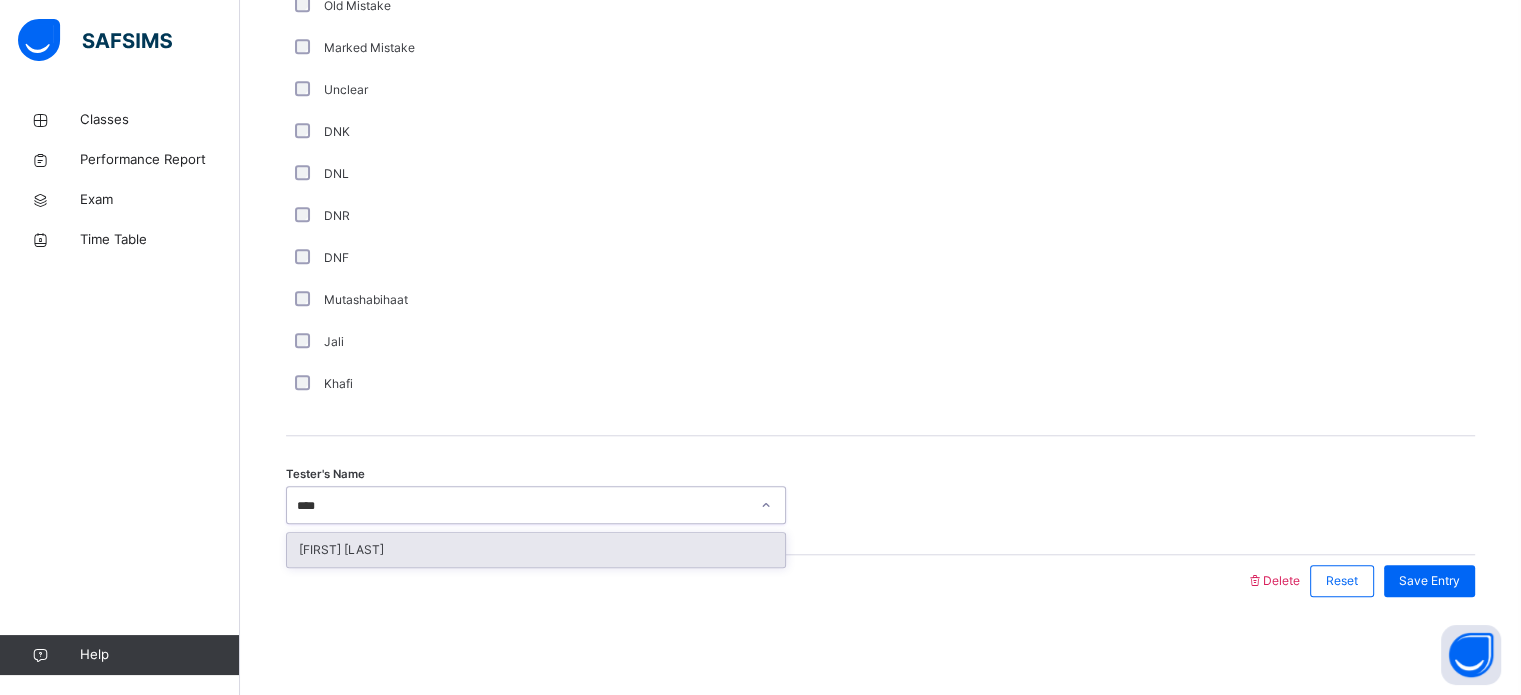 type 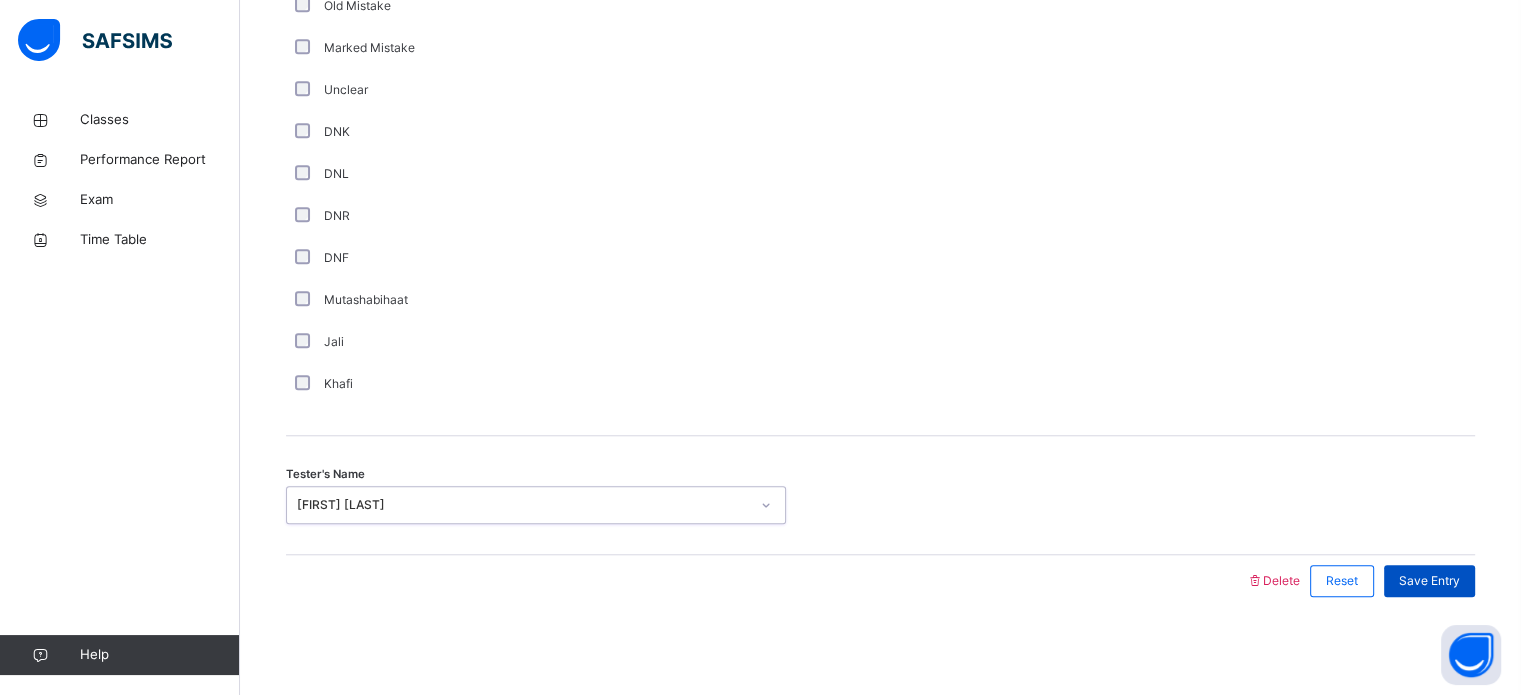 click on "Save Entry" at bounding box center (1429, 581) 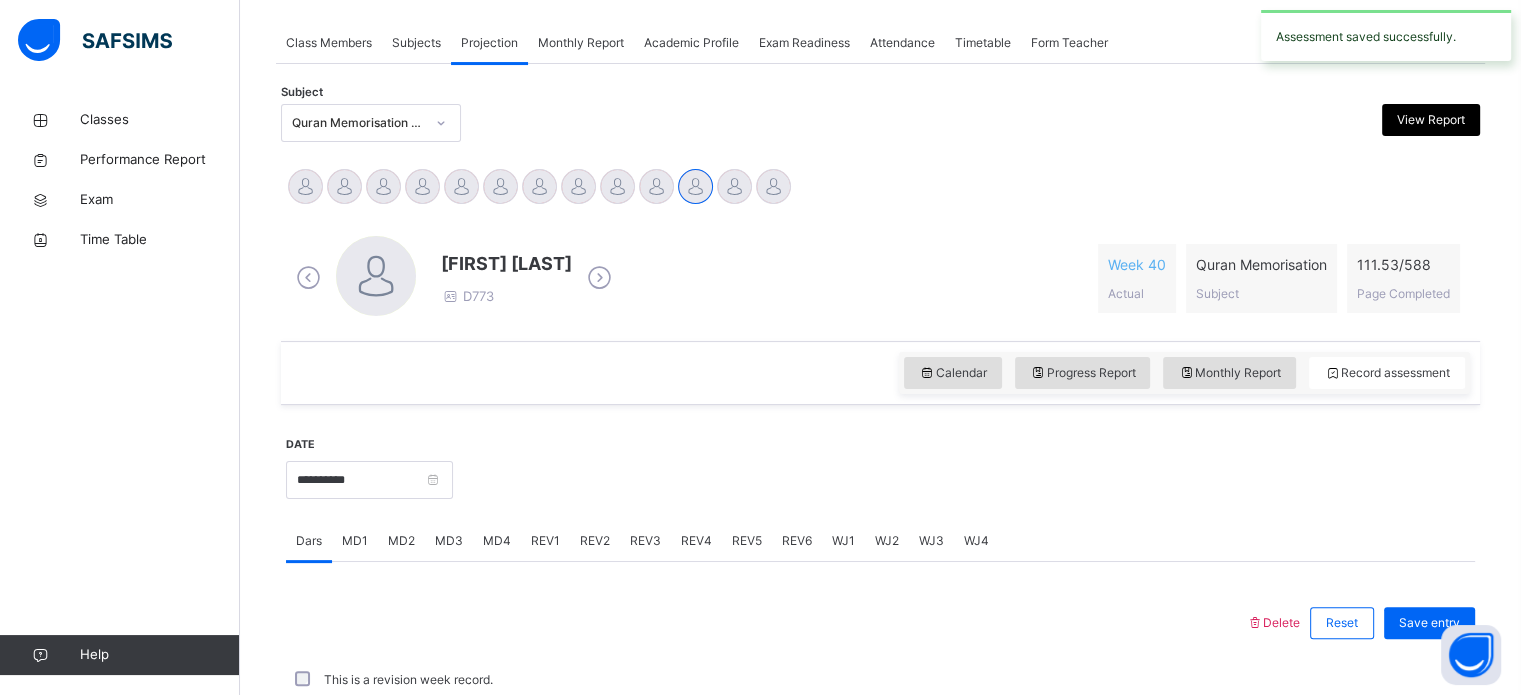 scroll, scrollTop: 806, scrollLeft: 0, axis: vertical 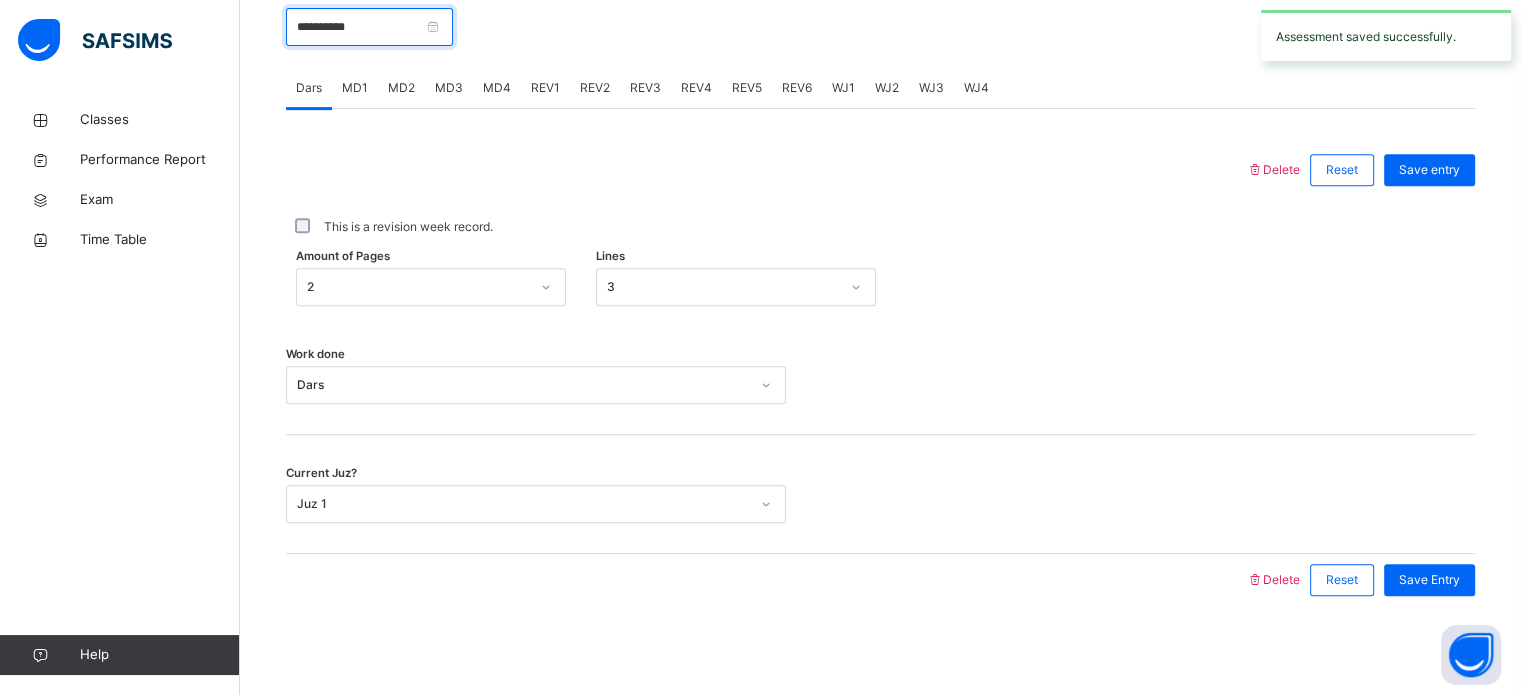 click on "**********" at bounding box center (369, 27) 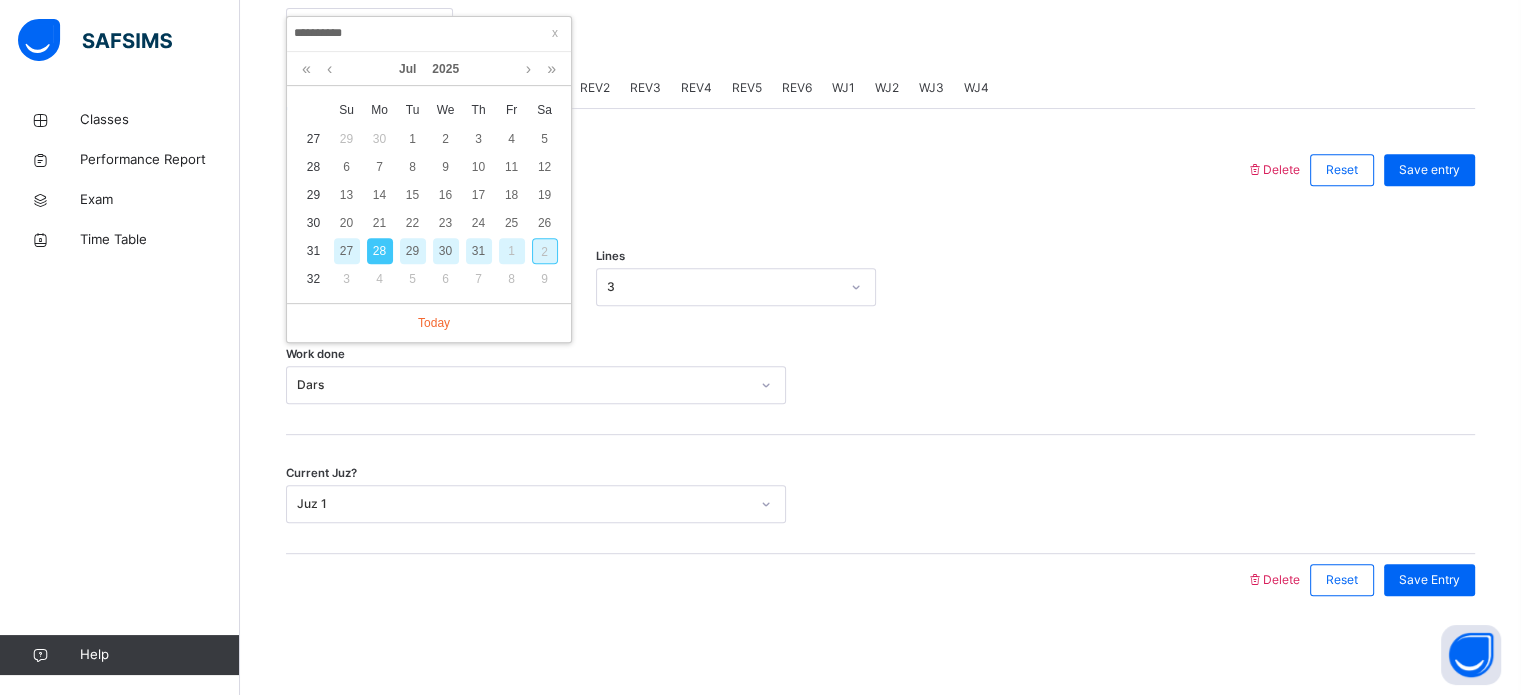 click on "29" at bounding box center (413, 251) 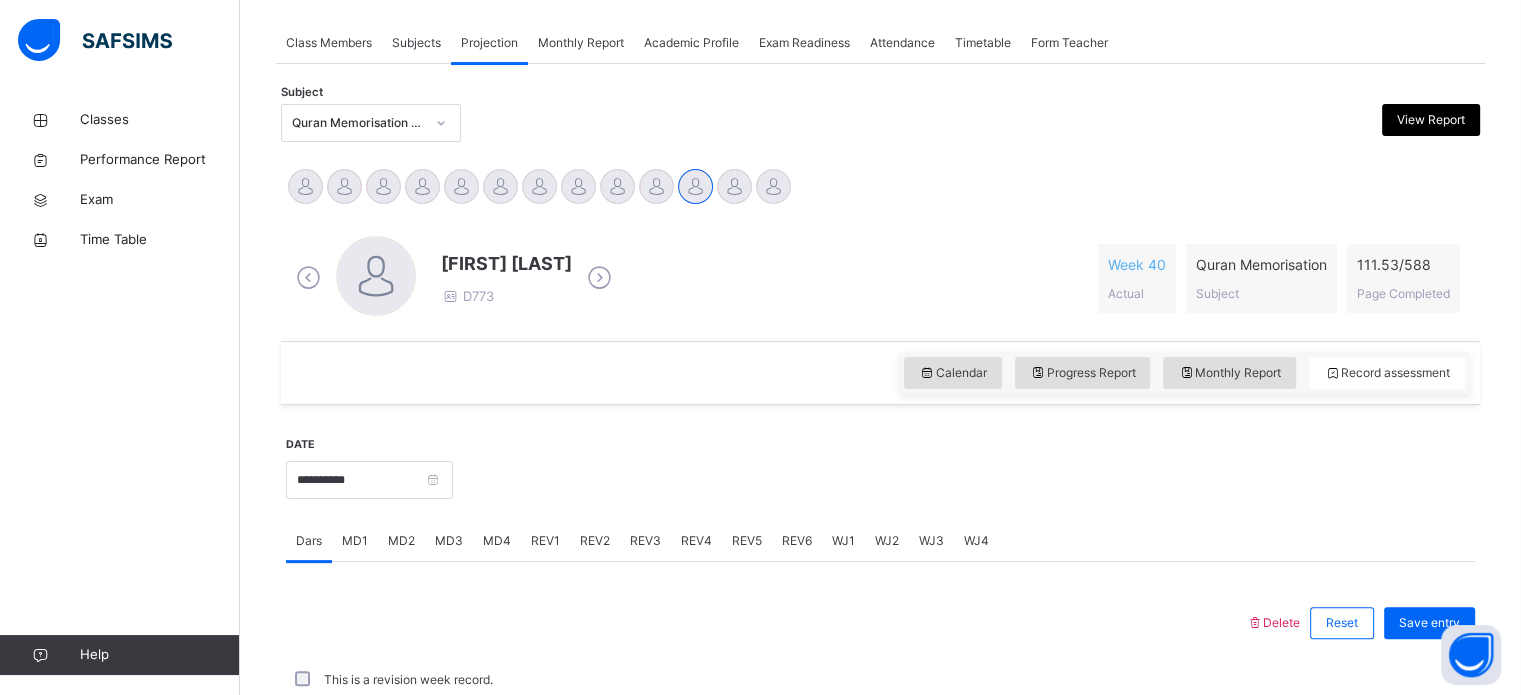 scroll, scrollTop: 806, scrollLeft: 0, axis: vertical 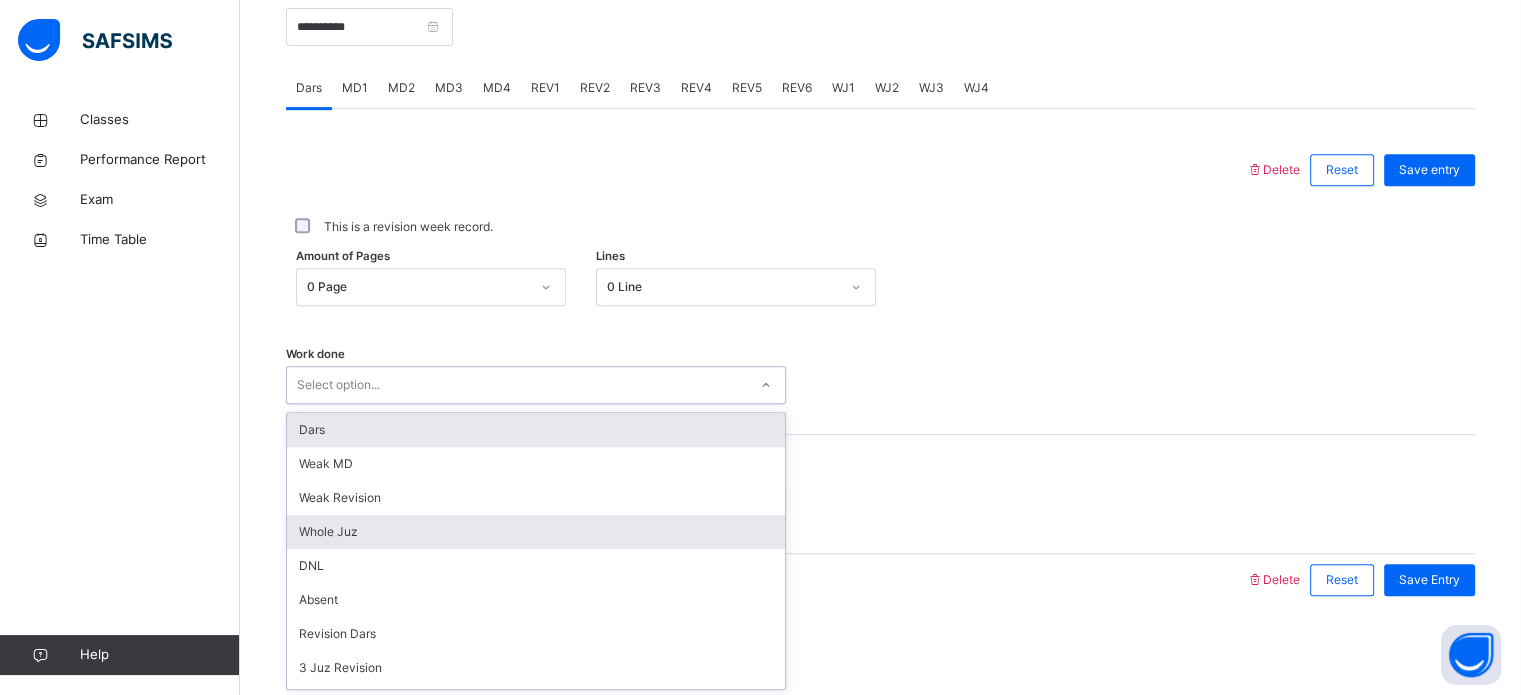 click on "Whole Juz" at bounding box center (536, 532) 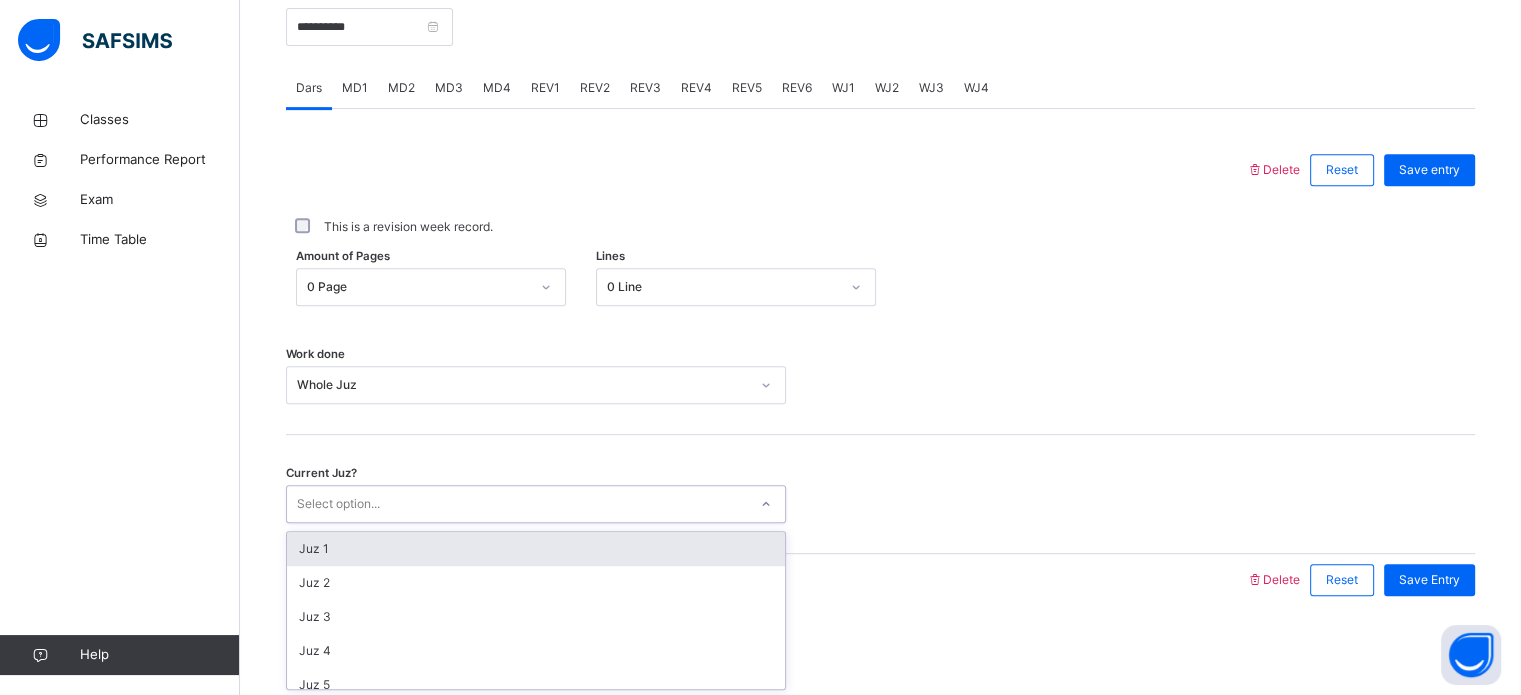 click on "Juz 1" at bounding box center (536, 549) 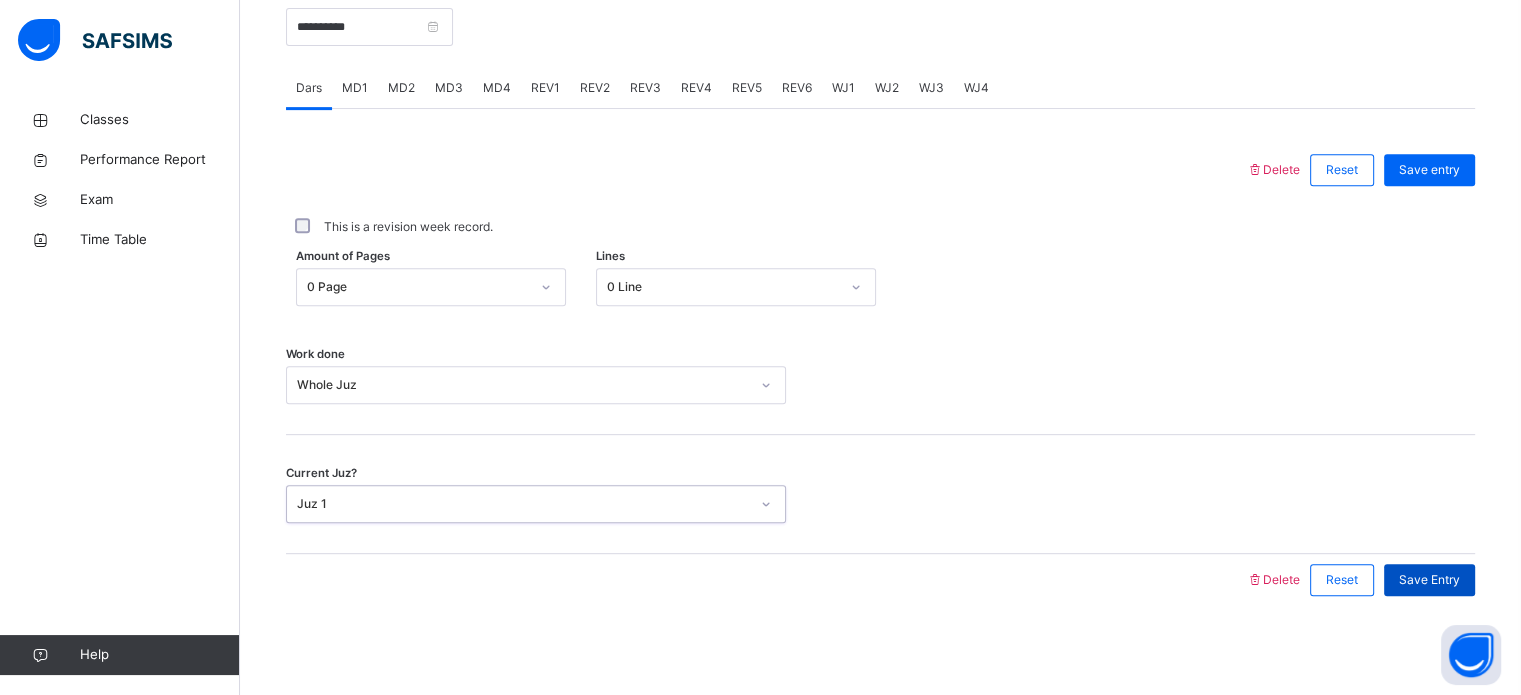 click on "Save Entry" at bounding box center [1429, 580] 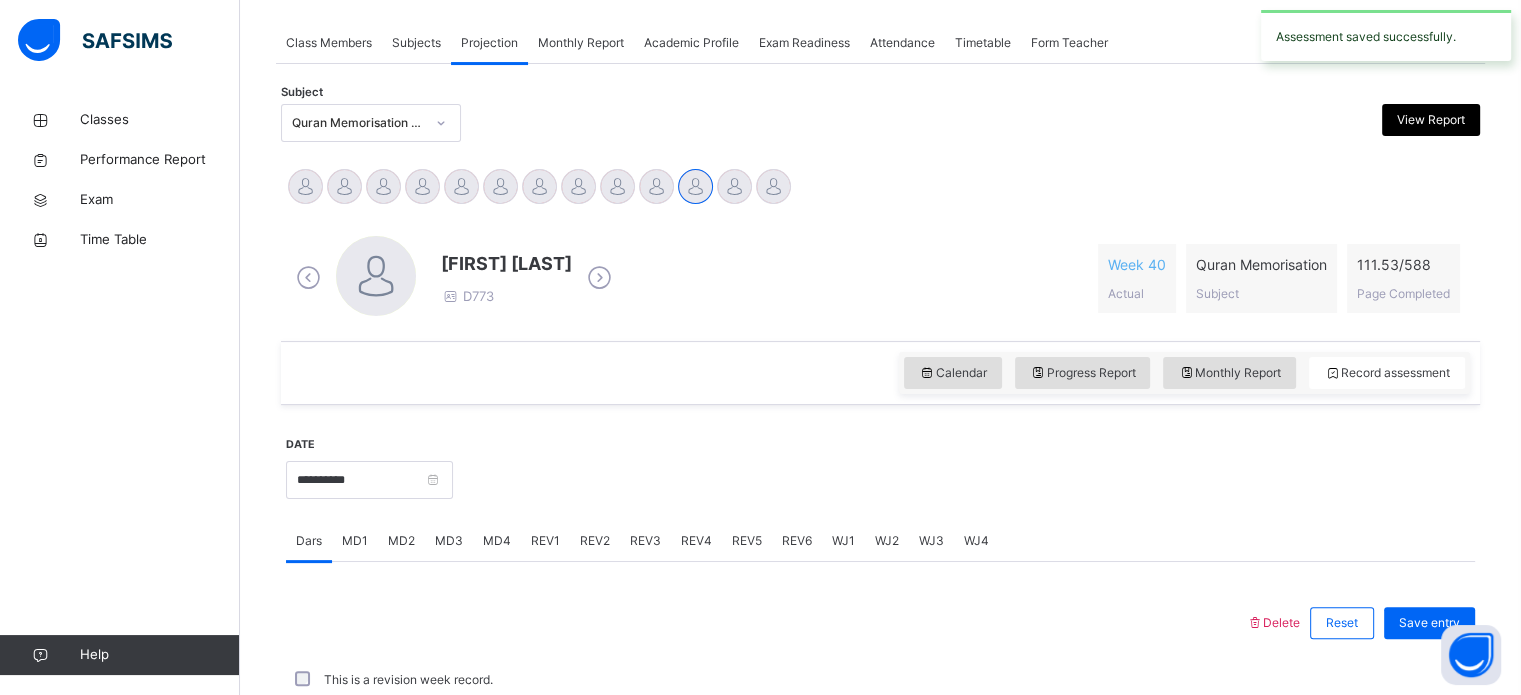 scroll, scrollTop: 806, scrollLeft: 0, axis: vertical 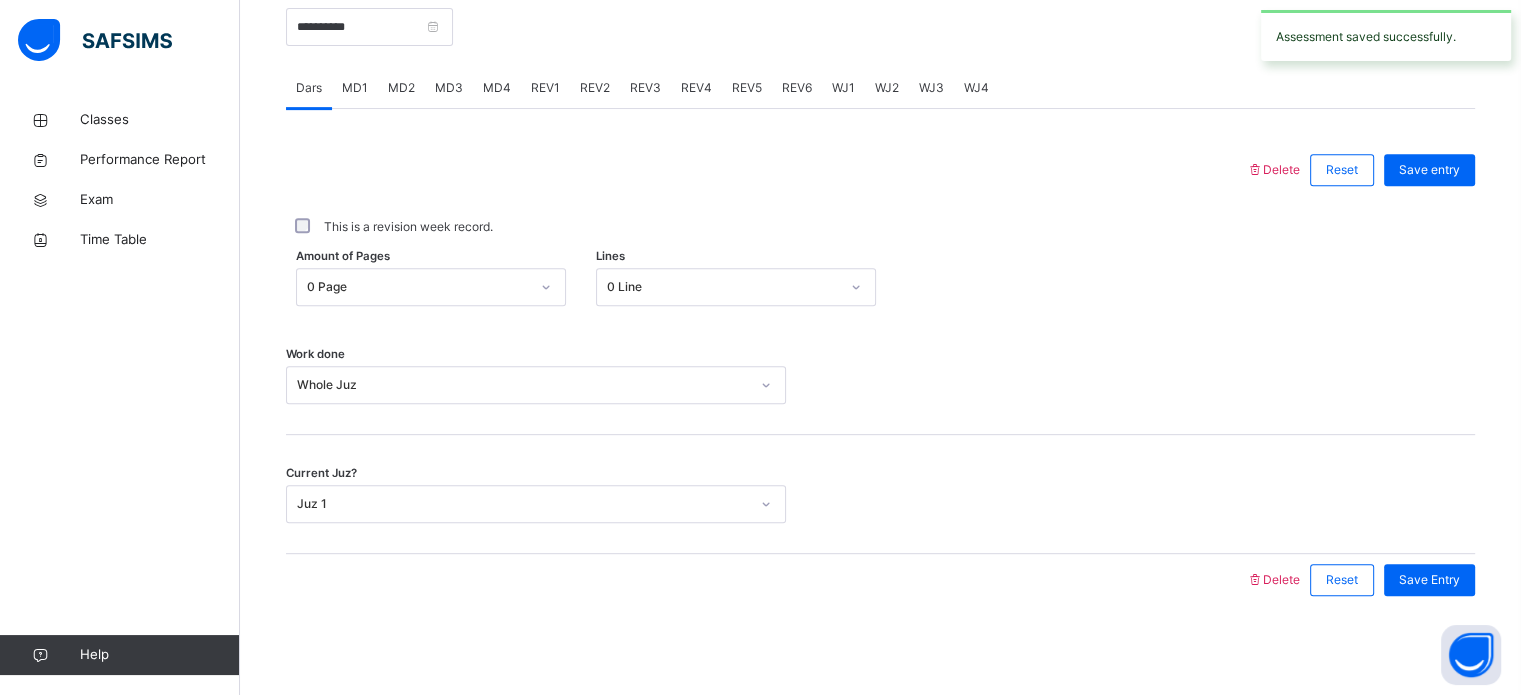 click on "Dars" at bounding box center [309, 88] 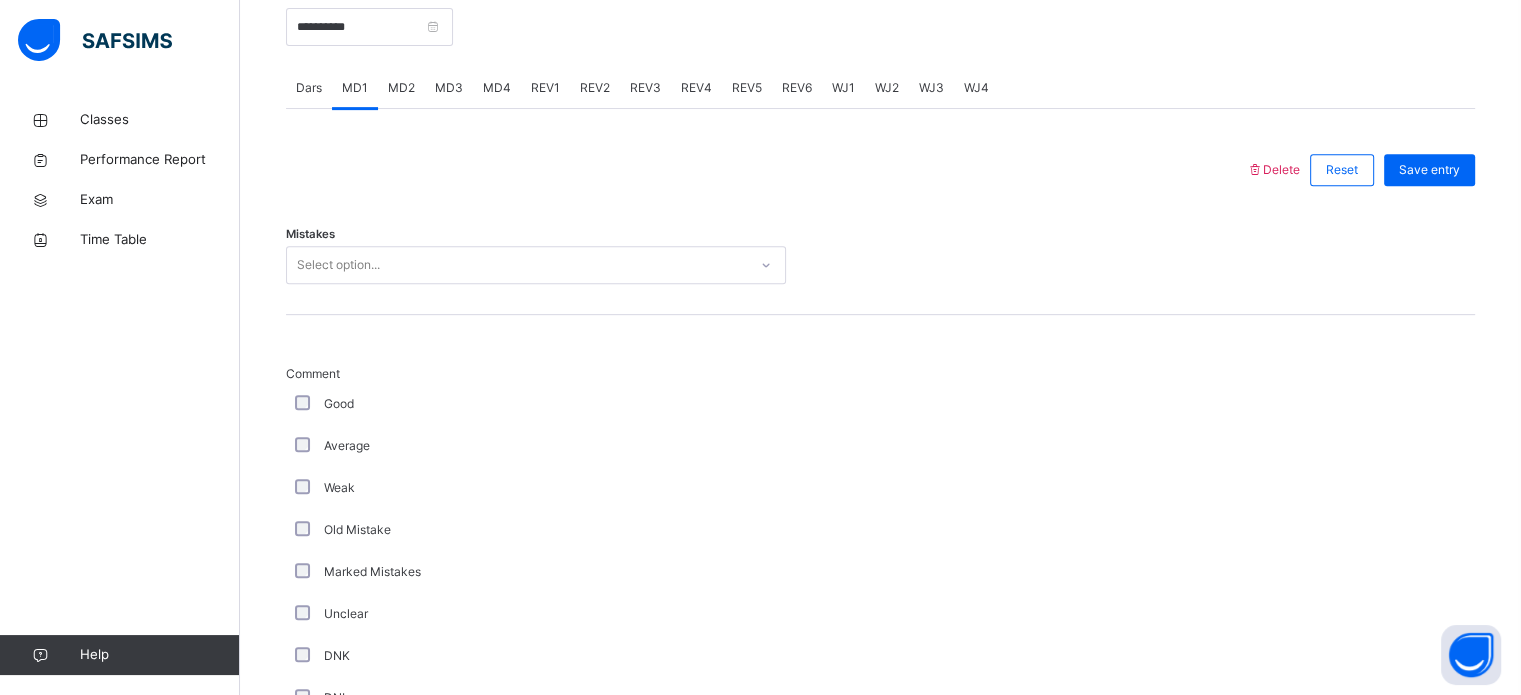click on "MD2" at bounding box center (401, 88) 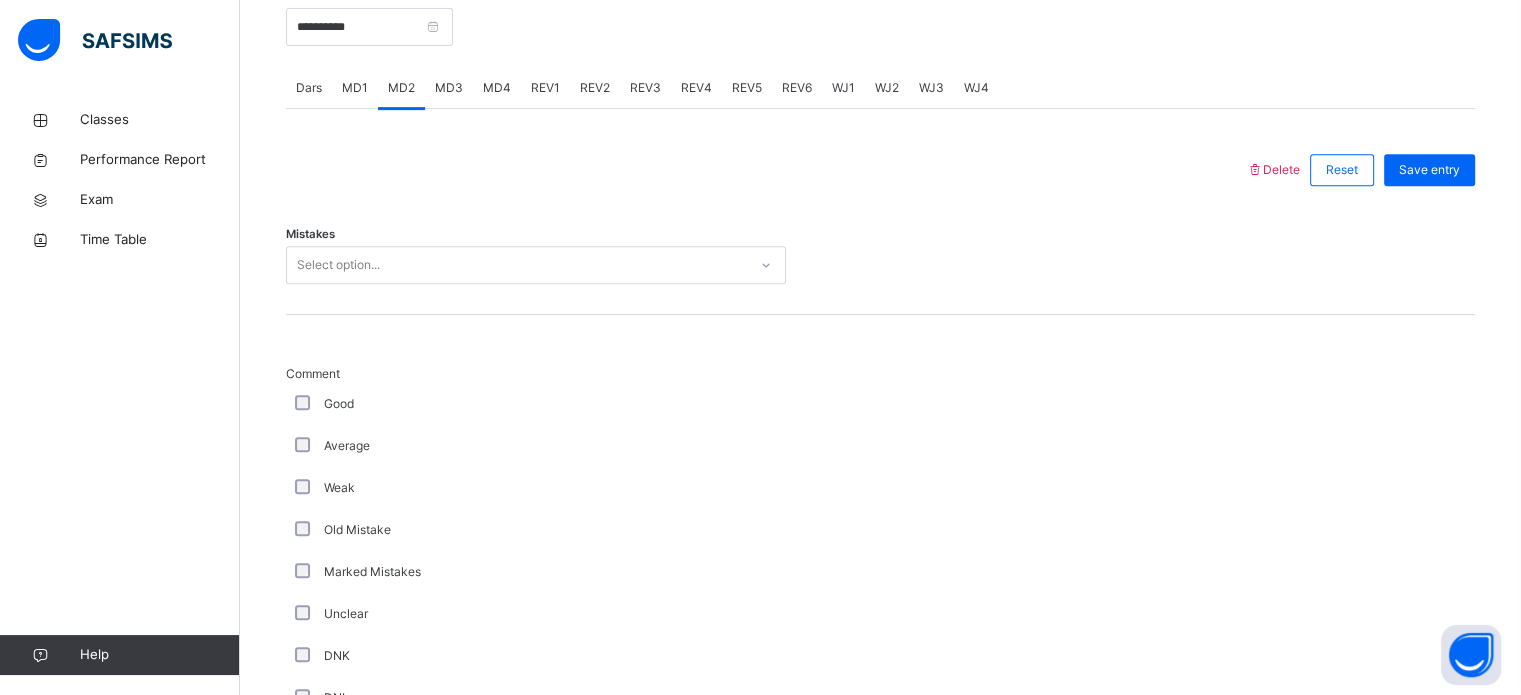 click on "MD3" at bounding box center (449, 88) 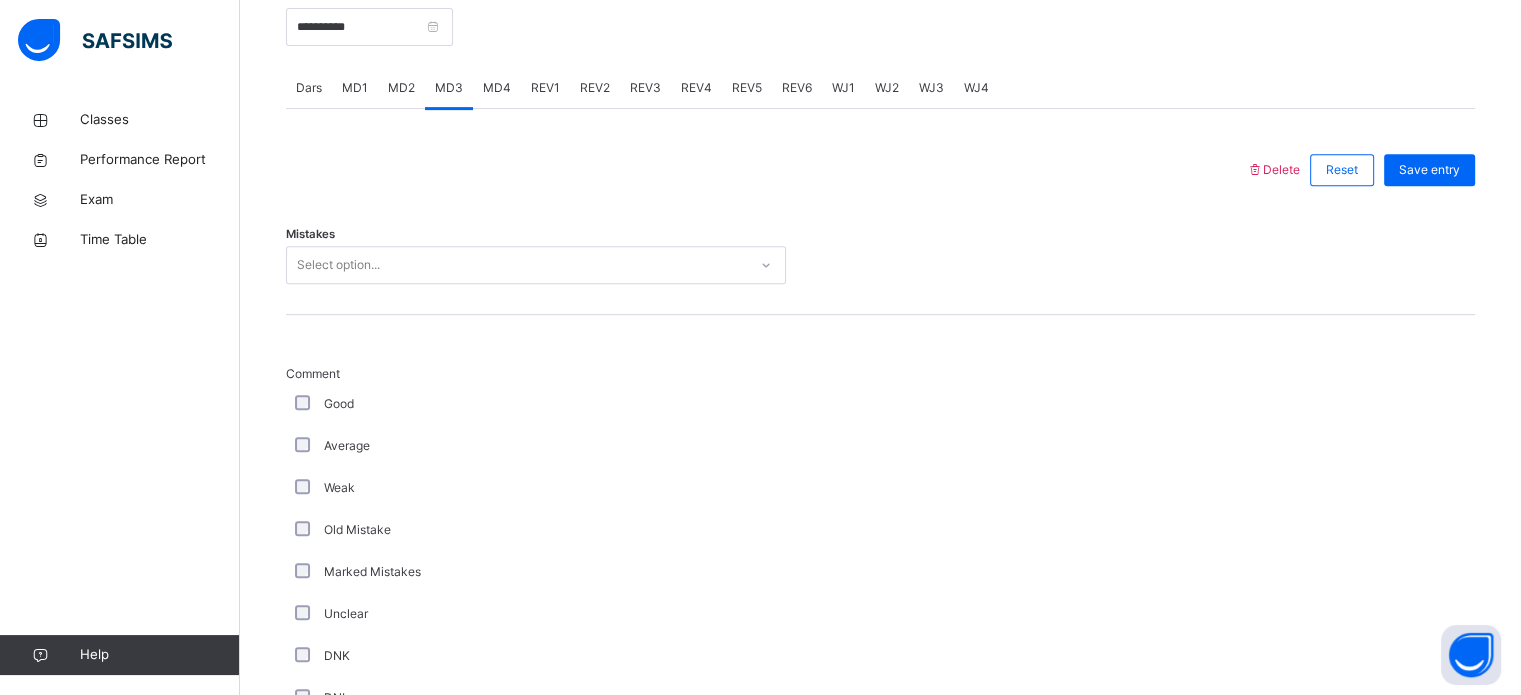 click on "MD4" at bounding box center (497, 88) 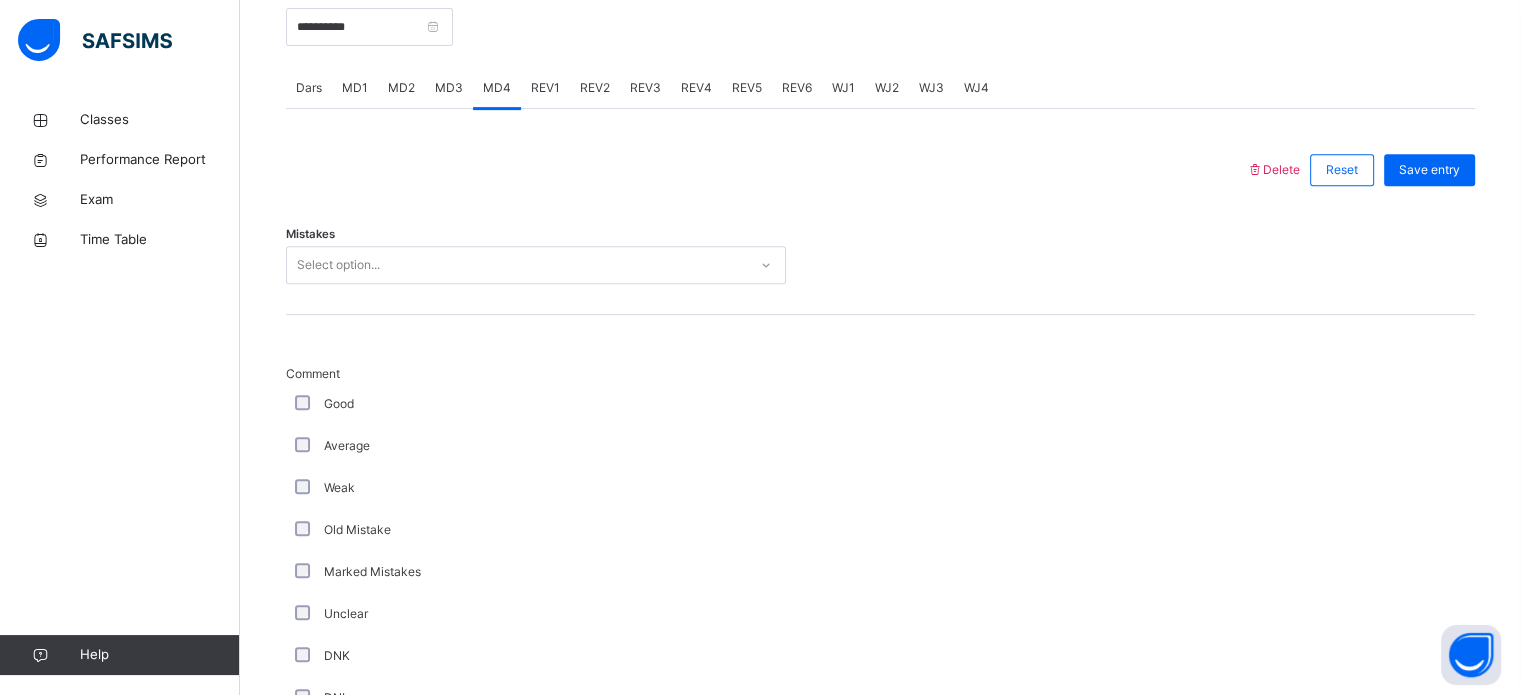 click on "WJ1" at bounding box center (843, 88) 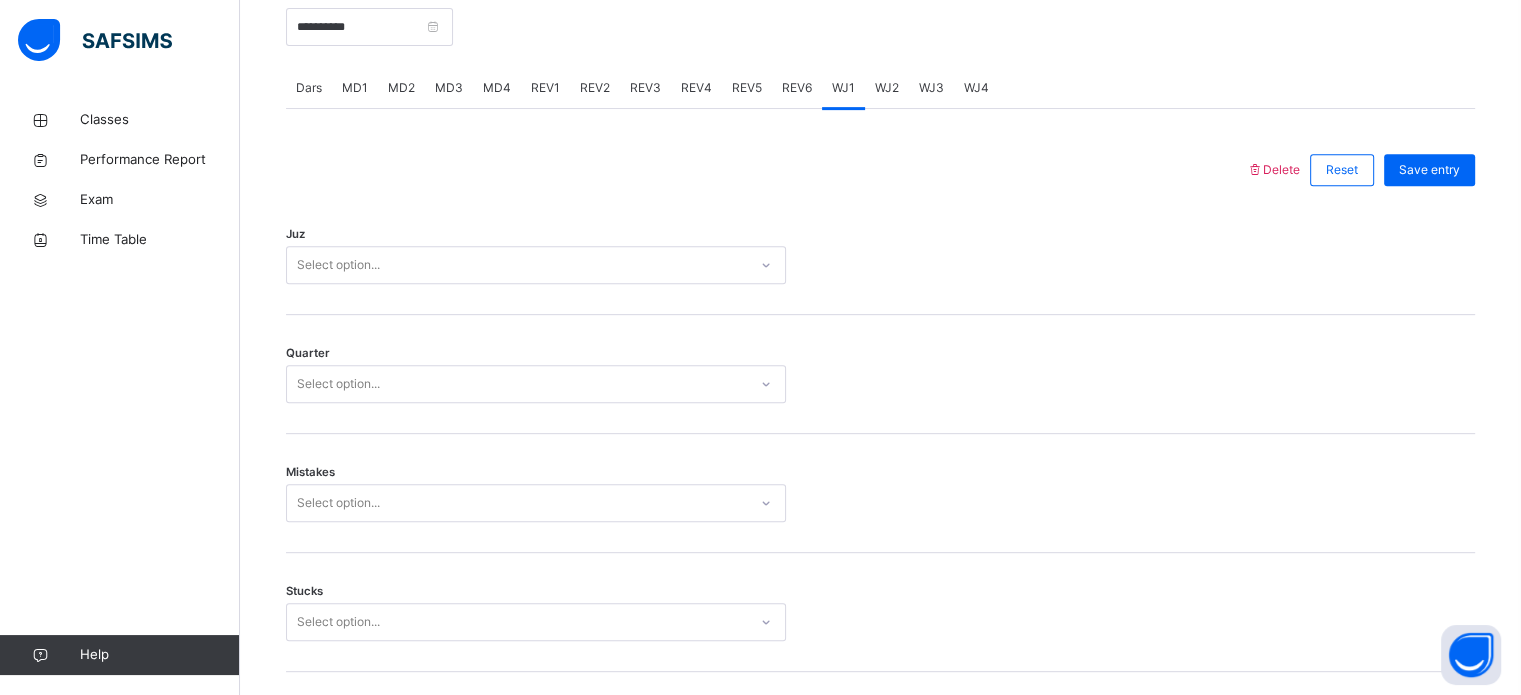 click on "WJ2" at bounding box center (887, 88) 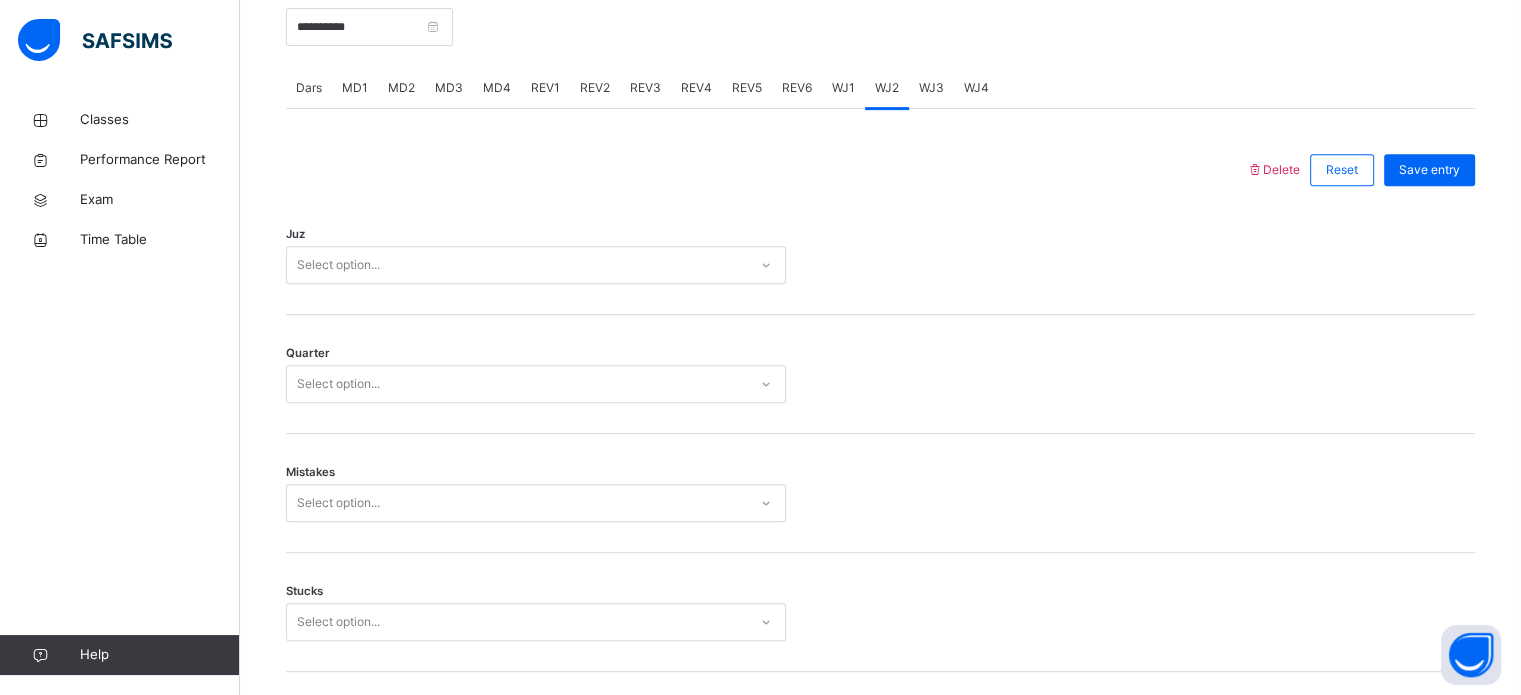 click on "WJ3" at bounding box center [931, 88] 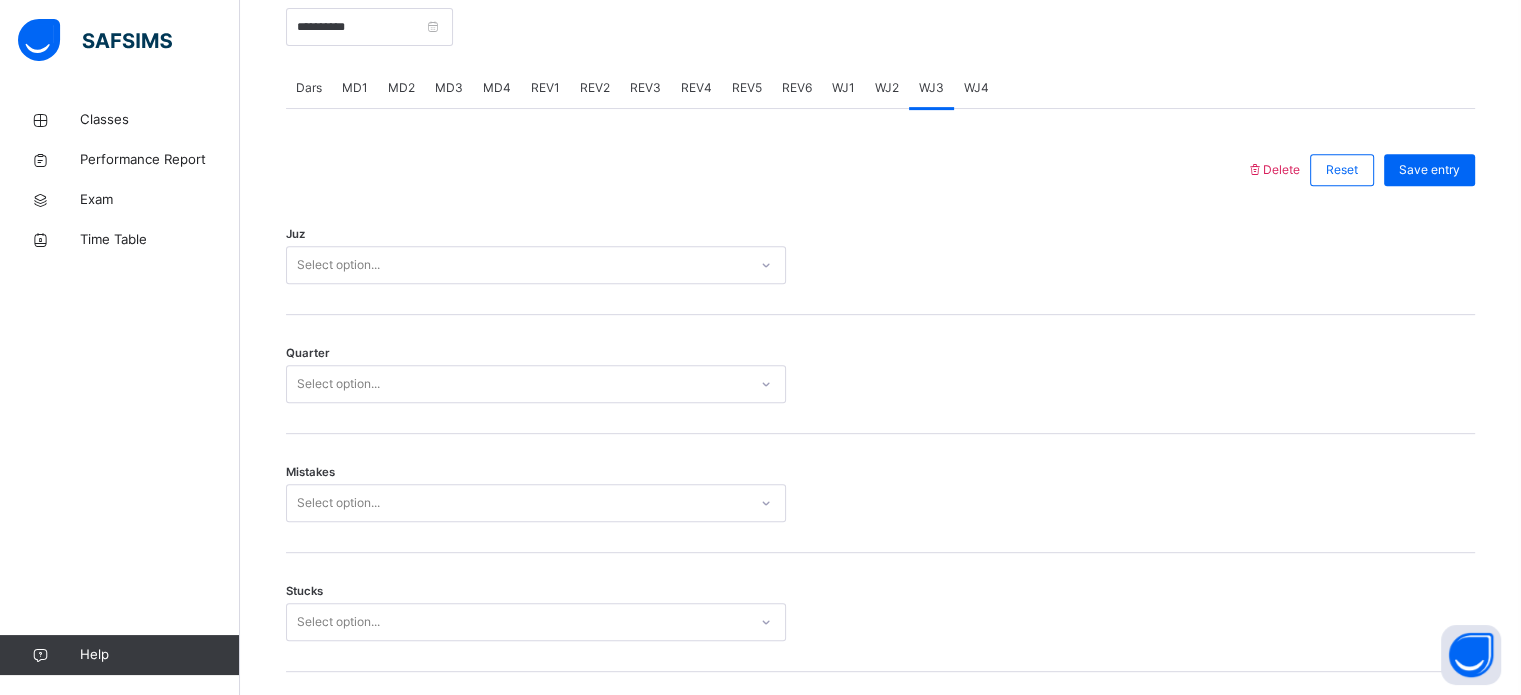click on "Dars MD1 MD2 MD3 MD4 REV1 REV2 REV3 REV4 REV5 REV6 WJ1 WJ2 WJ3 WJ4" at bounding box center (880, 88) 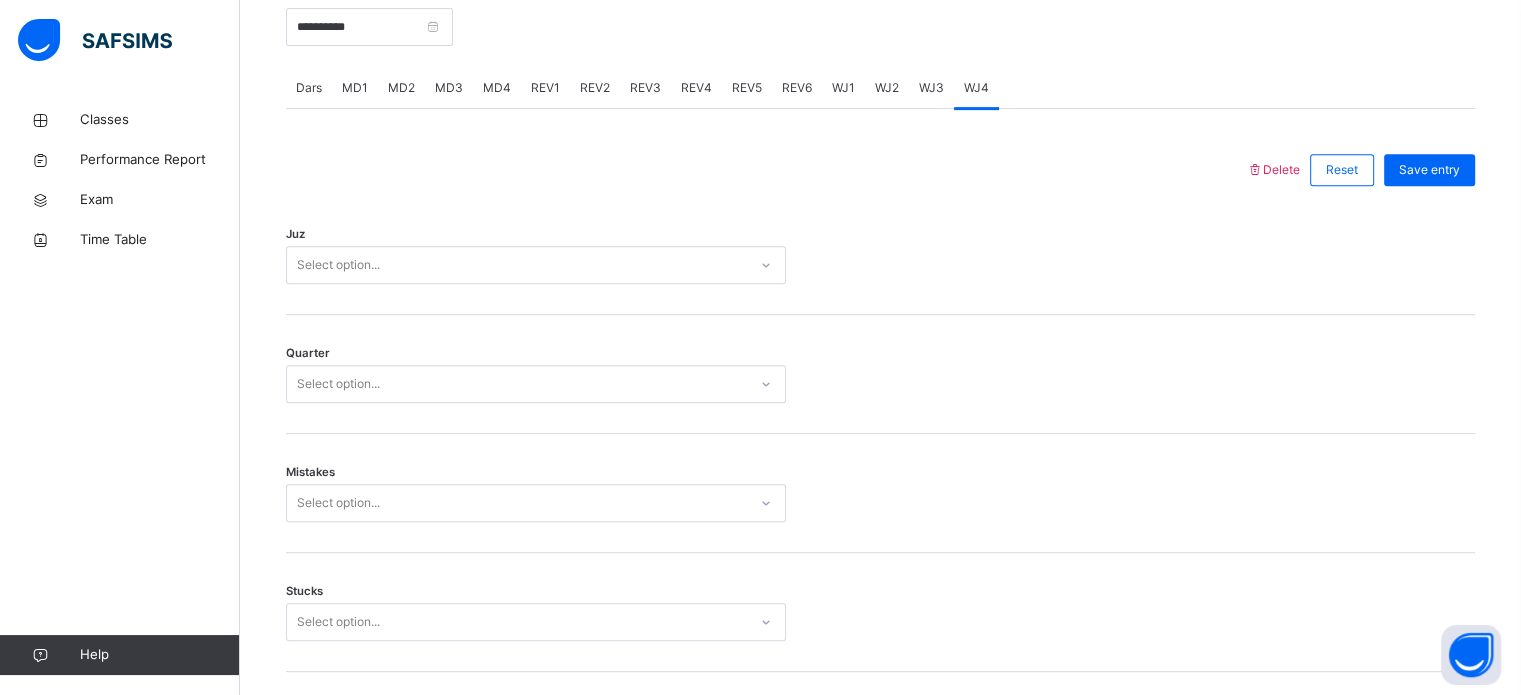 click on "WJ1" at bounding box center [843, 88] 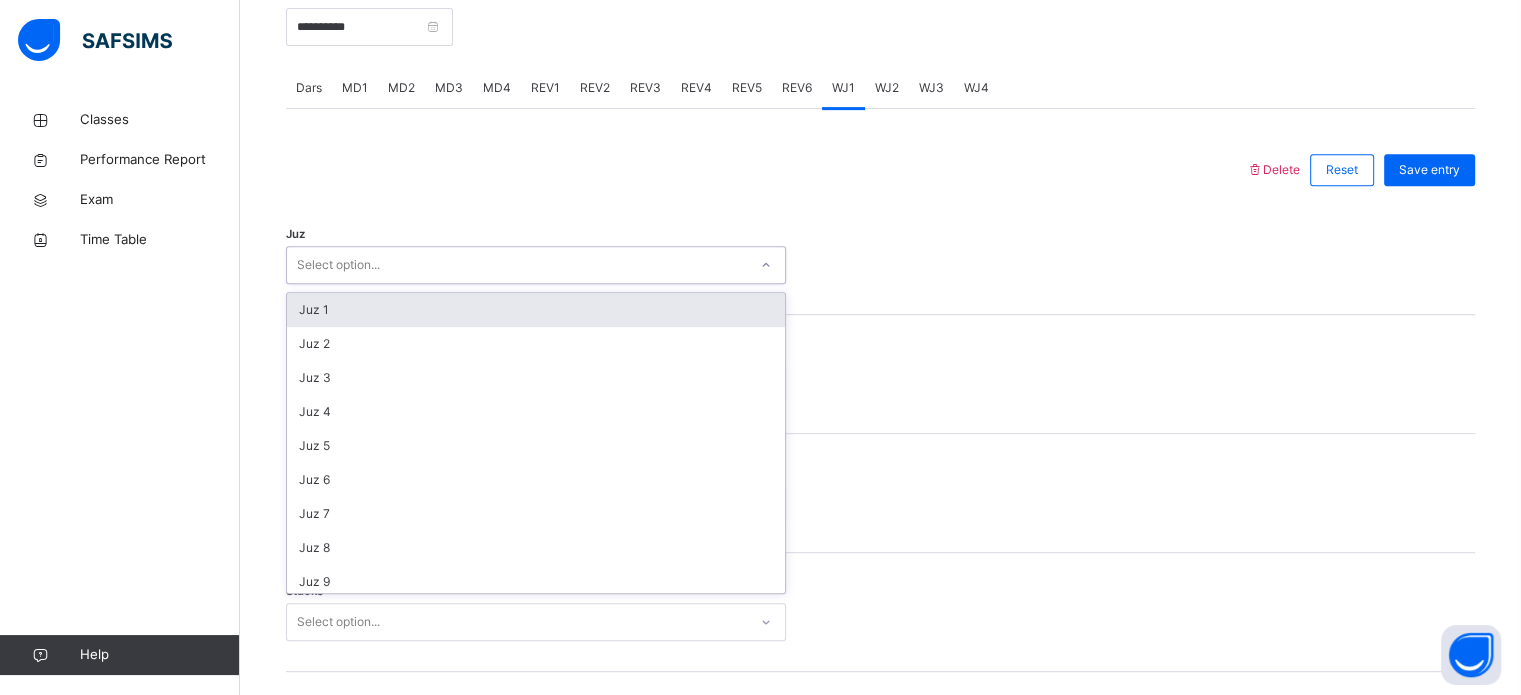 click on "Juz 1" at bounding box center (536, 310) 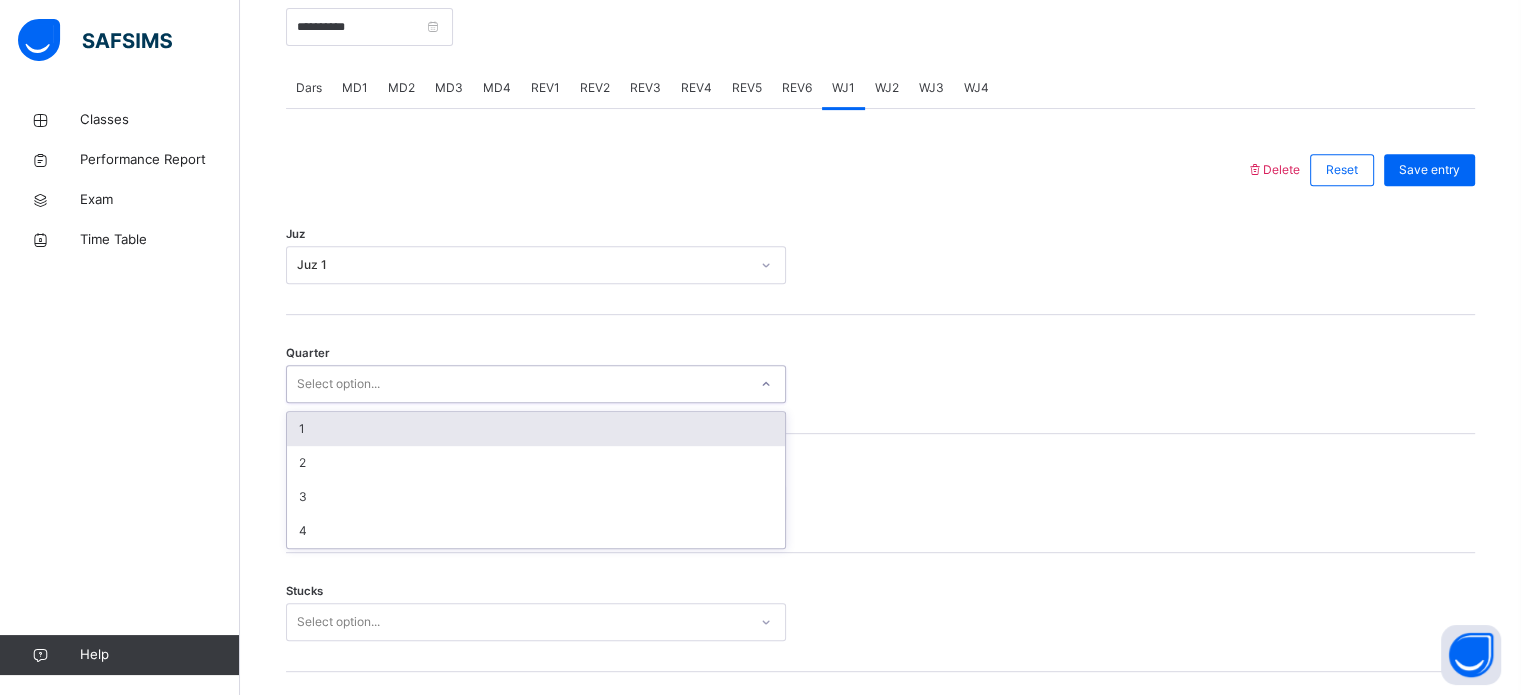 click on "1" at bounding box center [536, 429] 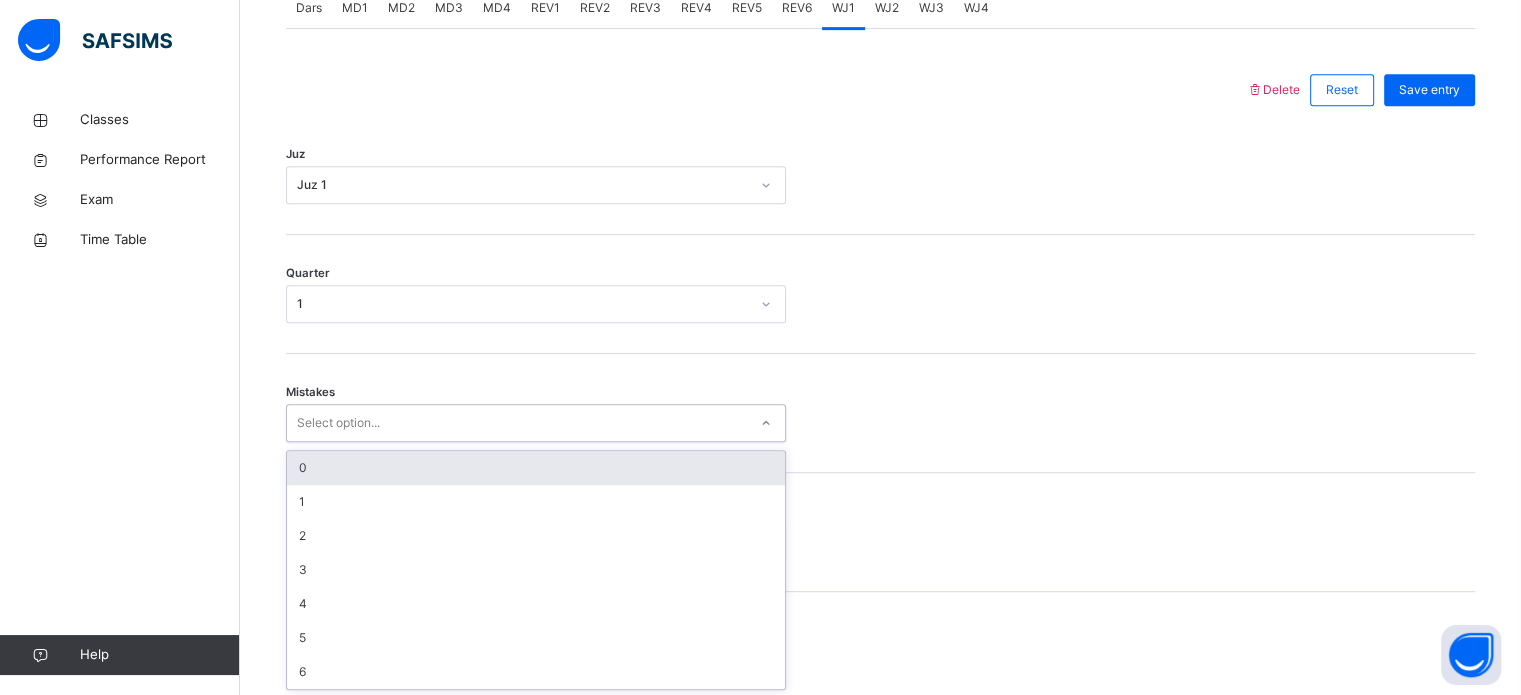 scroll, scrollTop: 888, scrollLeft: 0, axis: vertical 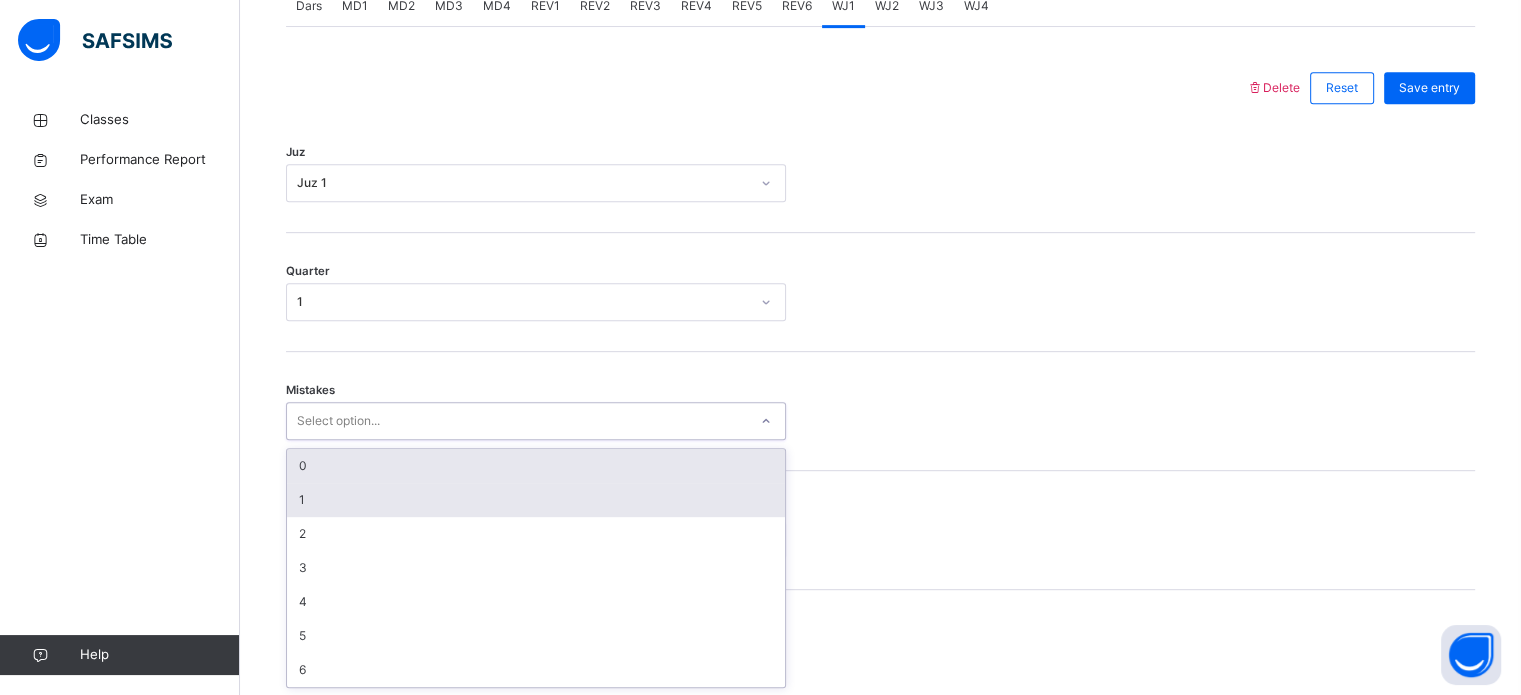 click on "1" at bounding box center (536, 500) 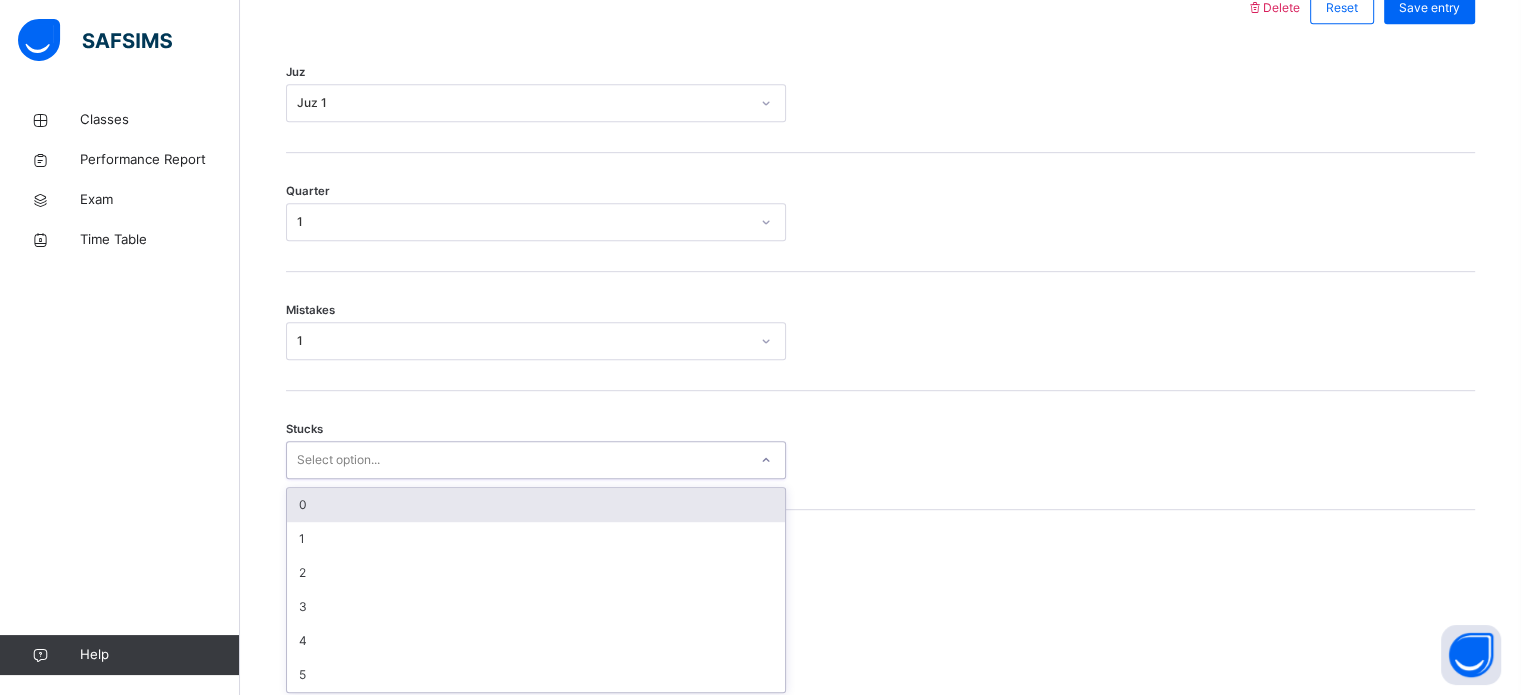 scroll, scrollTop: 972, scrollLeft: 0, axis: vertical 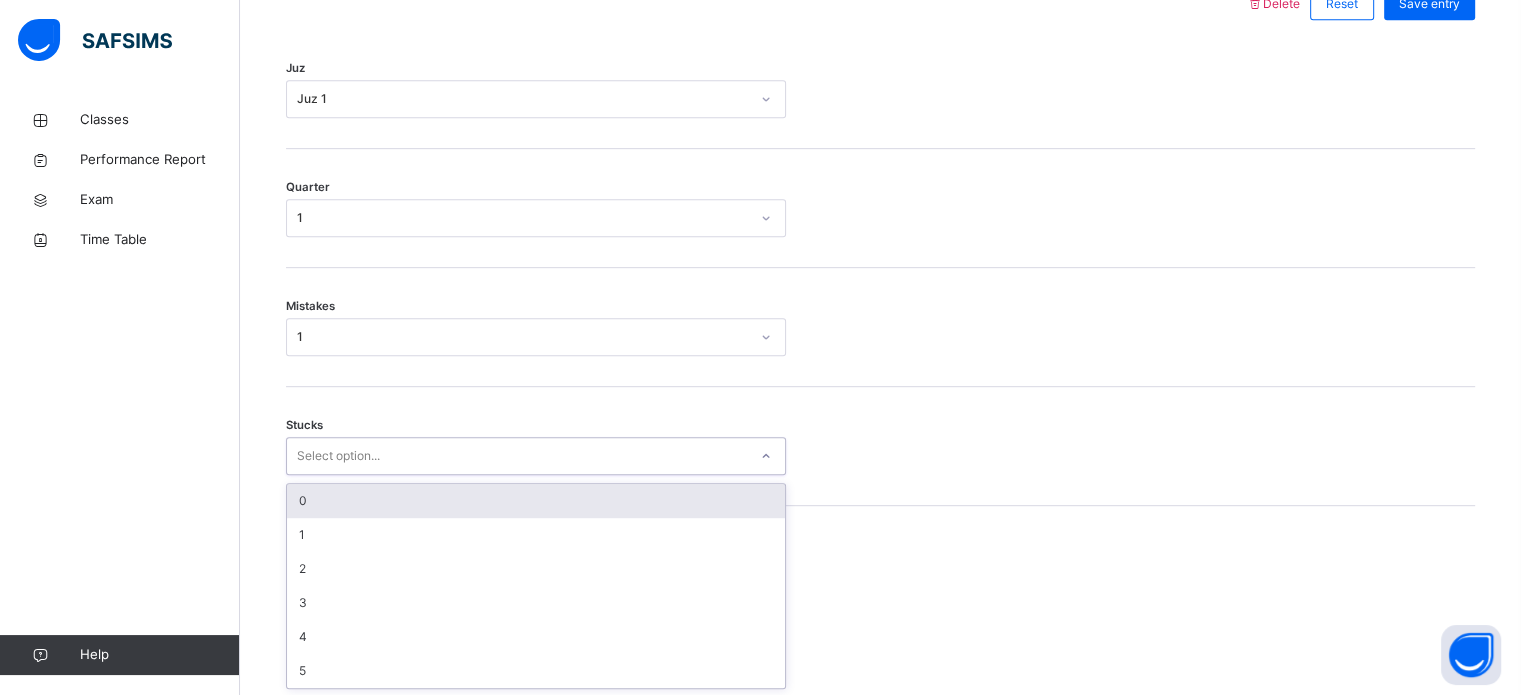 click on "0" at bounding box center [536, 501] 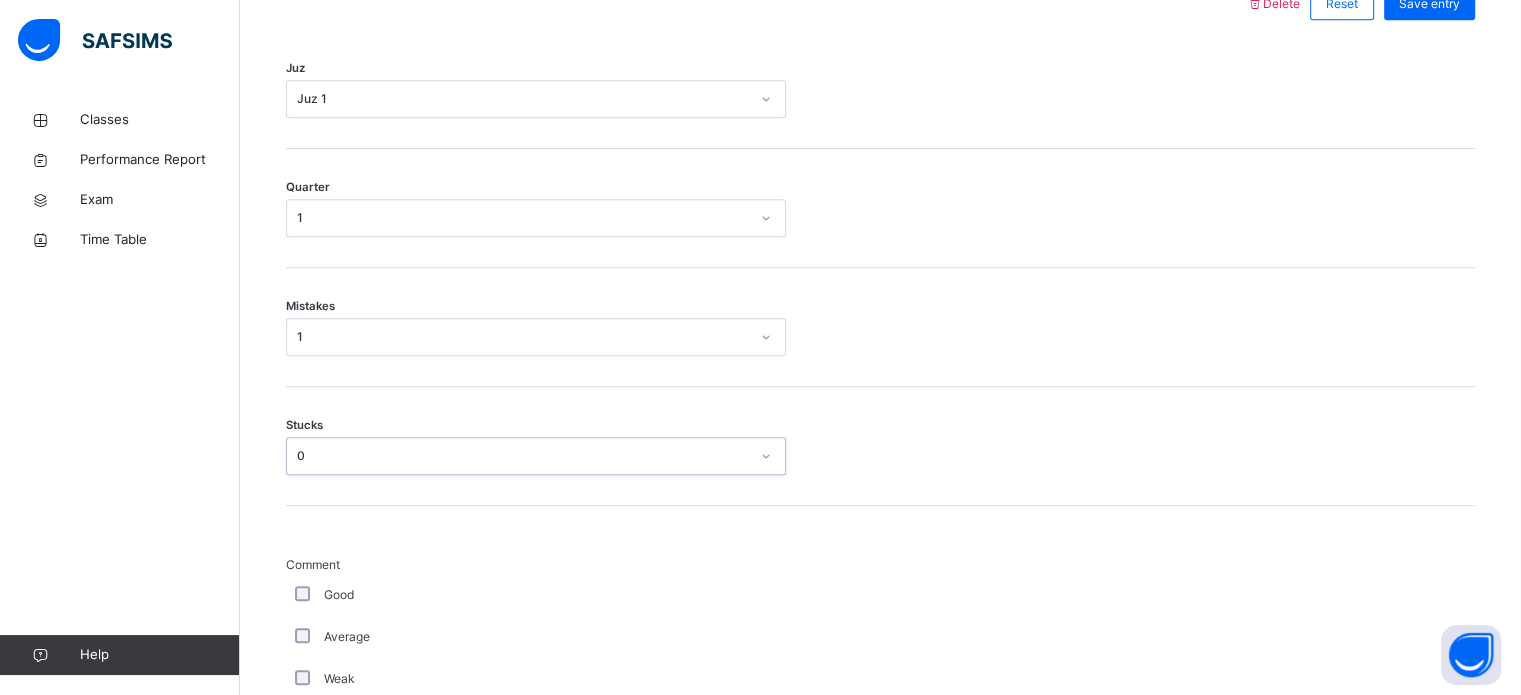 click on "Comment" at bounding box center [536, 565] 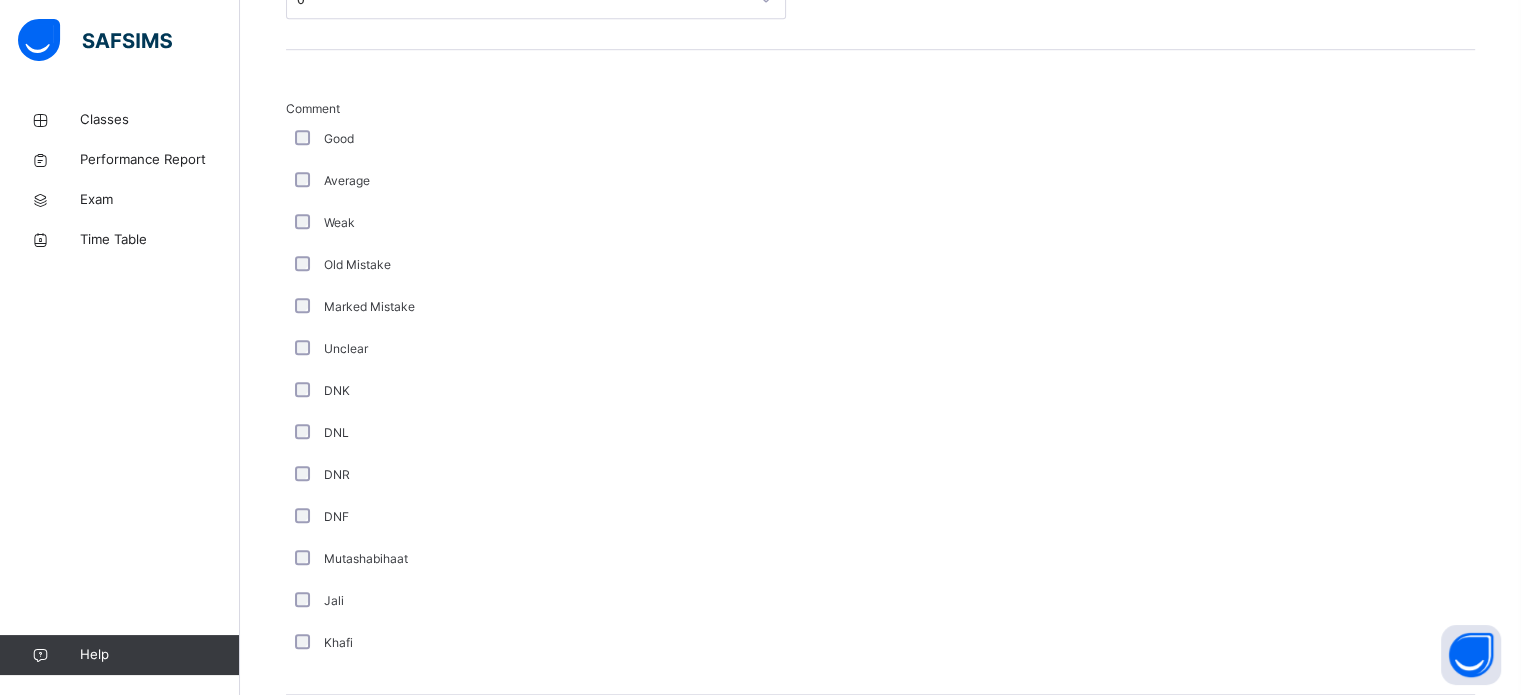 scroll, scrollTop: 1687, scrollLeft: 0, axis: vertical 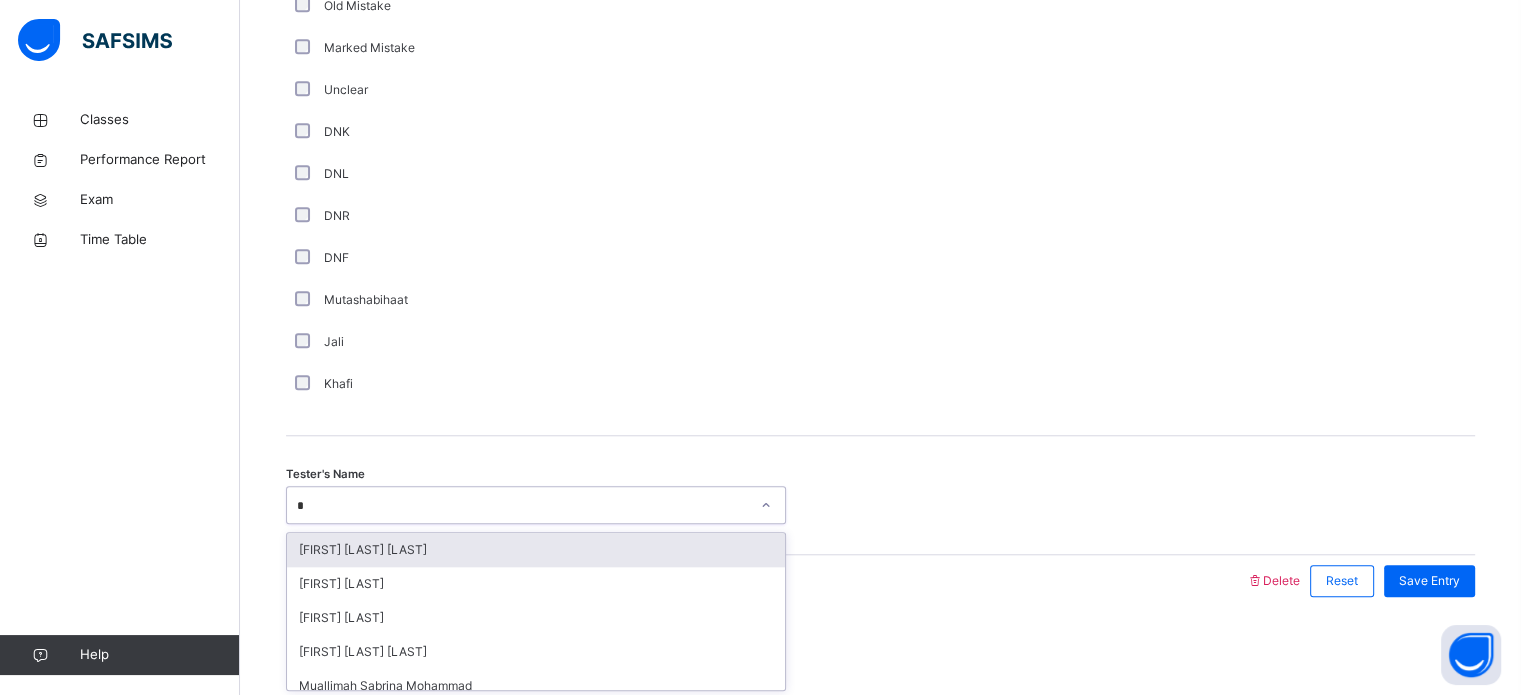 type on "**" 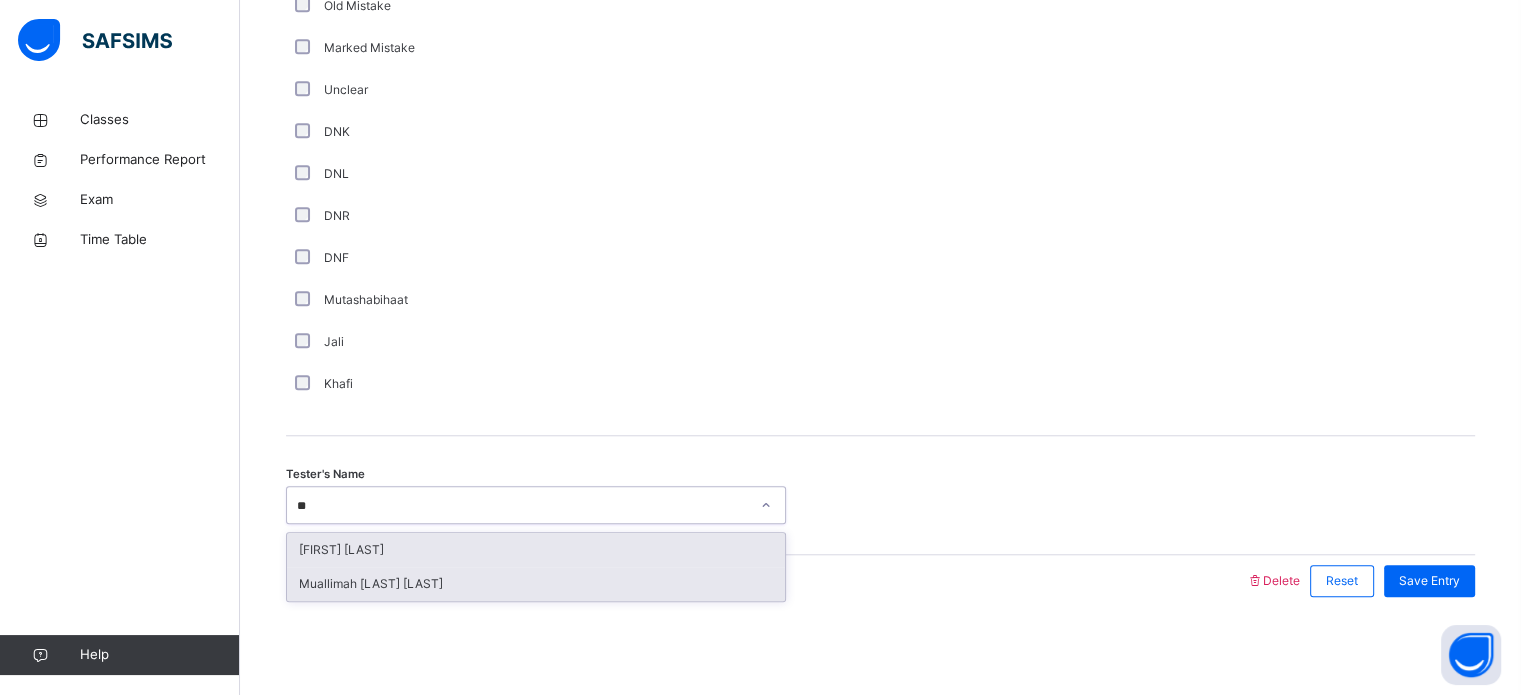 click on "Muallimah [LAST]  [LAST]" at bounding box center (536, 584) 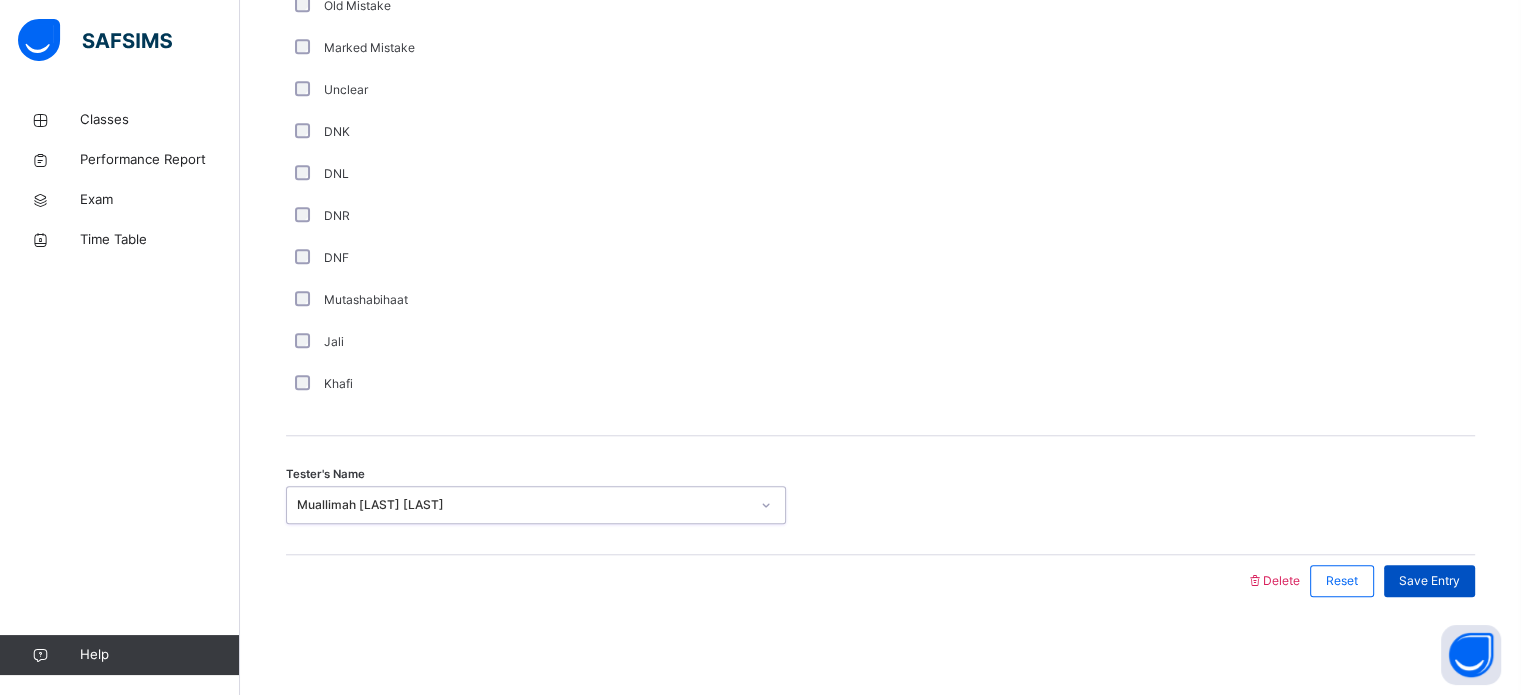 click on "Save Entry" at bounding box center [1429, 581] 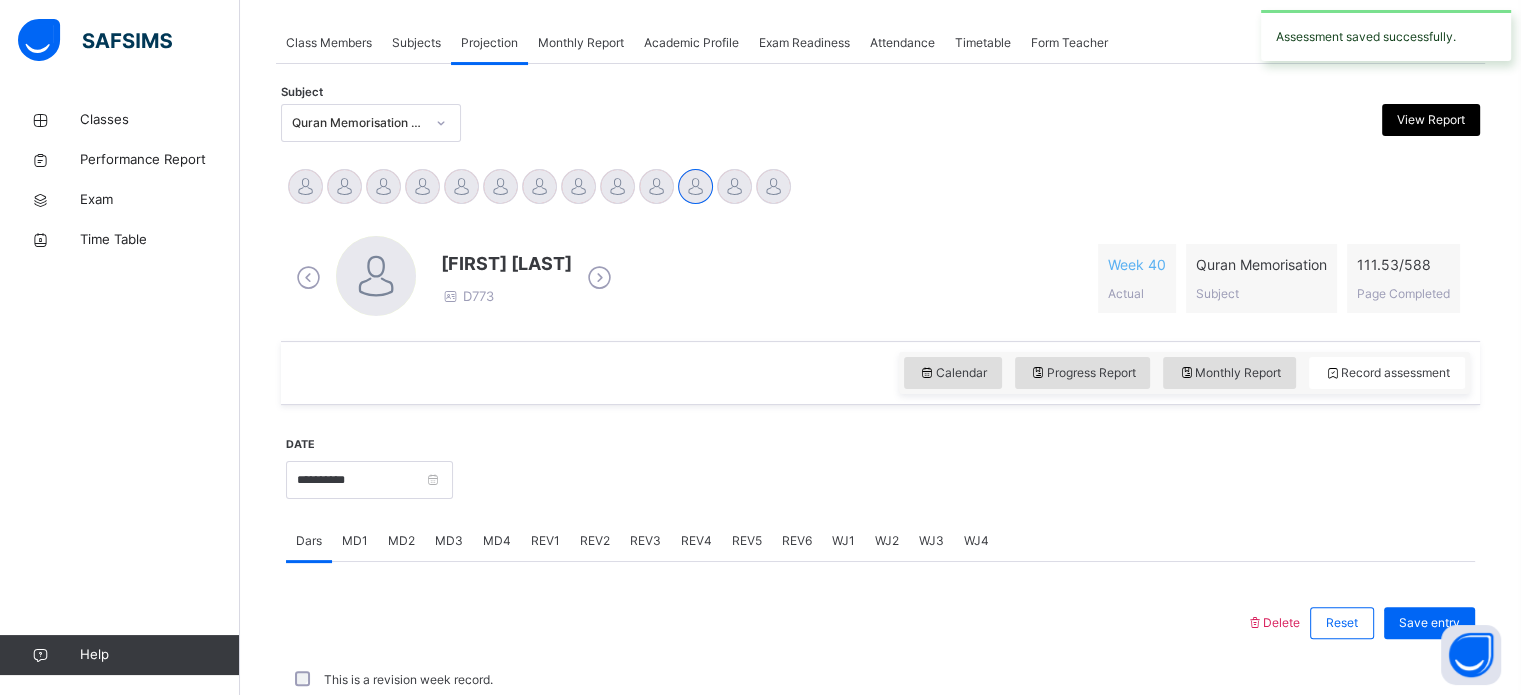 scroll, scrollTop: 806, scrollLeft: 0, axis: vertical 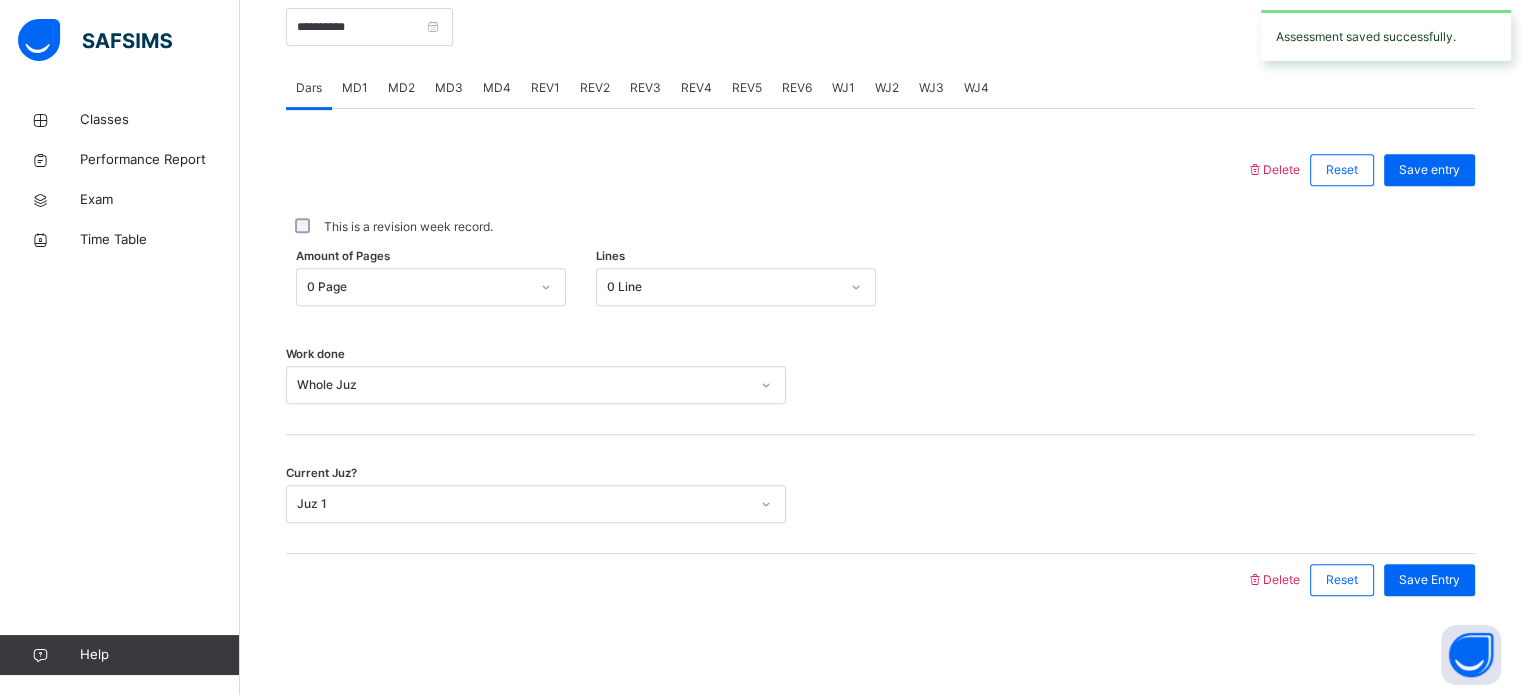 click on "WJ2" at bounding box center [887, 88] 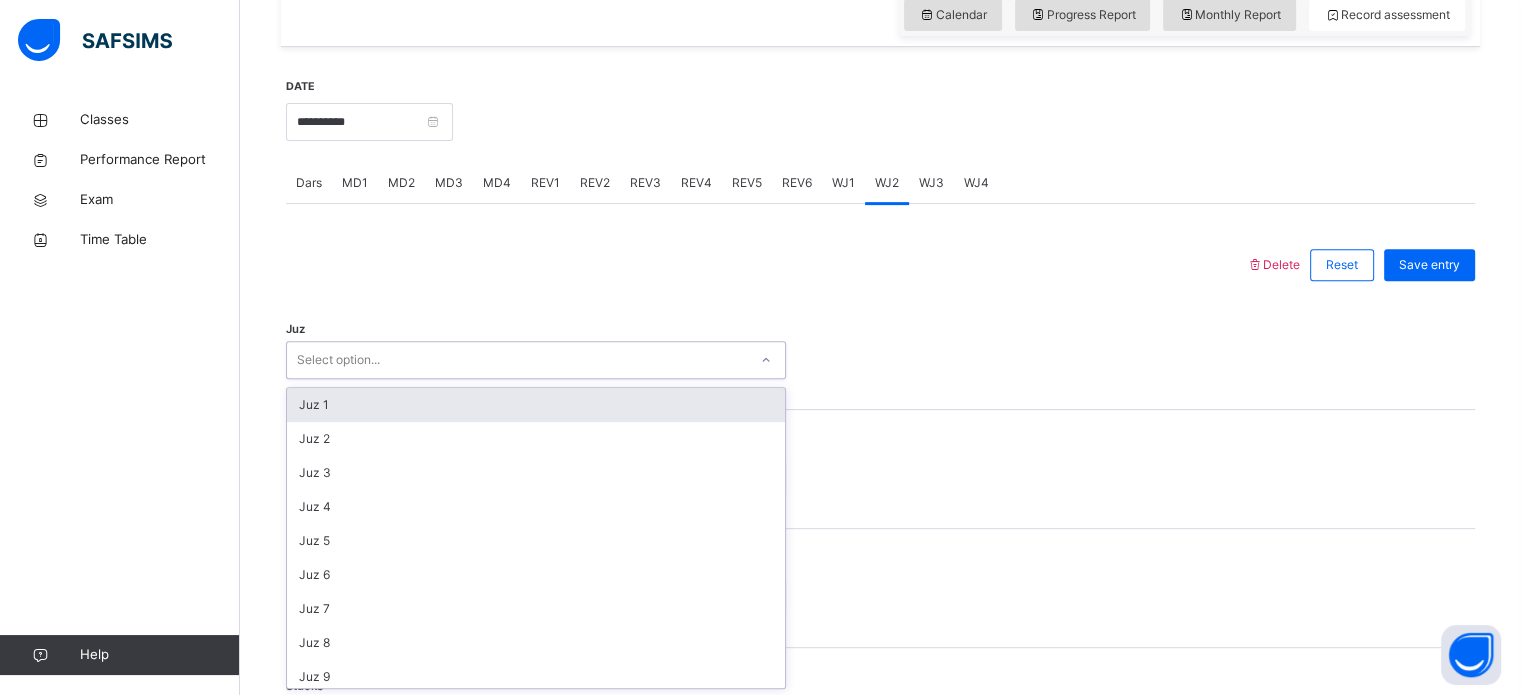 scroll, scrollTop: 712, scrollLeft: 0, axis: vertical 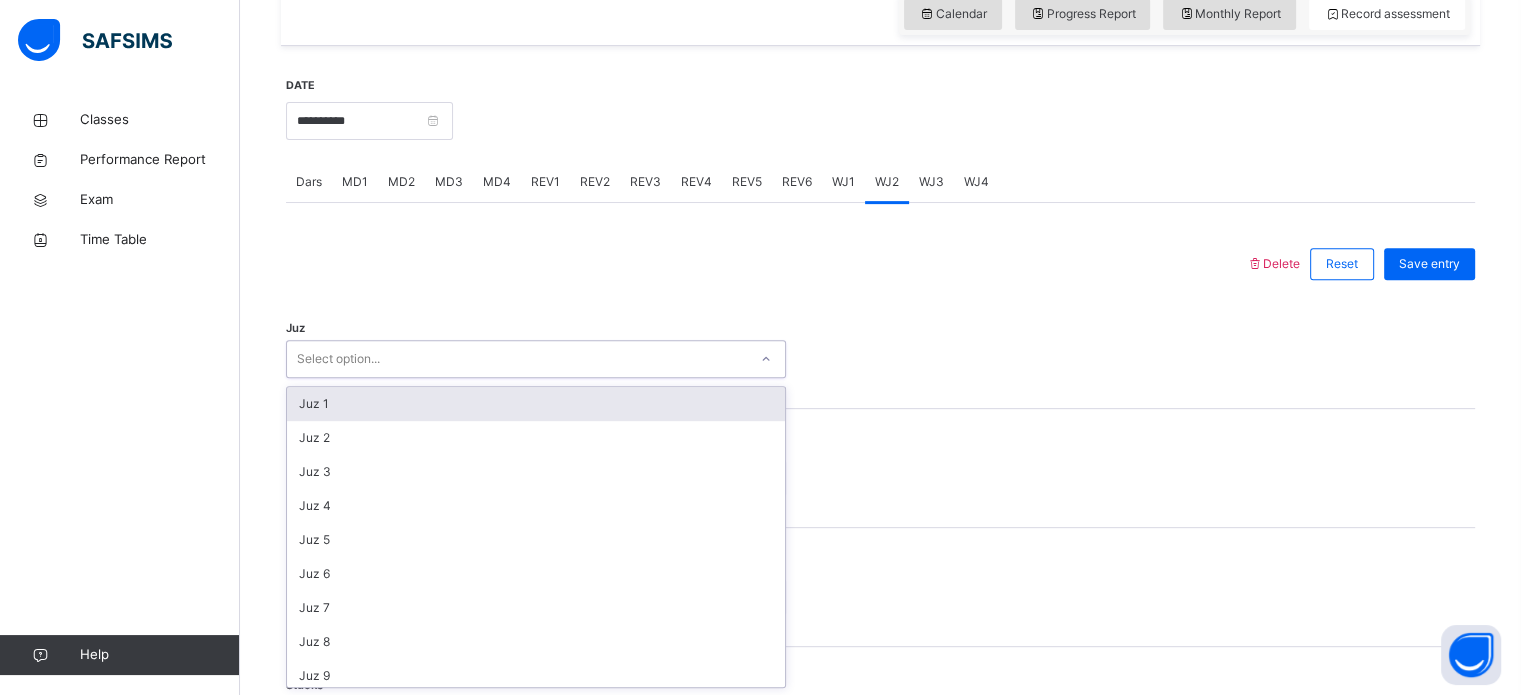 click on "Juz 1" at bounding box center (536, 404) 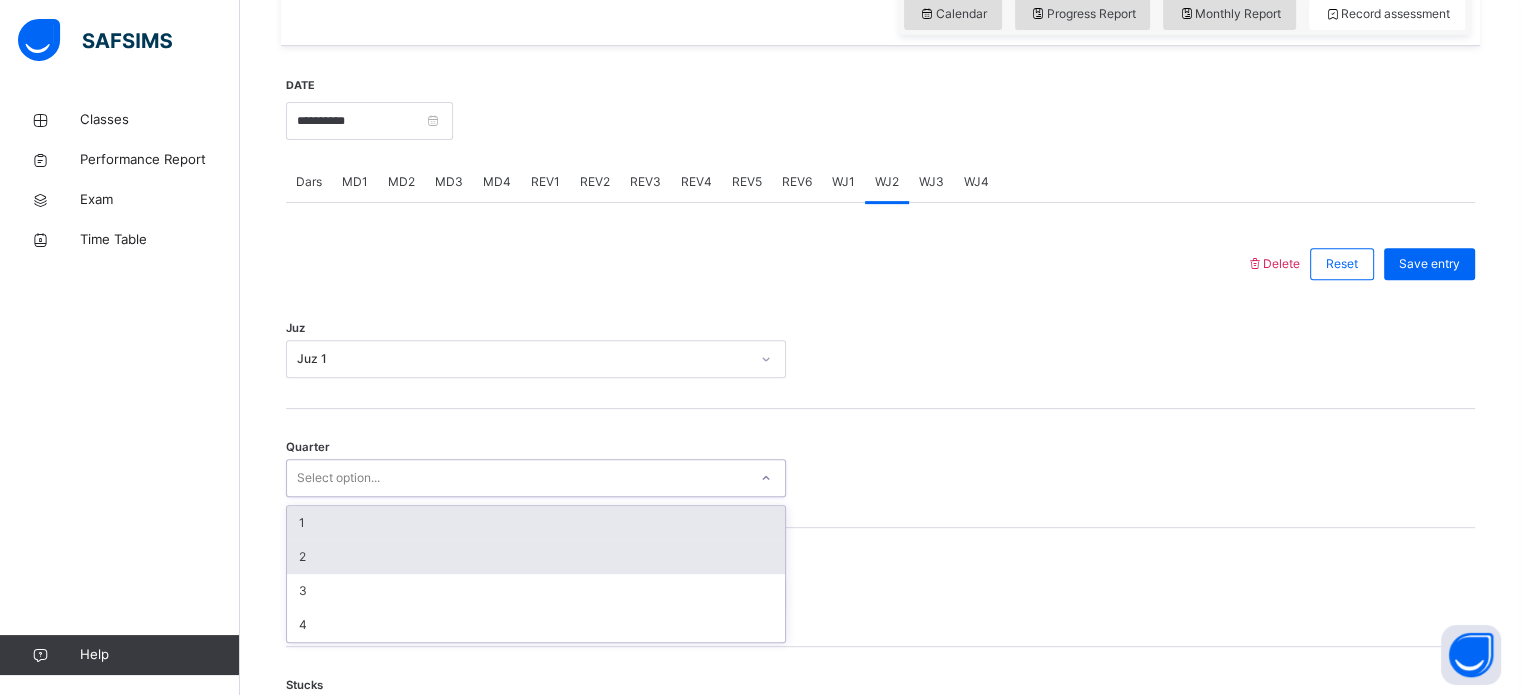 click on "2" at bounding box center [536, 557] 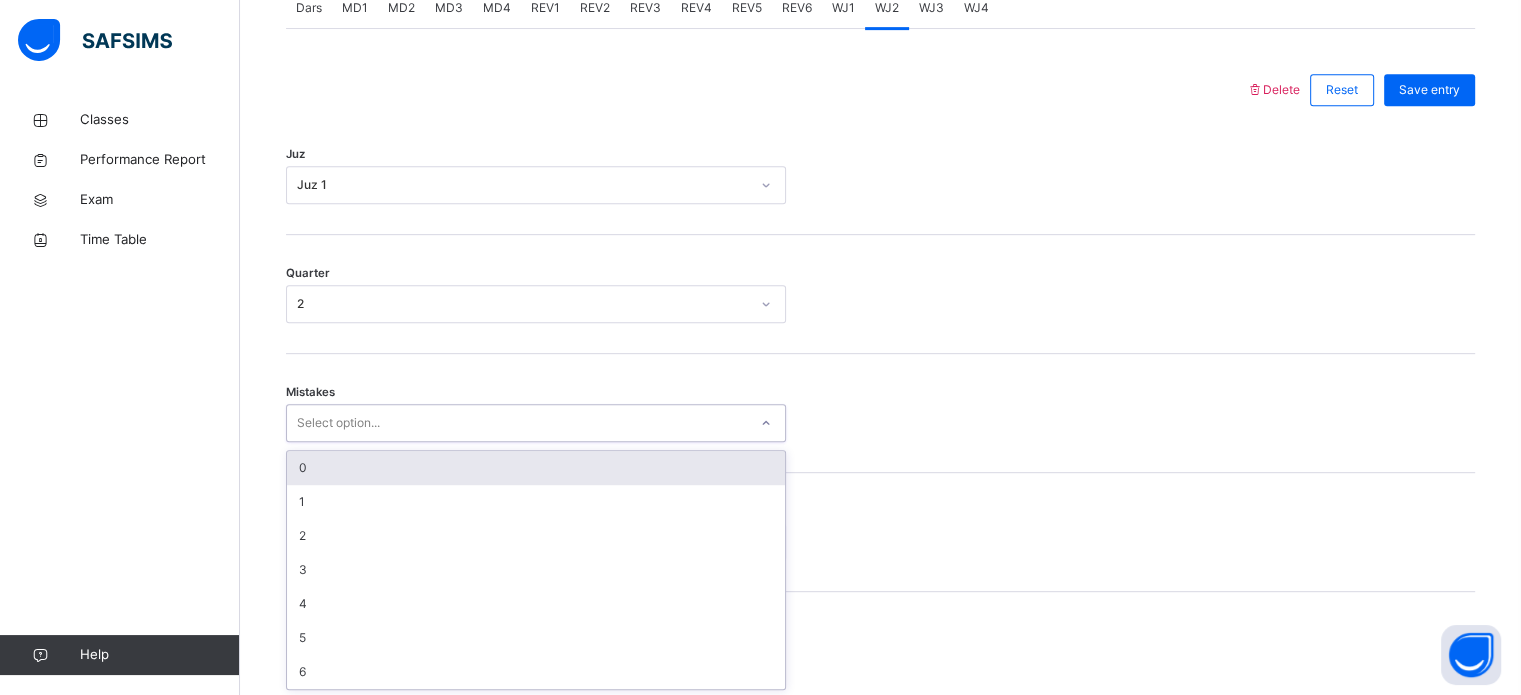 scroll, scrollTop: 888, scrollLeft: 0, axis: vertical 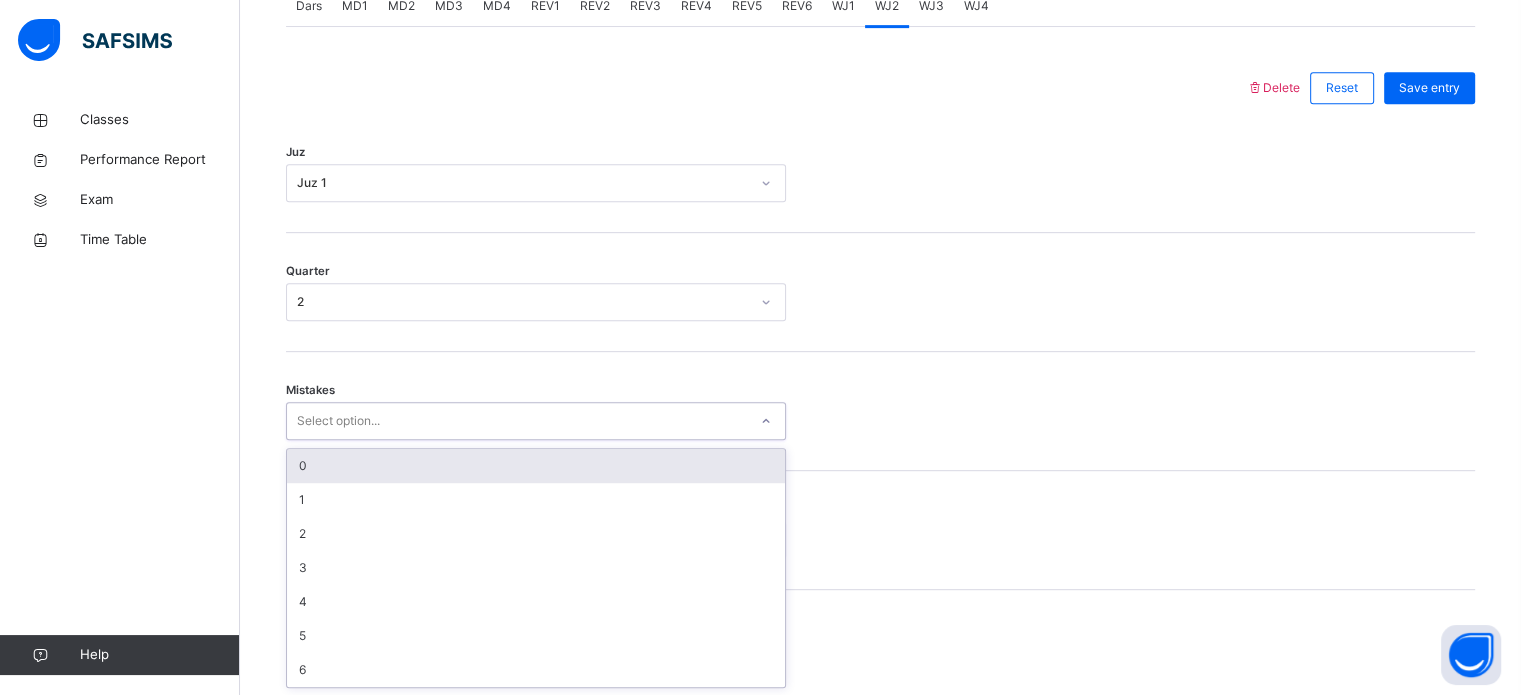 click on "0" at bounding box center (536, 466) 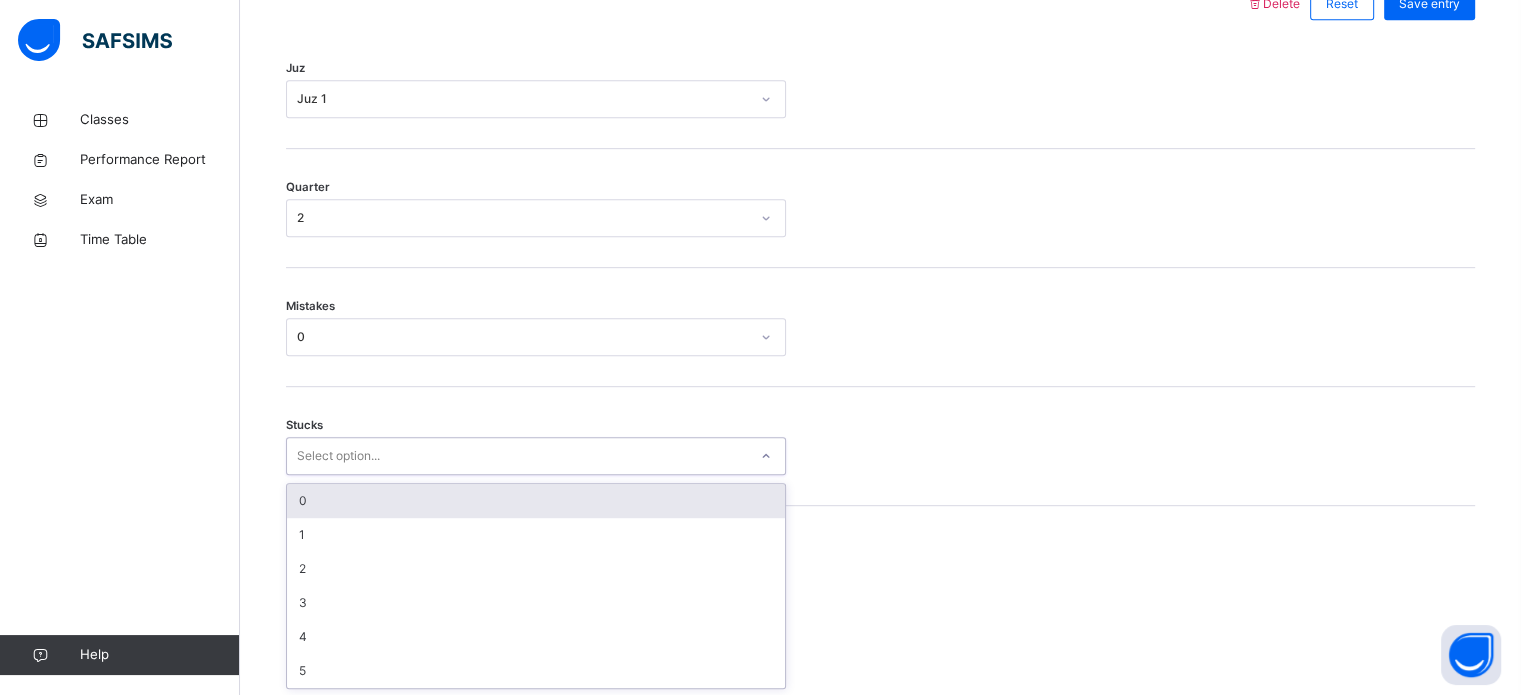 scroll, scrollTop: 972, scrollLeft: 0, axis: vertical 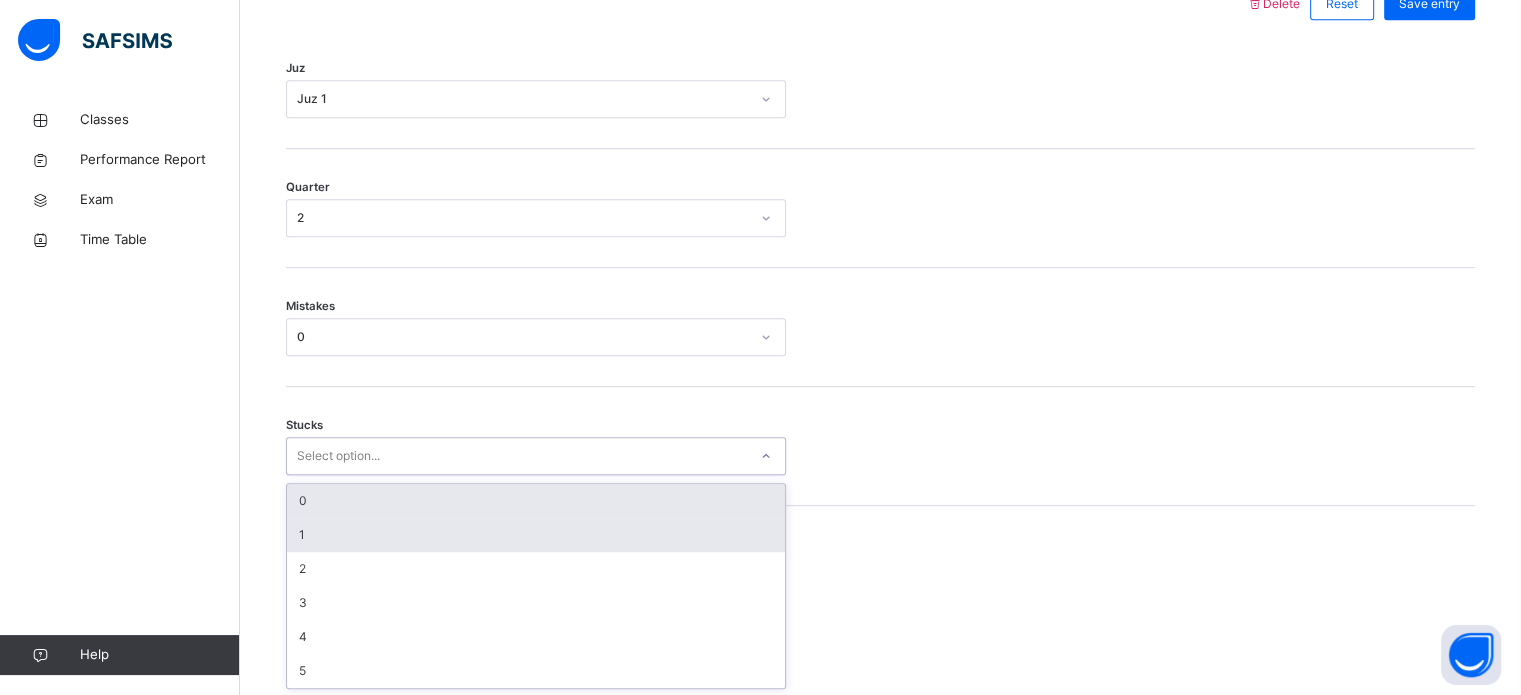 click on "1" at bounding box center (536, 535) 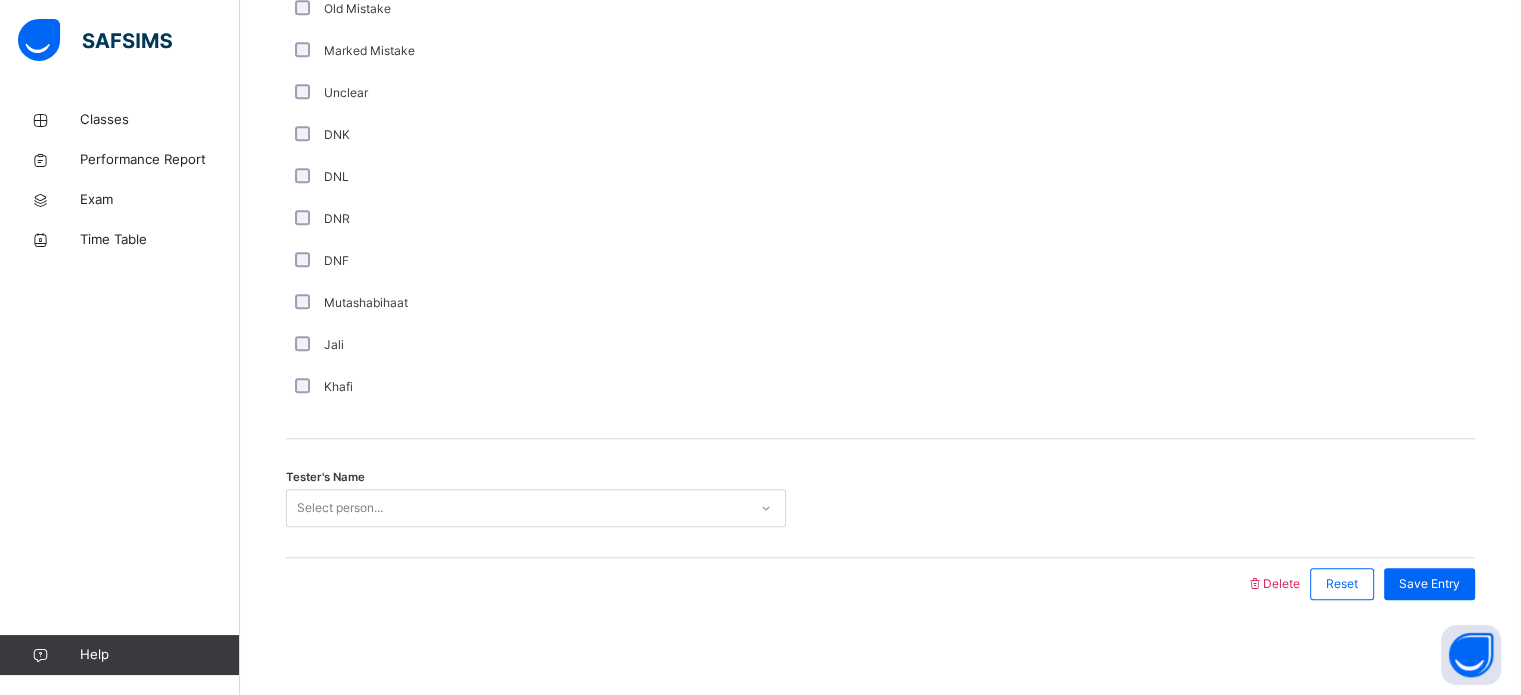 scroll, scrollTop: 1687, scrollLeft: 0, axis: vertical 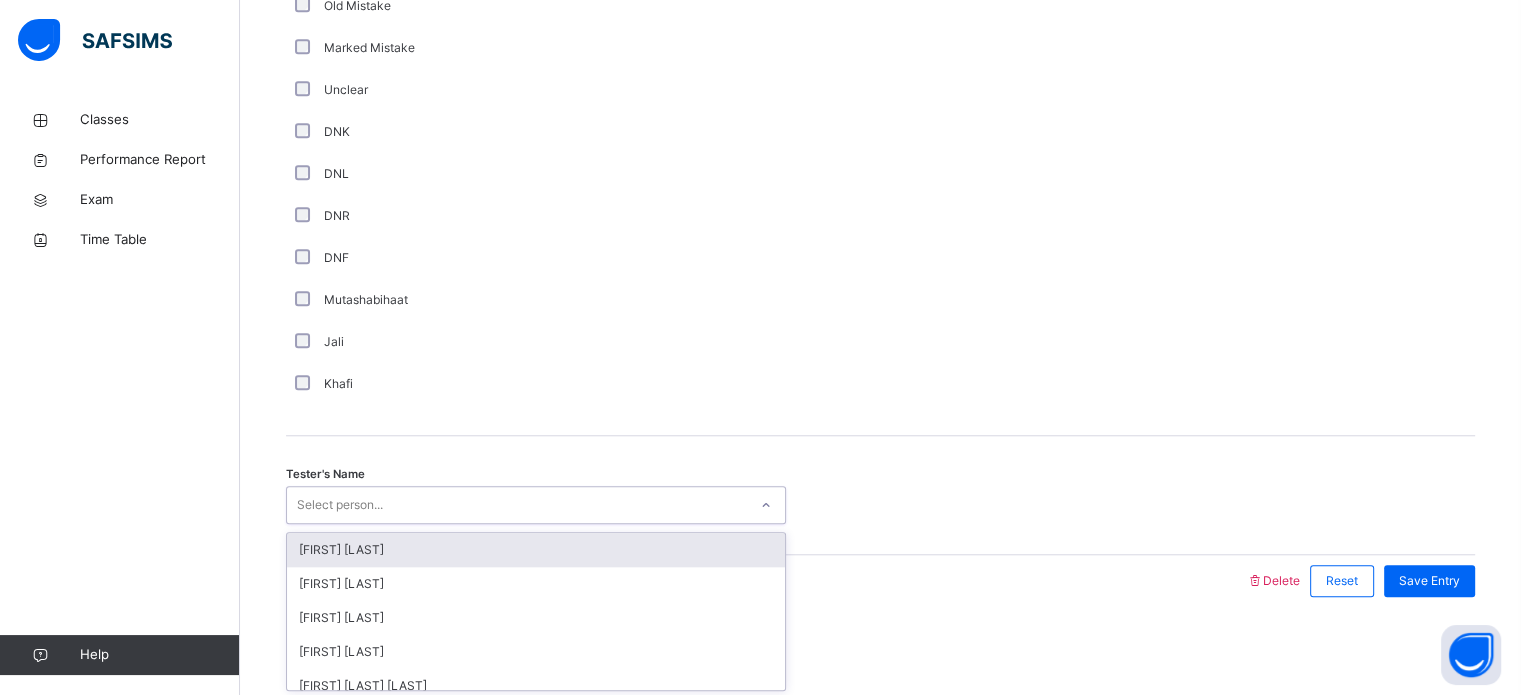 type on "*" 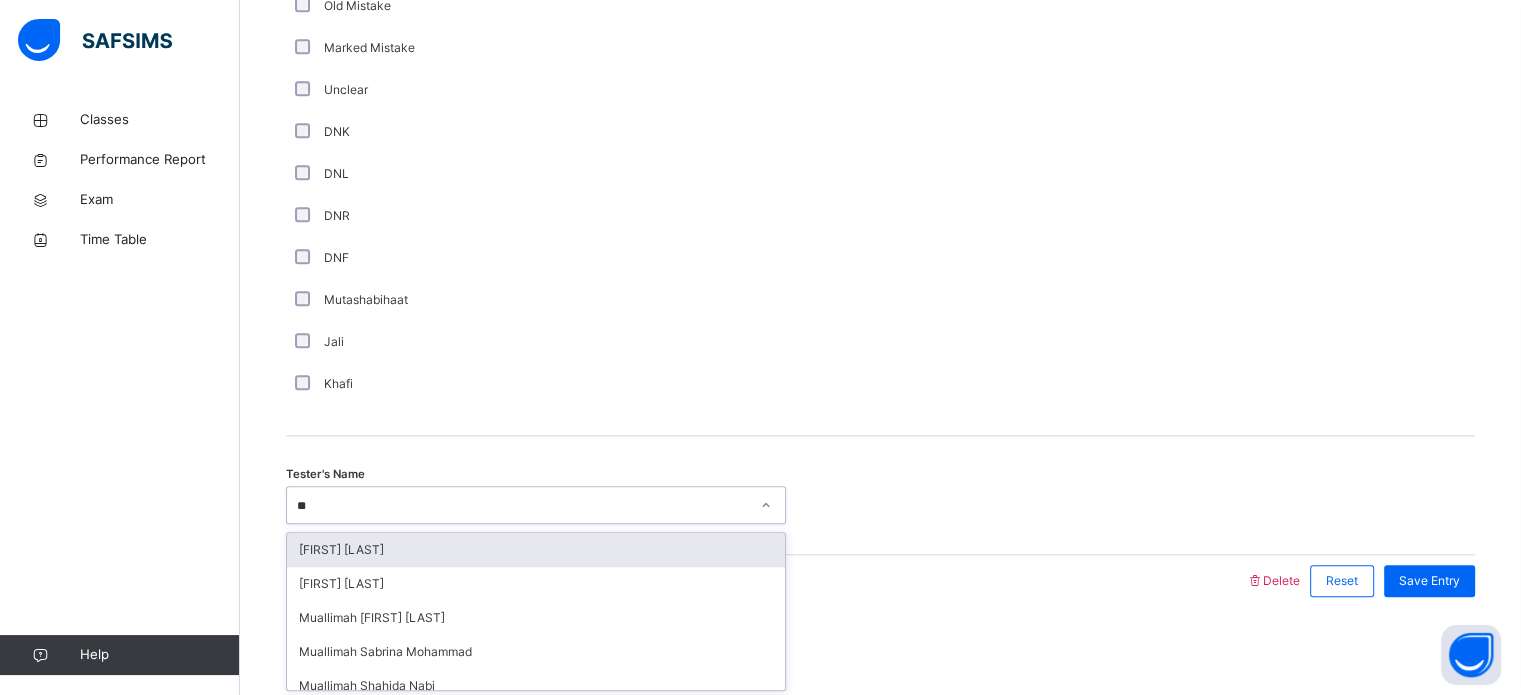 type on "*" 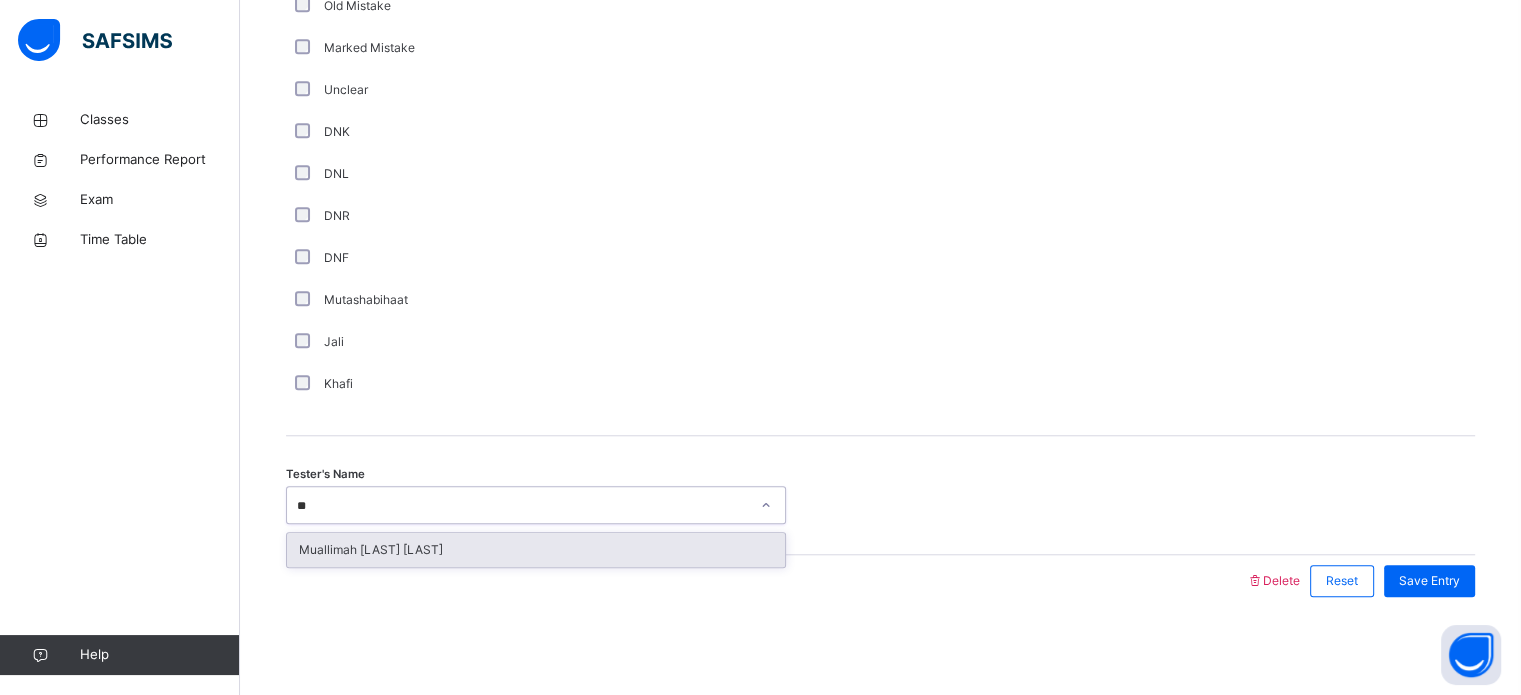 type on "***" 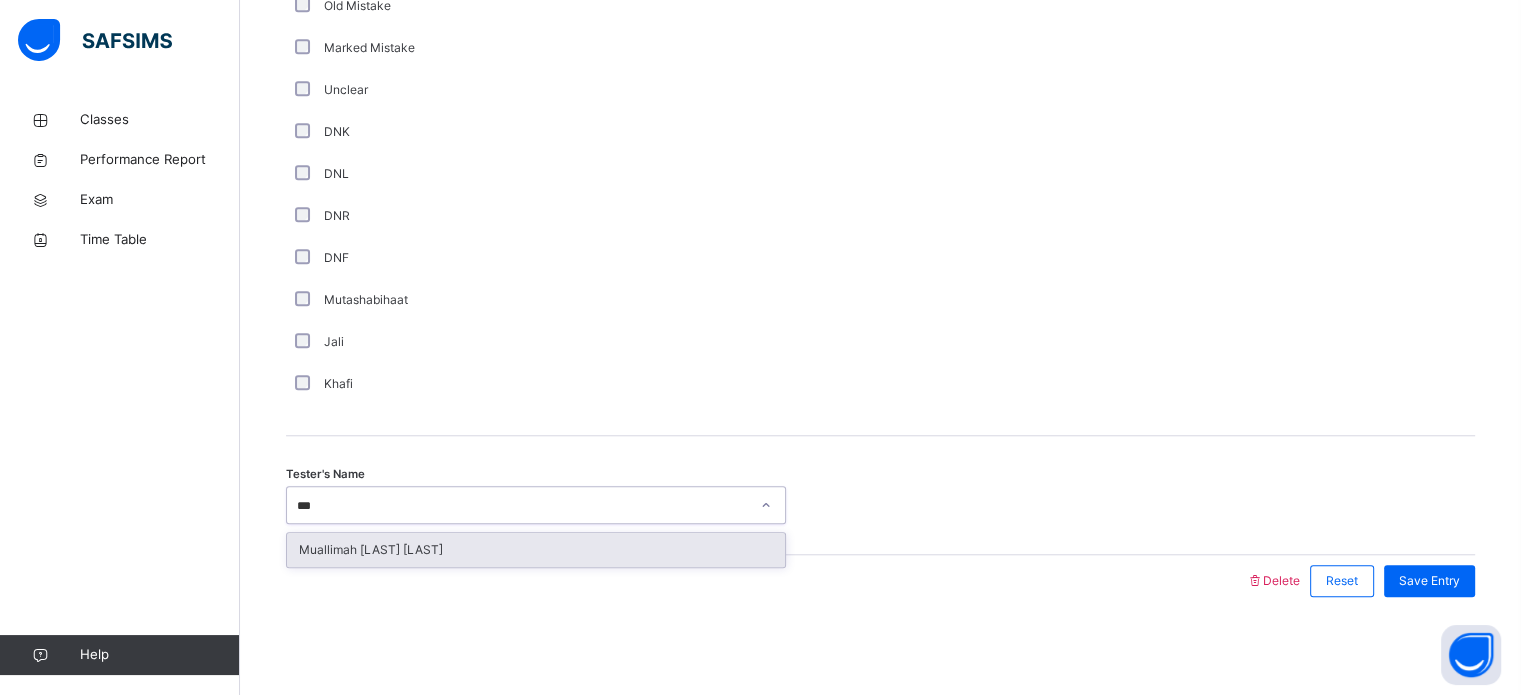 type 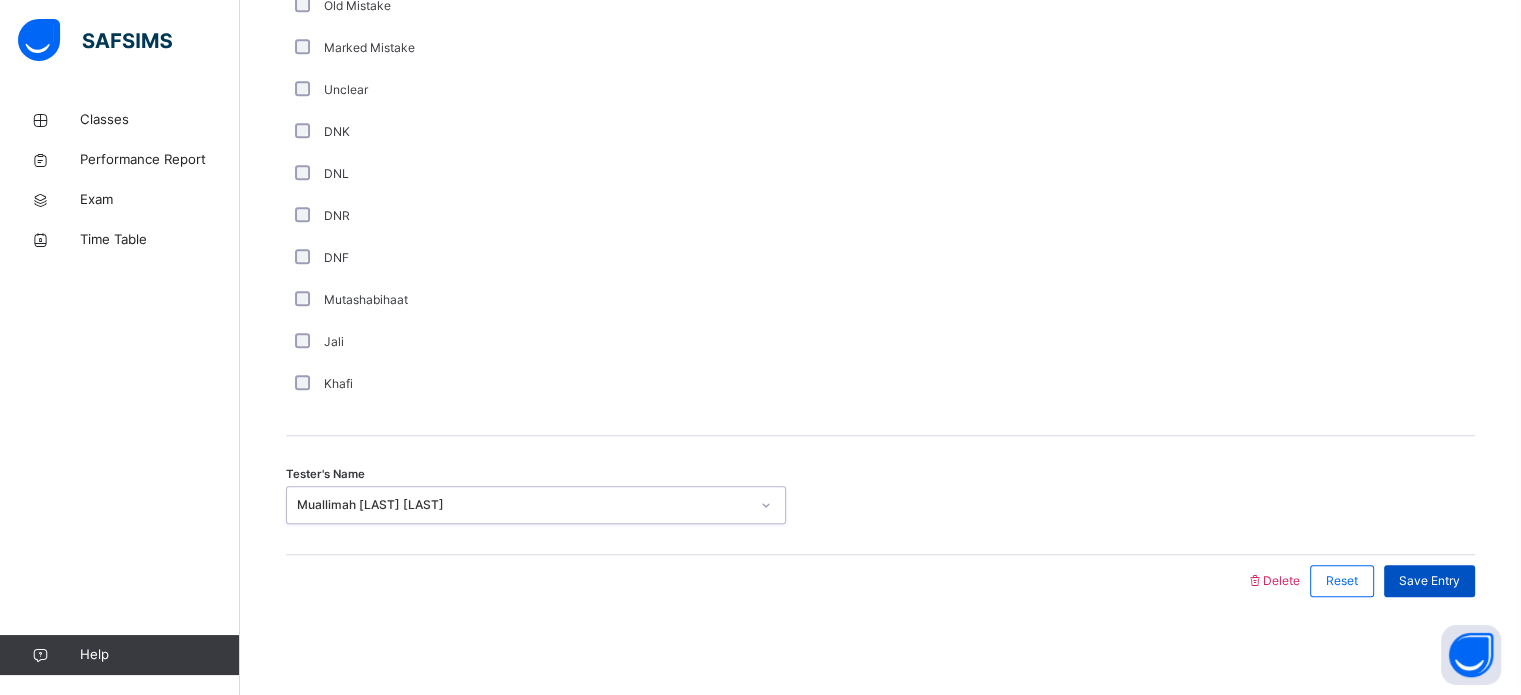 click on "Save Entry" at bounding box center (1429, 581) 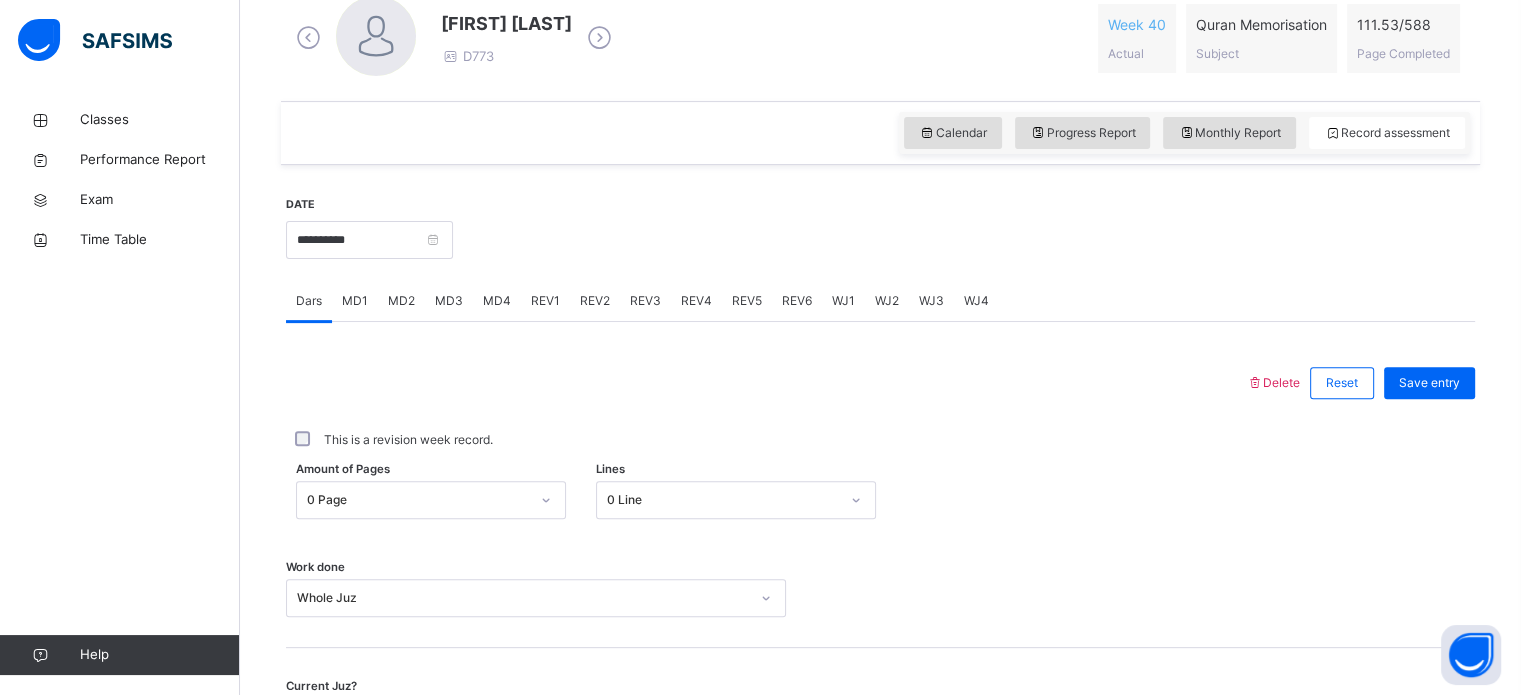 scroll, scrollTop: 590, scrollLeft: 0, axis: vertical 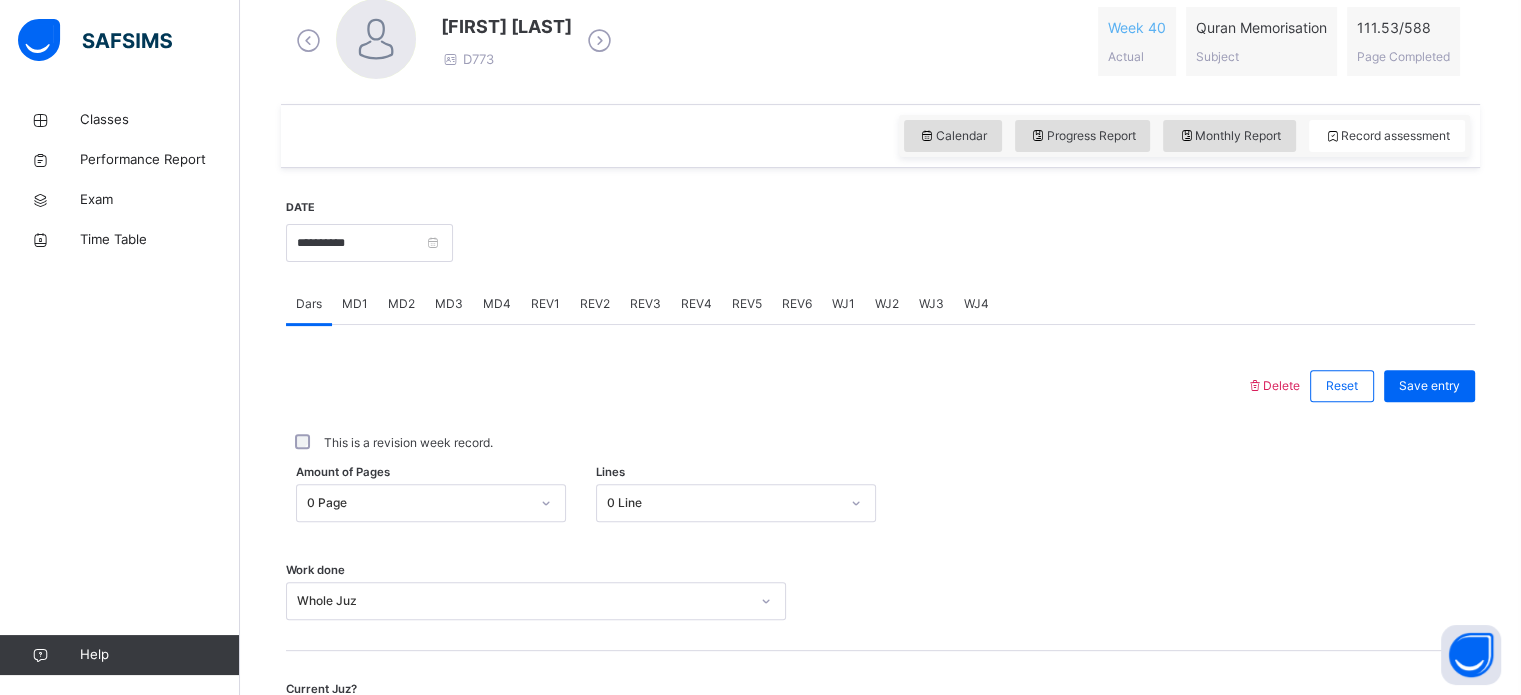 click on "WJ3" at bounding box center [931, 304] 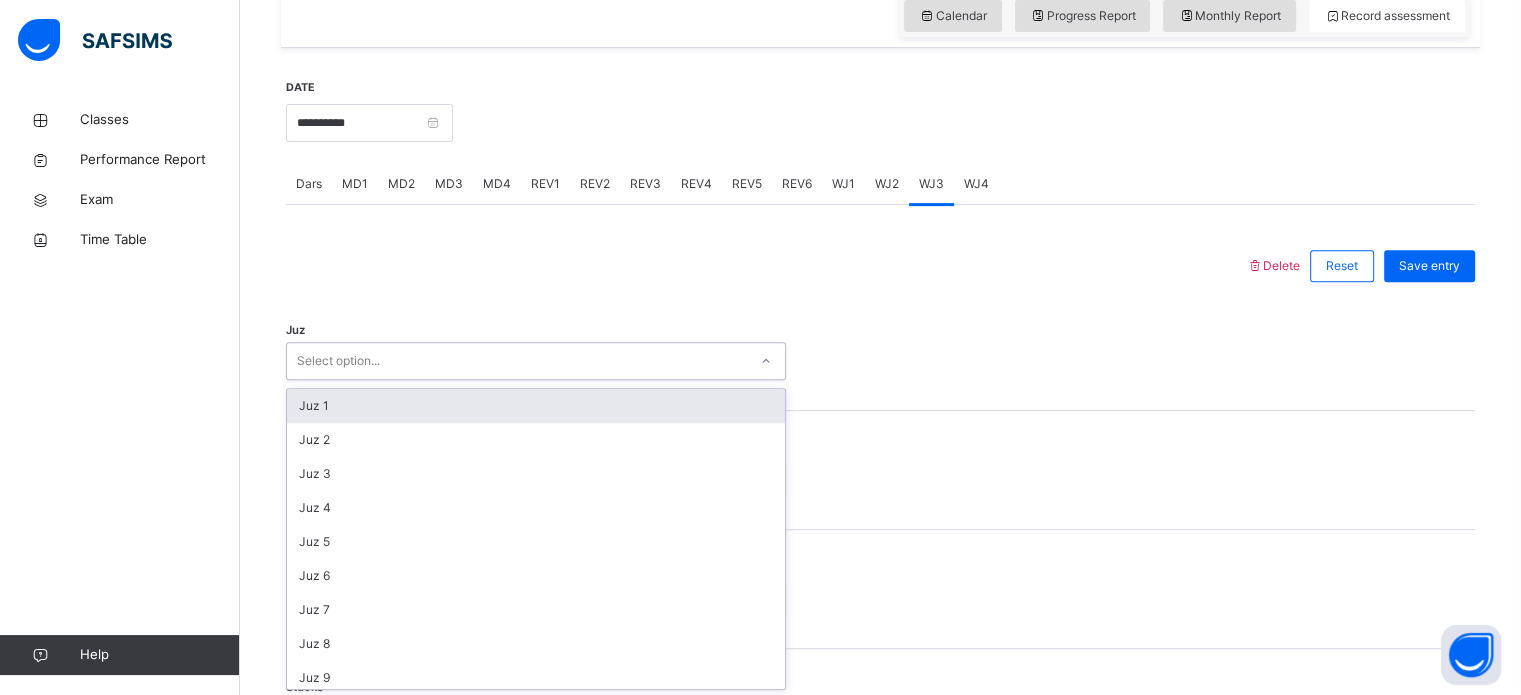 scroll, scrollTop: 712, scrollLeft: 0, axis: vertical 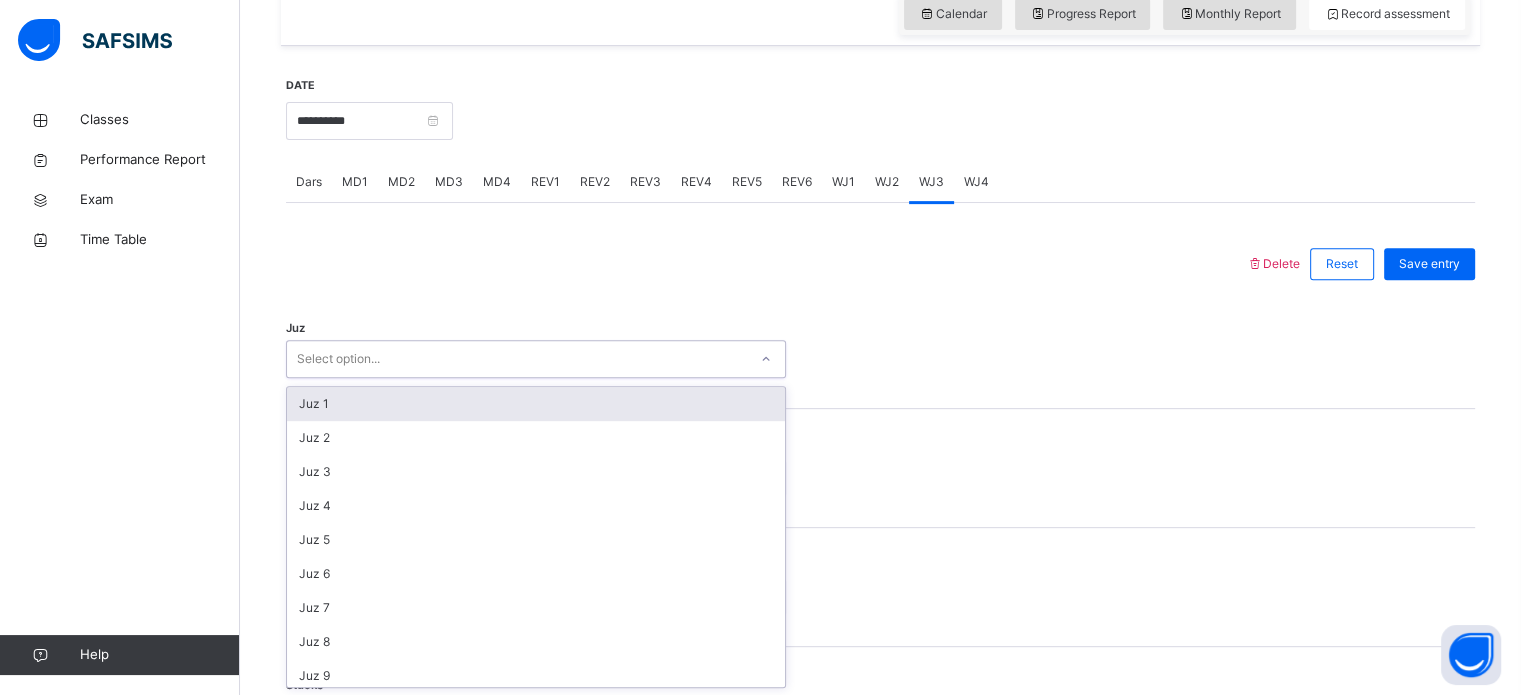 click on "Juz 1" at bounding box center [536, 404] 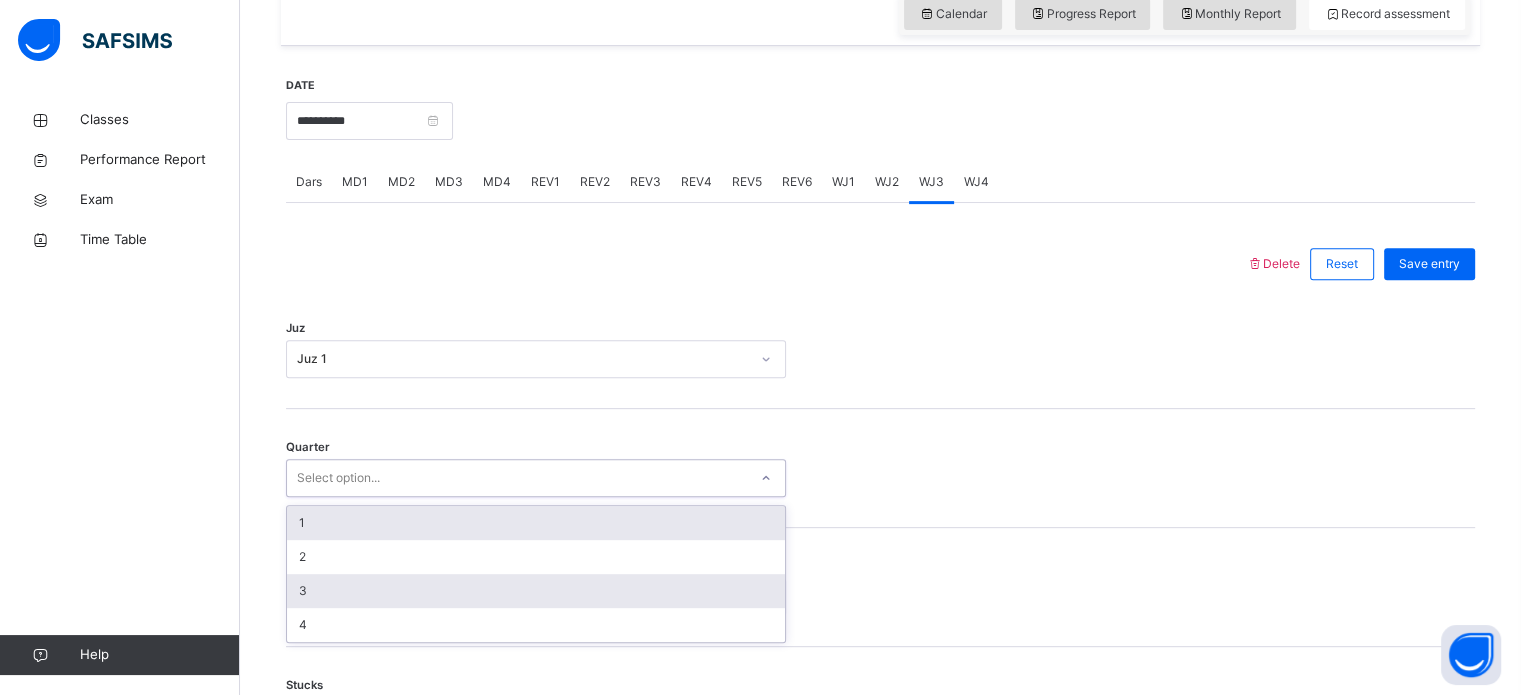 click on "3" at bounding box center [536, 591] 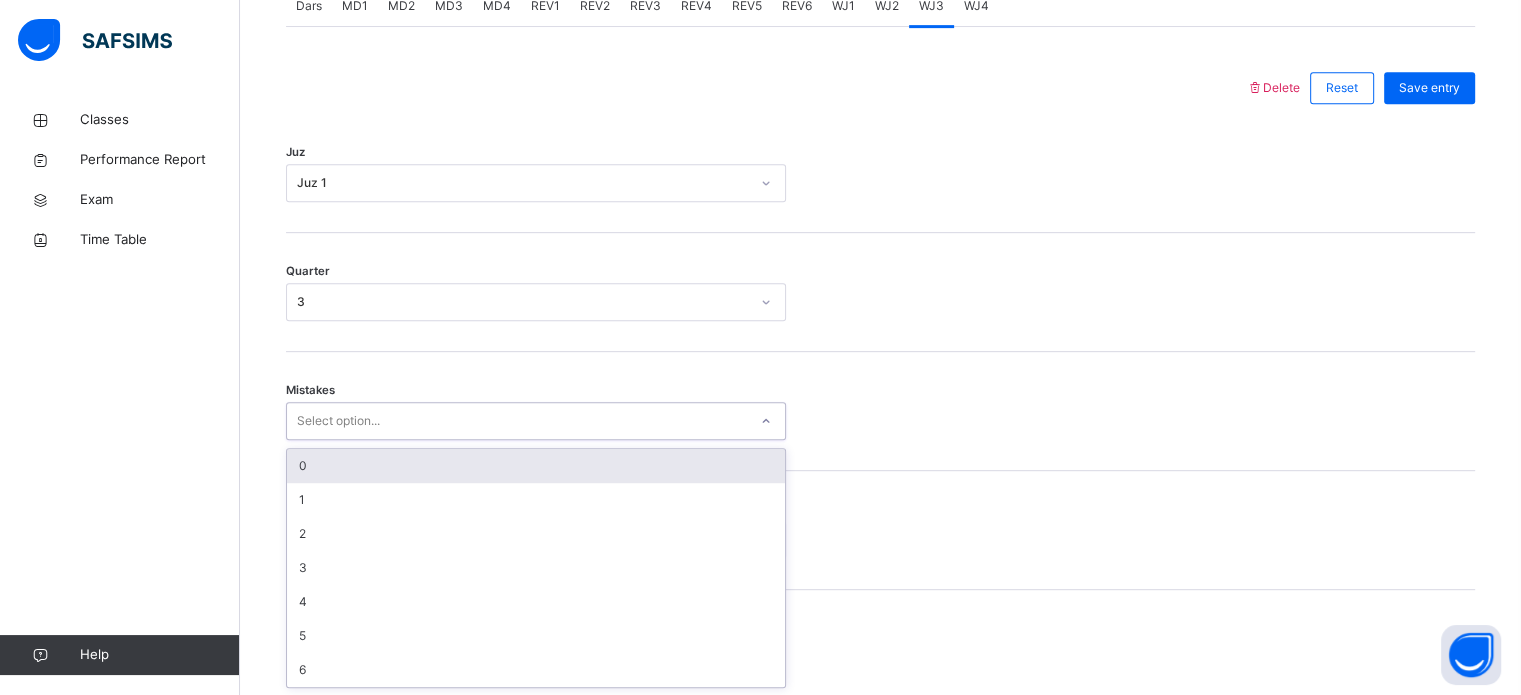 click on "0" at bounding box center (536, 466) 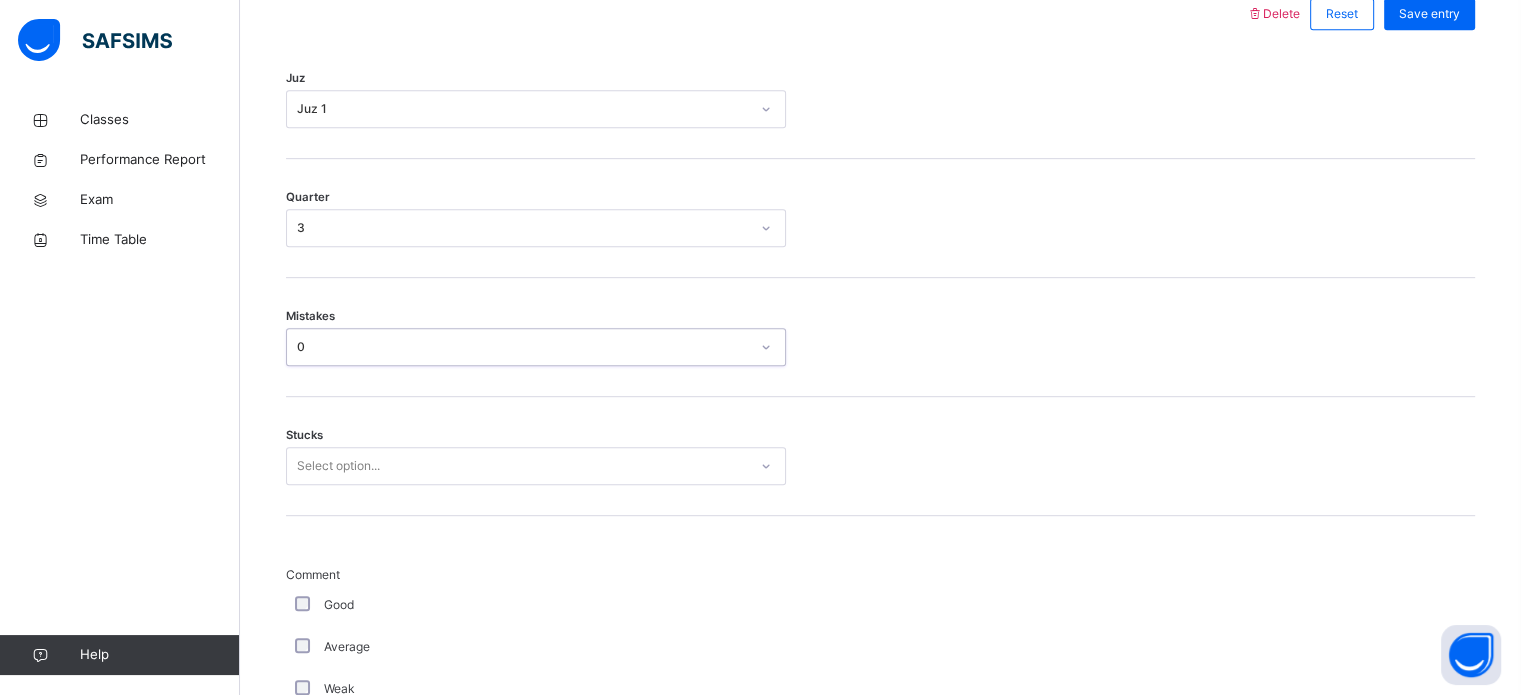 scroll, scrollTop: 972, scrollLeft: 0, axis: vertical 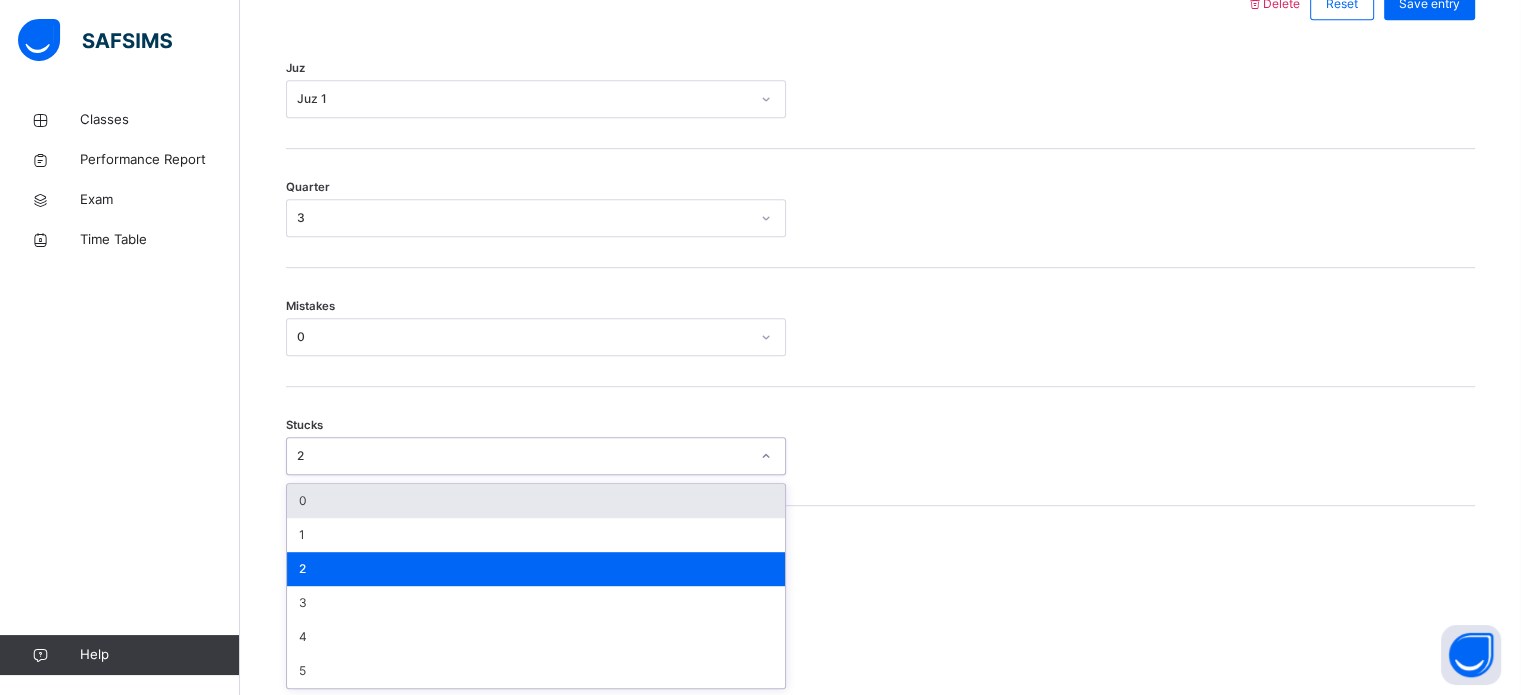 click on "0" at bounding box center (536, 501) 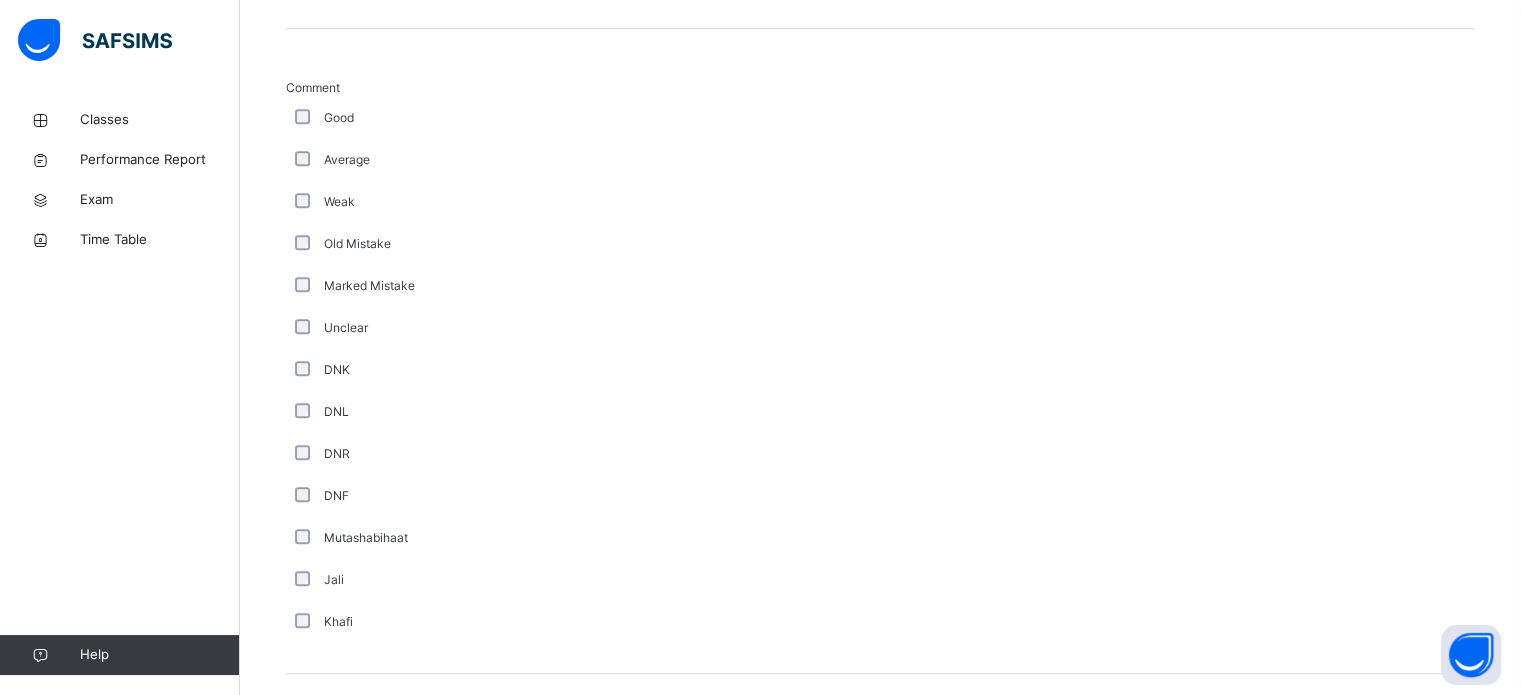 scroll, scrollTop: 1687, scrollLeft: 0, axis: vertical 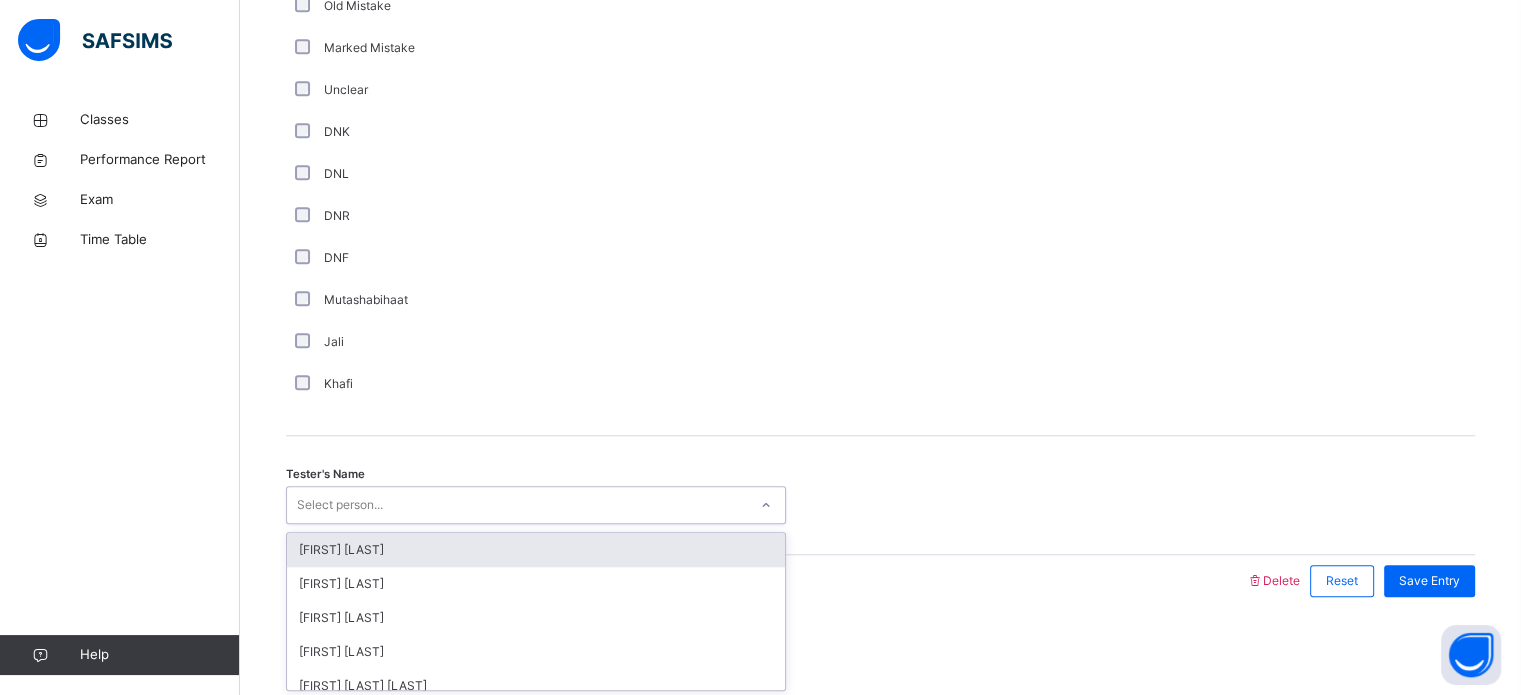 click on "[FIRST]  [LAST]" at bounding box center (536, 550) 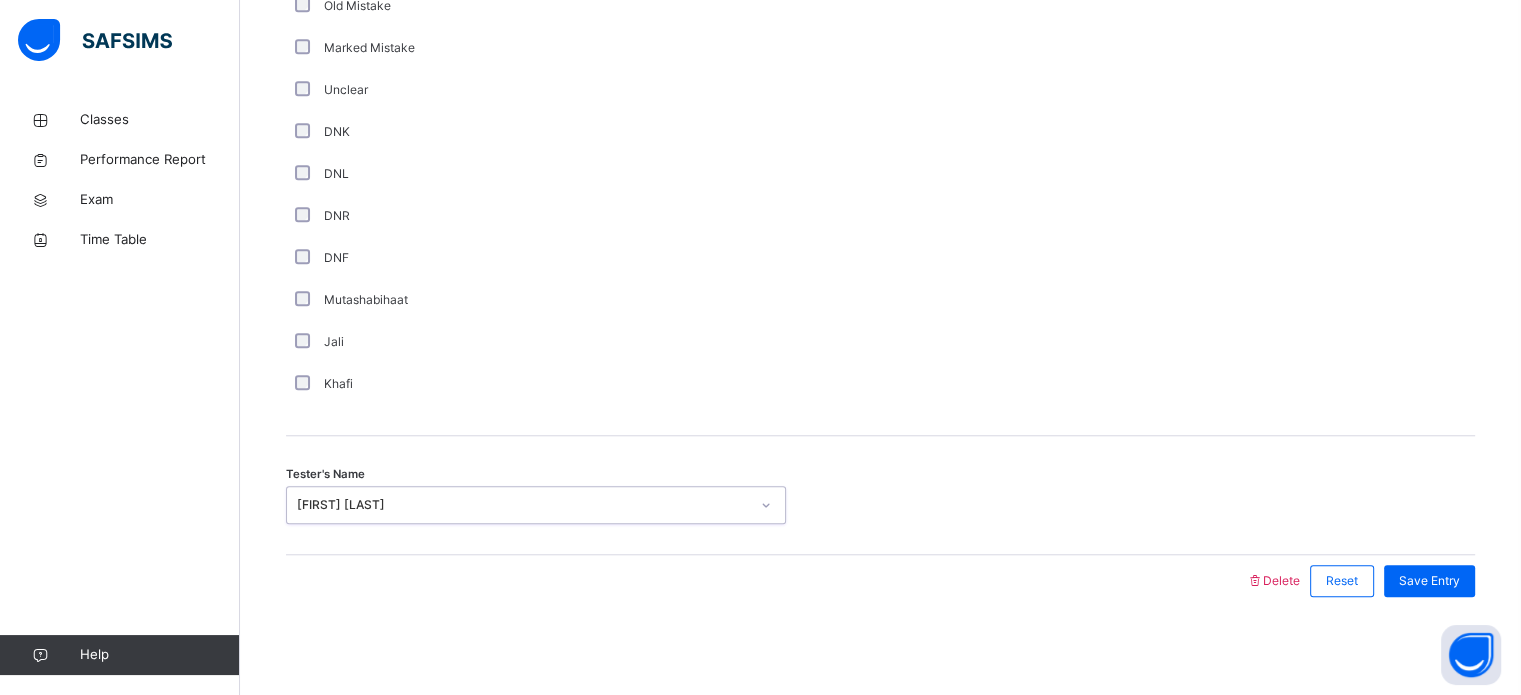 click on "**********" at bounding box center (880, -146) 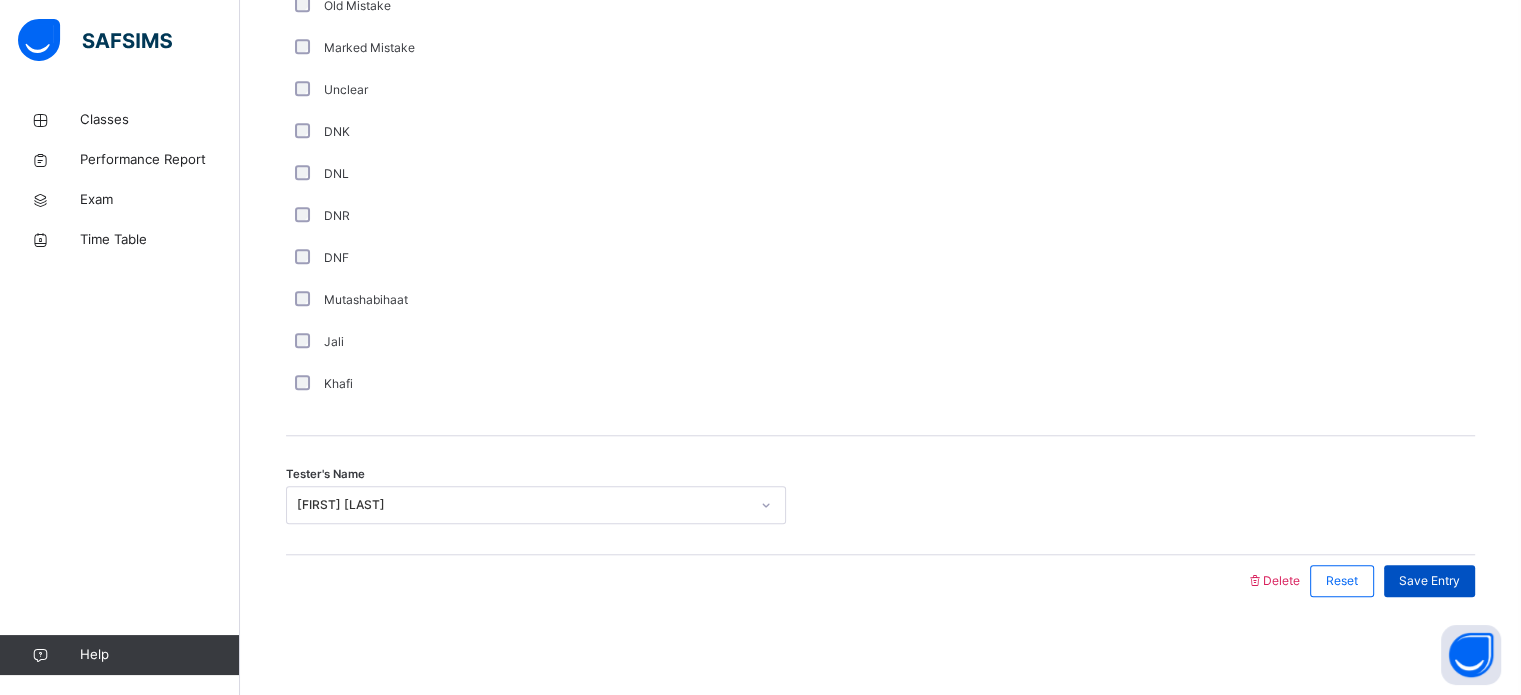 click on "Save Entry" at bounding box center [1429, 581] 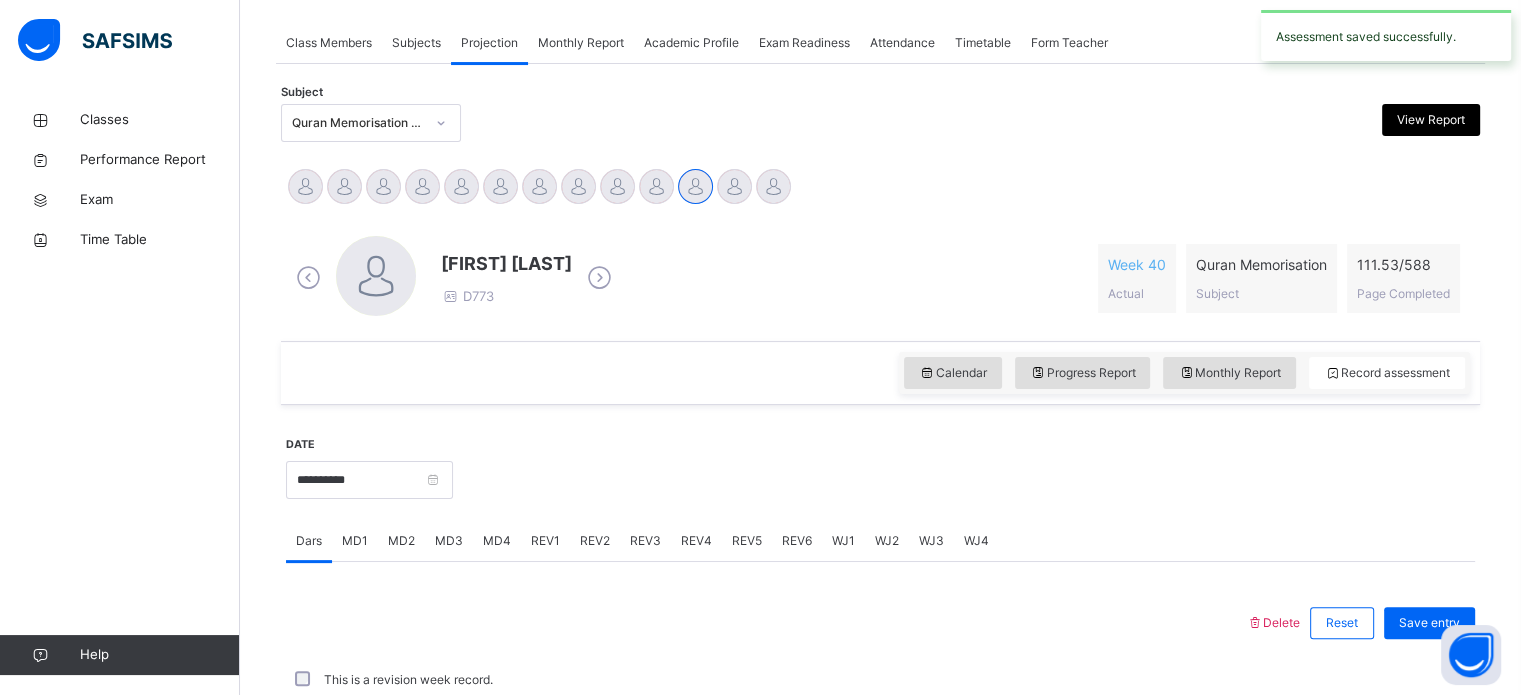 scroll, scrollTop: 806, scrollLeft: 0, axis: vertical 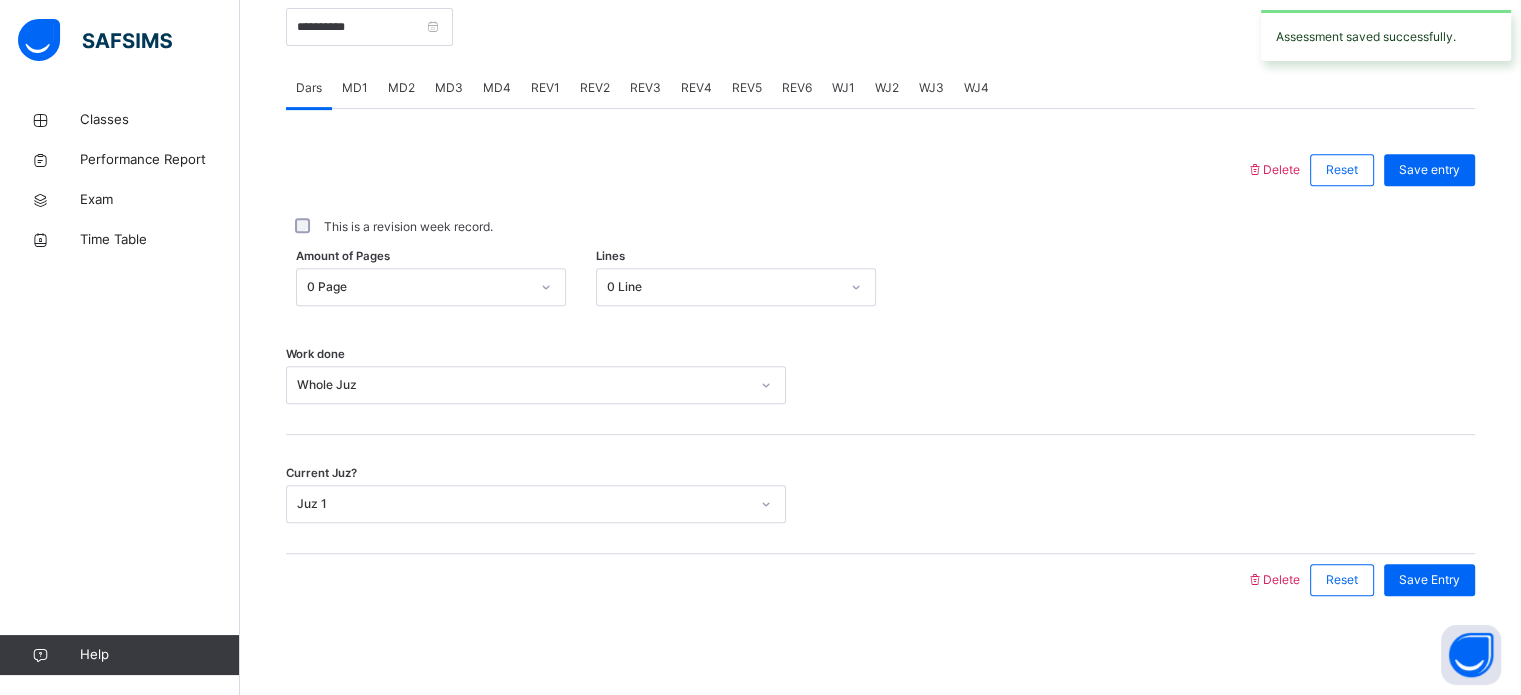 click on "WJ4" at bounding box center (976, 88) 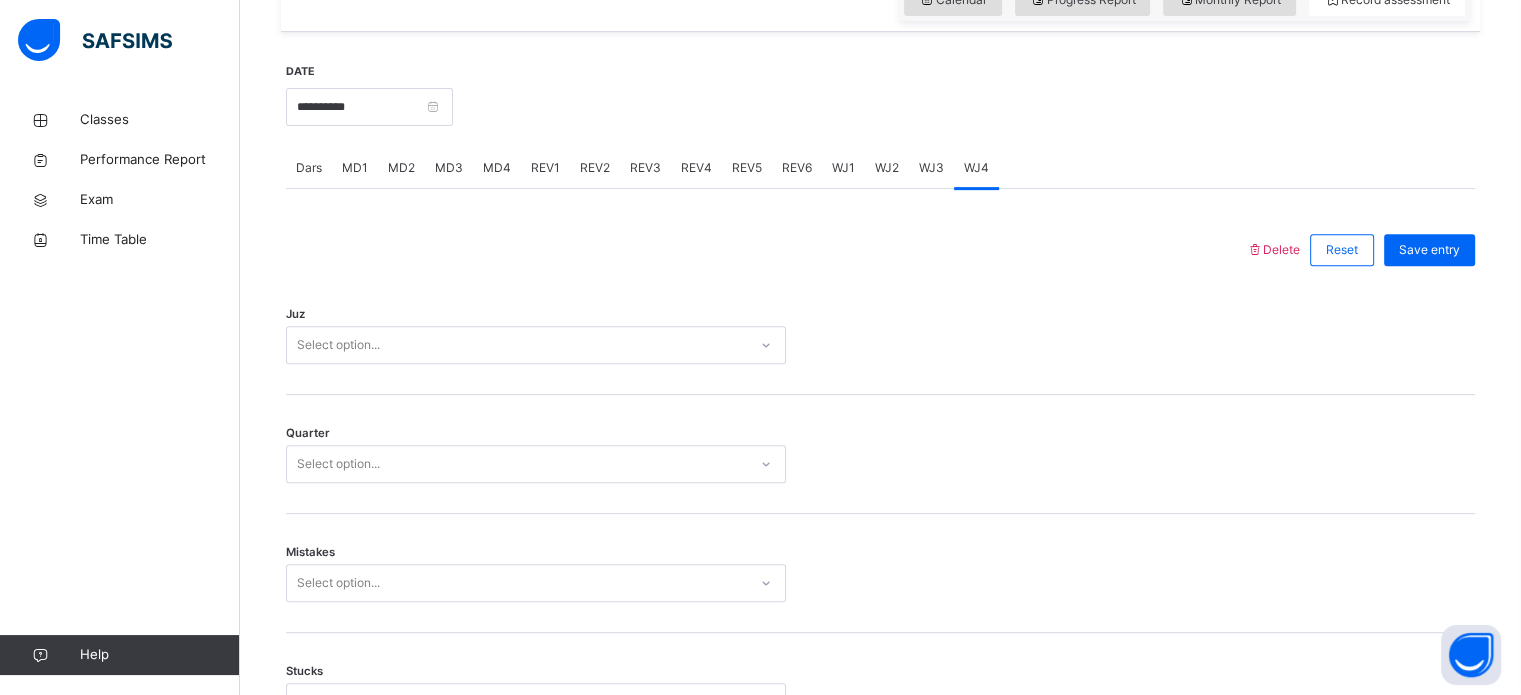 scroll, scrollTop: 728, scrollLeft: 0, axis: vertical 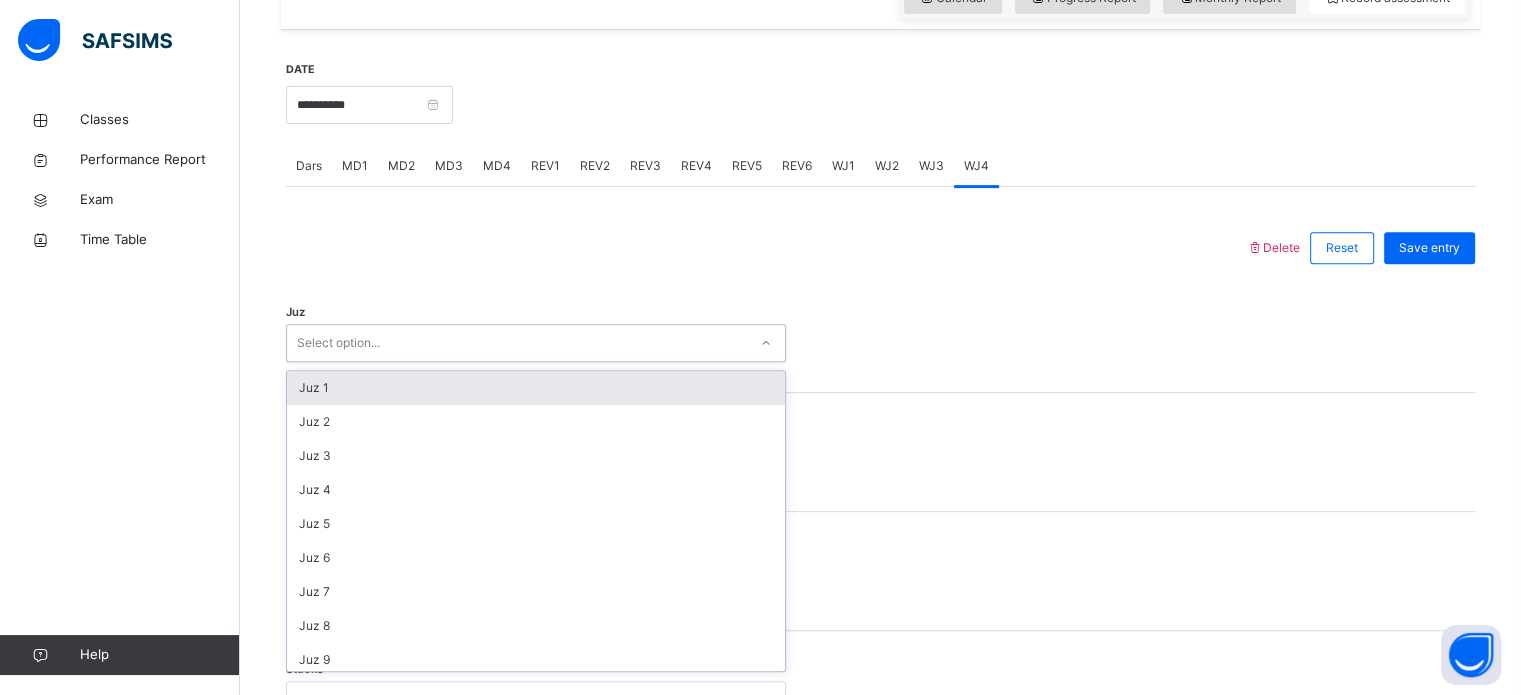 click on "Juz 1" at bounding box center (536, 388) 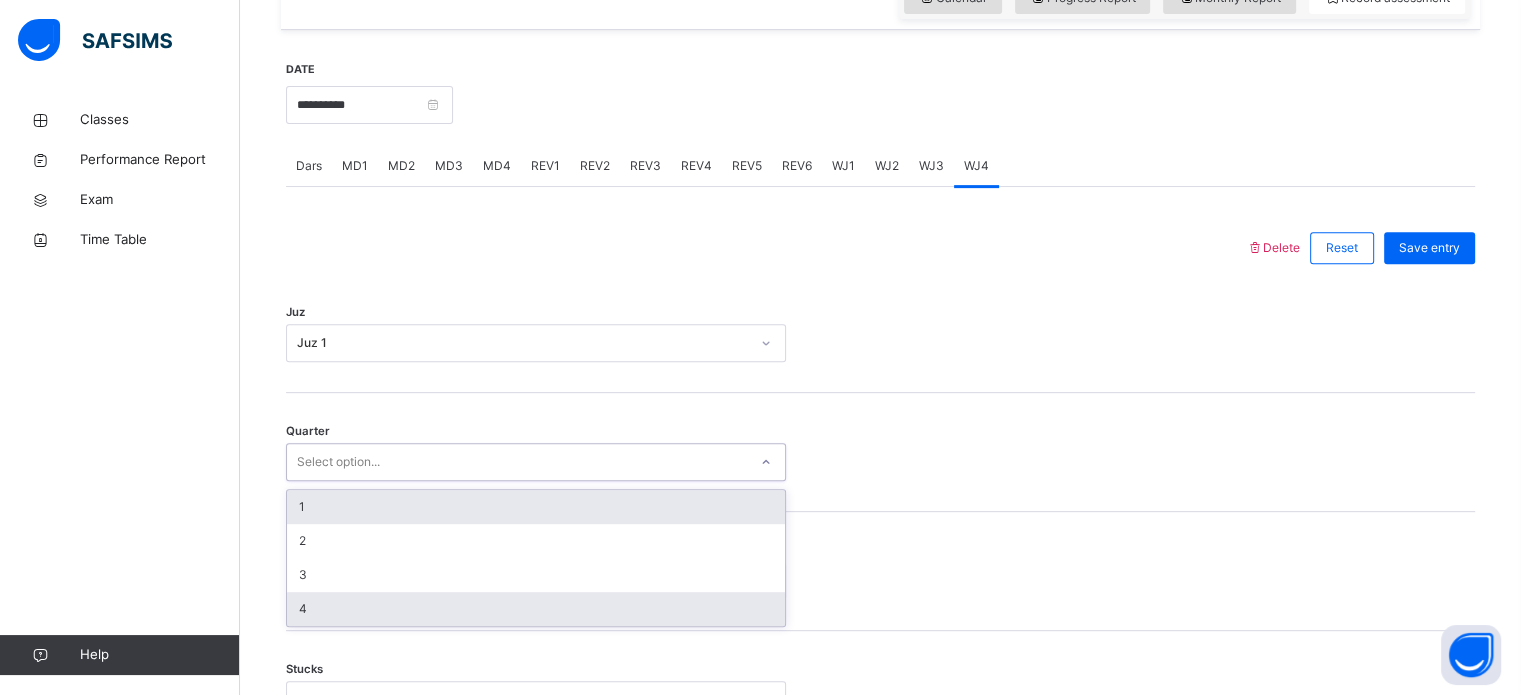 click on "4" at bounding box center [536, 609] 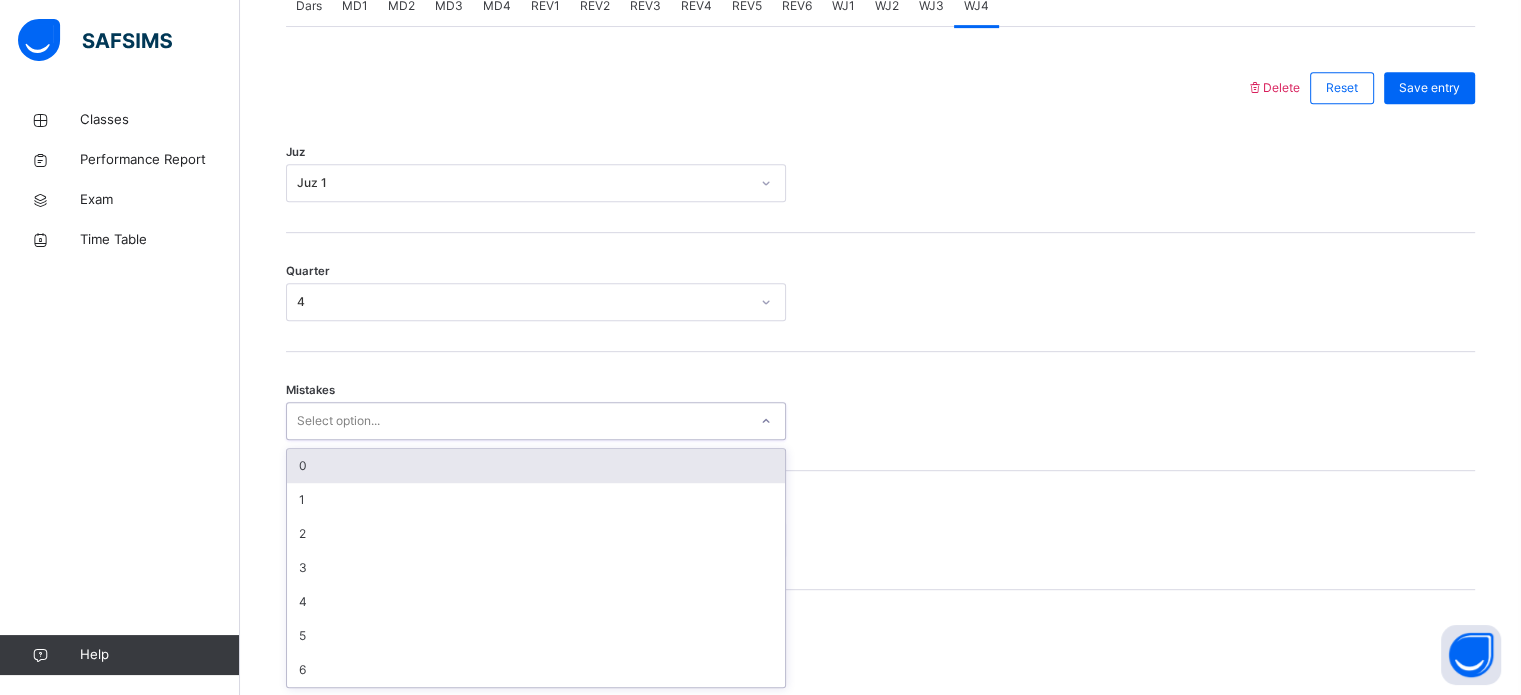 click on "0" at bounding box center [536, 466] 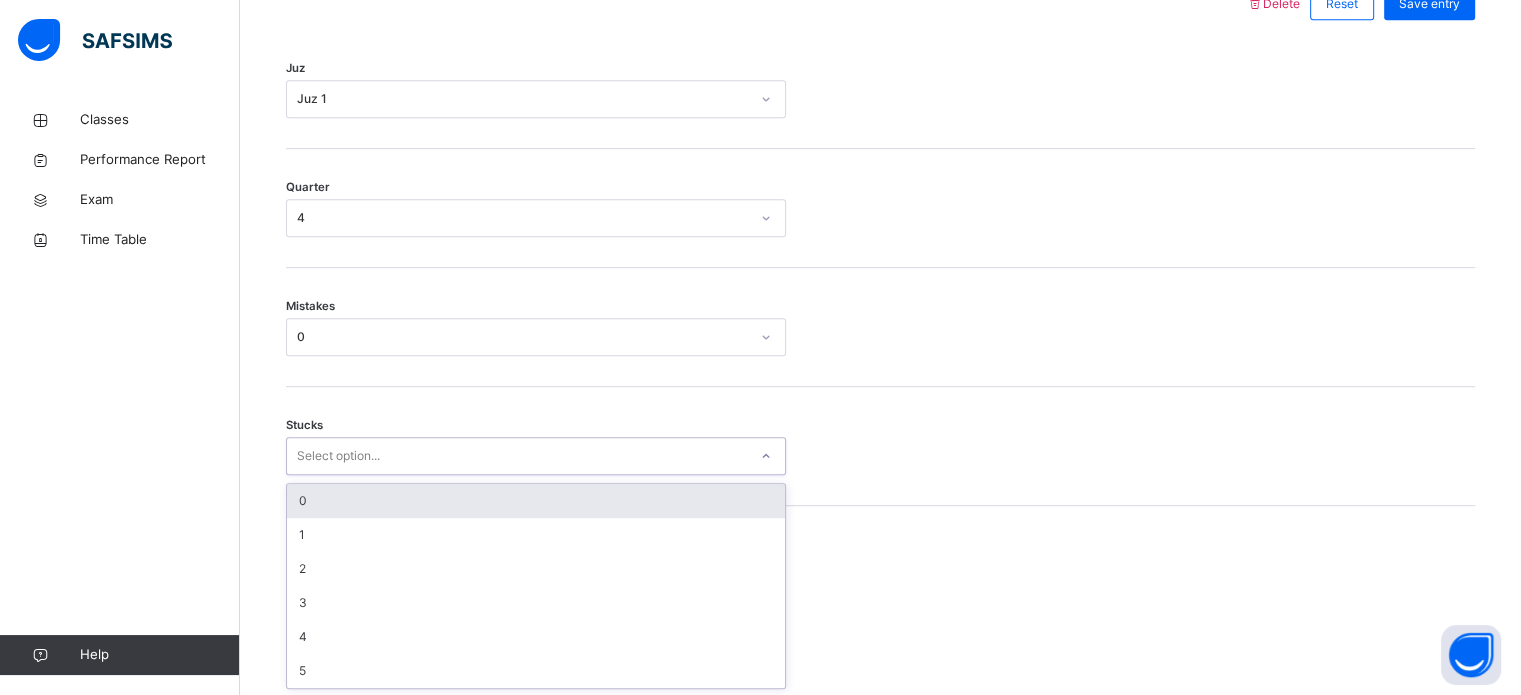 scroll, scrollTop: 972, scrollLeft: 0, axis: vertical 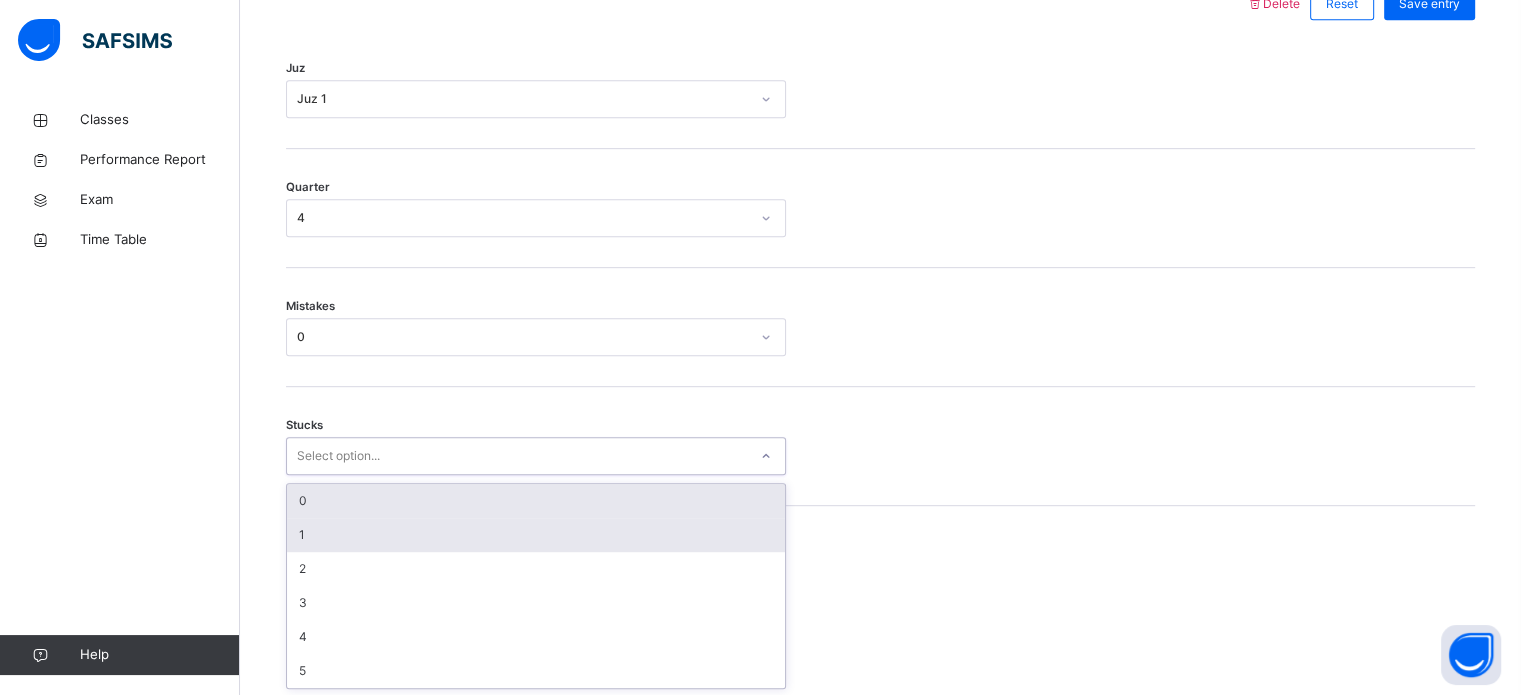 click on "1" at bounding box center (536, 535) 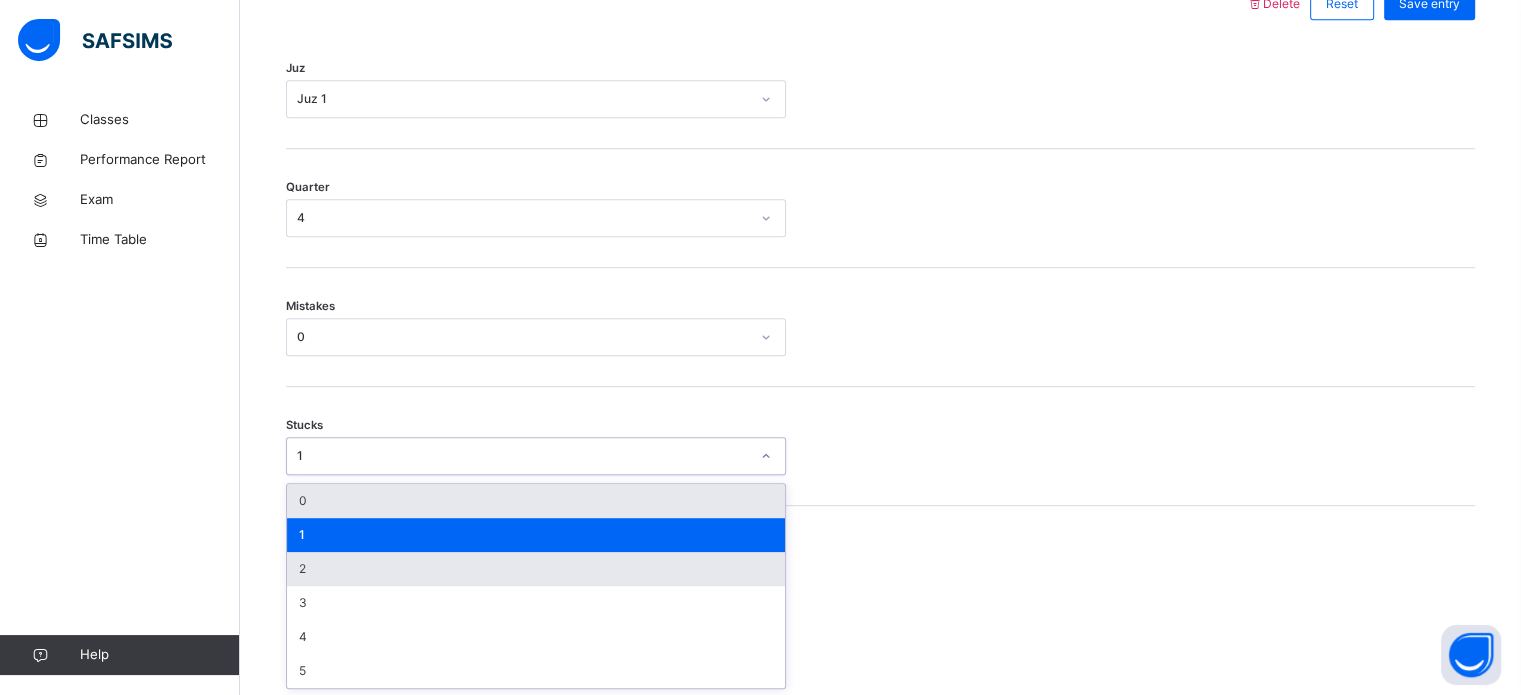 click on "2" at bounding box center (536, 569) 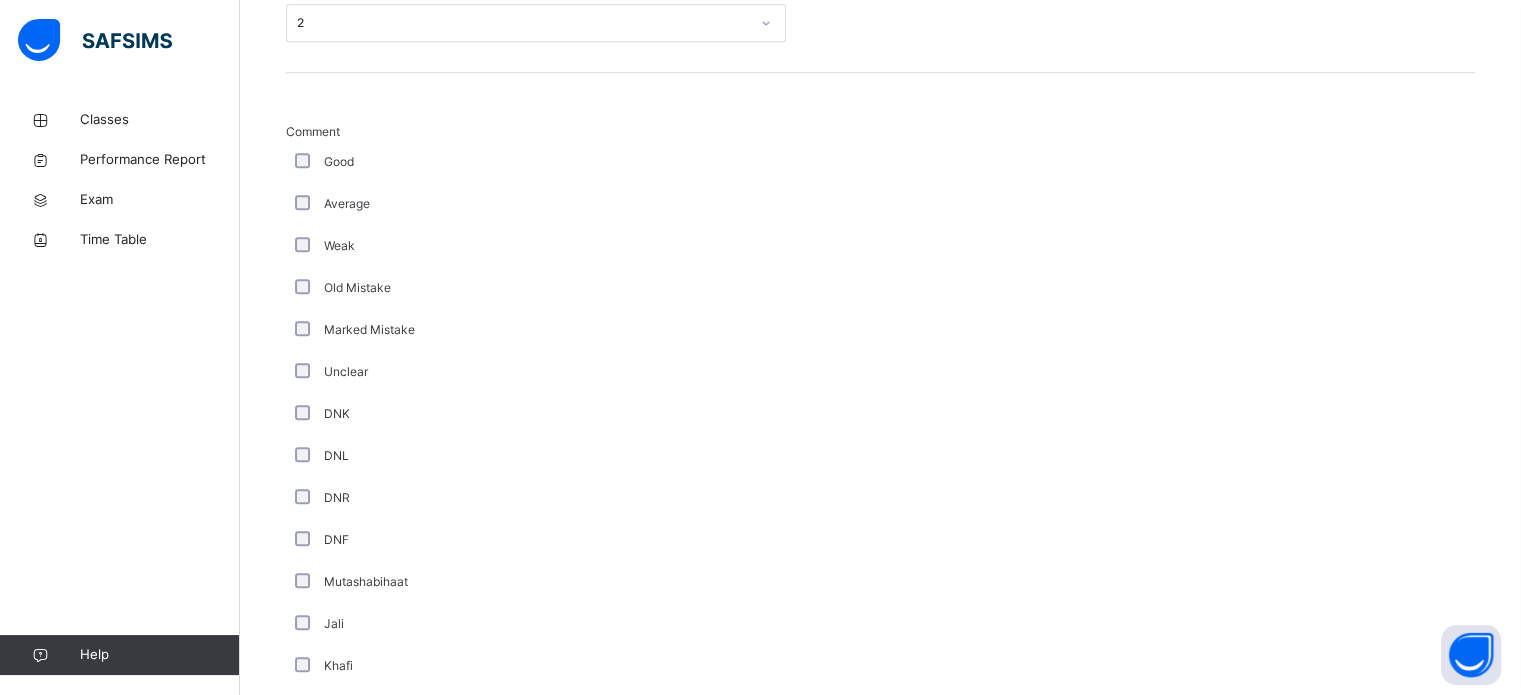 scroll, scrollTop: 1687, scrollLeft: 0, axis: vertical 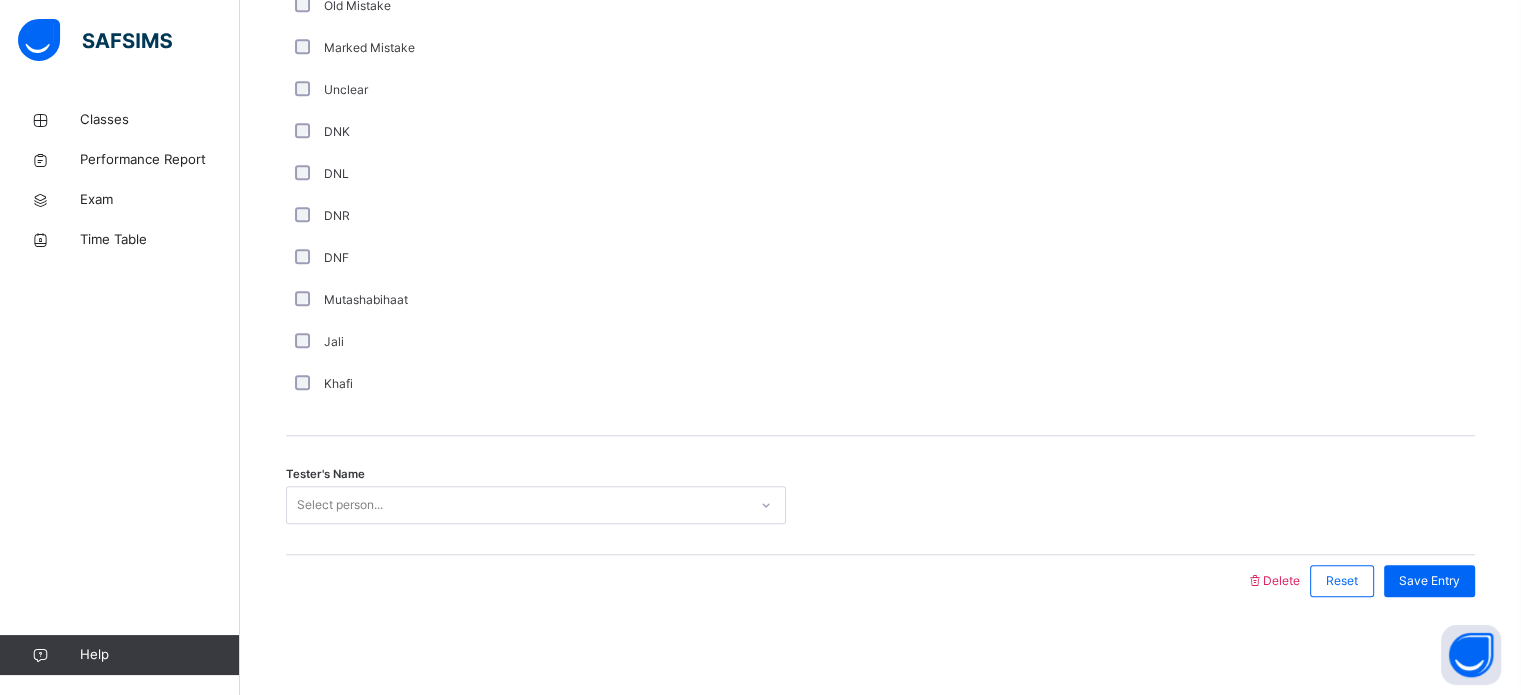 click on "Tester's Name Select person..." at bounding box center (880, 495) 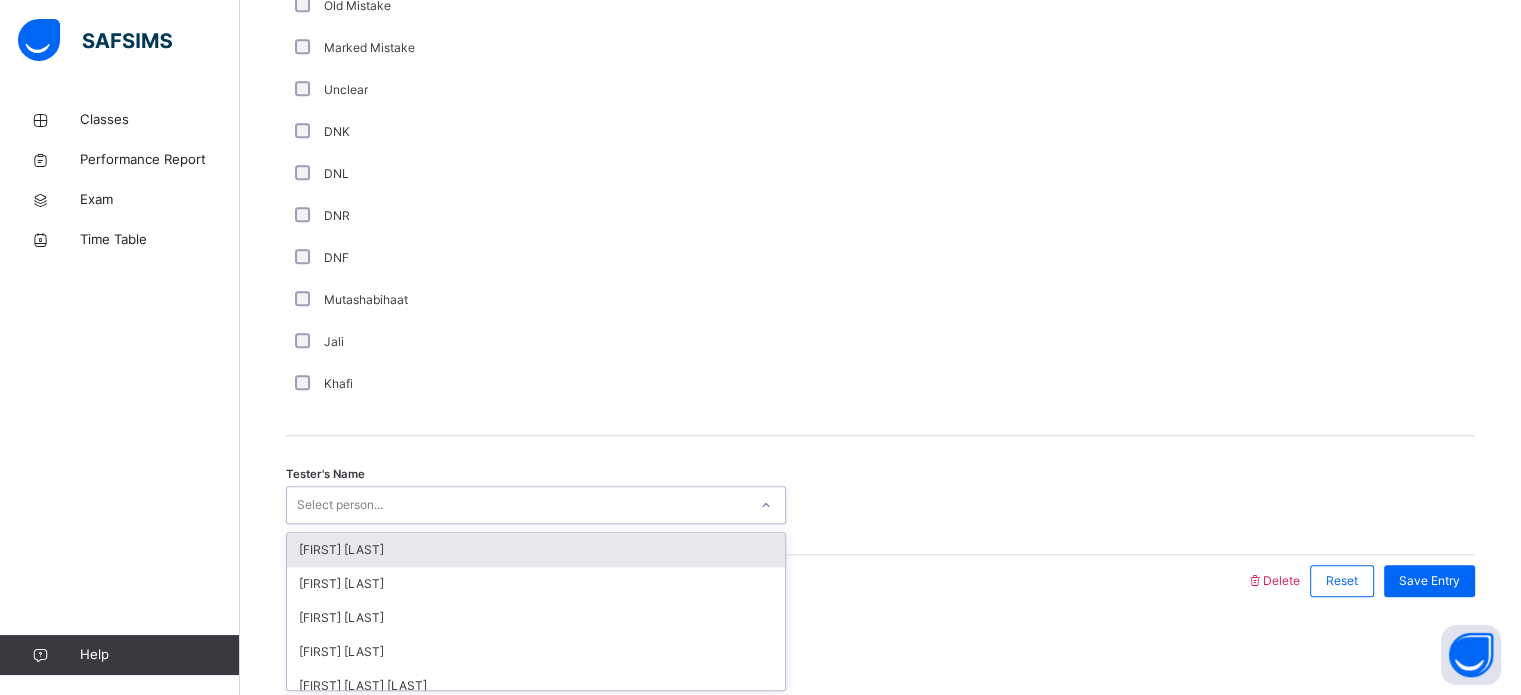 click on "[FIRST]  [LAST]" at bounding box center (536, 550) 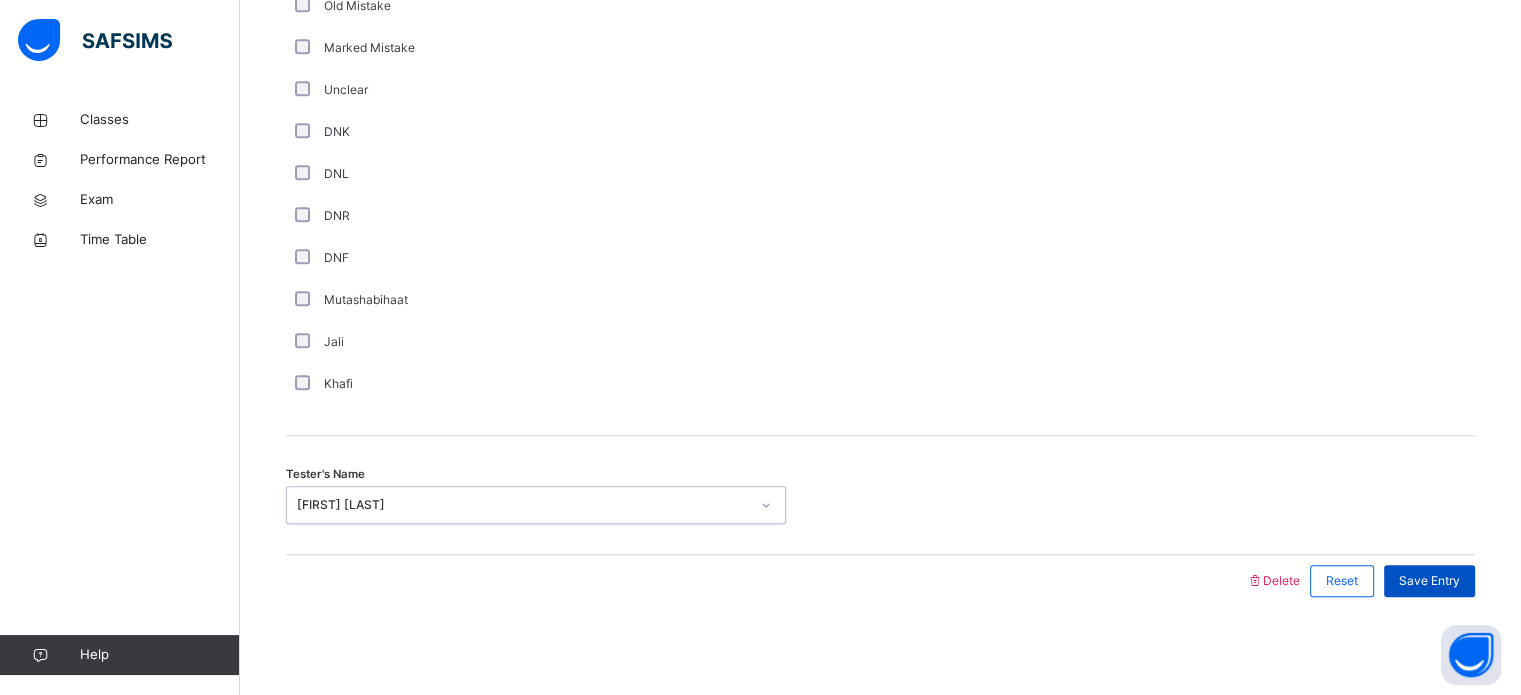 click on "Save Entry" at bounding box center (1429, 581) 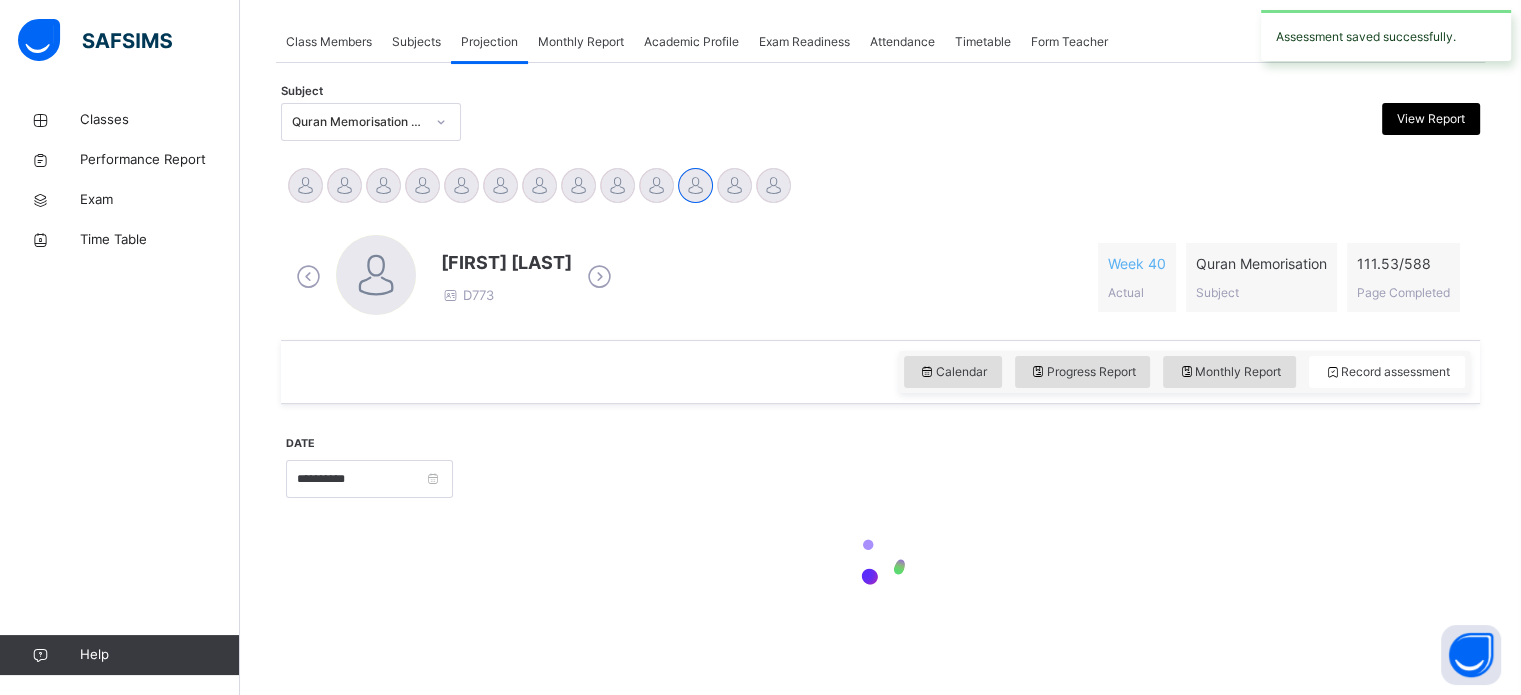 scroll, scrollTop: 353, scrollLeft: 0, axis: vertical 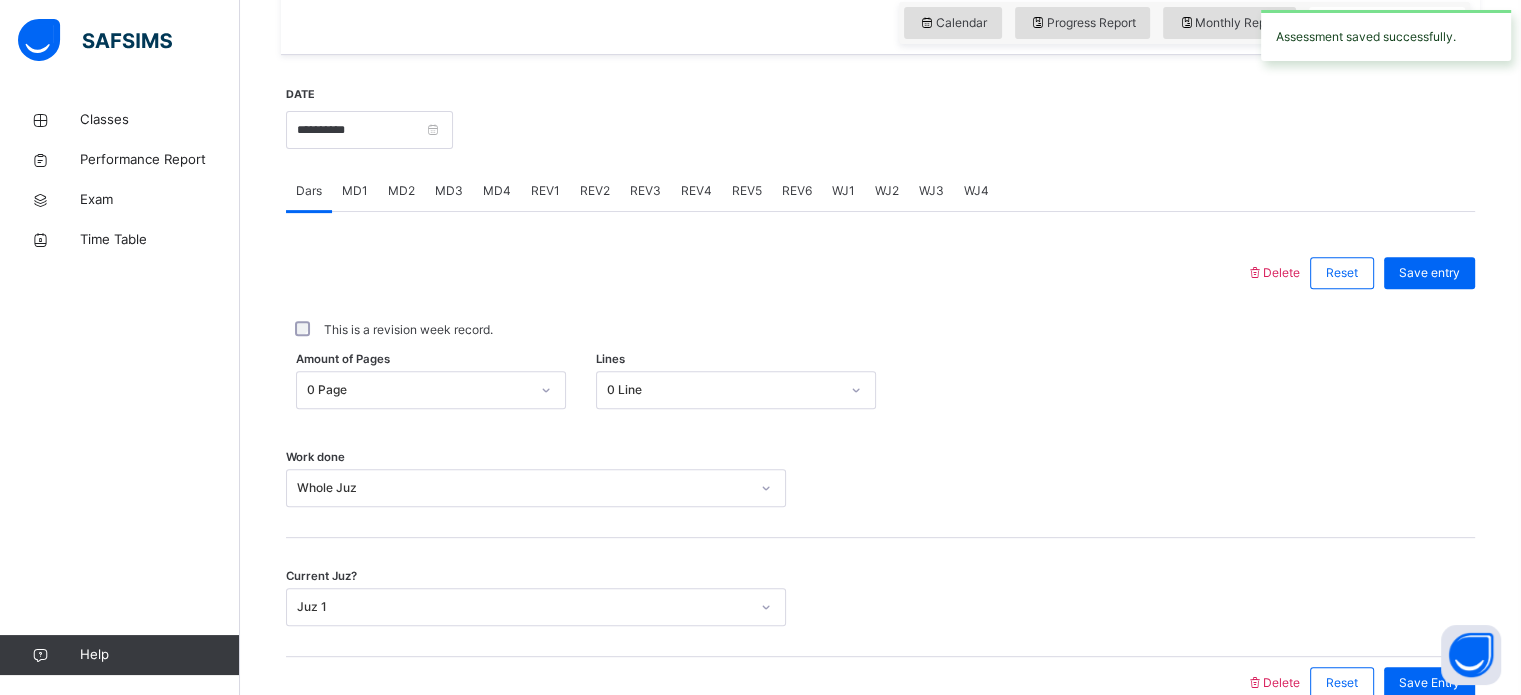 click on "REV1" at bounding box center [545, 191] 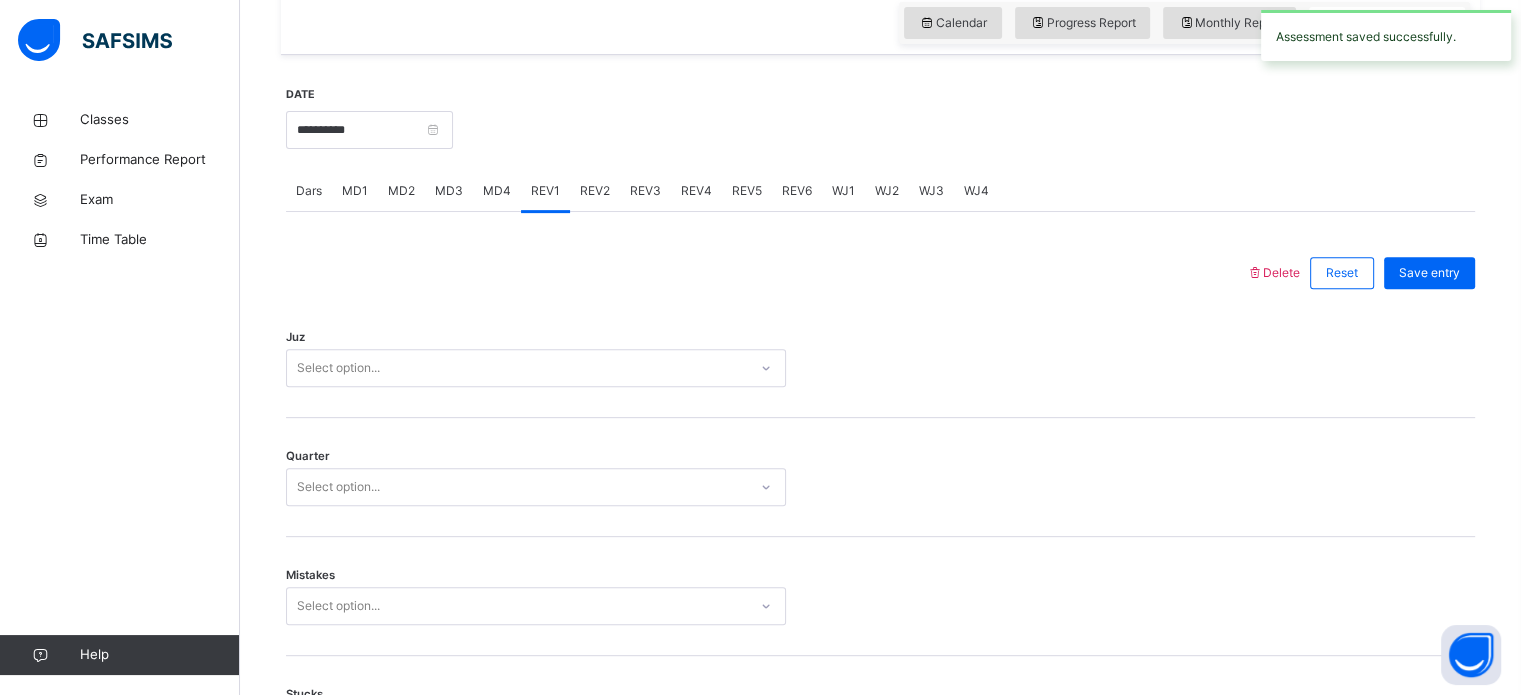 scroll, scrollTop: 712, scrollLeft: 0, axis: vertical 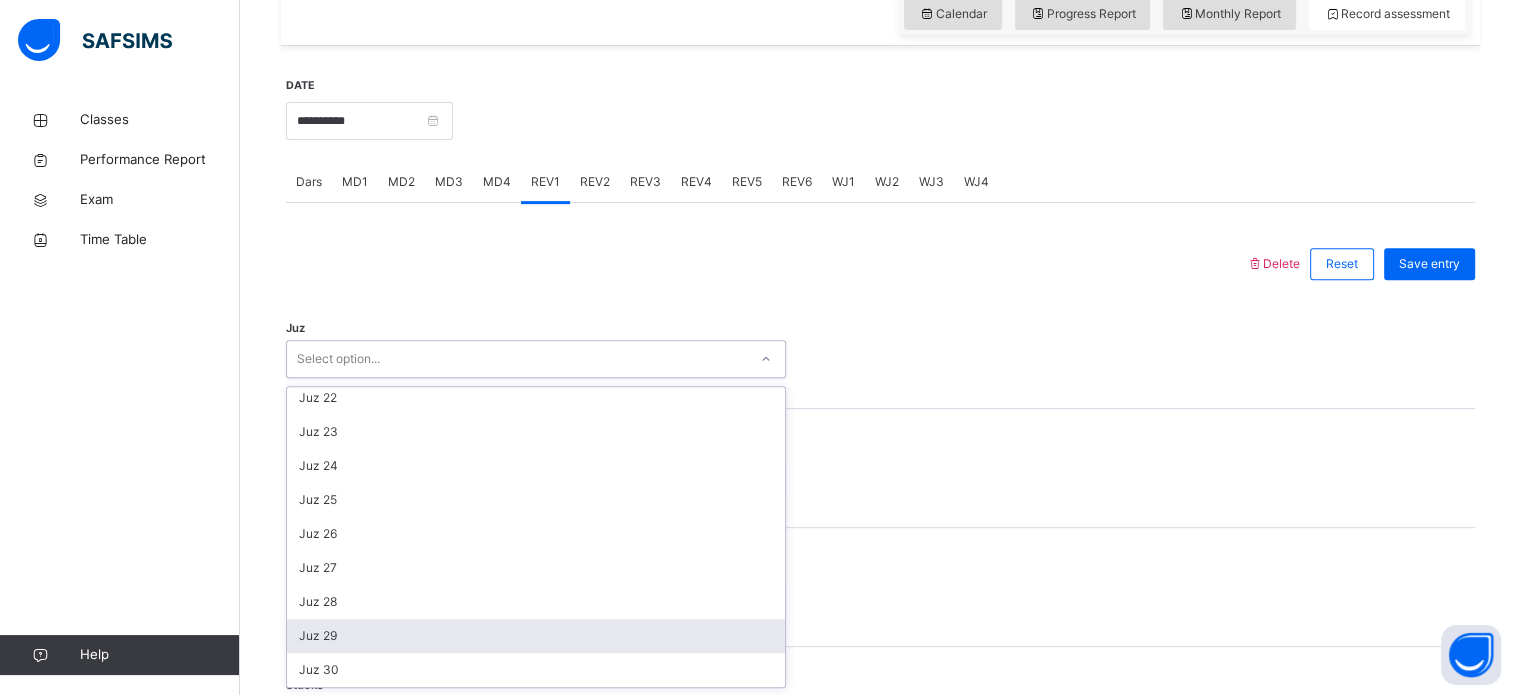 click on "Juz 29" at bounding box center (536, 636) 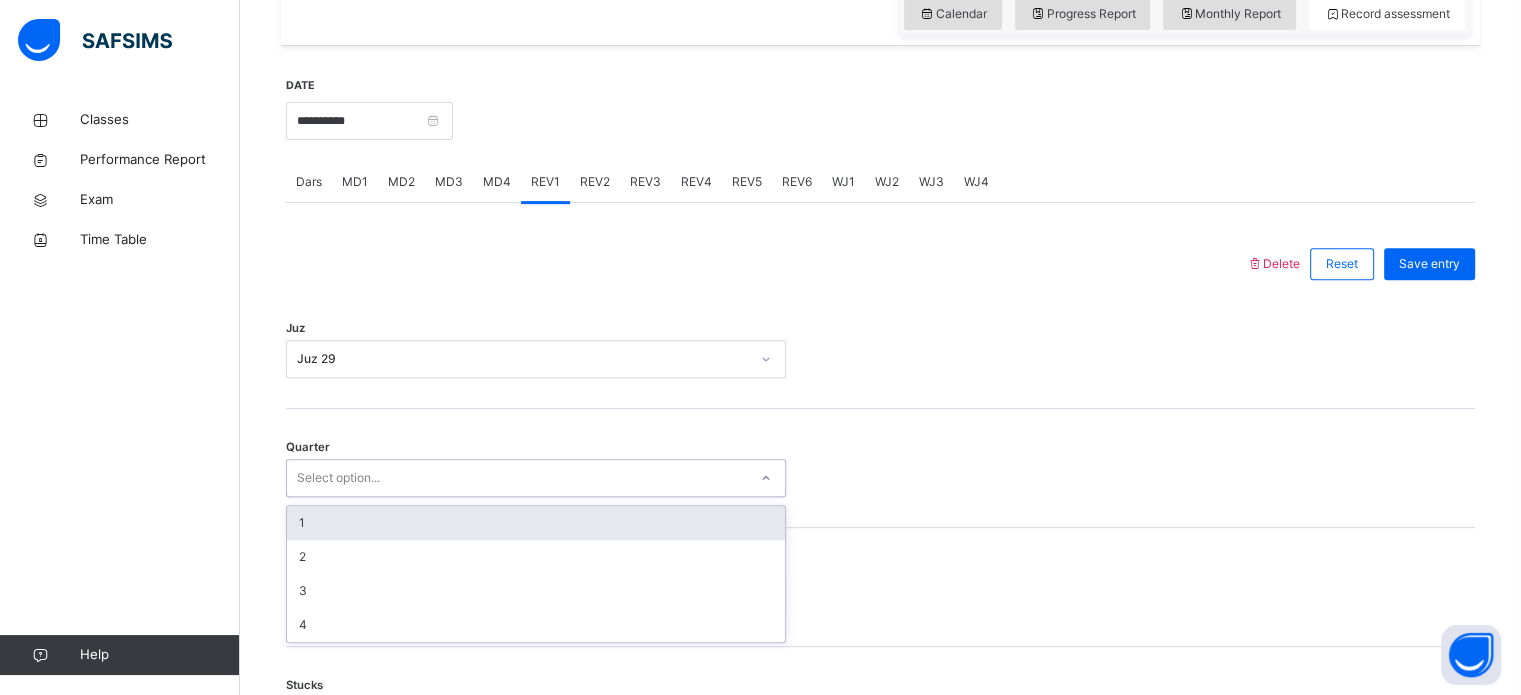 click on "1" at bounding box center (536, 523) 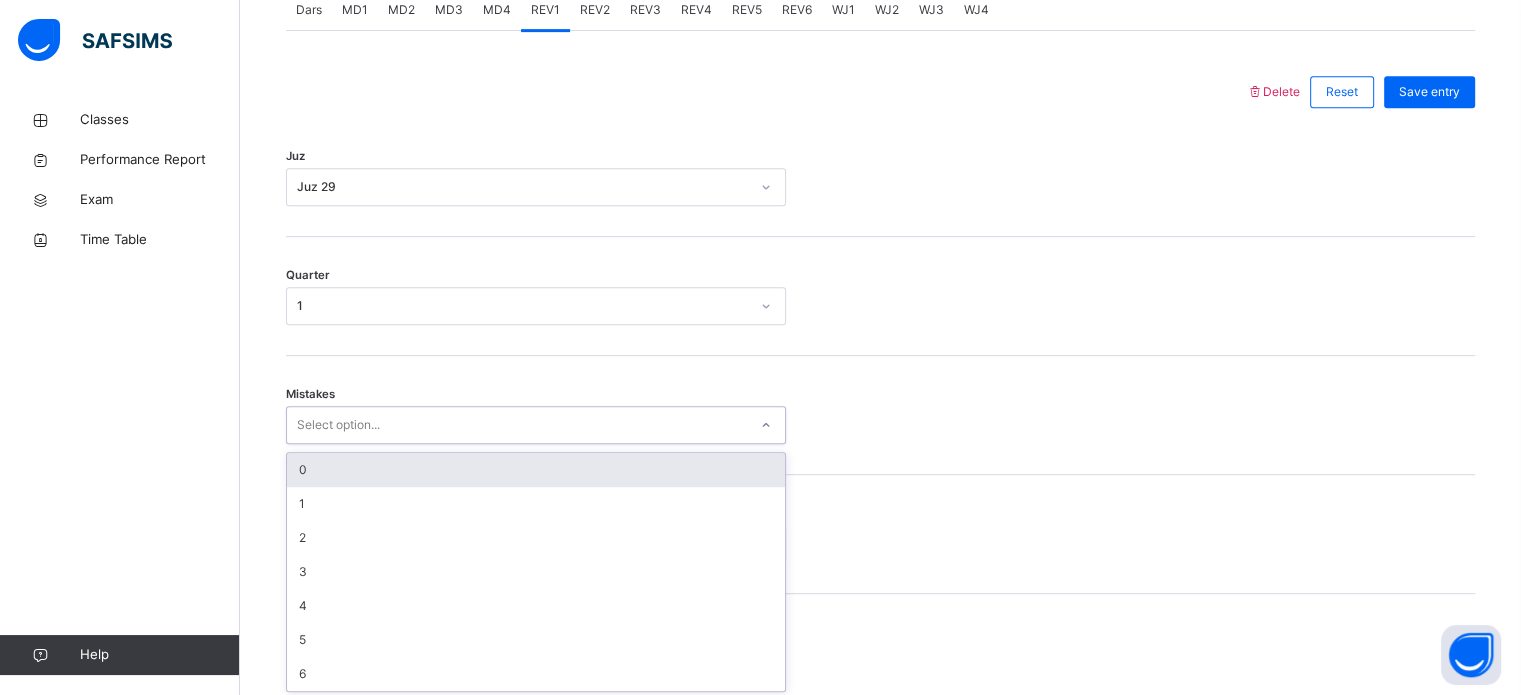 scroll, scrollTop: 888, scrollLeft: 0, axis: vertical 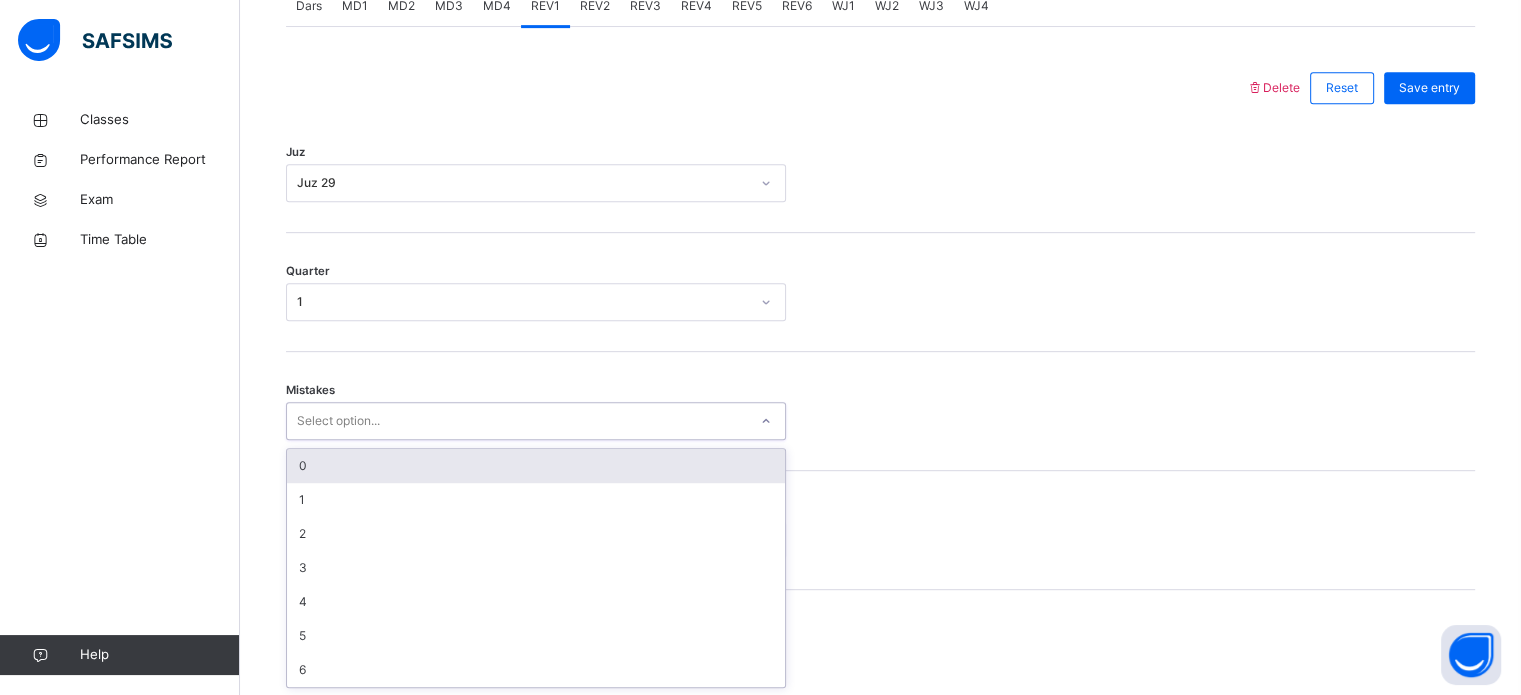 click on "0" at bounding box center [536, 466] 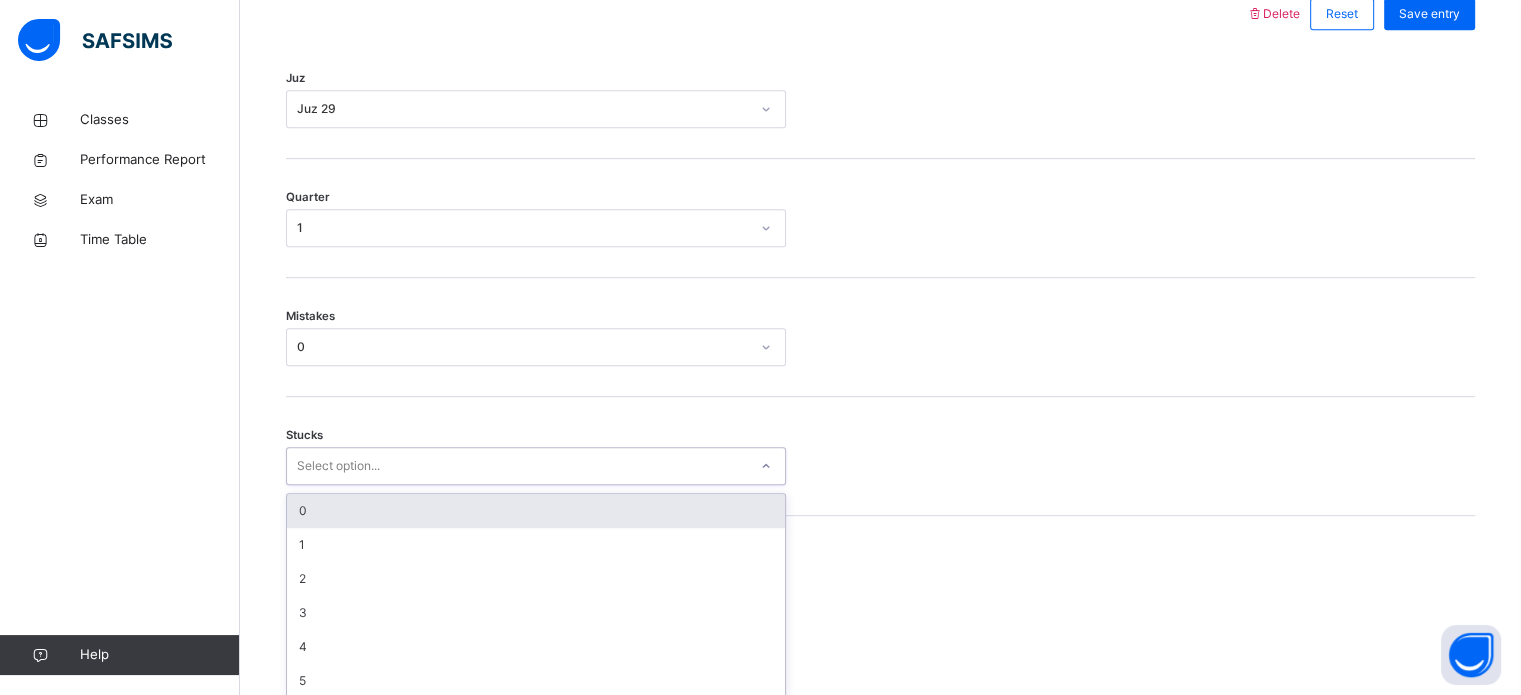 scroll, scrollTop: 972, scrollLeft: 0, axis: vertical 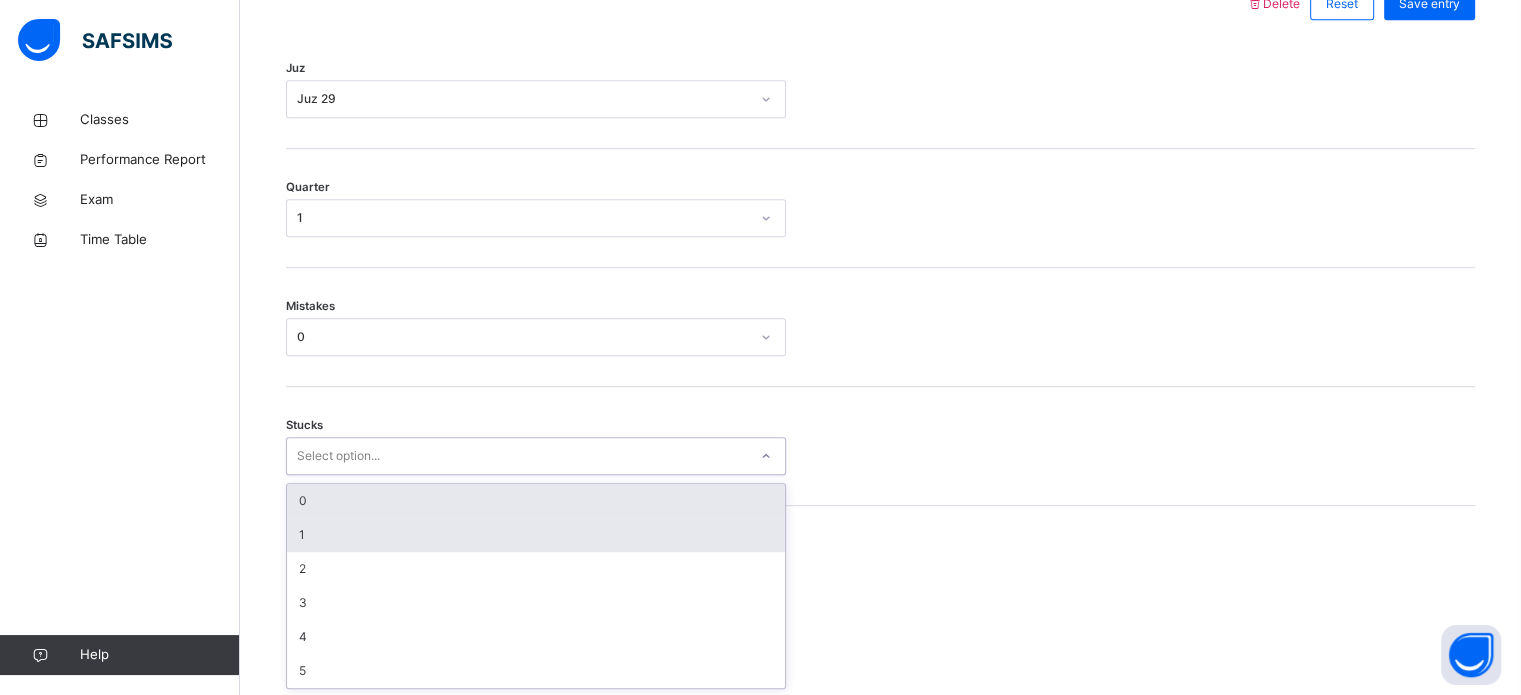 click on "1" at bounding box center (536, 535) 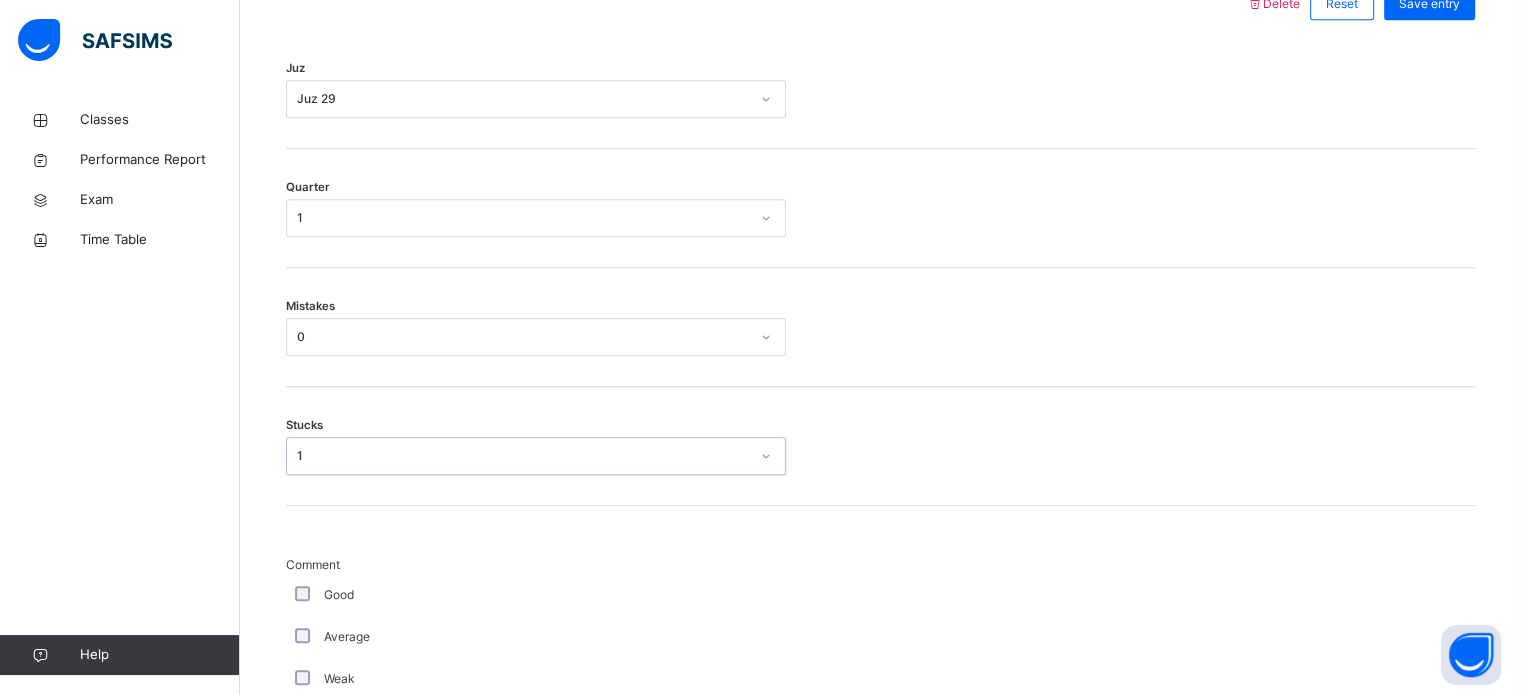 click on "Good" at bounding box center (536, 595) 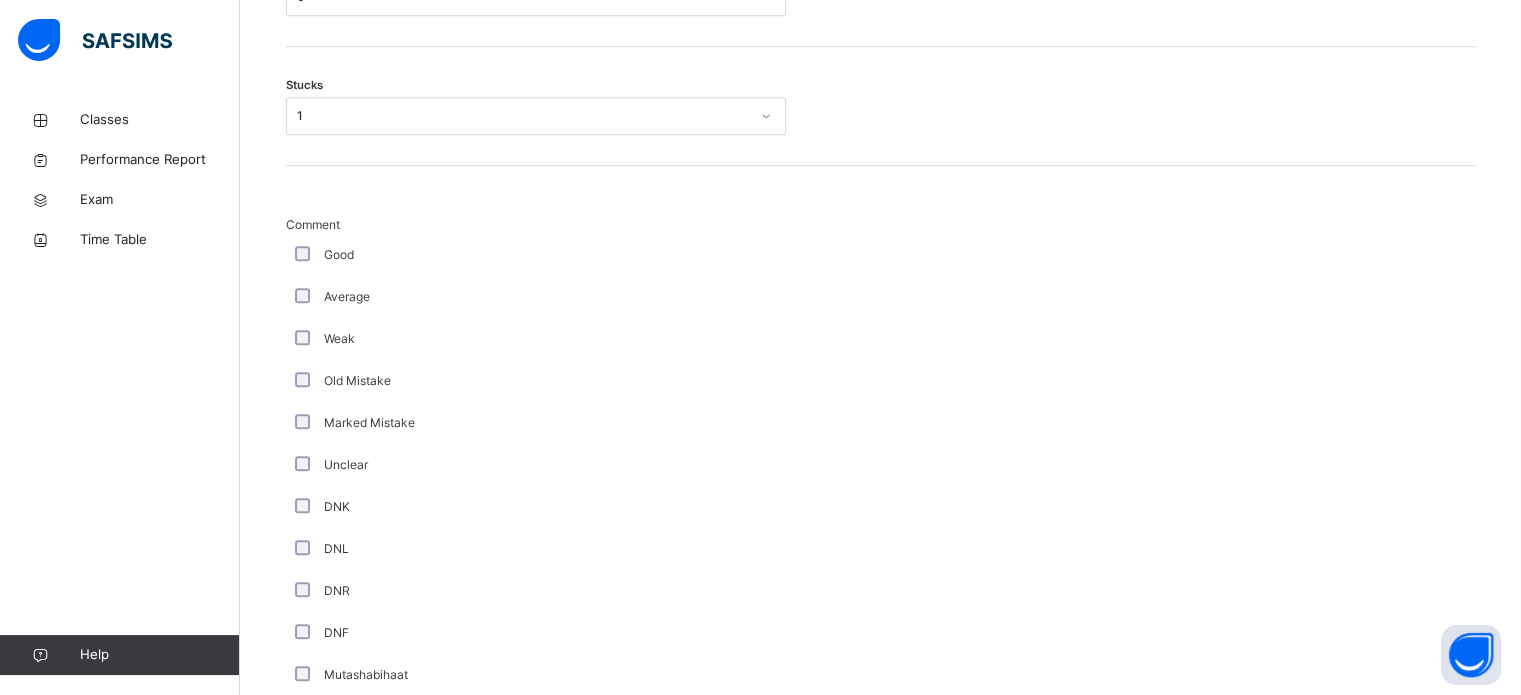 scroll, scrollTop: 1687, scrollLeft: 0, axis: vertical 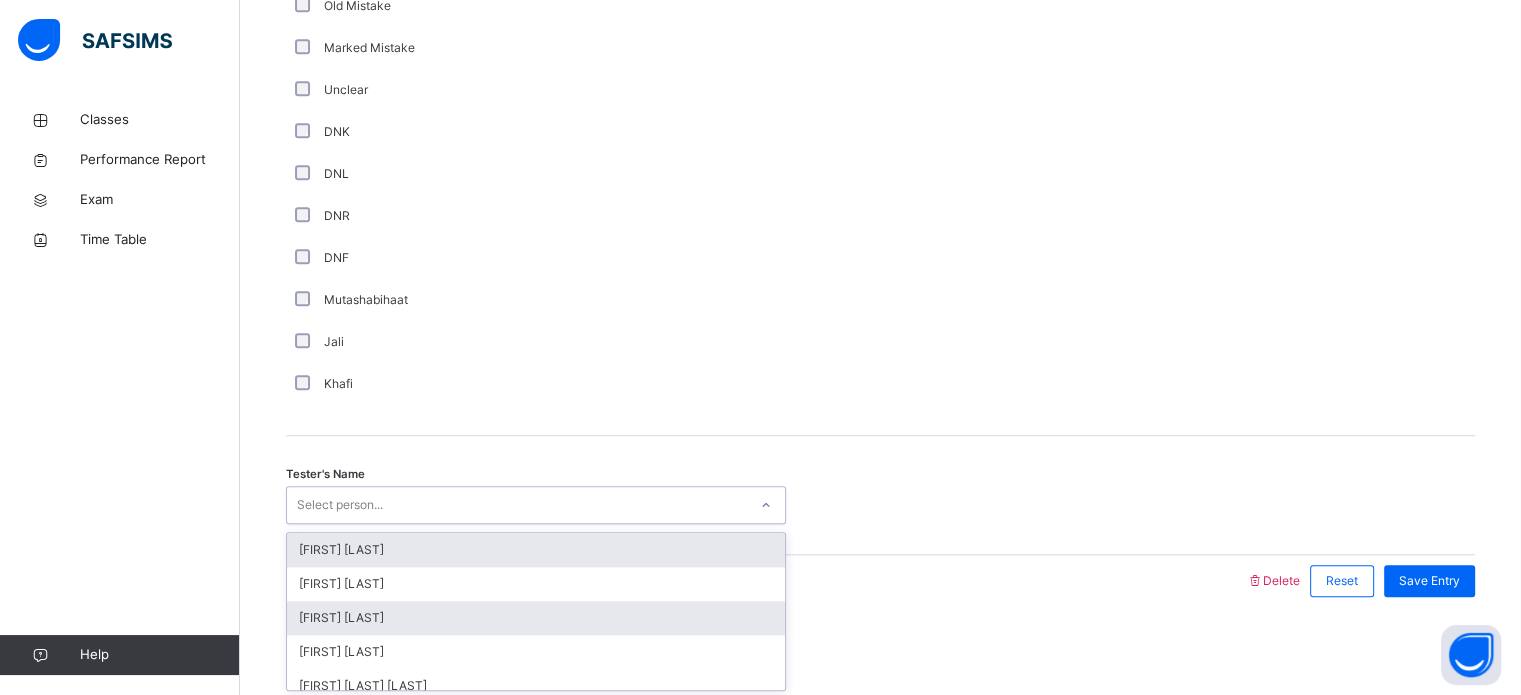 click on "[FIRST]  [LAST]" at bounding box center [536, 618] 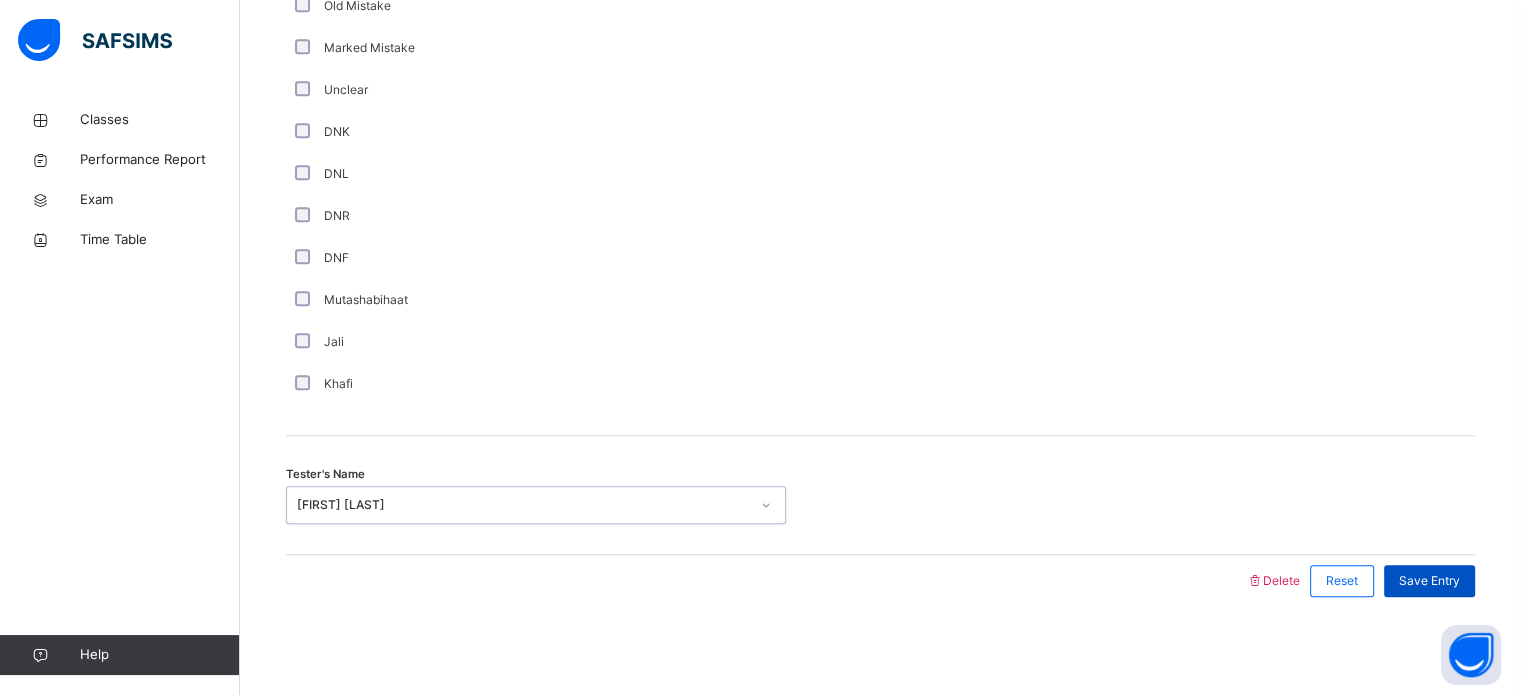 click on "Save Entry" at bounding box center [1429, 581] 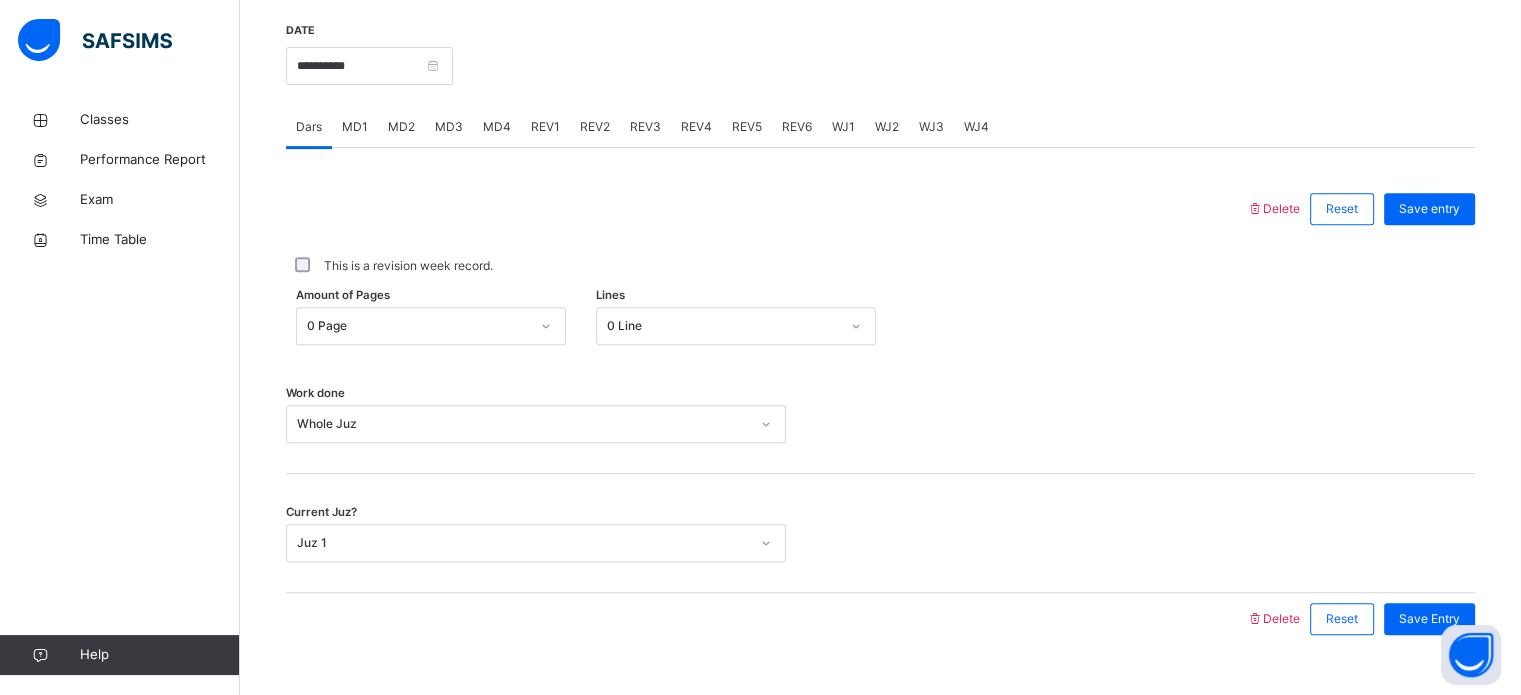 scroll, scrollTop: 755, scrollLeft: 0, axis: vertical 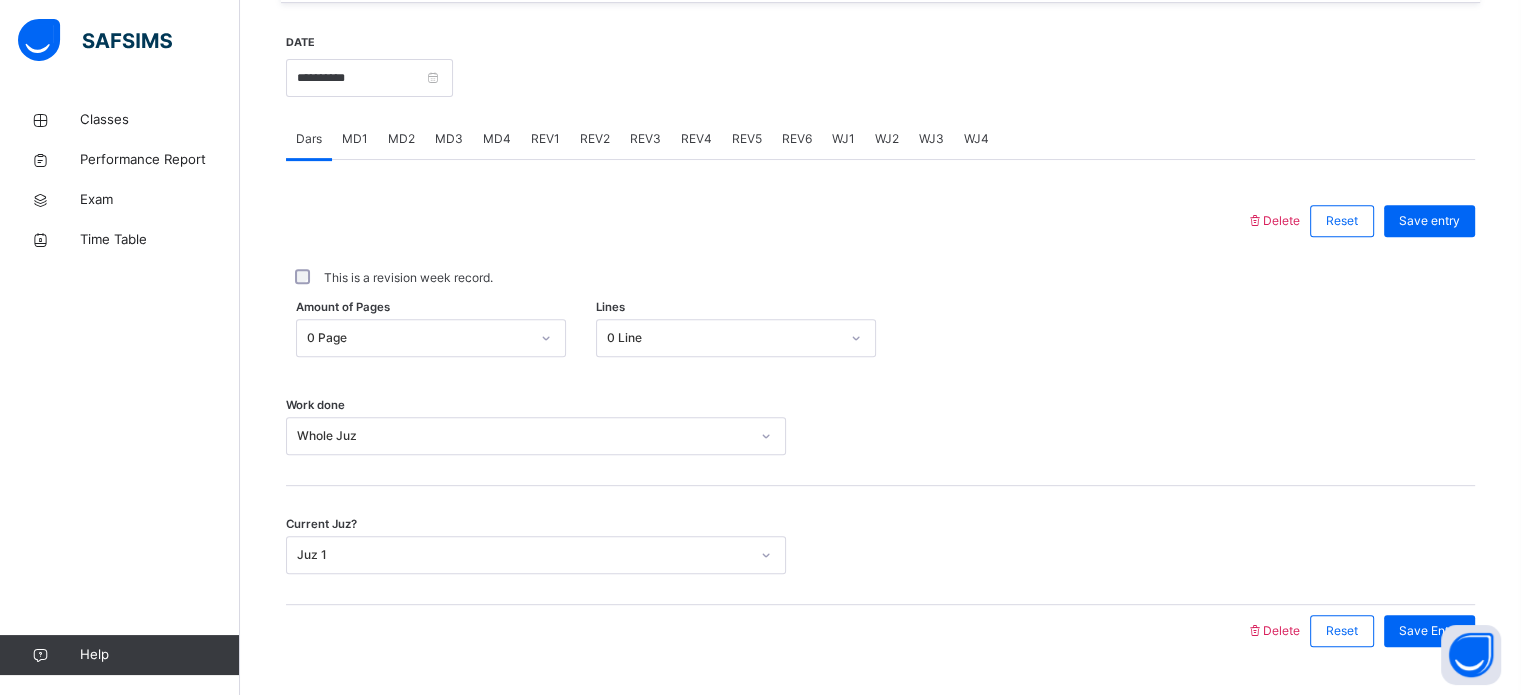 click on "REV2" at bounding box center (595, 139) 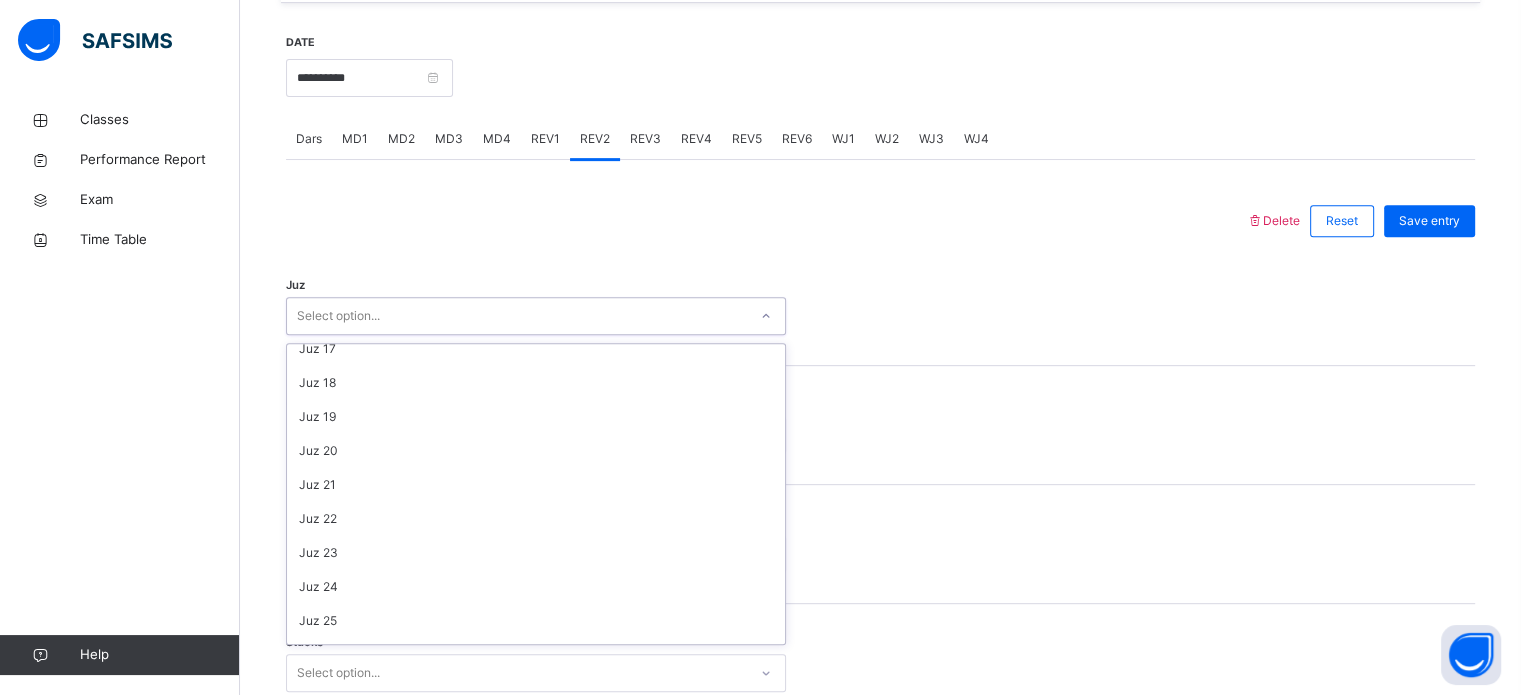 scroll, scrollTop: 720, scrollLeft: 0, axis: vertical 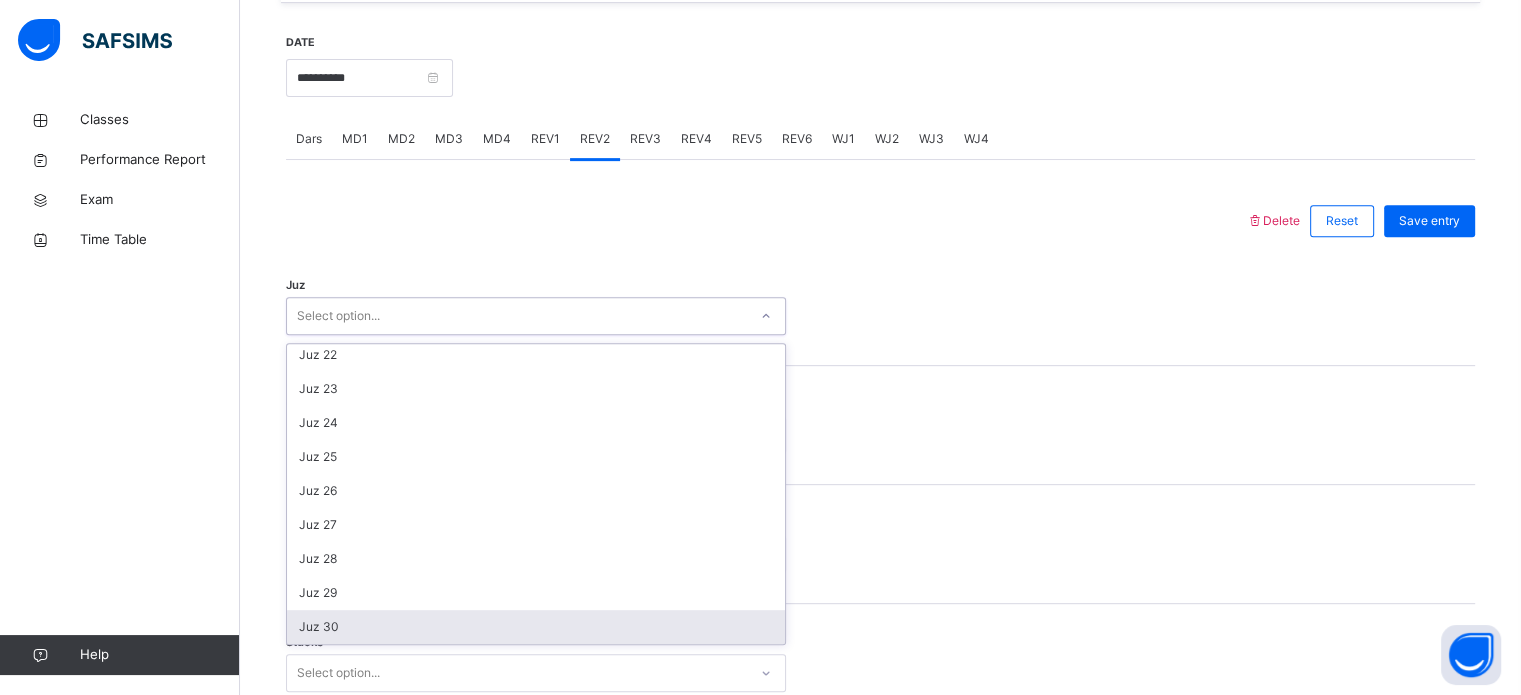 click on "Juz 30" at bounding box center [536, 627] 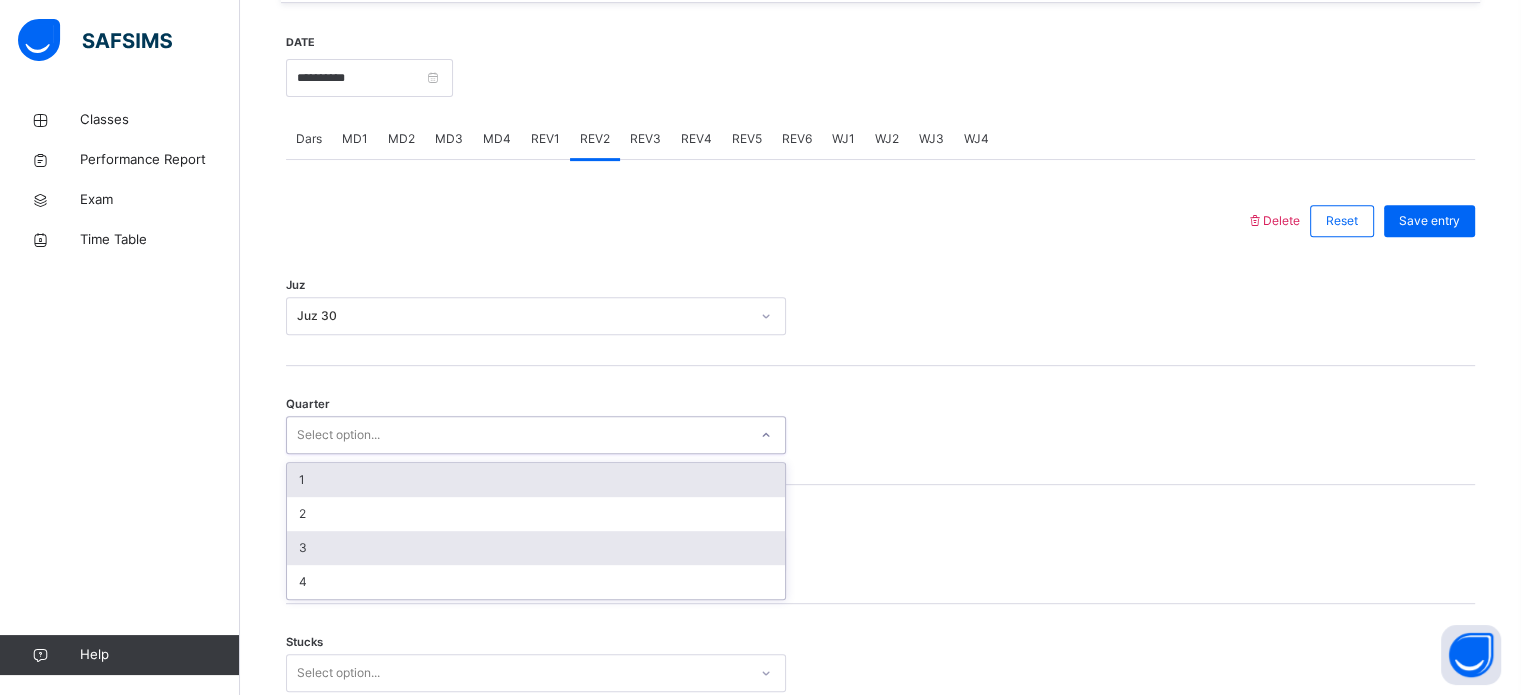 click on "3" at bounding box center [536, 548] 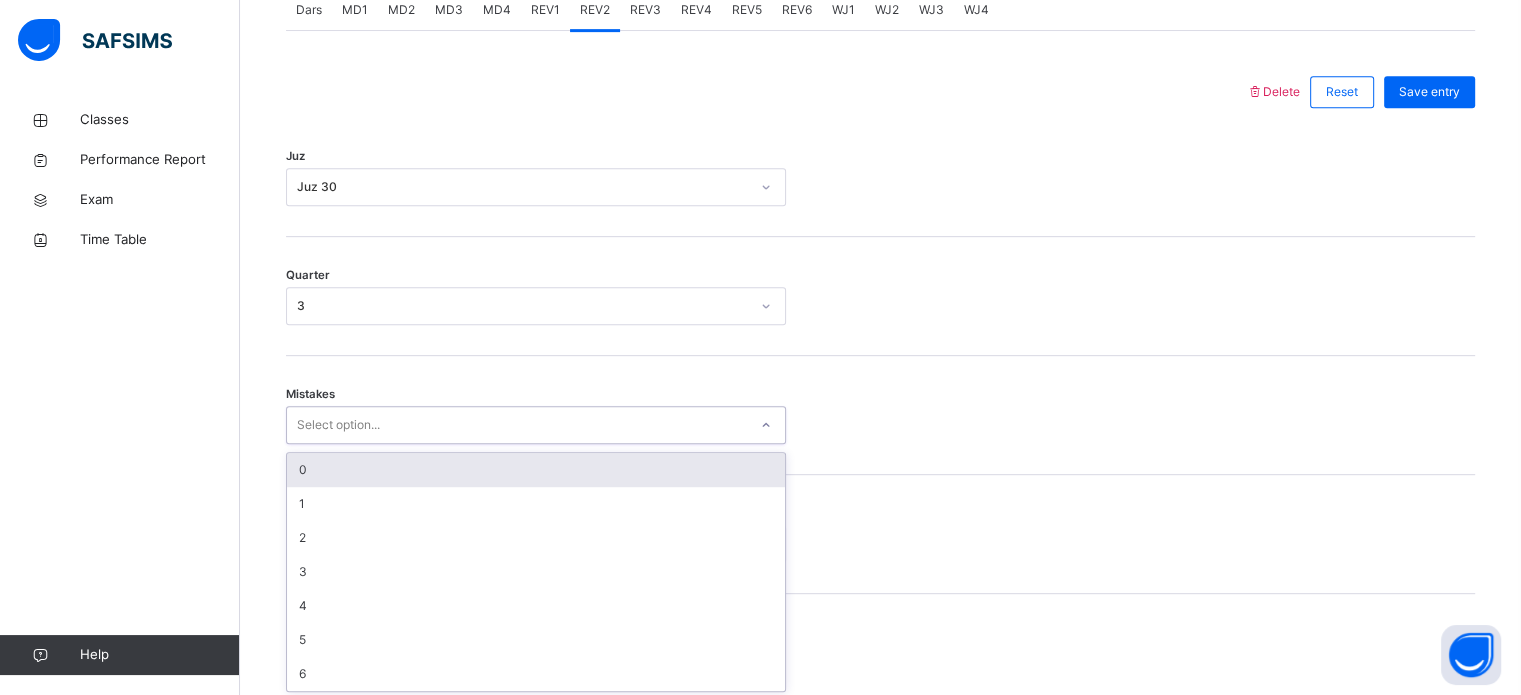 scroll, scrollTop: 888, scrollLeft: 0, axis: vertical 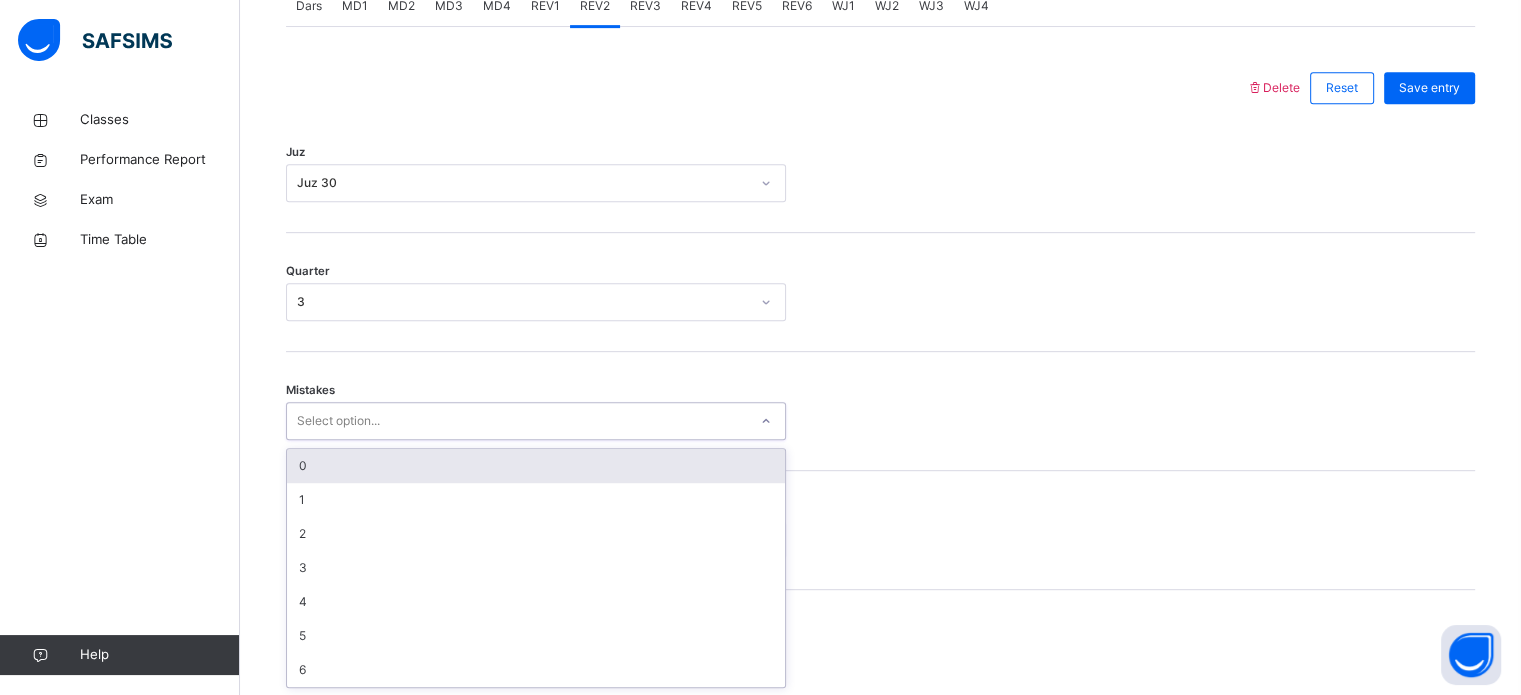 click on "0" at bounding box center (536, 466) 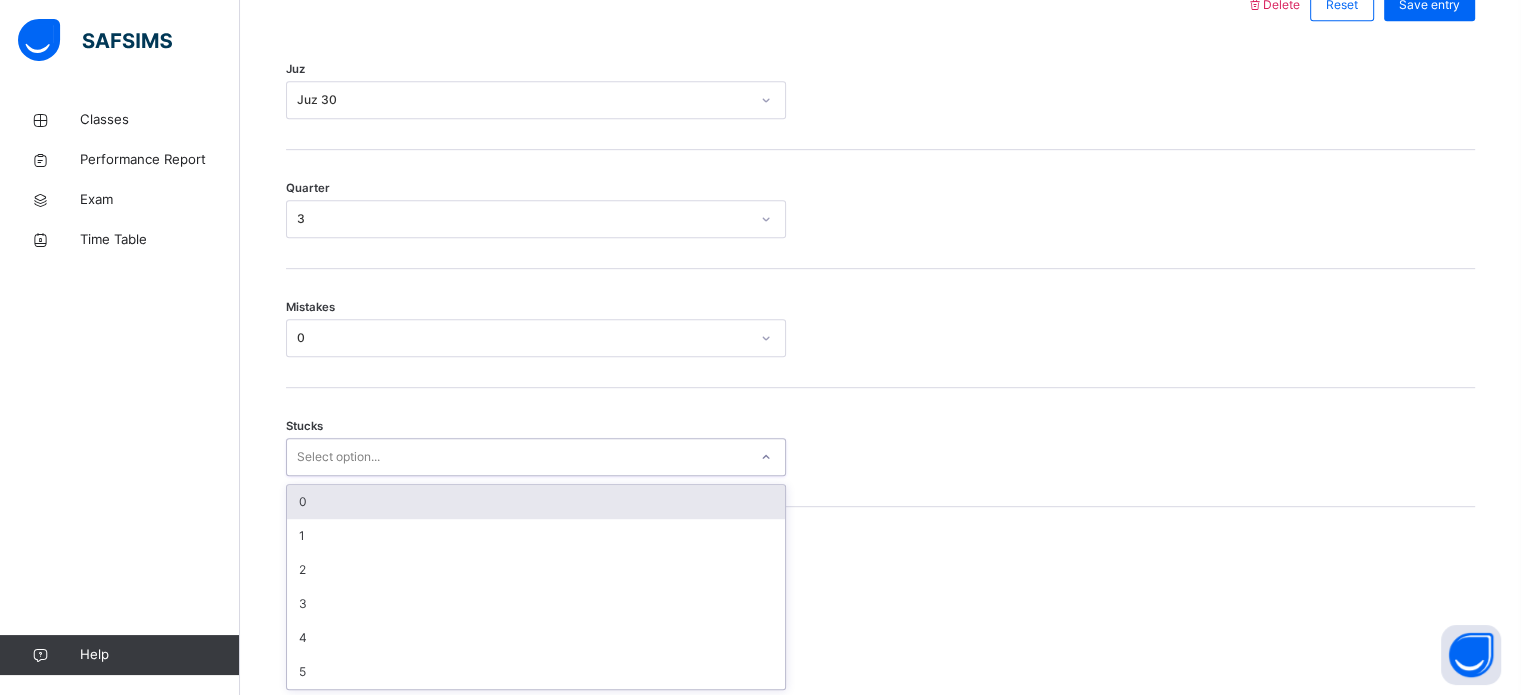 scroll, scrollTop: 972, scrollLeft: 0, axis: vertical 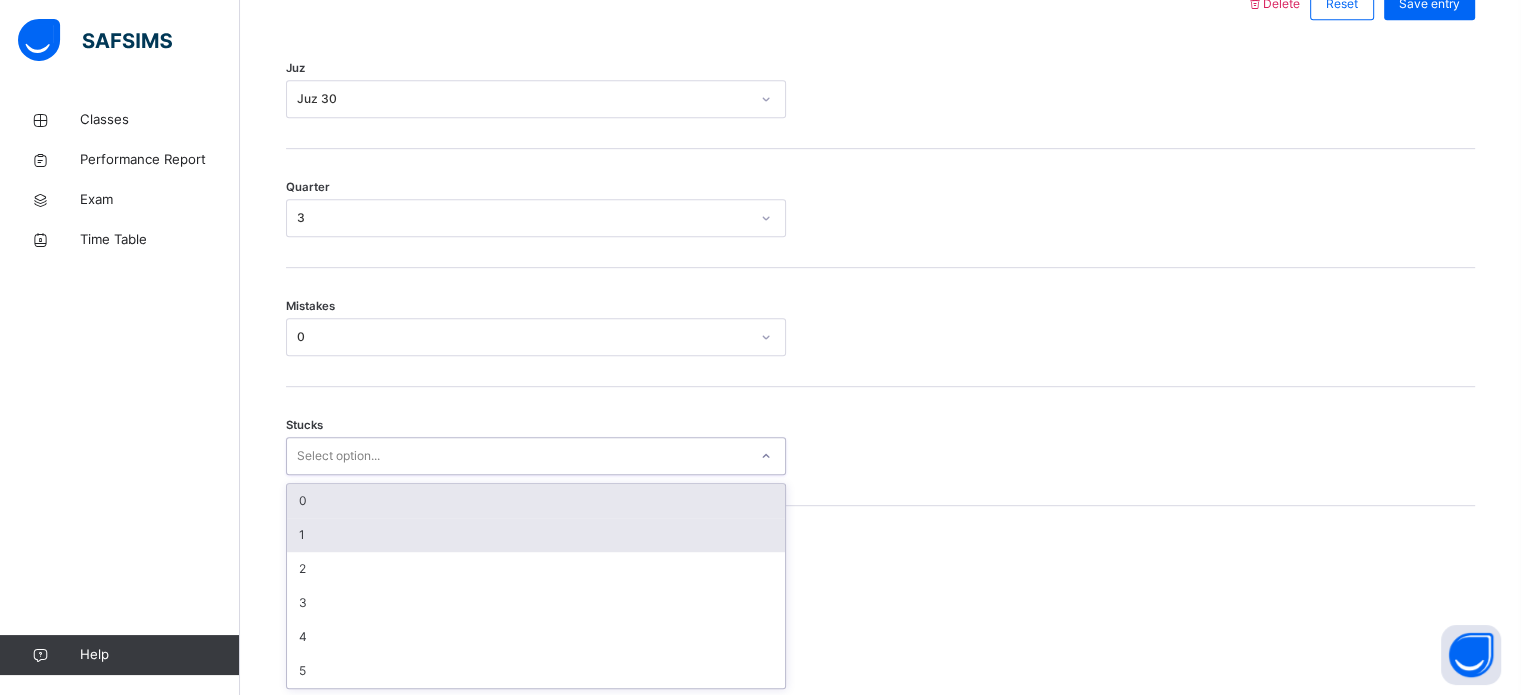 click on "1" at bounding box center [536, 535] 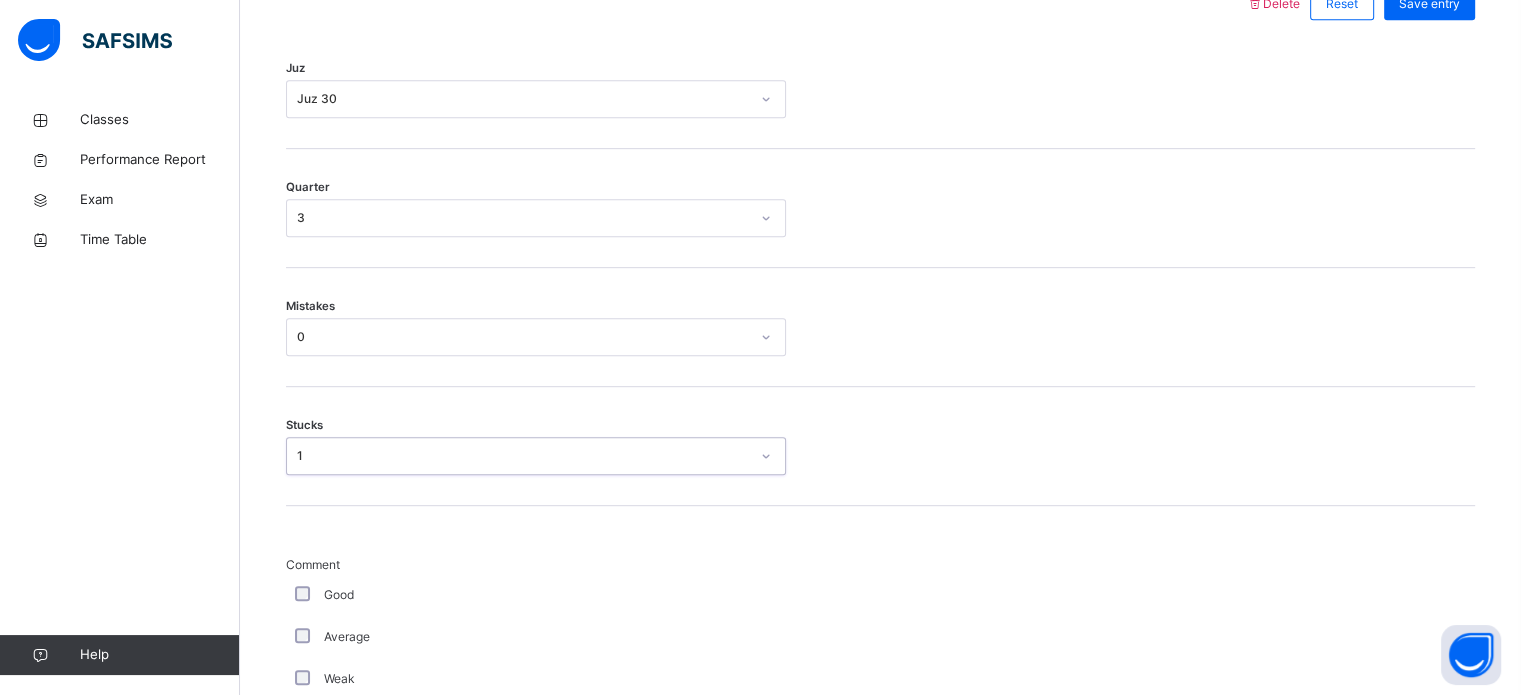 click on "Good" at bounding box center (536, 595) 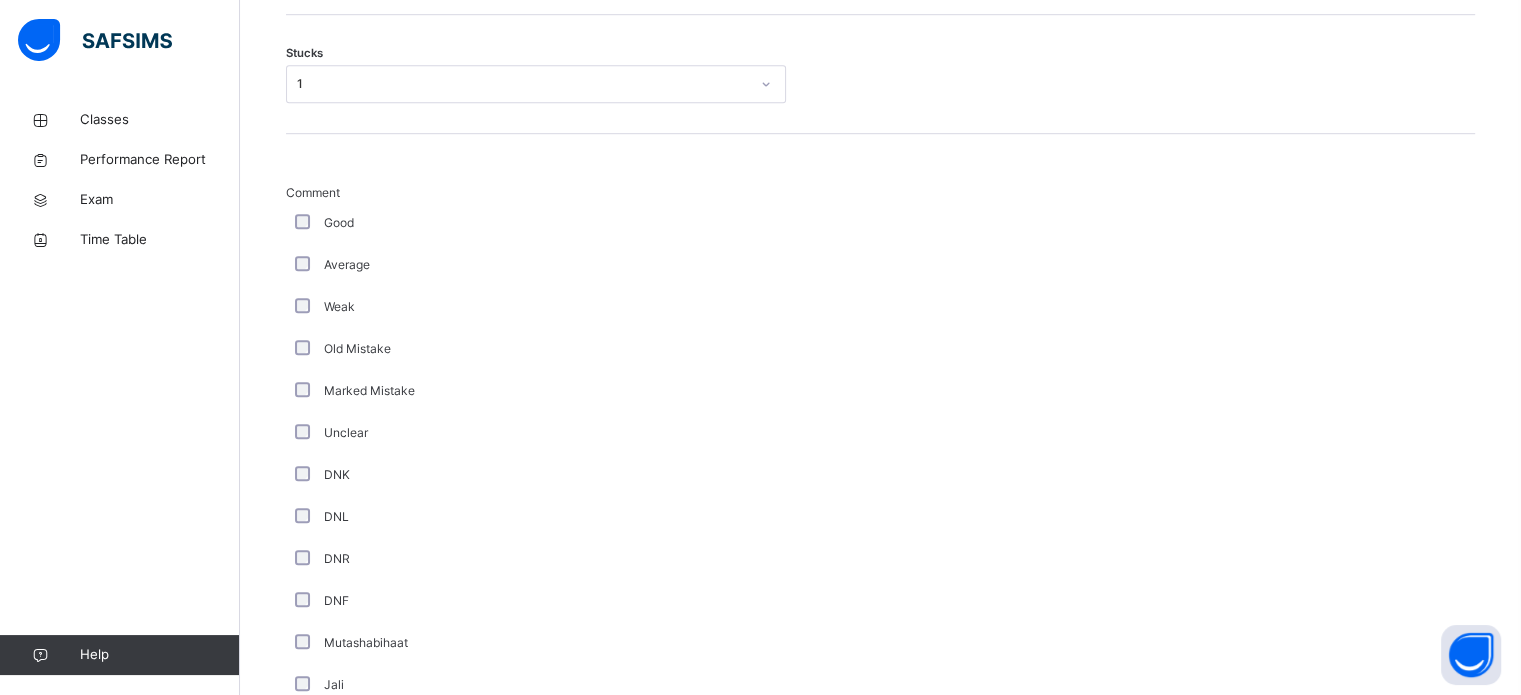 scroll, scrollTop: 1687, scrollLeft: 0, axis: vertical 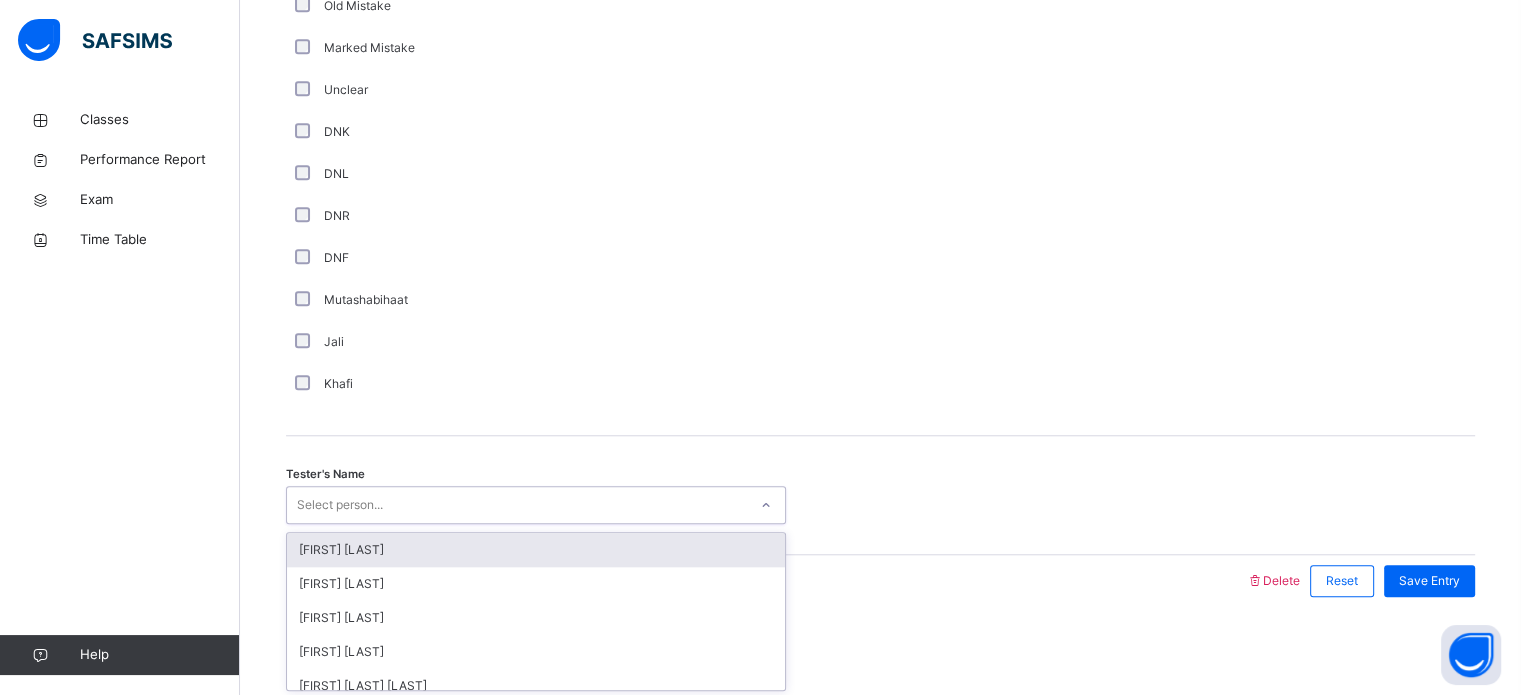 click on "[FIRST]  [LAST]" at bounding box center (536, 550) 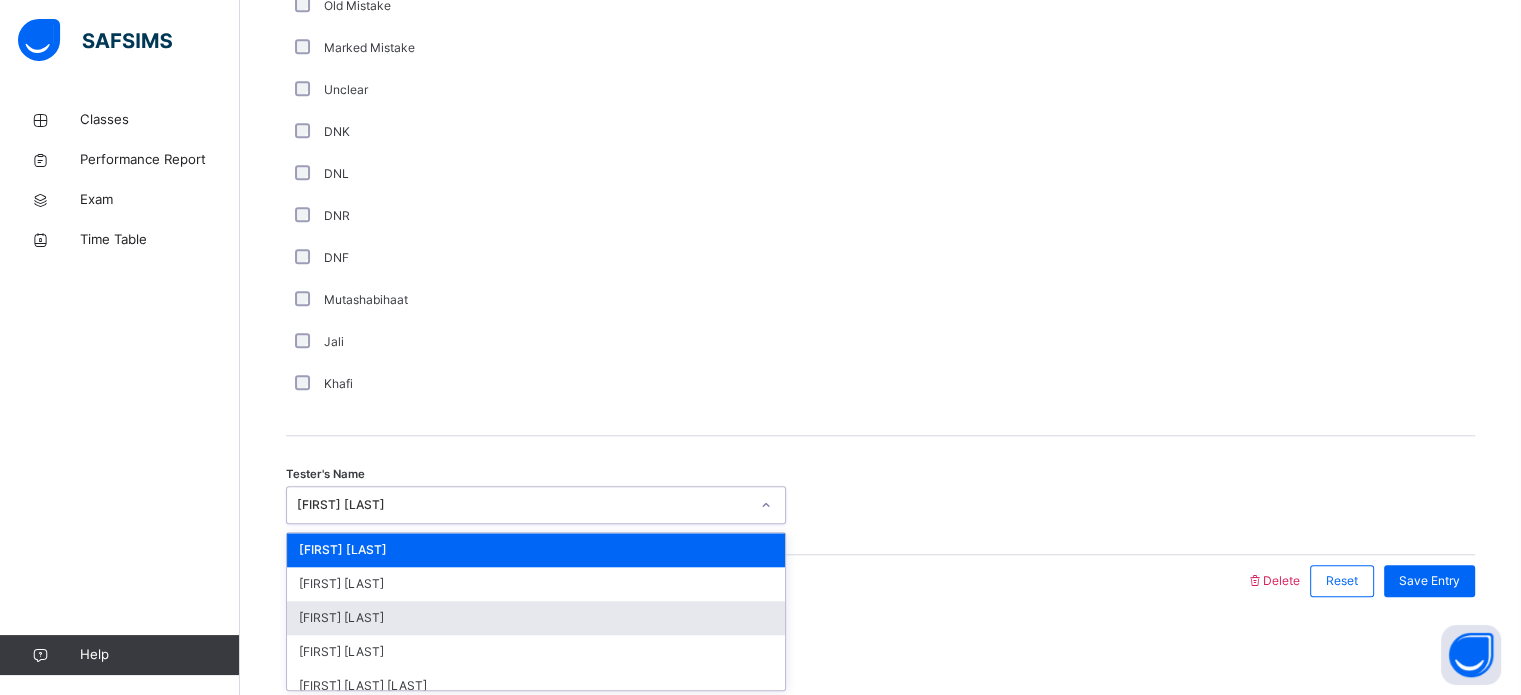 click on "[FIRST]  [LAST]" at bounding box center (536, 618) 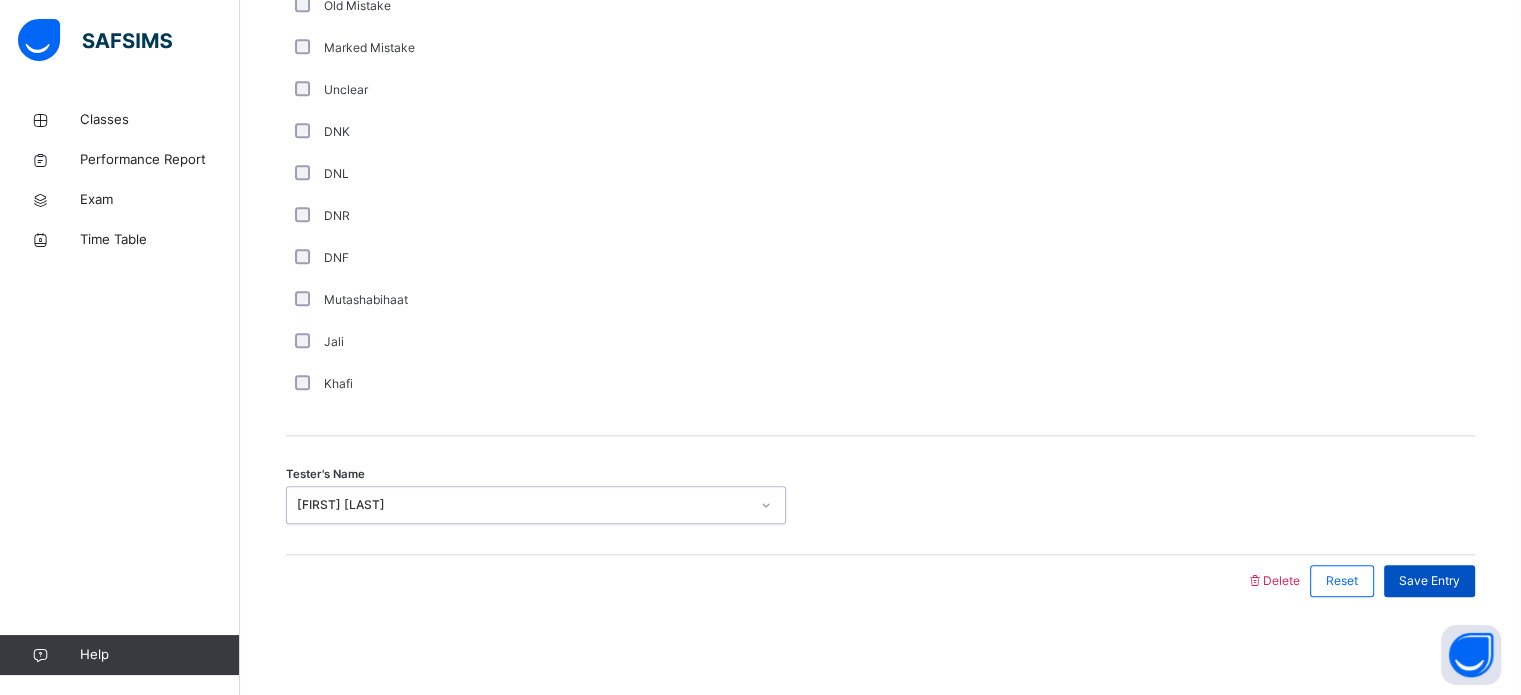 click on "Save Entry" at bounding box center [1429, 581] 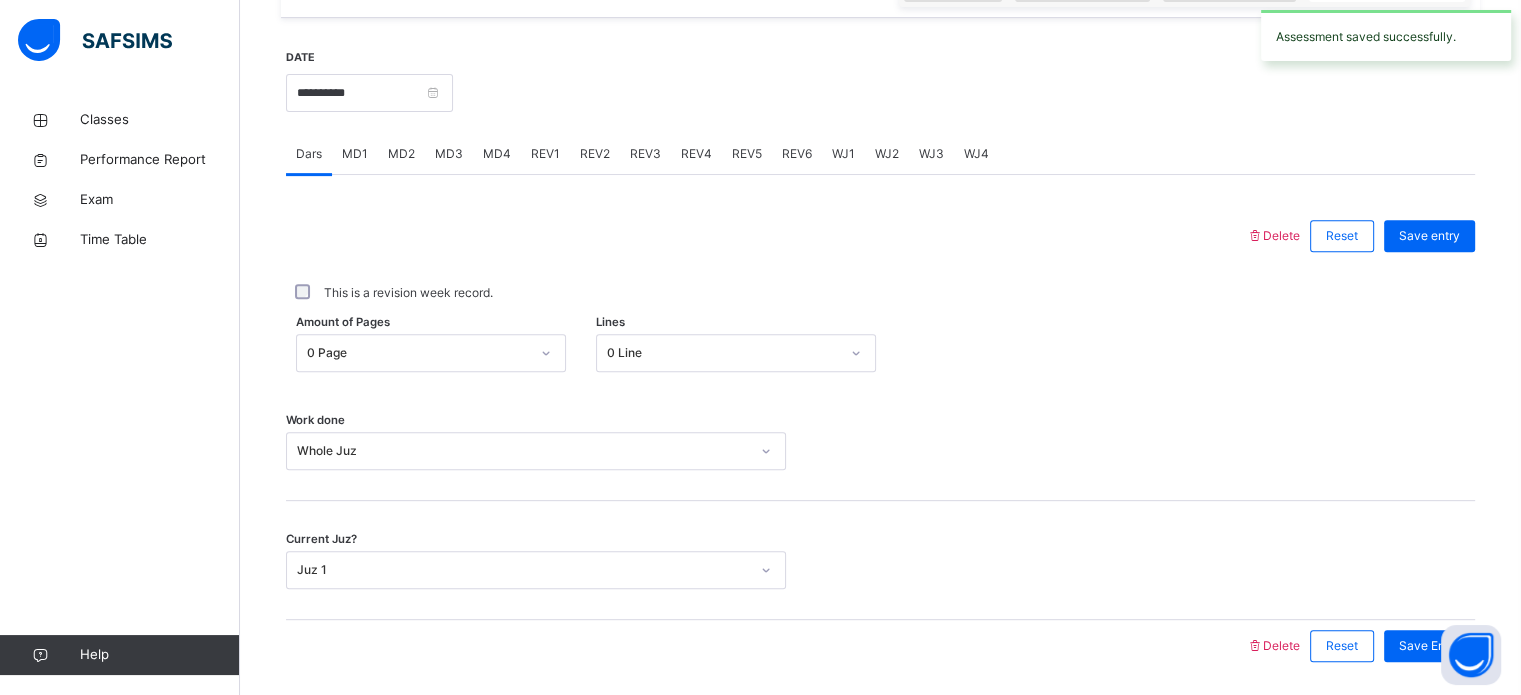 scroll, scrollTop: 728, scrollLeft: 0, axis: vertical 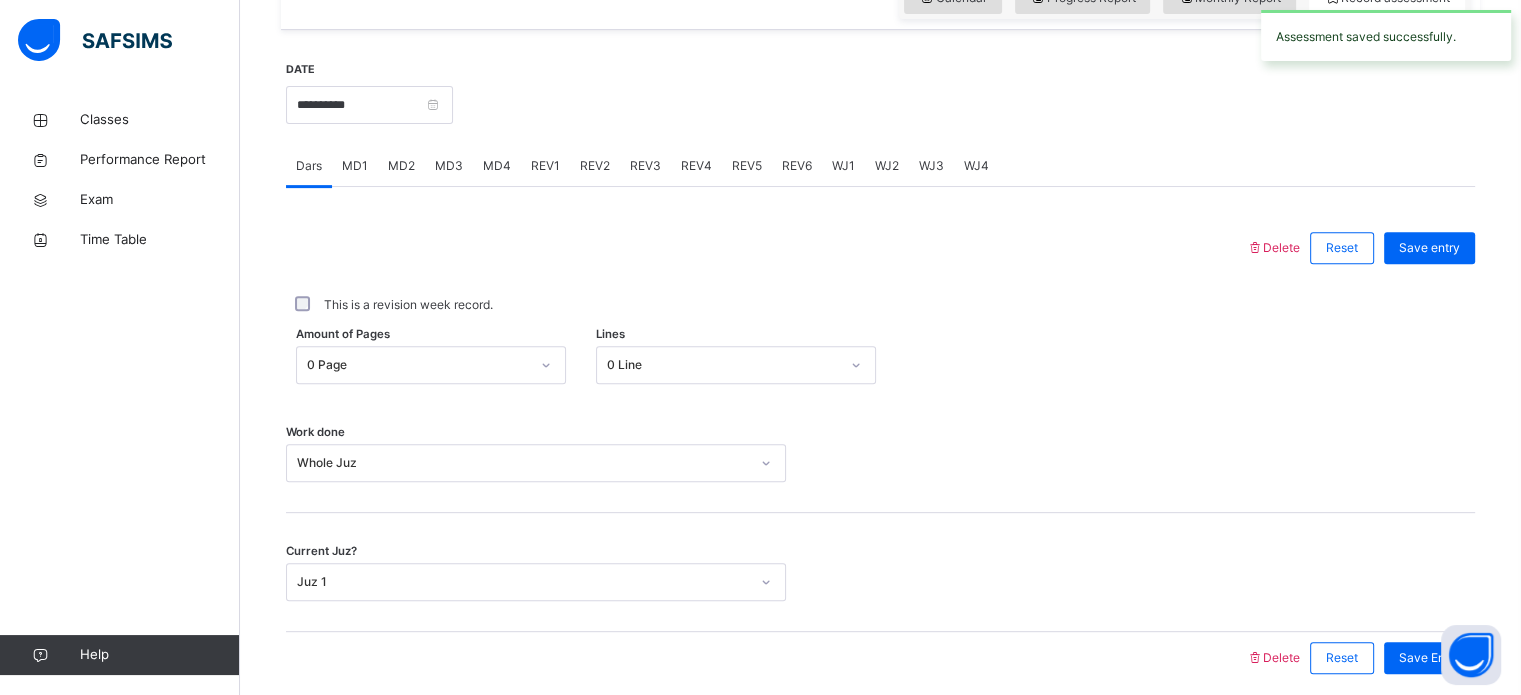 click on "REV3" at bounding box center (645, 166) 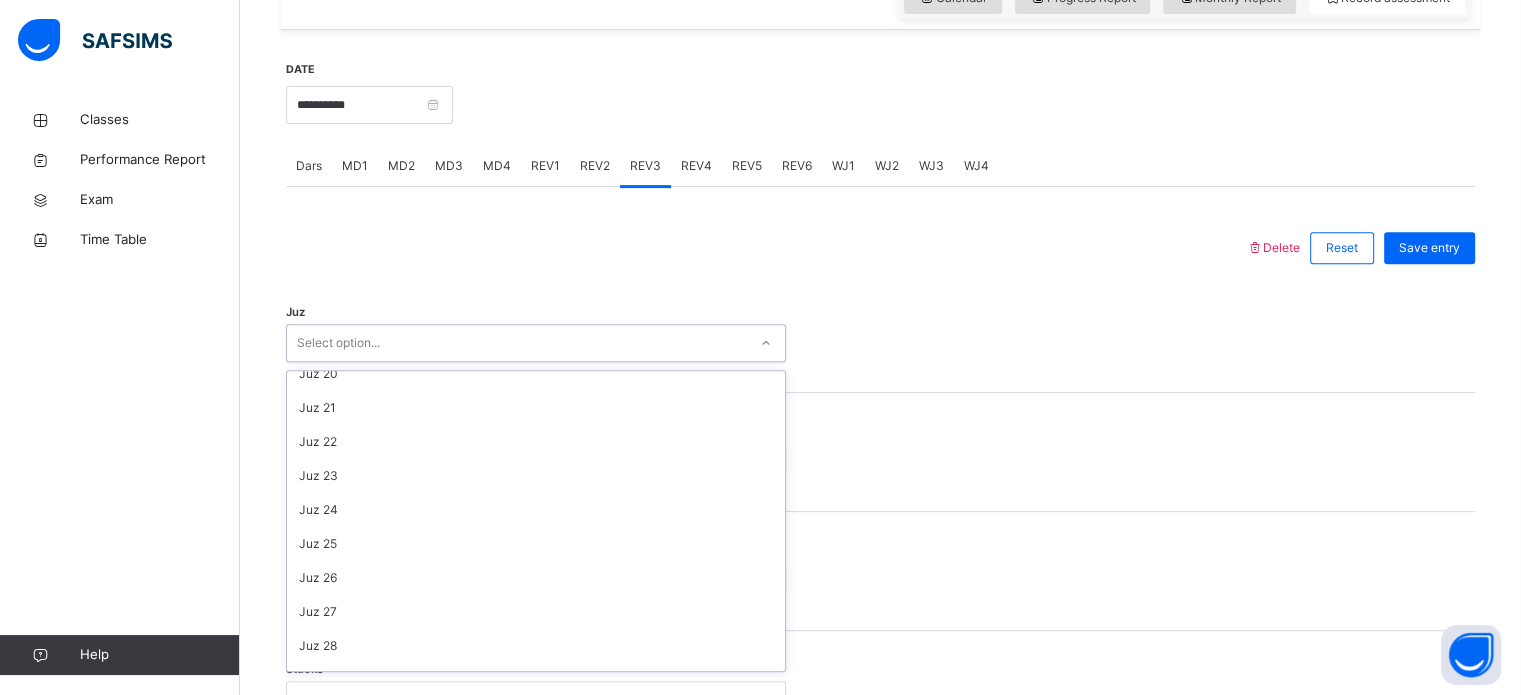 scroll, scrollTop: 720, scrollLeft: 0, axis: vertical 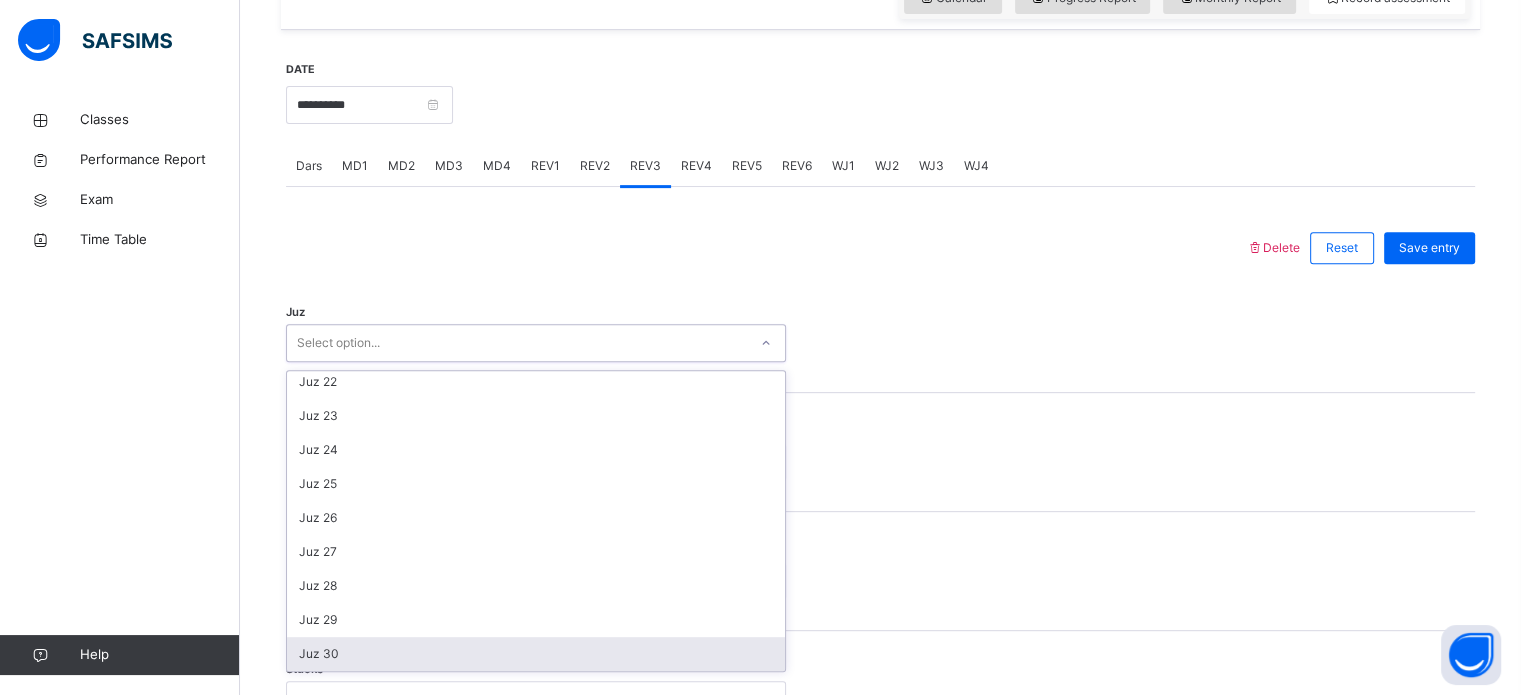 click on "Juz 30" at bounding box center (536, 654) 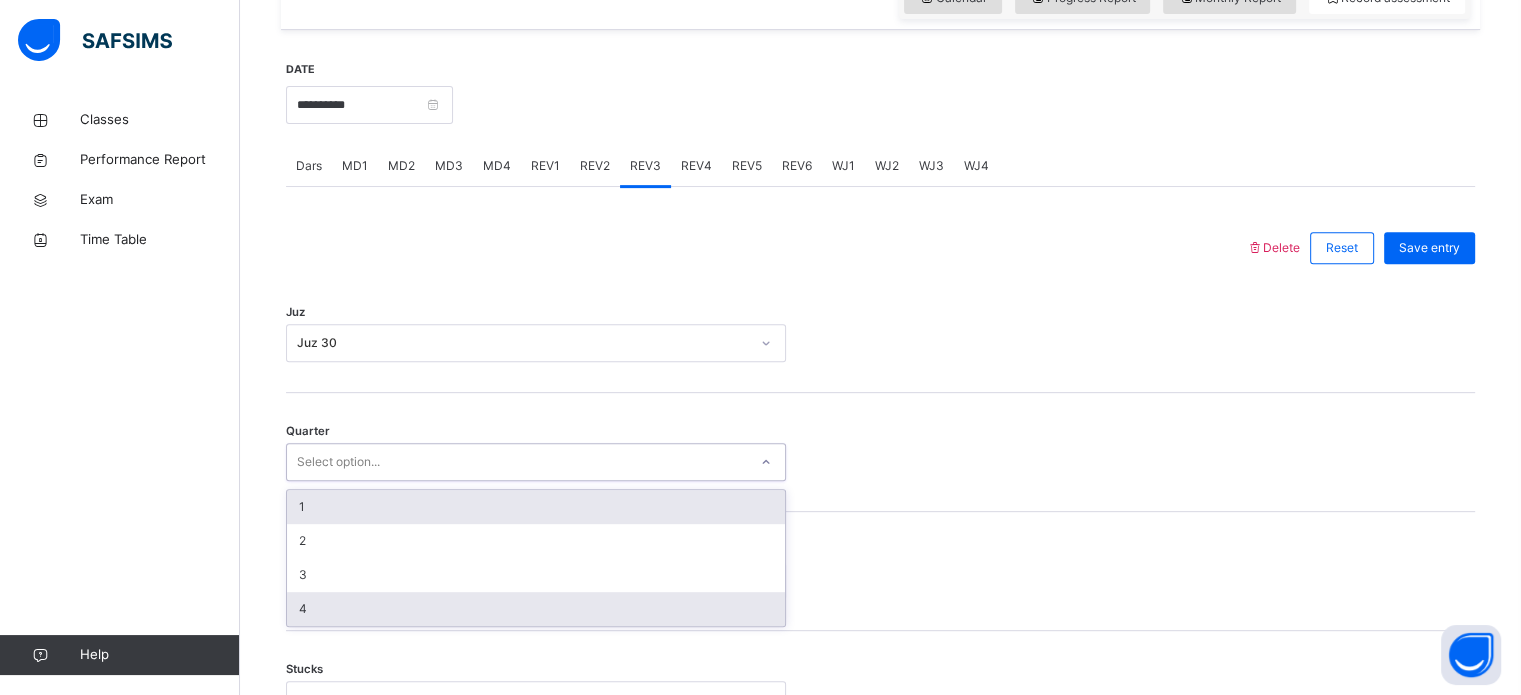 click on "4" at bounding box center (536, 609) 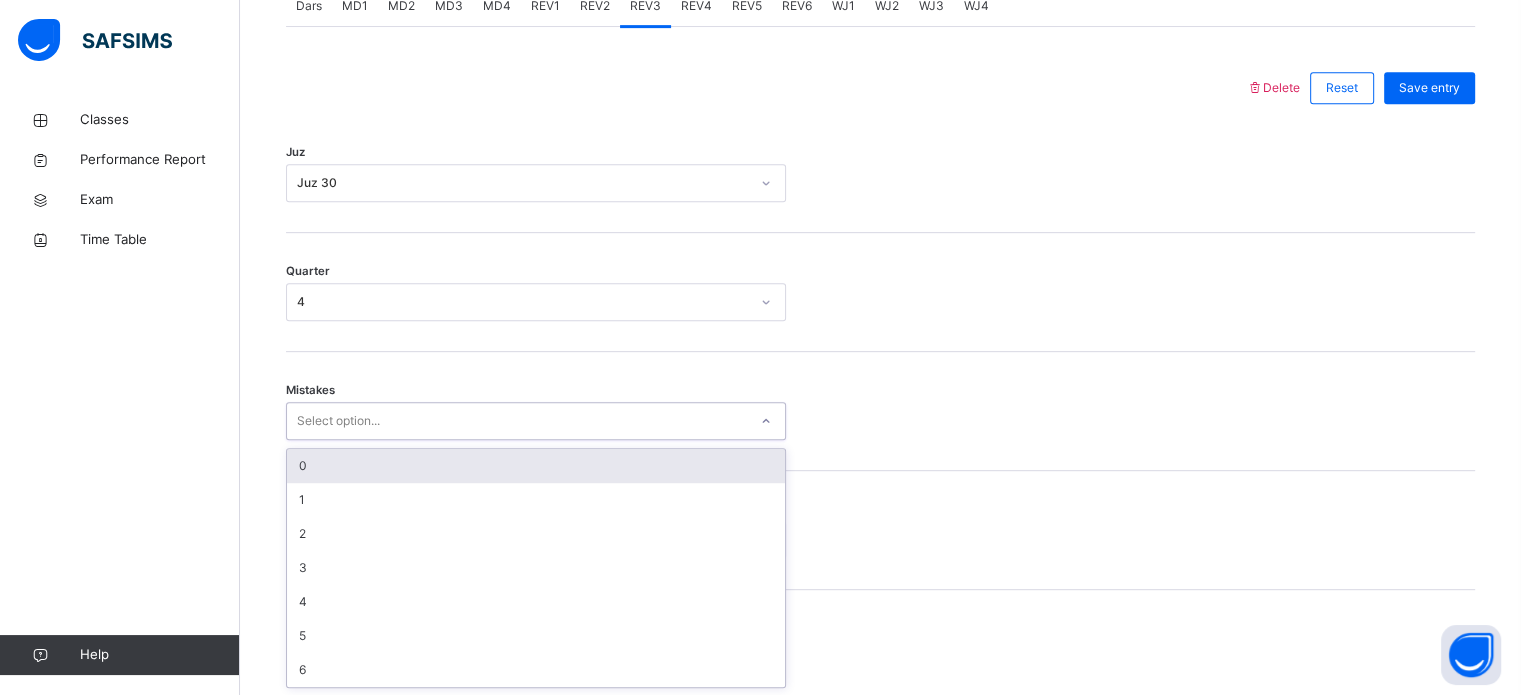 click on "0" at bounding box center (536, 466) 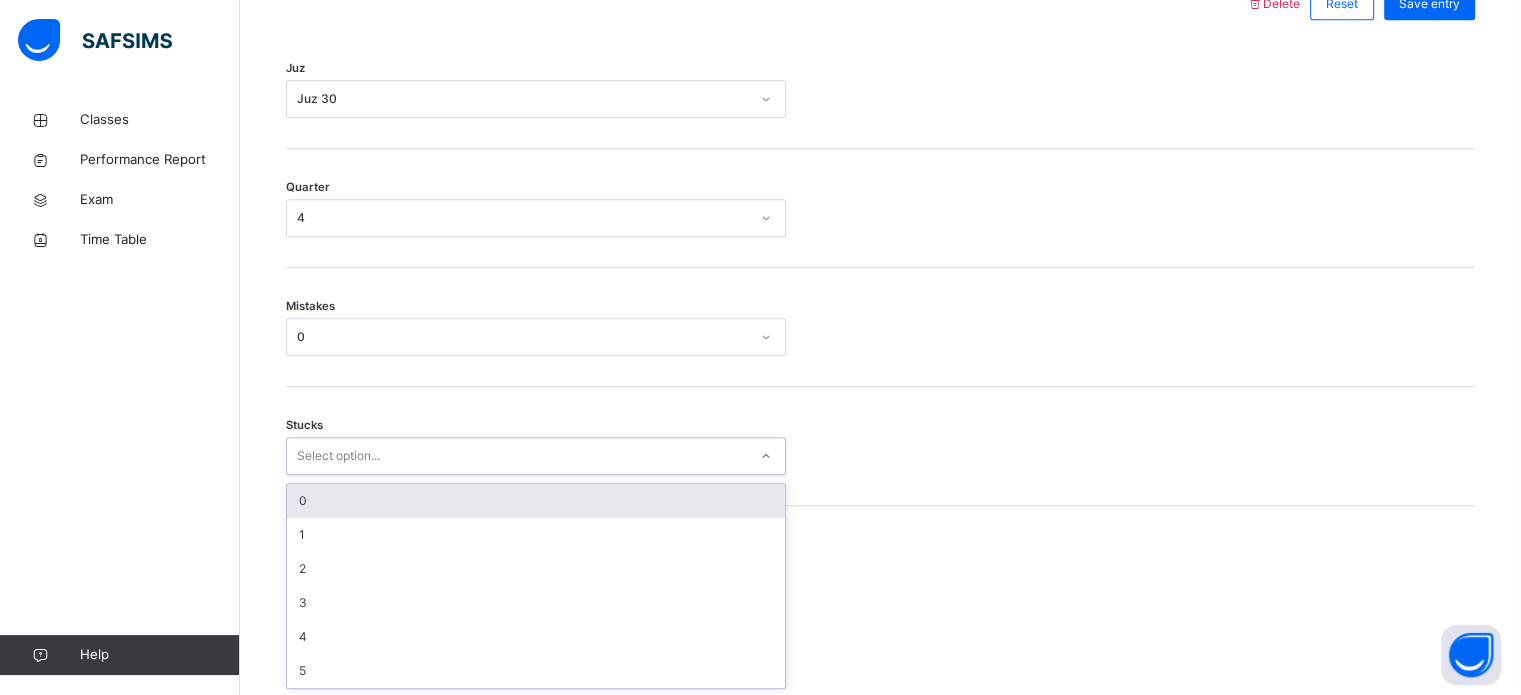 scroll, scrollTop: 972, scrollLeft: 0, axis: vertical 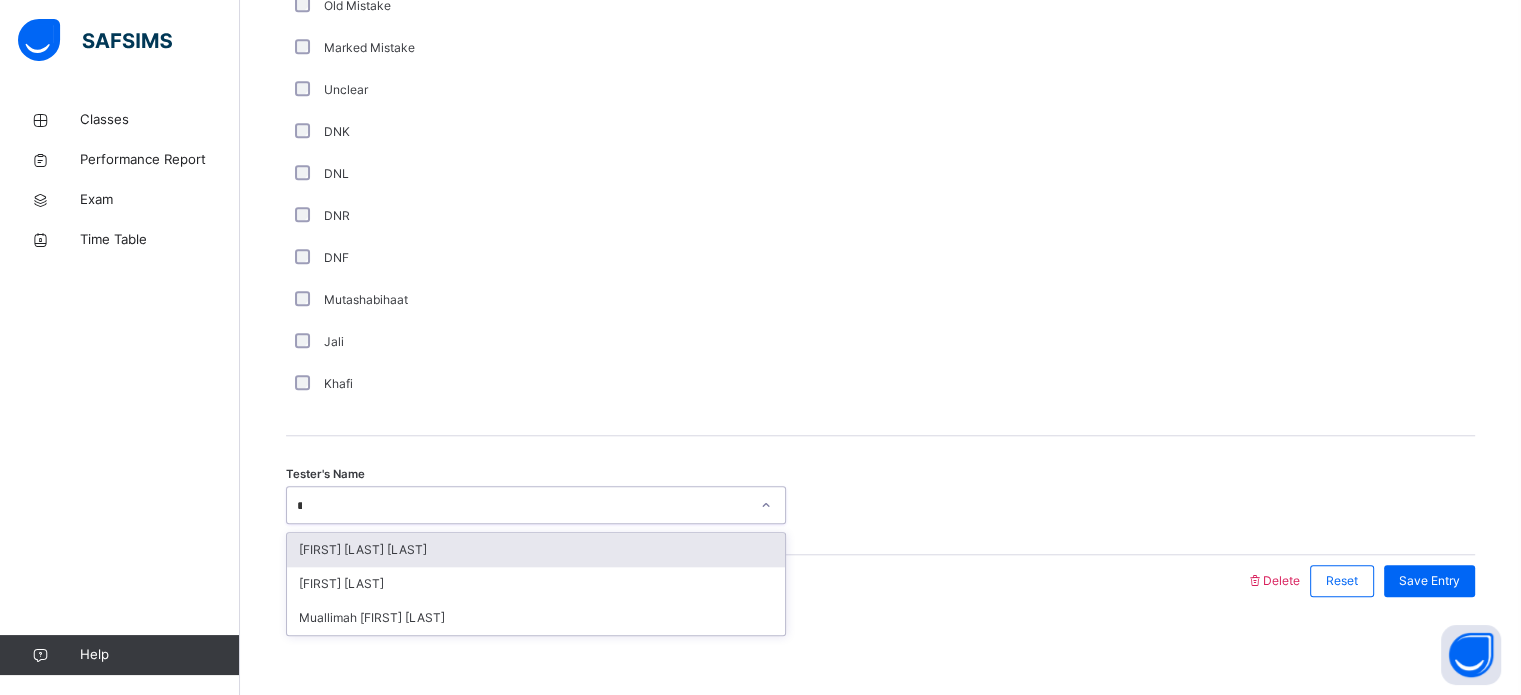 type on "**" 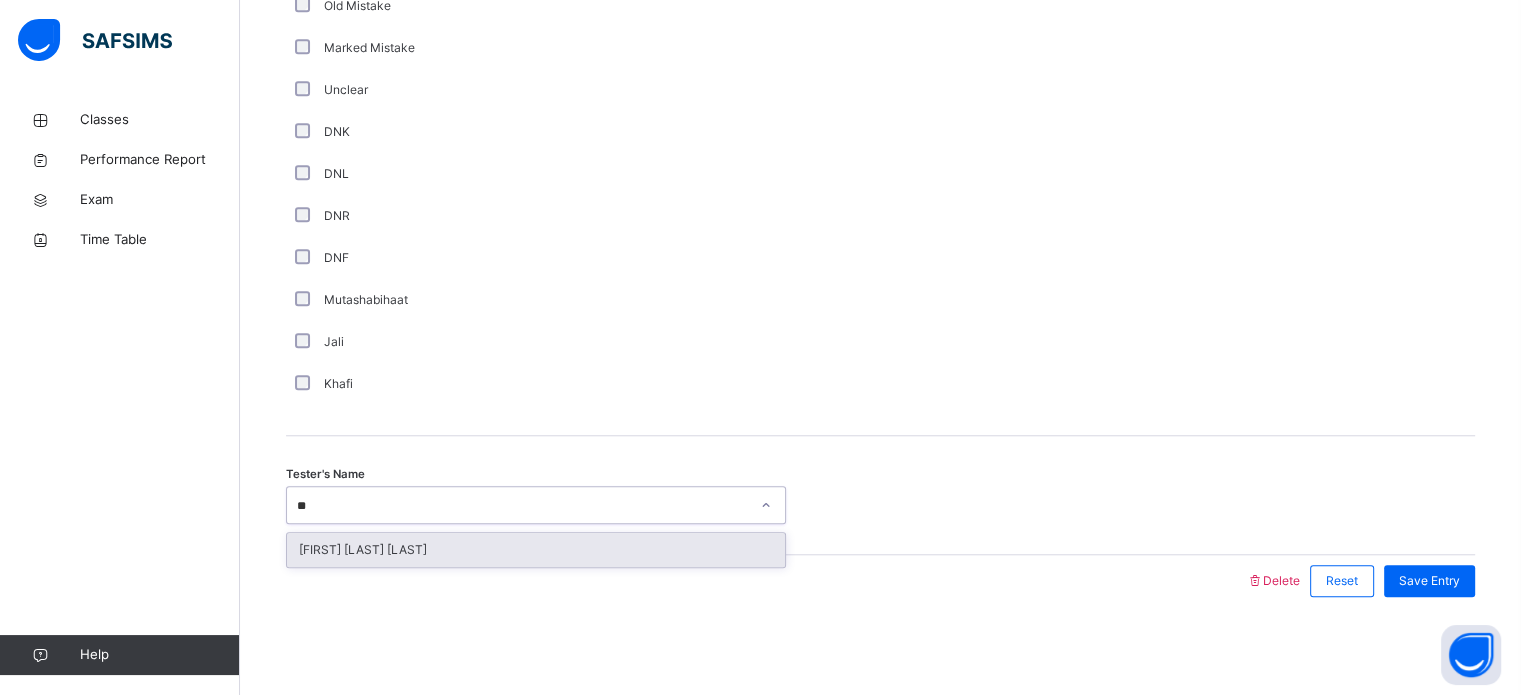 type 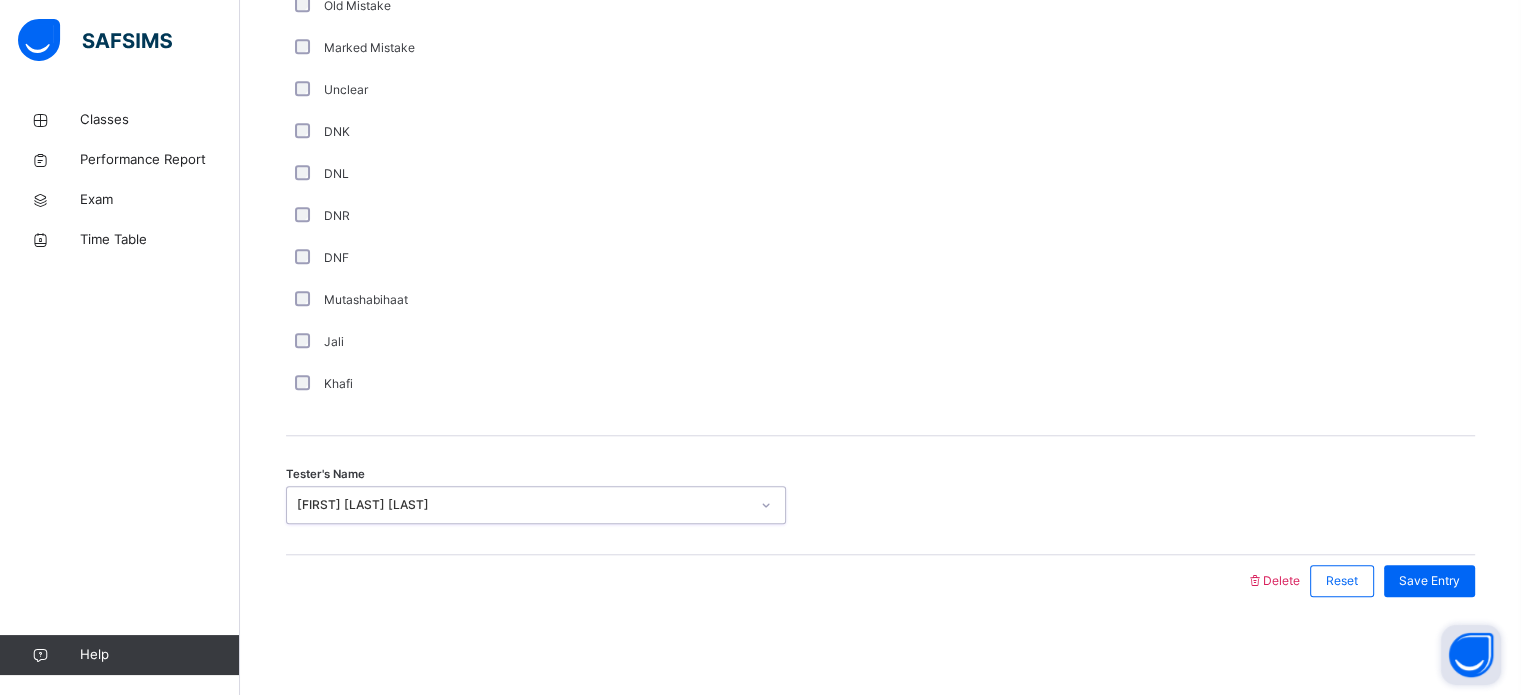 click at bounding box center (1471, 655) 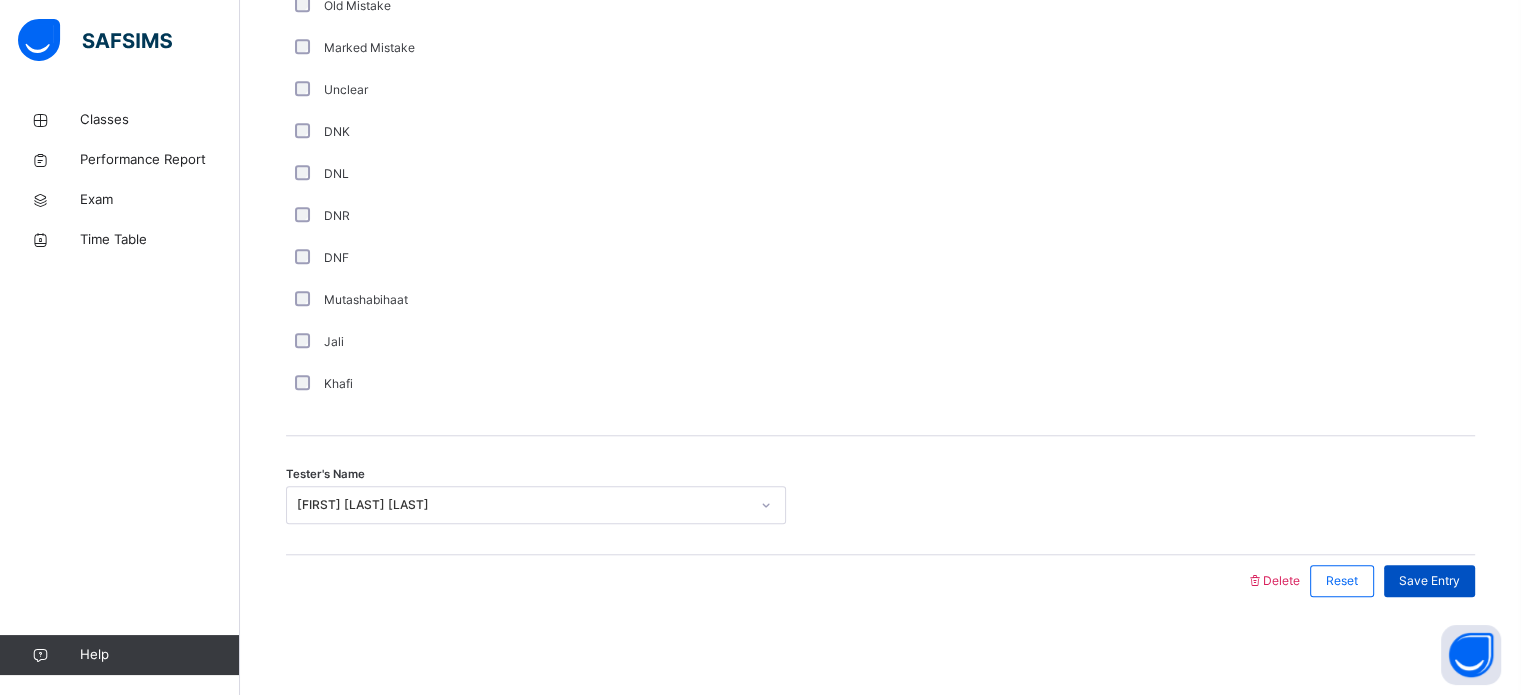 click on "Save Entry" at bounding box center [1429, 581] 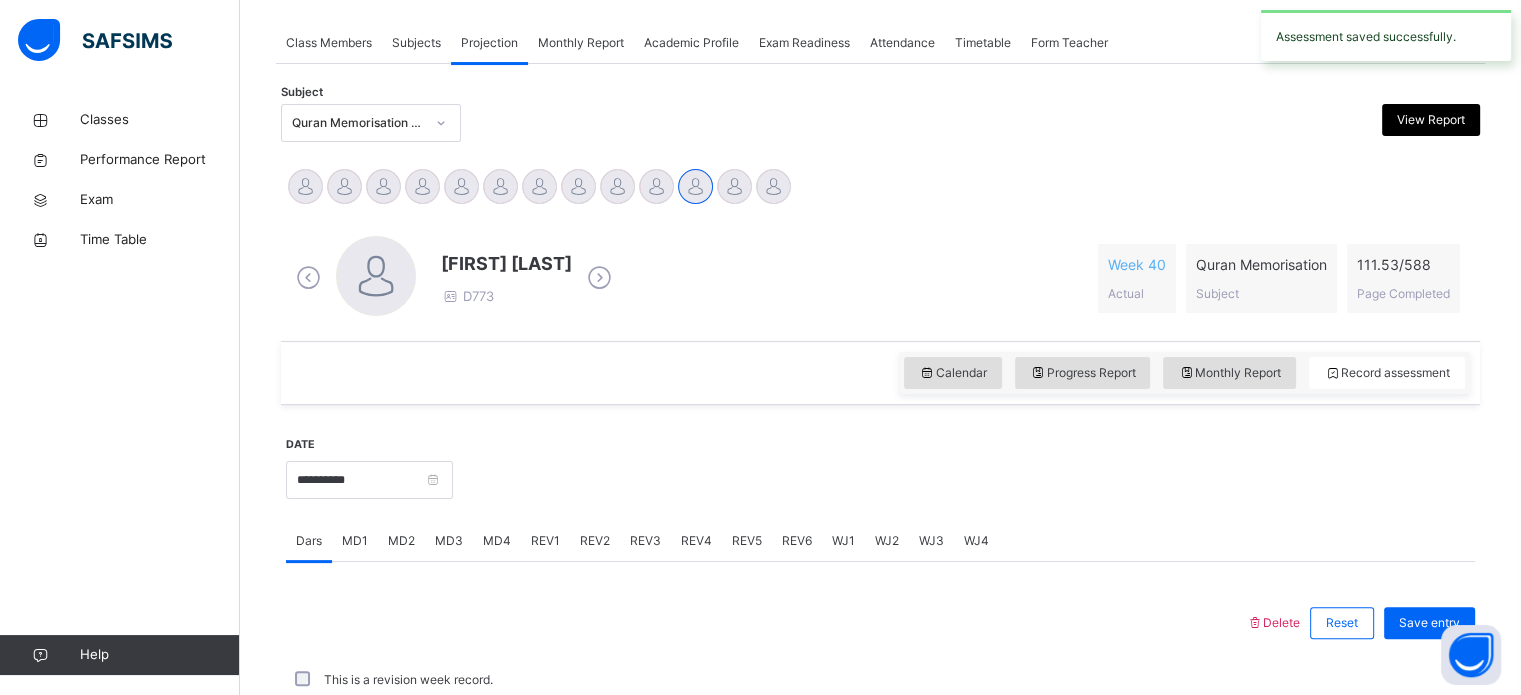 scroll, scrollTop: 806, scrollLeft: 0, axis: vertical 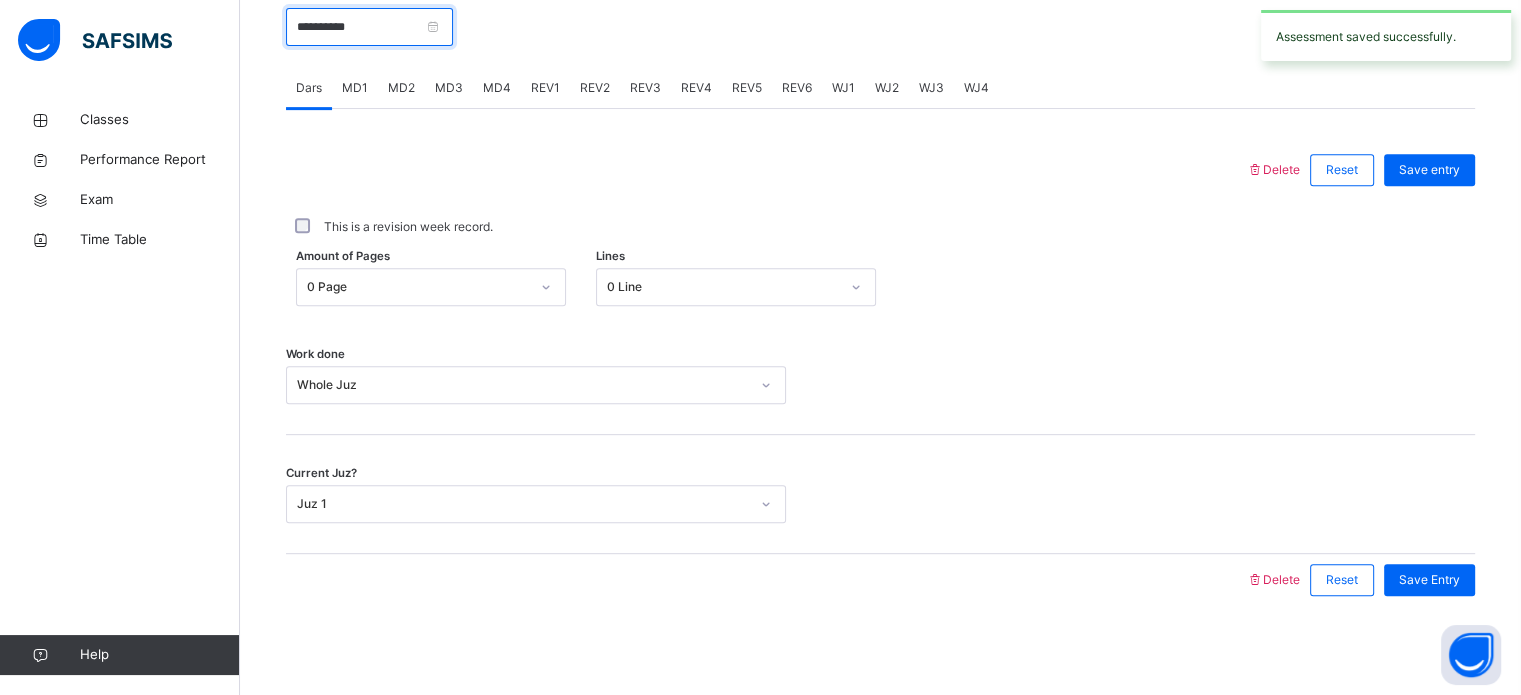 click on "**********" at bounding box center (369, 27) 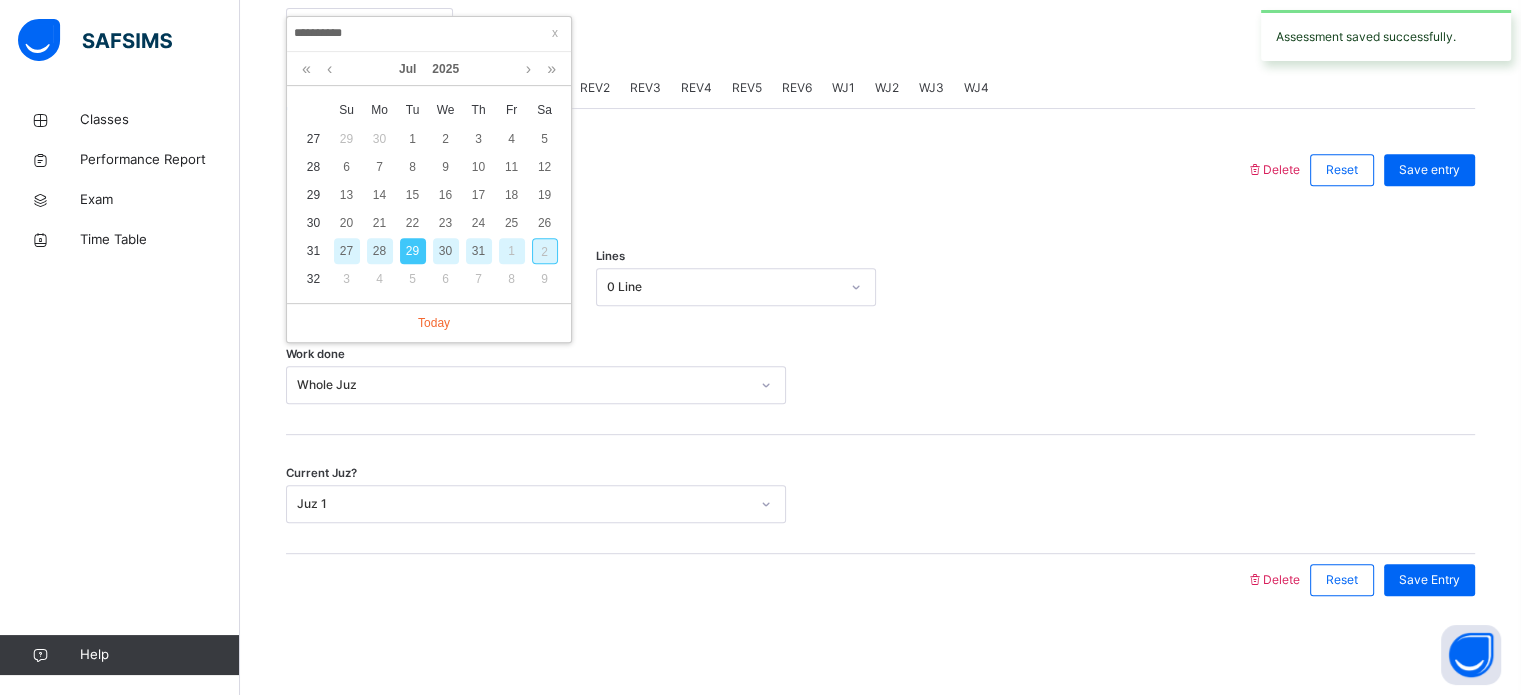click on "30" at bounding box center [446, 251] 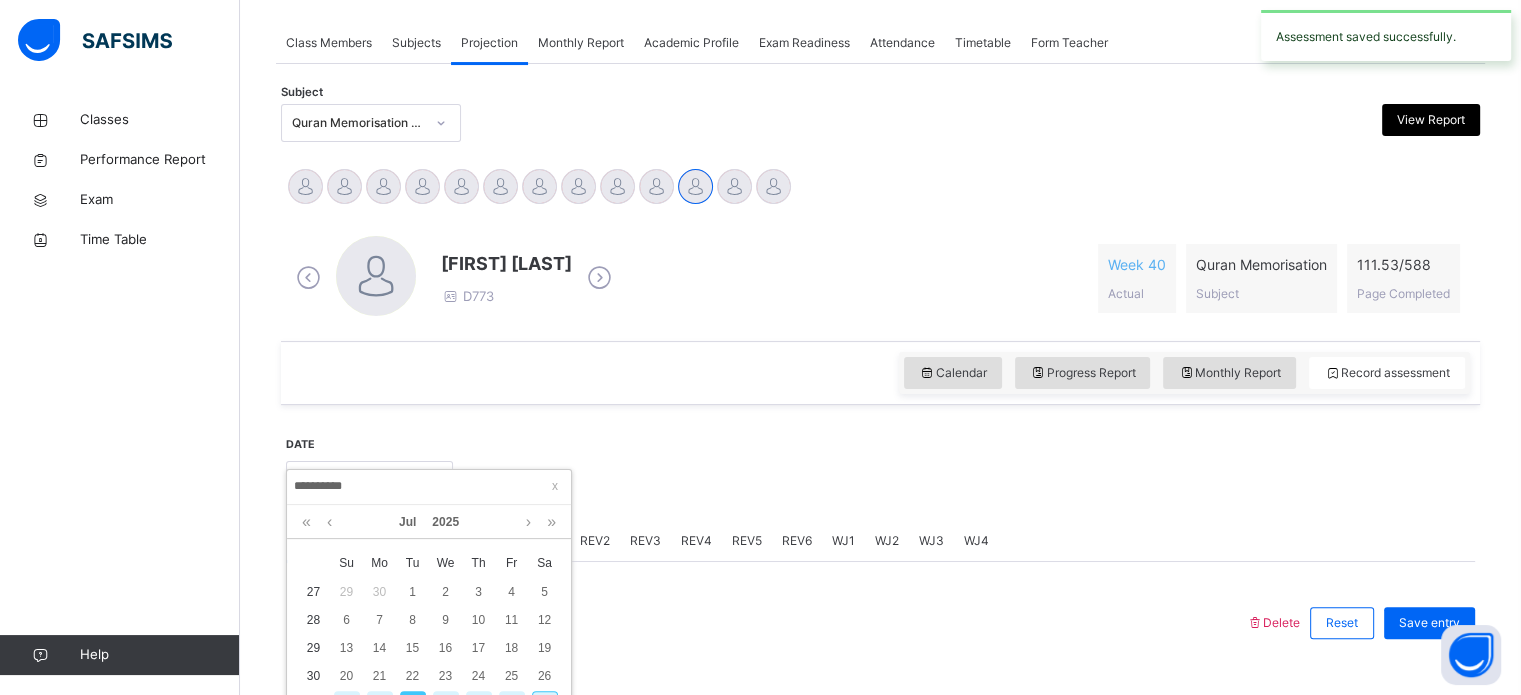 type on "**********" 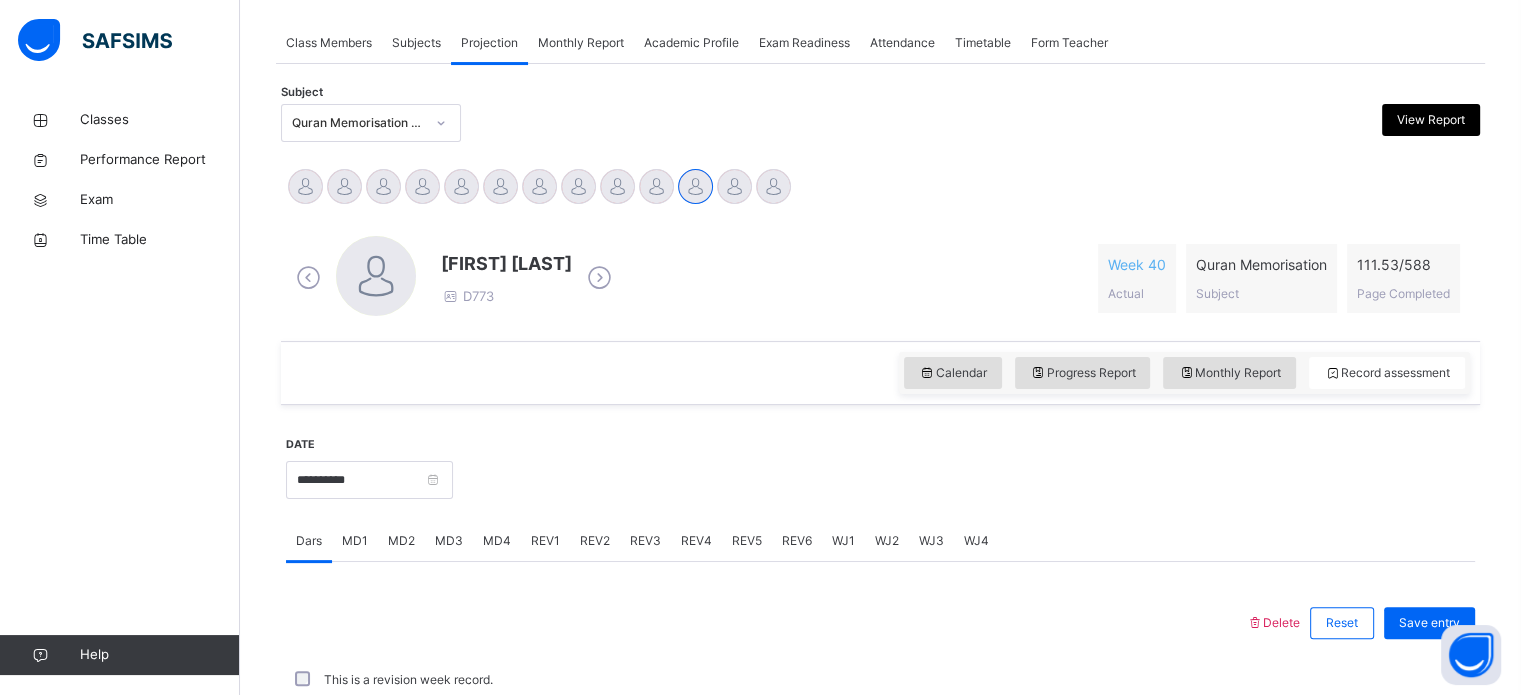 scroll, scrollTop: 806, scrollLeft: 0, axis: vertical 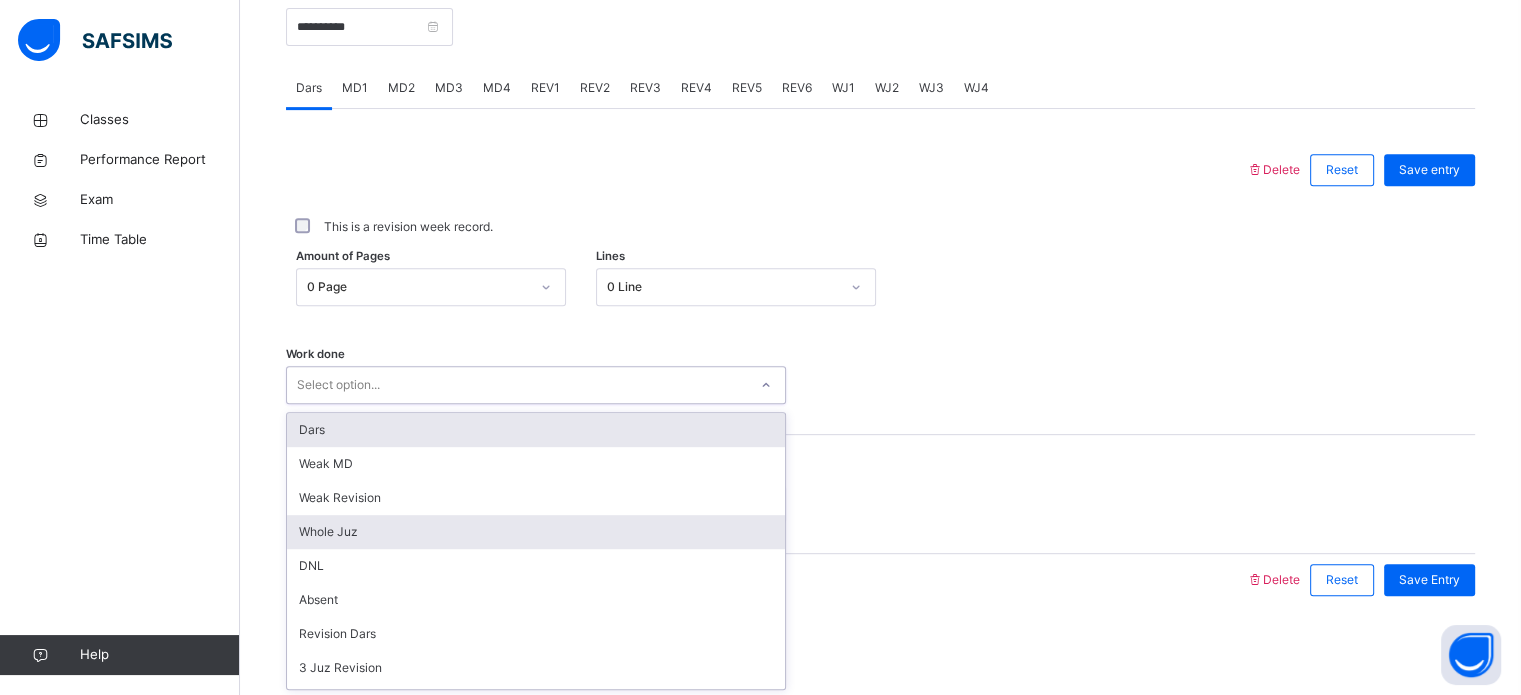 click on "Whole Juz" at bounding box center (536, 532) 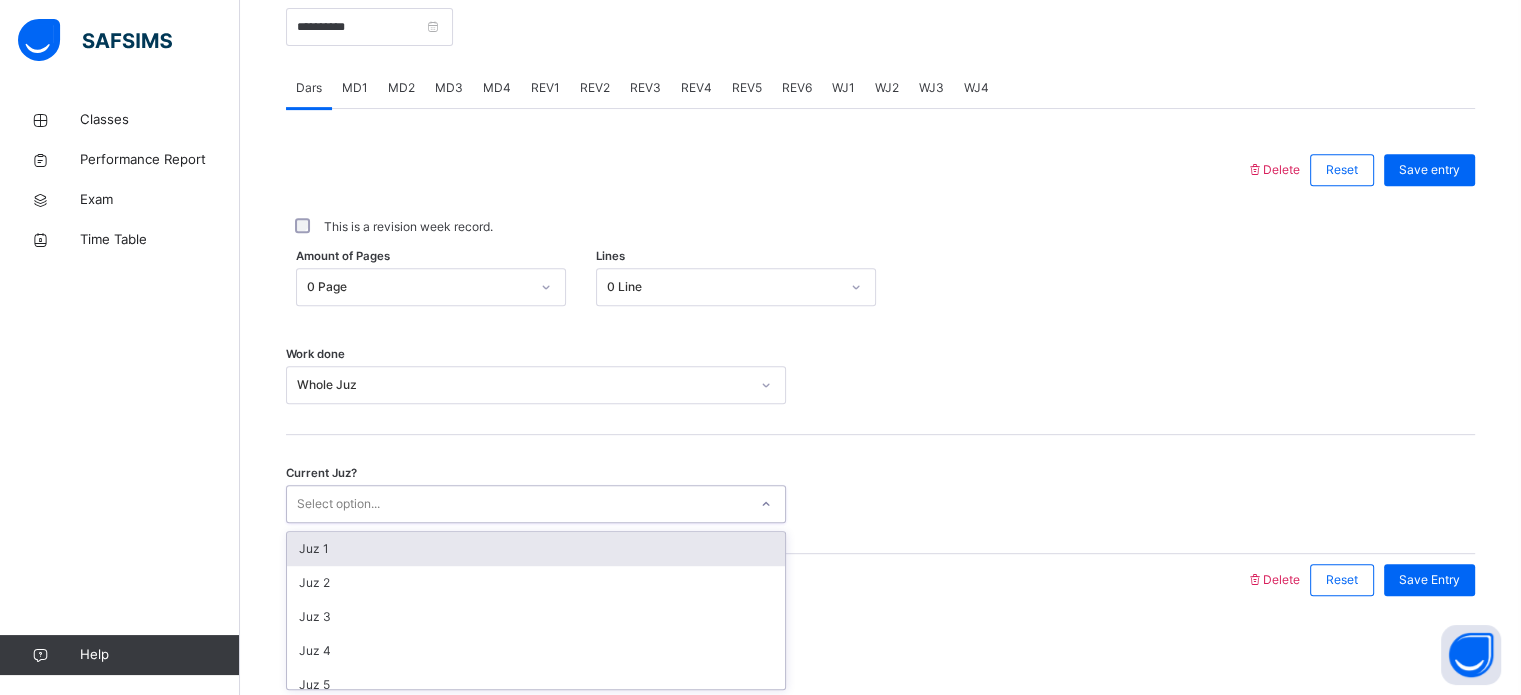 click on "Juz 1" at bounding box center [536, 549] 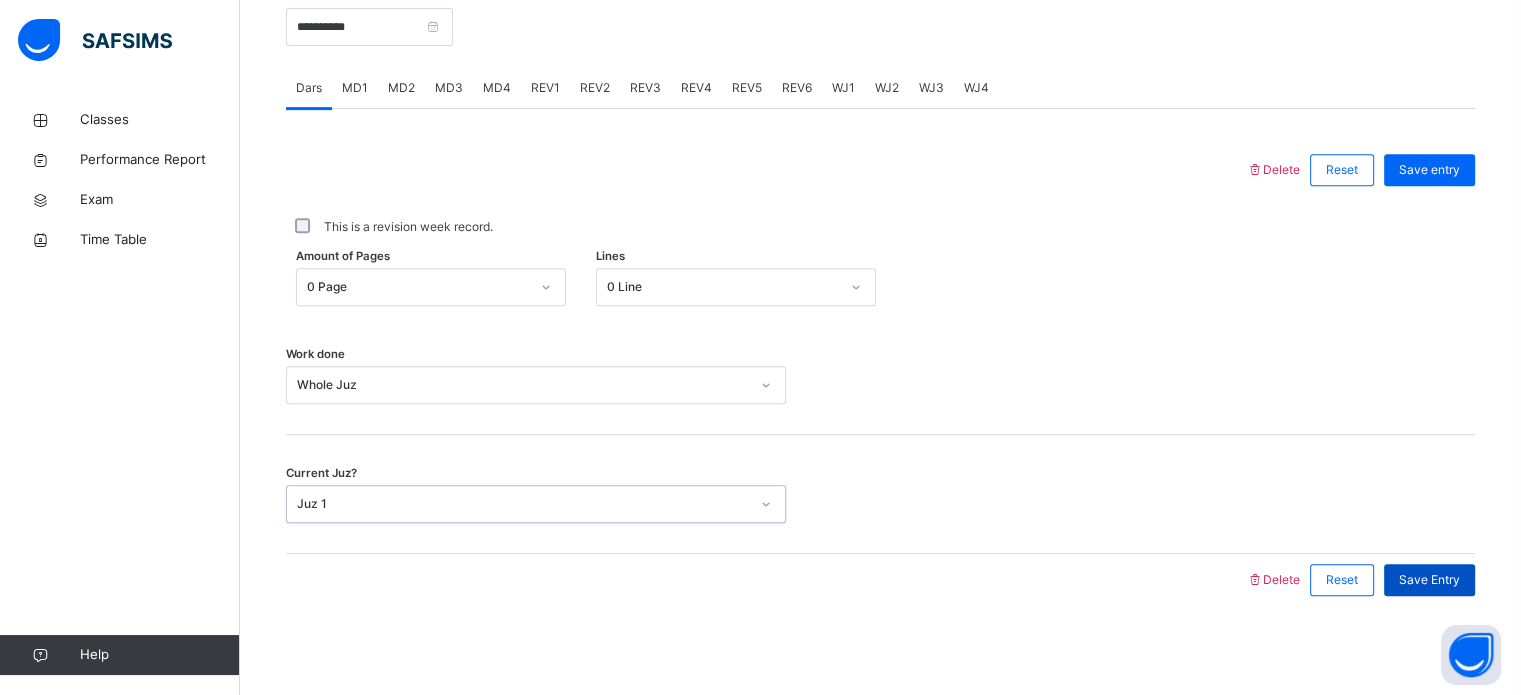 click on "Save Entry" at bounding box center [1429, 580] 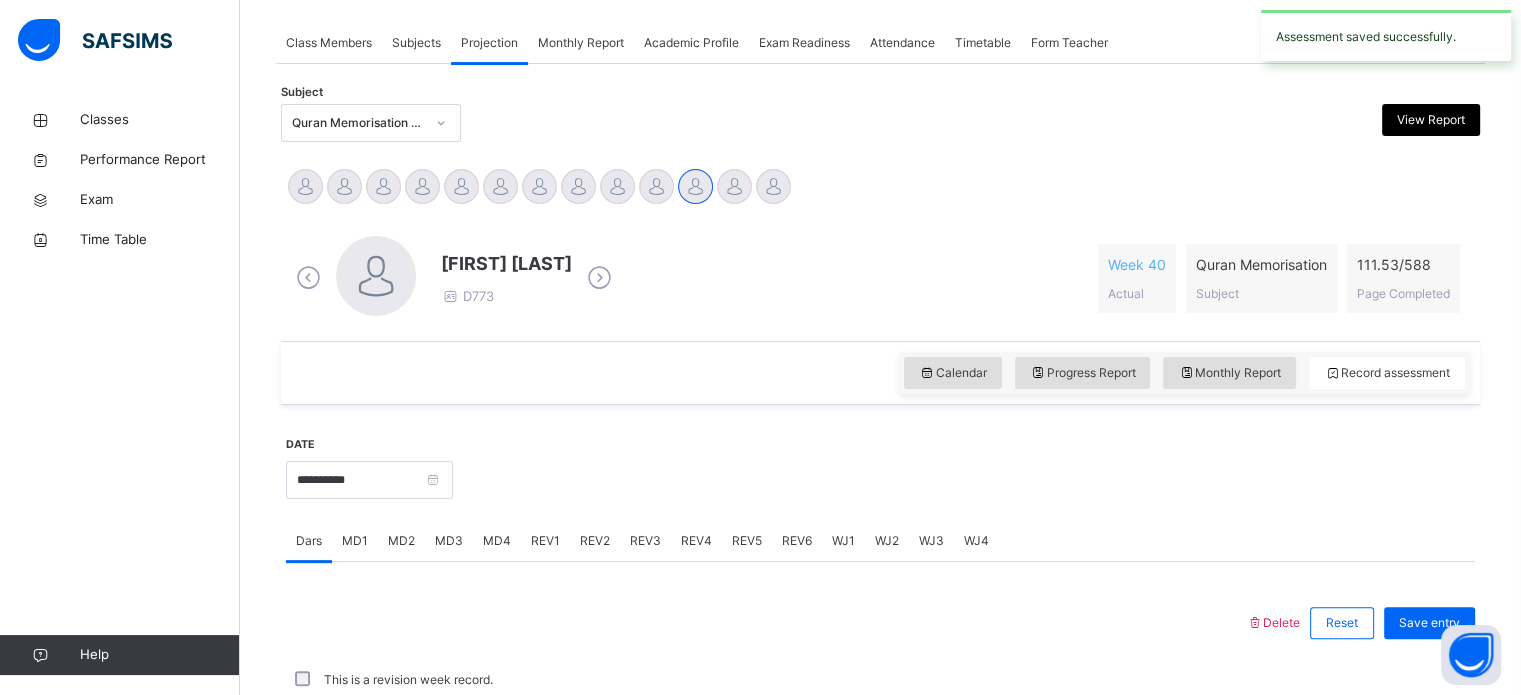 scroll, scrollTop: 806, scrollLeft: 0, axis: vertical 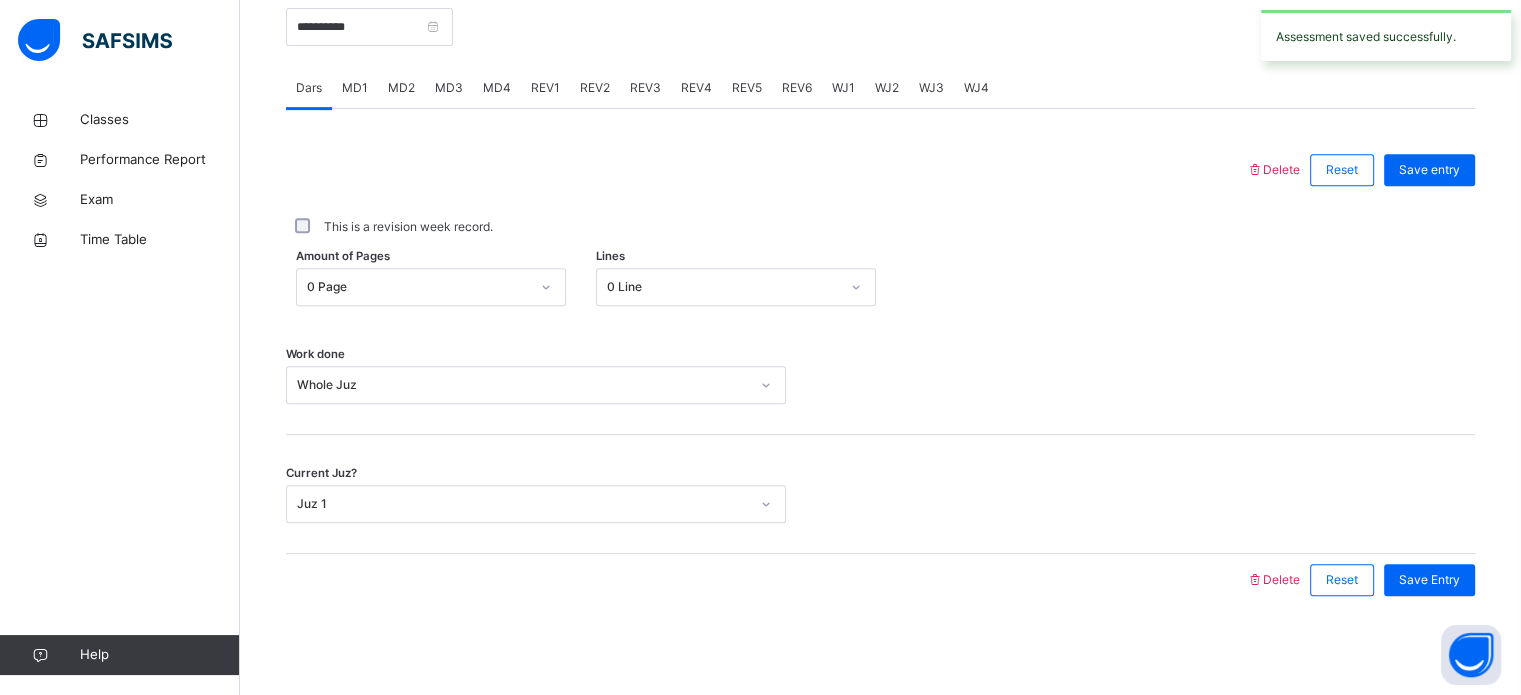 click on "MD1" at bounding box center [355, 88] 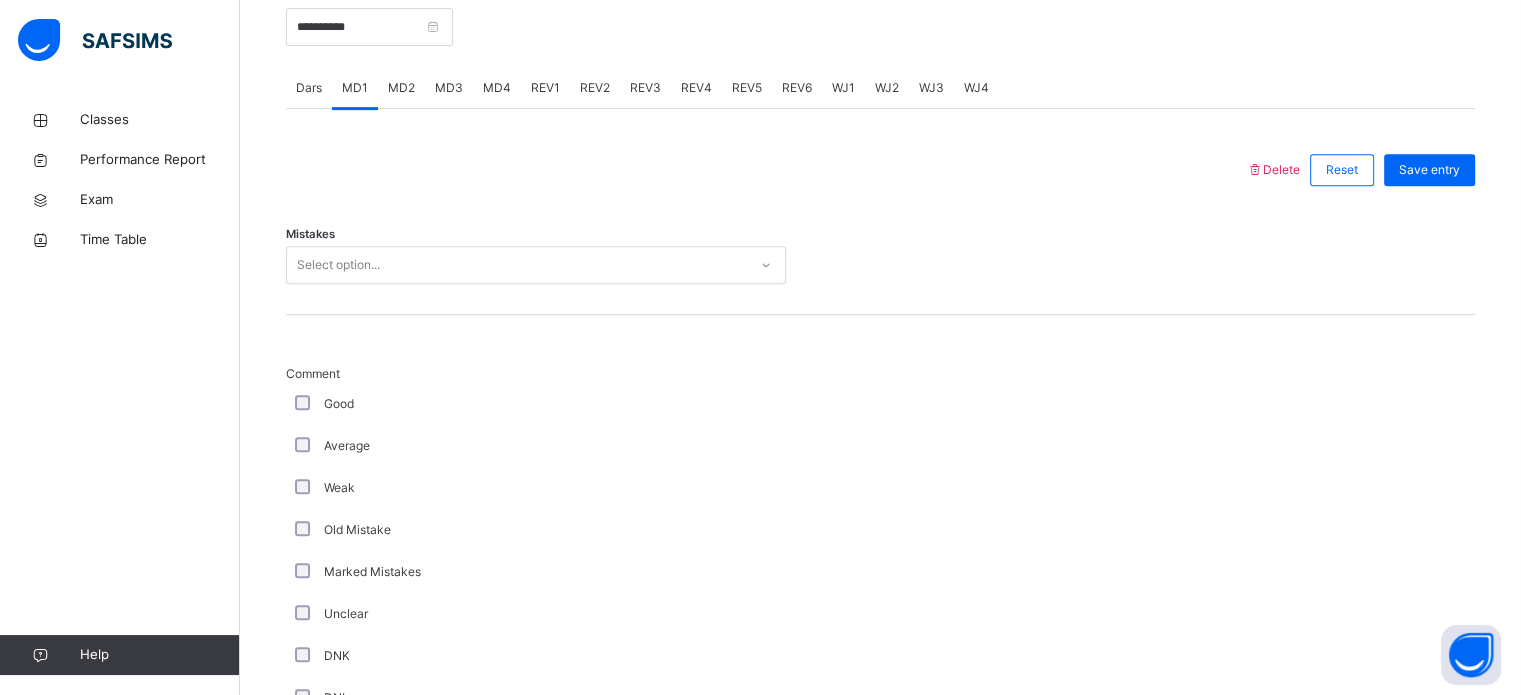 click on "MD2" at bounding box center (401, 88) 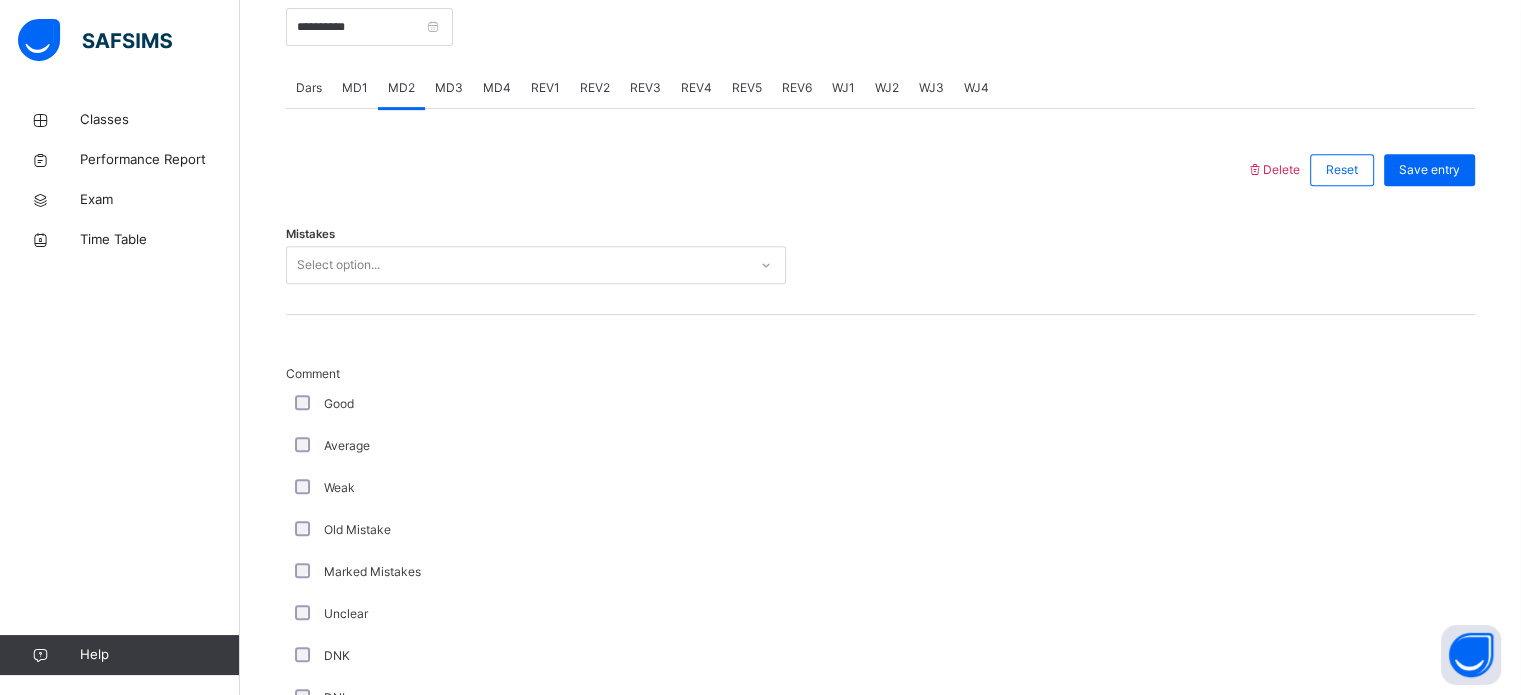 click on "MD3" at bounding box center (449, 88) 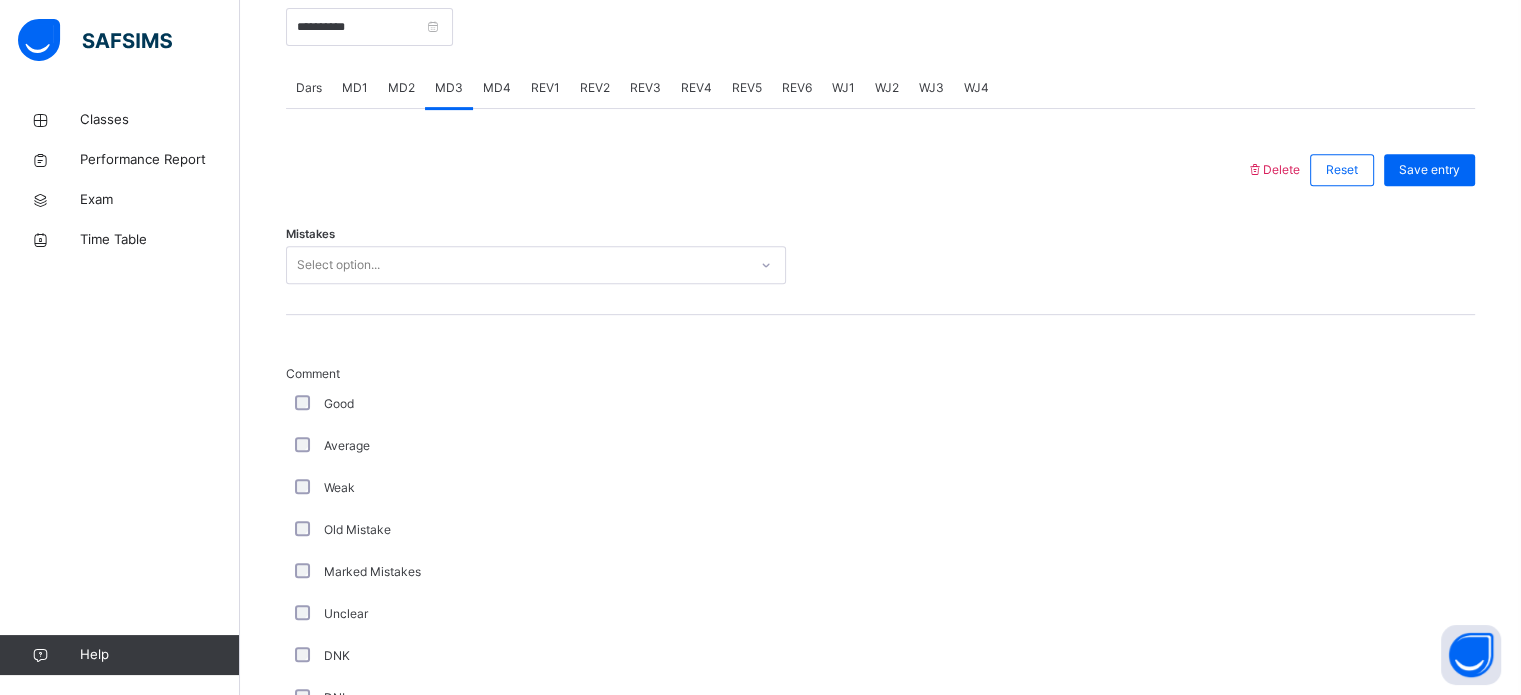 click on "MD4" at bounding box center (497, 88) 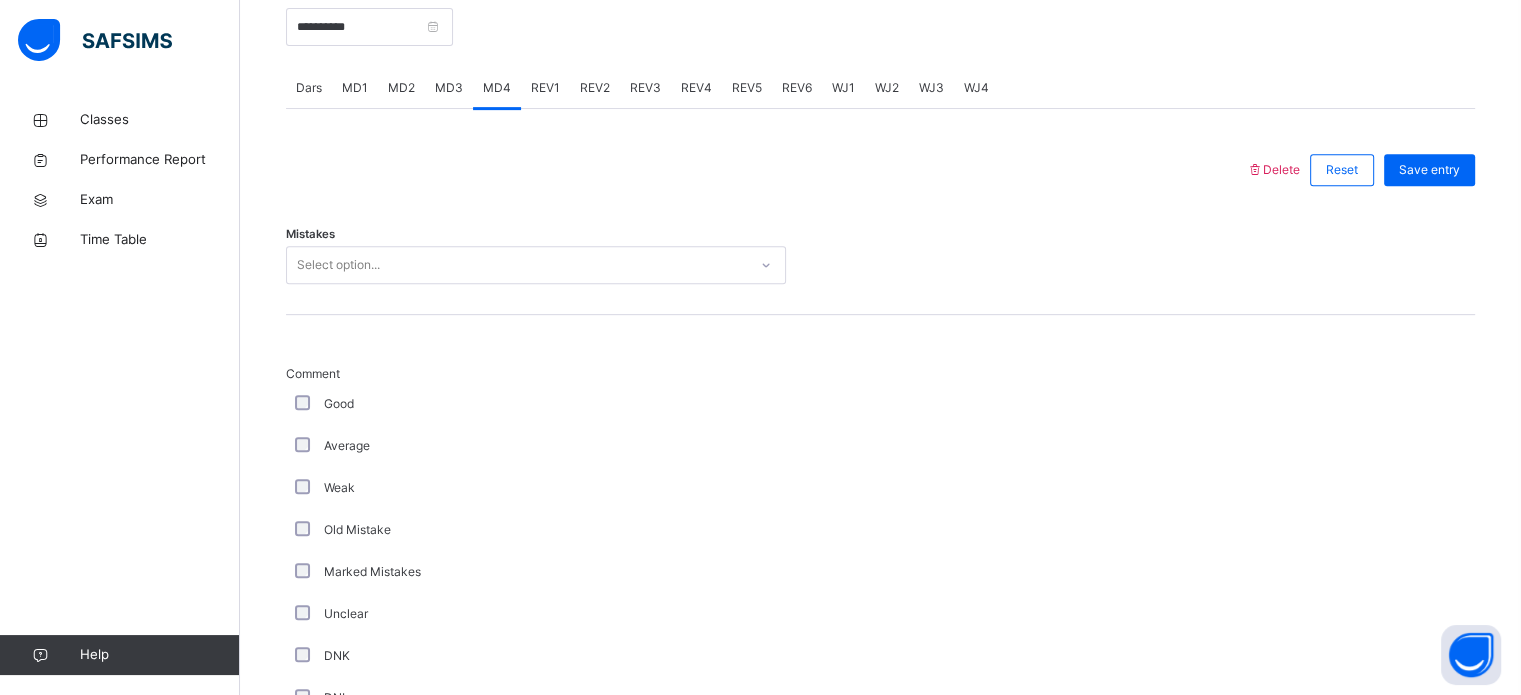 click on "REV1" at bounding box center [545, 88] 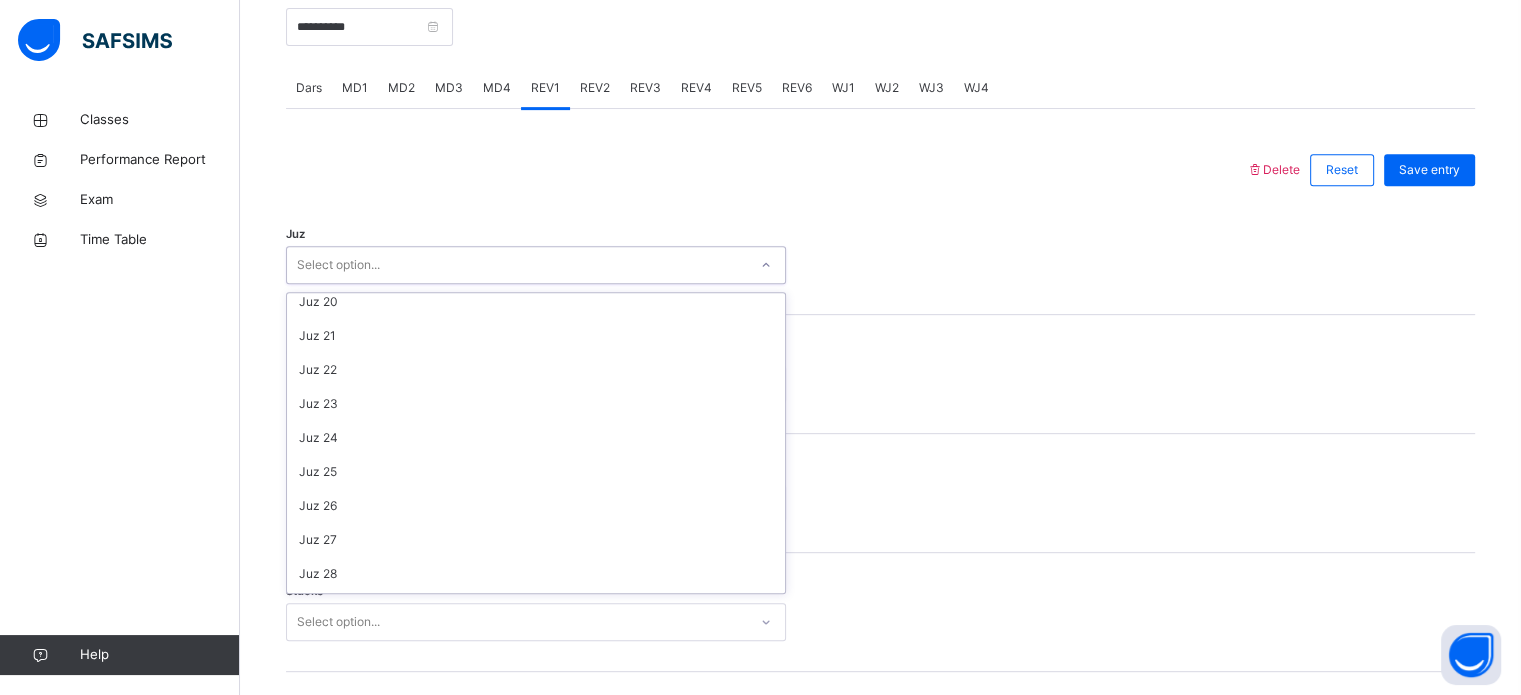 scroll, scrollTop: 720, scrollLeft: 0, axis: vertical 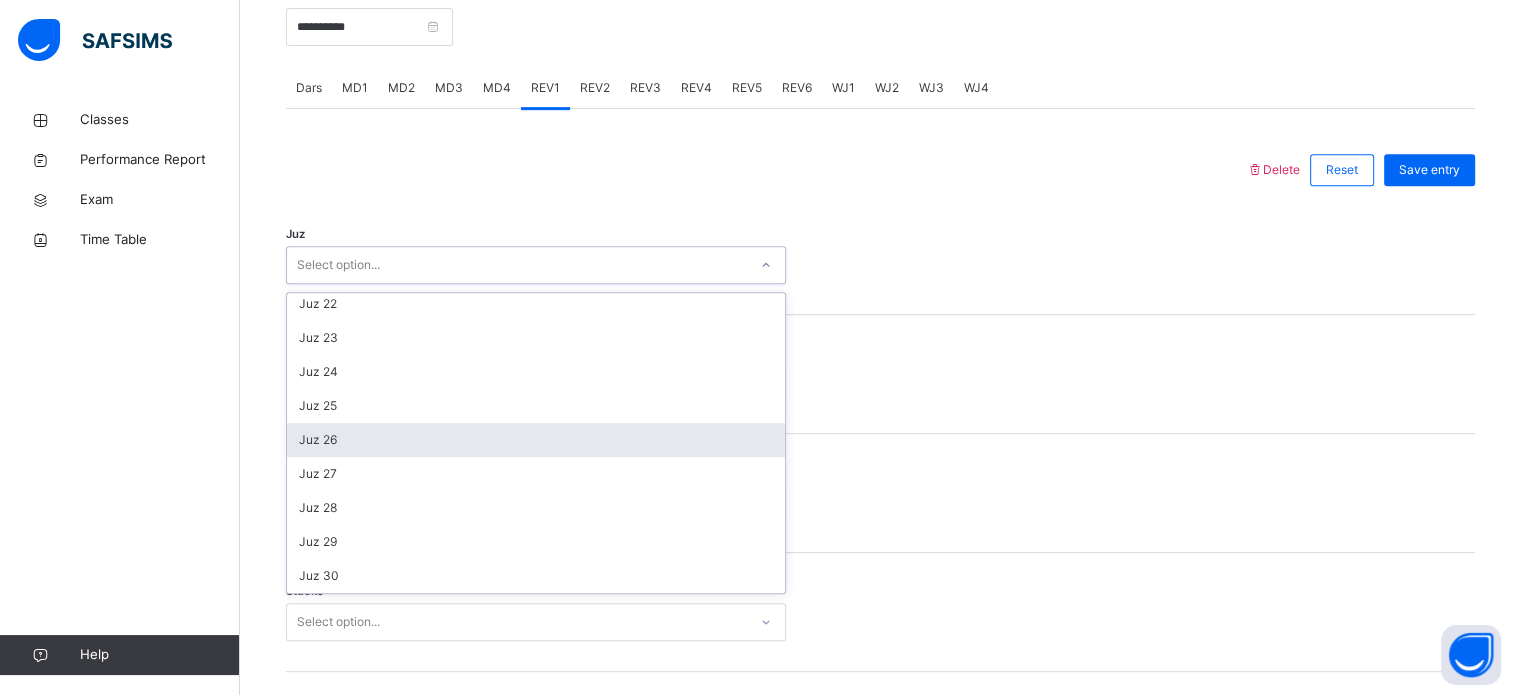 click on "Juz 26" at bounding box center (536, 440) 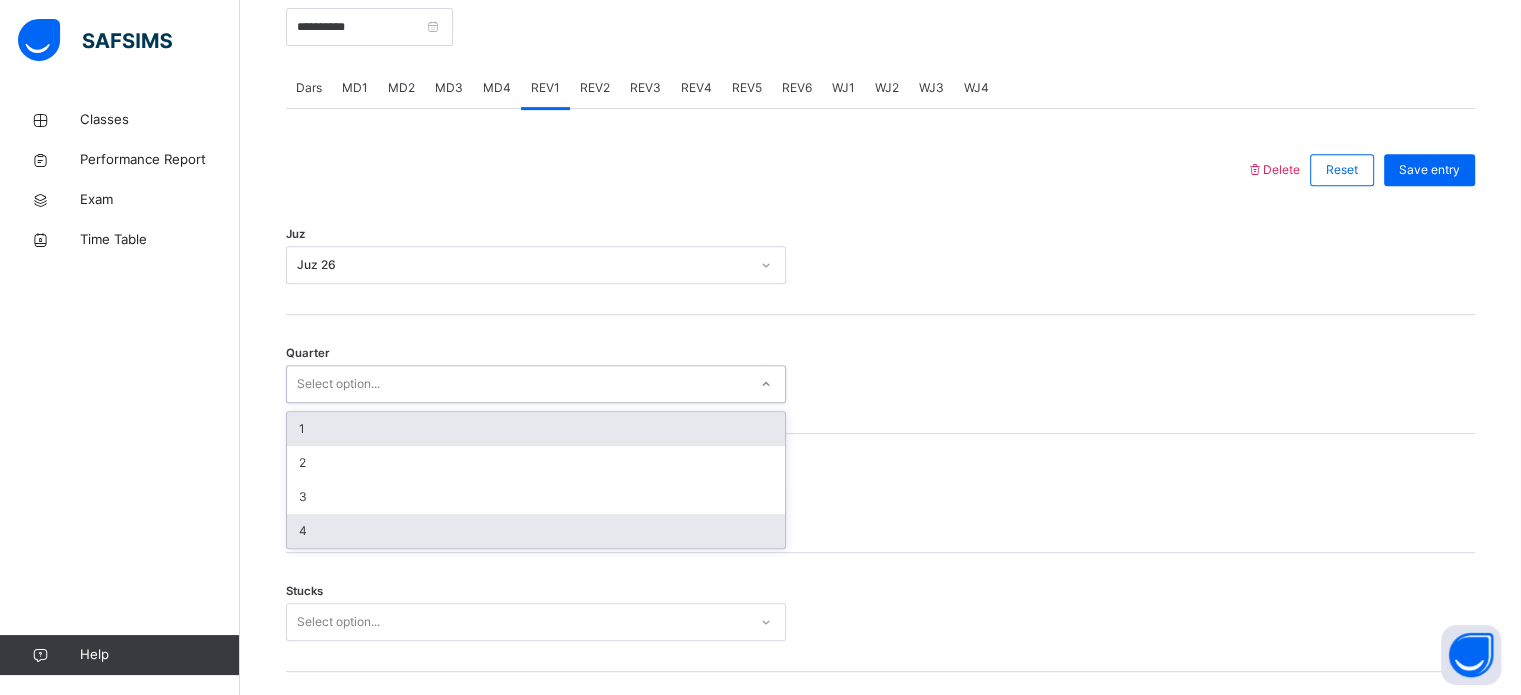 click on "4" at bounding box center [536, 531] 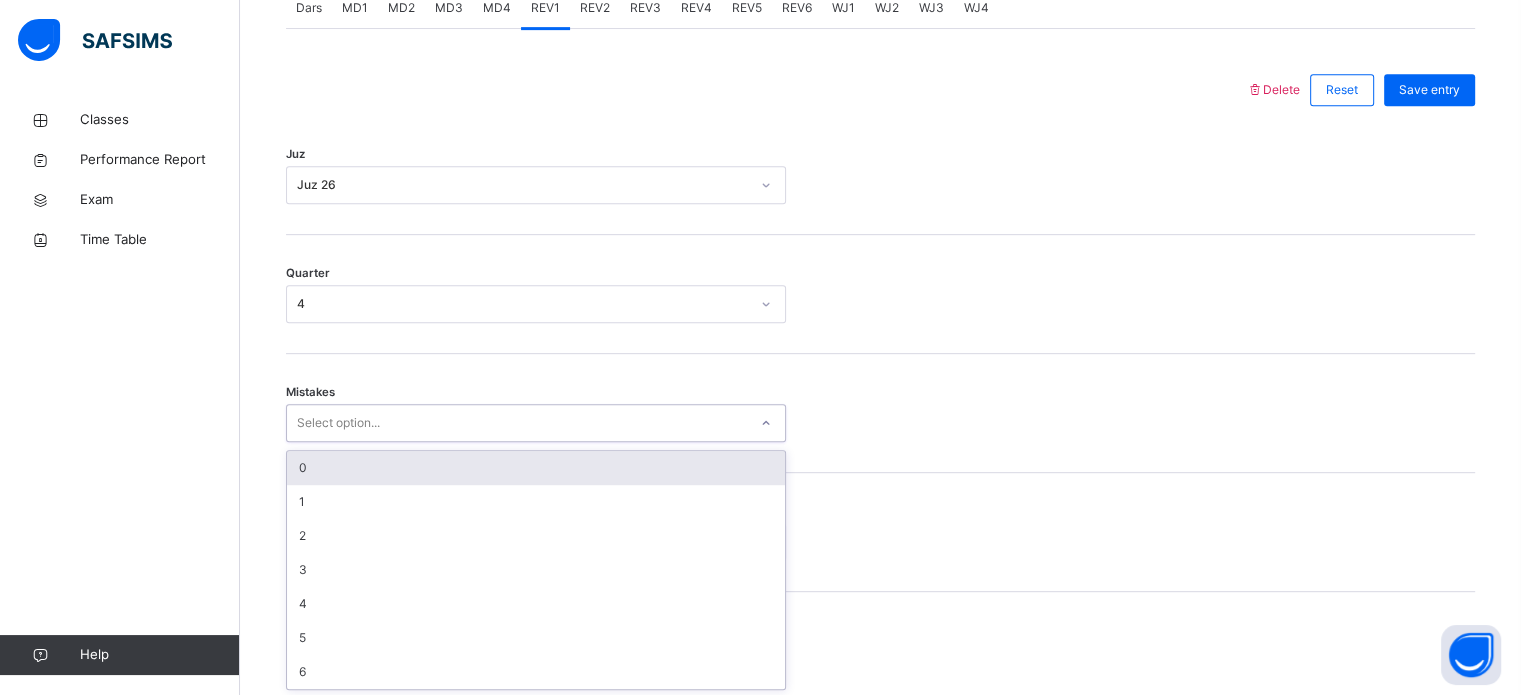 scroll, scrollTop: 888, scrollLeft: 0, axis: vertical 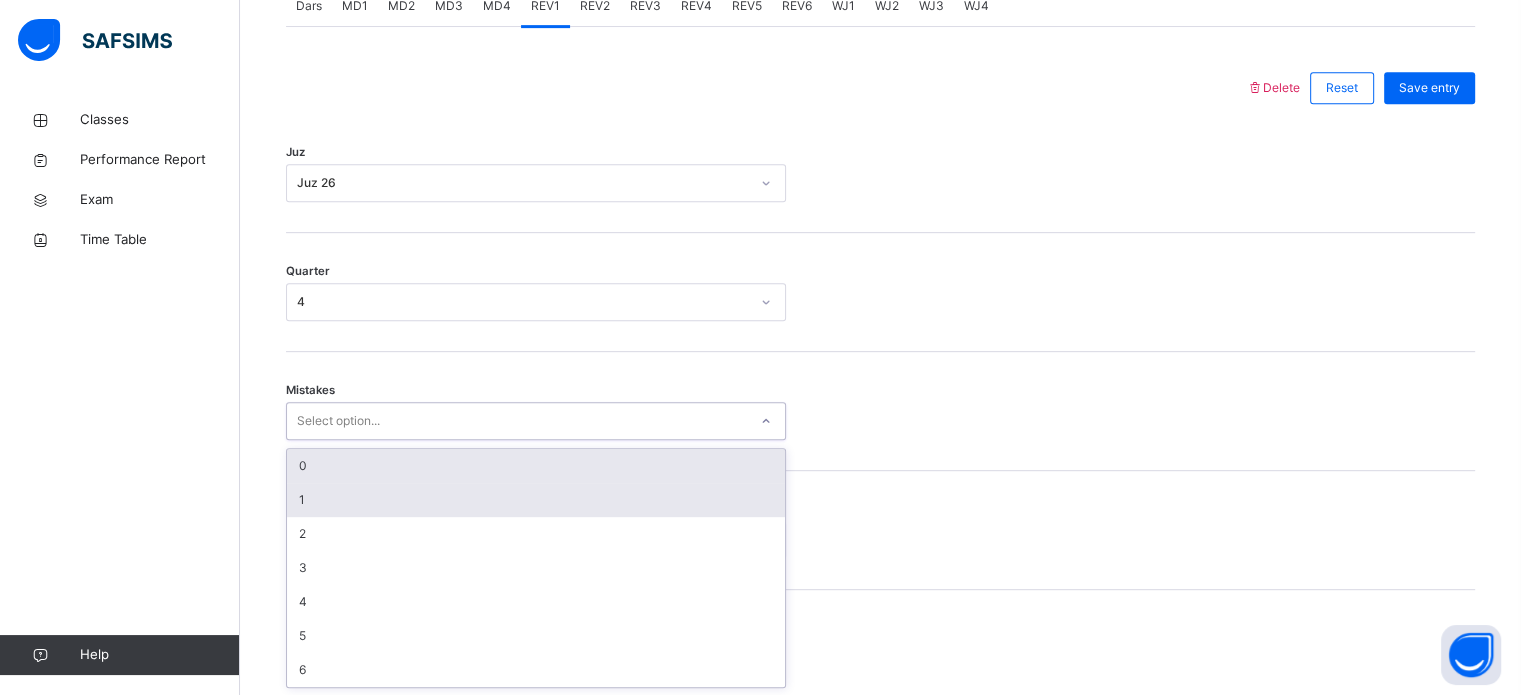 click on "1" at bounding box center (536, 500) 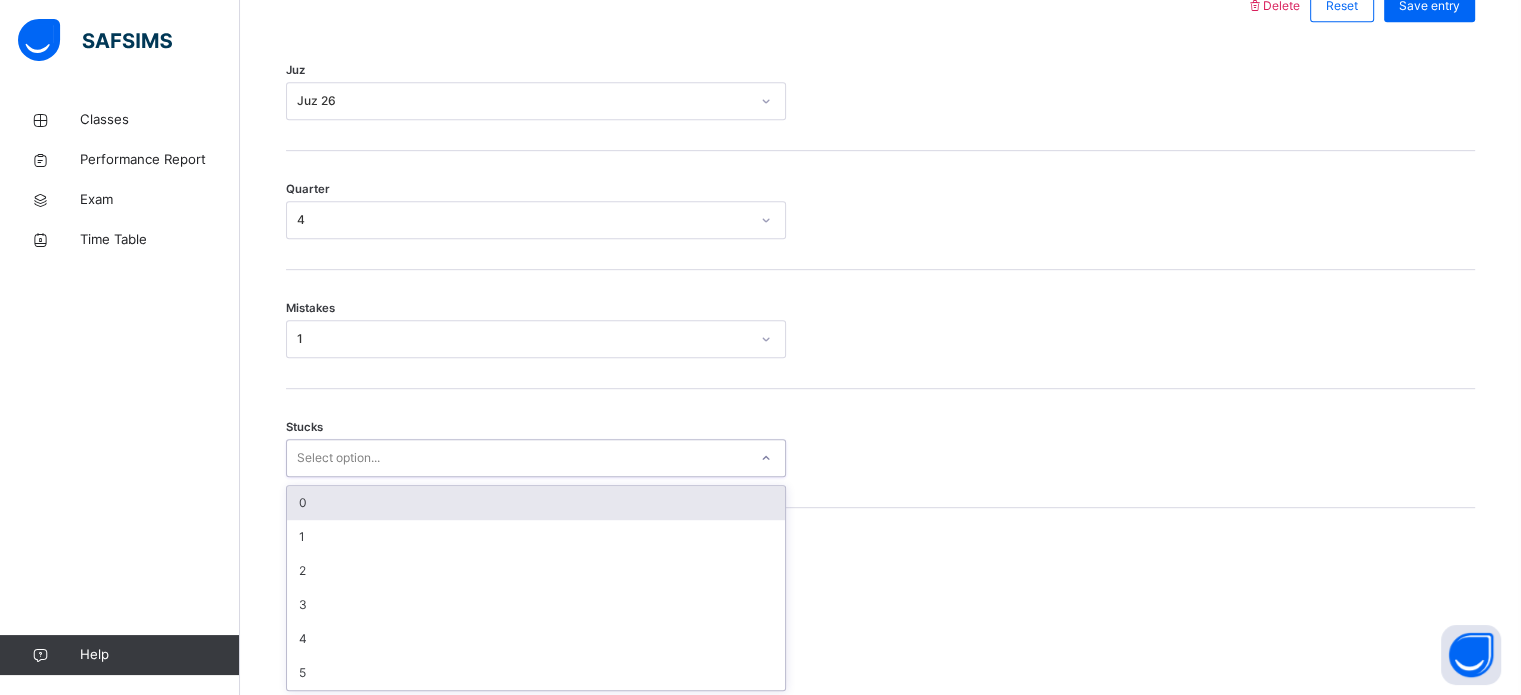 scroll, scrollTop: 972, scrollLeft: 0, axis: vertical 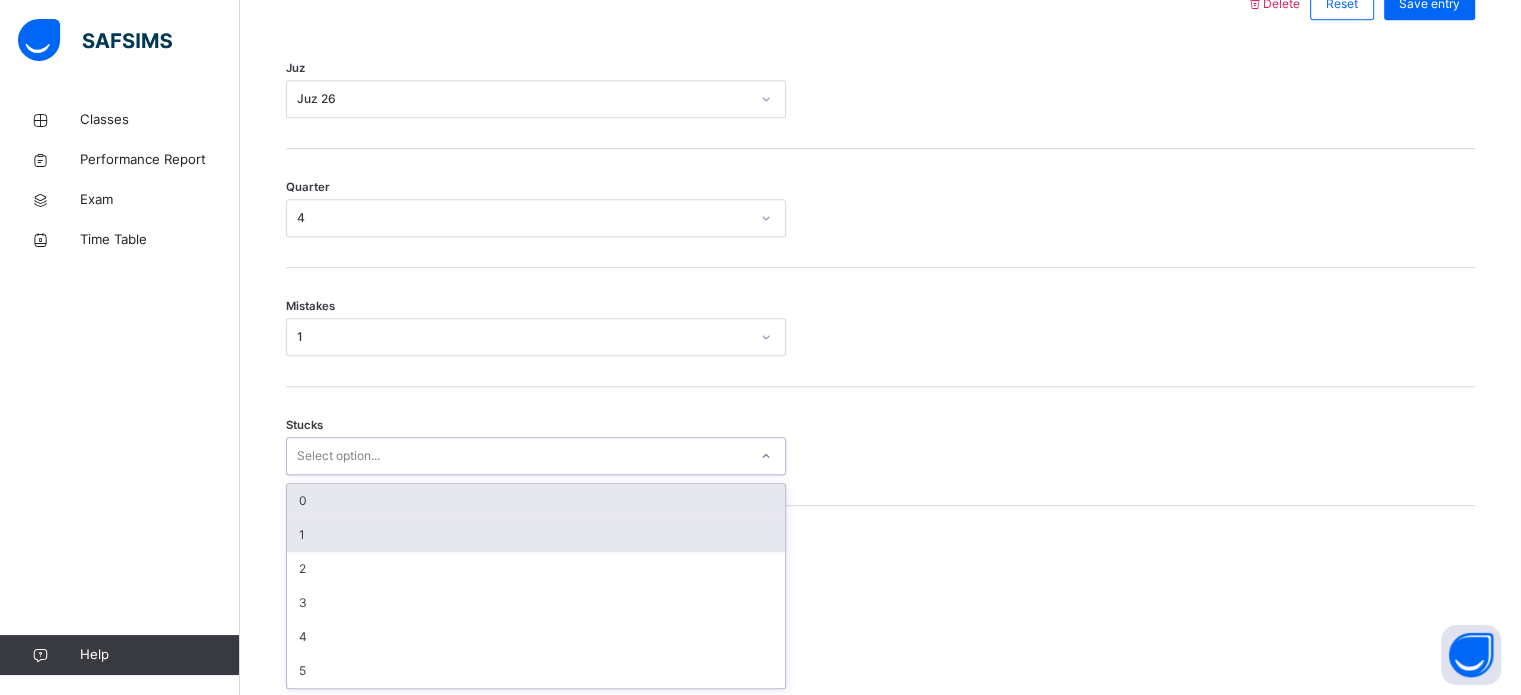 click on "1" at bounding box center [536, 535] 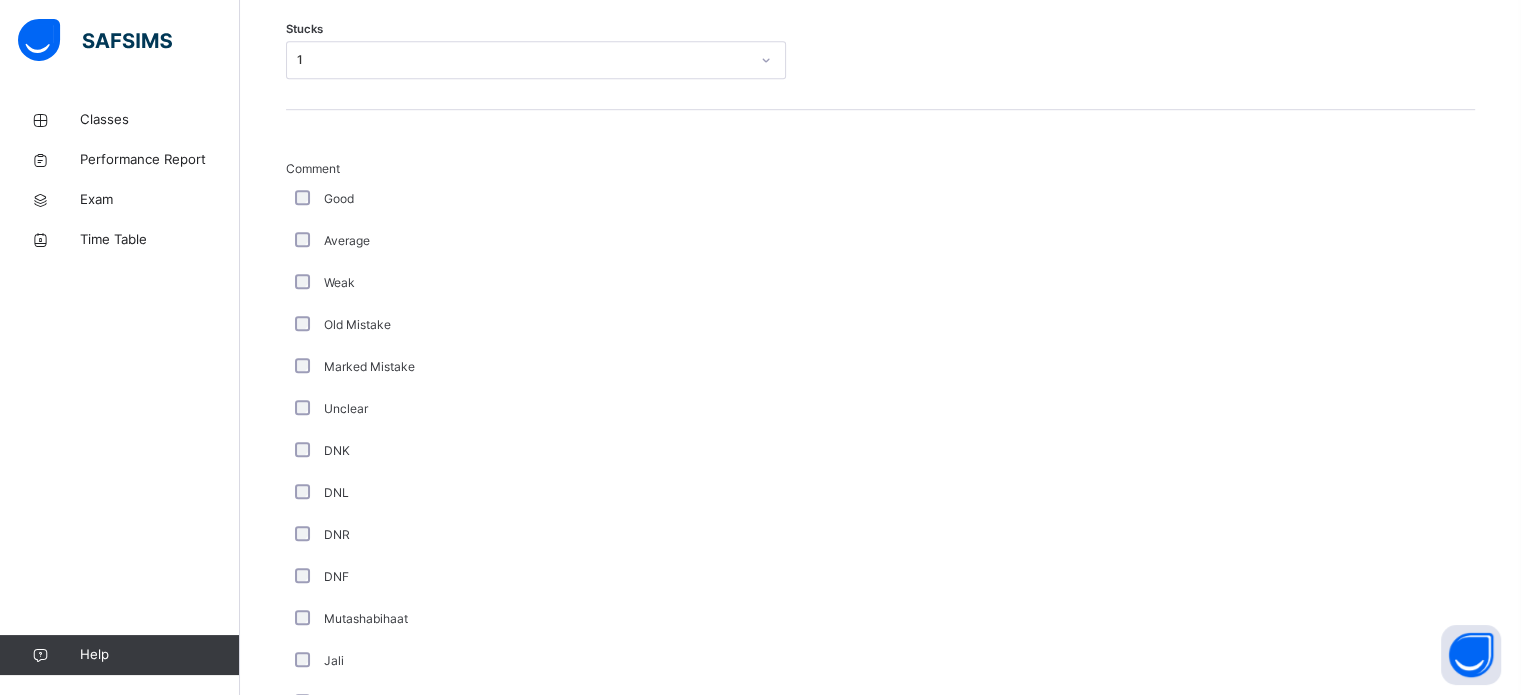 scroll, scrollTop: 1687, scrollLeft: 0, axis: vertical 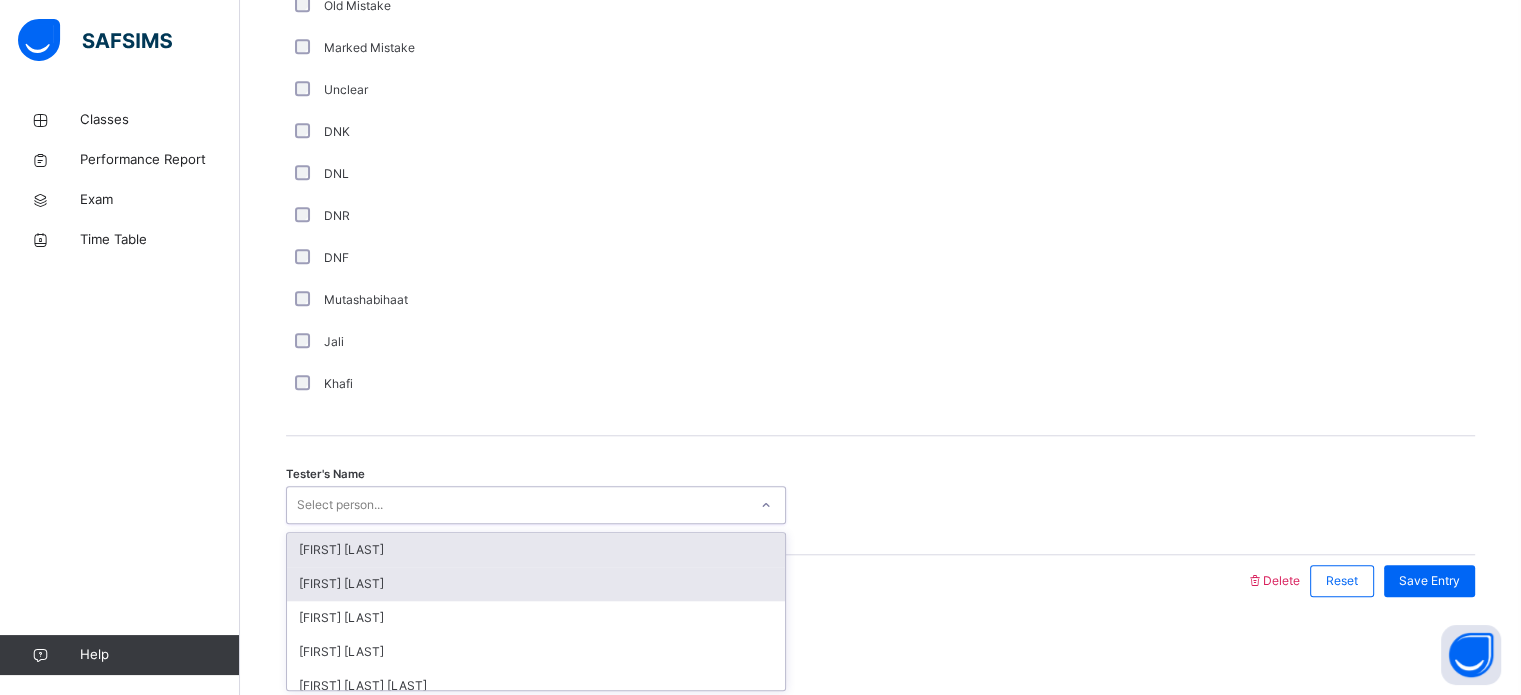click on "[FIRST]  [LAST]" at bounding box center (536, 584) 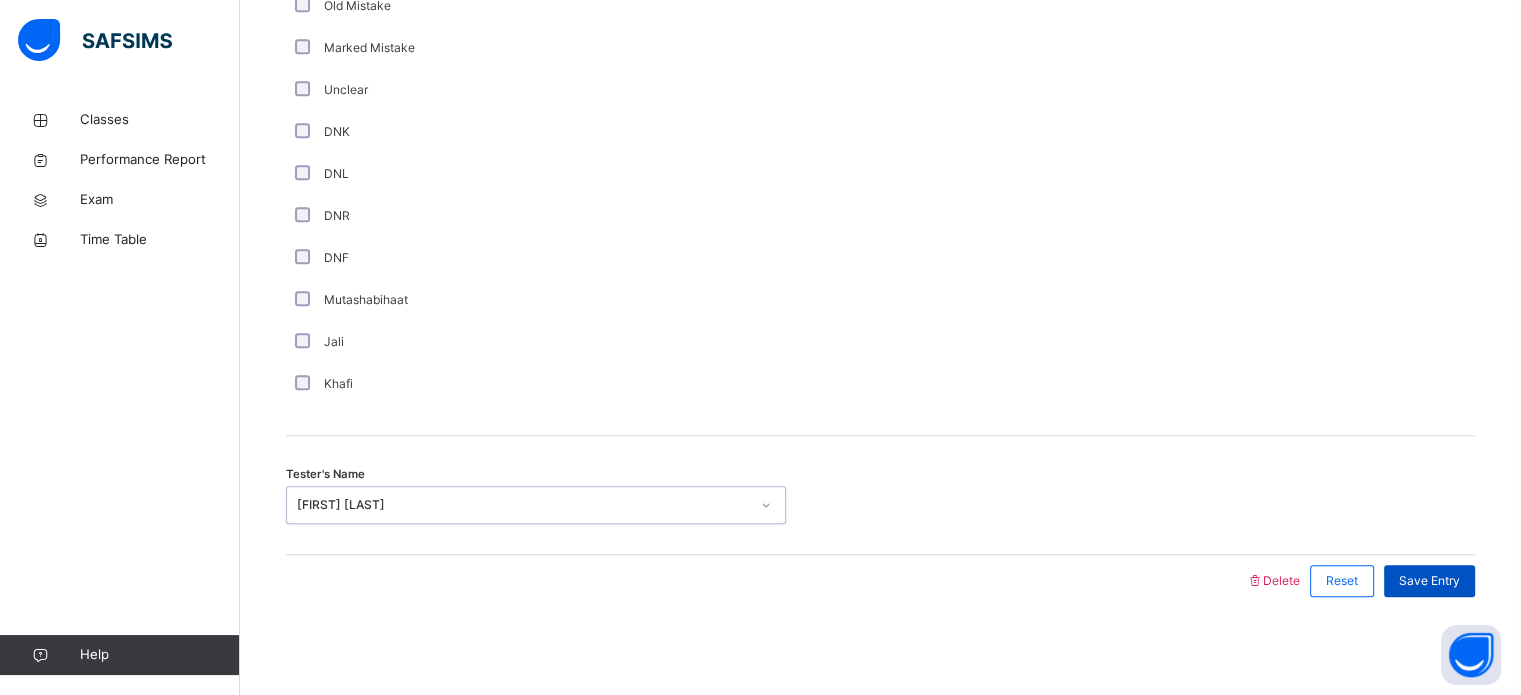 click on "Save Entry" at bounding box center (1429, 581) 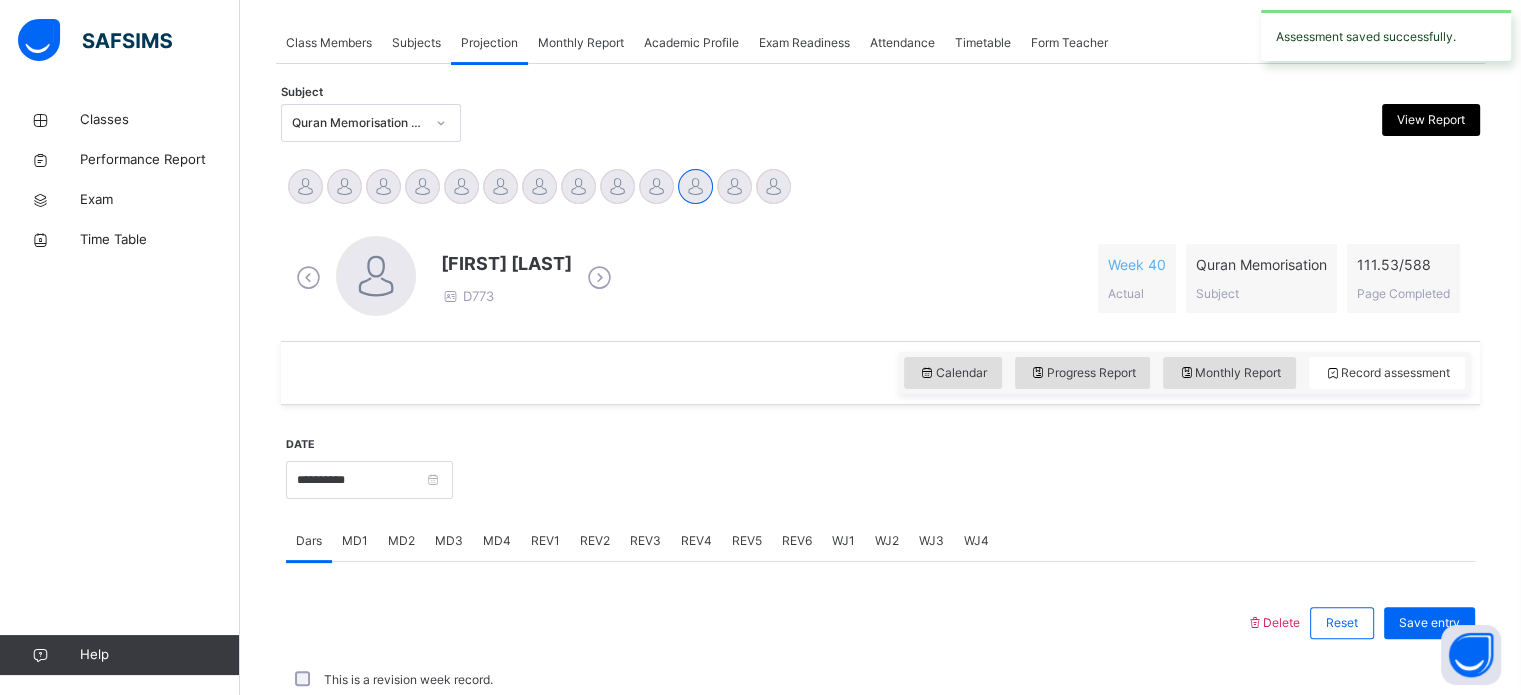 scroll, scrollTop: 806, scrollLeft: 0, axis: vertical 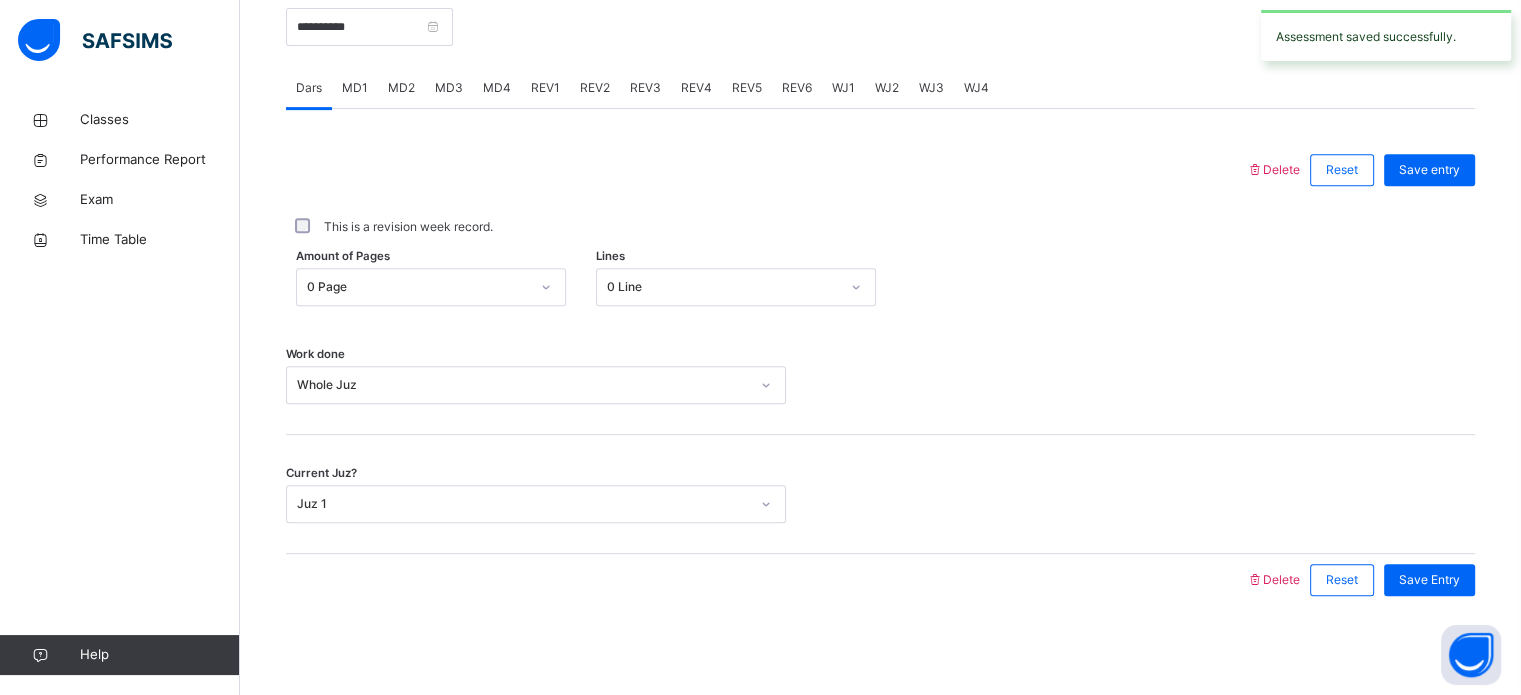 click on "REV2" at bounding box center [595, 88] 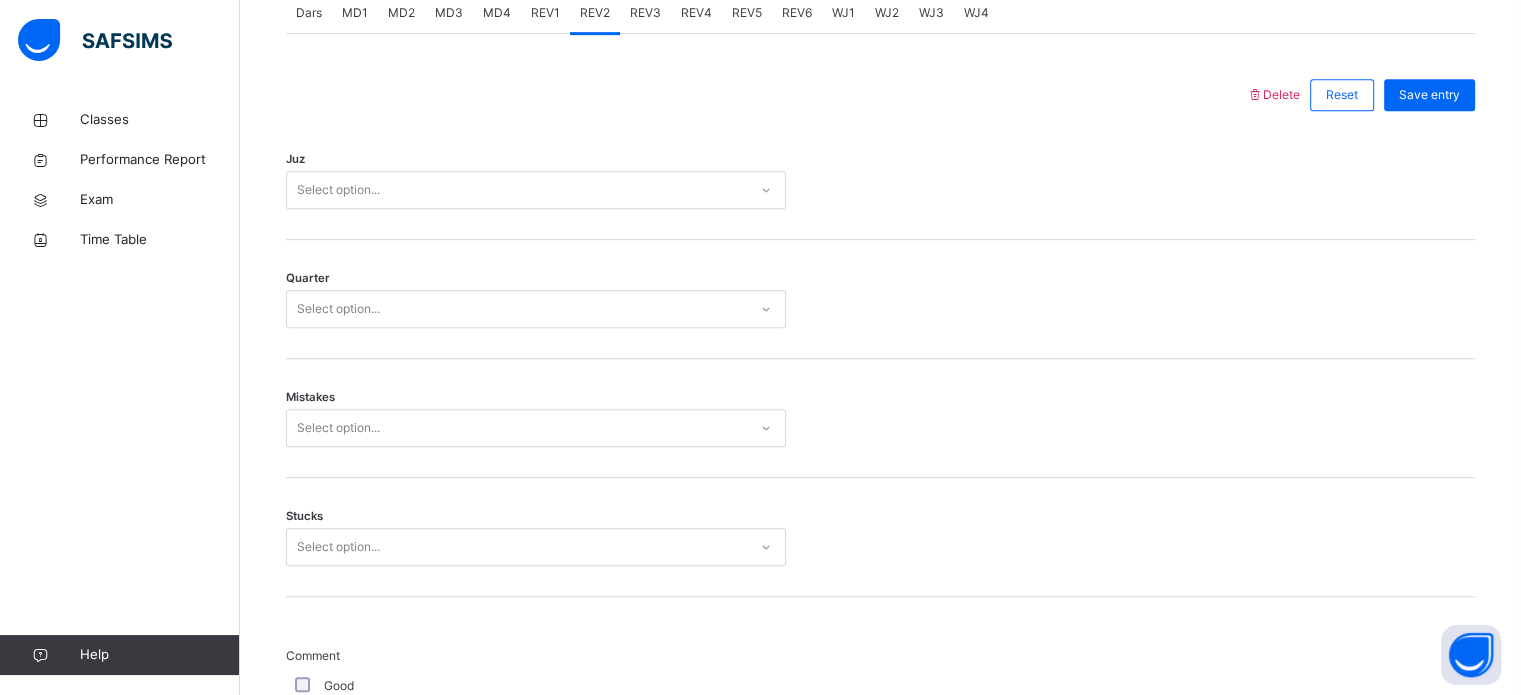 scroll, scrollTop: 880, scrollLeft: 0, axis: vertical 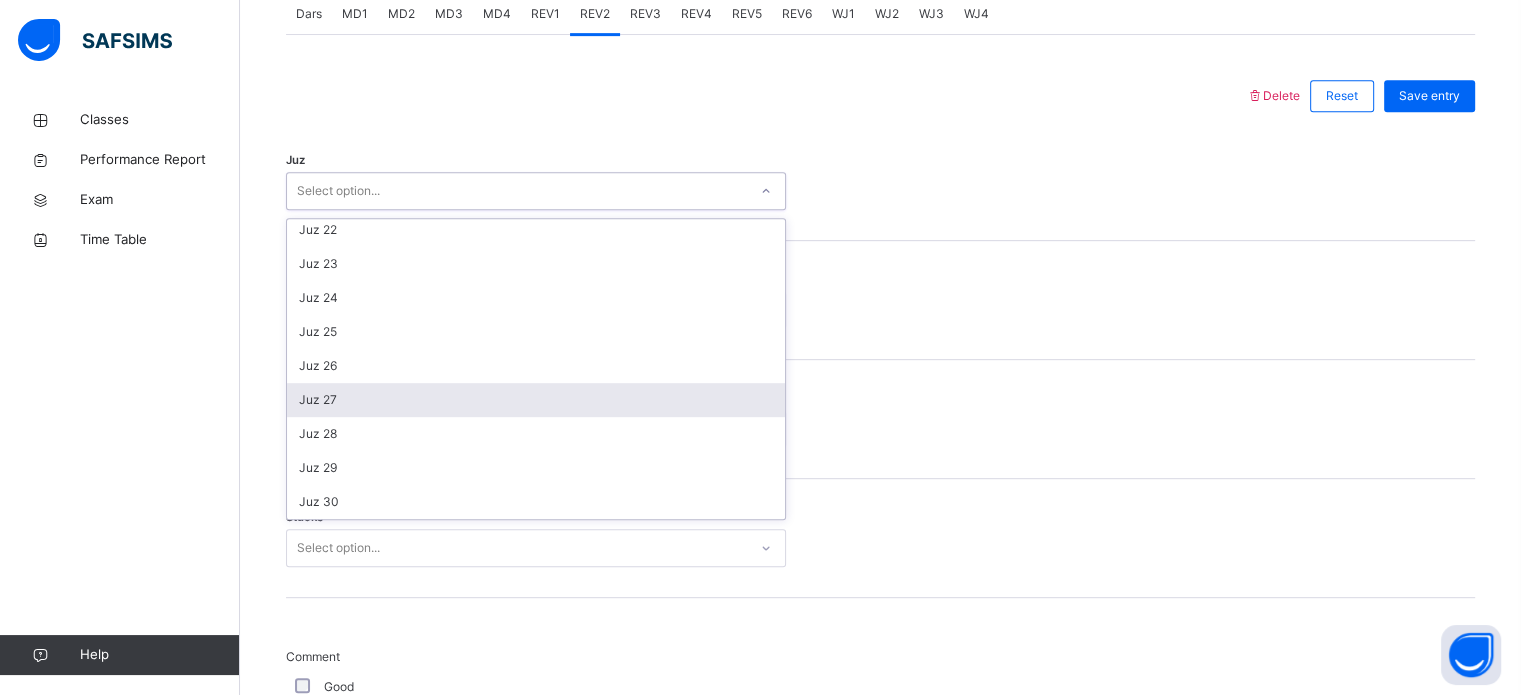click on "Juz 27" at bounding box center [536, 400] 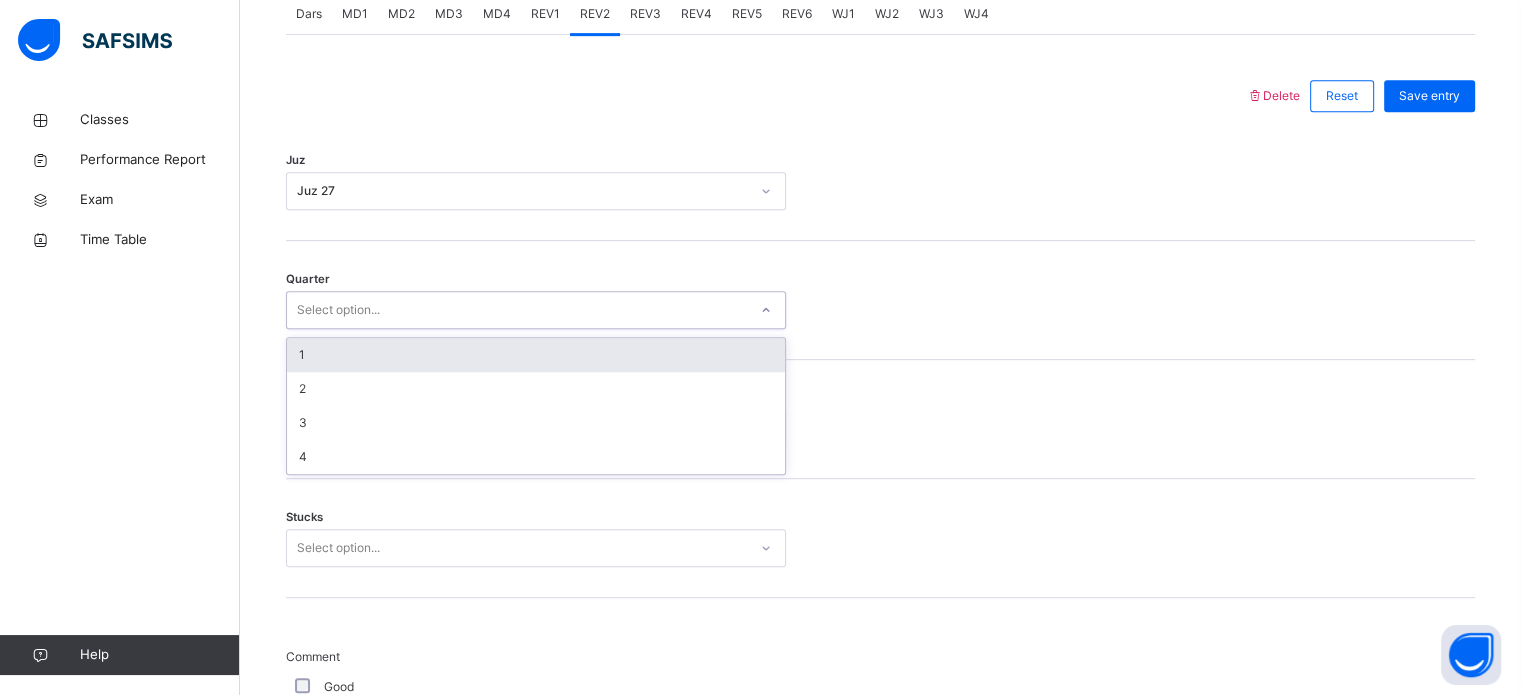 click on "1" at bounding box center (536, 355) 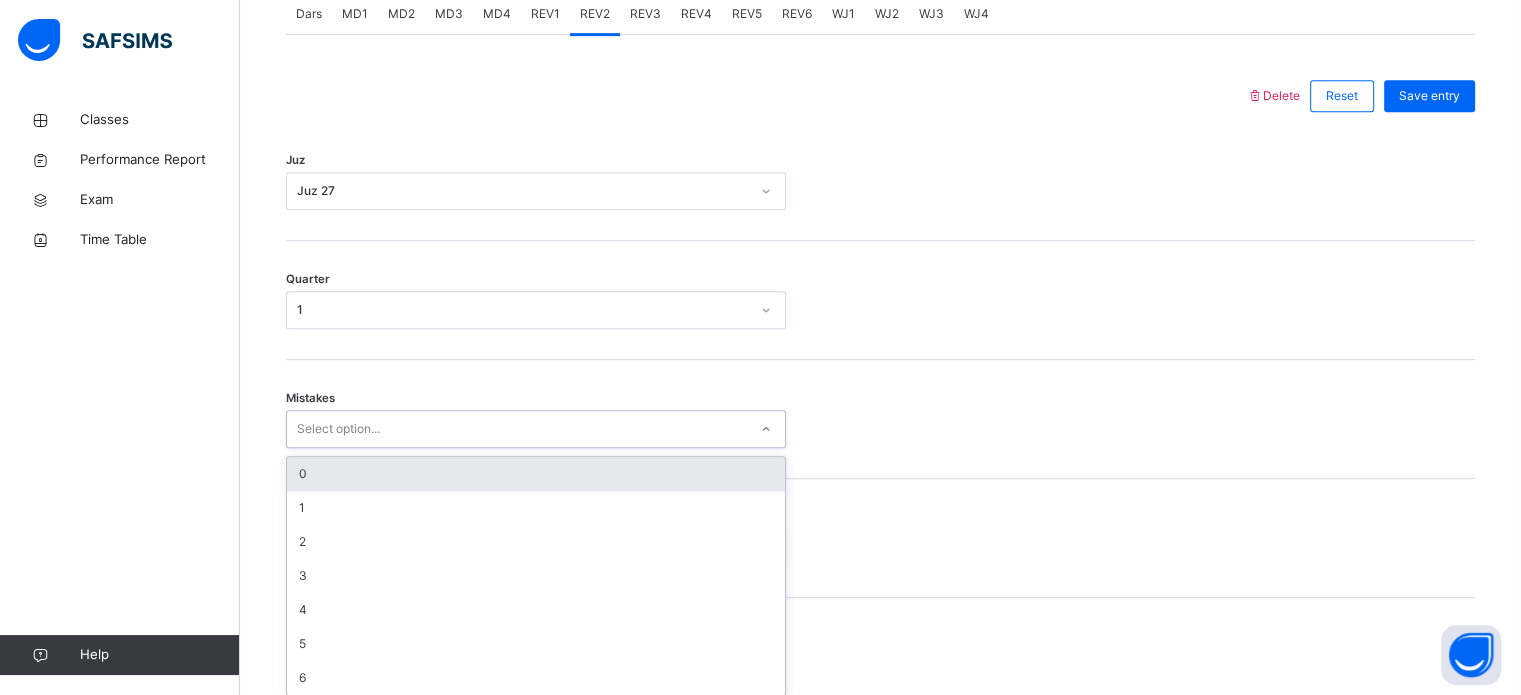 click on "0" at bounding box center [536, 474] 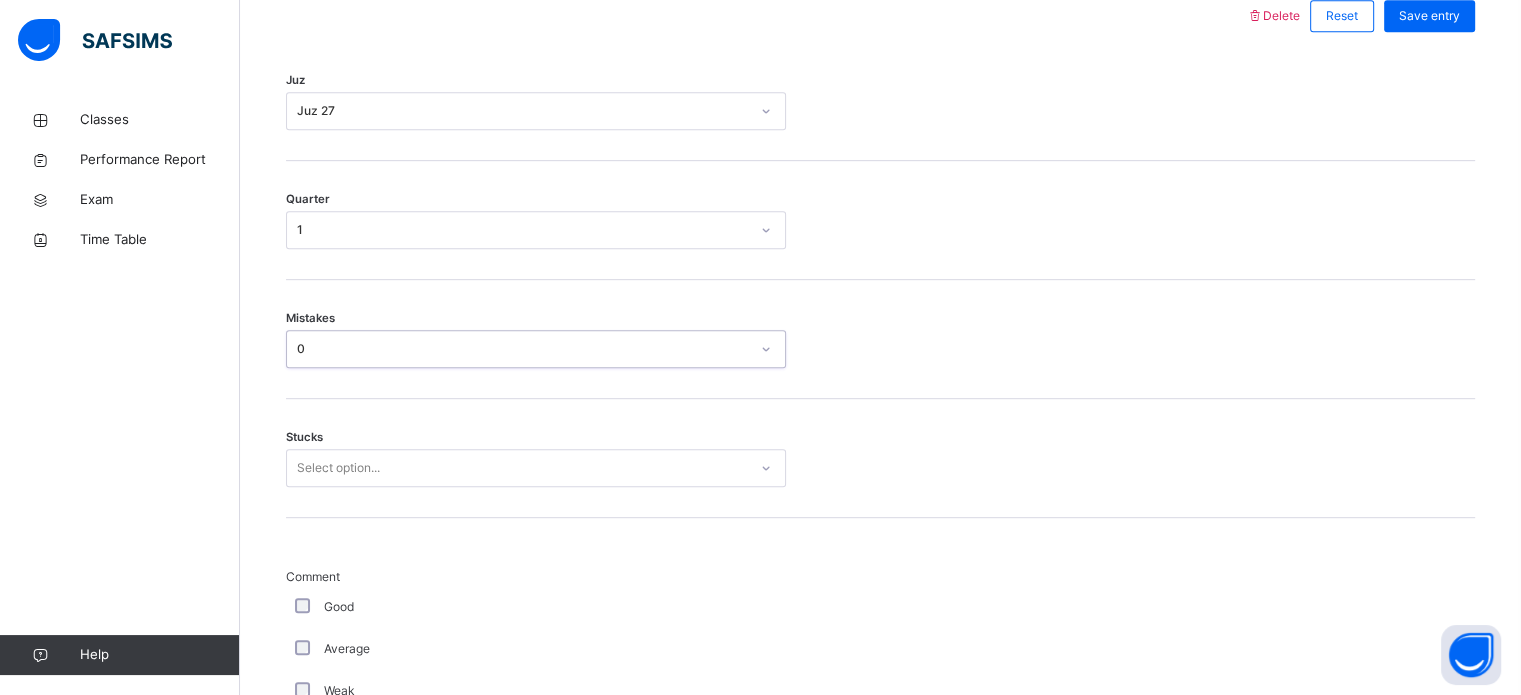 scroll, scrollTop: 972, scrollLeft: 0, axis: vertical 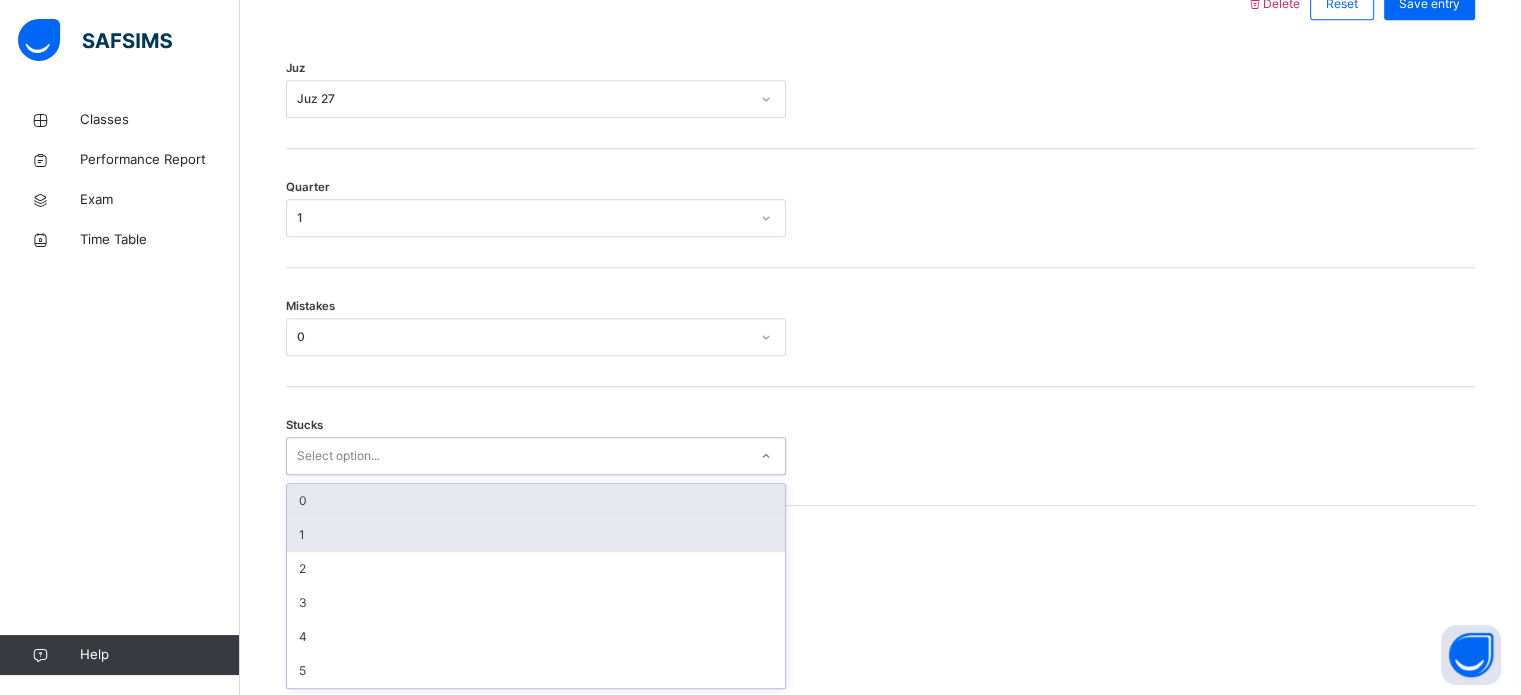 click on "1" at bounding box center (536, 535) 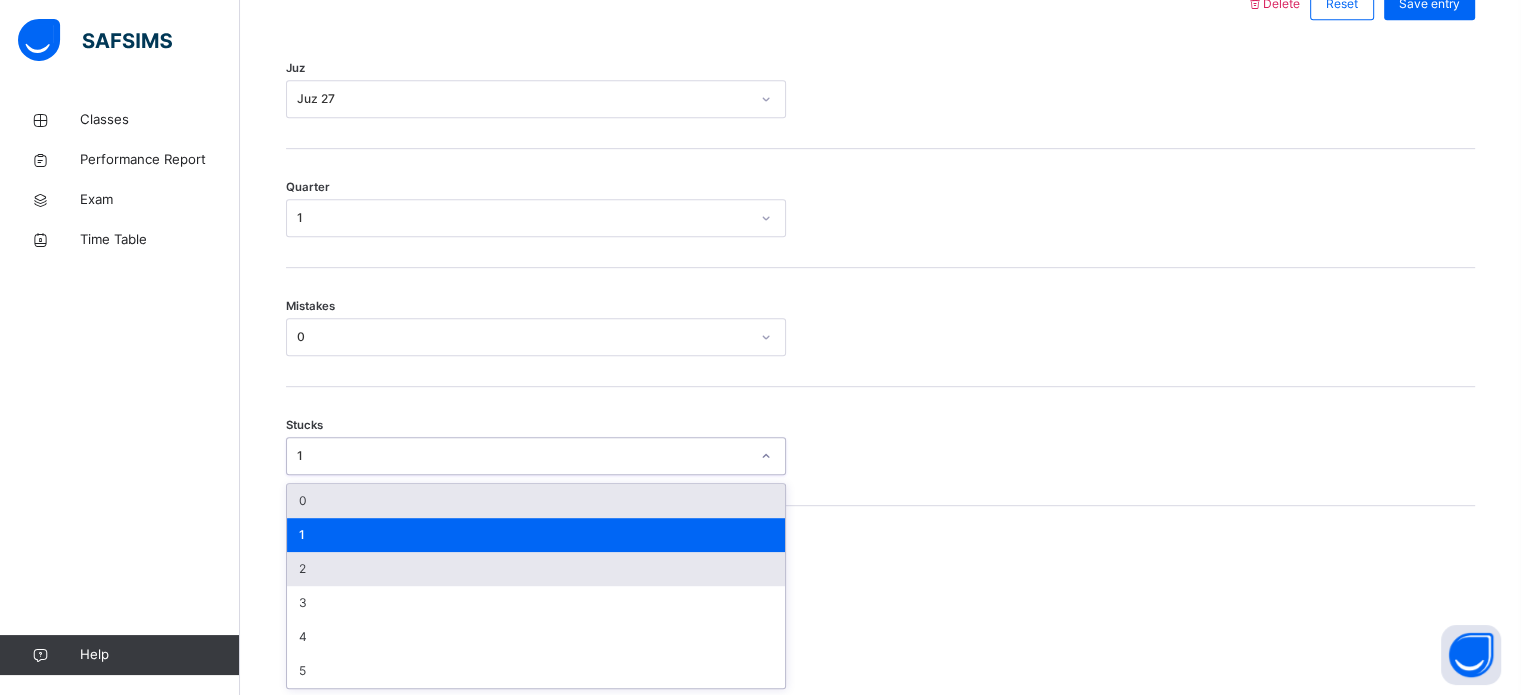 click on "2" at bounding box center [536, 569] 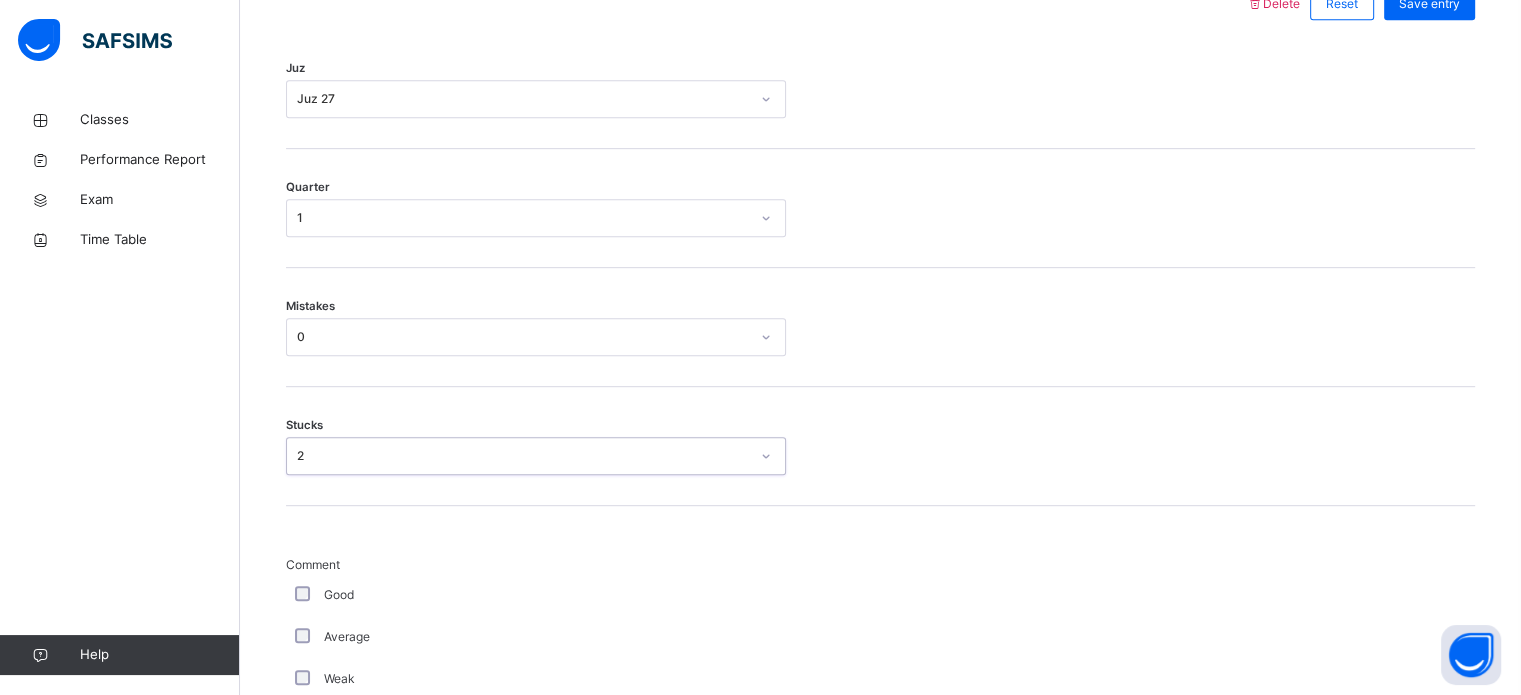 click on "Good" at bounding box center [536, 595] 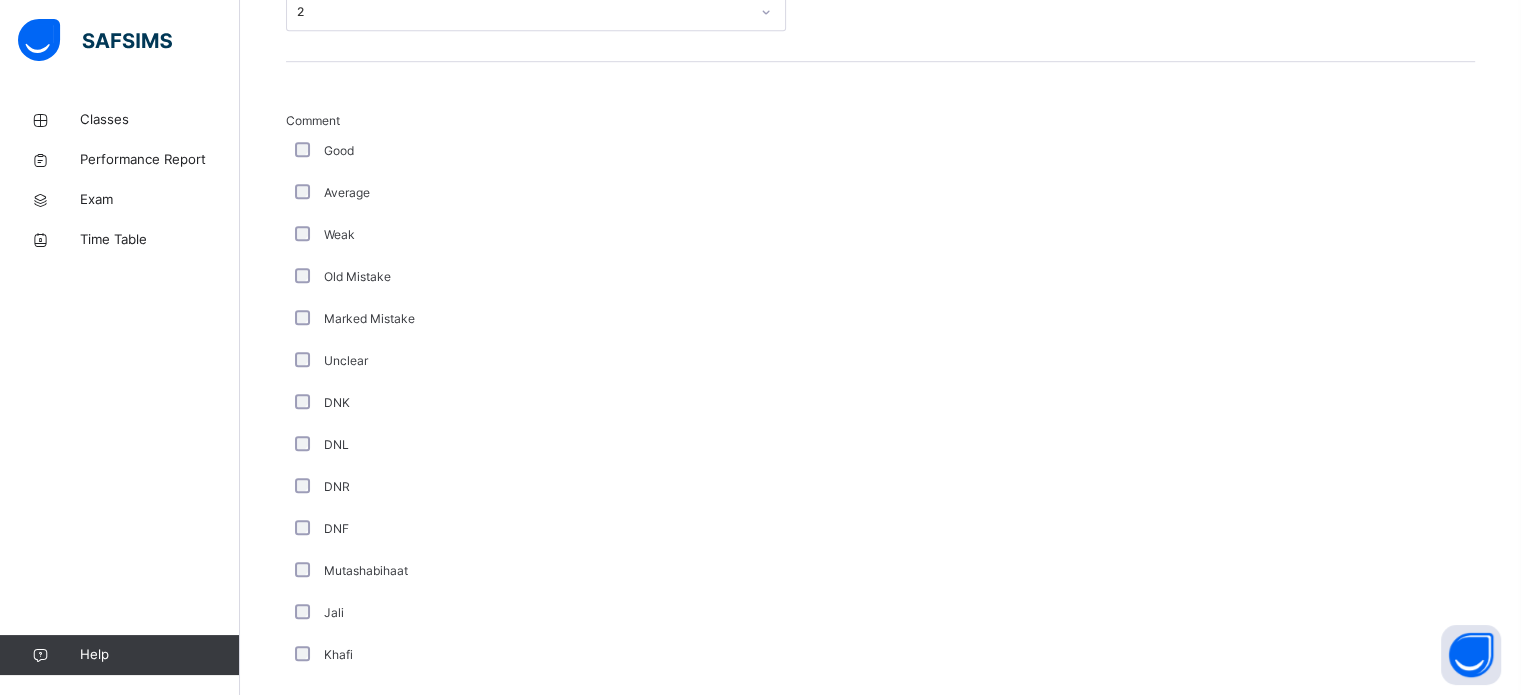 scroll, scrollTop: 1687, scrollLeft: 0, axis: vertical 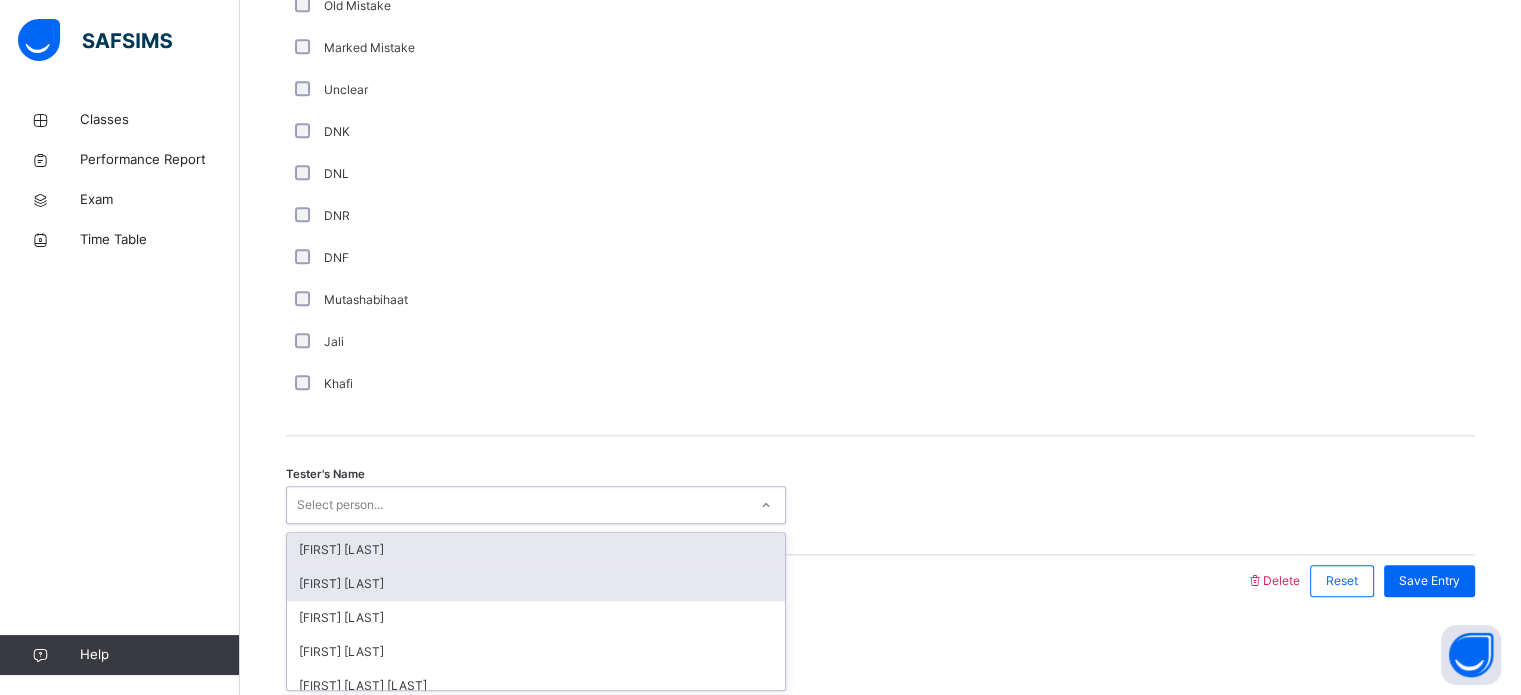 click on "[FIRST]  [LAST]" at bounding box center [536, 584] 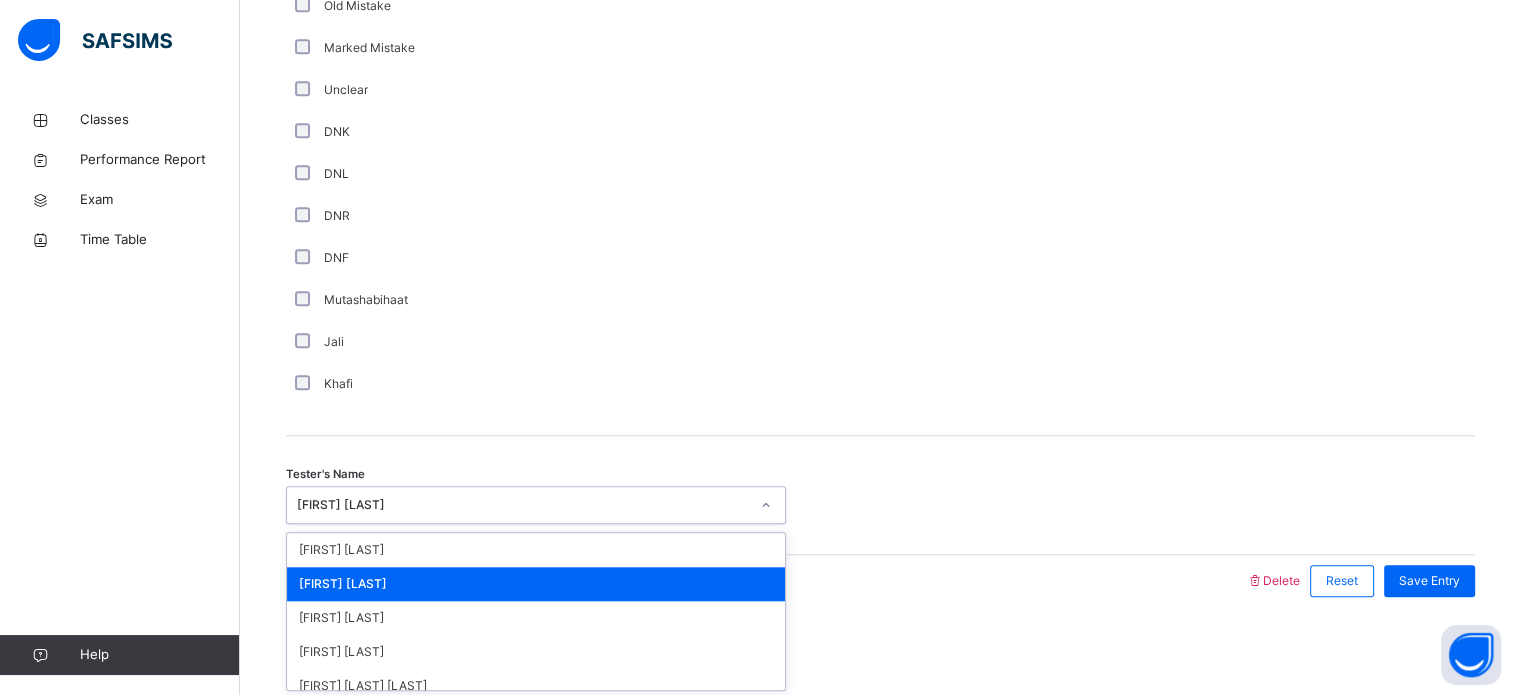 click on "[FIRST]  [LAST]" at bounding box center (536, 584) 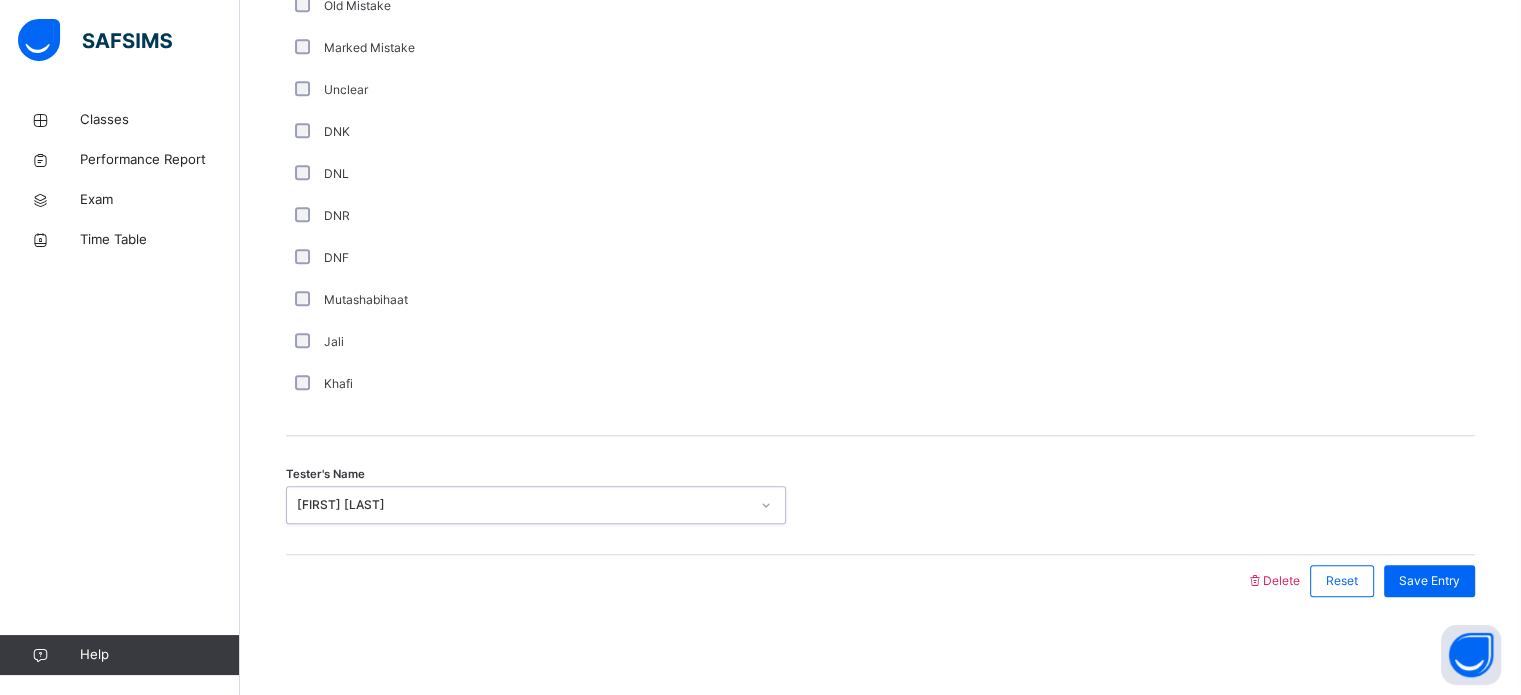 click on "Tester's Name   option [FIRST]  [LAST], selected.     0 results available. Select is focused ,type to refine list, press Down to open the menu,  [FIRST]  [LAST]" at bounding box center (880, 495) 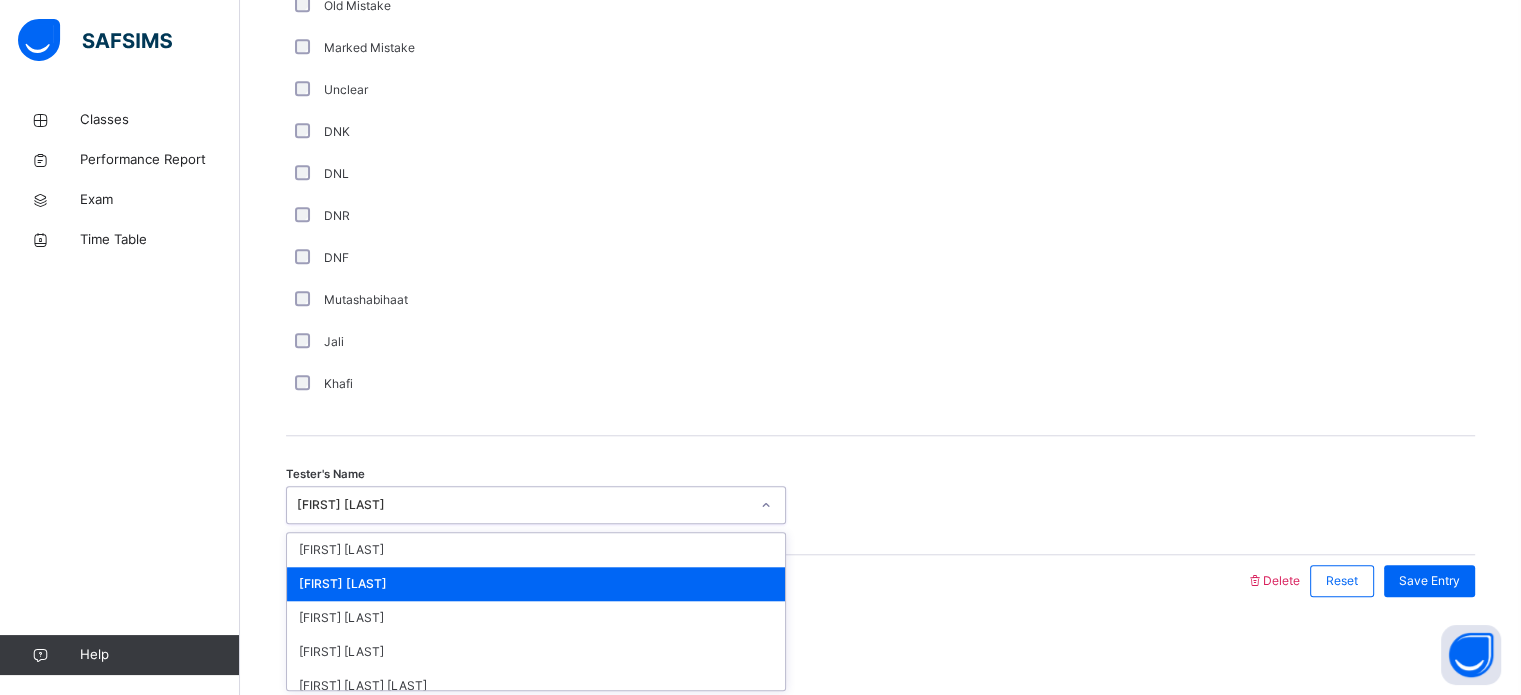 click on "[FIRST]  [LAST]" at bounding box center [536, 584] 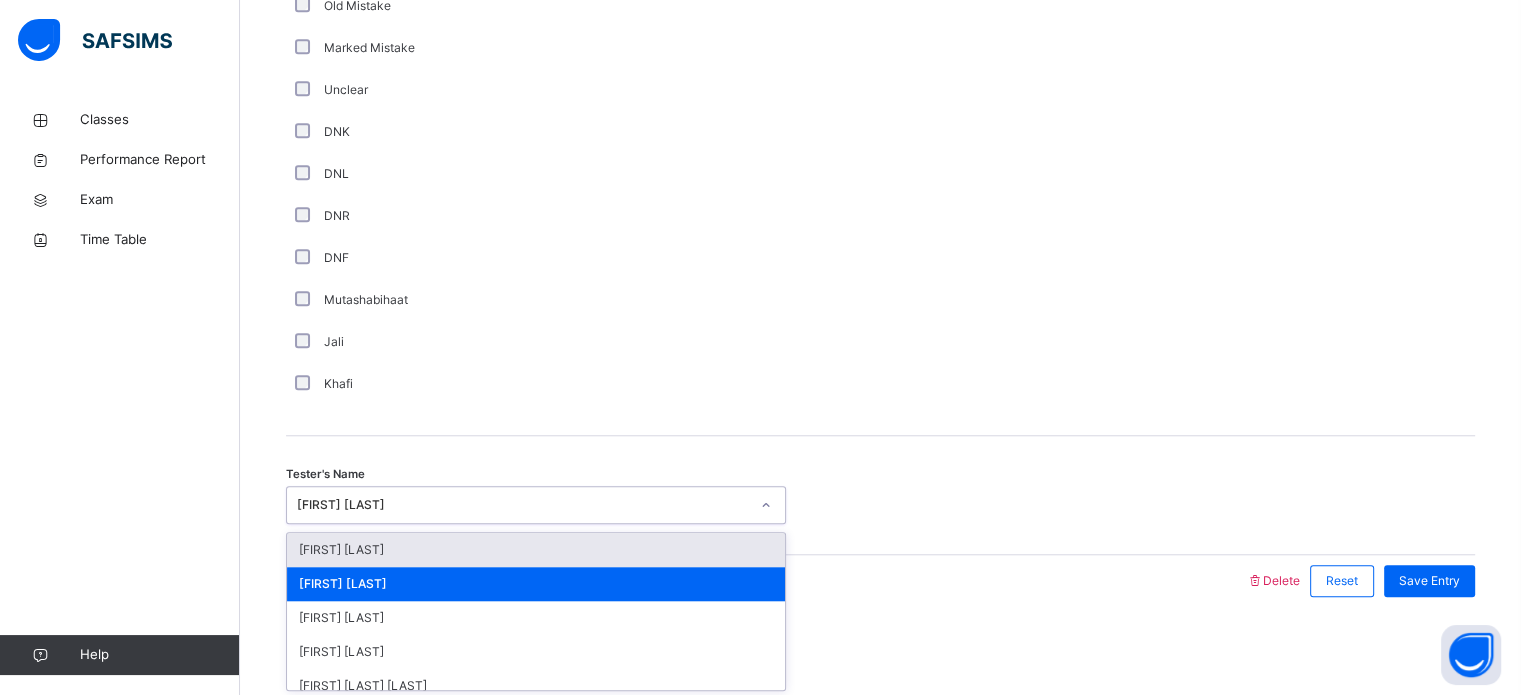 click on "[FIRST]  [LAST]" at bounding box center [536, 550] 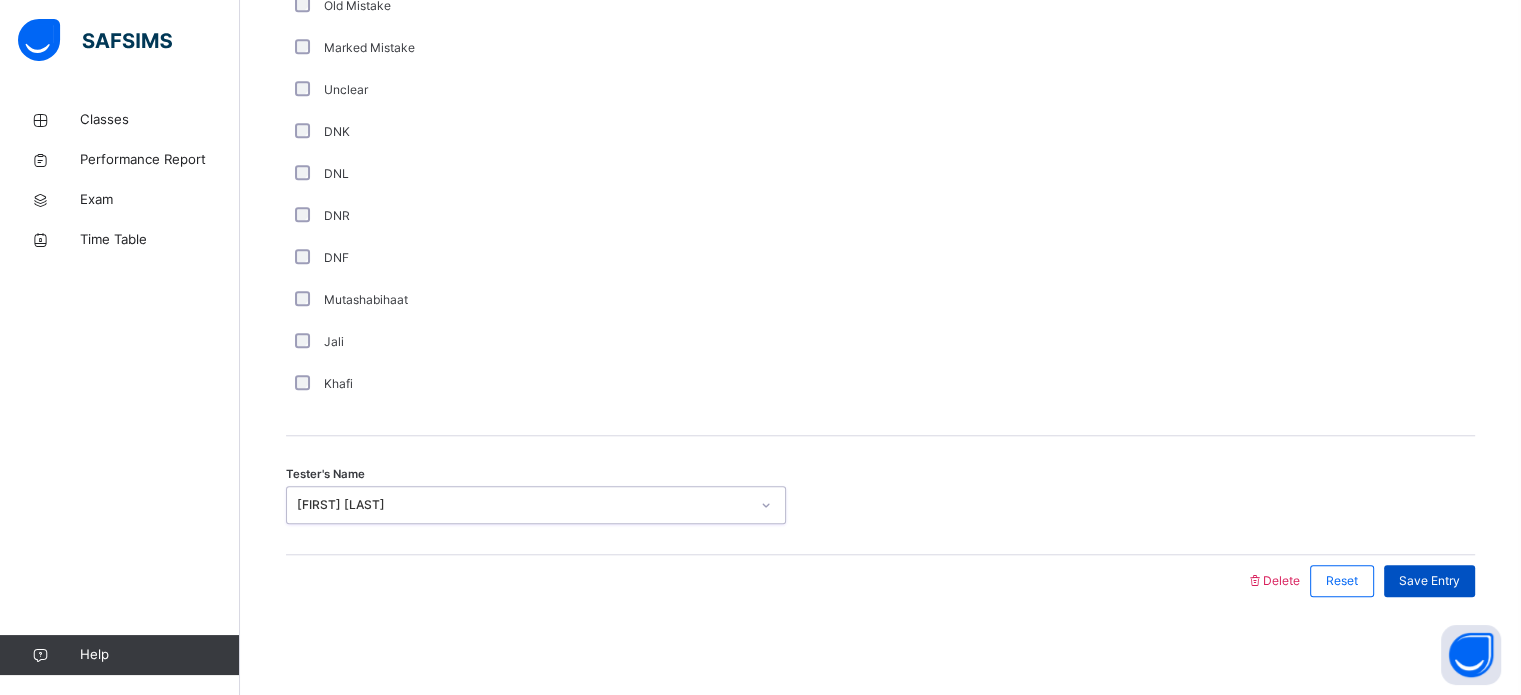 click on "Save Entry" at bounding box center [1429, 581] 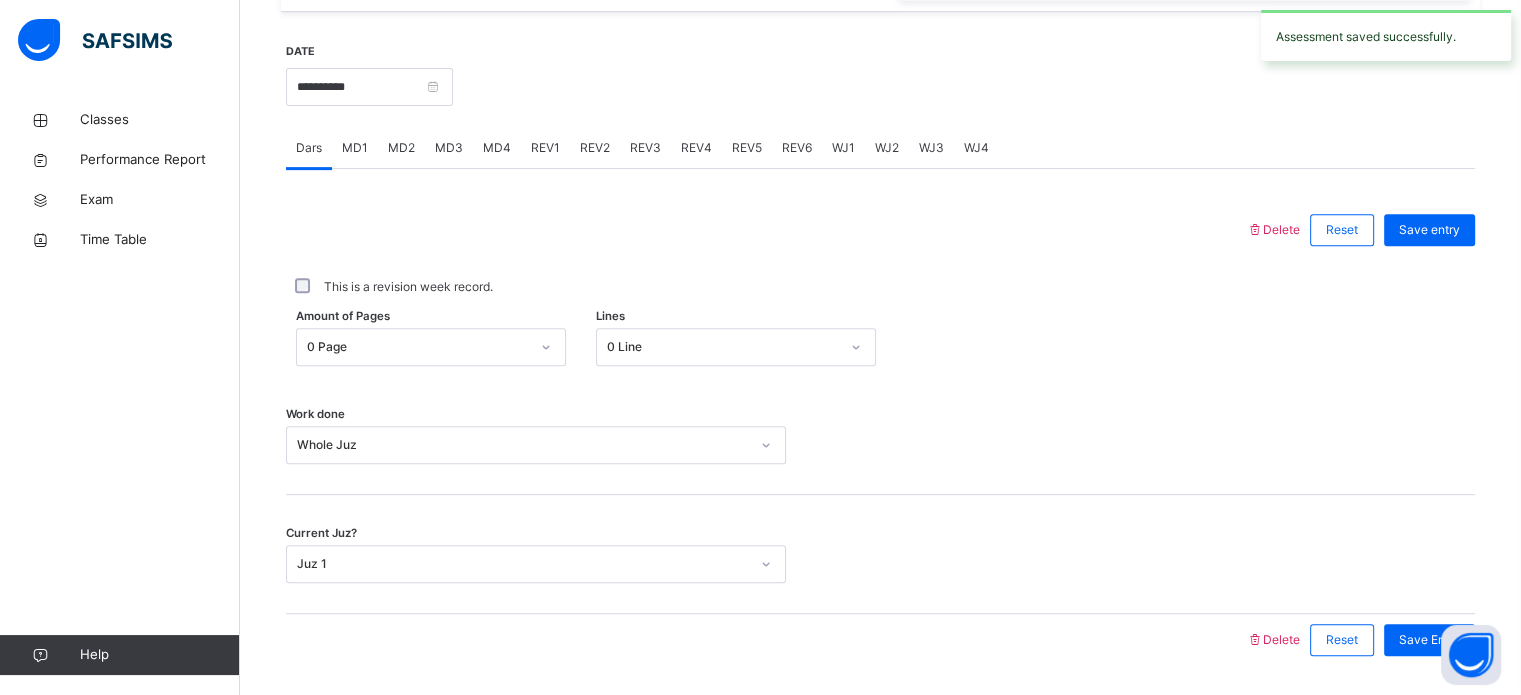 scroll, scrollTop: 696, scrollLeft: 0, axis: vertical 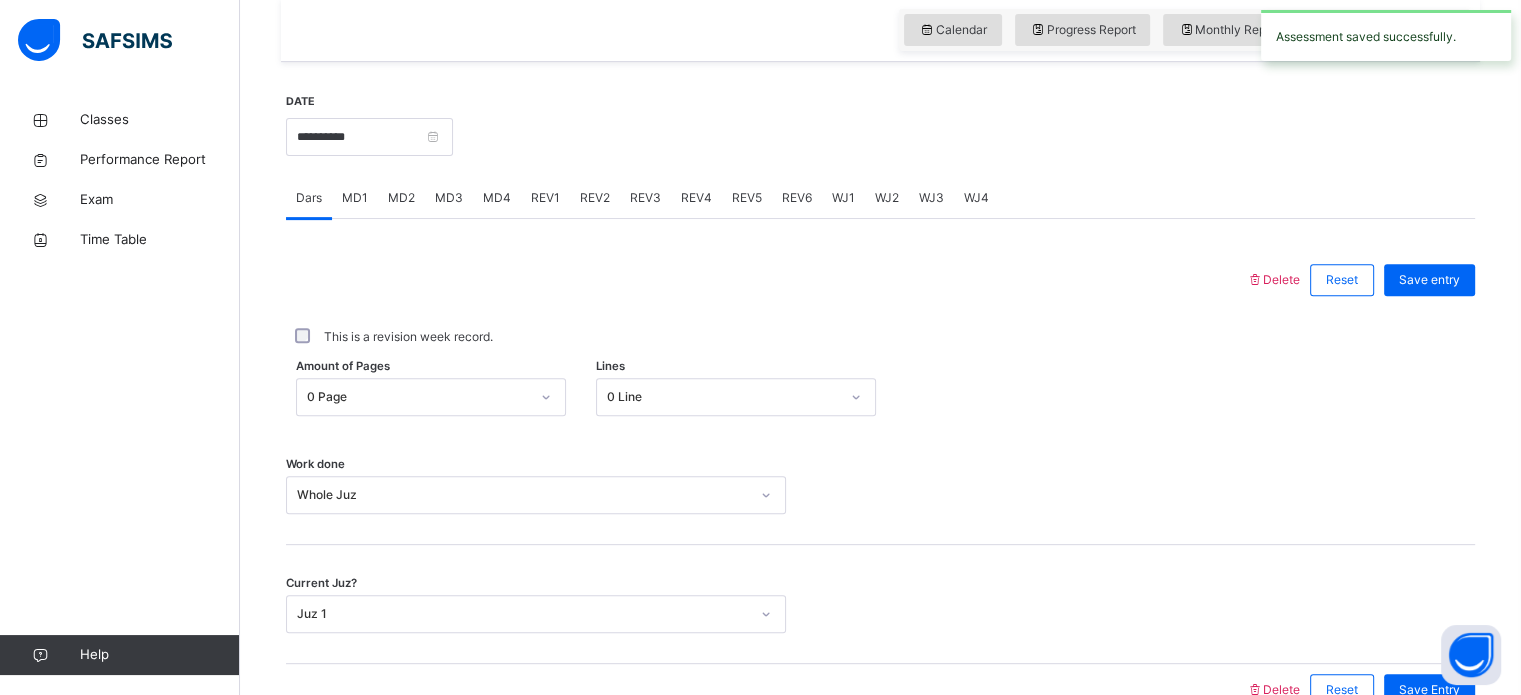 click on "REV3" at bounding box center (645, 198) 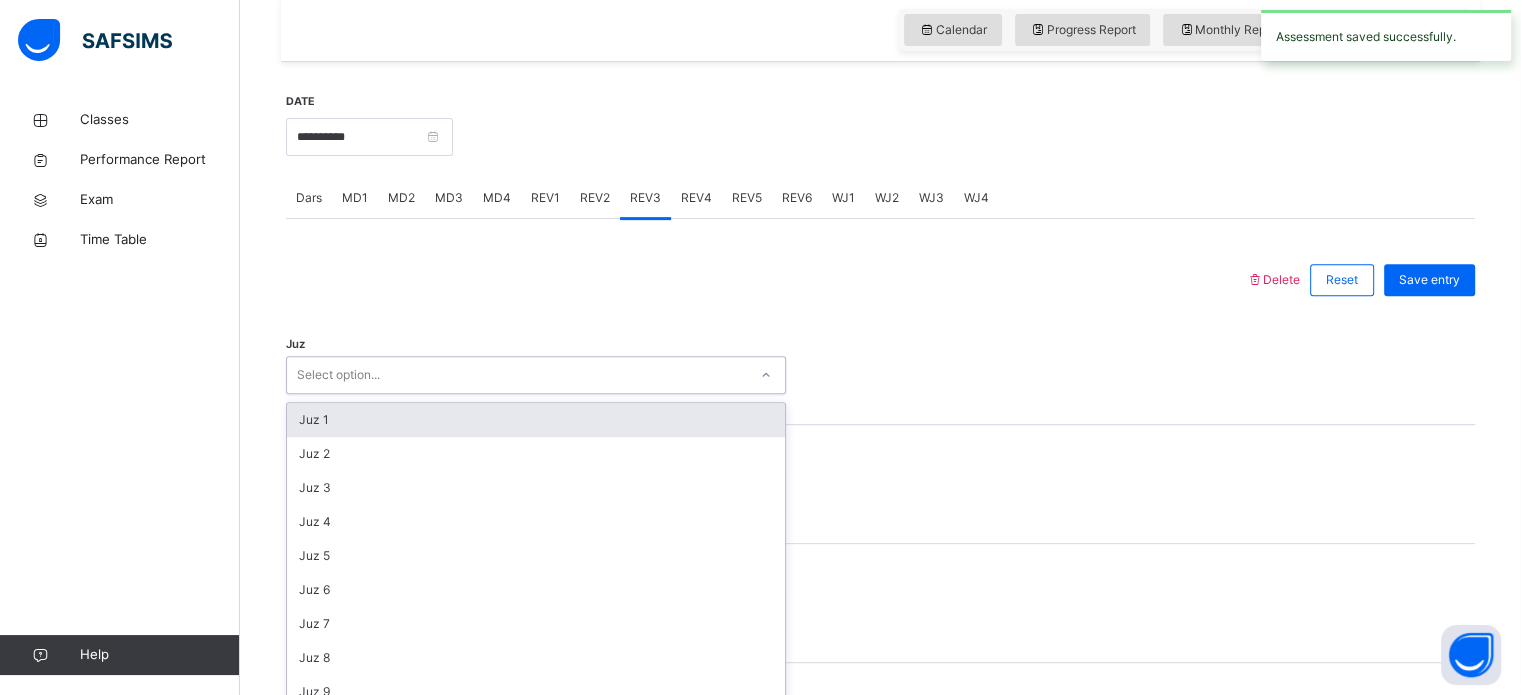 scroll, scrollTop: 712, scrollLeft: 0, axis: vertical 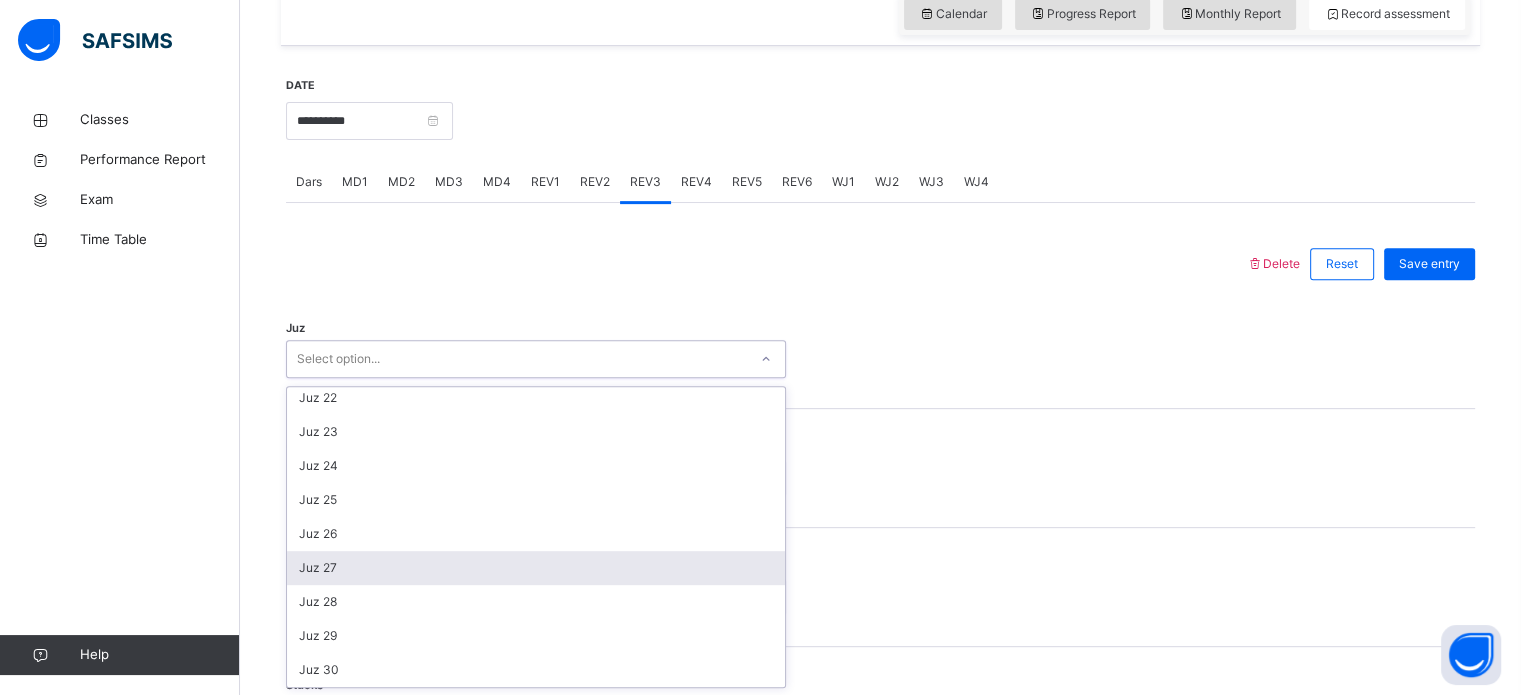click on "Juz 27" at bounding box center [536, 568] 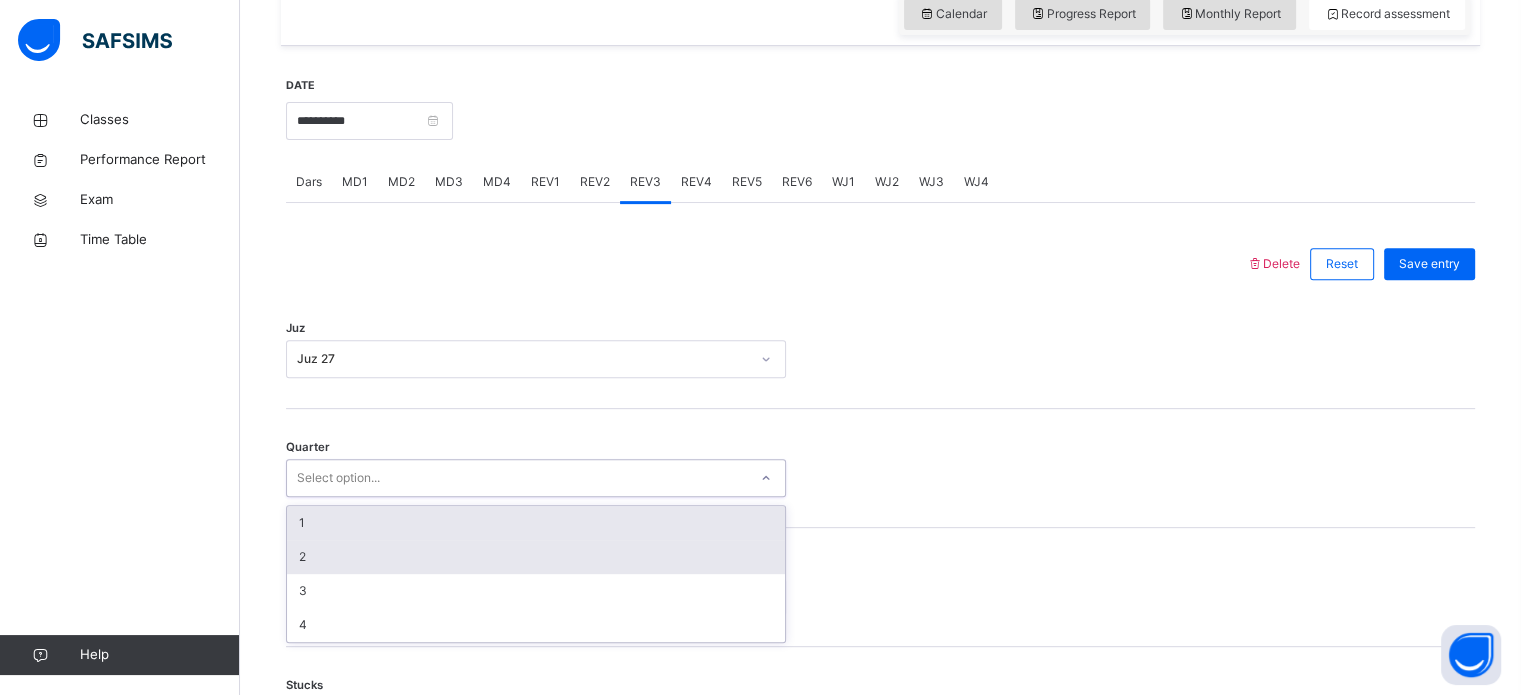 click on "2" at bounding box center (536, 557) 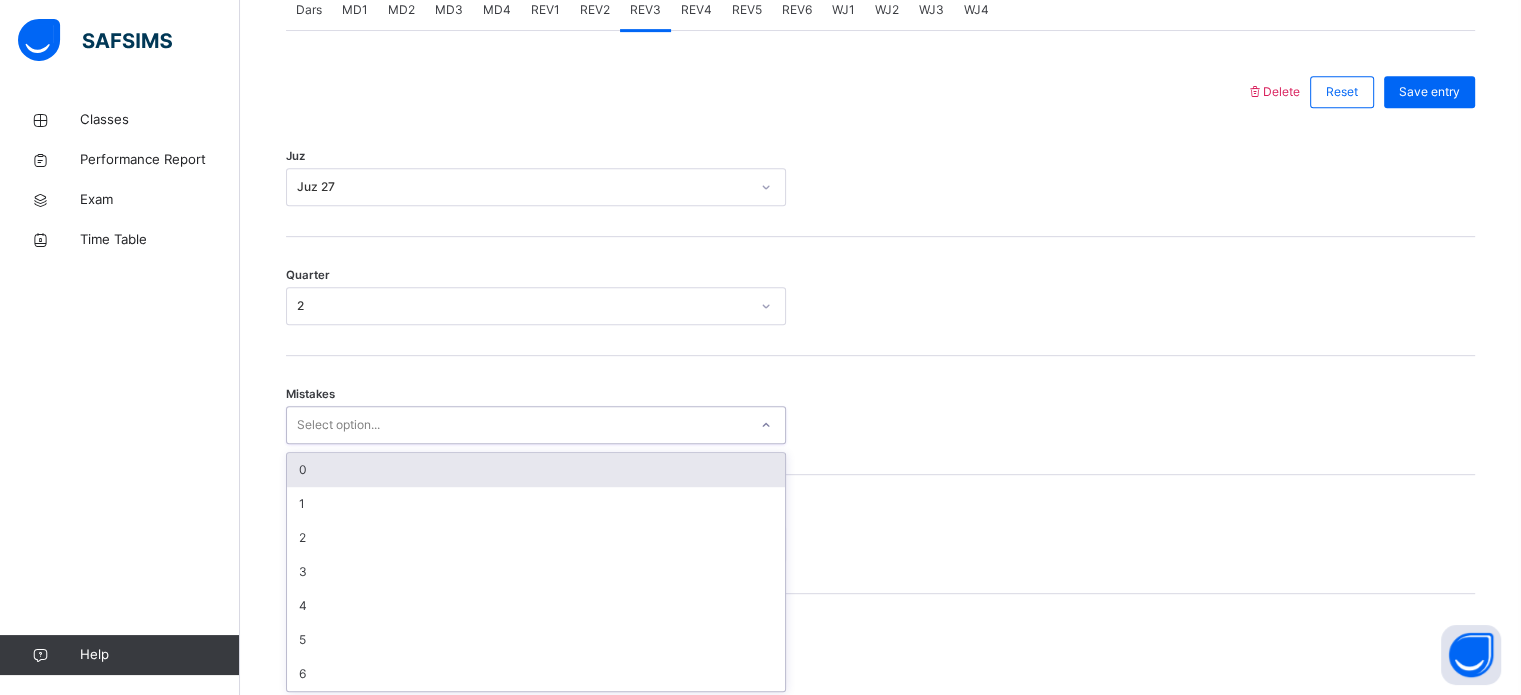 scroll, scrollTop: 888, scrollLeft: 0, axis: vertical 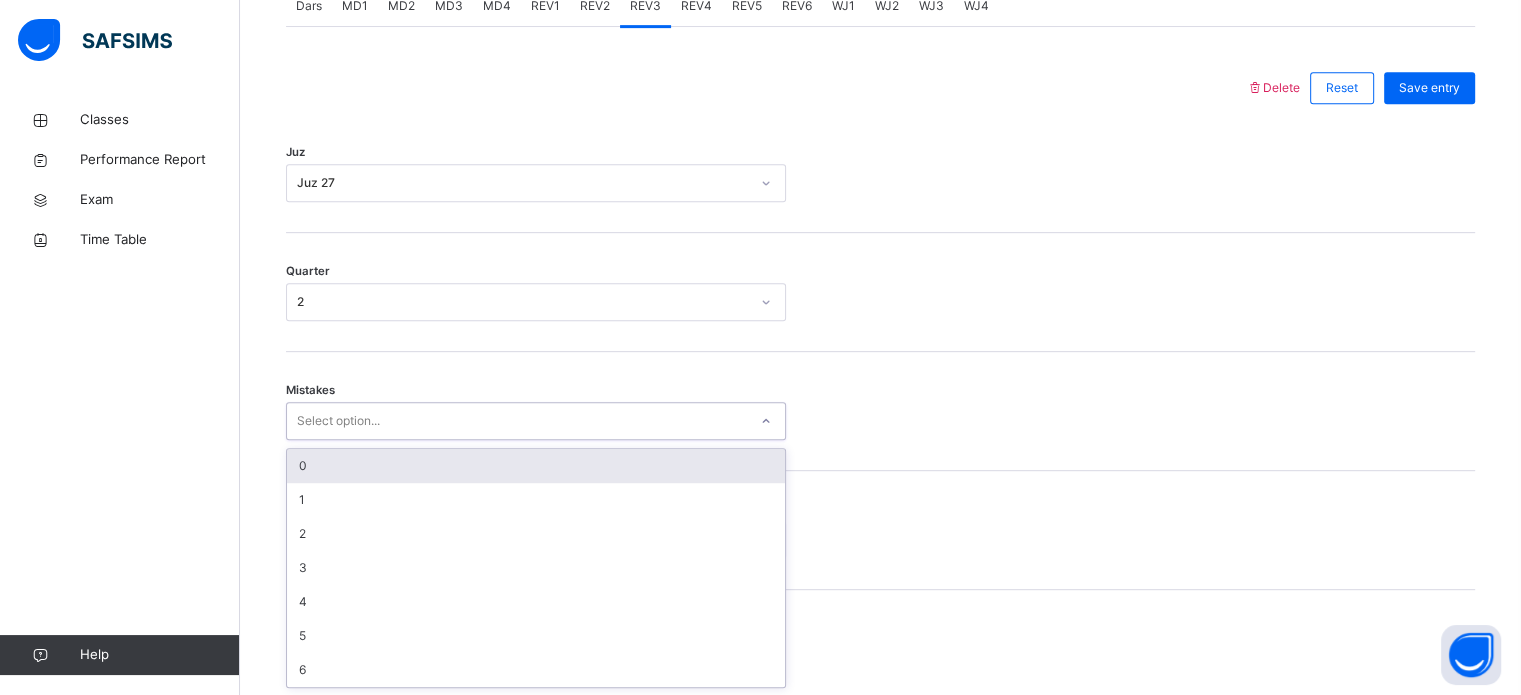 click on "0" at bounding box center [536, 466] 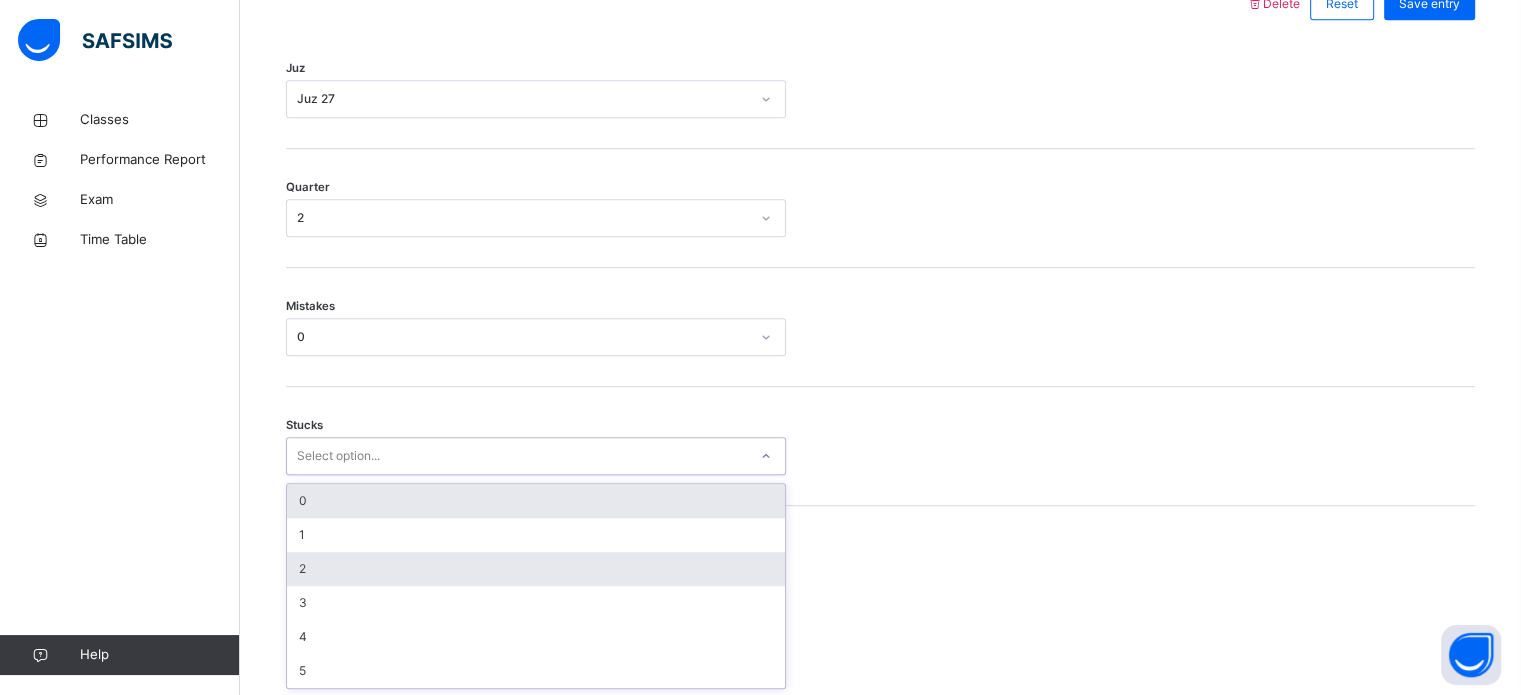 click on "2" at bounding box center [536, 569] 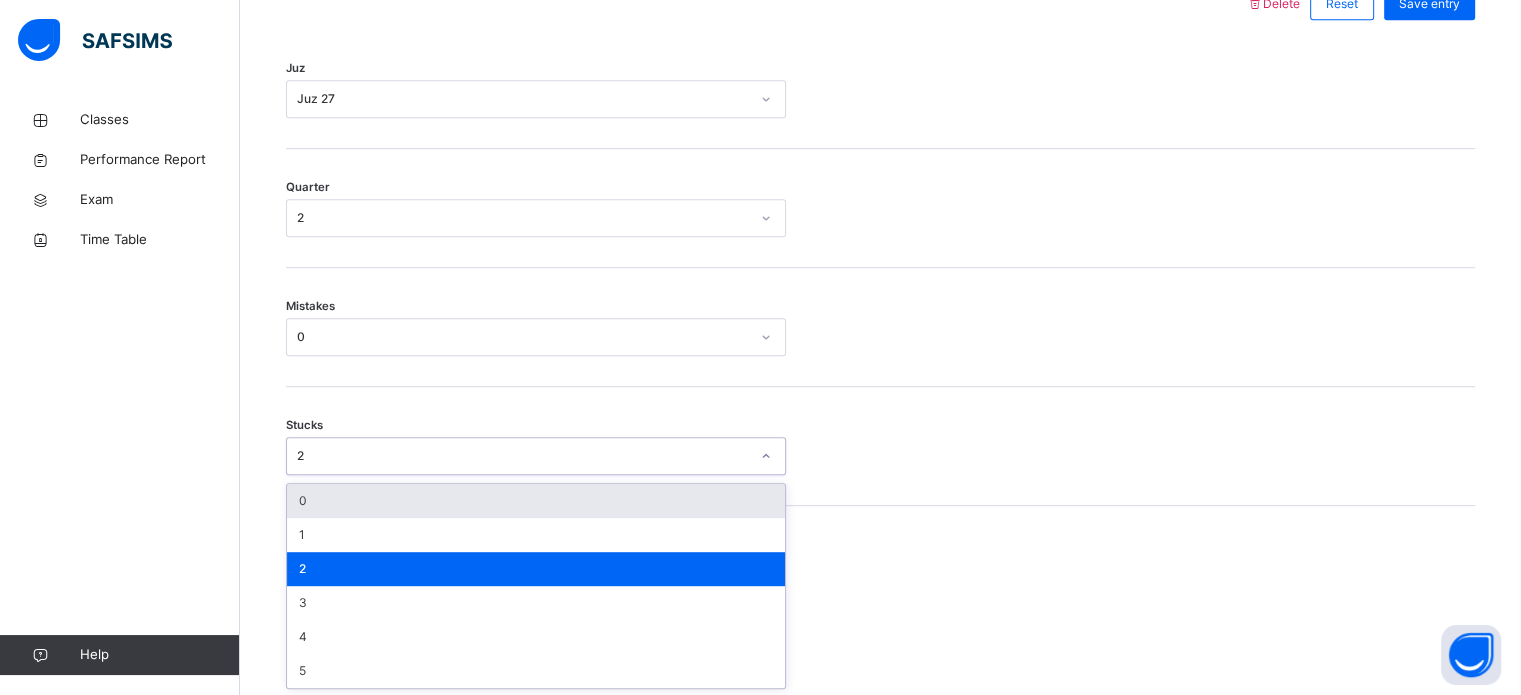 click on "0" at bounding box center [536, 501] 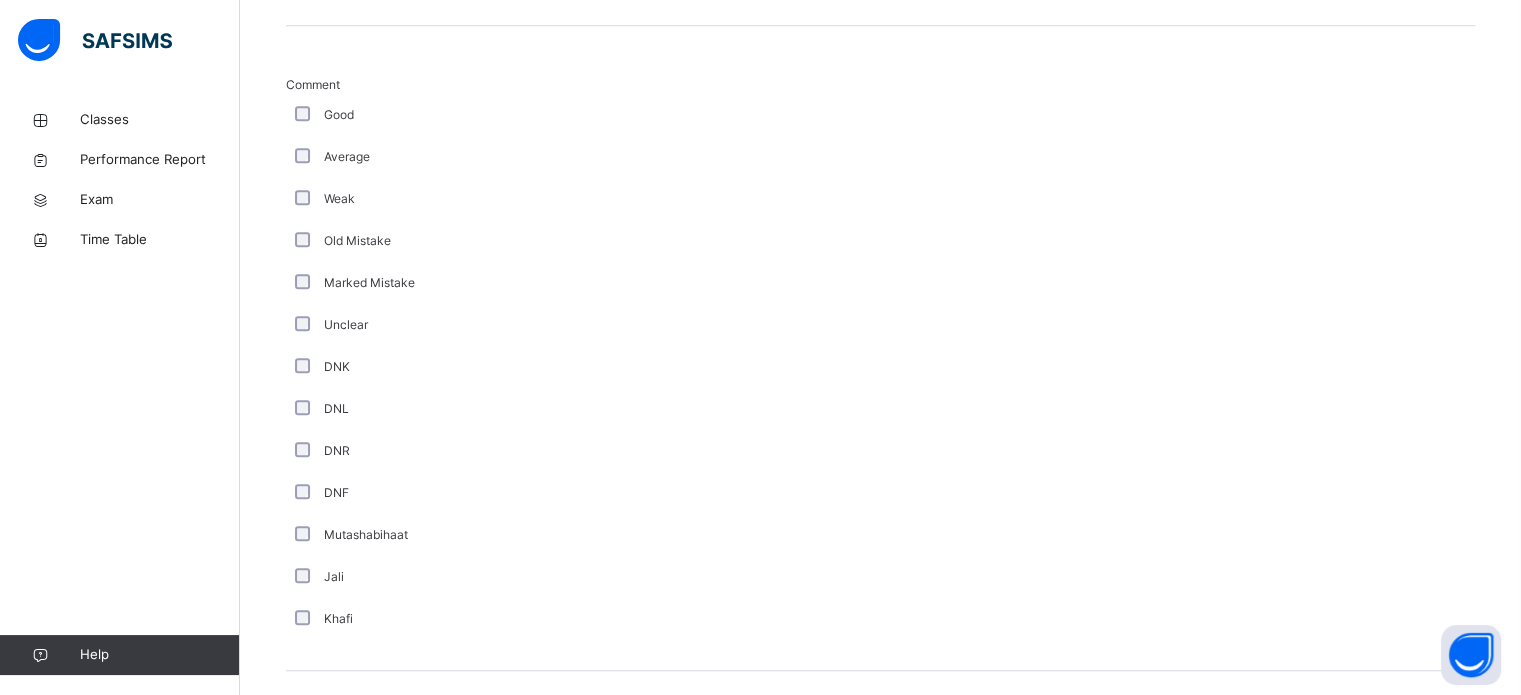 scroll, scrollTop: 1687, scrollLeft: 0, axis: vertical 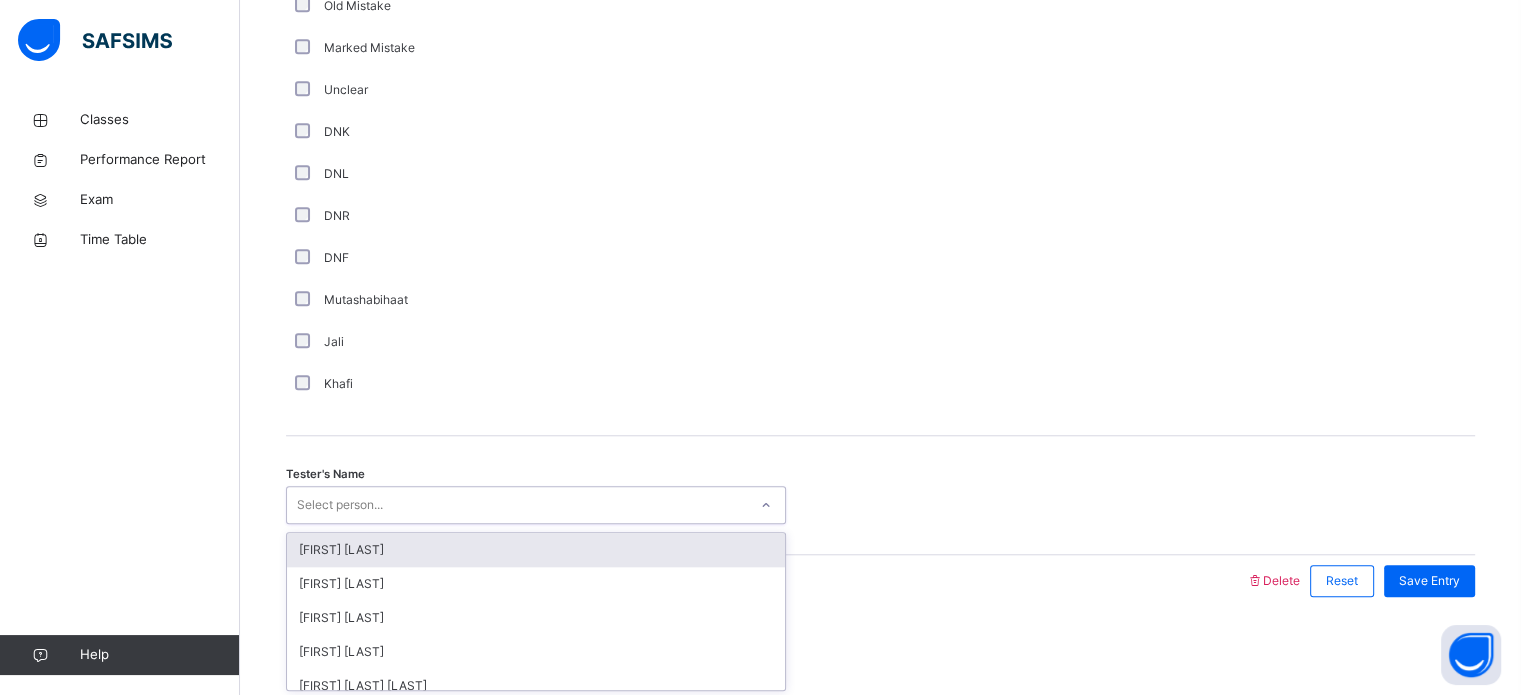 click on "[FIRST]  [LAST]" at bounding box center [536, 550] 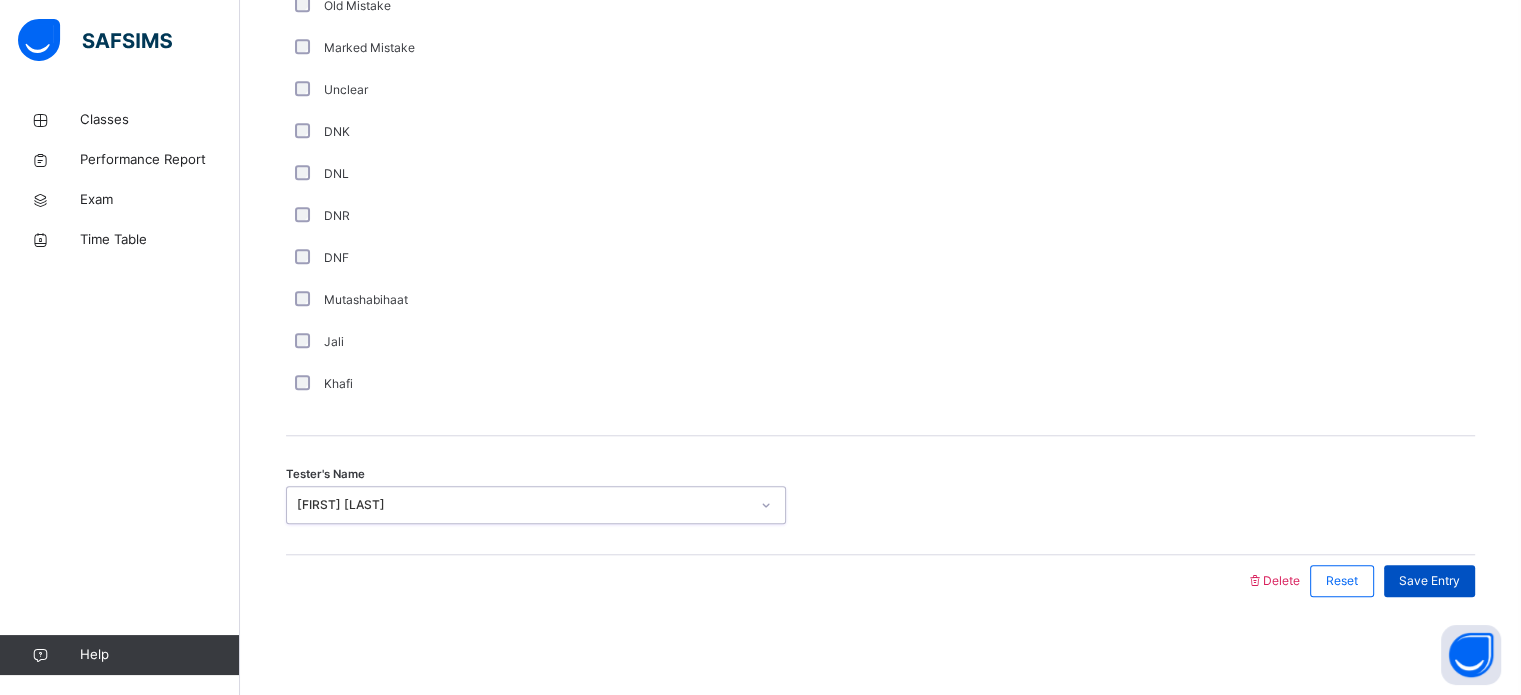 click on "Save Entry" at bounding box center [1429, 581] 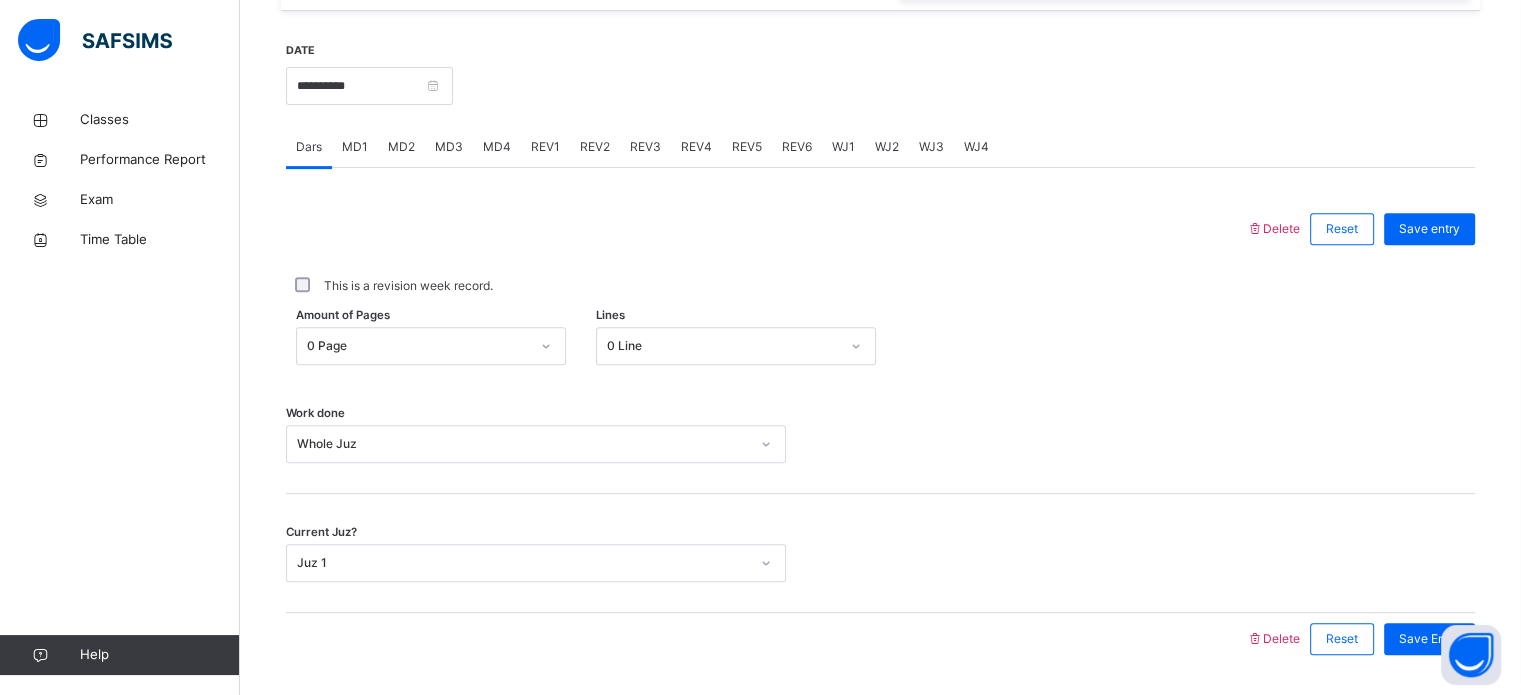 scroll, scrollTop: 720, scrollLeft: 0, axis: vertical 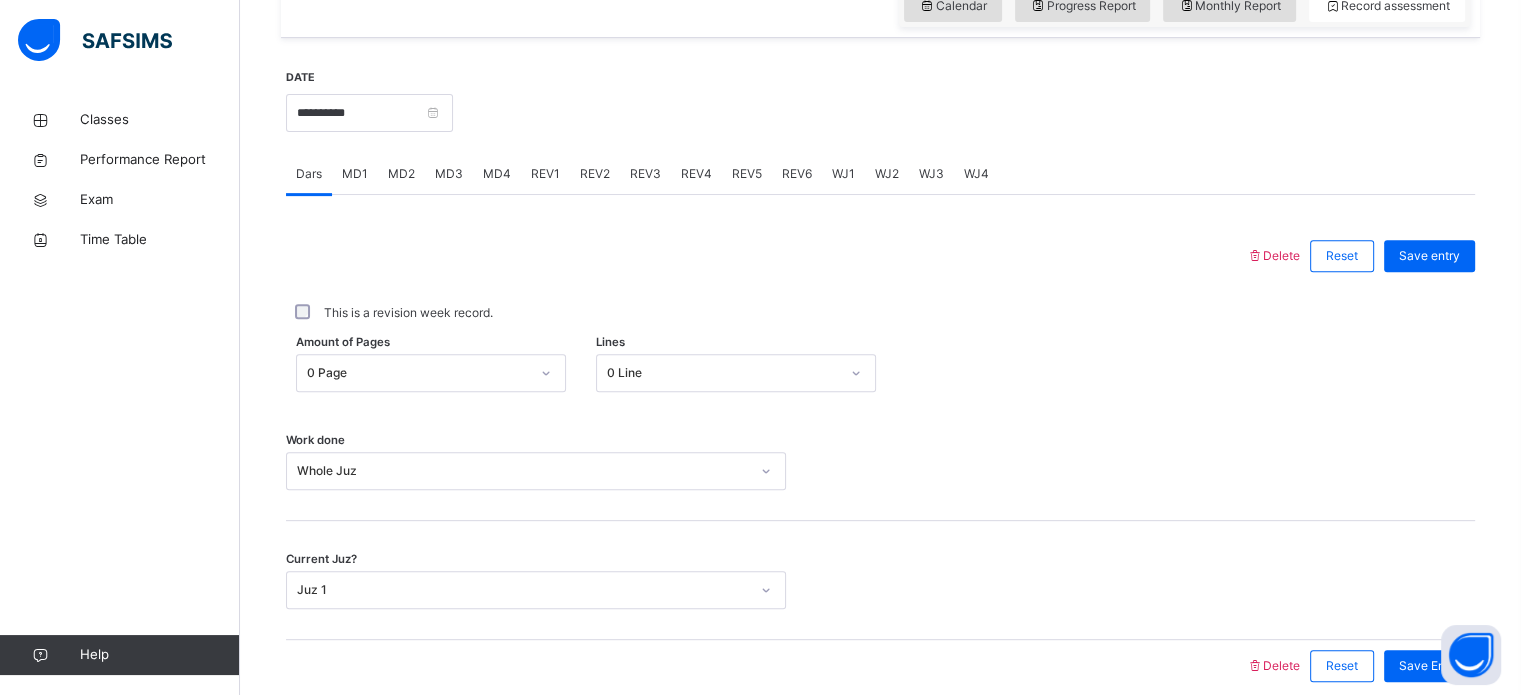 click on "WJ1" at bounding box center (843, 174) 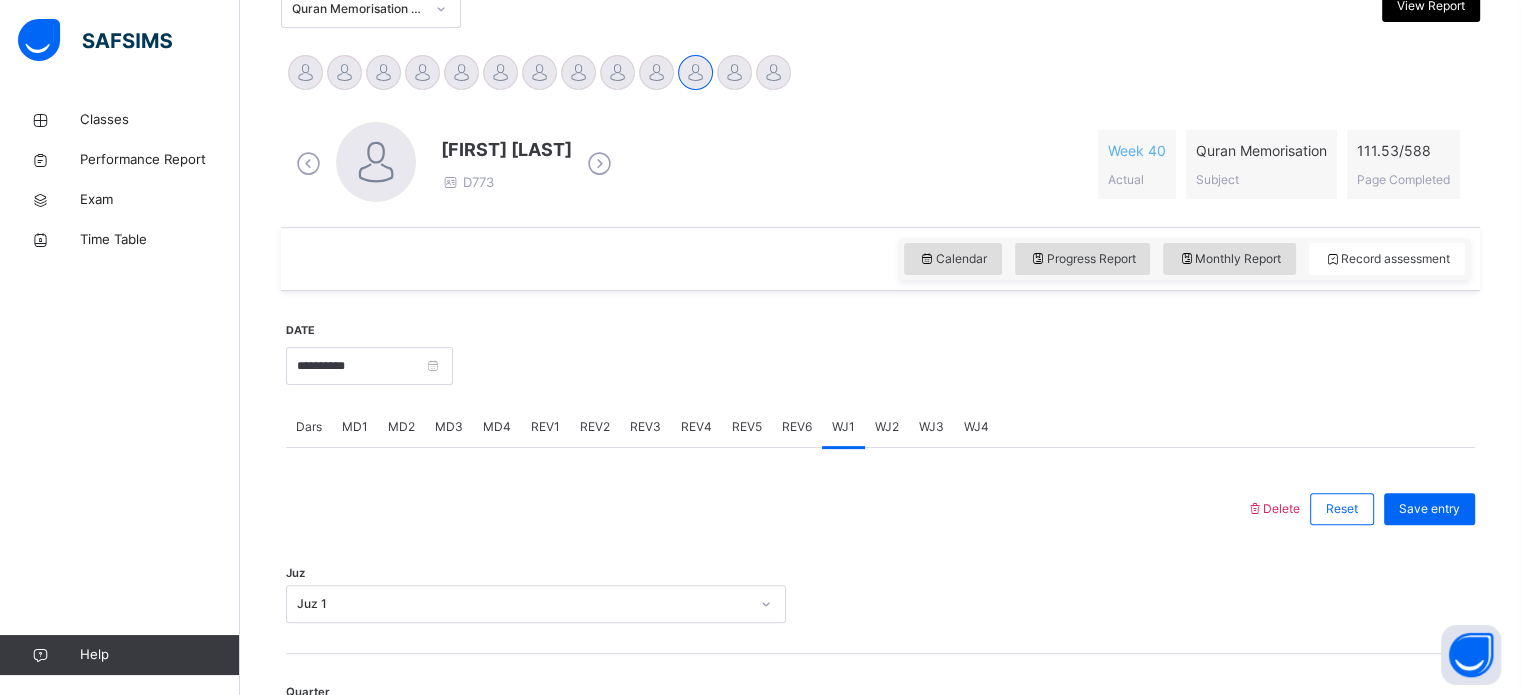 click on "WJ2" at bounding box center (887, 427) 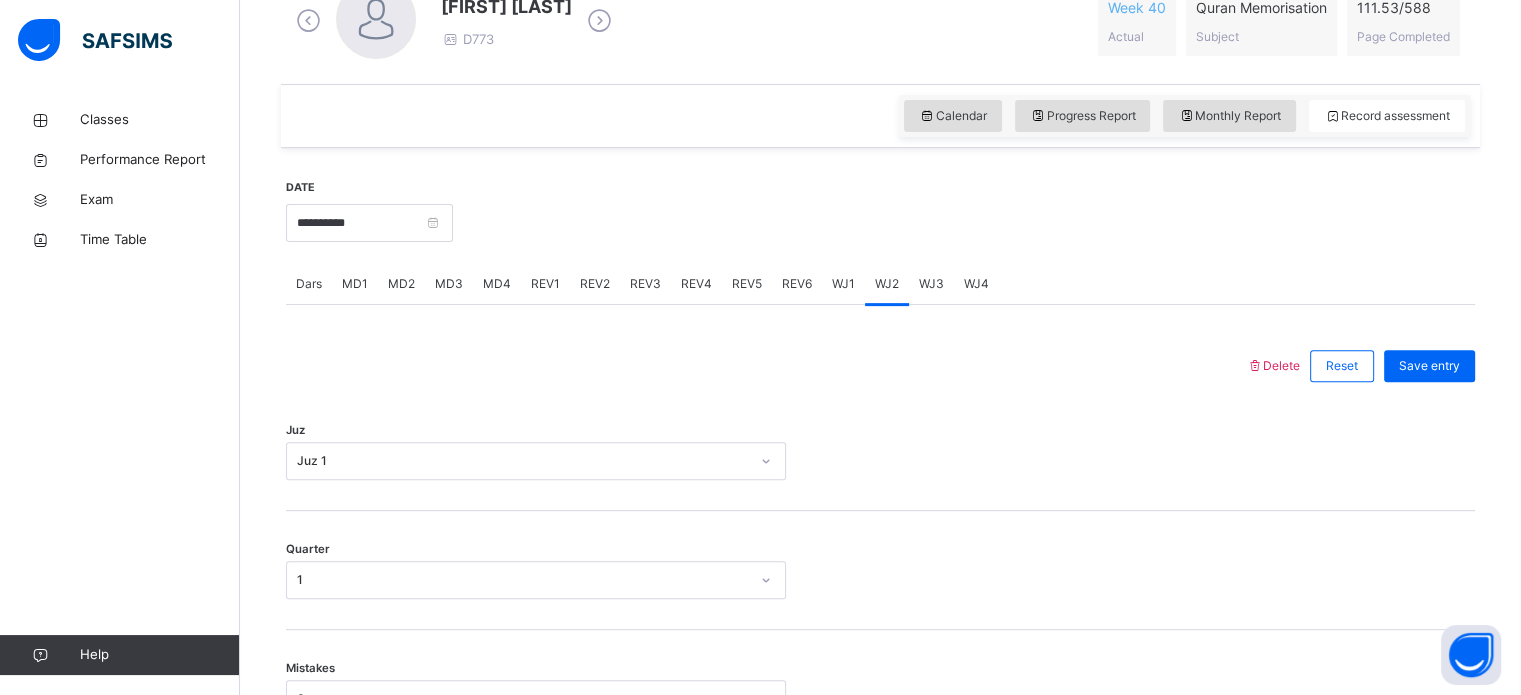 scroll, scrollTop: 765, scrollLeft: 0, axis: vertical 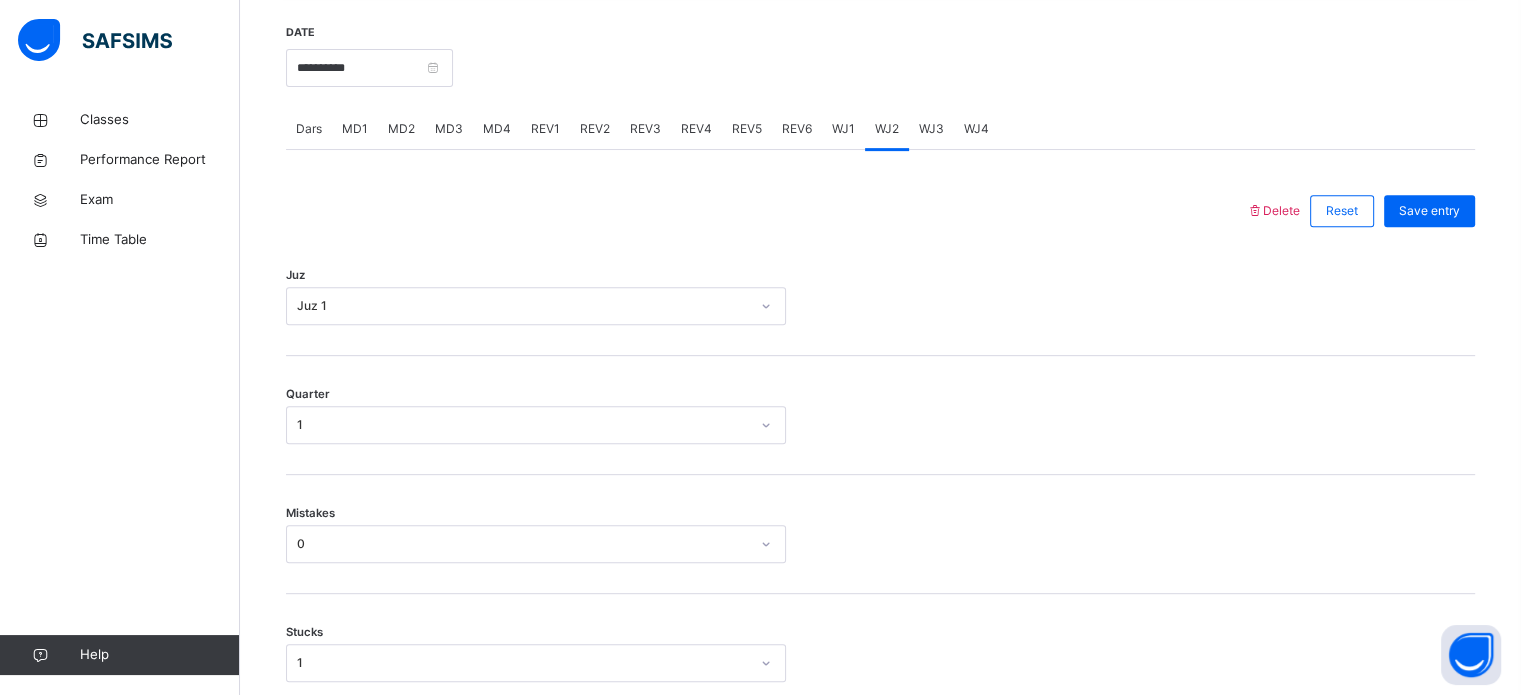 click on "WJ3" at bounding box center (931, 129) 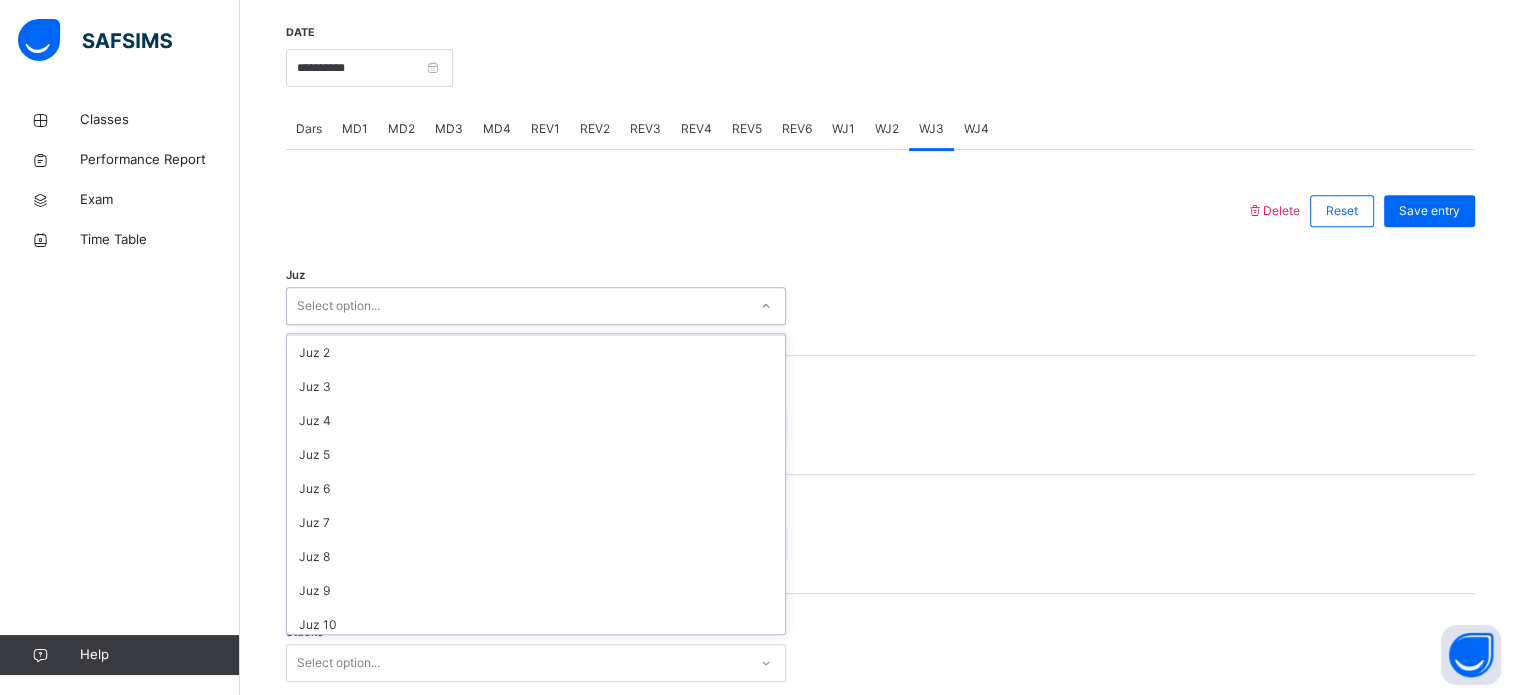 scroll, scrollTop: 0, scrollLeft: 0, axis: both 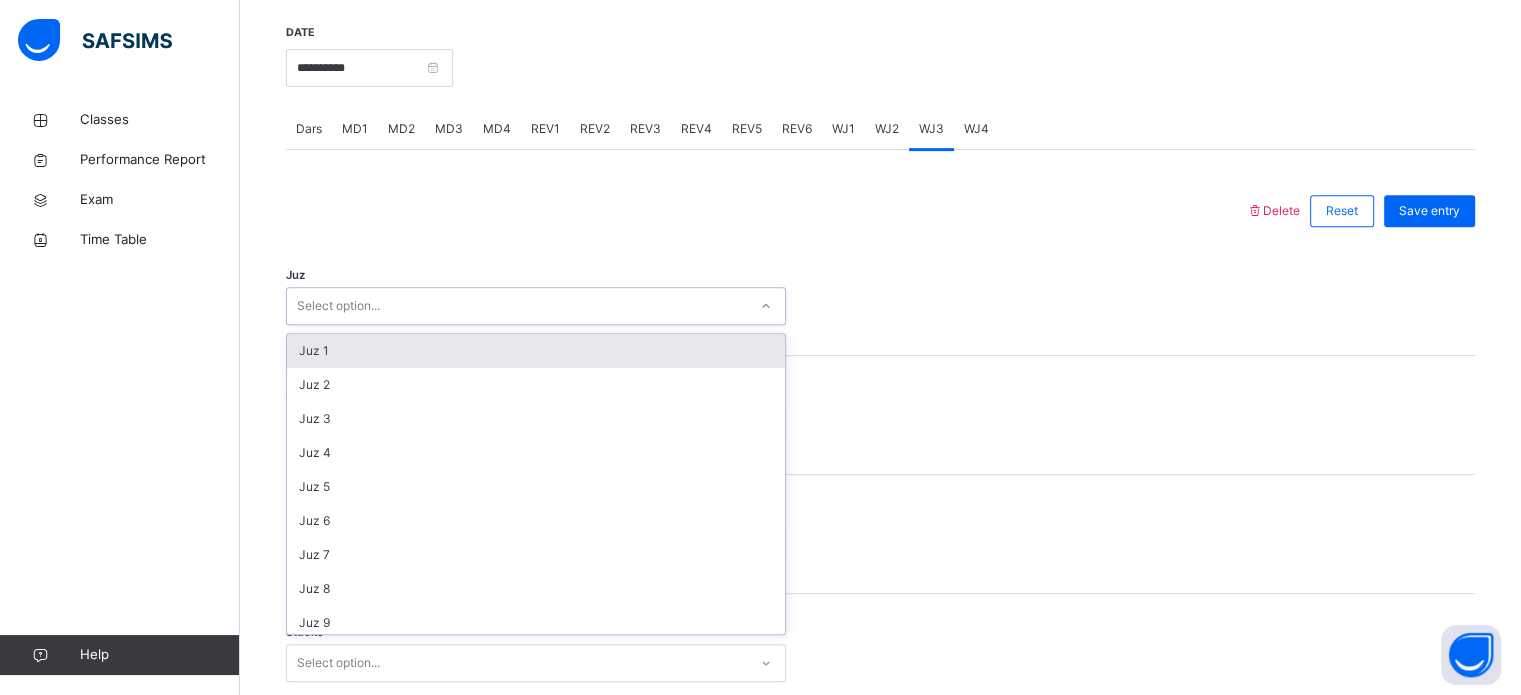 click on "Juz 1" at bounding box center [536, 351] 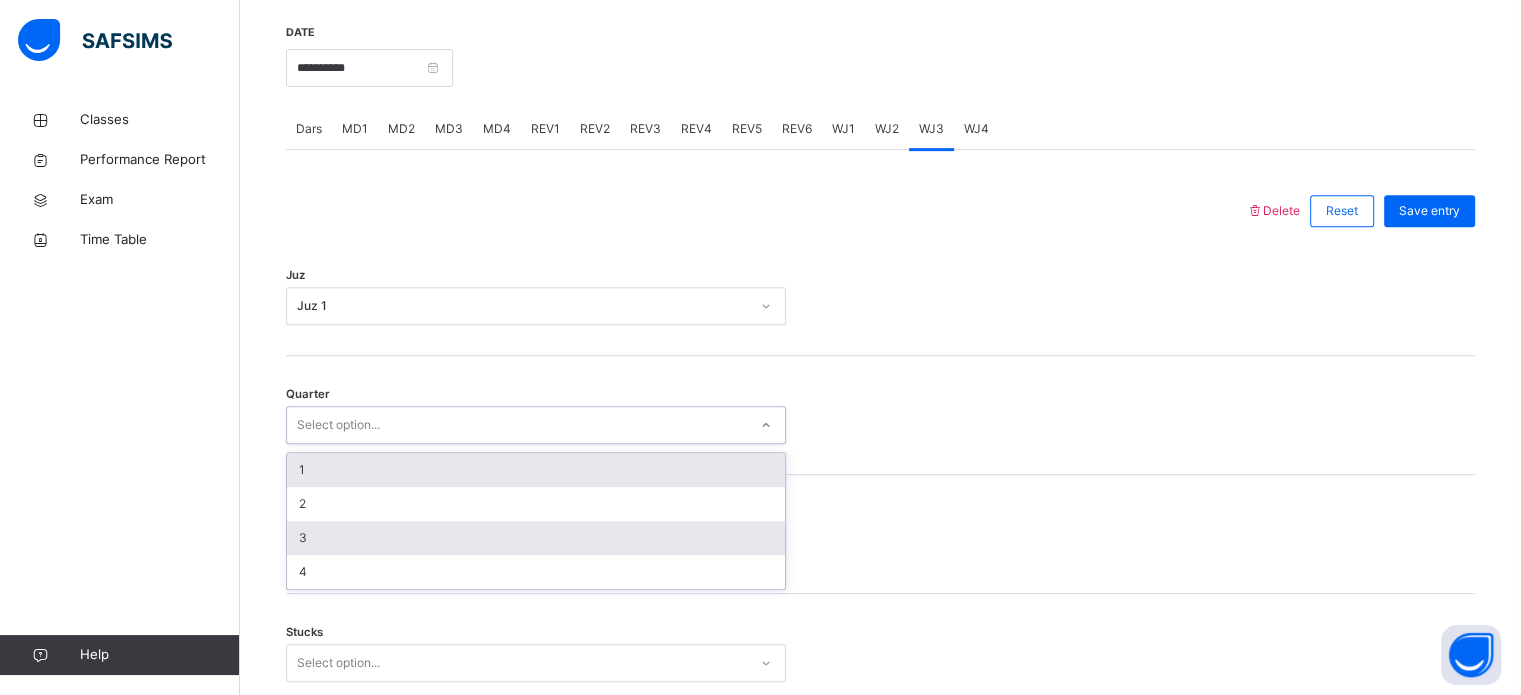 click on "3" at bounding box center [536, 538] 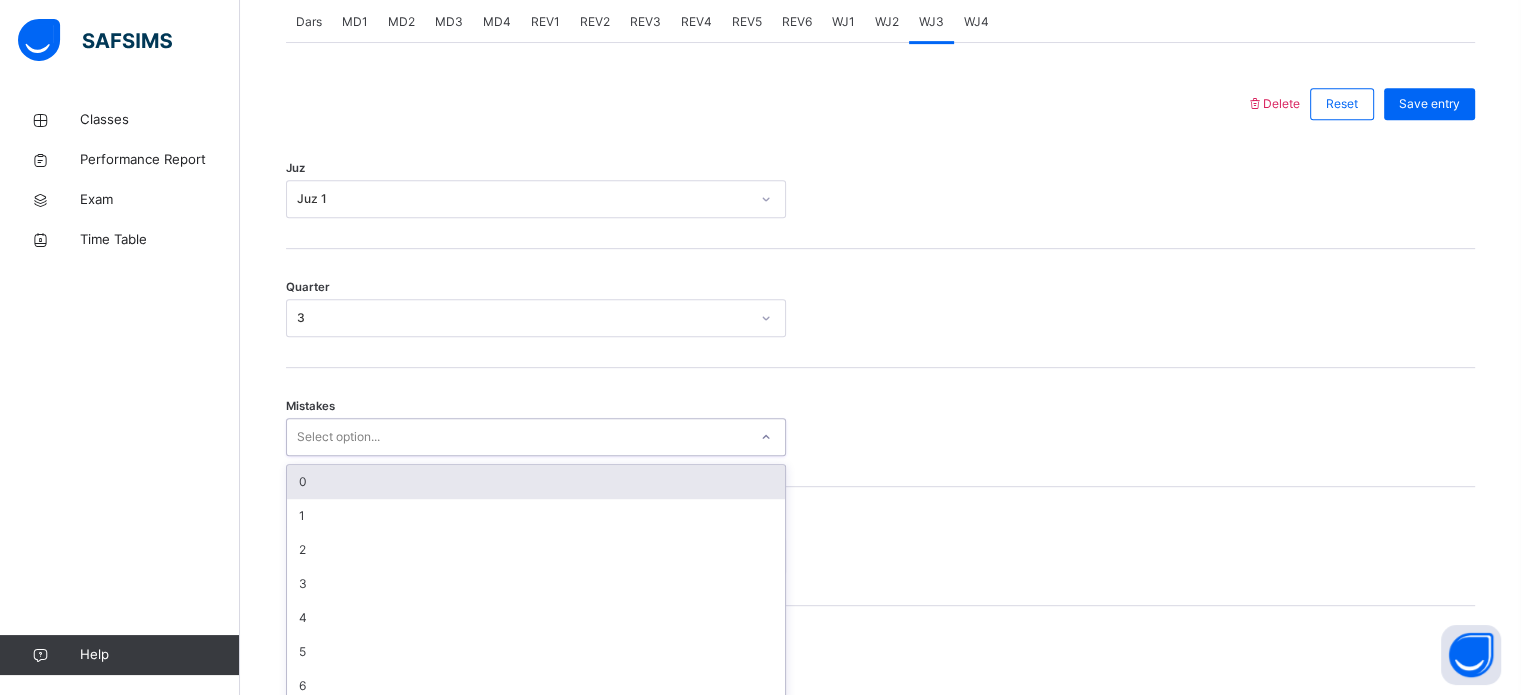 scroll, scrollTop: 888, scrollLeft: 0, axis: vertical 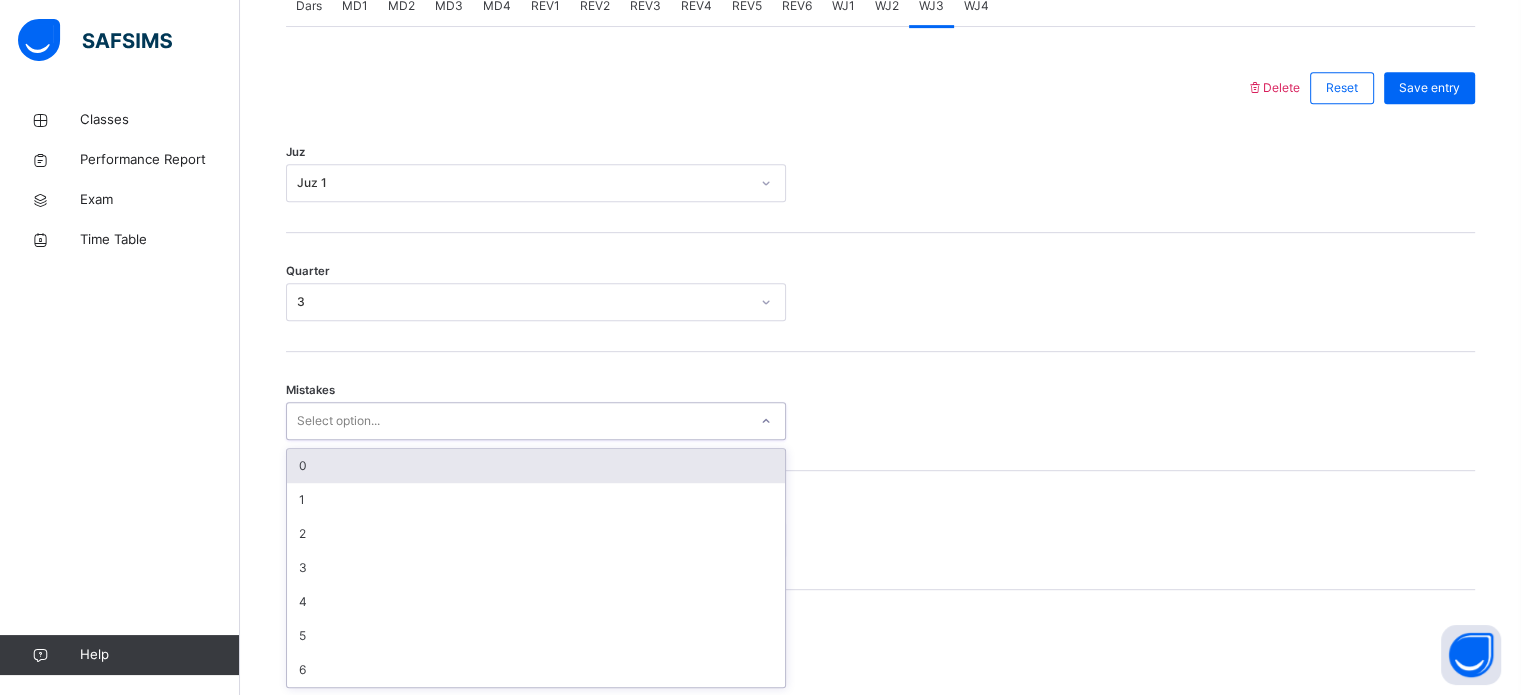 click on "0" at bounding box center (536, 466) 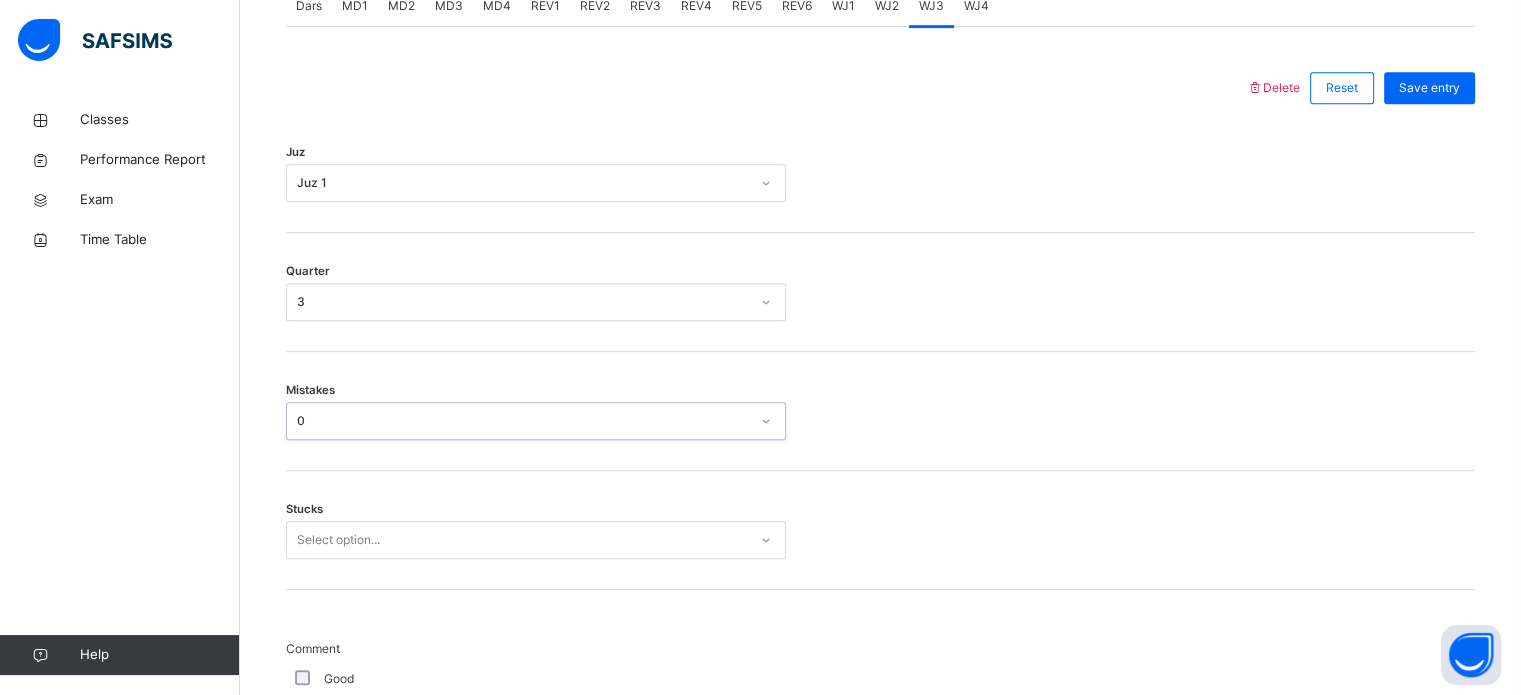 click on "Stucks Select option..." at bounding box center (880, 530) 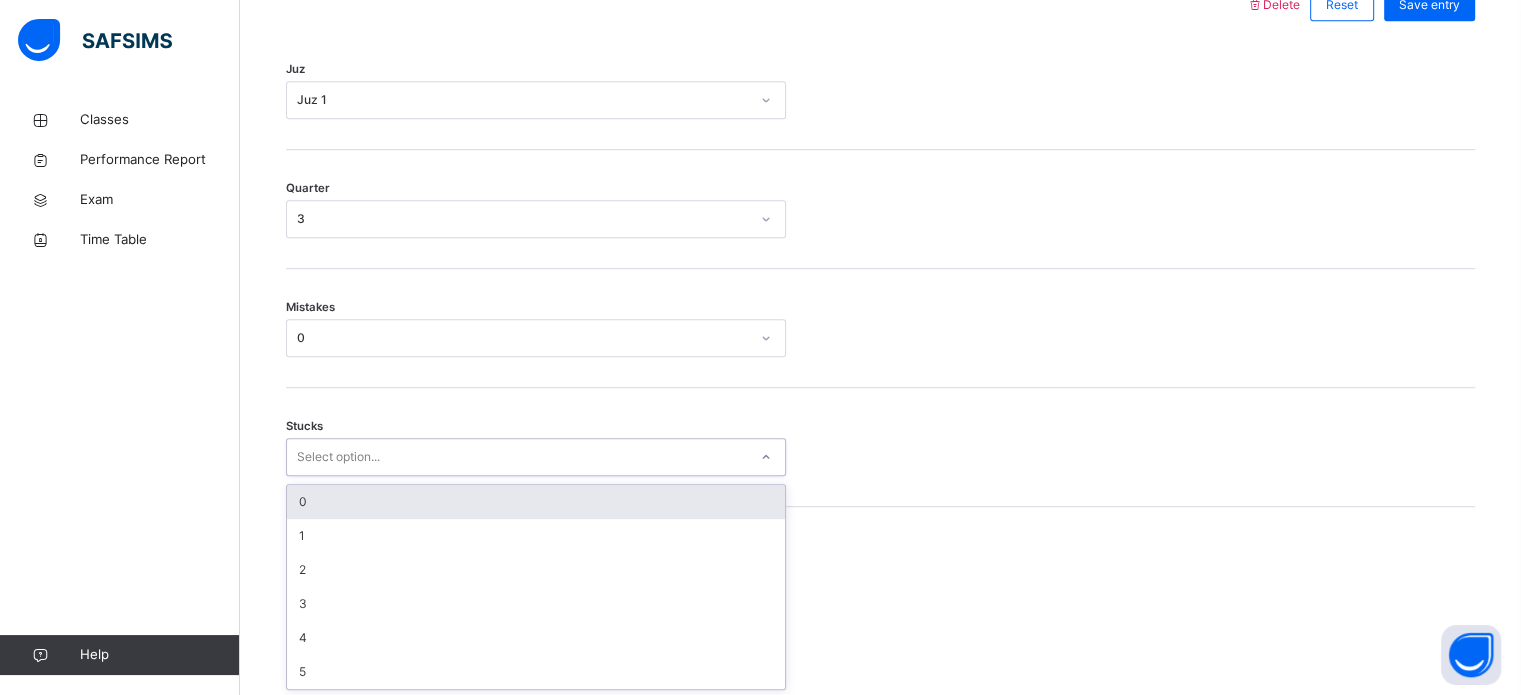 scroll, scrollTop: 972, scrollLeft: 0, axis: vertical 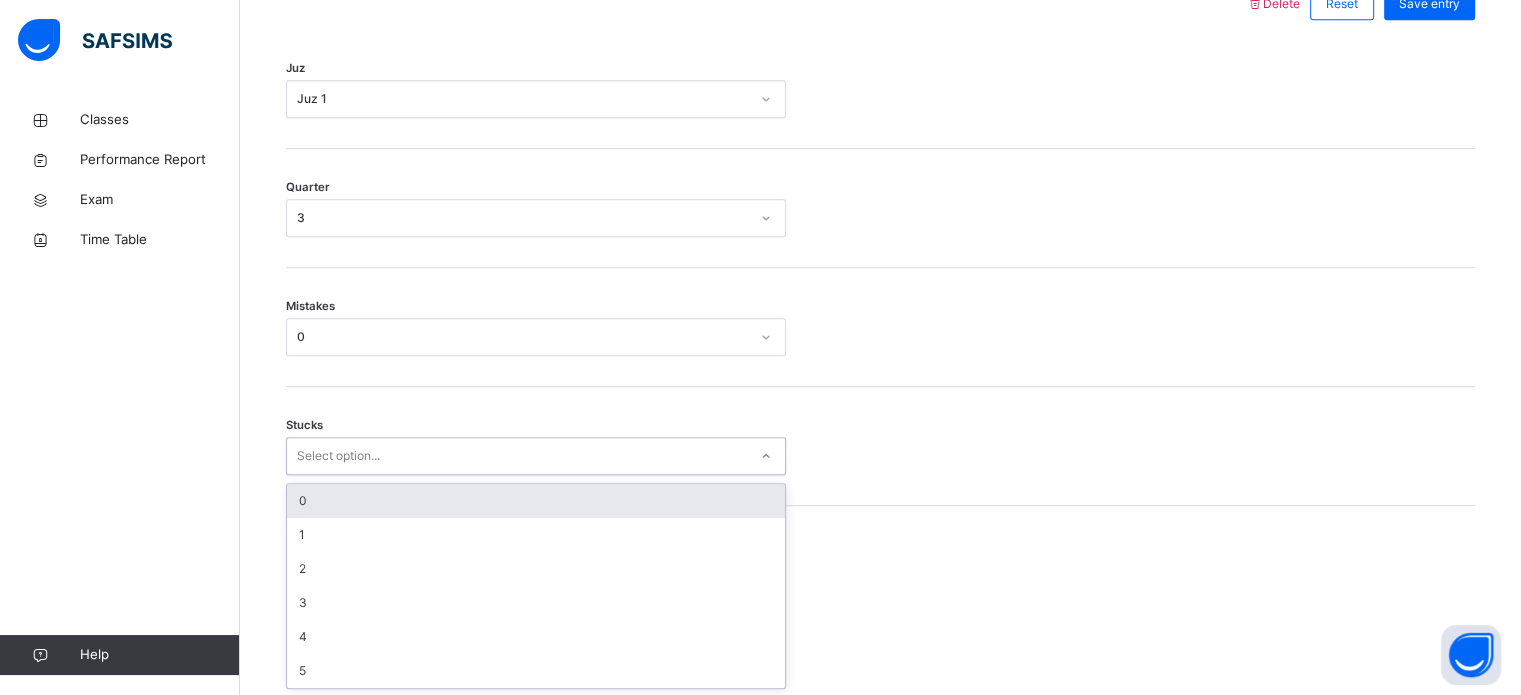 click on "0" at bounding box center (536, 501) 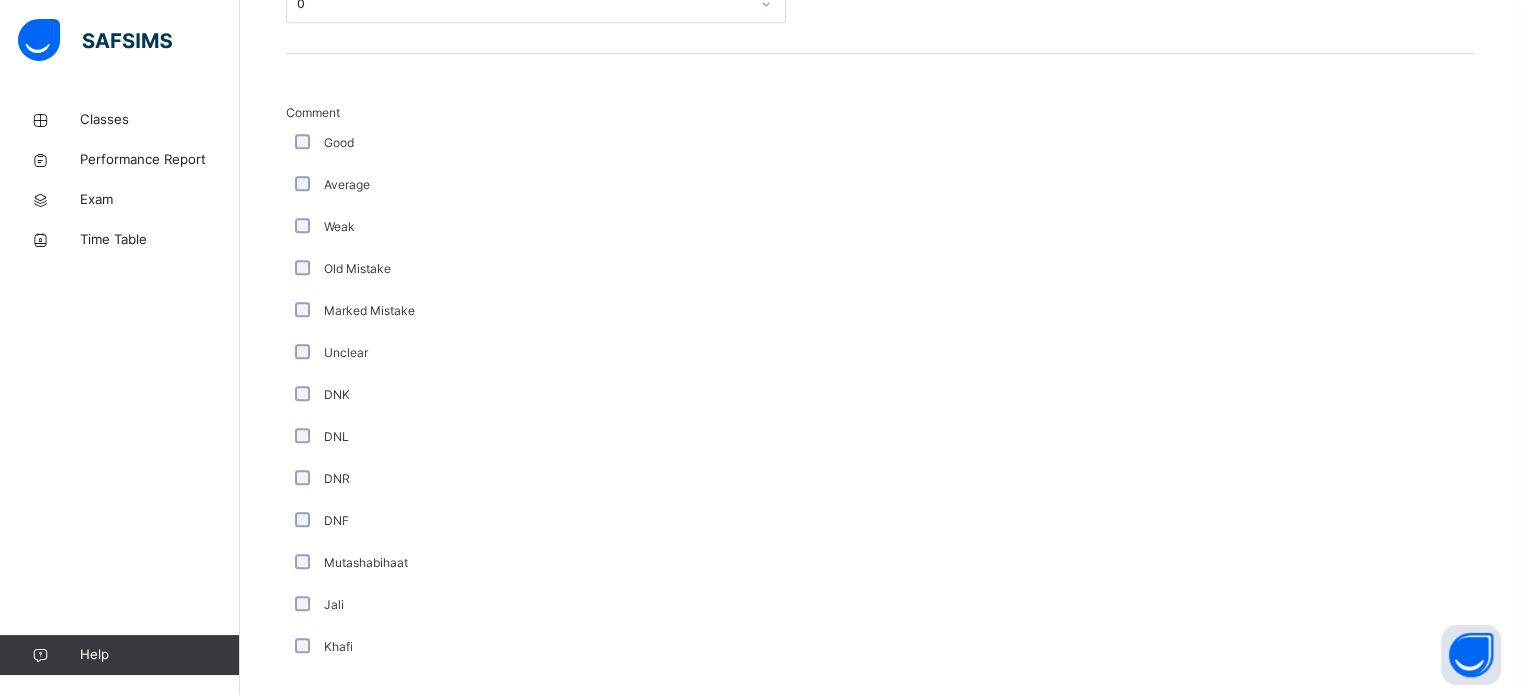 scroll, scrollTop: 1687, scrollLeft: 0, axis: vertical 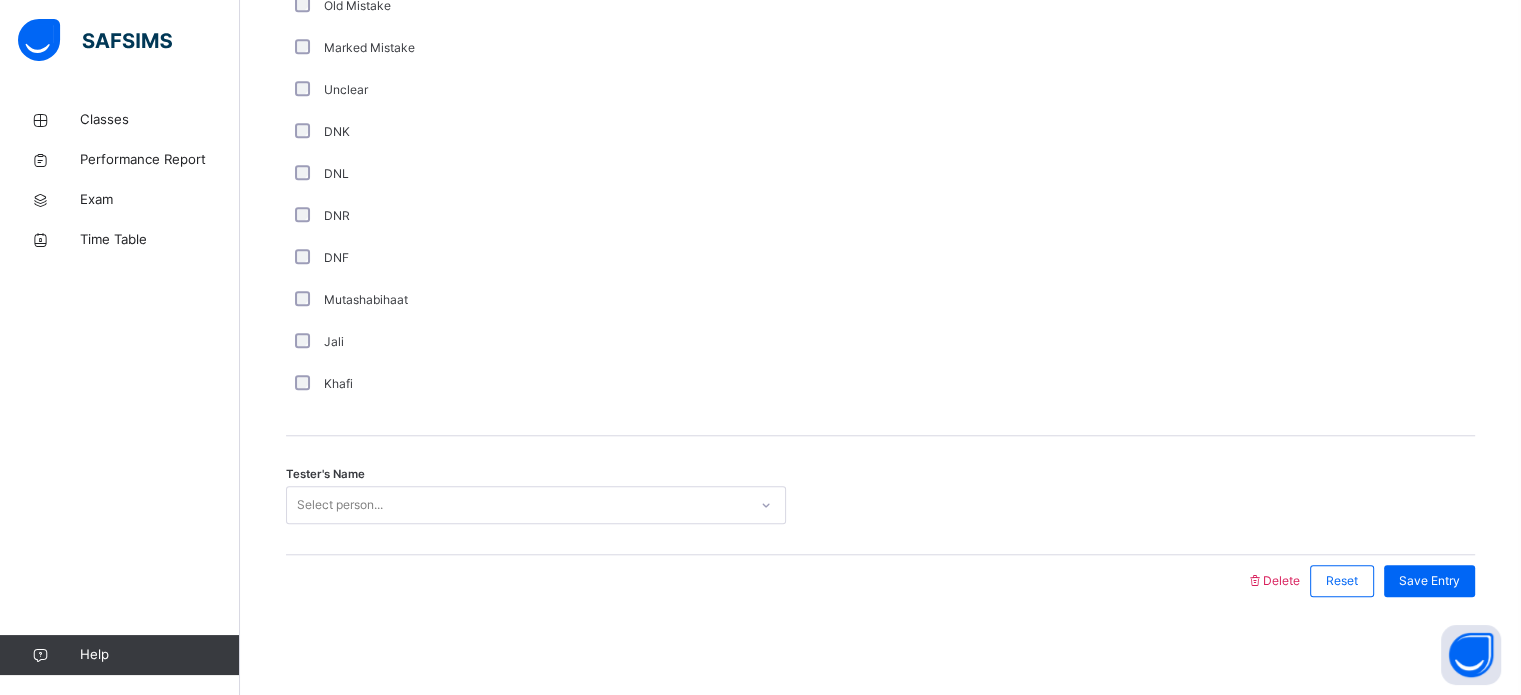 click on "Tester's Name Select person..." at bounding box center [880, 495] 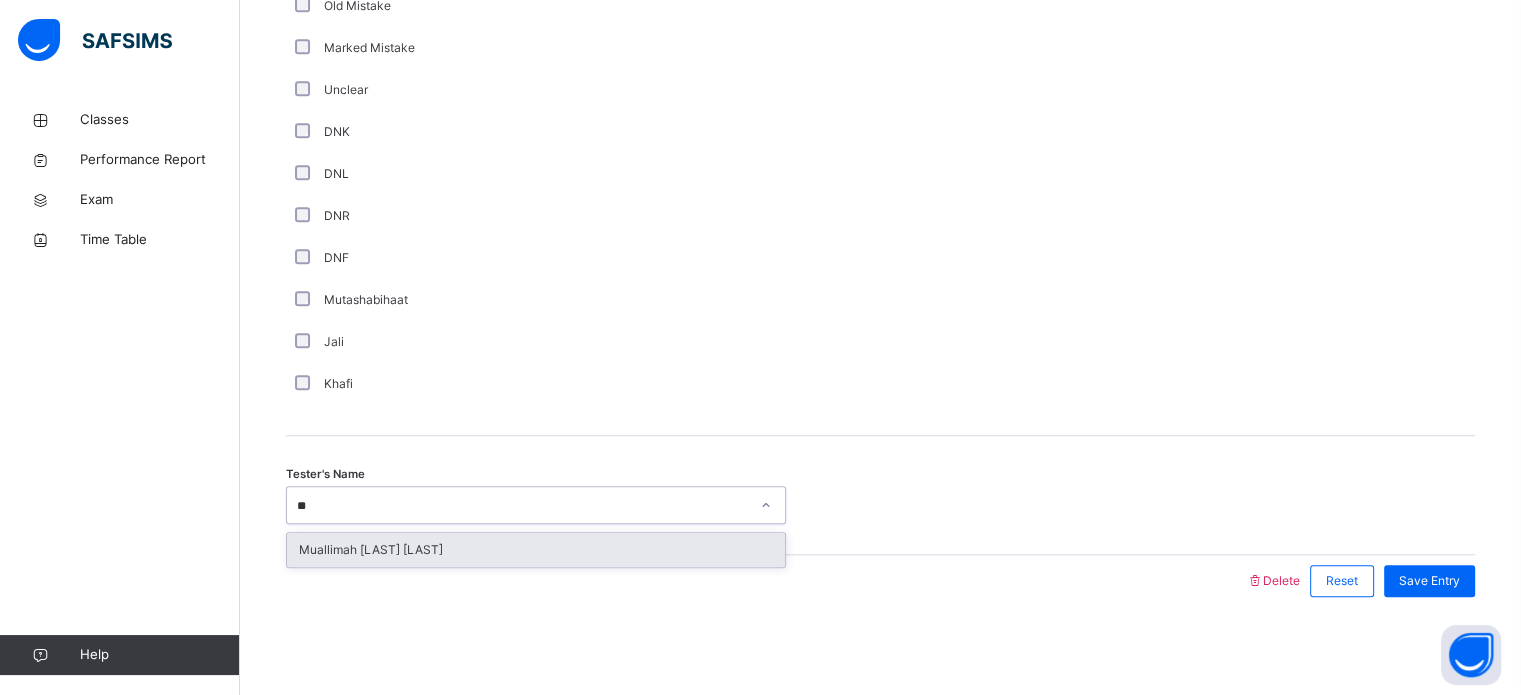 type on "***" 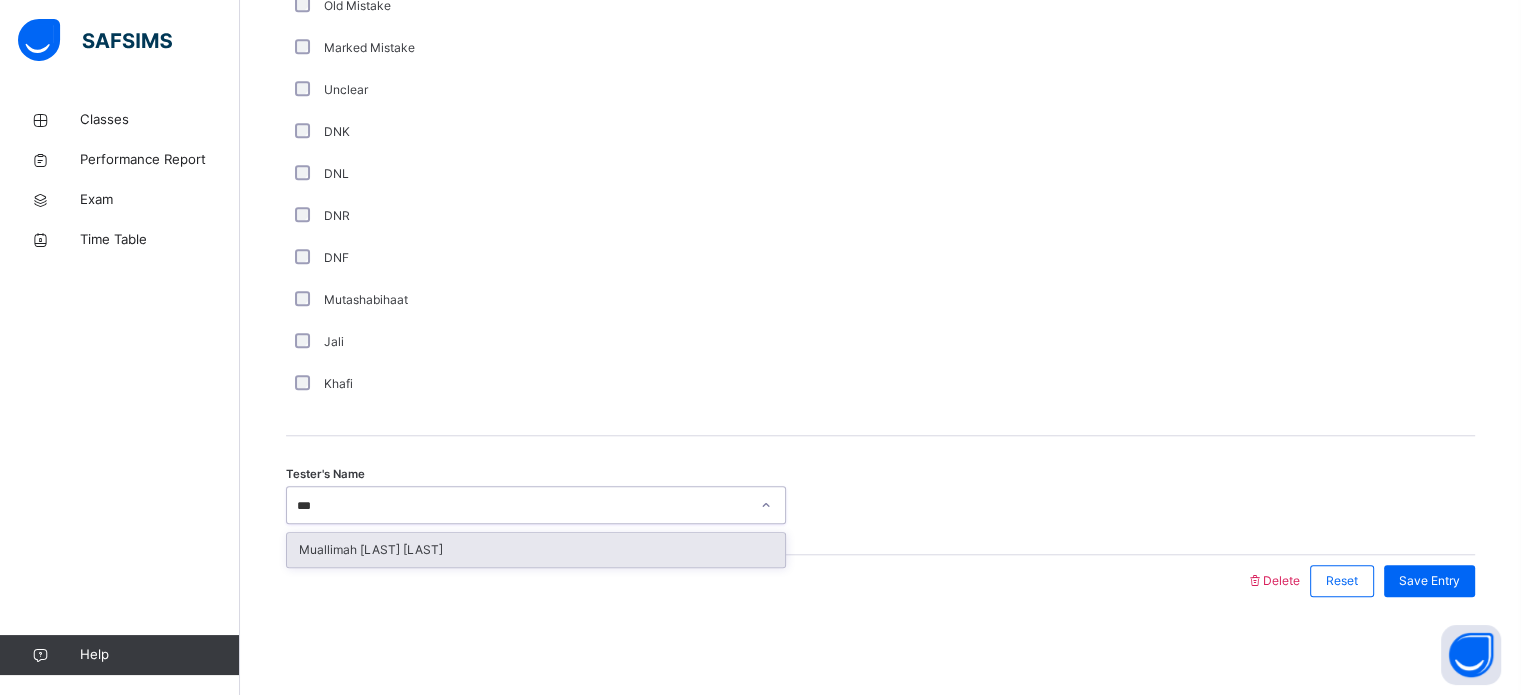 type 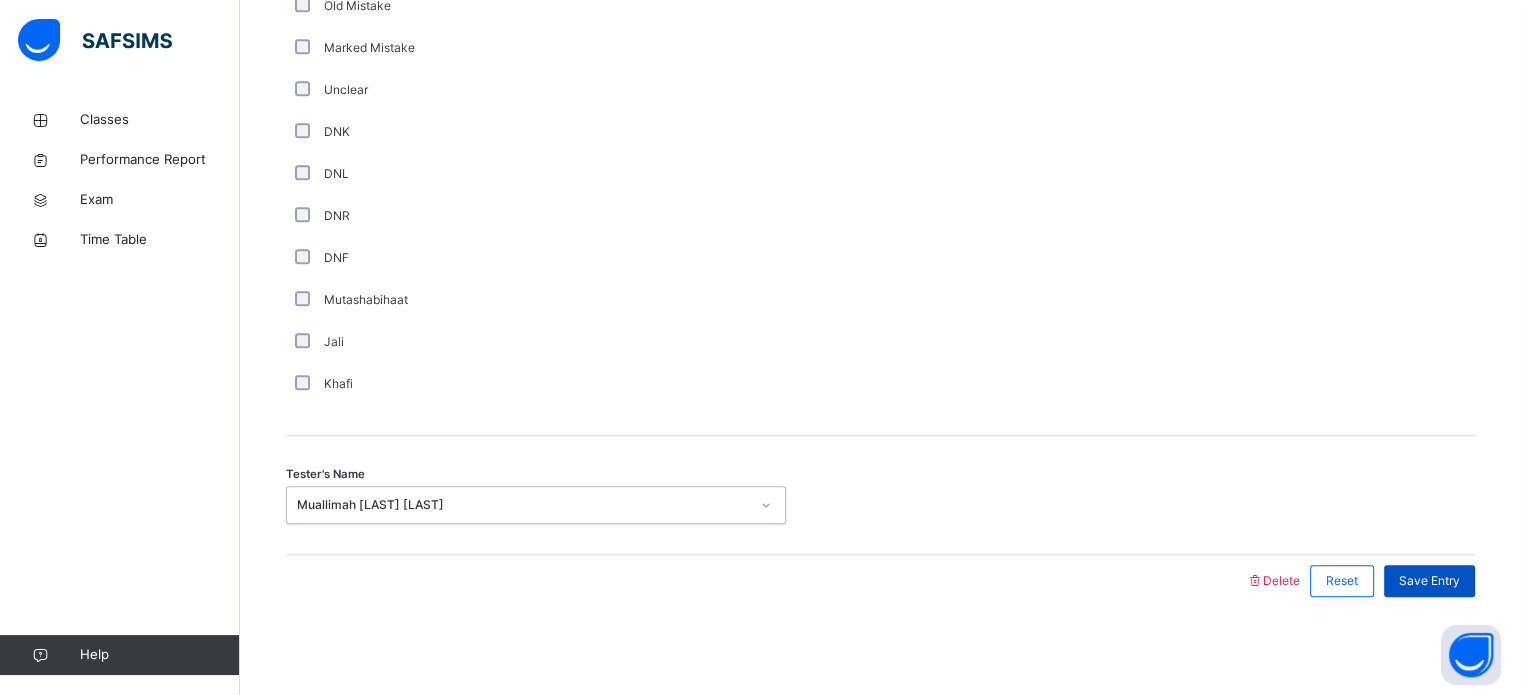 click on "Save Entry" at bounding box center [1429, 581] 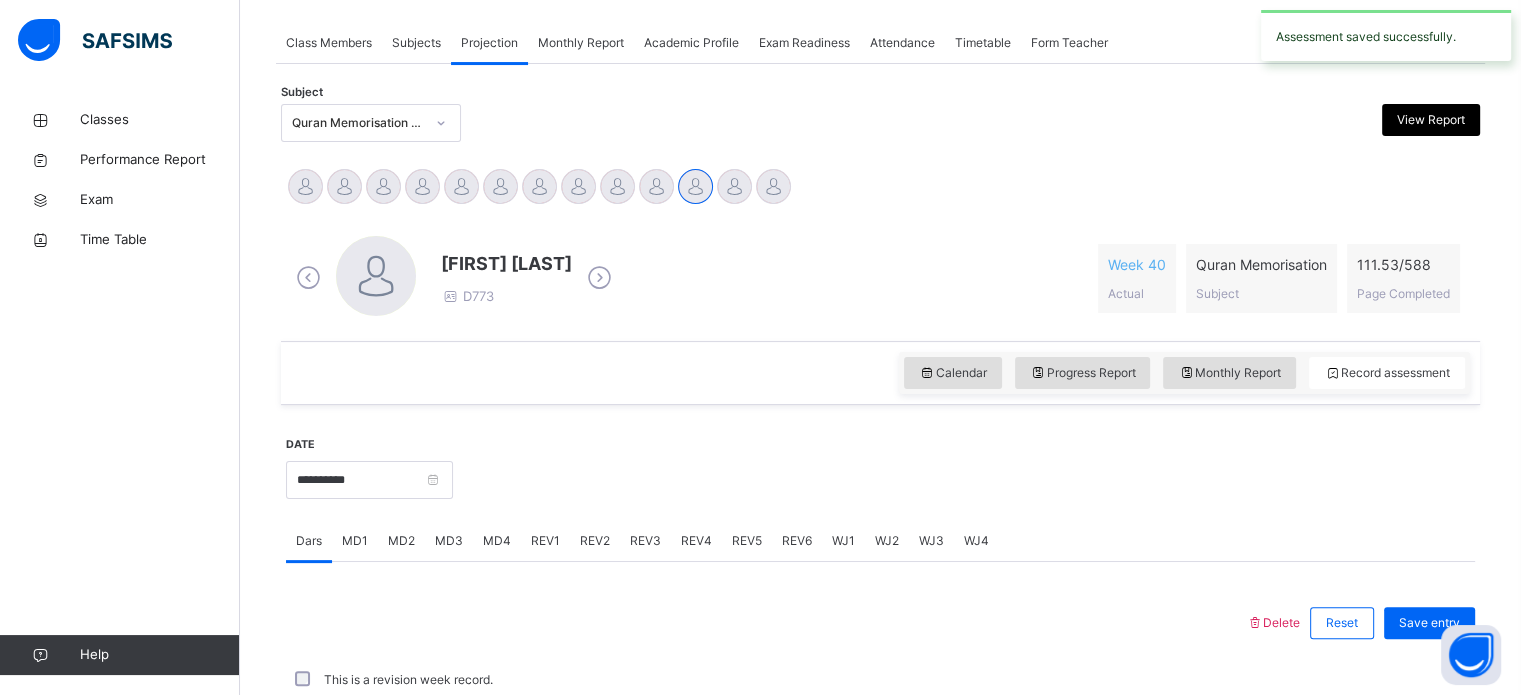scroll, scrollTop: 806, scrollLeft: 0, axis: vertical 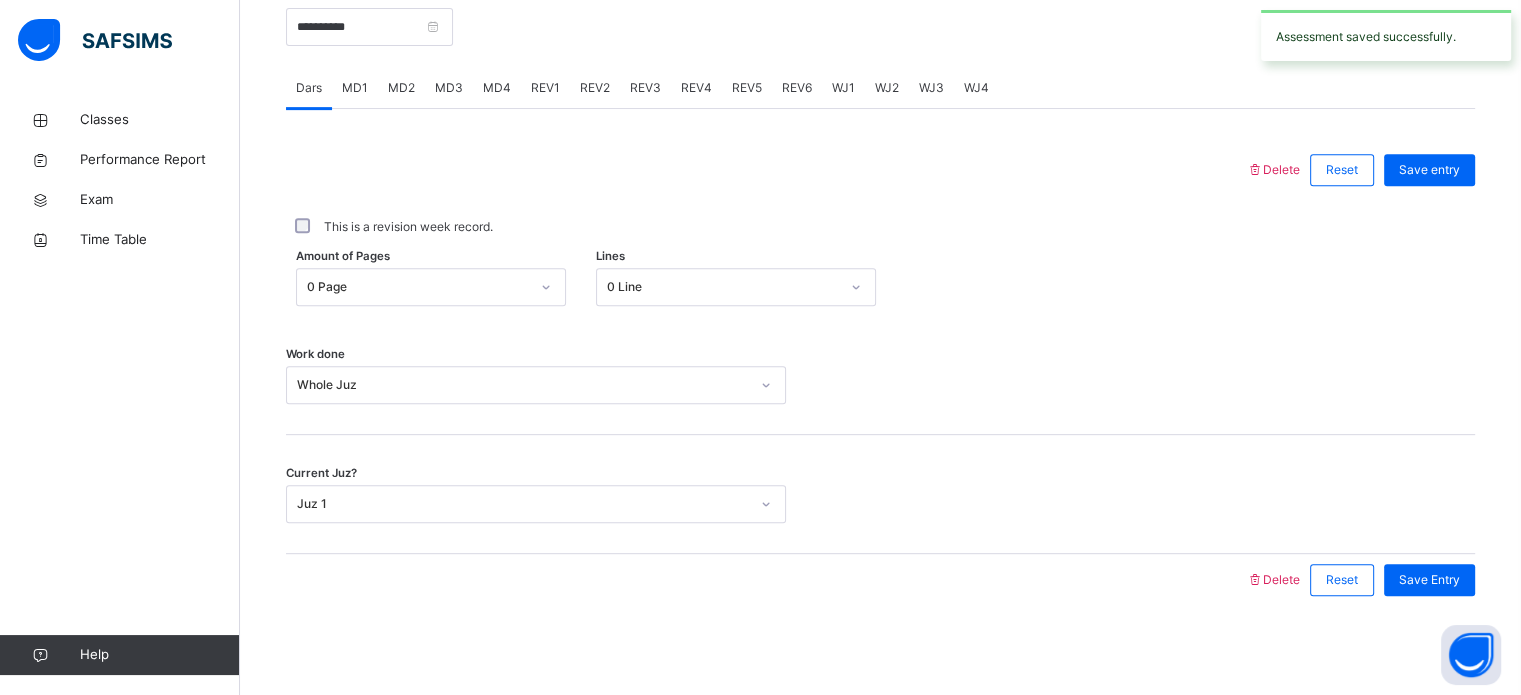 click on "WJ4" at bounding box center [976, 88] 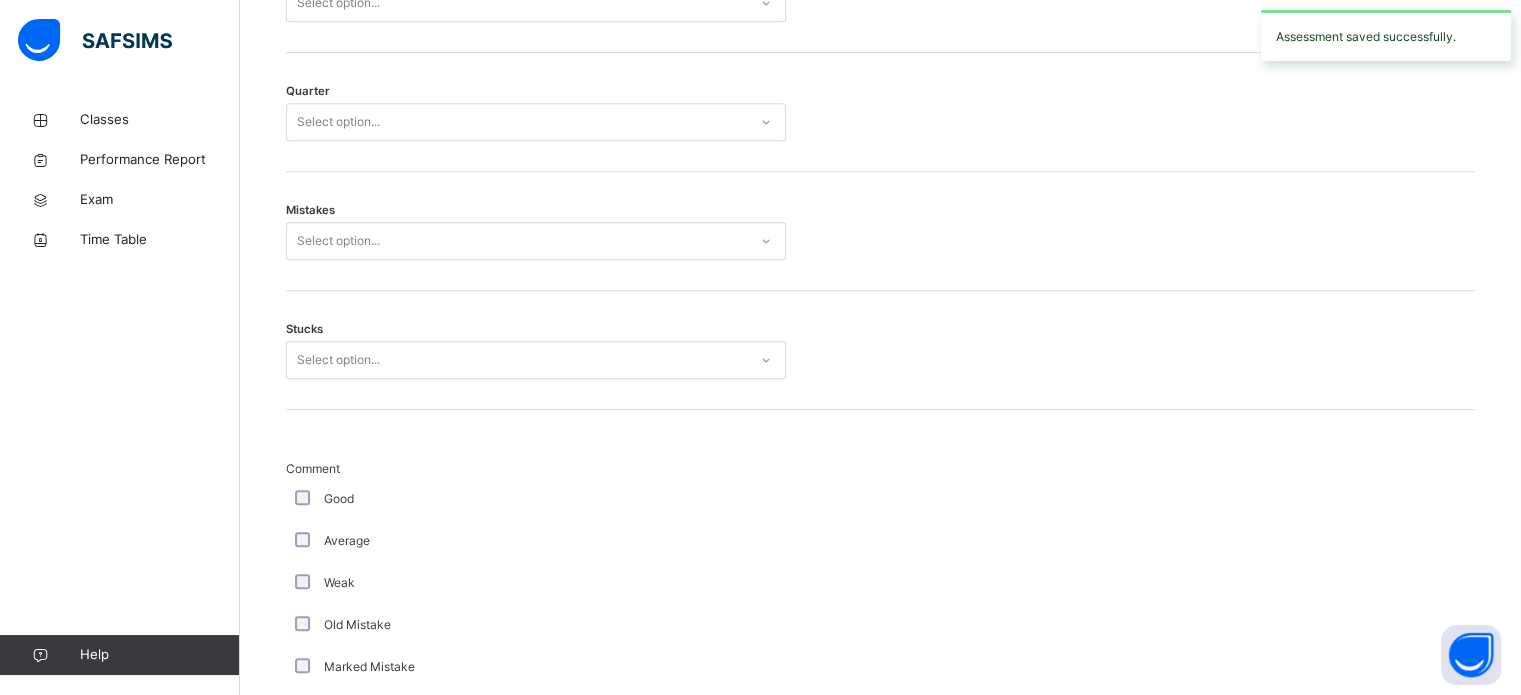 scroll, scrollTop: 885, scrollLeft: 0, axis: vertical 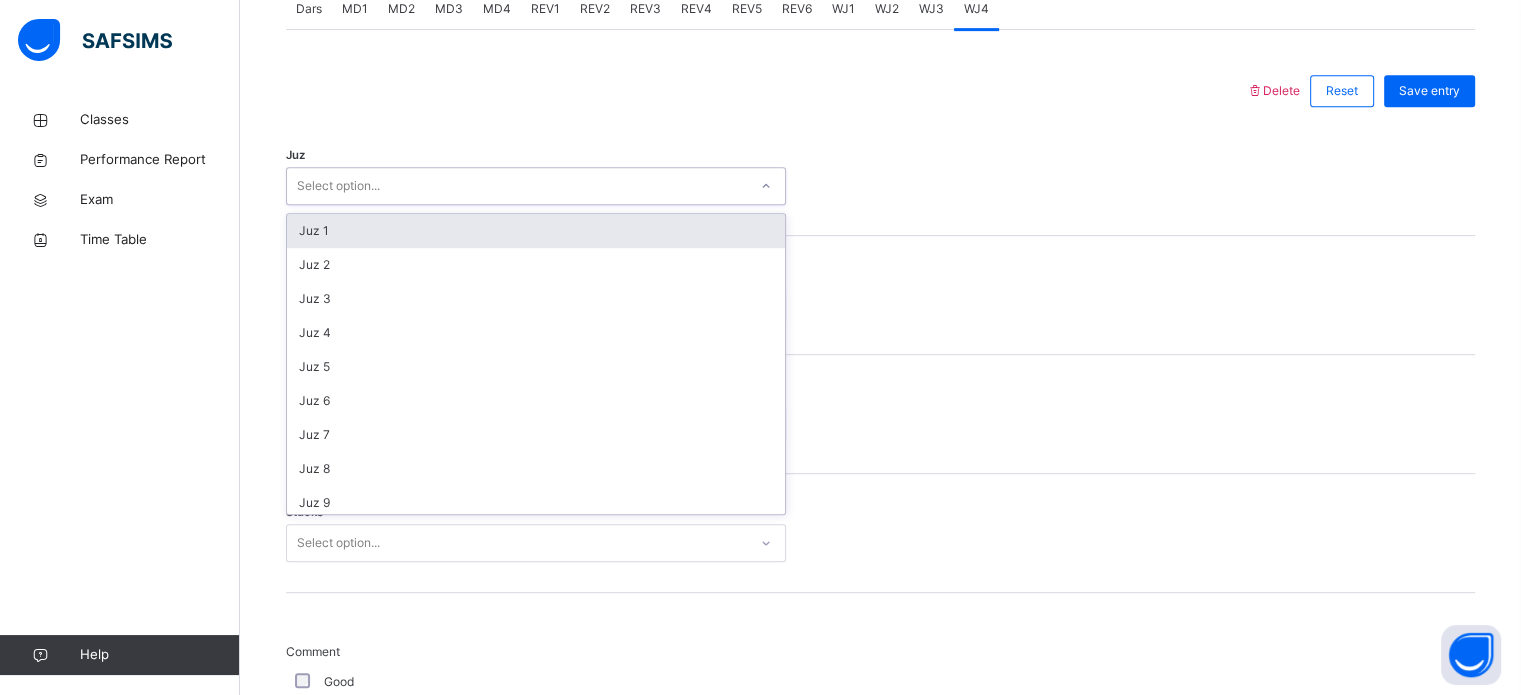 click on "Juz 1" at bounding box center (536, 231) 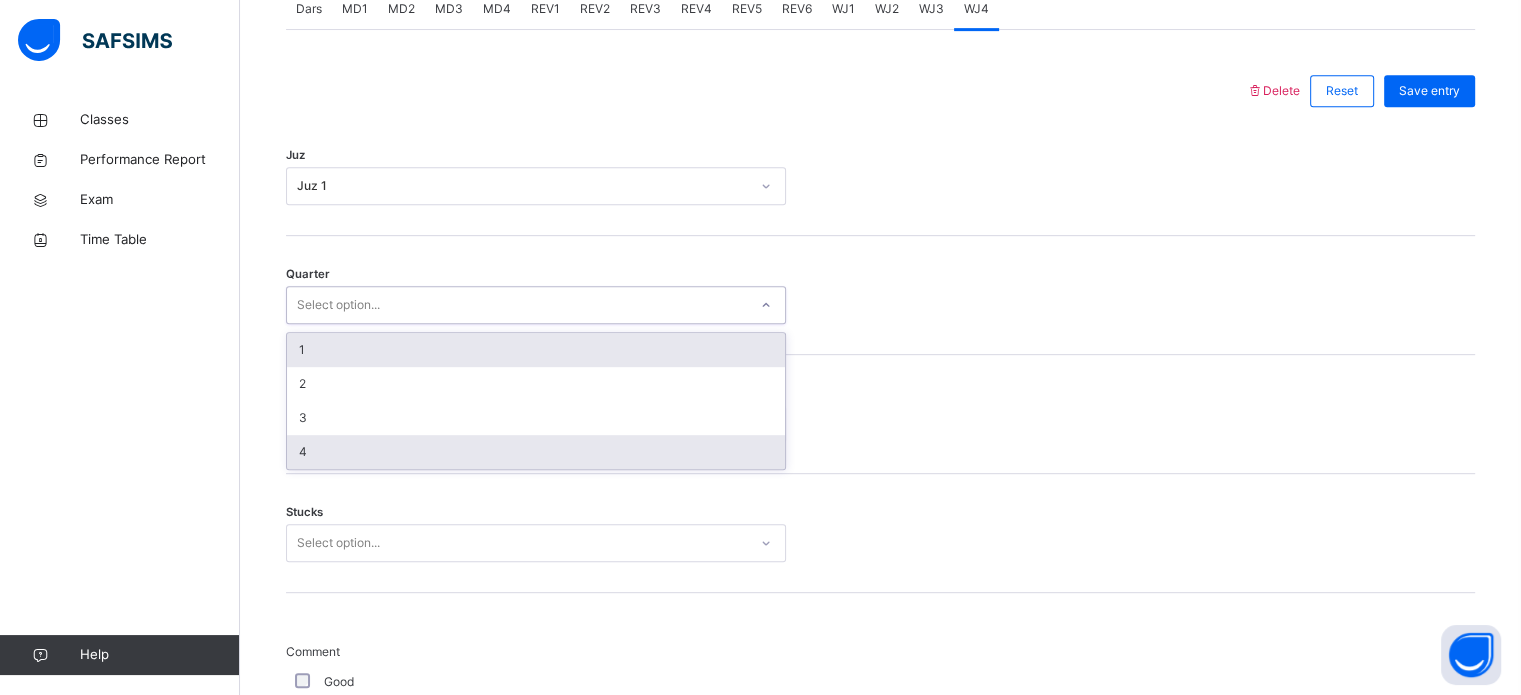 click on "4" at bounding box center [536, 452] 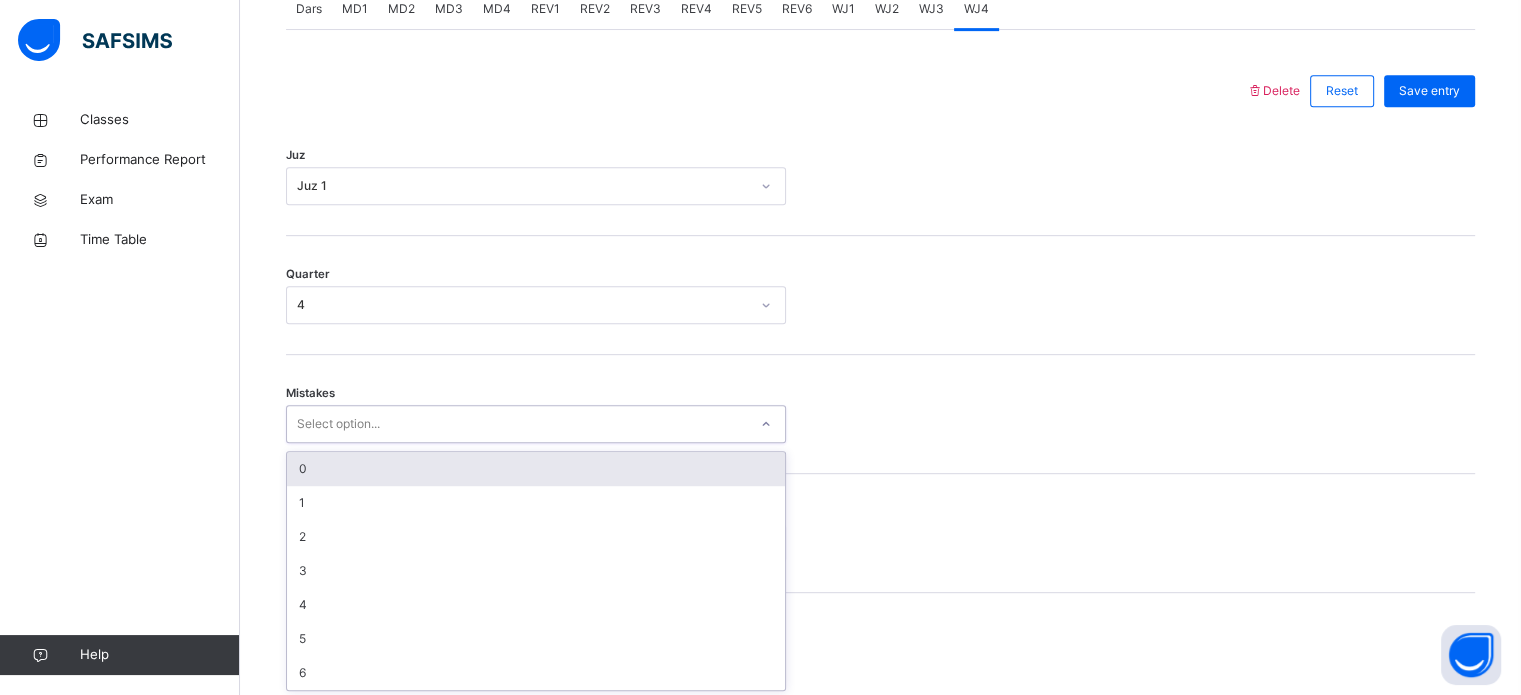 click on "0" at bounding box center (536, 469) 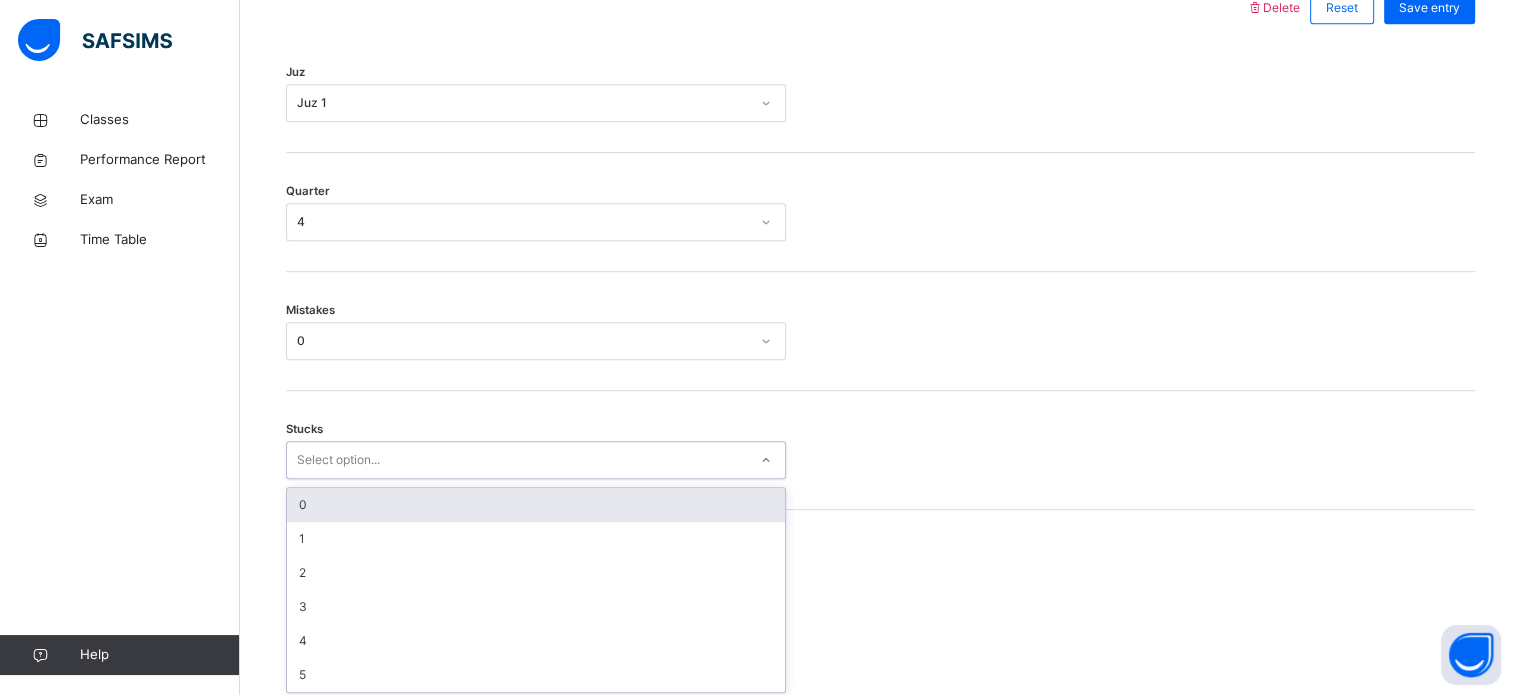 scroll, scrollTop: 972, scrollLeft: 0, axis: vertical 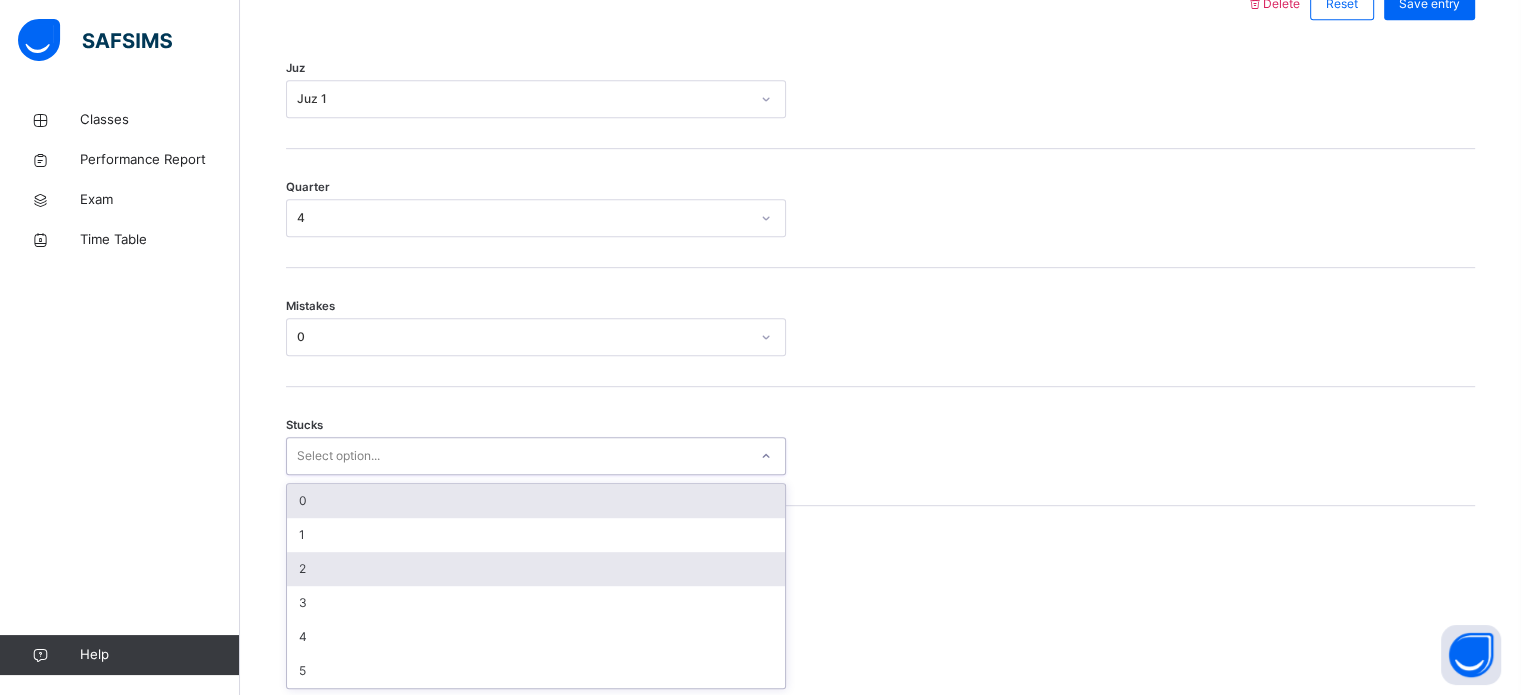click on "2" at bounding box center [536, 569] 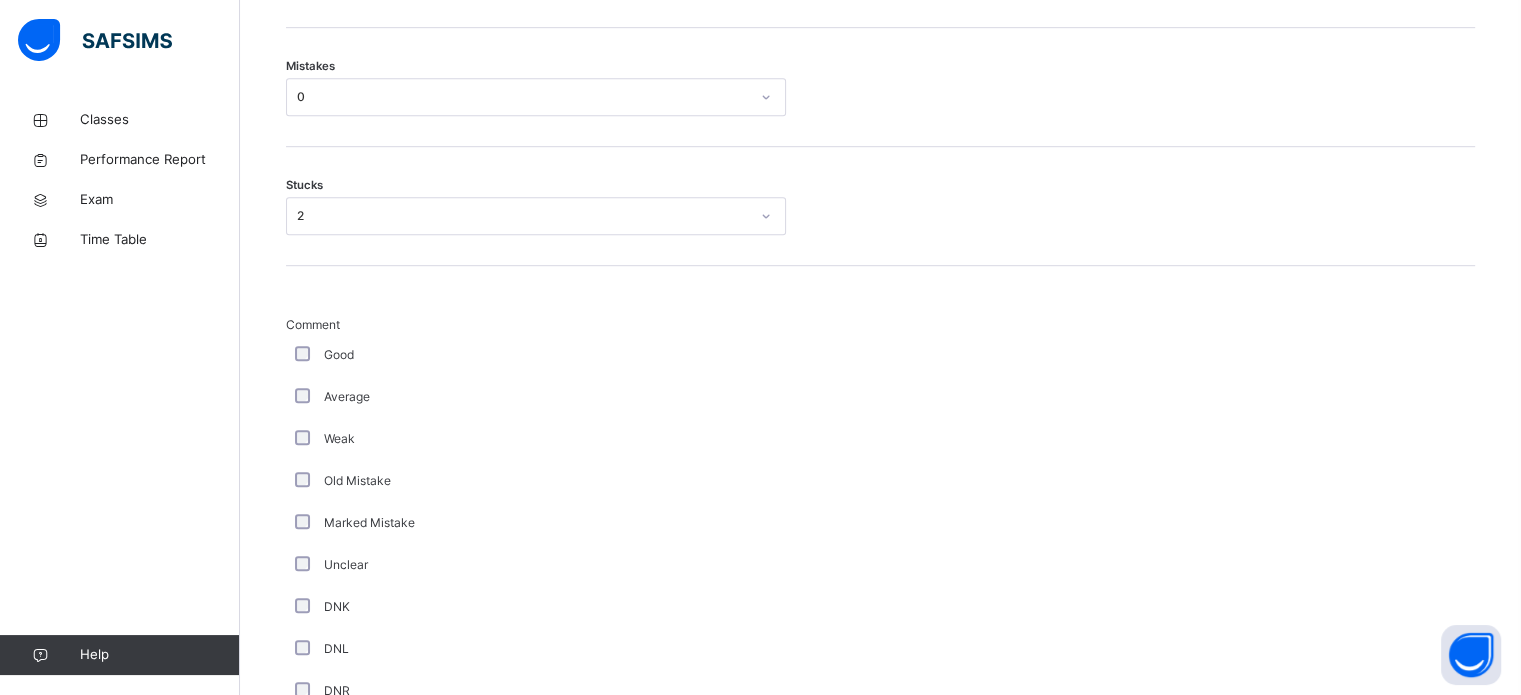 scroll, scrollTop: 1205, scrollLeft: 0, axis: vertical 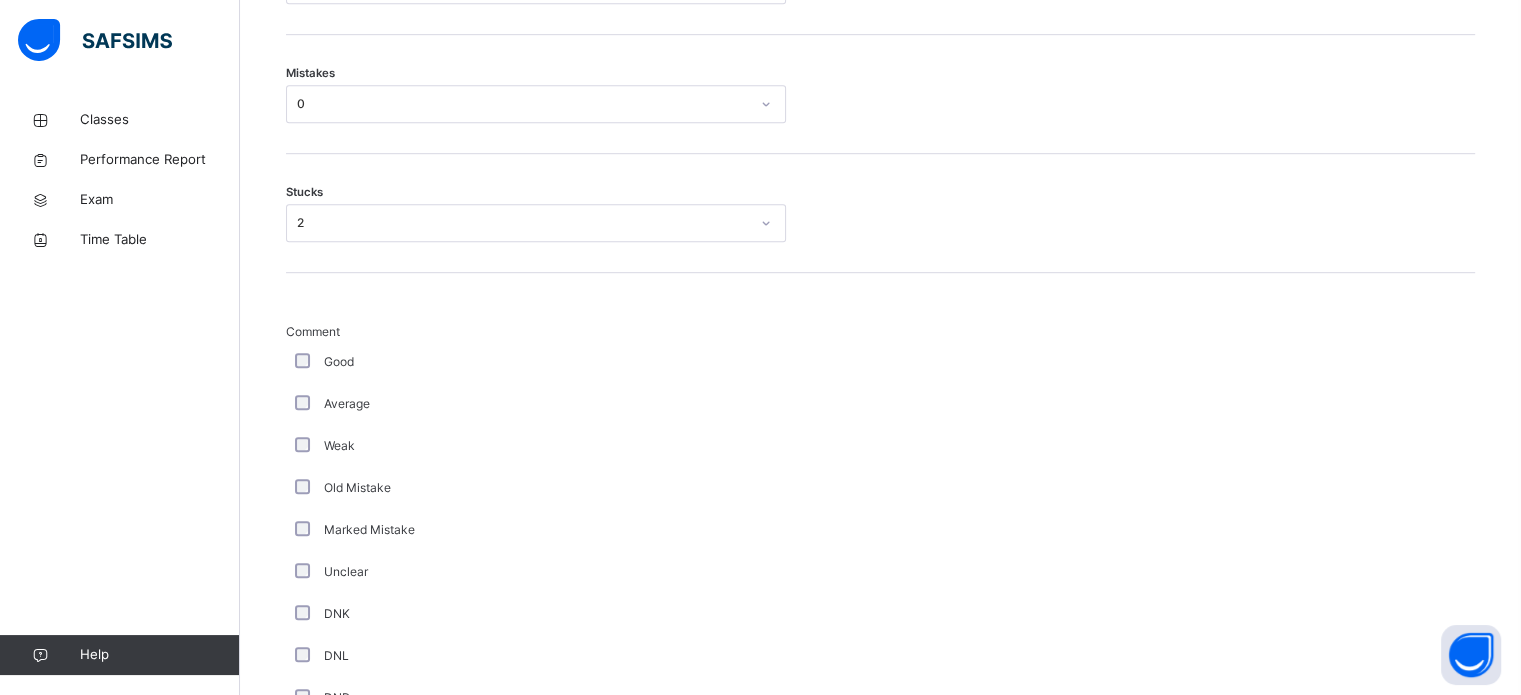 click on "Average" at bounding box center [536, 404] 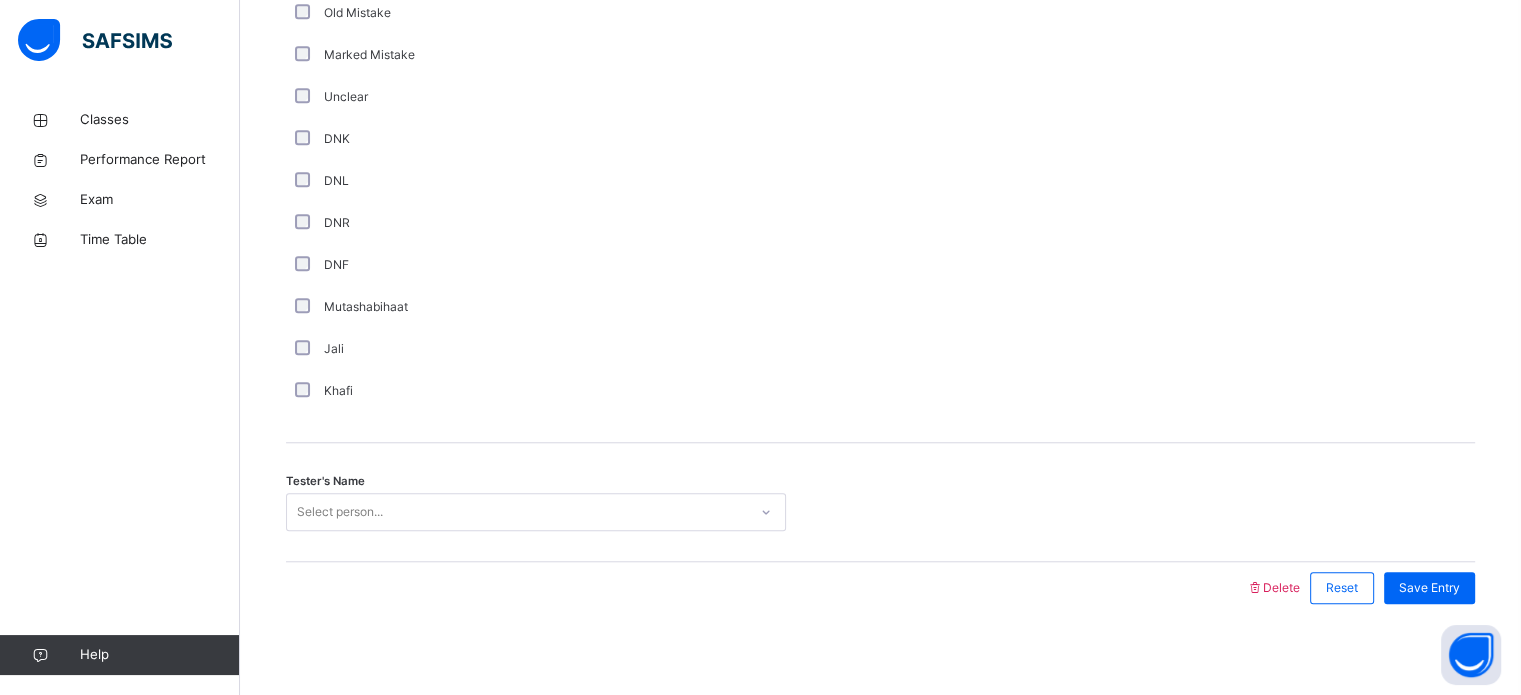 scroll, scrollTop: 1687, scrollLeft: 0, axis: vertical 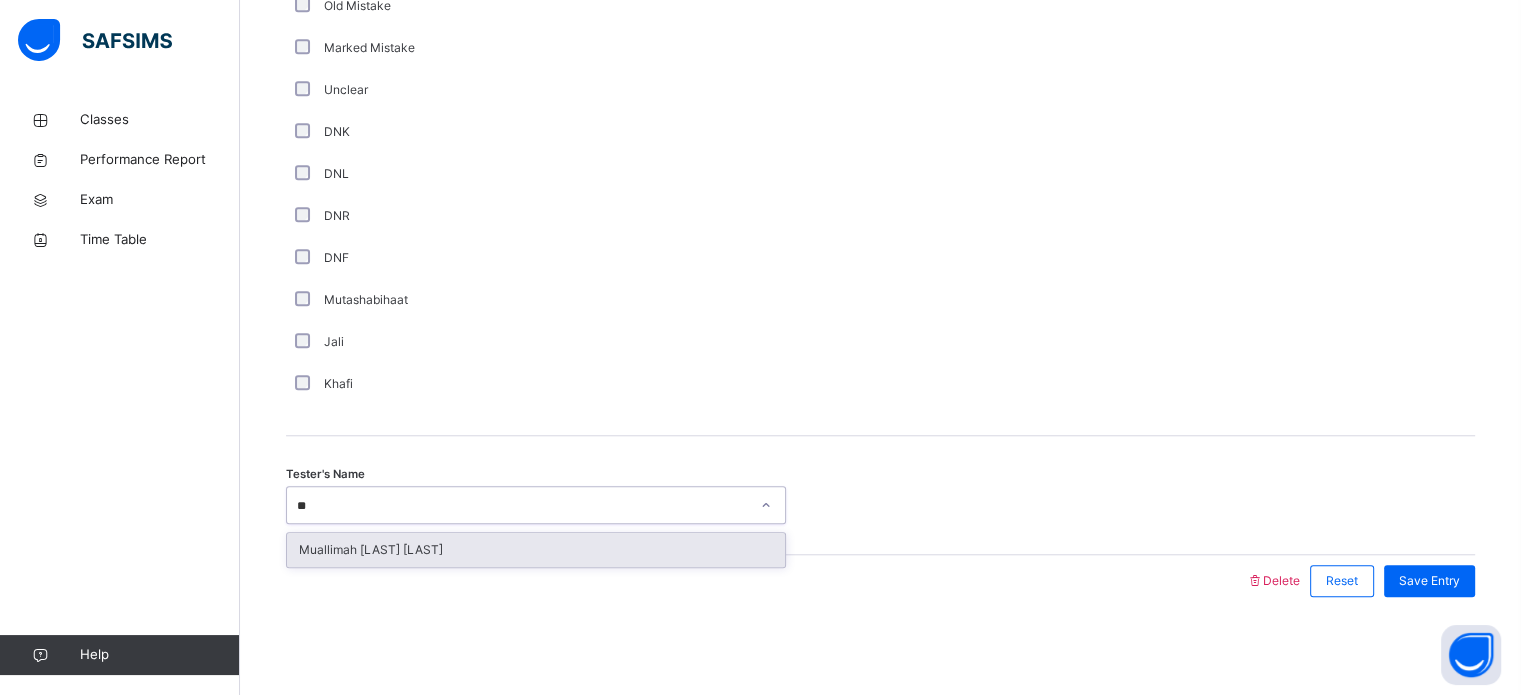 type on "***" 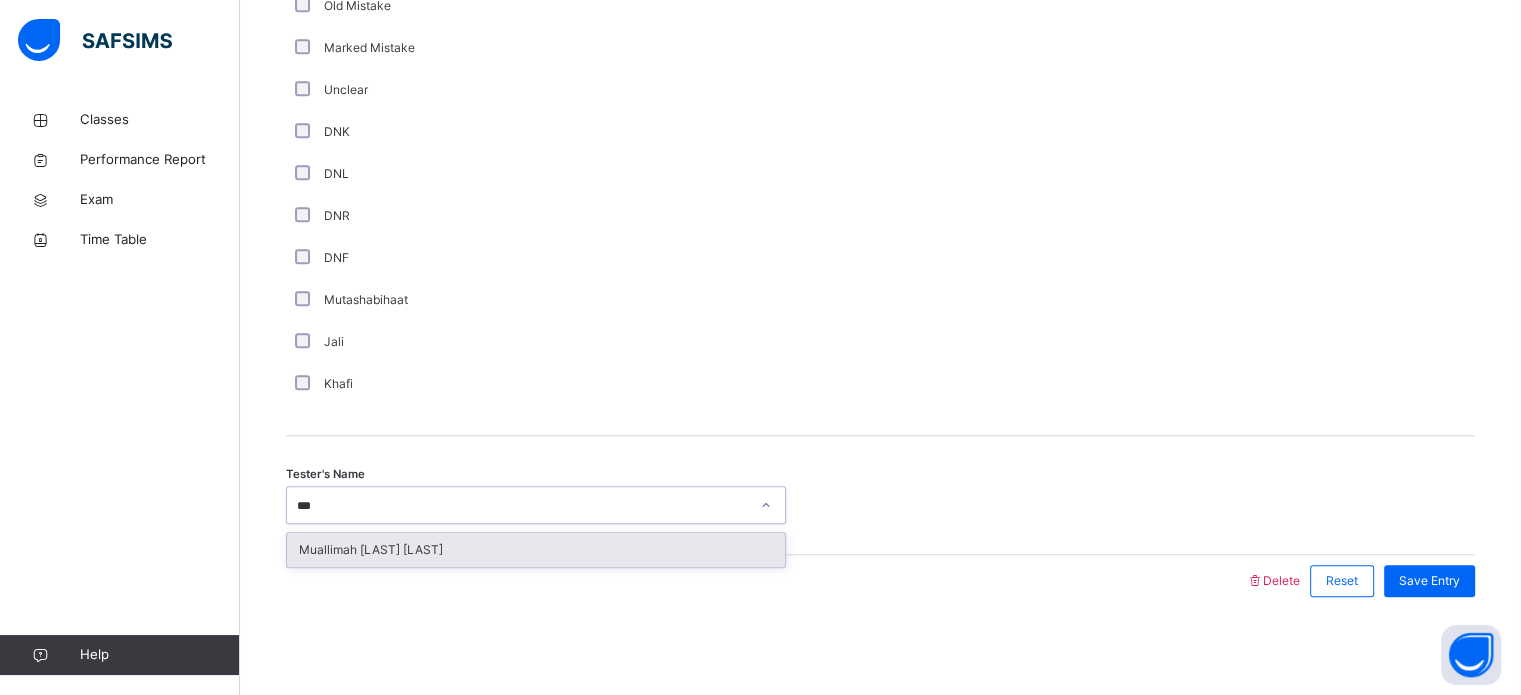 type 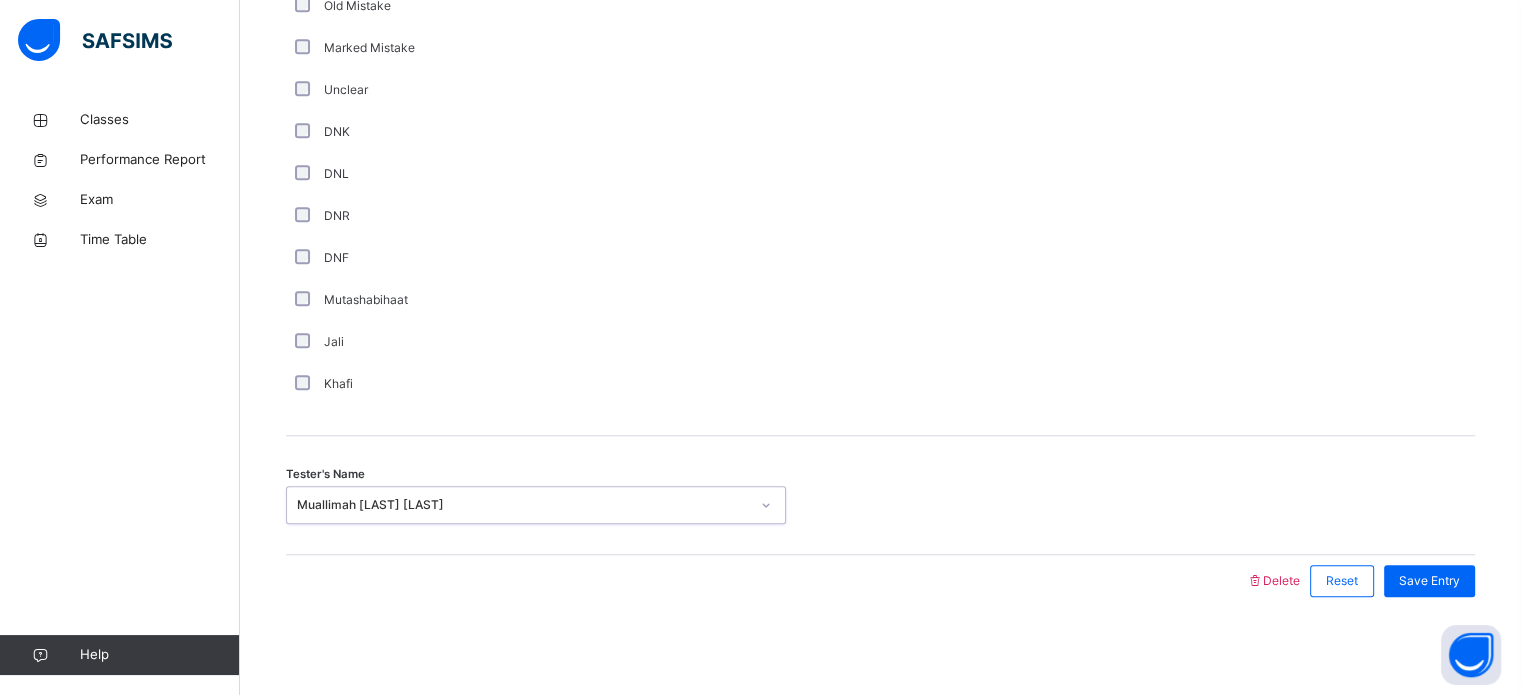 click on "Tester's Name   option Muallimah [LAST]  [LAST], selected.     0 results available. Select is focused ,type to refine list, press Down to open the menu,  Muallimah [LAST]  [LAST]" at bounding box center (880, 495) 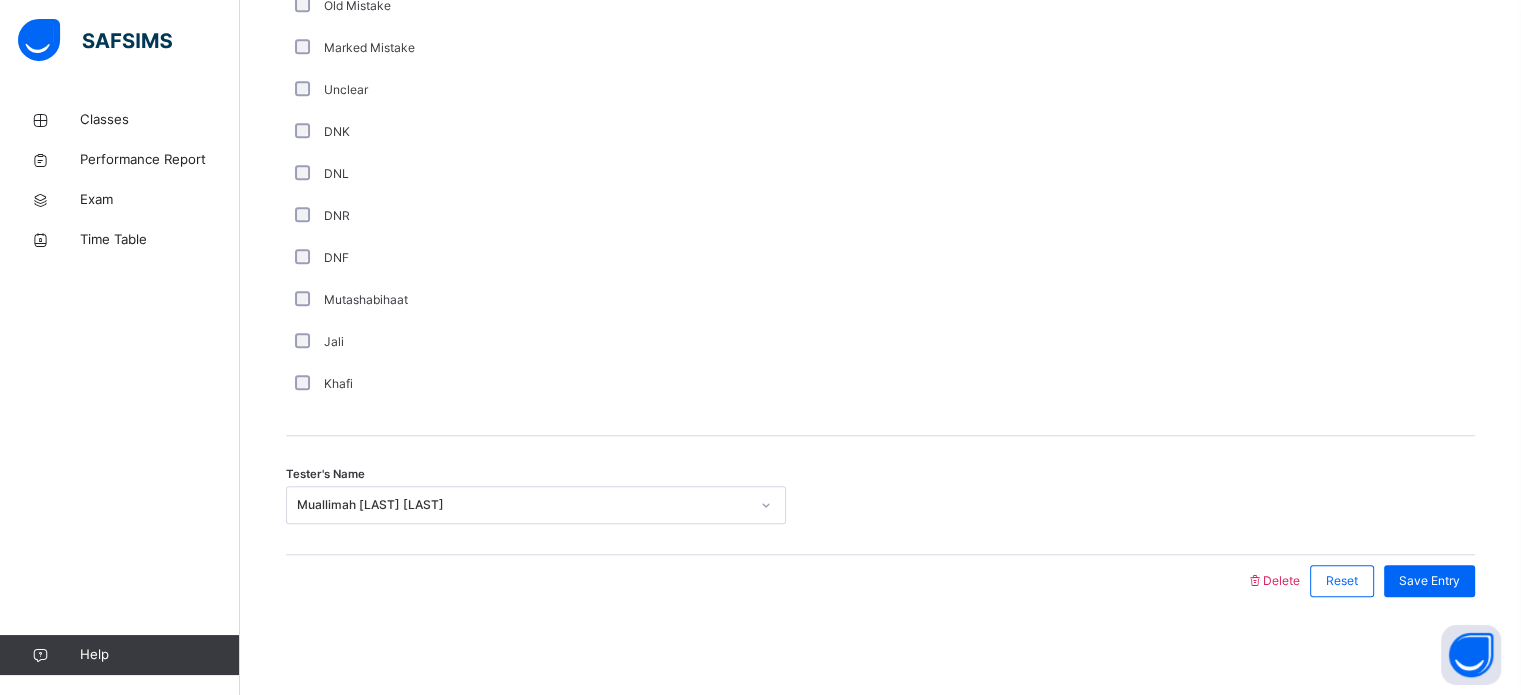 click on "**********" at bounding box center (880, -146) 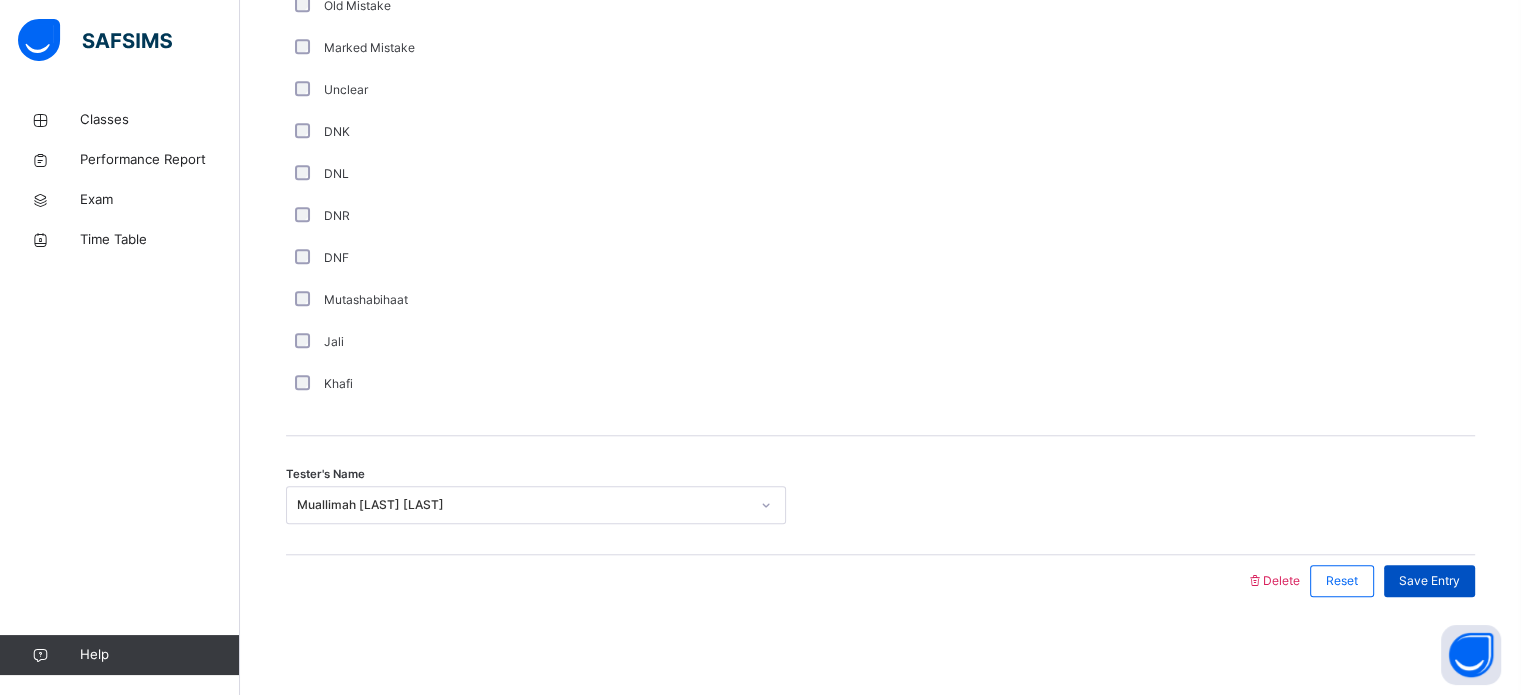 click on "Save Entry" at bounding box center (1429, 581) 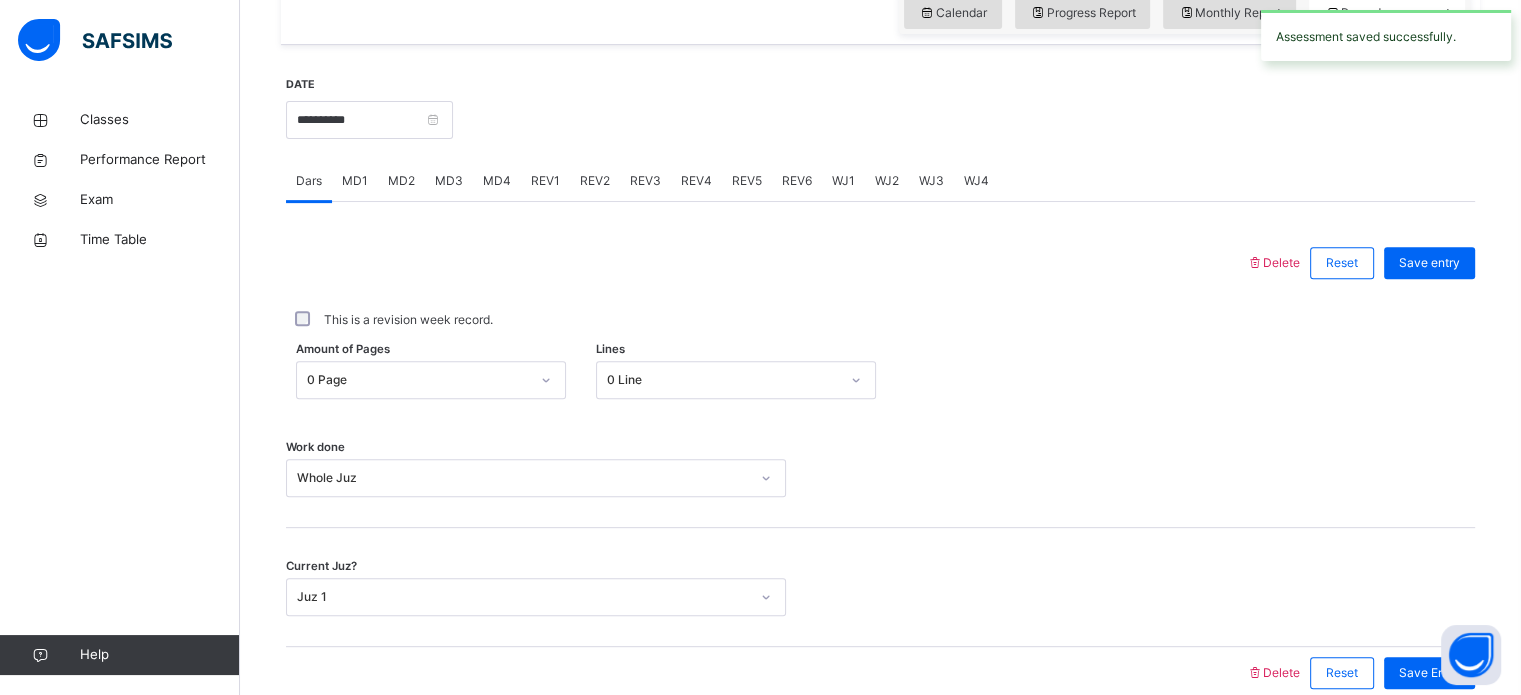 scroll, scrollTop: 670, scrollLeft: 0, axis: vertical 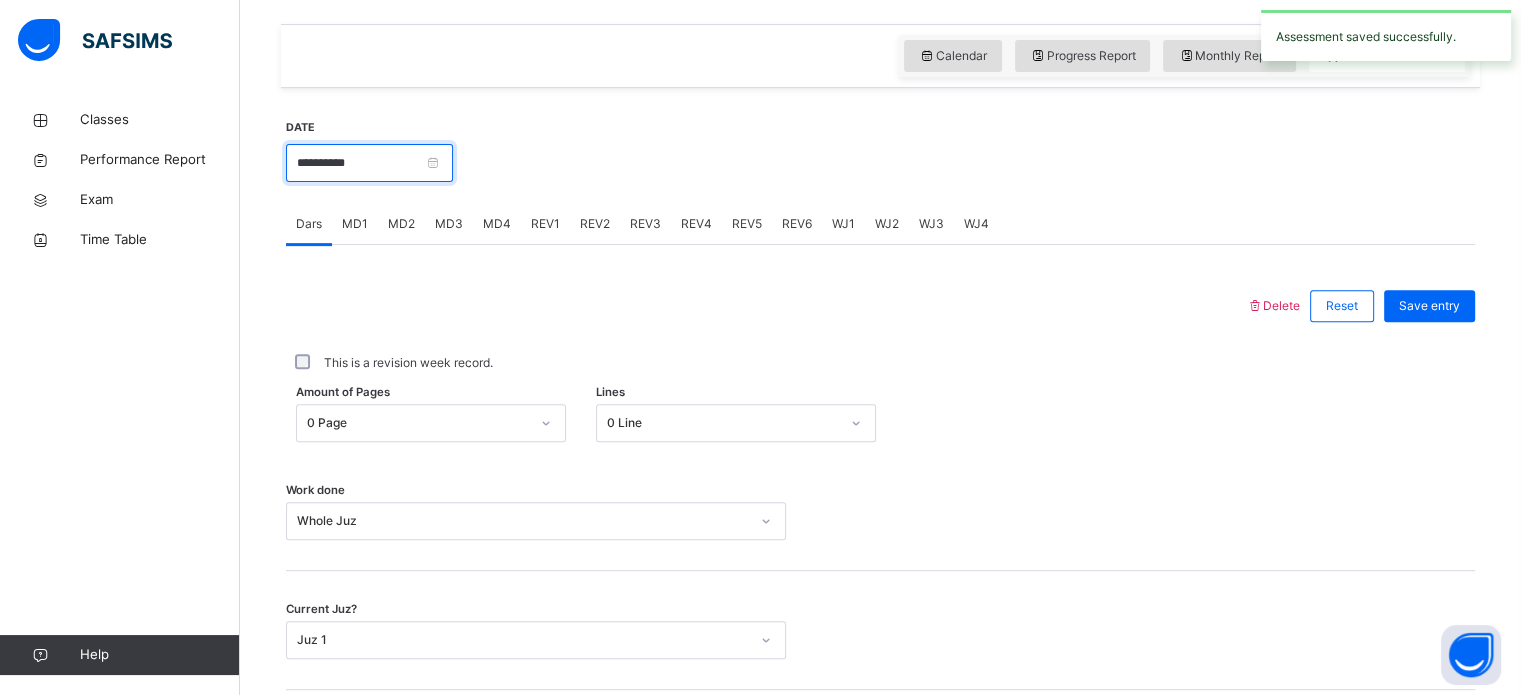 click on "**********" at bounding box center (369, 163) 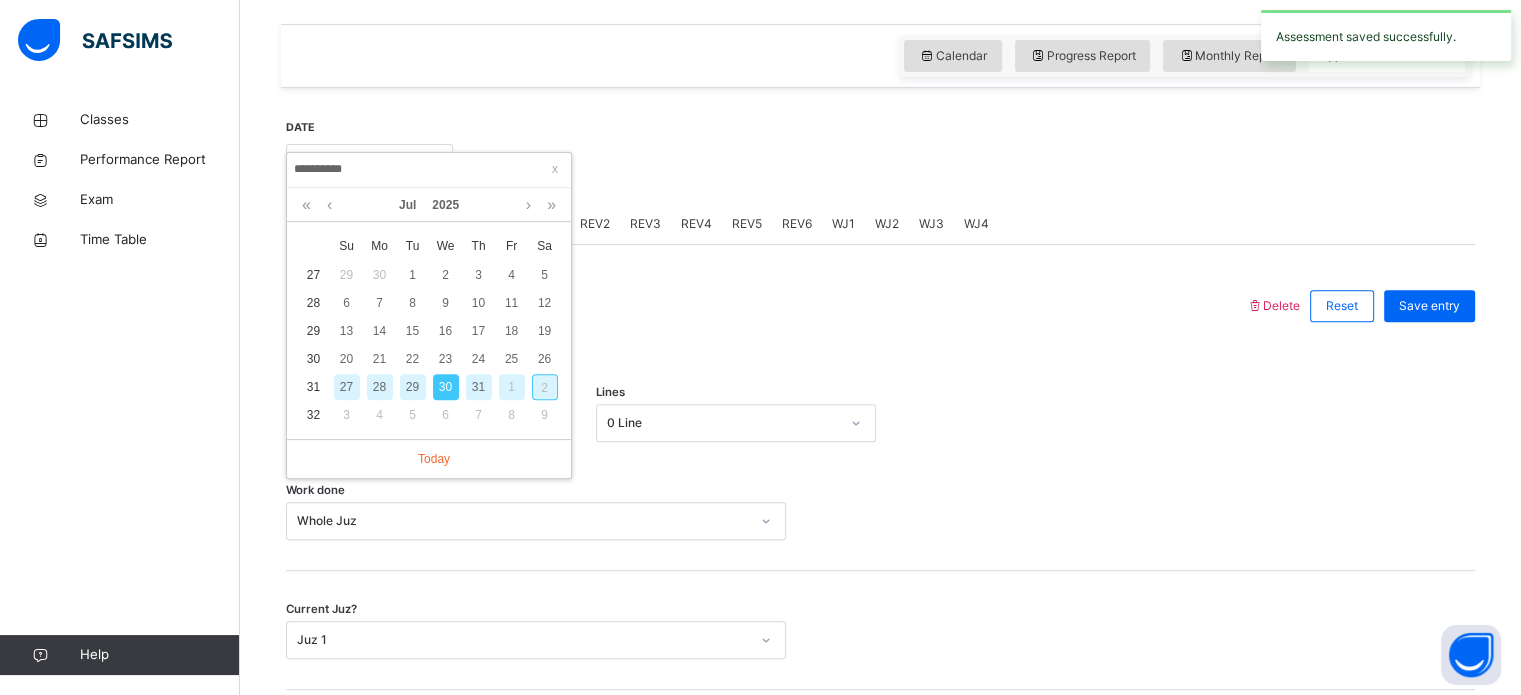 click on "31" at bounding box center (479, 387) 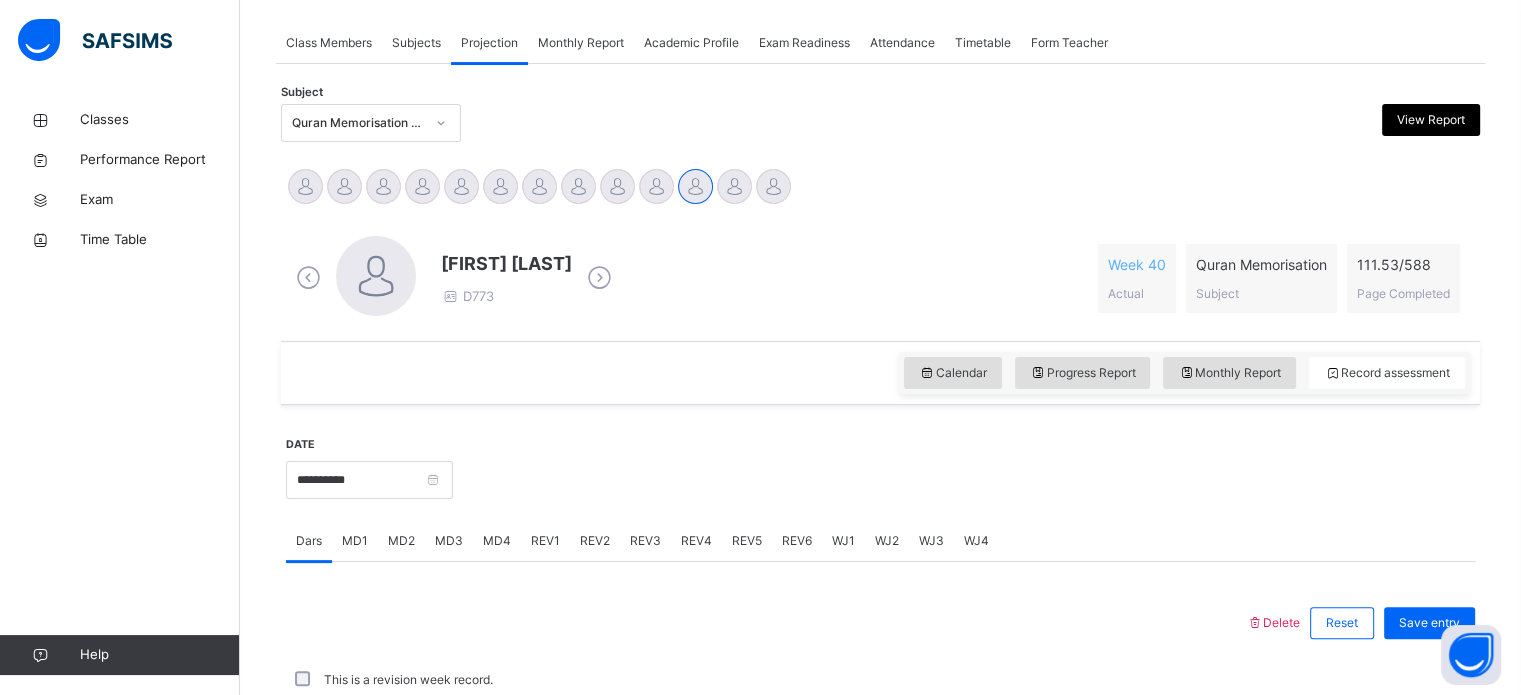 scroll, scrollTop: 670, scrollLeft: 0, axis: vertical 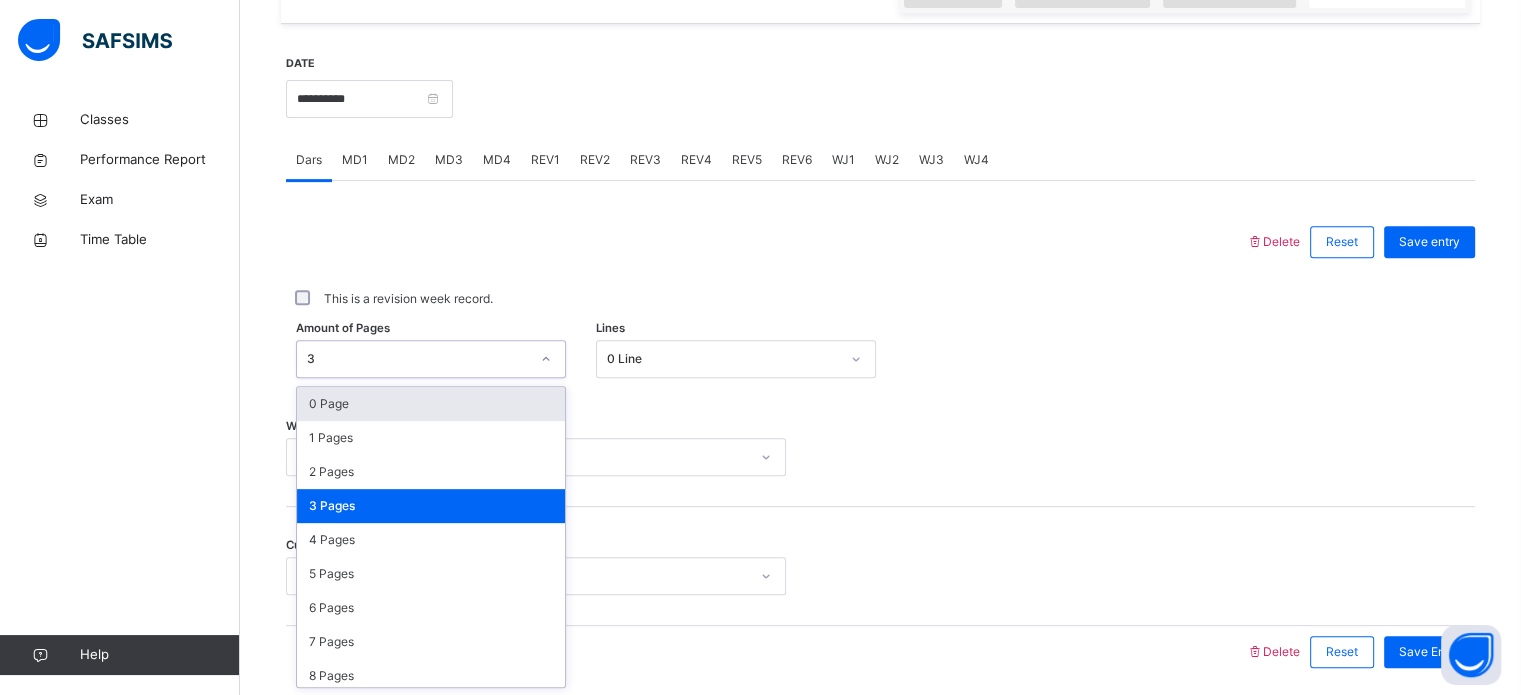 click on "0 Page" at bounding box center (431, 404) 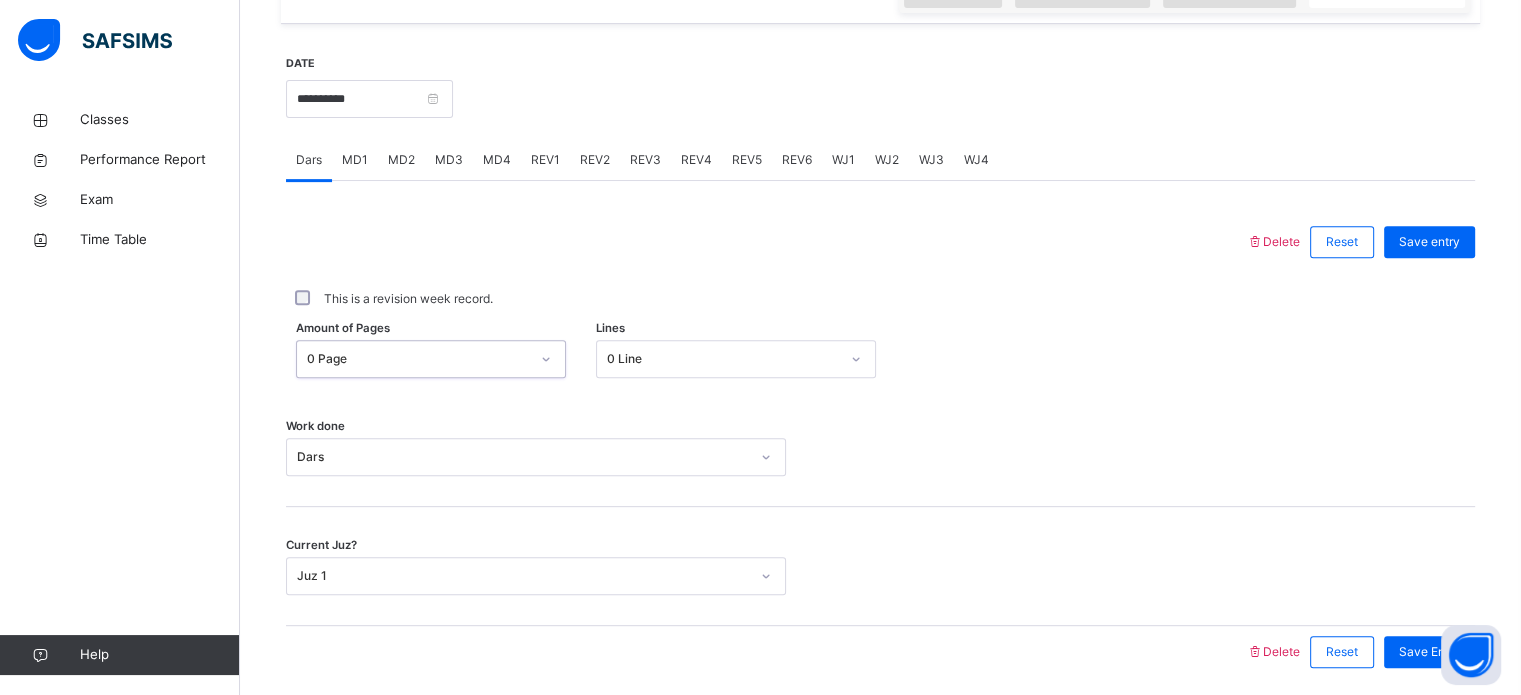 click on "This is a revision week record." at bounding box center [880, 299] 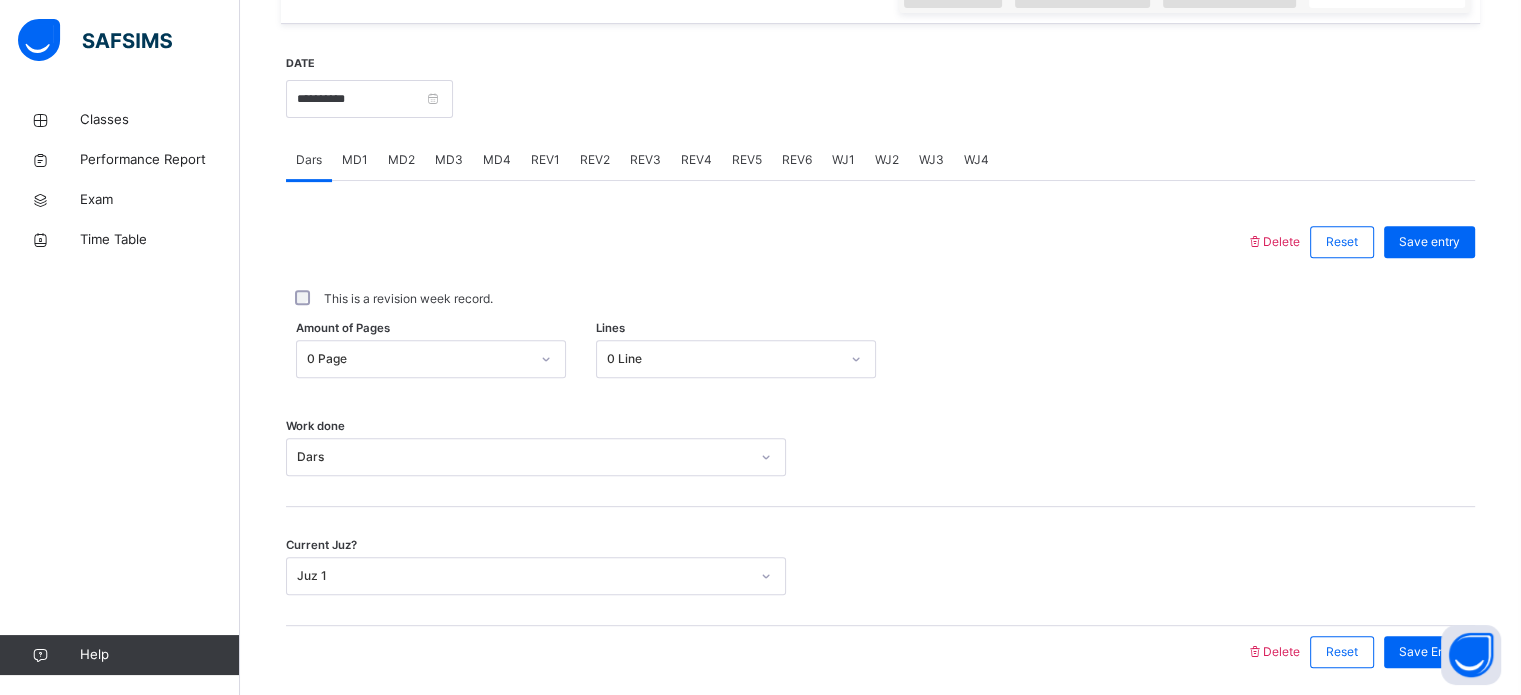 click on "This is a revision week record." at bounding box center [880, 299] 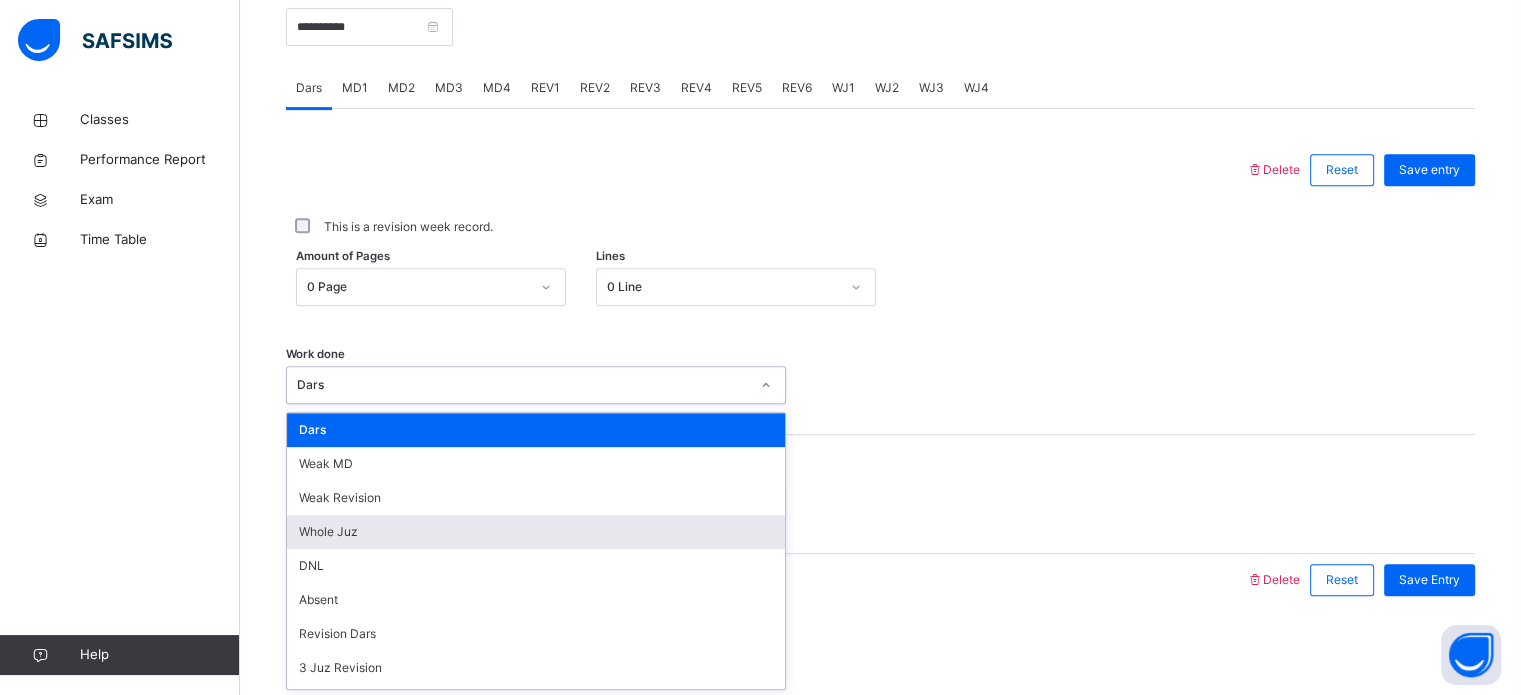 click on "Whole Juz" at bounding box center (536, 532) 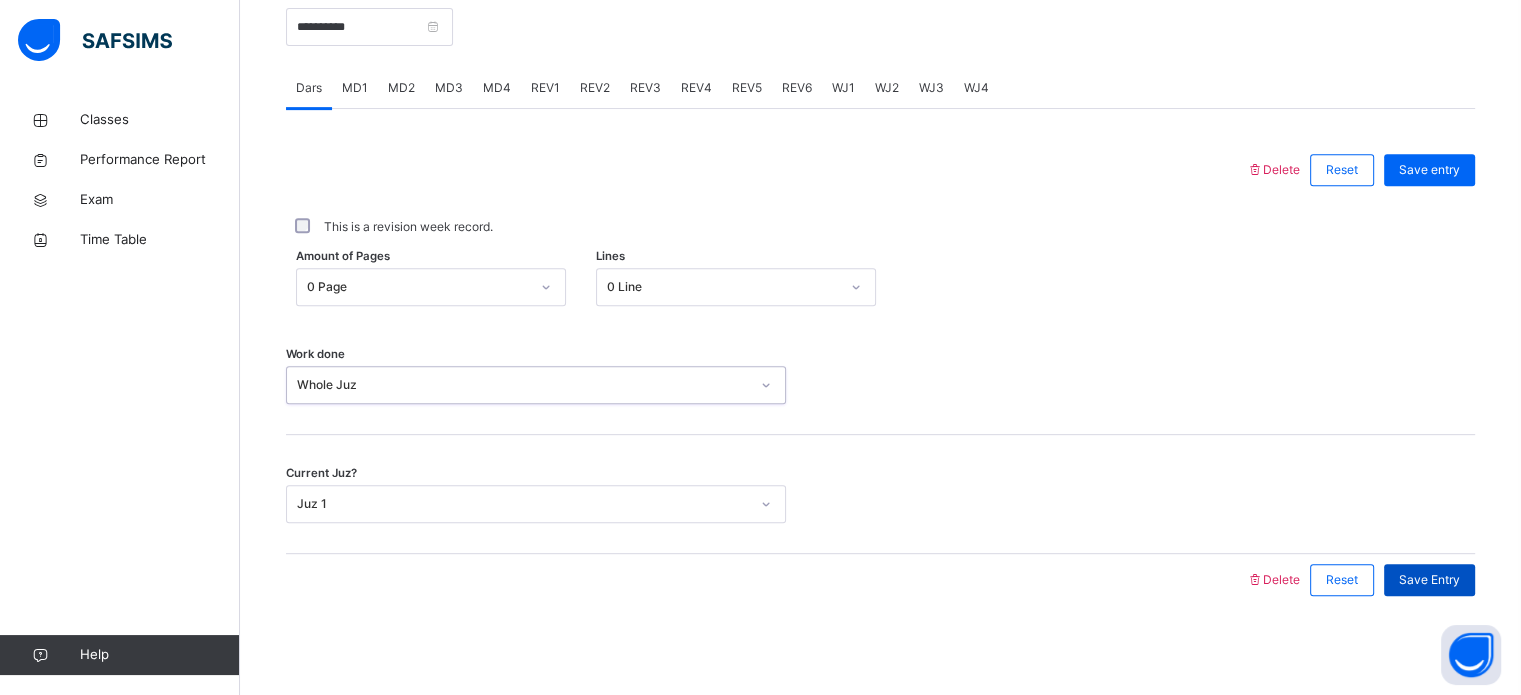 click on "Save Entry" at bounding box center [1429, 580] 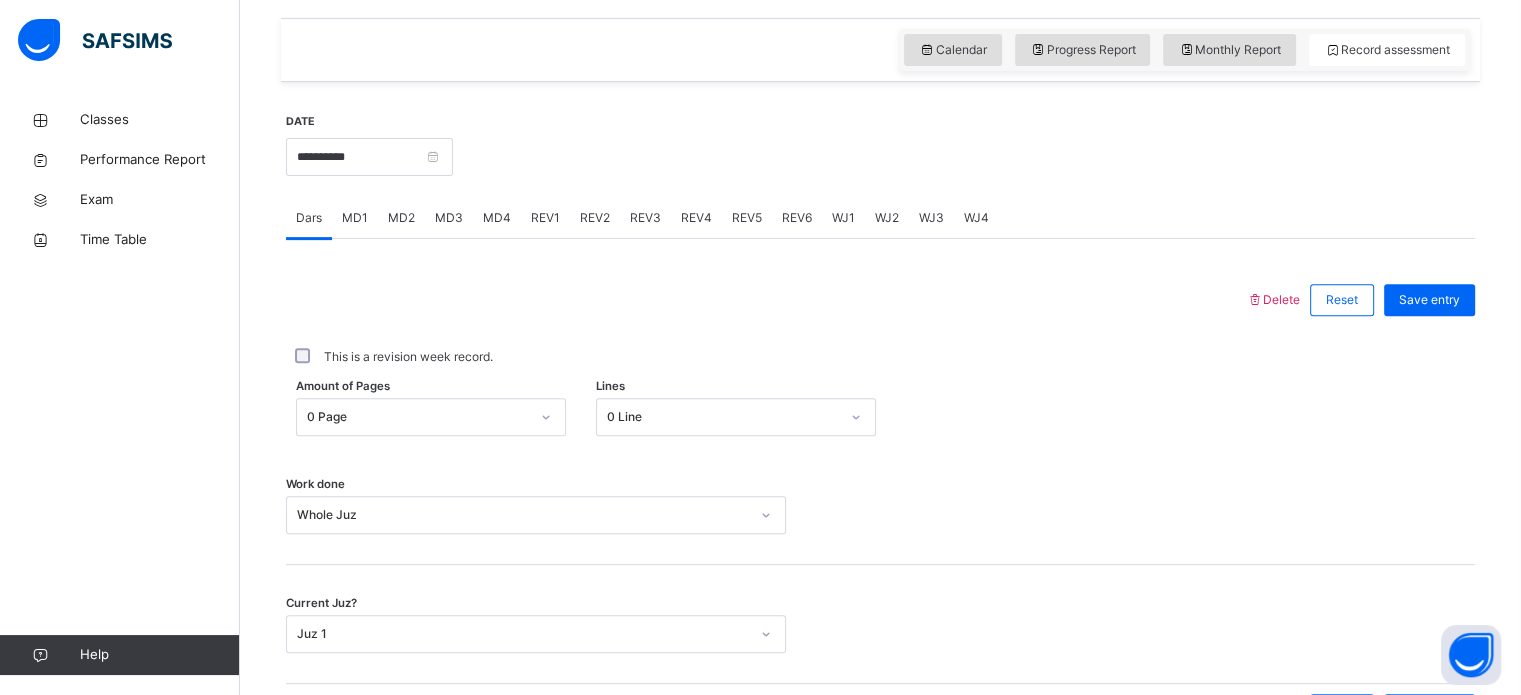 scroll, scrollTop: 655, scrollLeft: 0, axis: vertical 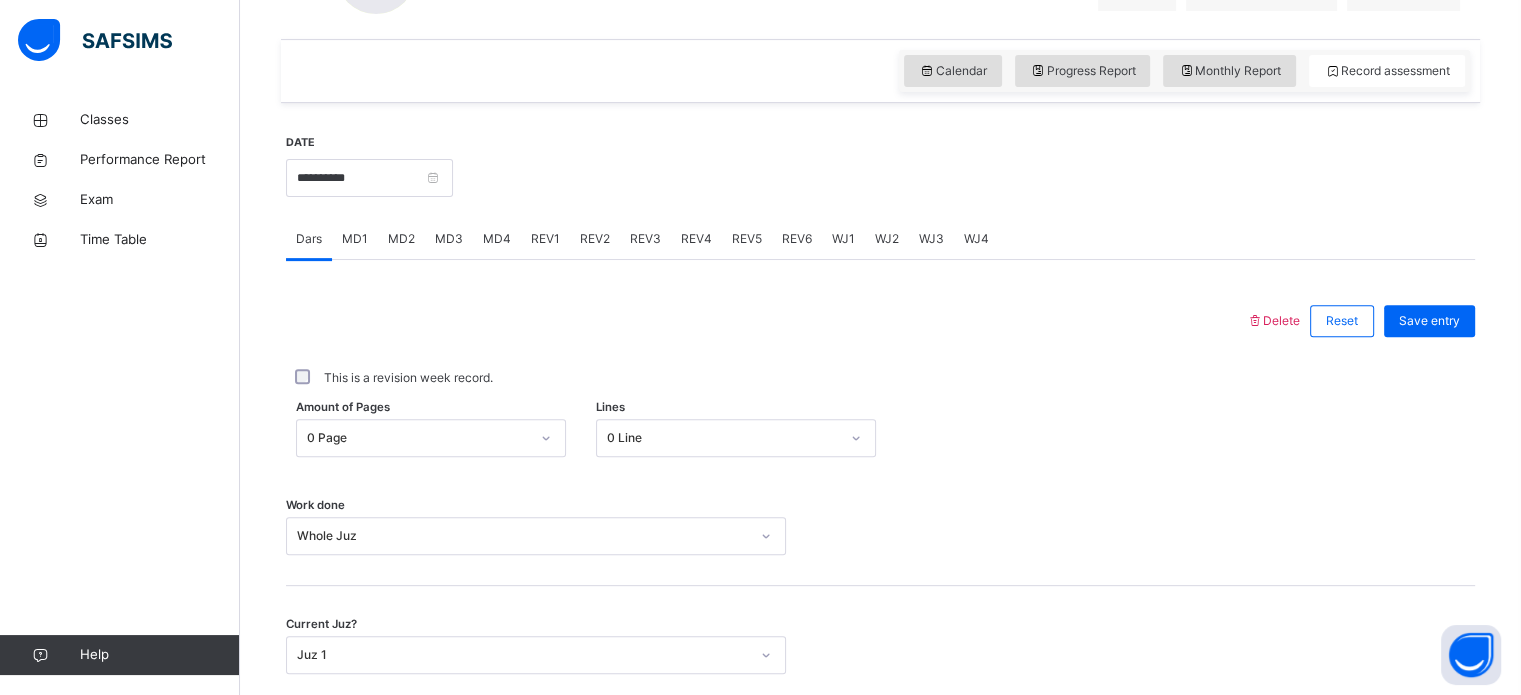 click on "WJ1" at bounding box center [843, 239] 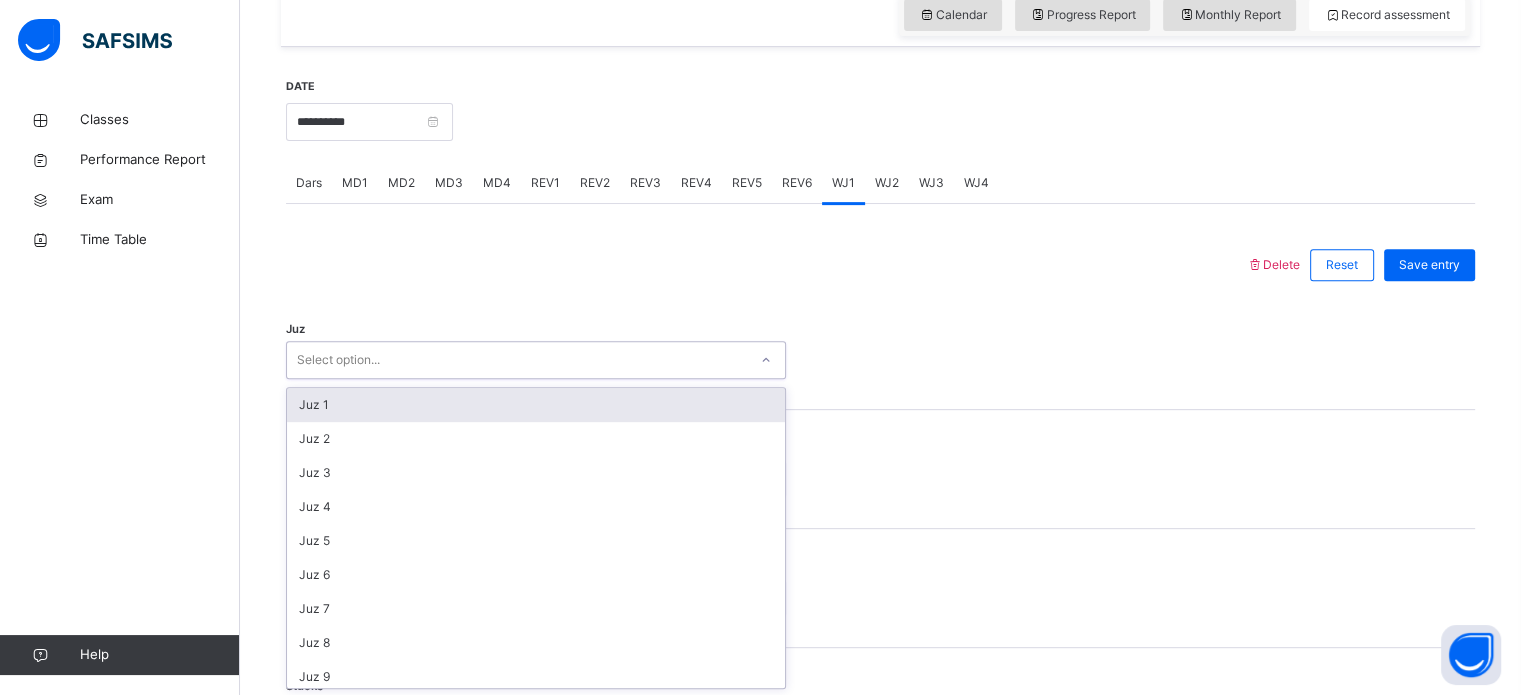 scroll, scrollTop: 712, scrollLeft: 0, axis: vertical 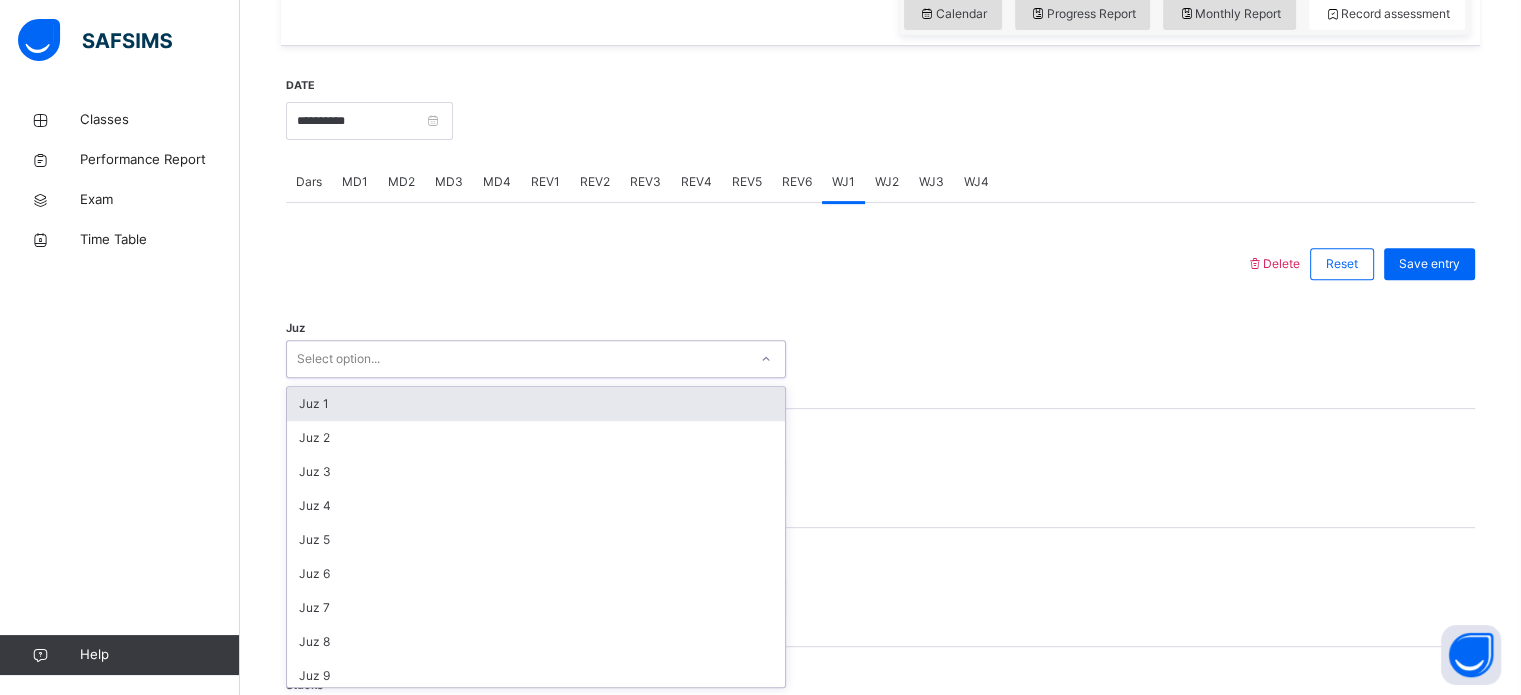 click on "Juz 1" at bounding box center (536, 404) 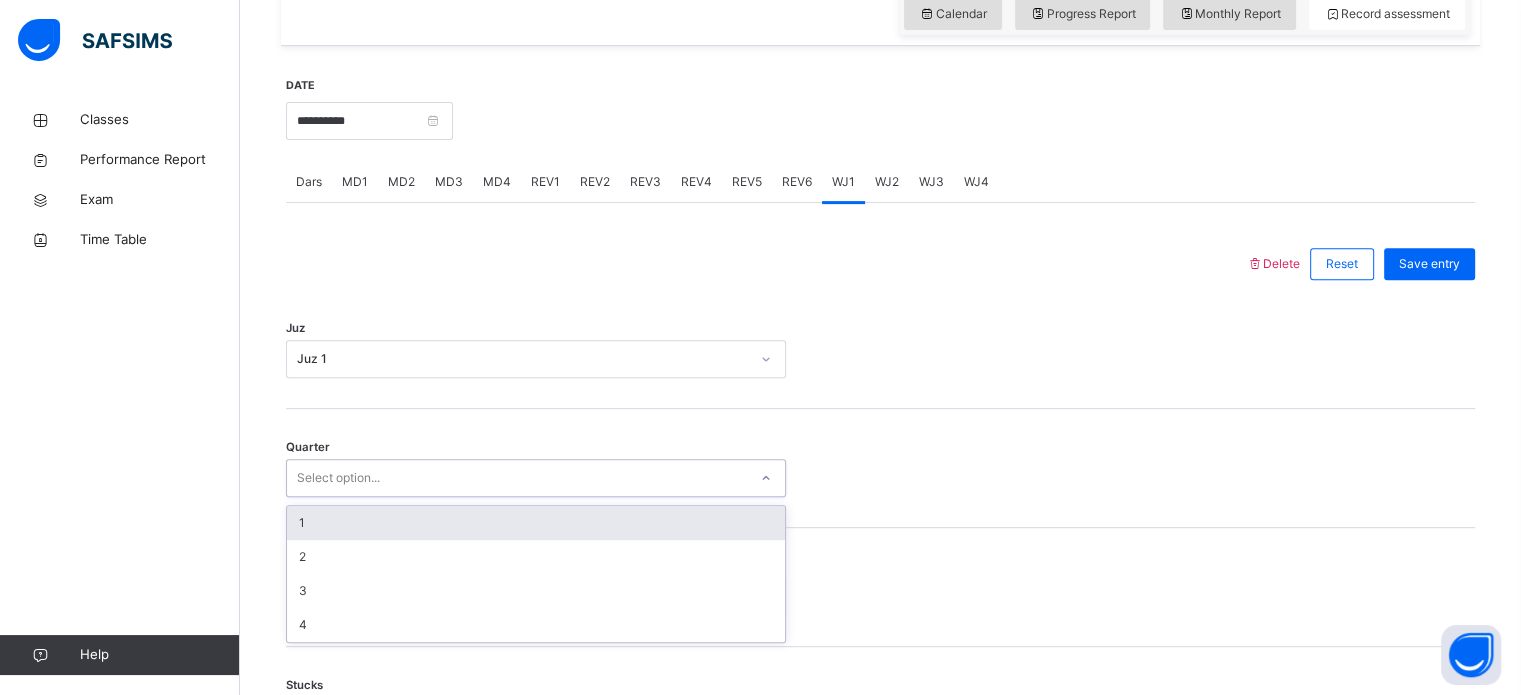 click on "1" at bounding box center [536, 523] 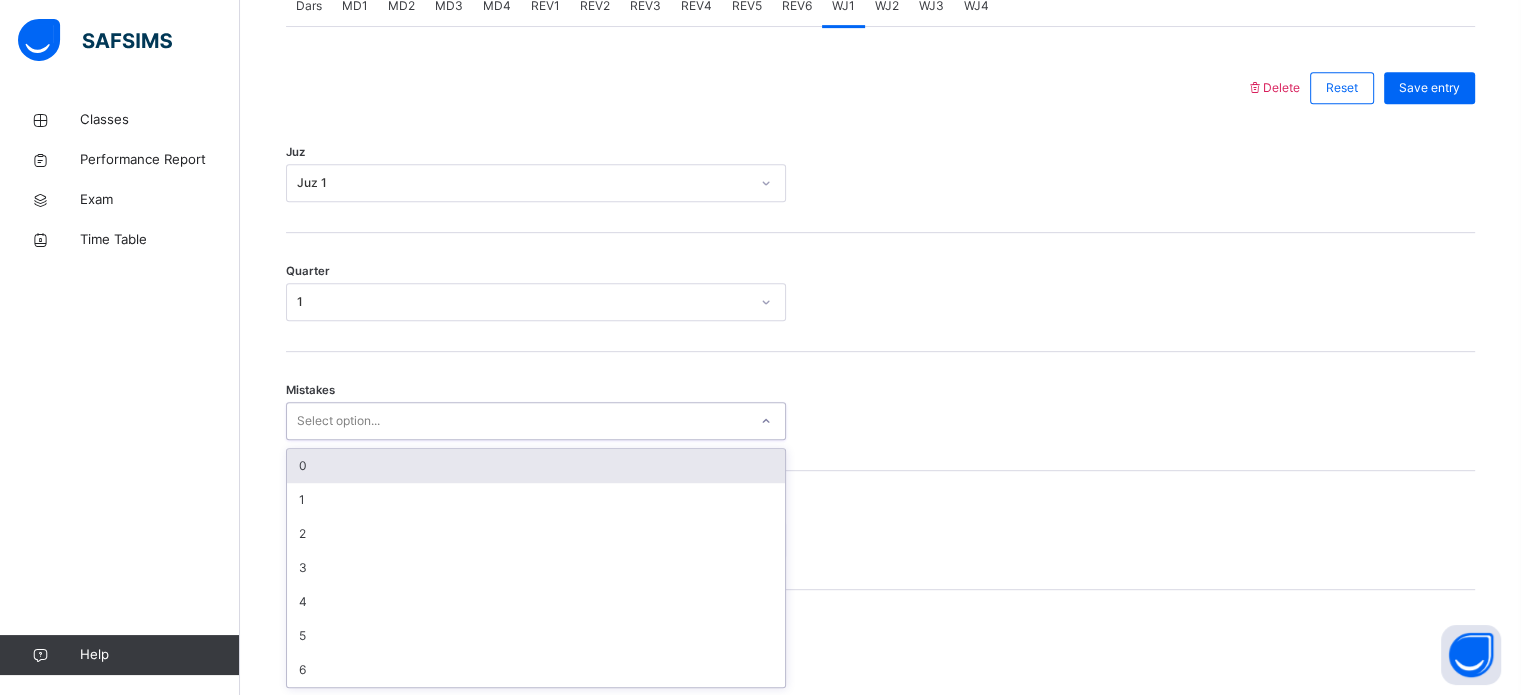 click on "0" at bounding box center (536, 466) 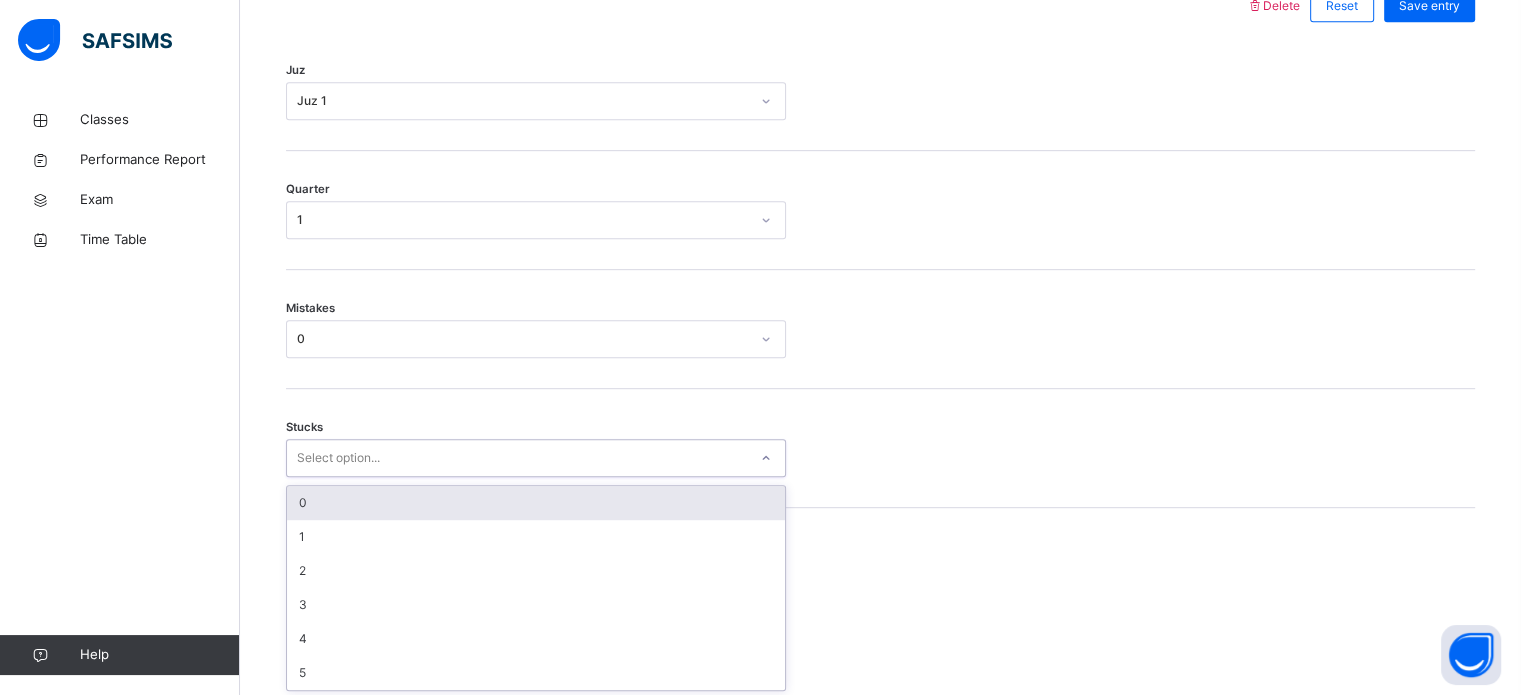 scroll, scrollTop: 972, scrollLeft: 0, axis: vertical 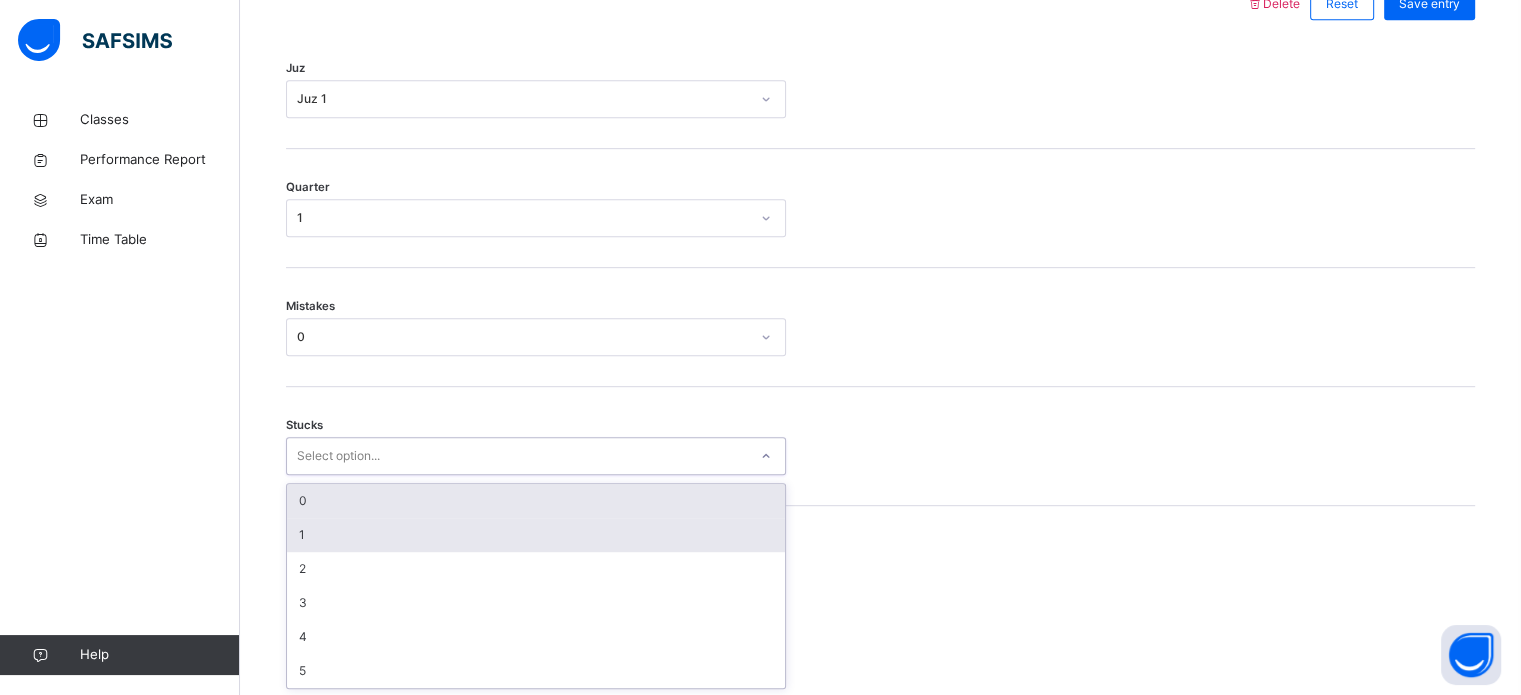 click on "1" at bounding box center [536, 535] 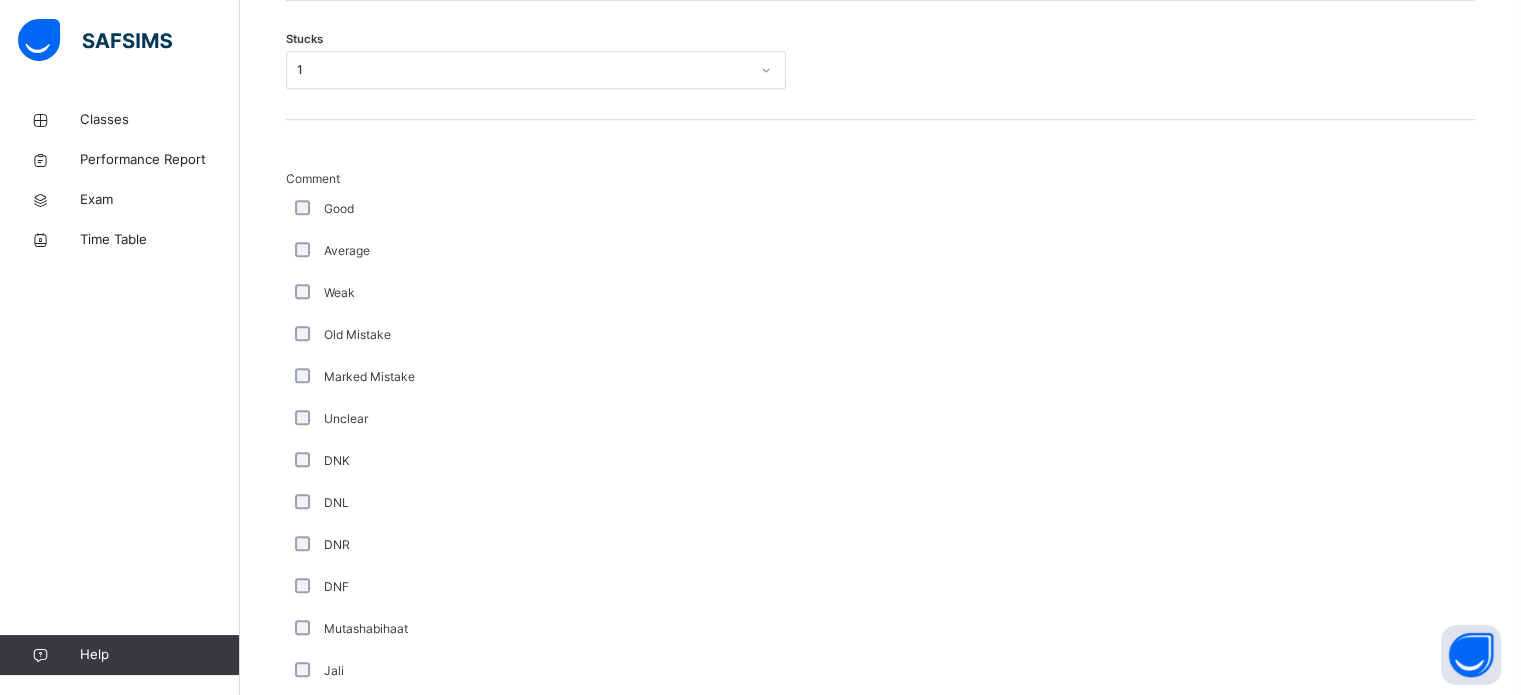 scroll, scrollTop: 1687, scrollLeft: 0, axis: vertical 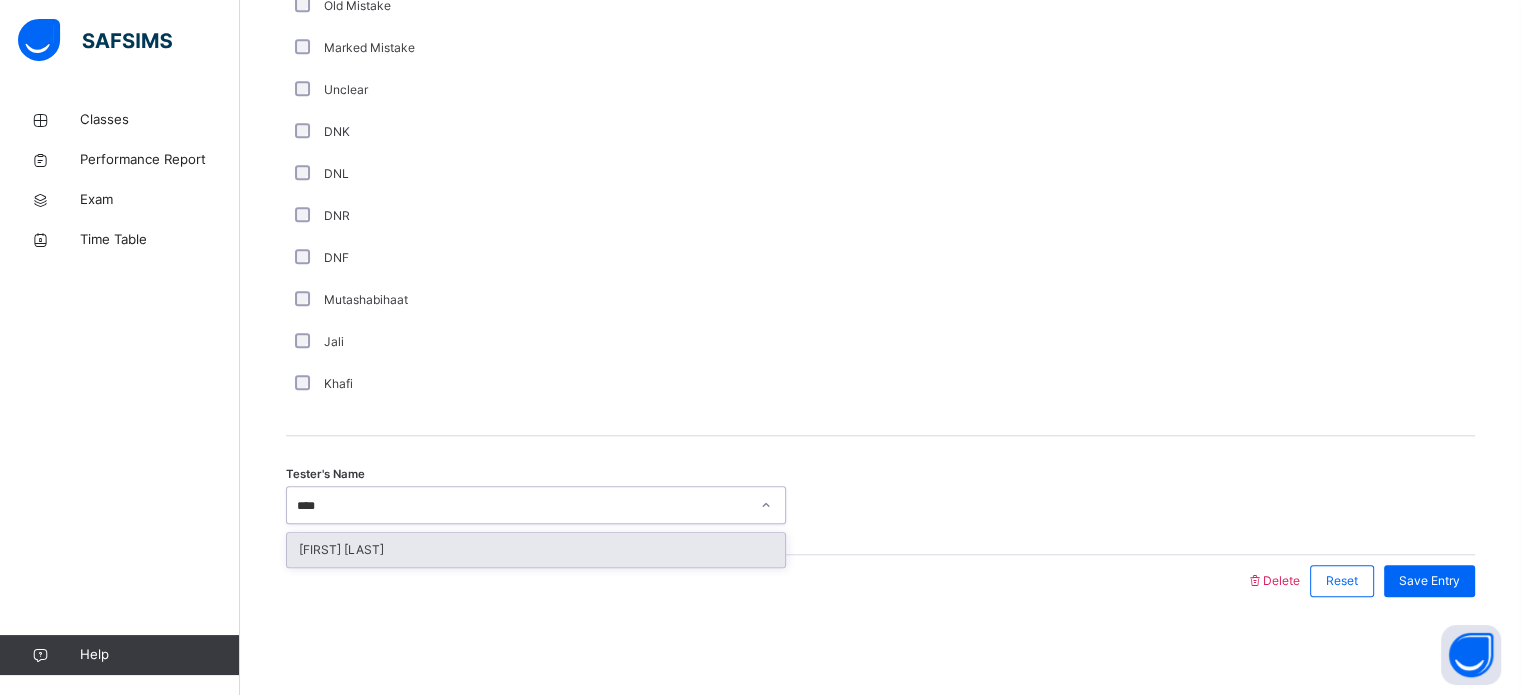 type on "*****" 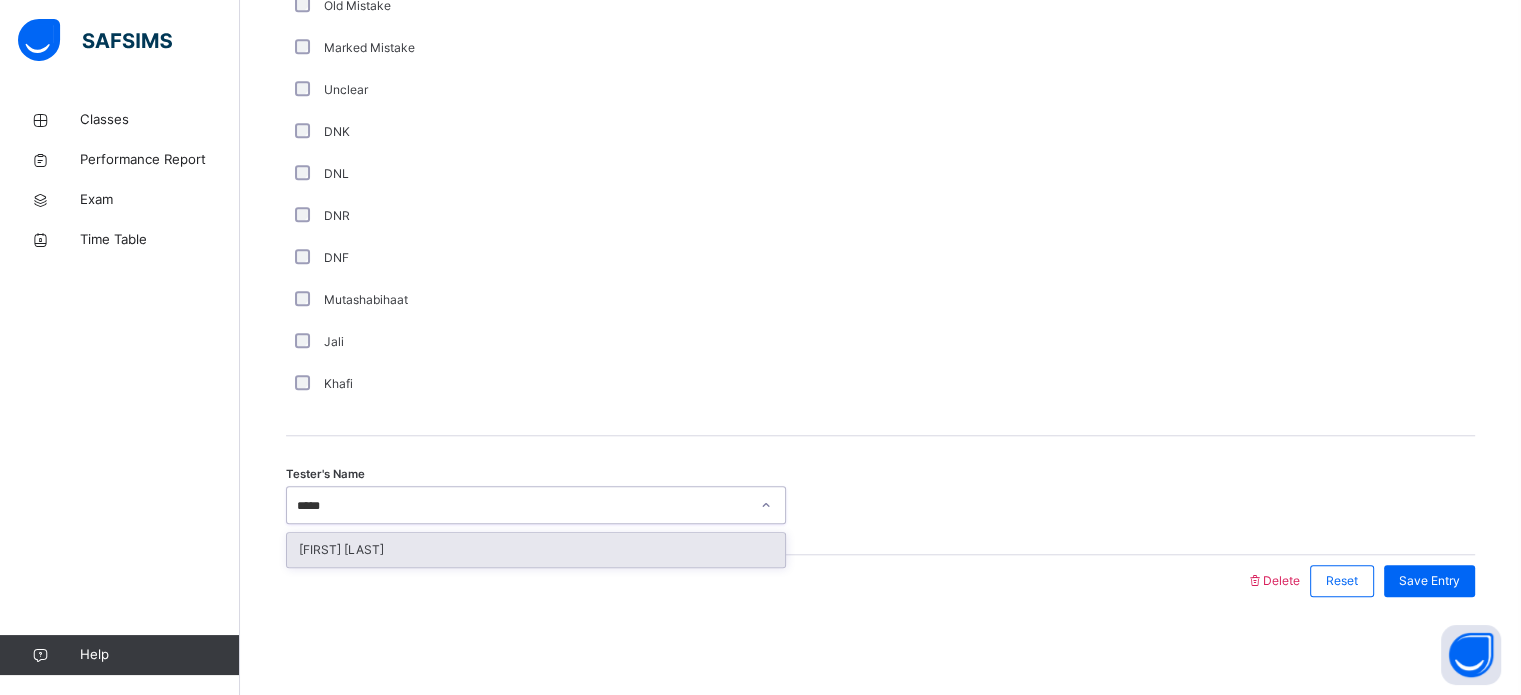 type 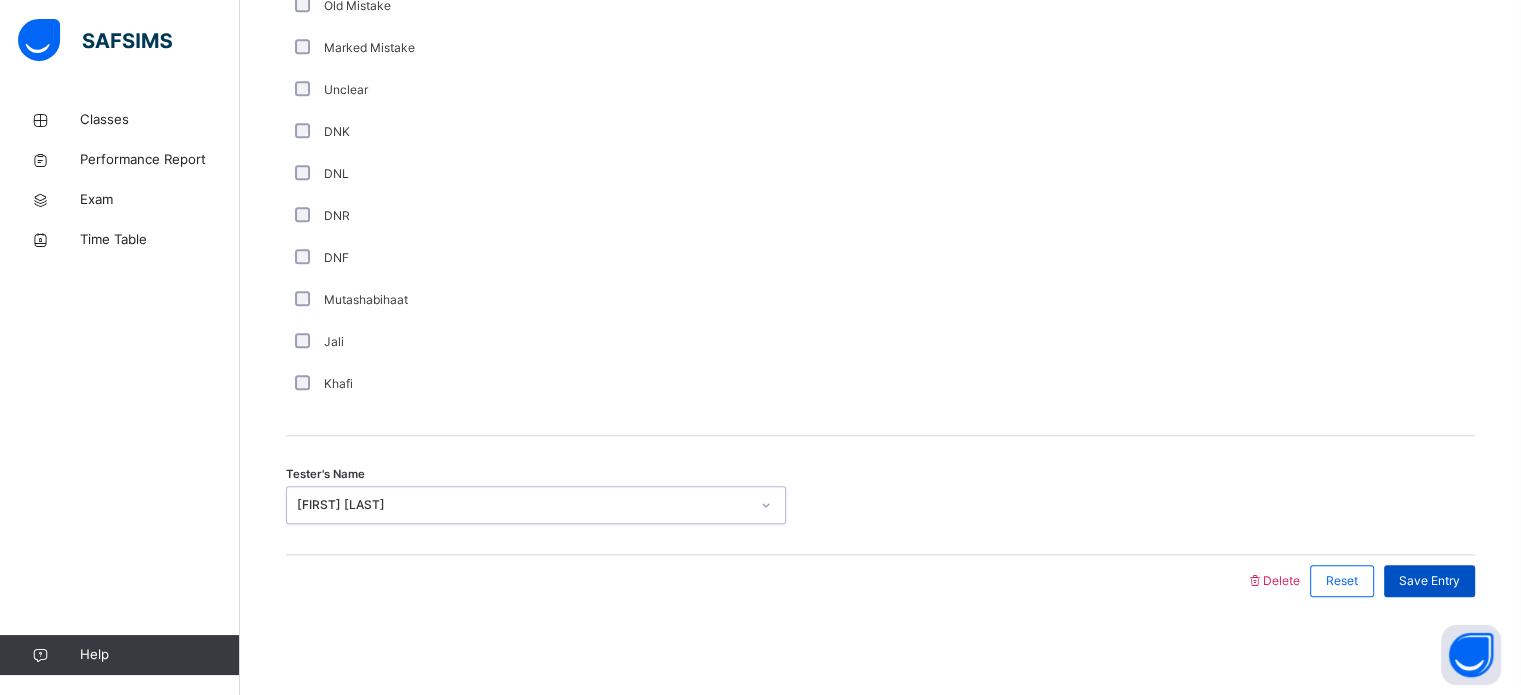 click on "Save Entry" at bounding box center [1429, 581] 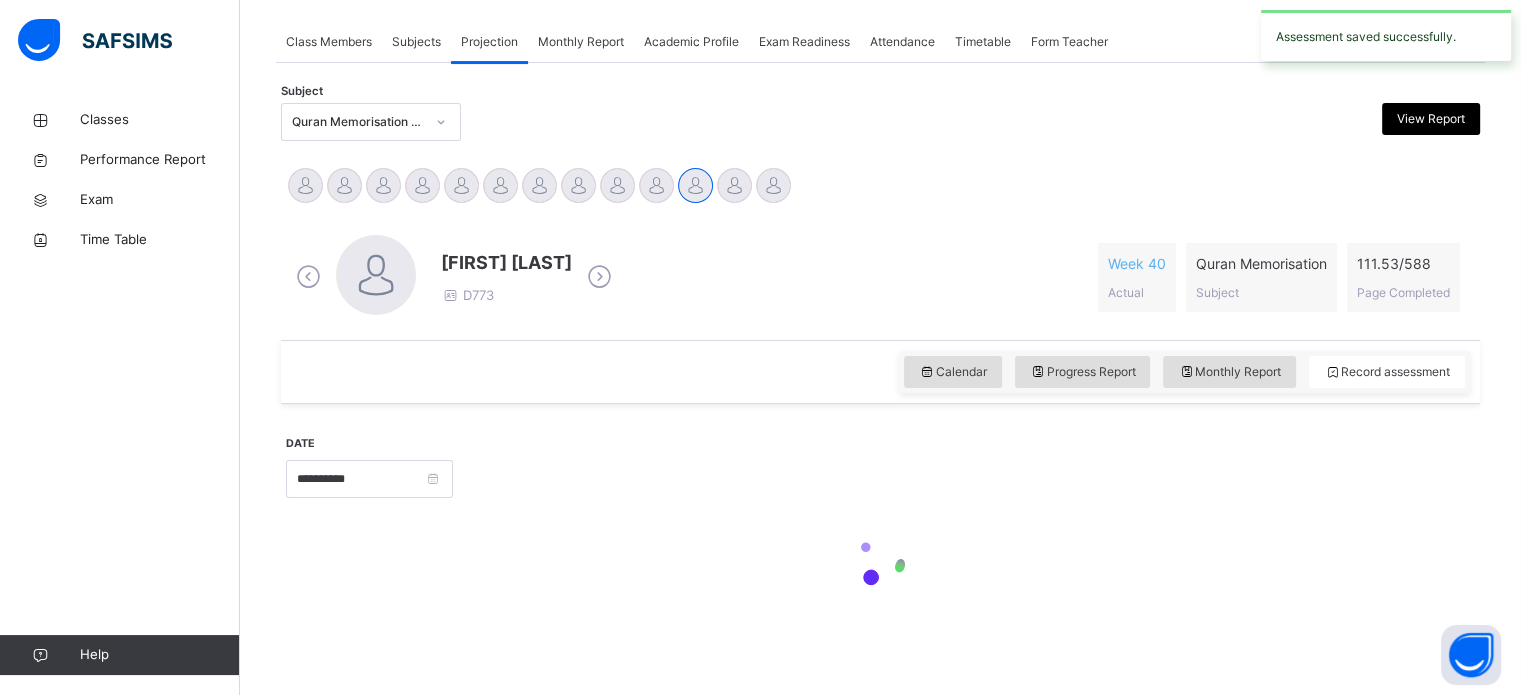 scroll, scrollTop: 353, scrollLeft: 0, axis: vertical 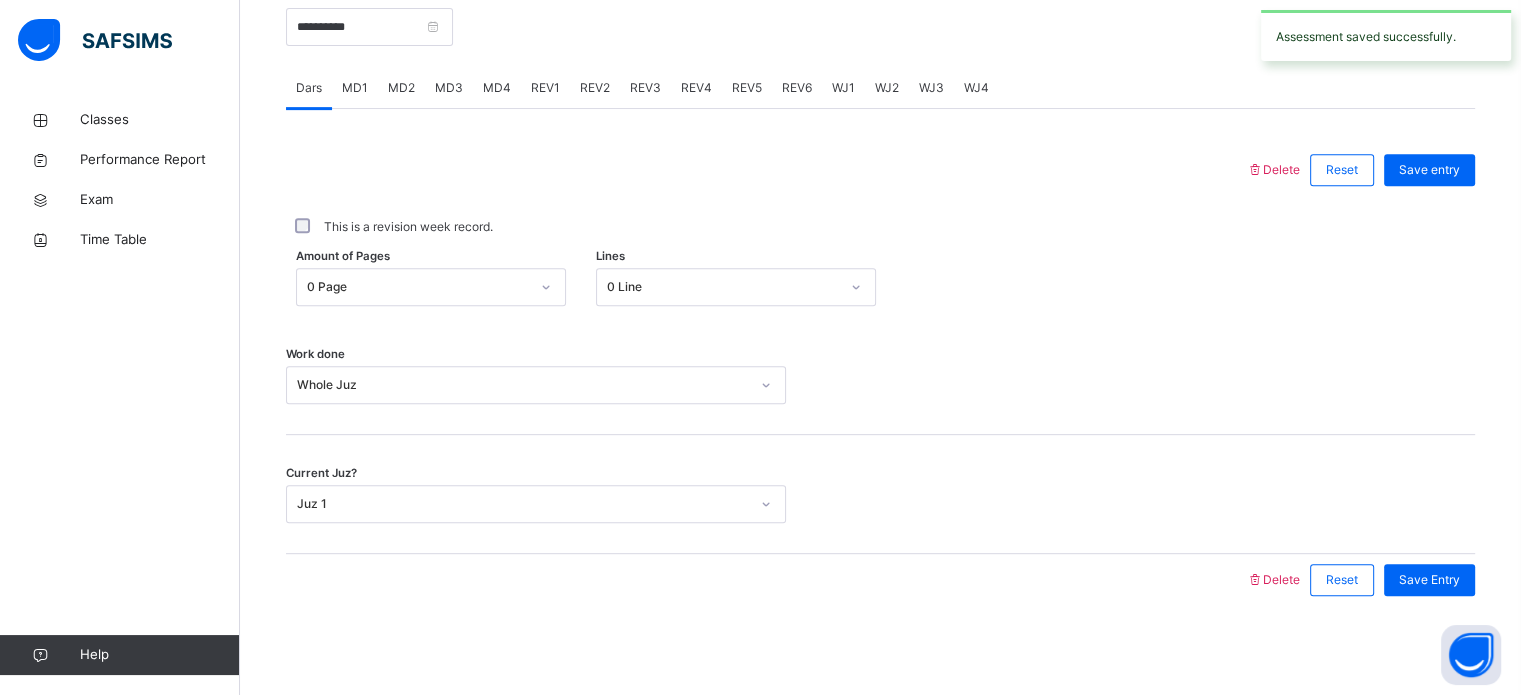 click on "WJ2" at bounding box center [887, 88] 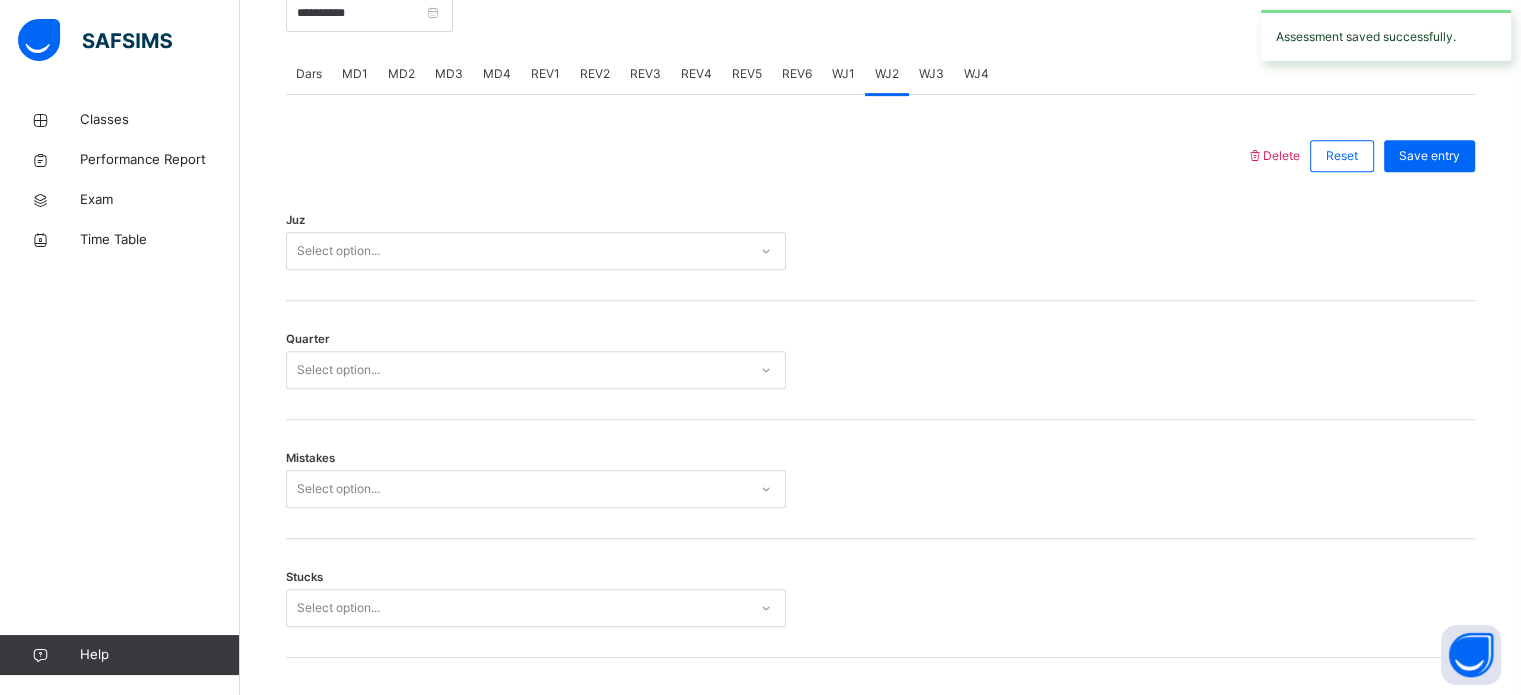 scroll, scrollTop: 816, scrollLeft: 0, axis: vertical 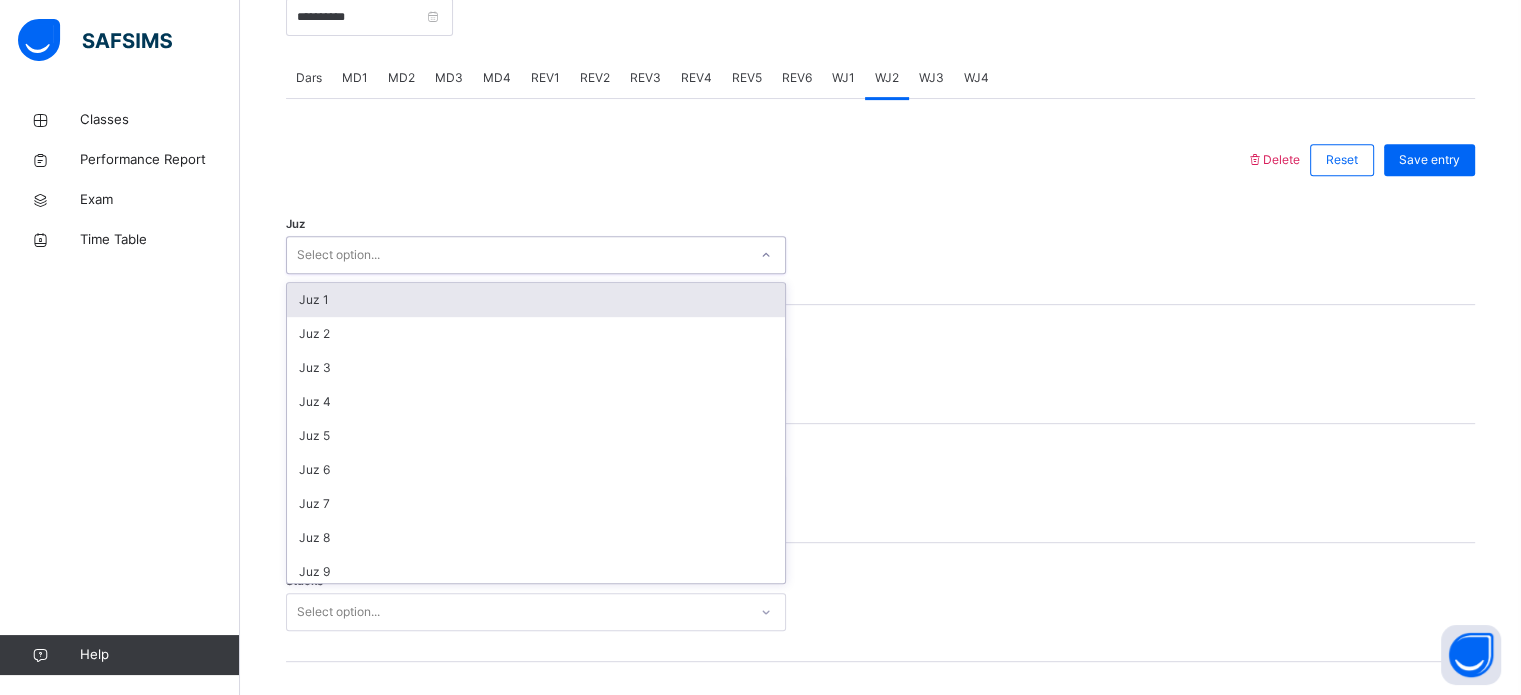 click on "Juz 1" at bounding box center (536, 300) 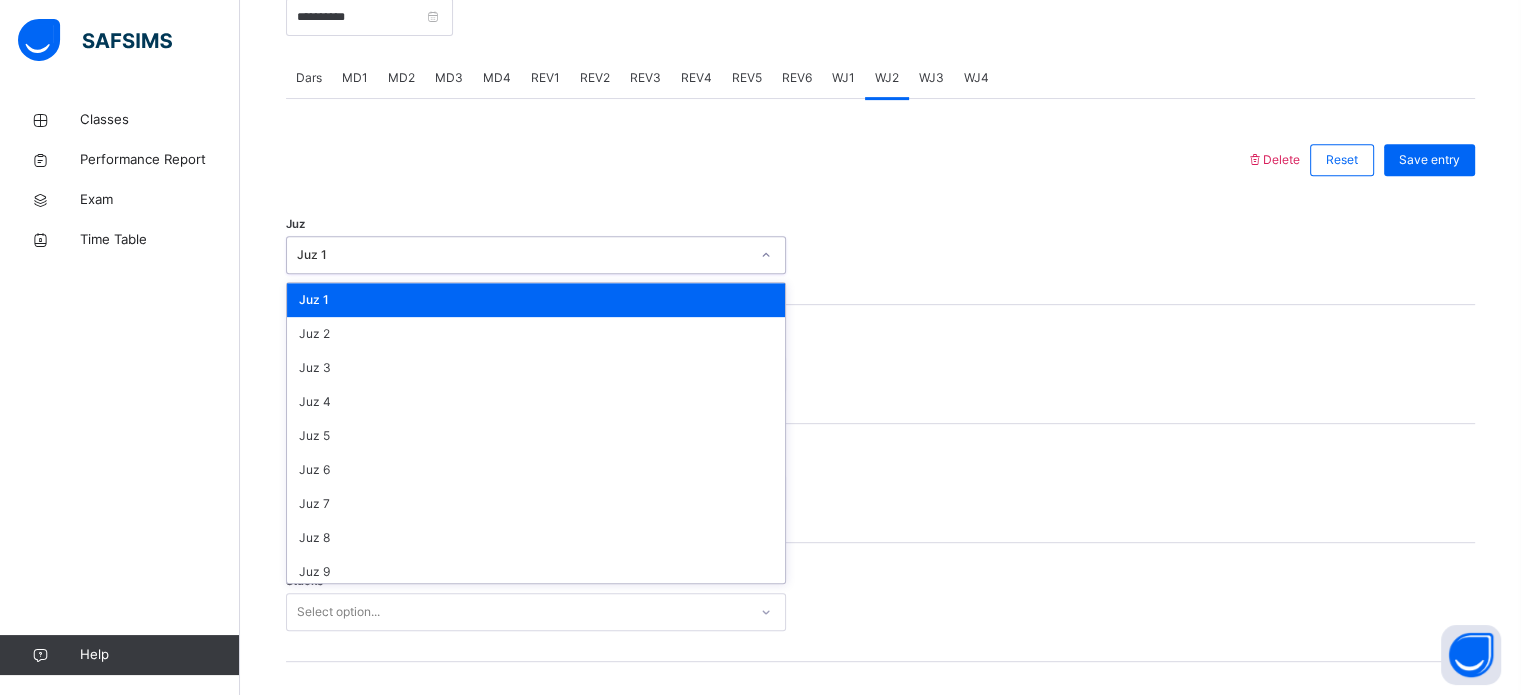 click on "Juz 1" at bounding box center (536, 300) 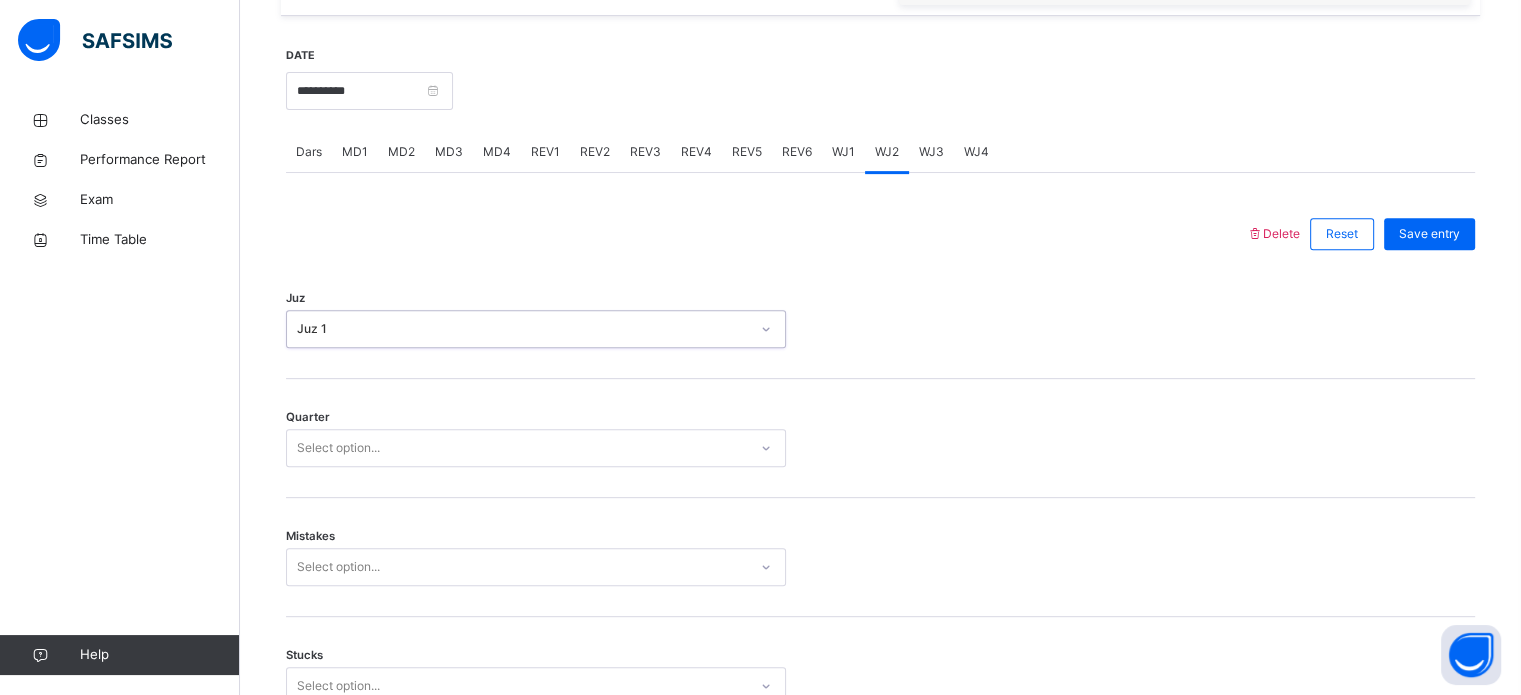 scroll, scrollTop: 743, scrollLeft: 0, axis: vertical 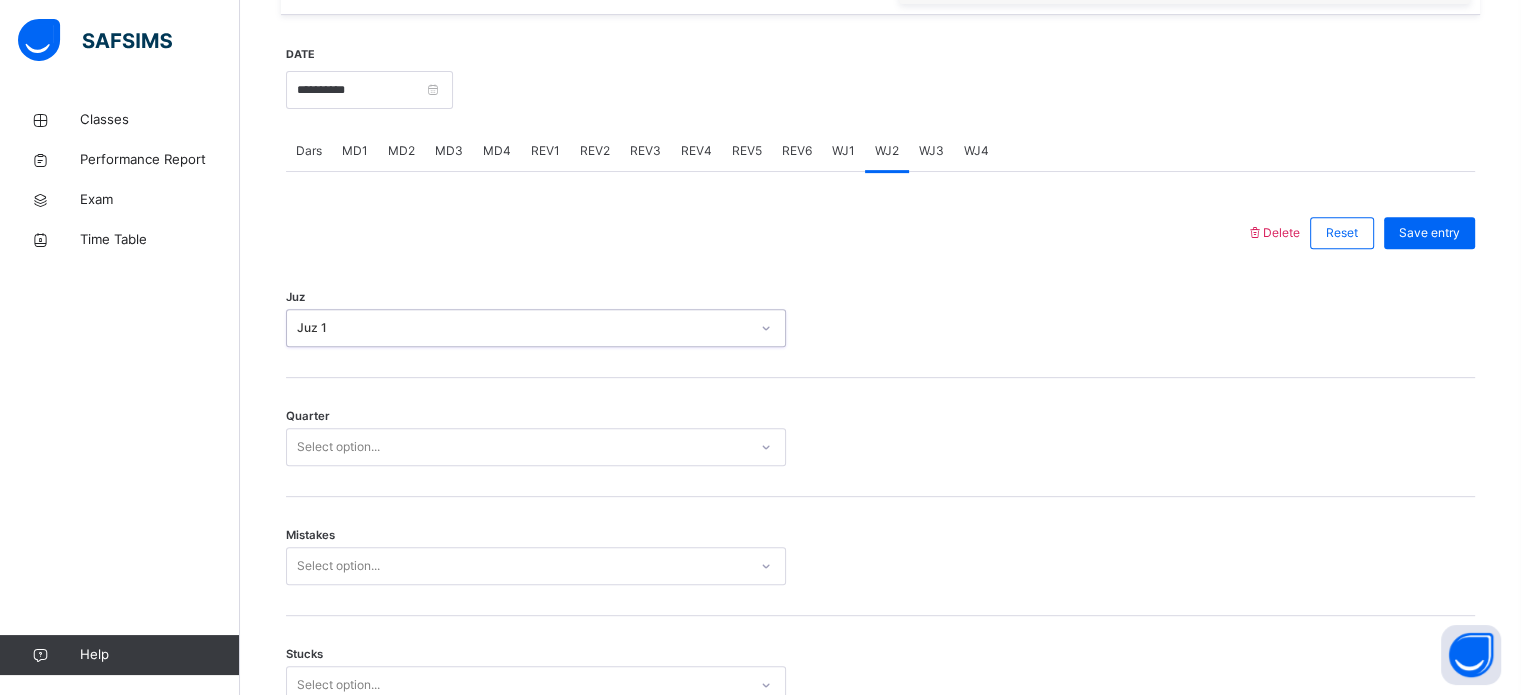 click on "WJ3" at bounding box center [931, 151] 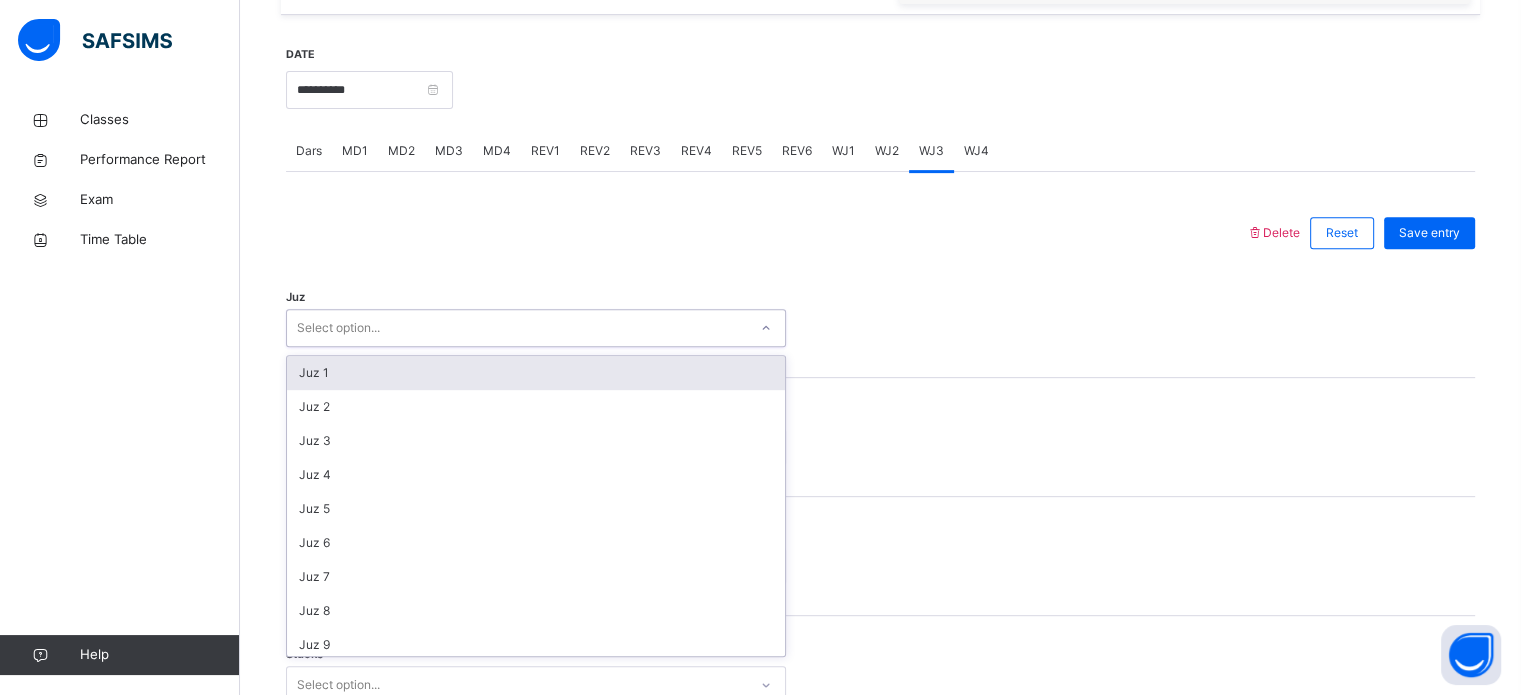 click on "Juz 1" at bounding box center (536, 373) 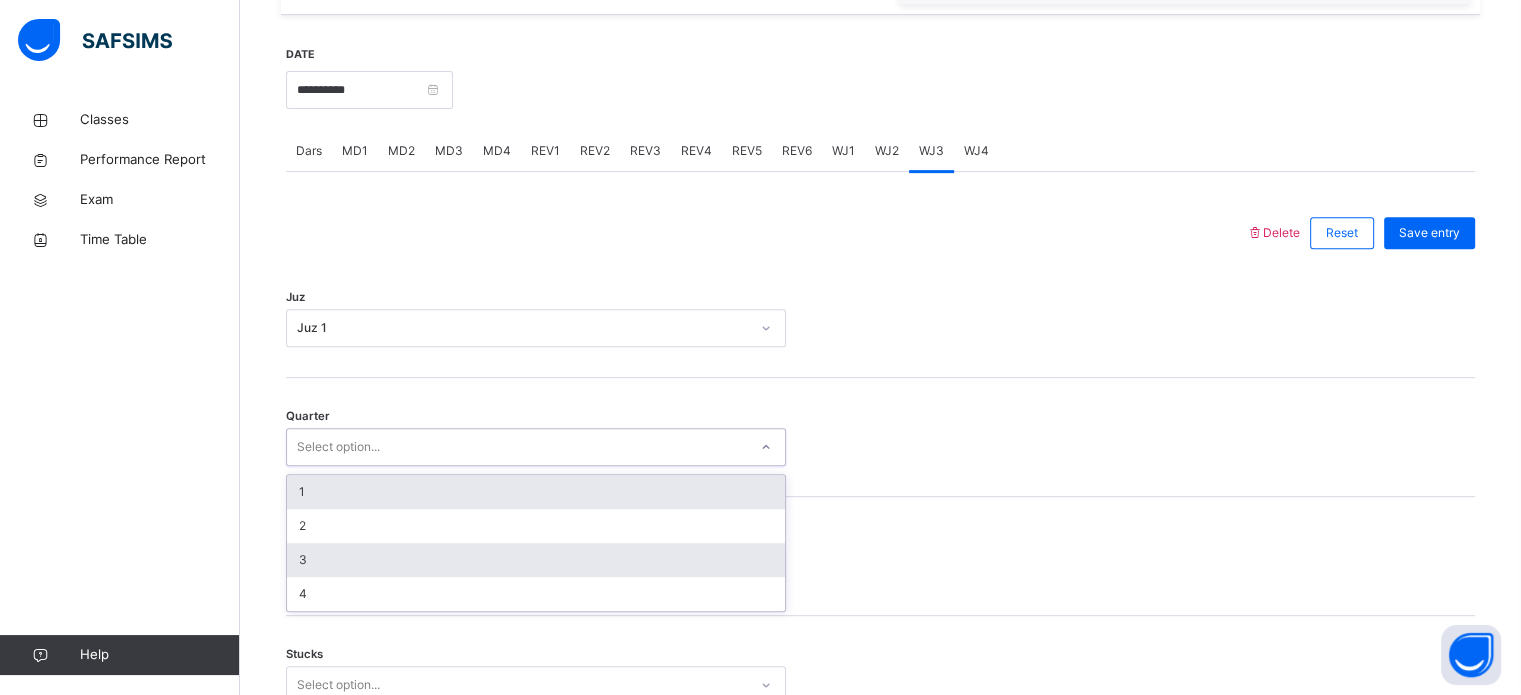 click on "3" at bounding box center [536, 560] 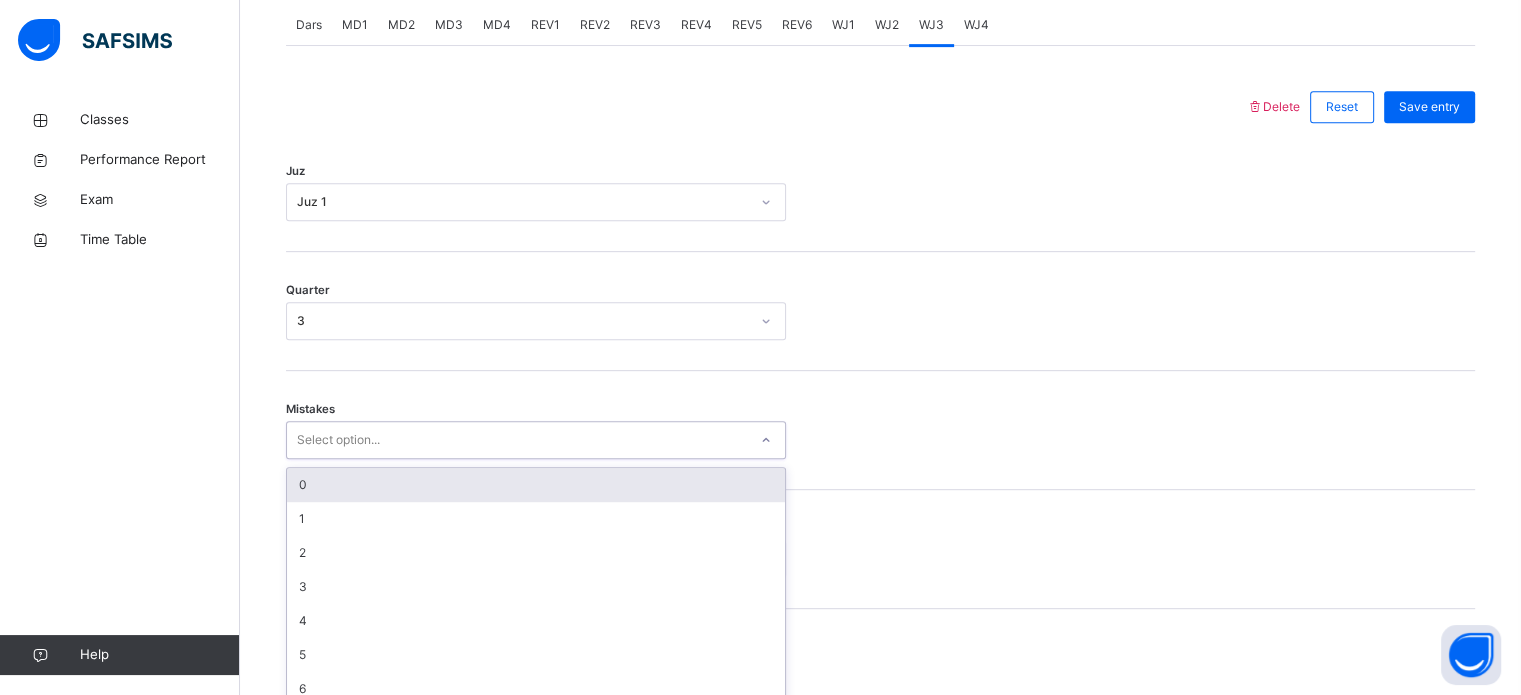 scroll, scrollTop: 888, scrollLeft: 0, axis: vertical 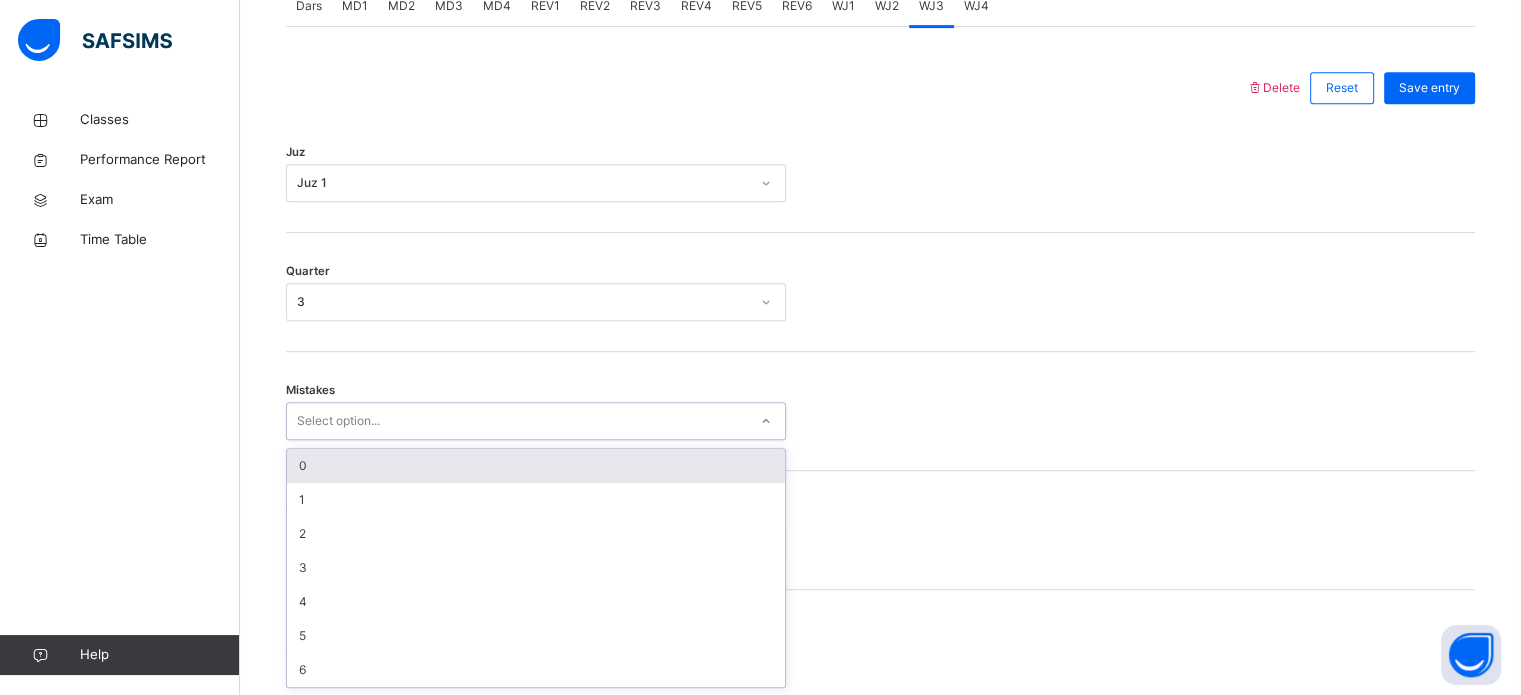 click on "0" at bounding box center (536, 466) 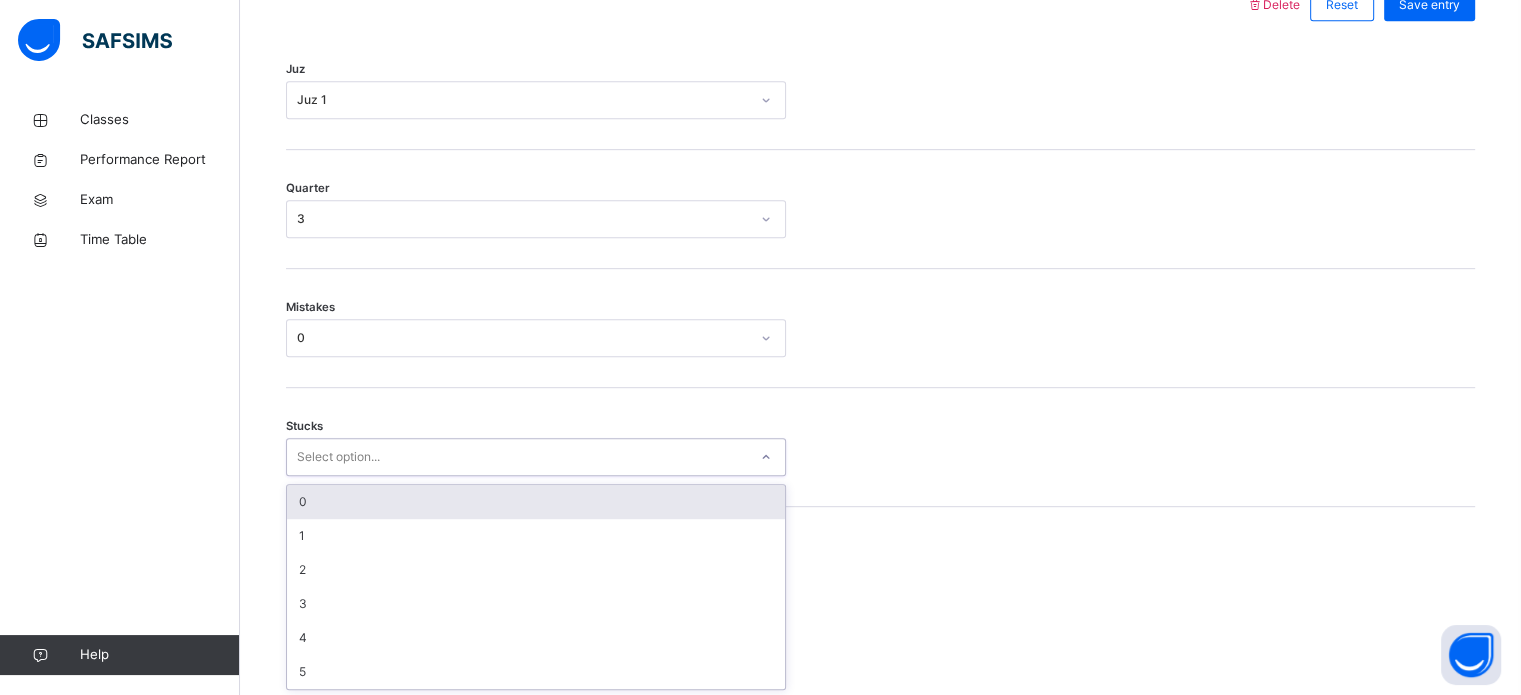 scroll, scrollTop: 972, scrollLeft: 0, axis: vertical 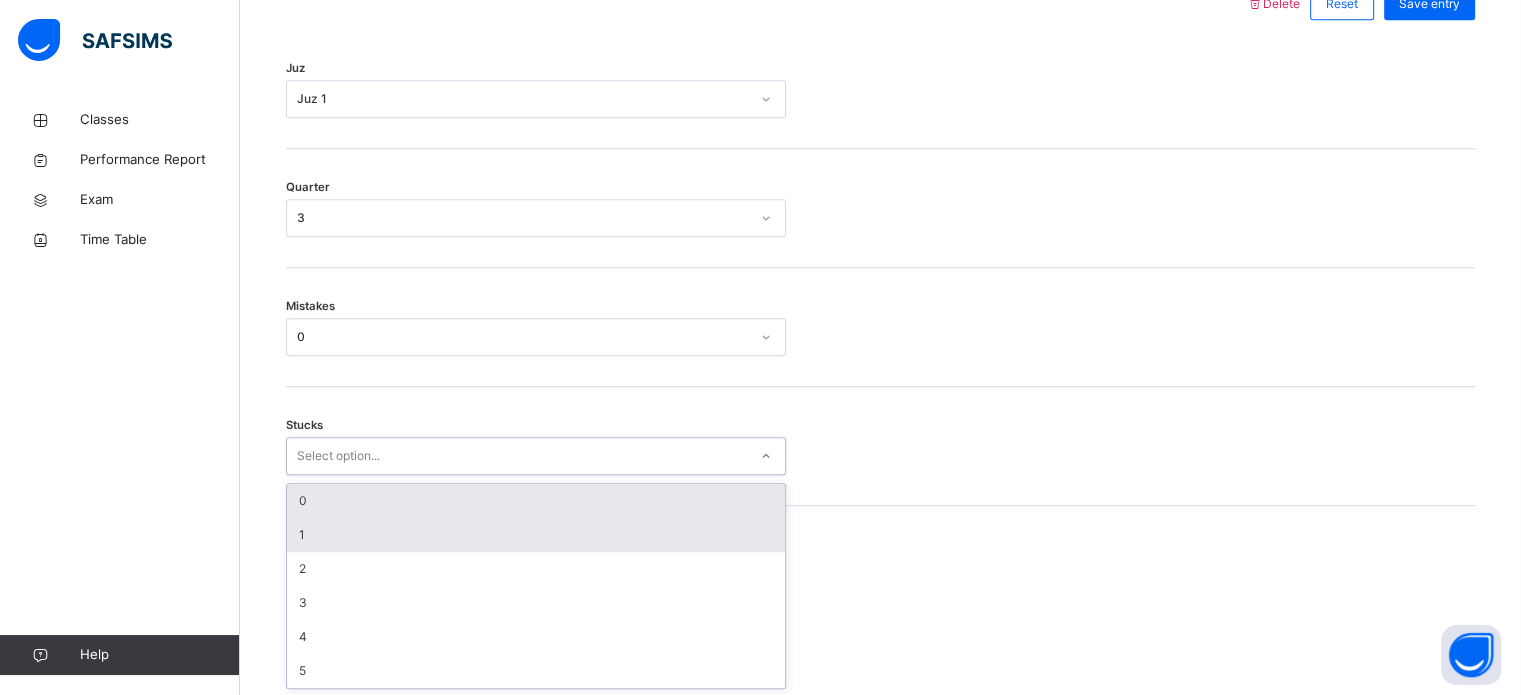 click on "1" at bounding box center (536, 535) 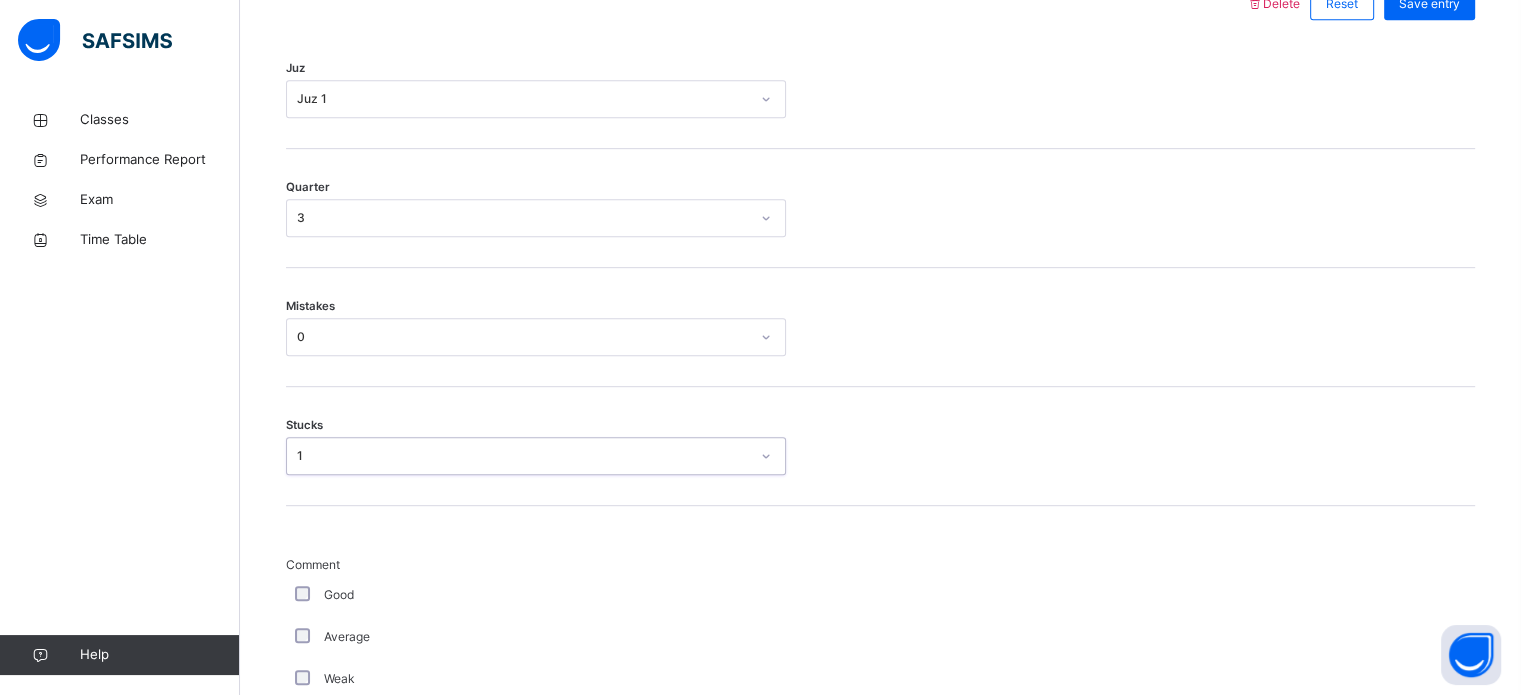 click on "Good" at bounding box center (536, 595) 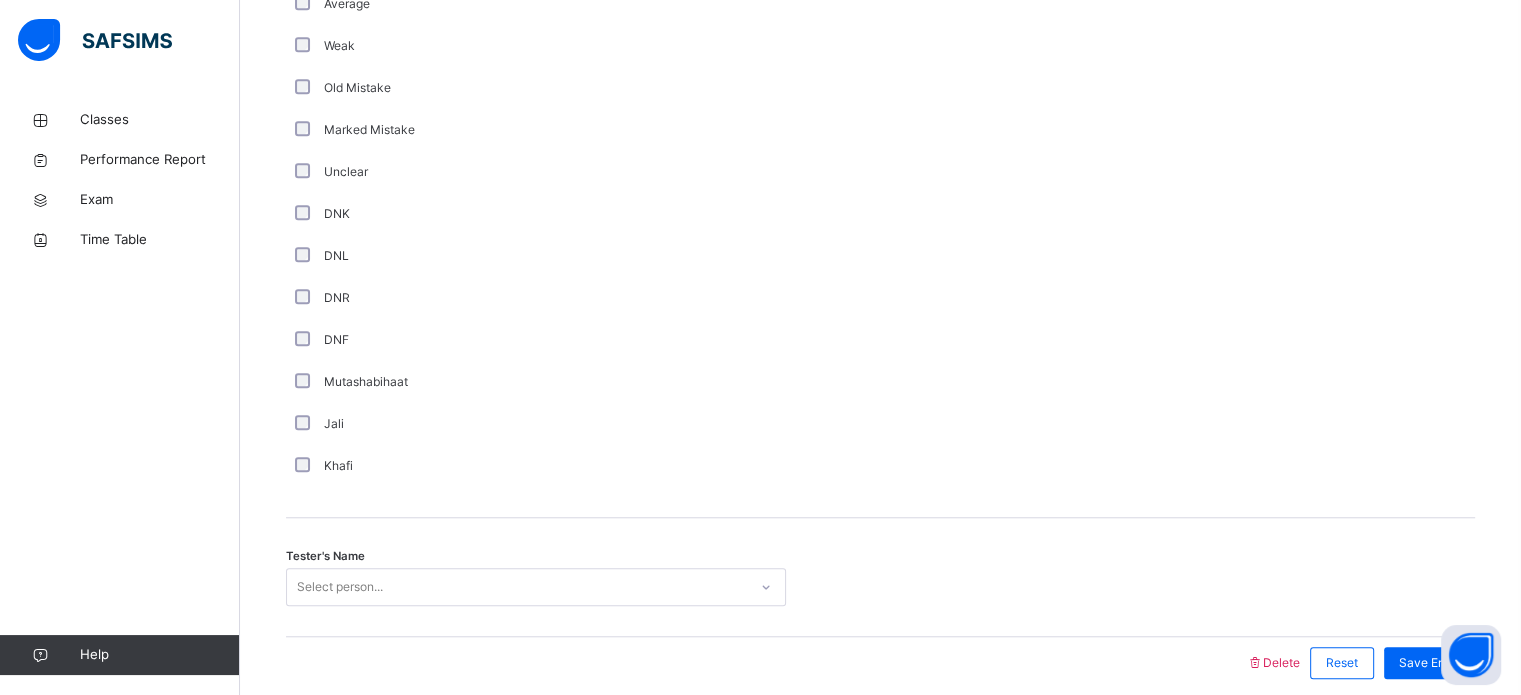 scroll, scrollTop: 1687, scrollLeft: 0, axis: vertical 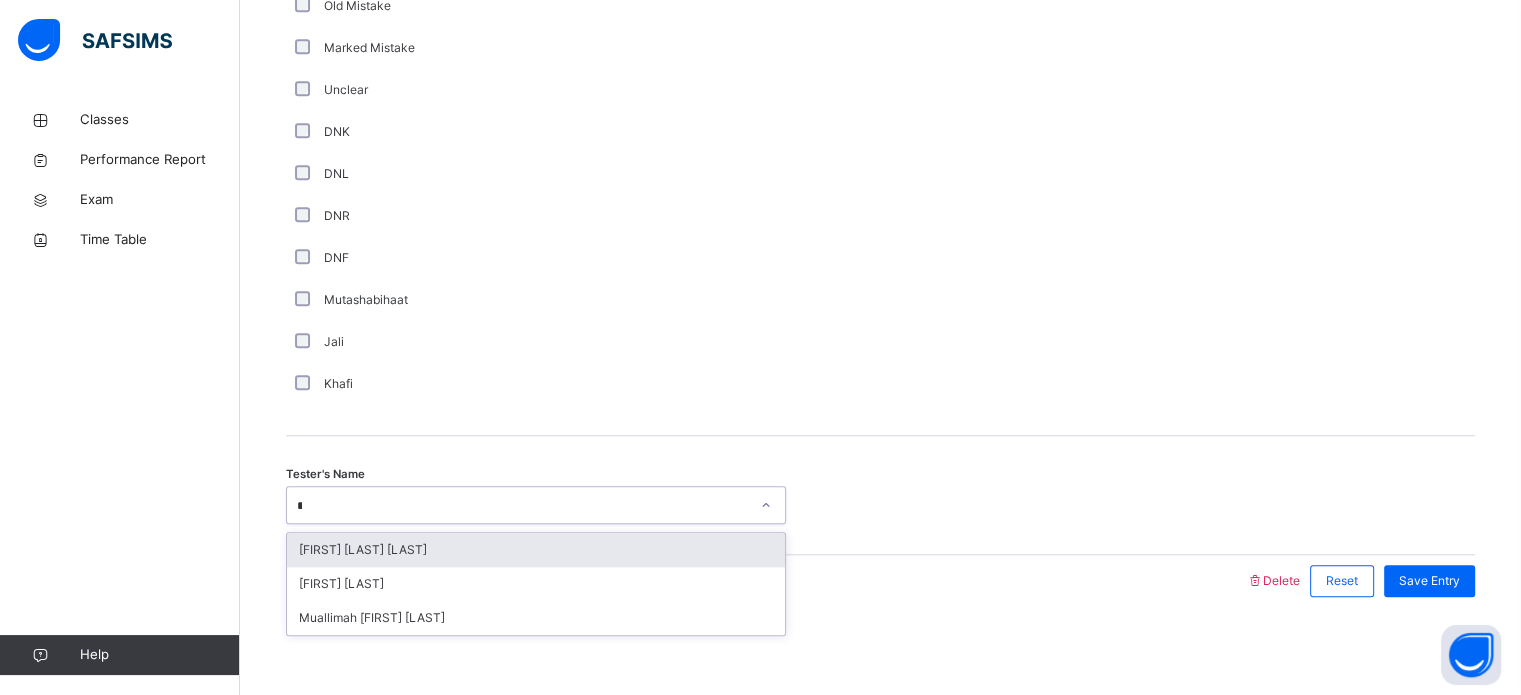type on "**" 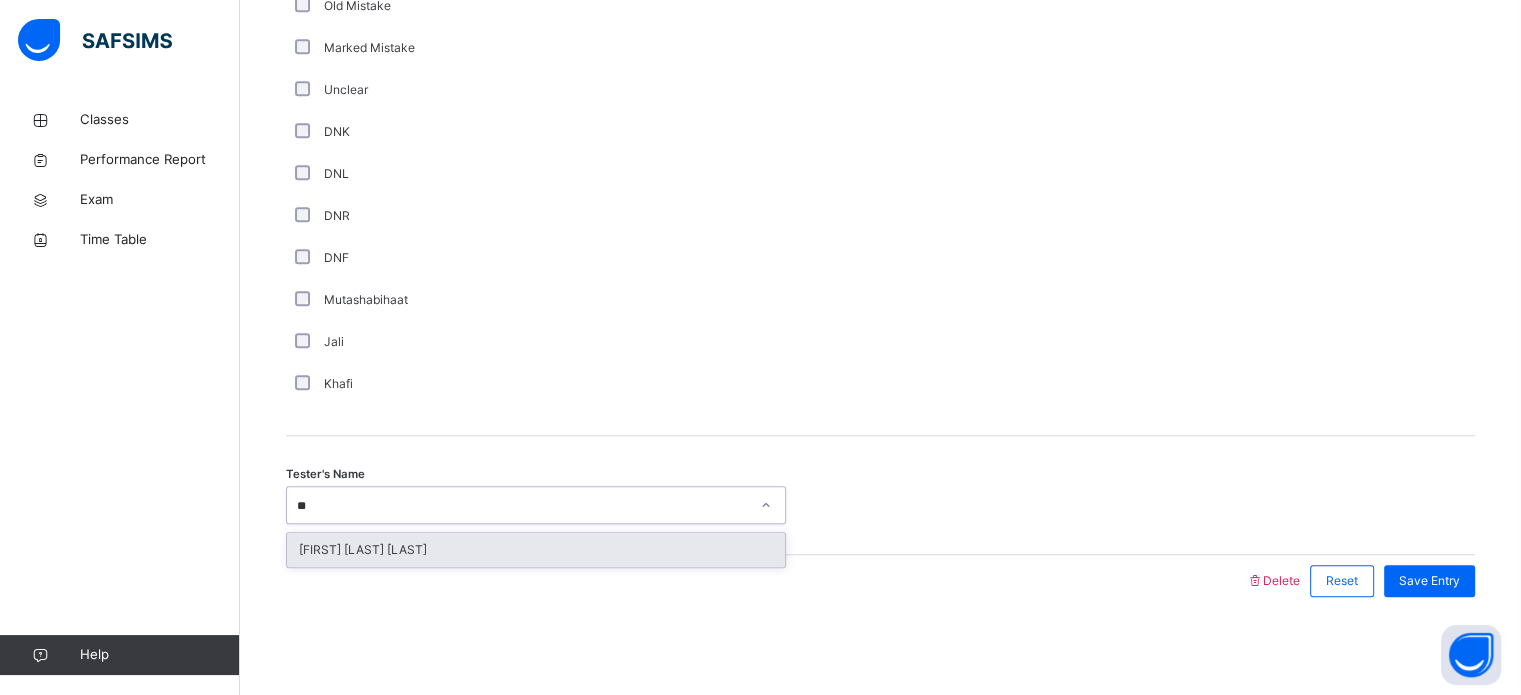 type 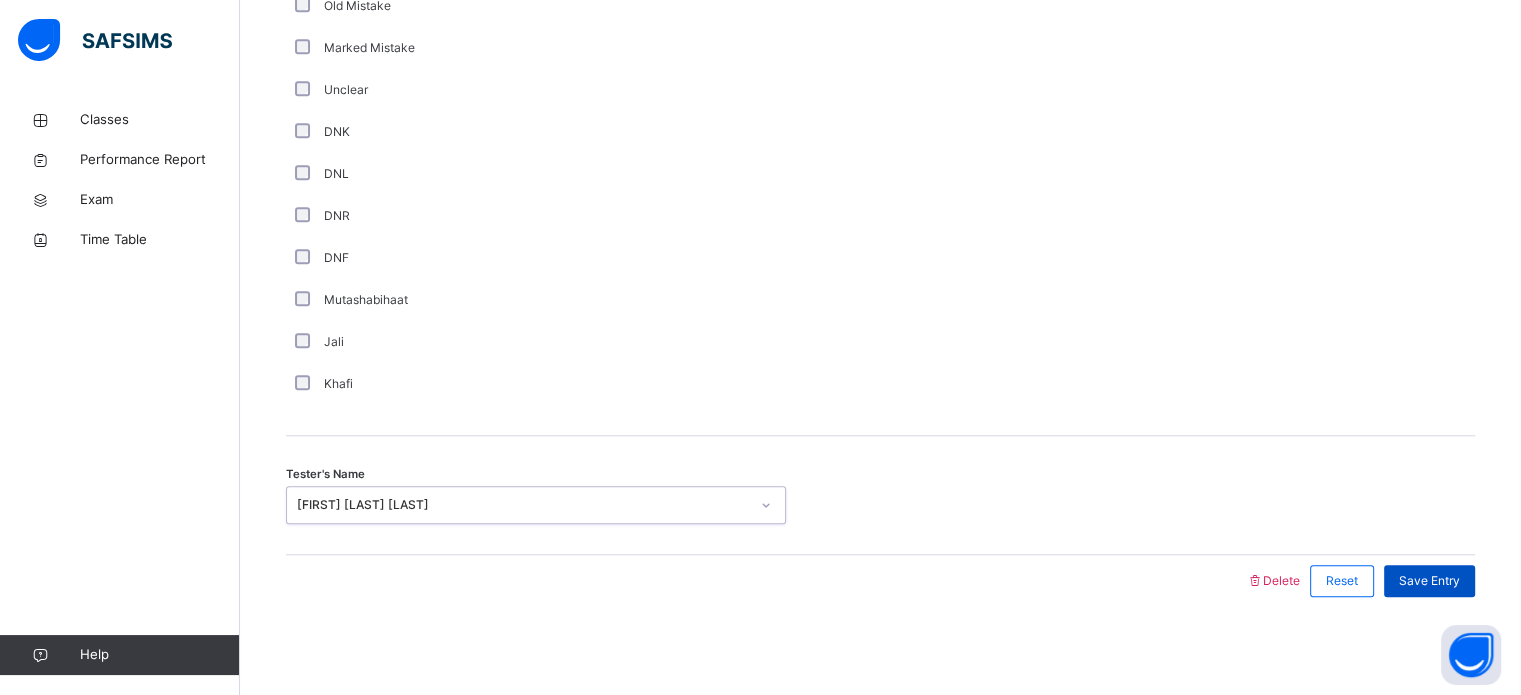 click on "Save Entry" at bounding box center (1429, 581) 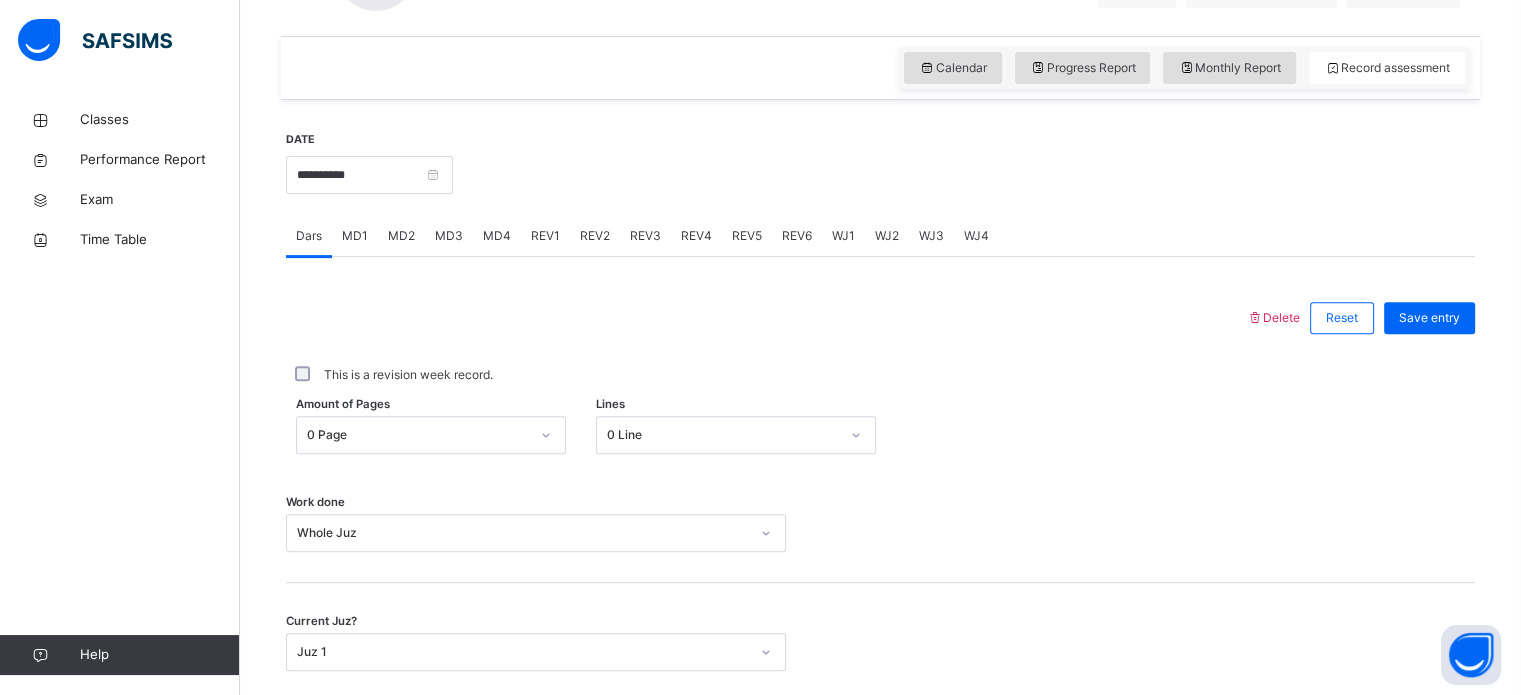 scroll, scrollTop: 655, scrollLeft: 0, axis: vertical 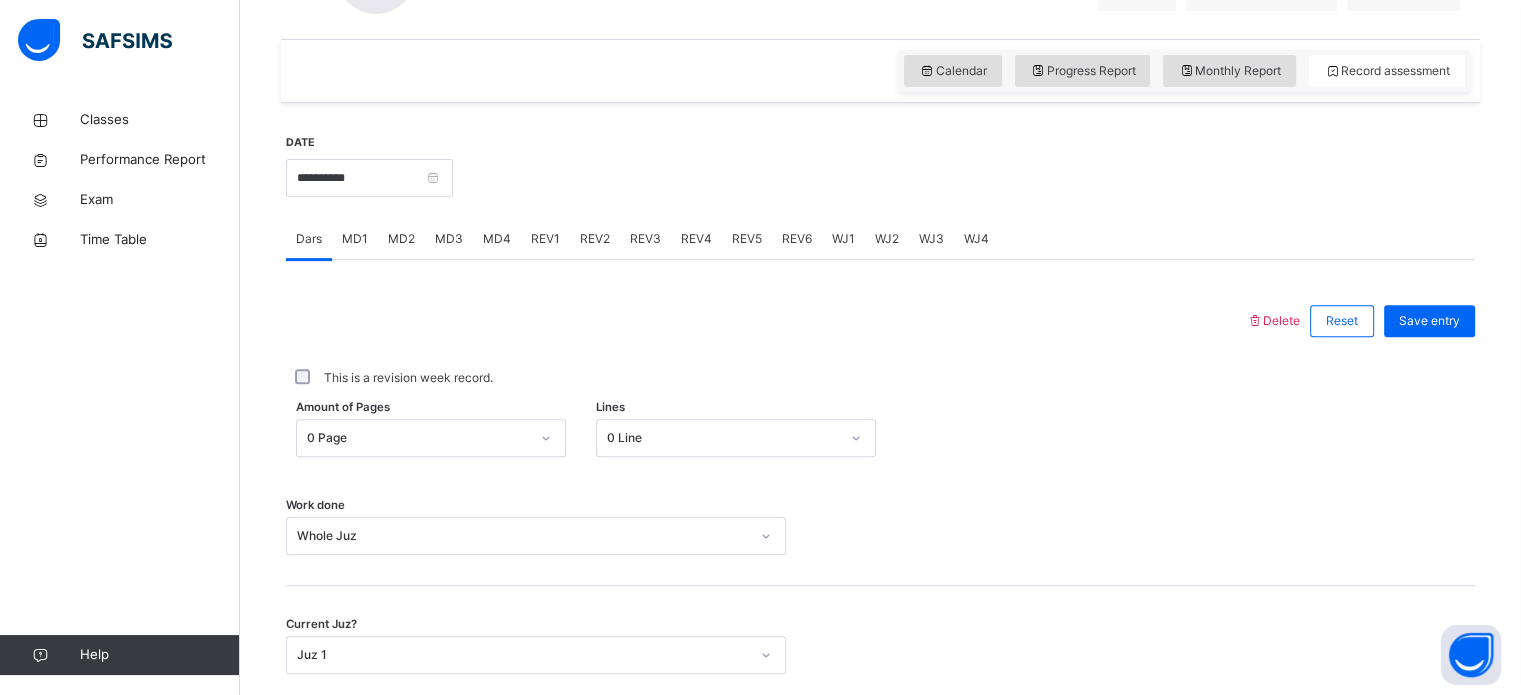 click on "WJ4" at bounding box center (976, 239) 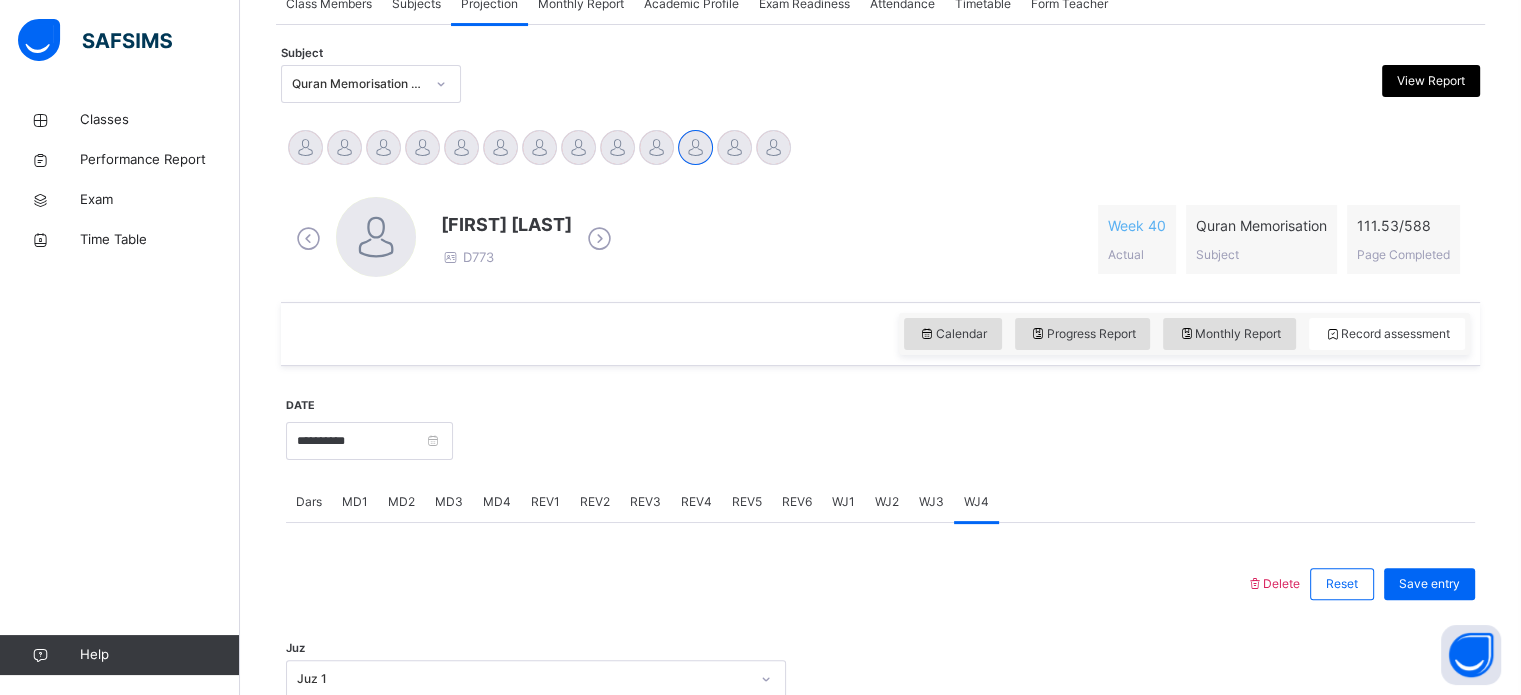 scroll, scrollTop: 387, scrollLeft: 0, axis: vertical 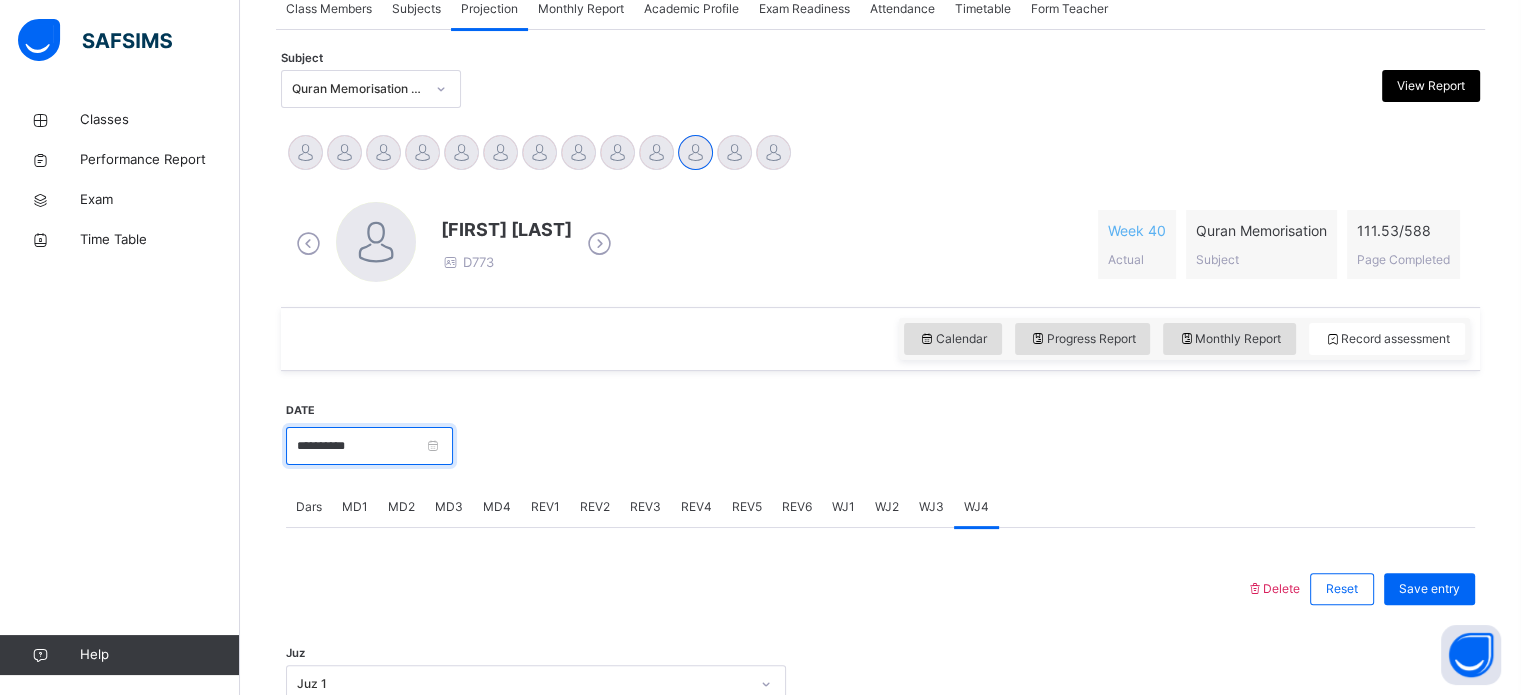 click on "**********" at bounding box center (369, 446) 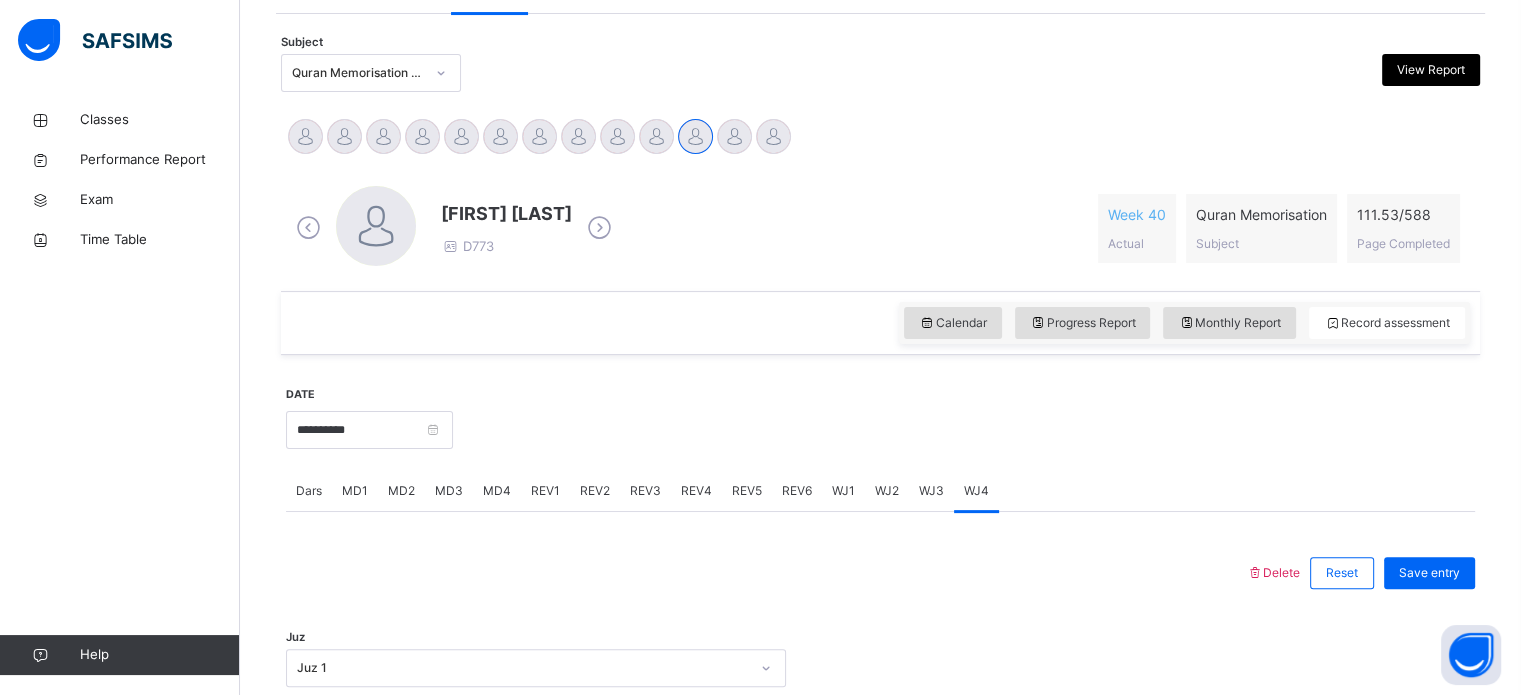 scroll, scrollTop: 420, scrollLeft: 0, axis: vertical 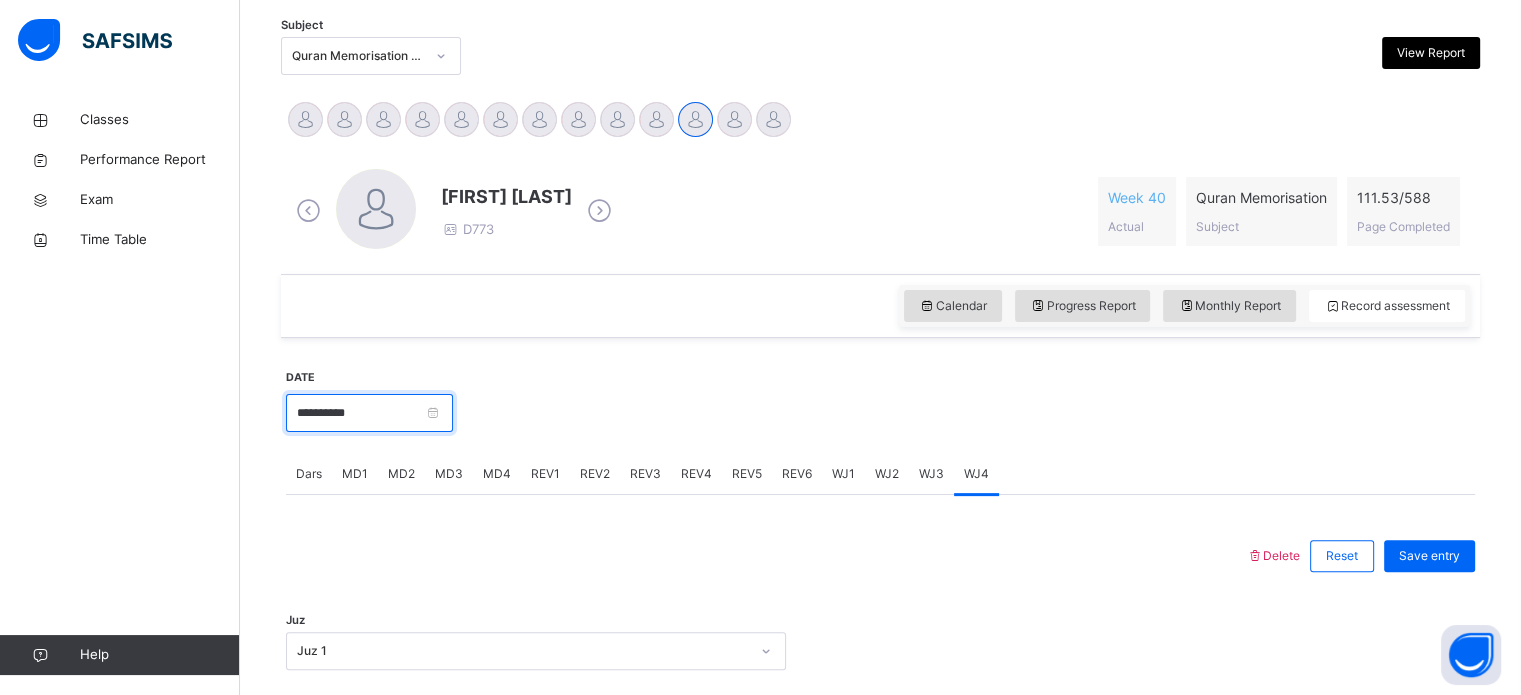 click on "**********" at bounding box center [369, 413] 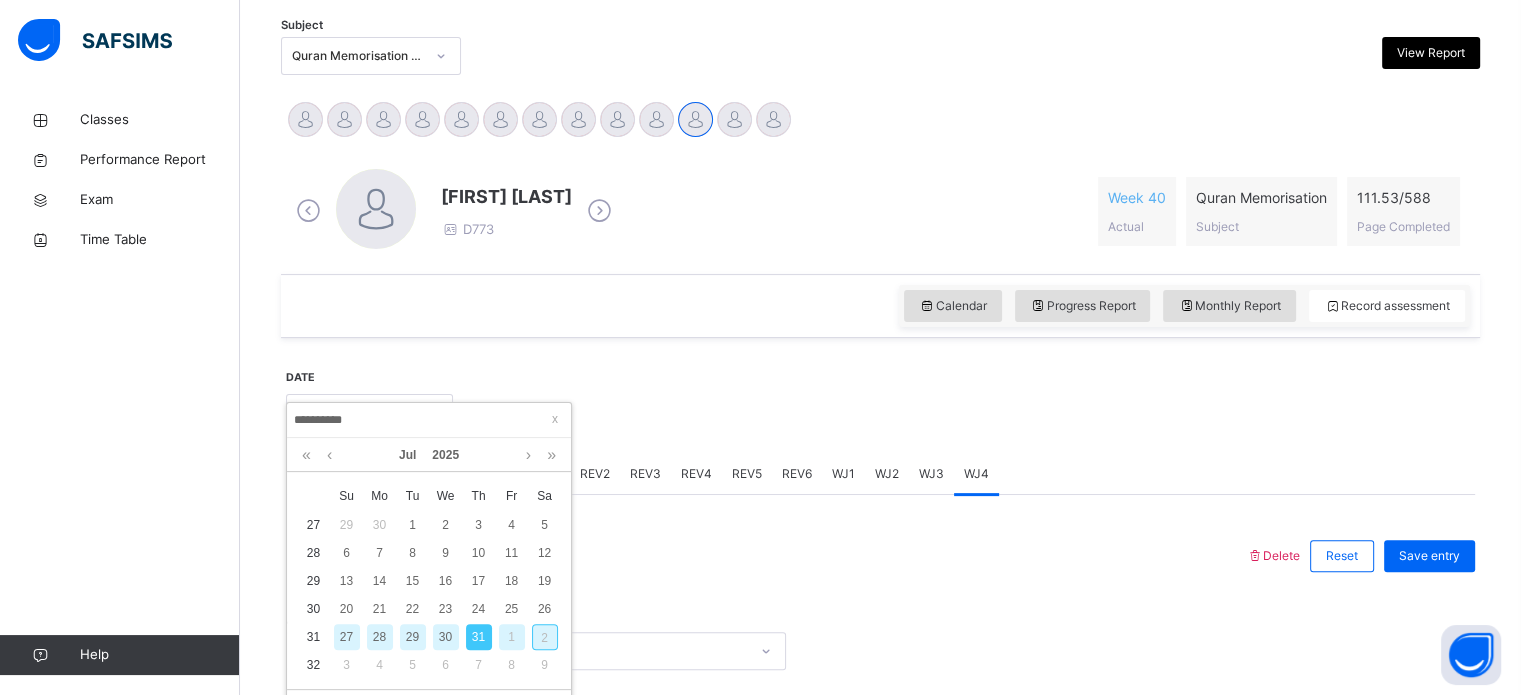 click on "1" at bounding box center (512, 637) 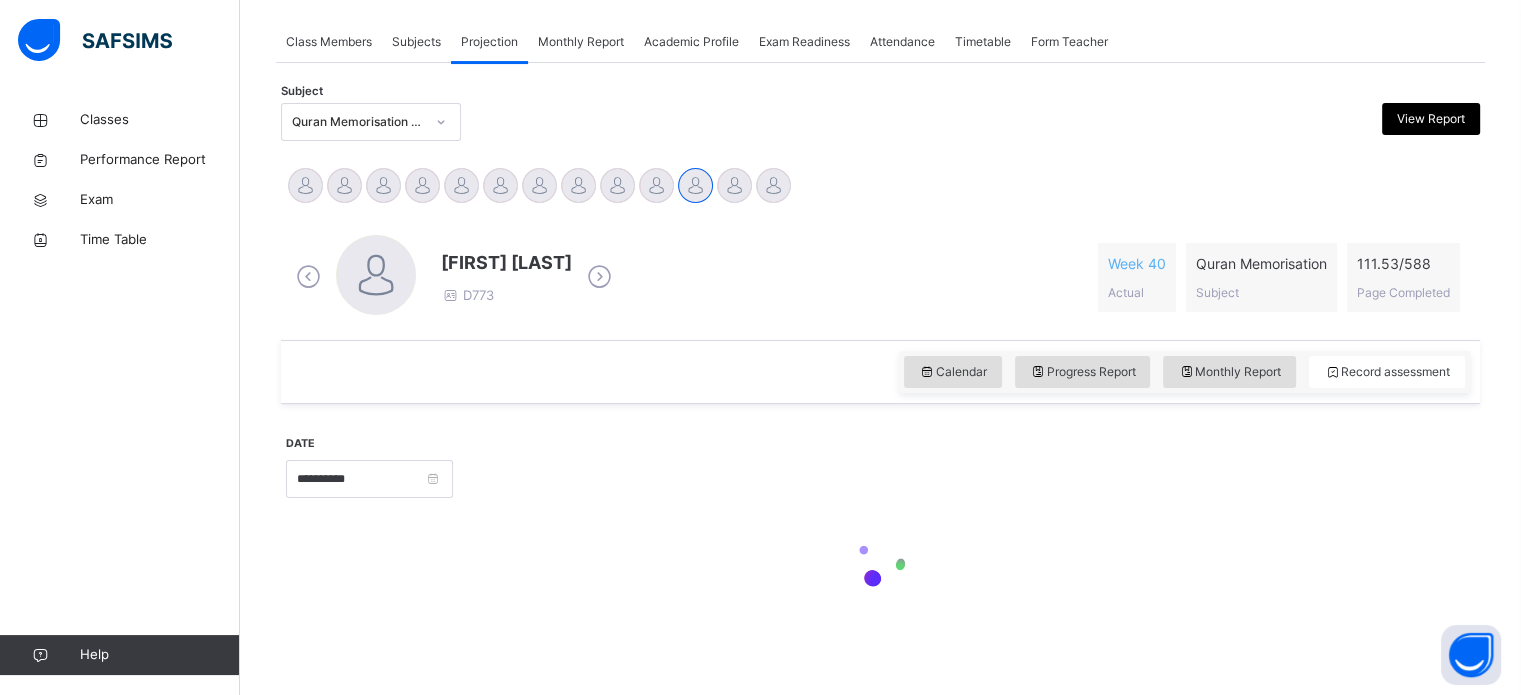 scroll, scrollTop: 353, scrollLeft: 0, axis: vertical 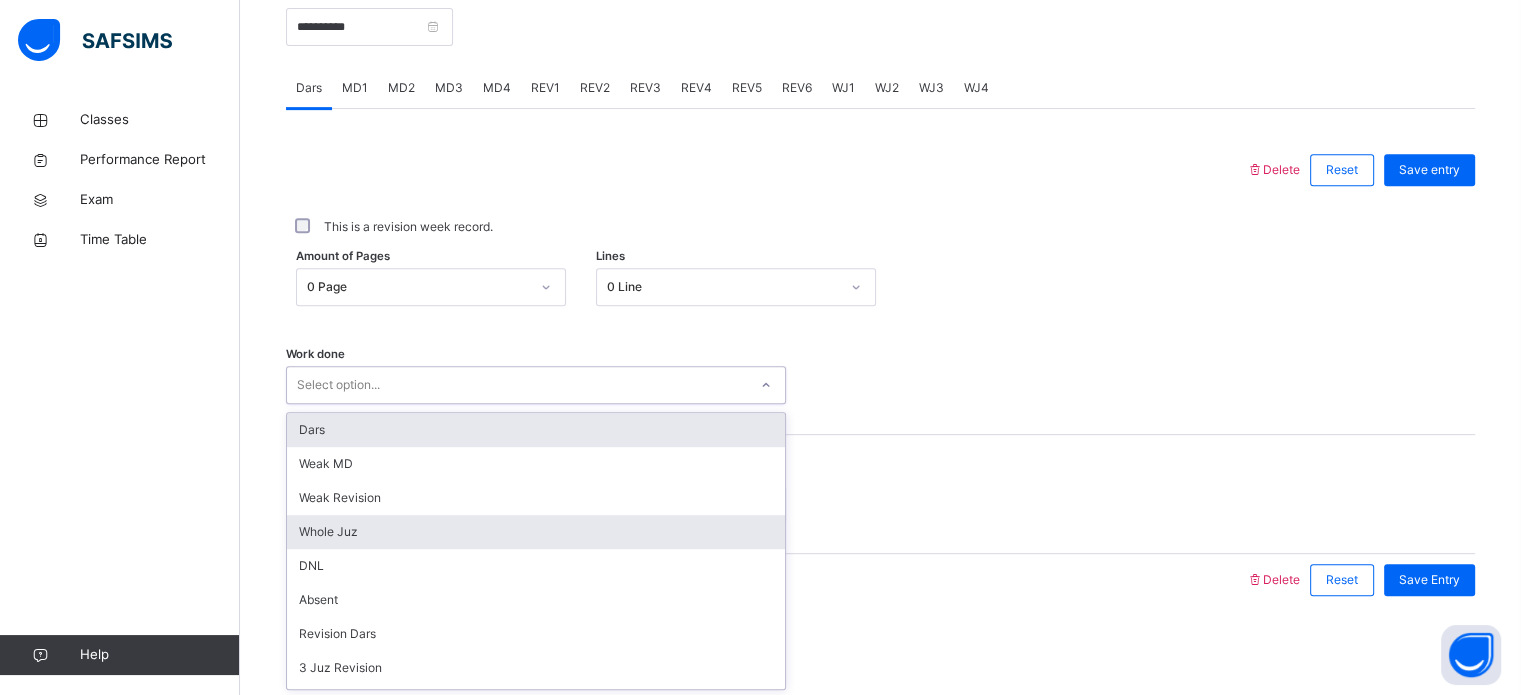 click on "Whole Juz" at bounding box center (536, 532) 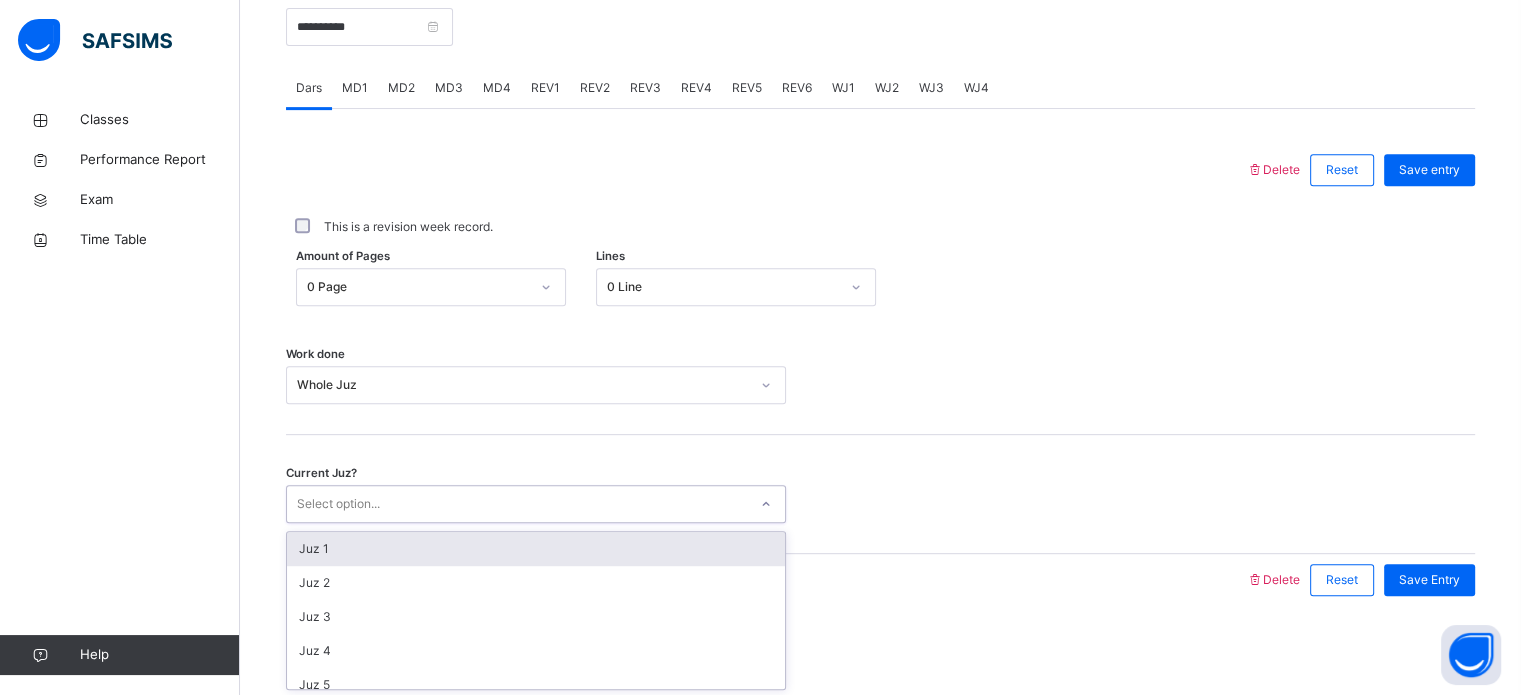 click on "Juz 1" at bounding box center [536, 549] 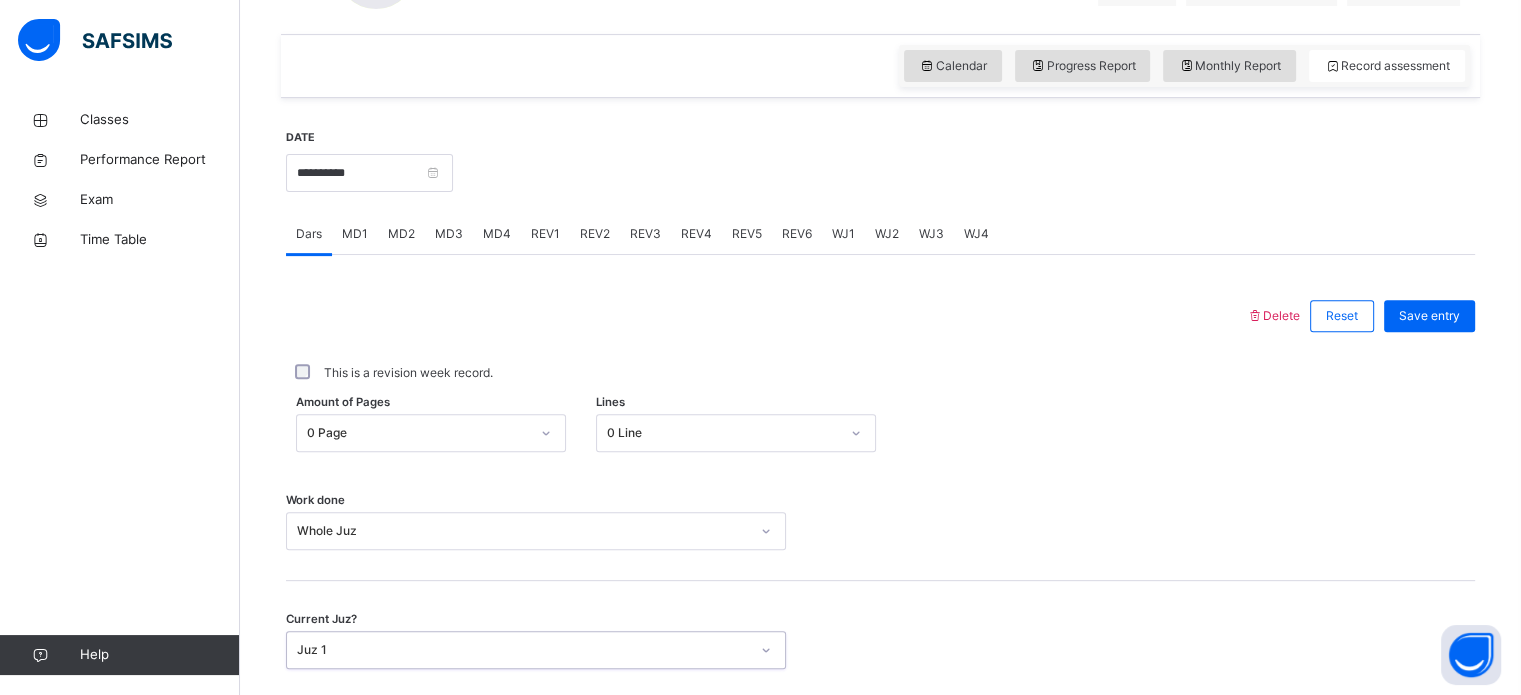 scroll, scrollTop: 655, scrollLeft: 0, axis: vertical 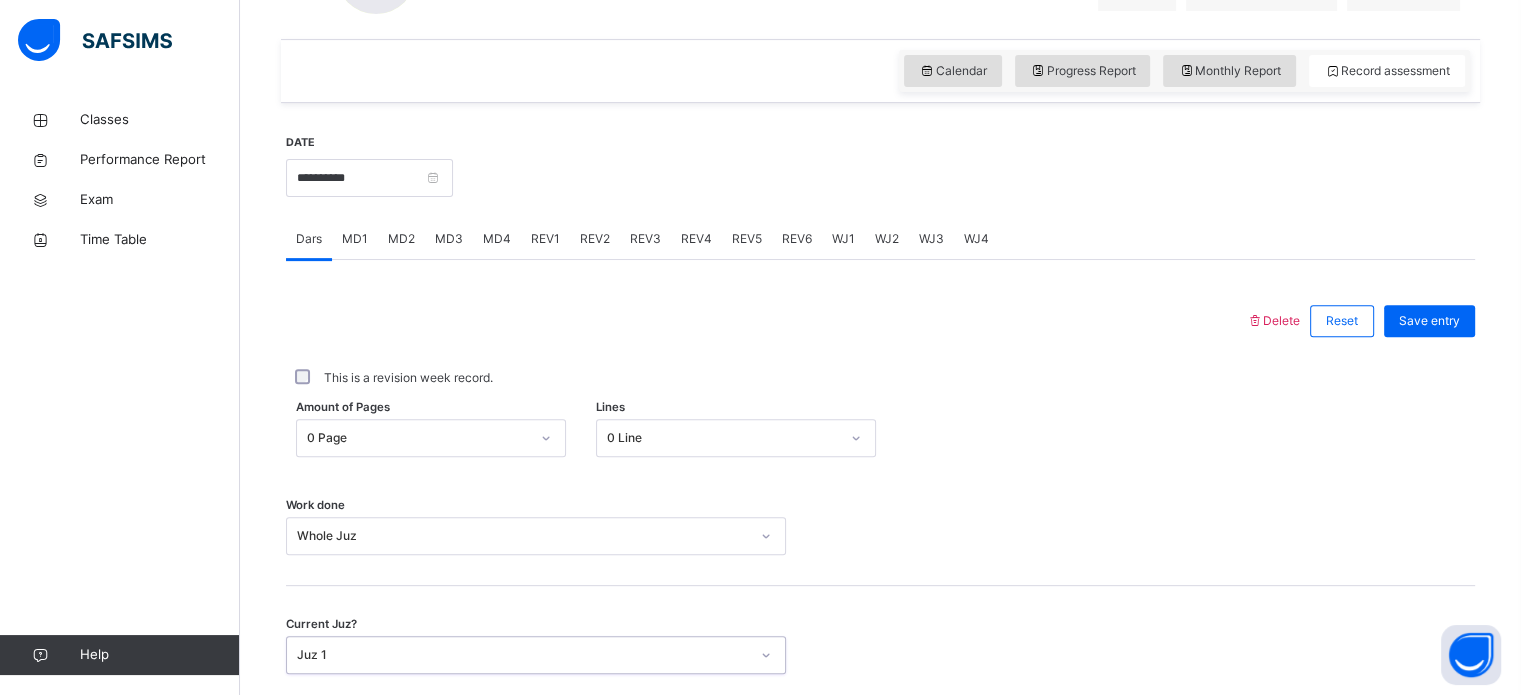 click on "WJ1" at bounding box center (843, 239) 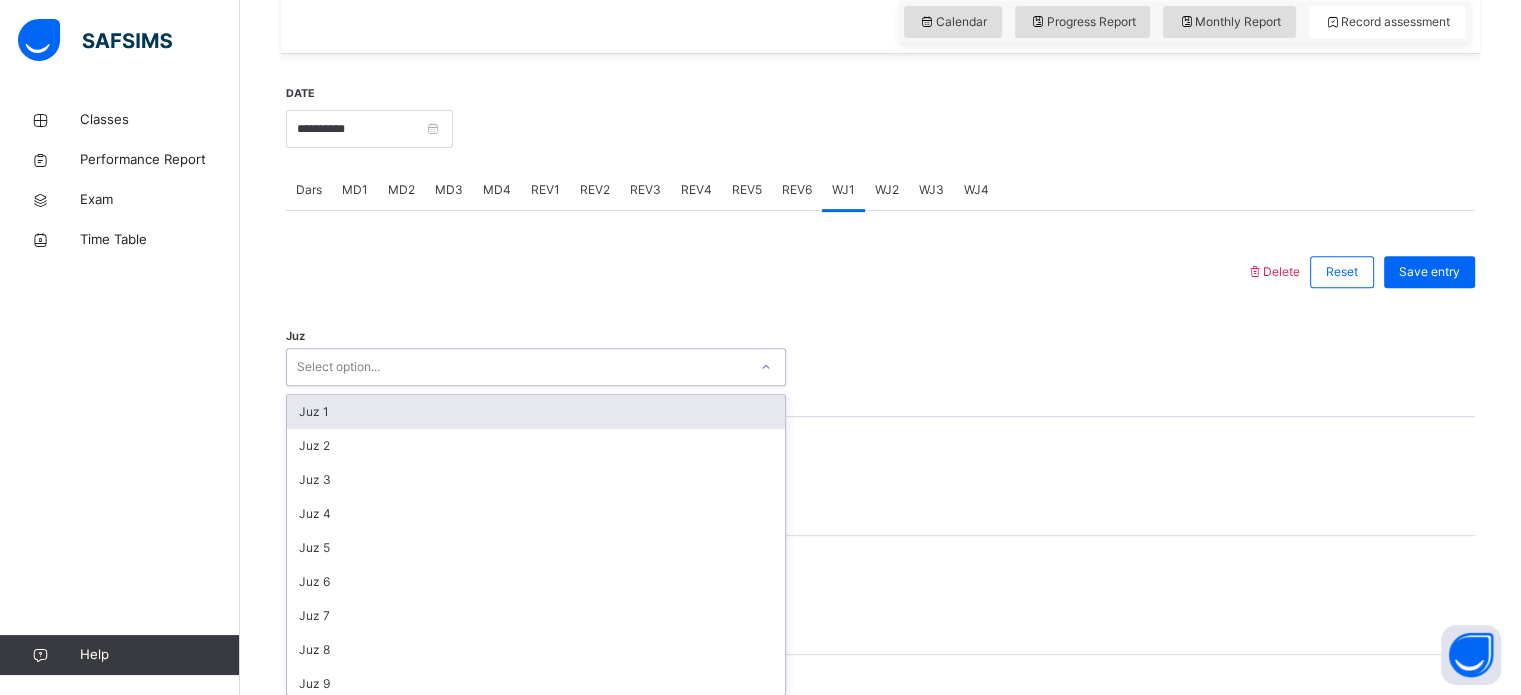 scroll, scrollTop: 712, scrollLeft: 0, axis: vertical 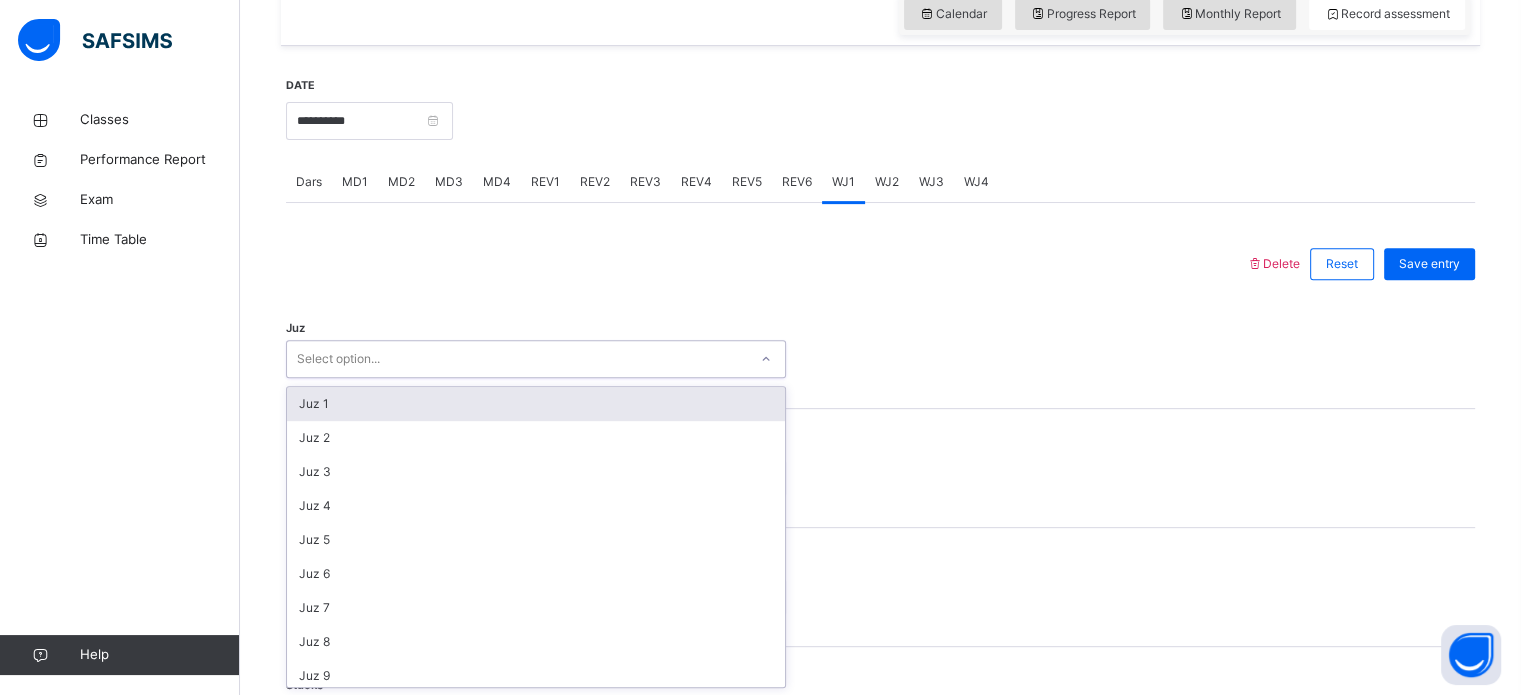 click on "Juz 1" at bounding box center [536, 404] 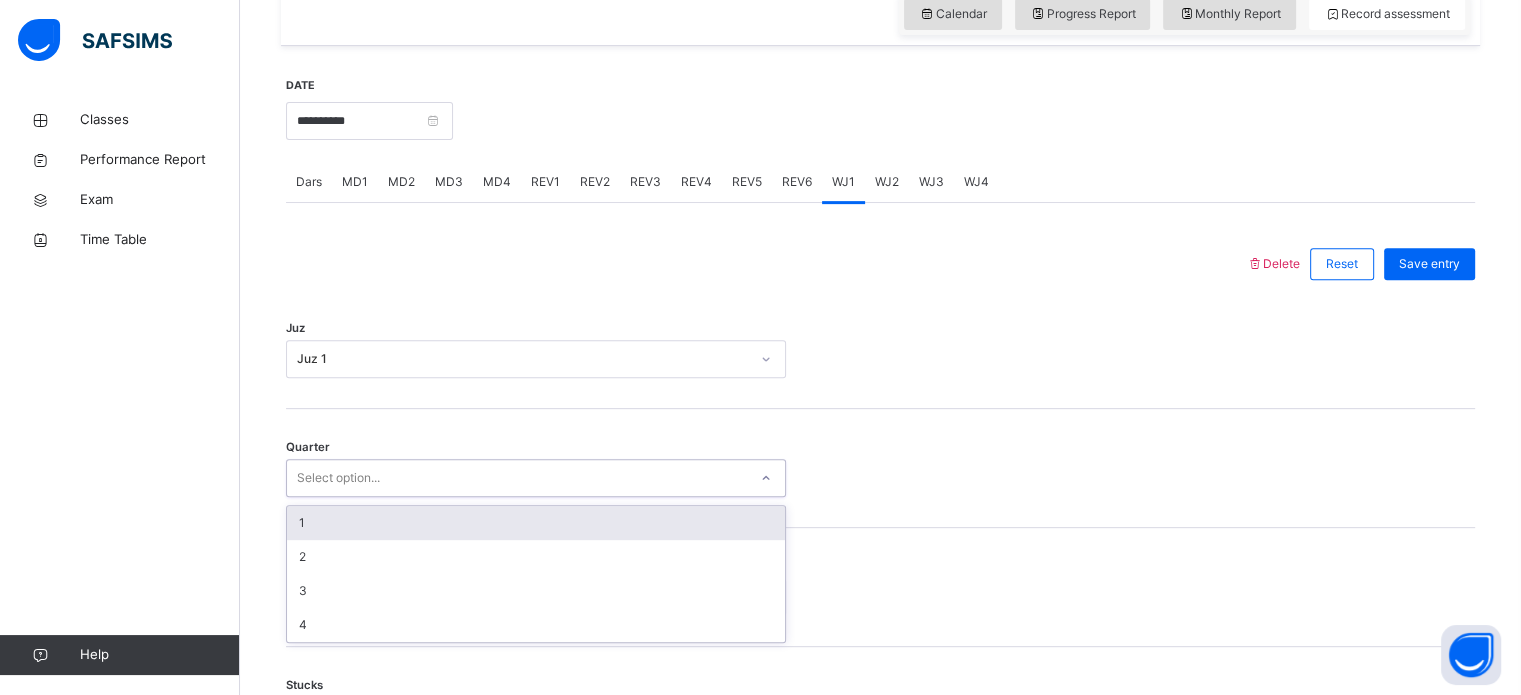 click on "1" at bounding box center (536, 523) 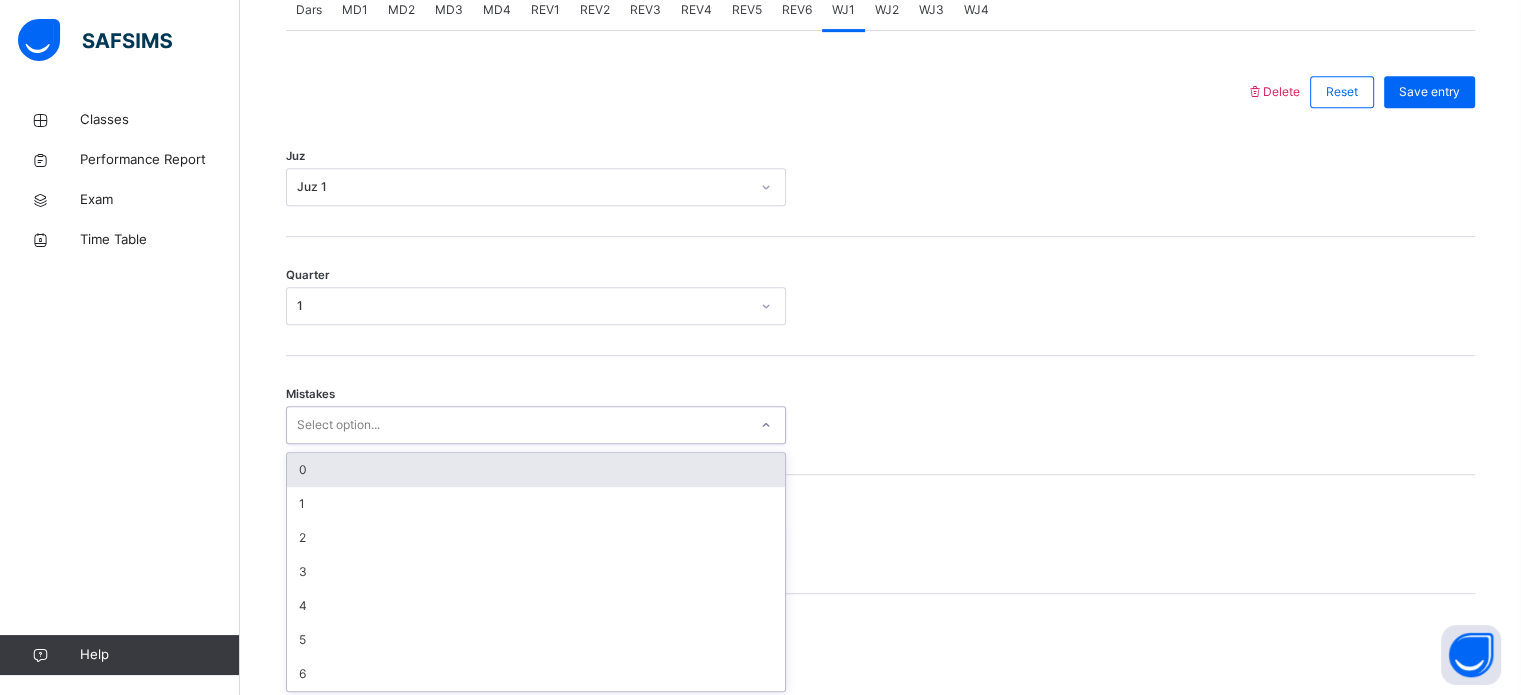 scroll, scrollTop: 888, scrollLeft: 0, axis: vertical 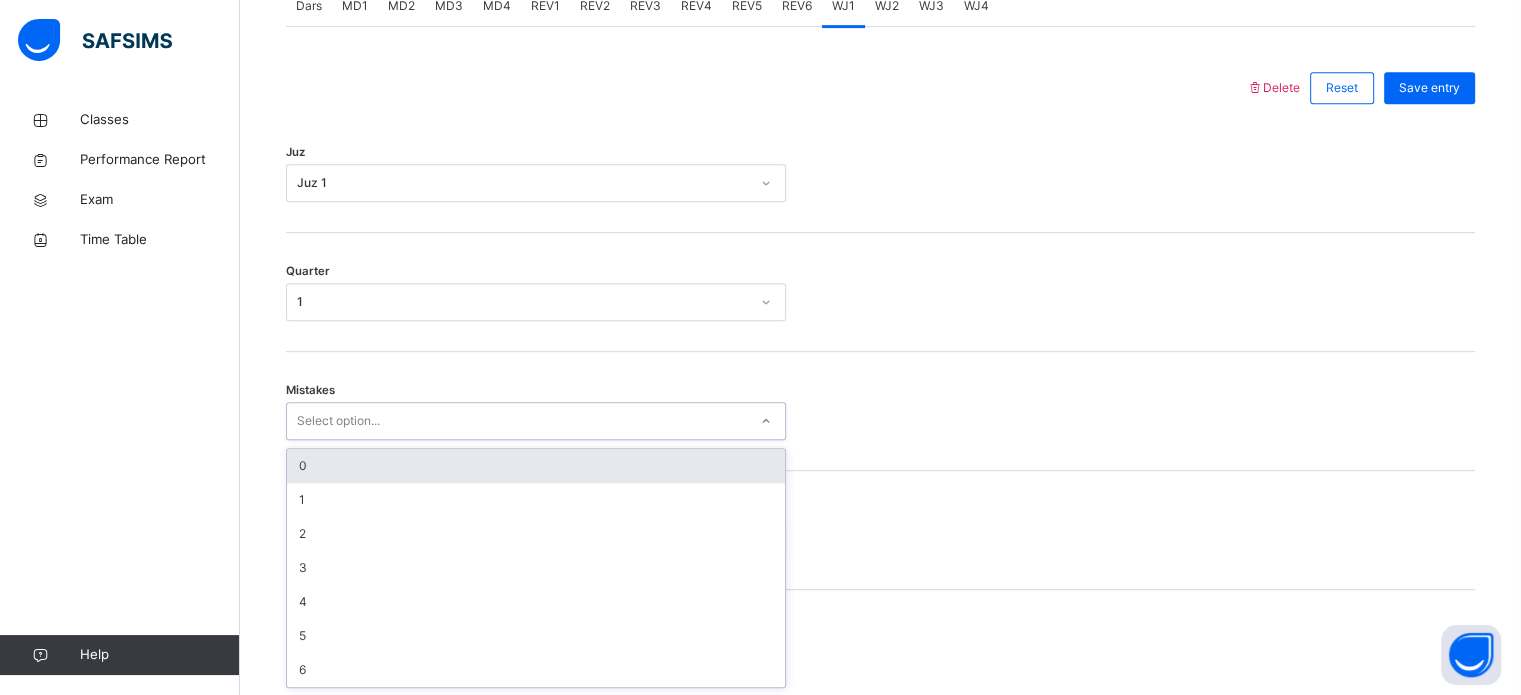 click on "0" at bounding box center (536, 466) 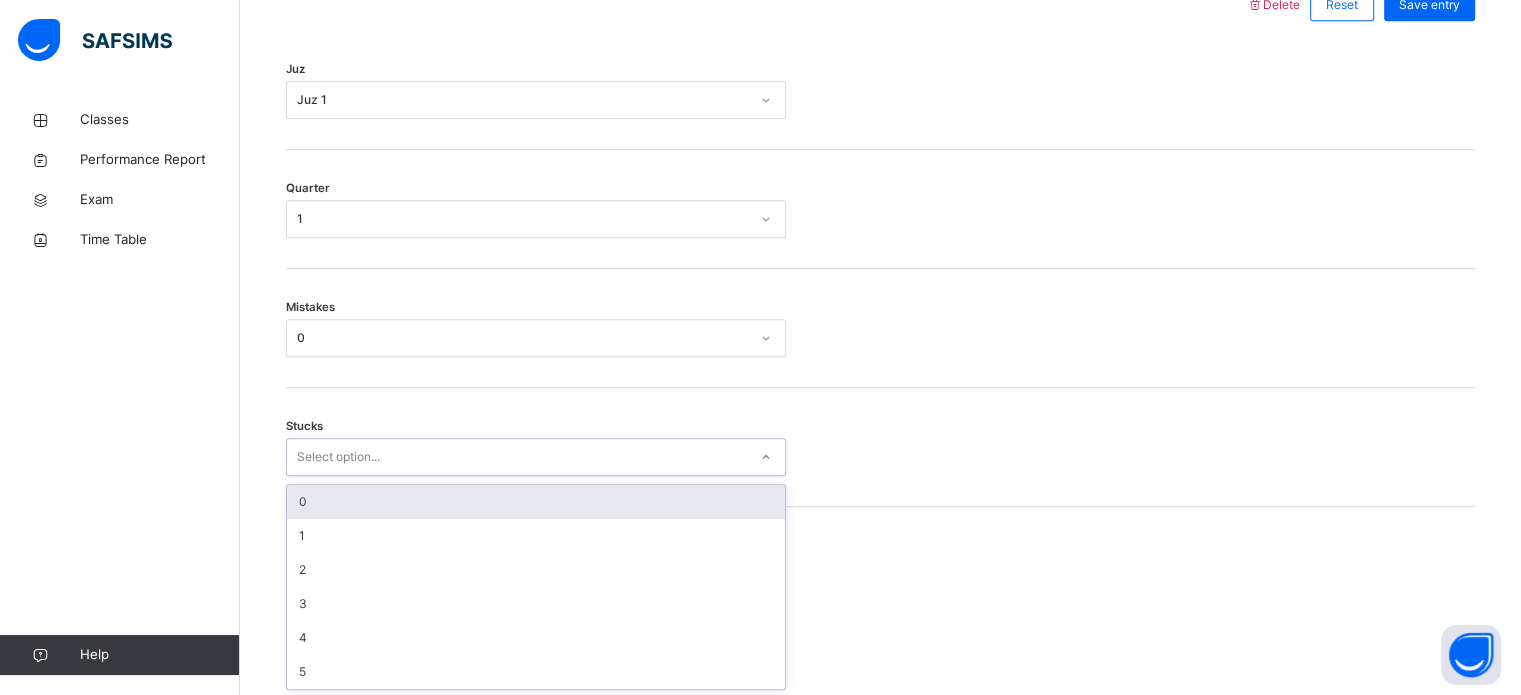 scroll, scrollTop: 972, scrollLeft: 0, axis: vertical 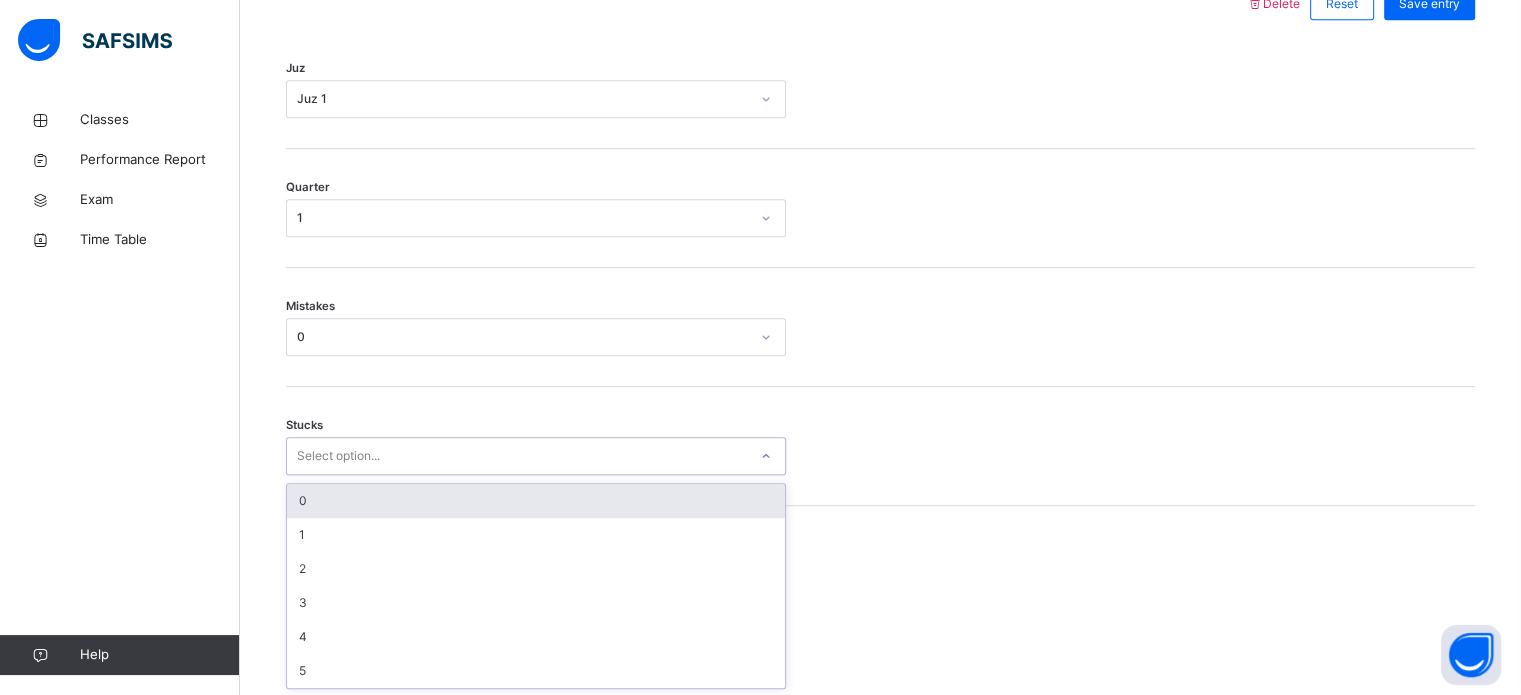 click on "0" at bounding box center (536, 501) 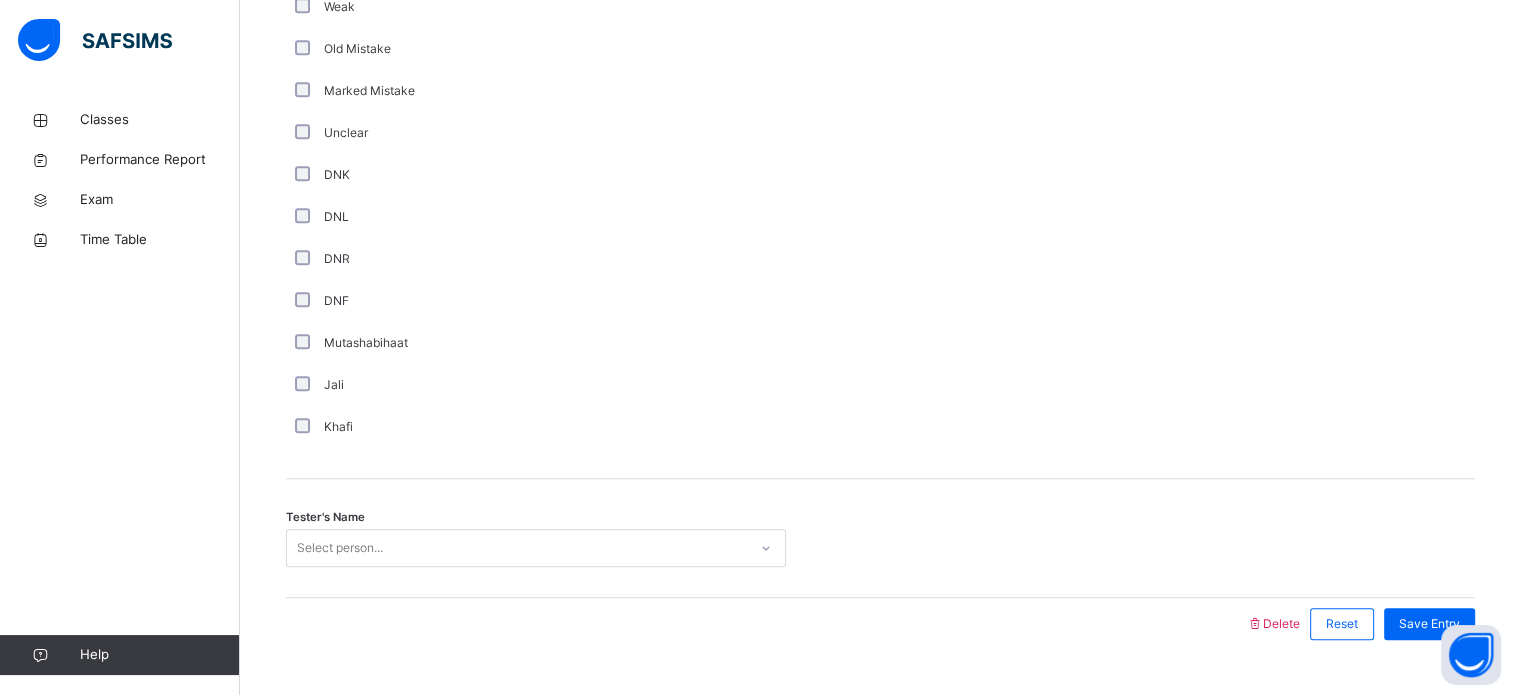 scroll, scrollTop: 1687, scrollLeft: 0, axis: vertical 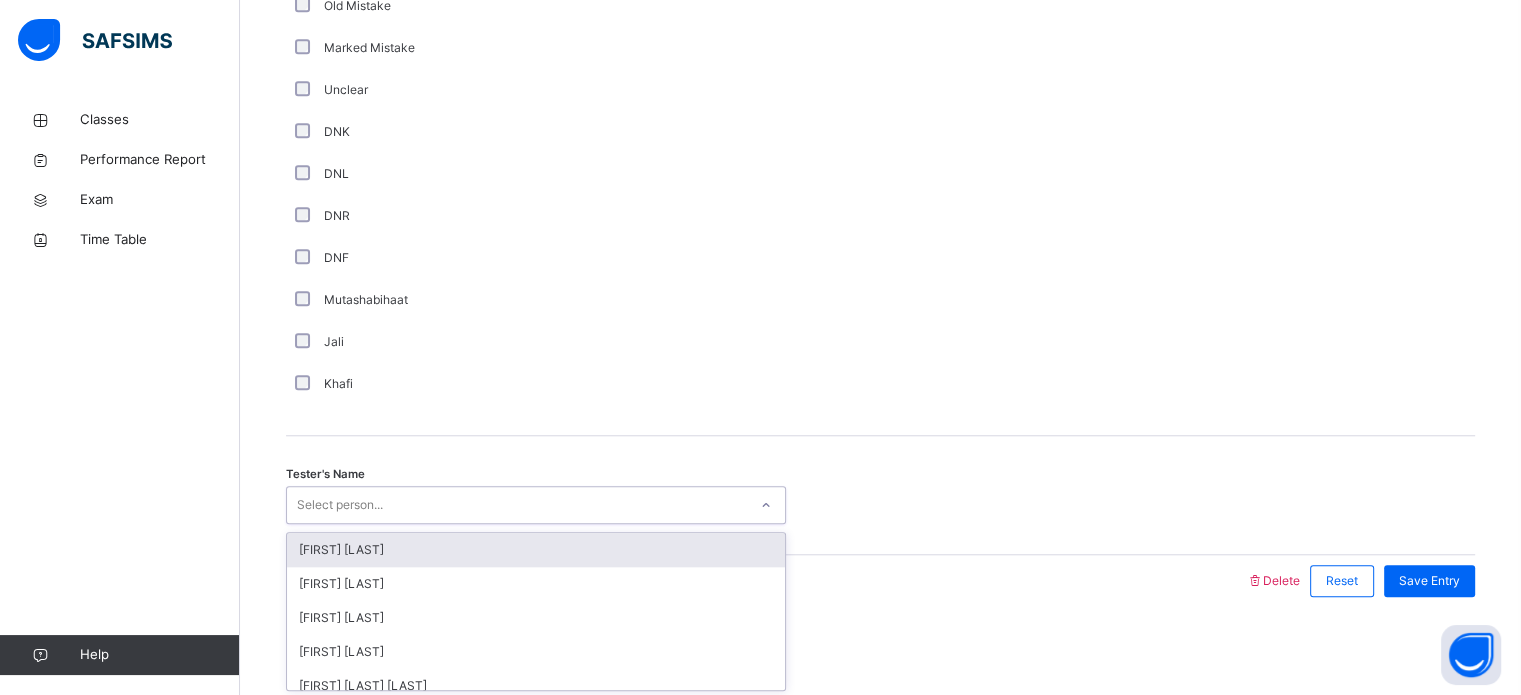 click on "[FIRST]  [LAST]" at bounding box center [536, 550] 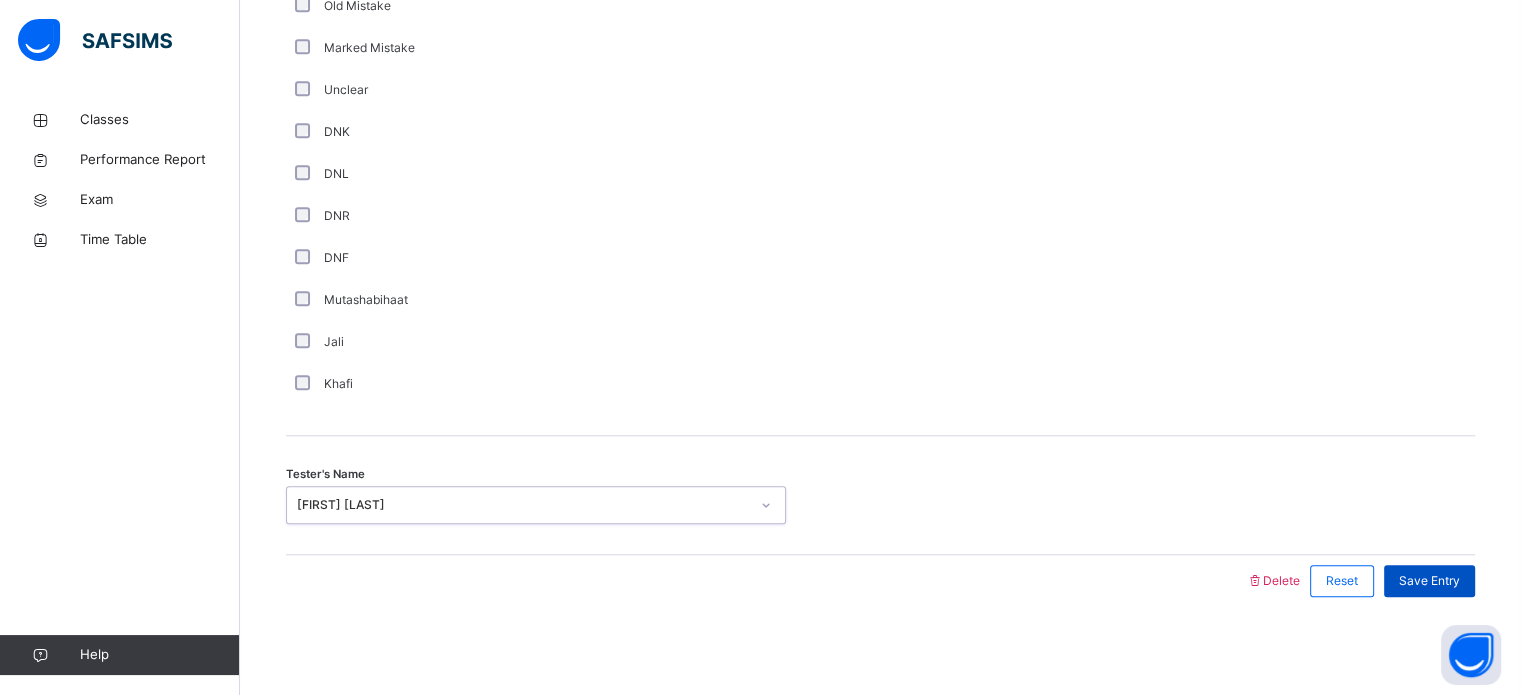 click on "Save Entry" at bounding box center [1429, 581] 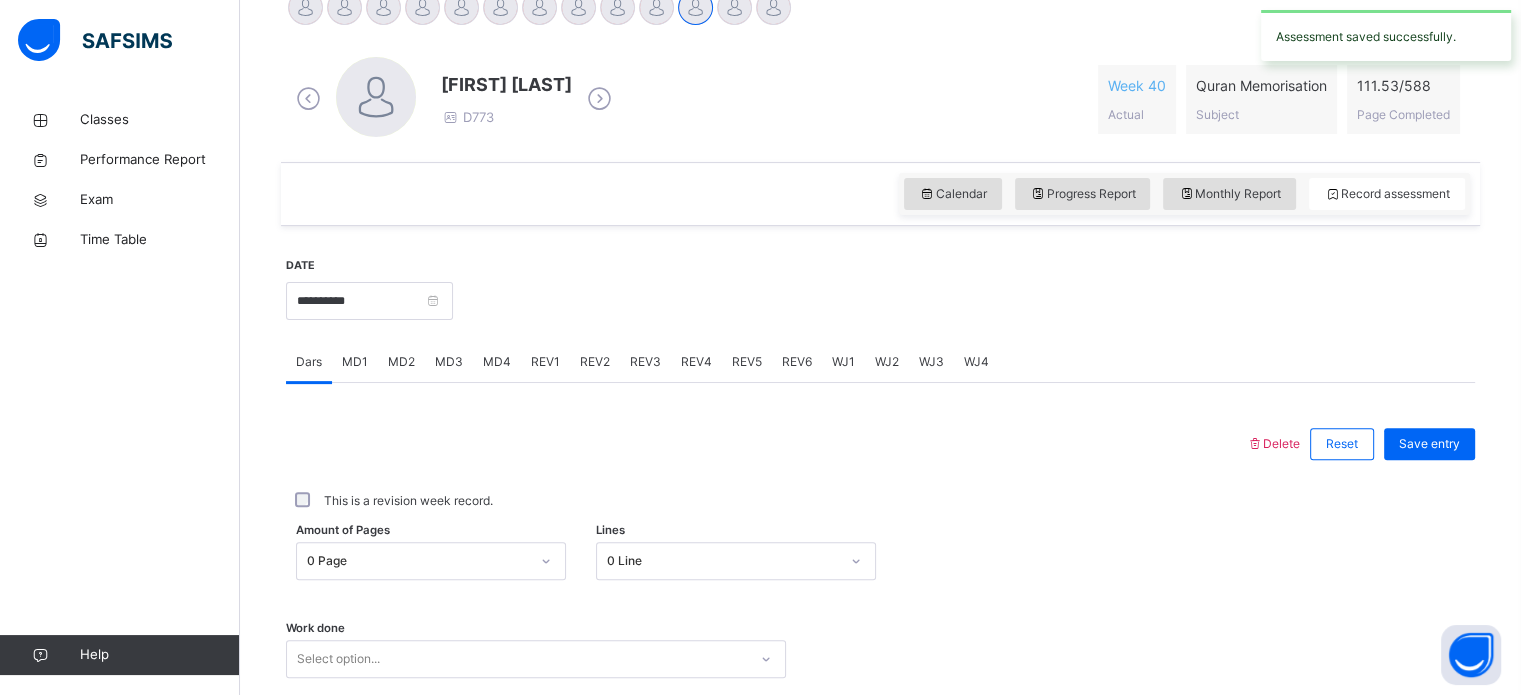 scroll, scrollTop: 530, scrollLeft: 0, axis: vertical 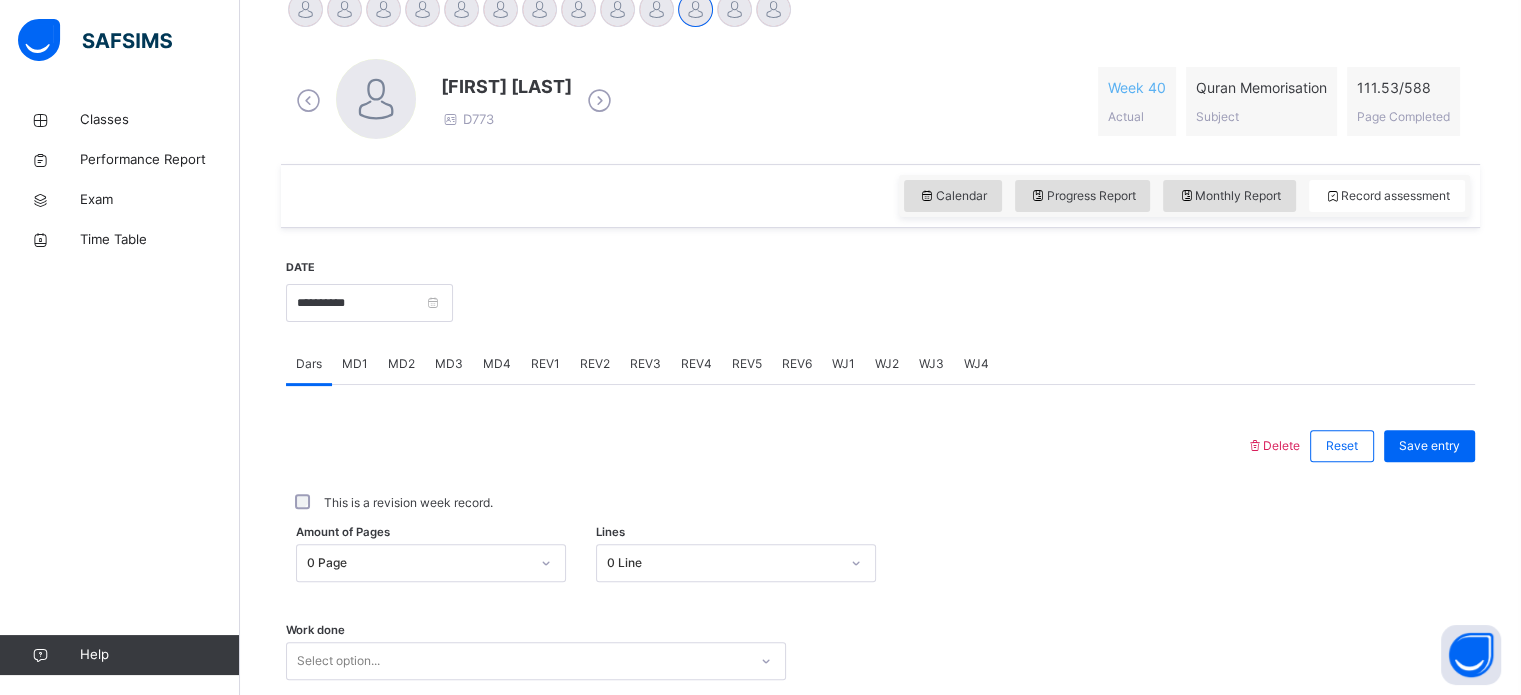 click on "WJ2" at bounding box center (887, 364) 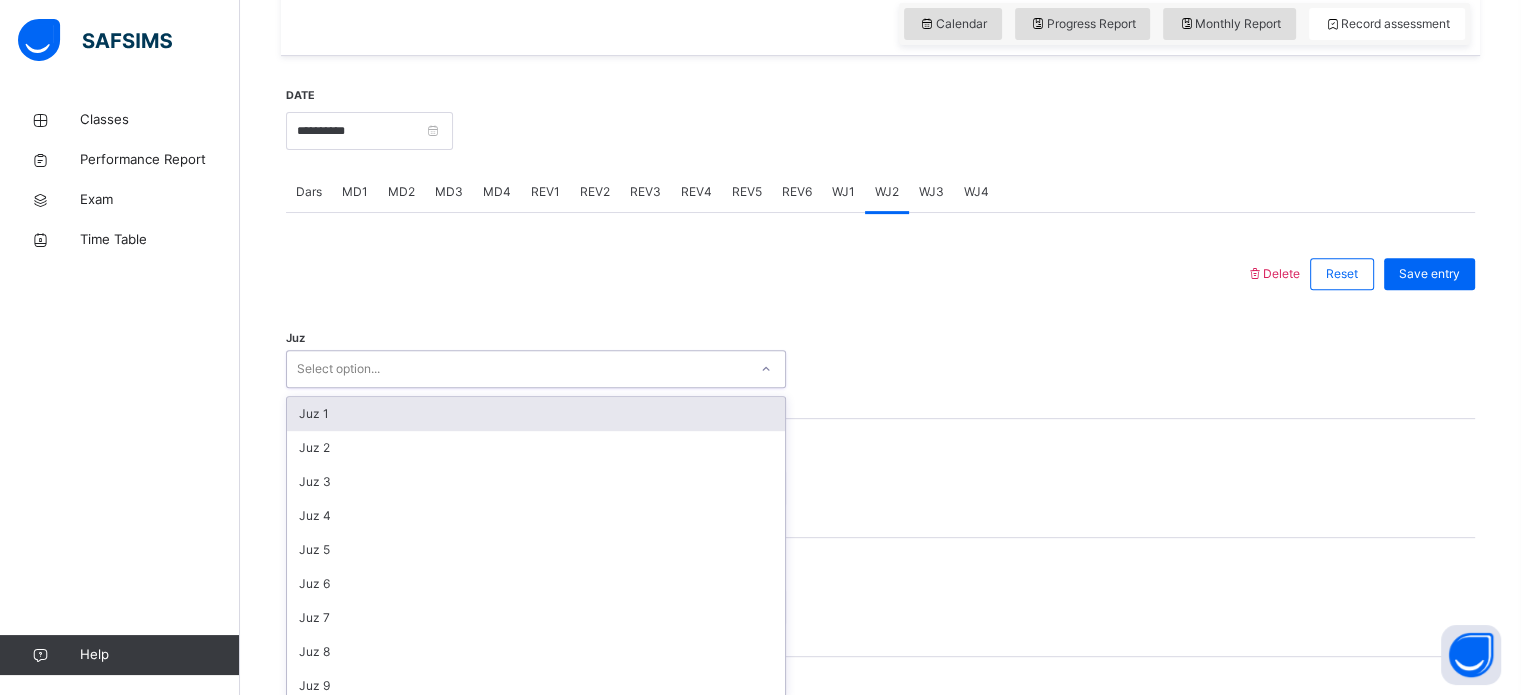 scroll, scrollTop: 712, scrollLeft: 0, axis: vertical 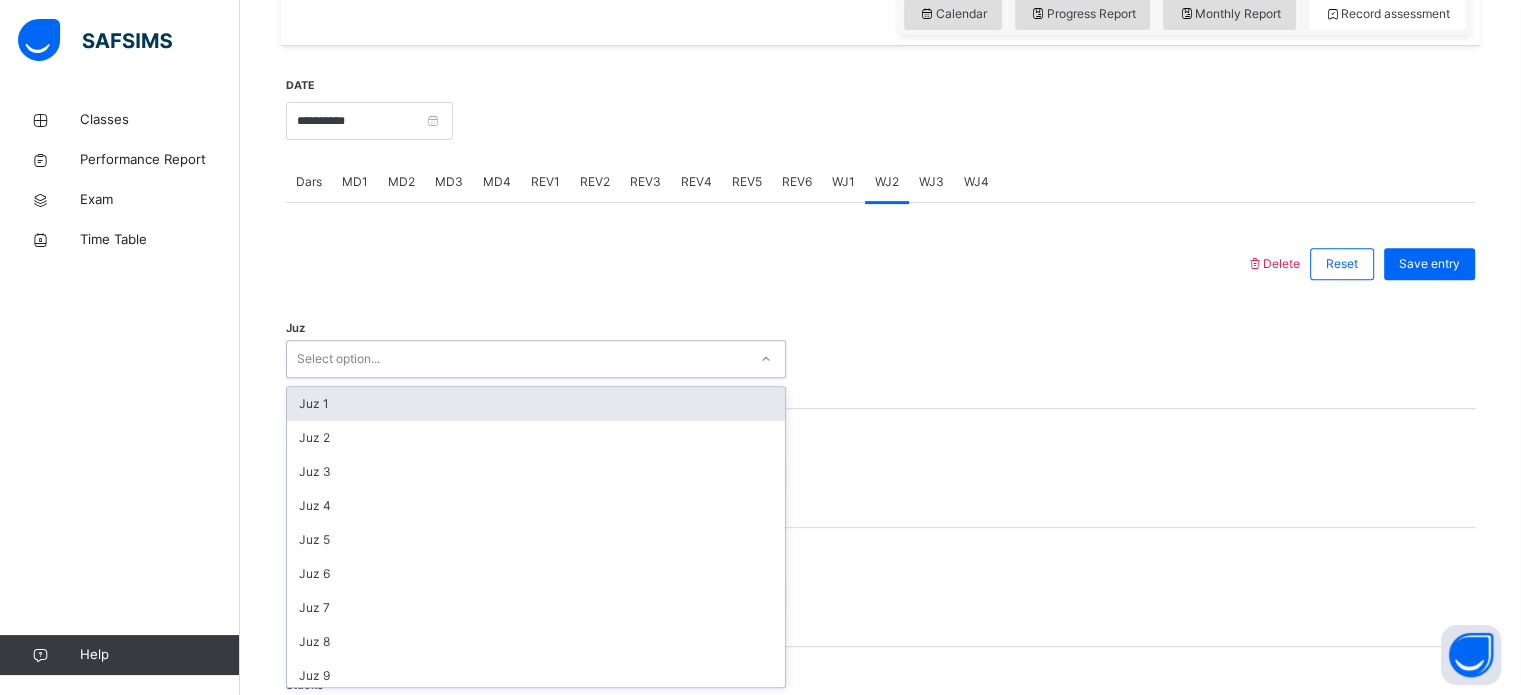 click on "Juz 1" at bounding box center (536, 404) 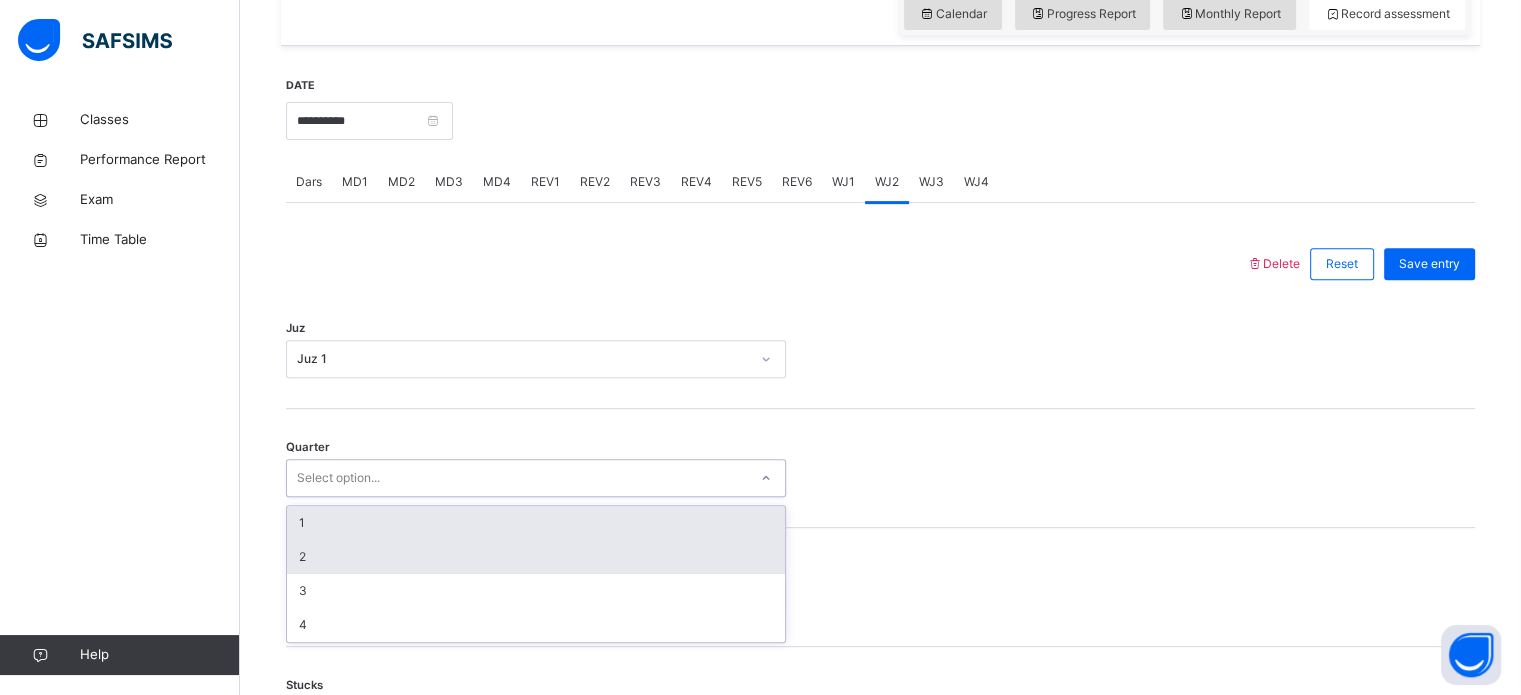 click on "2" at bounding box center (536, 557) 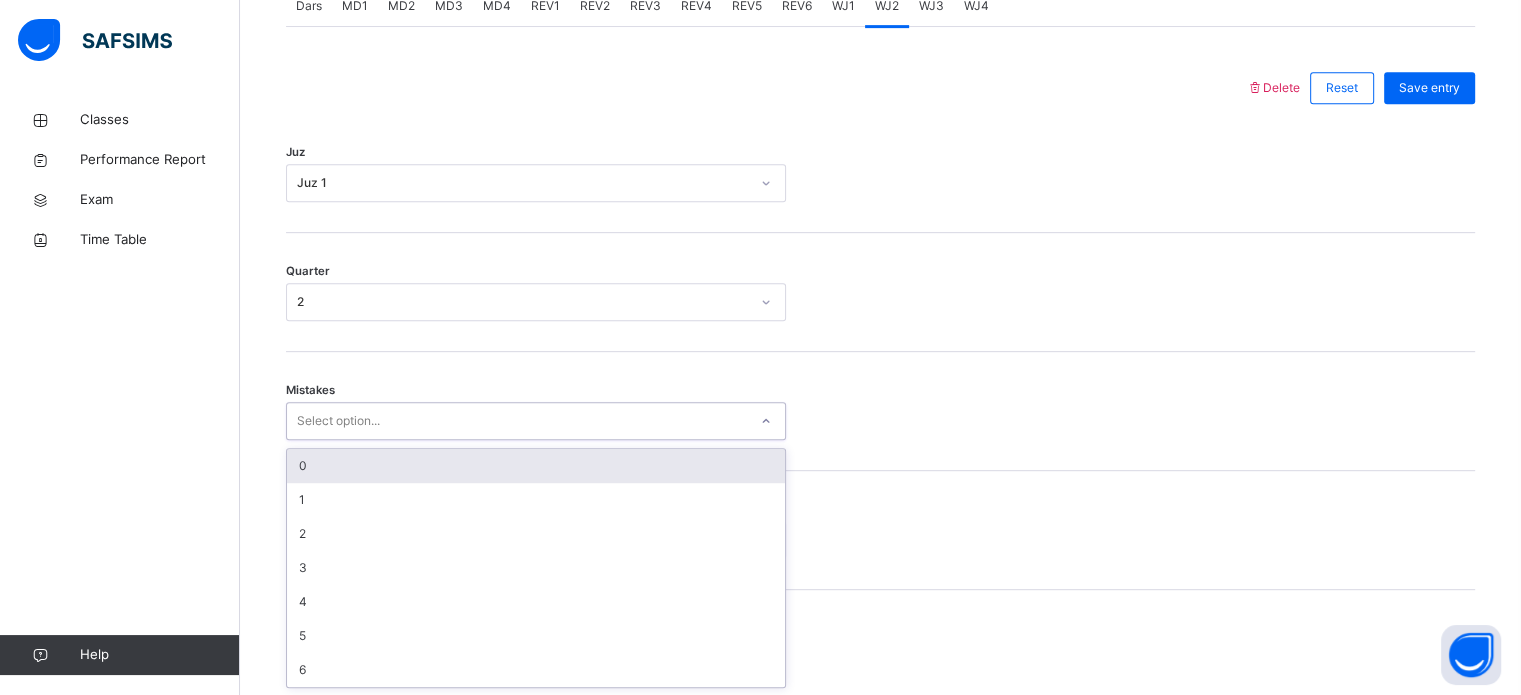 click on "0" at bounding box center [536, 466] 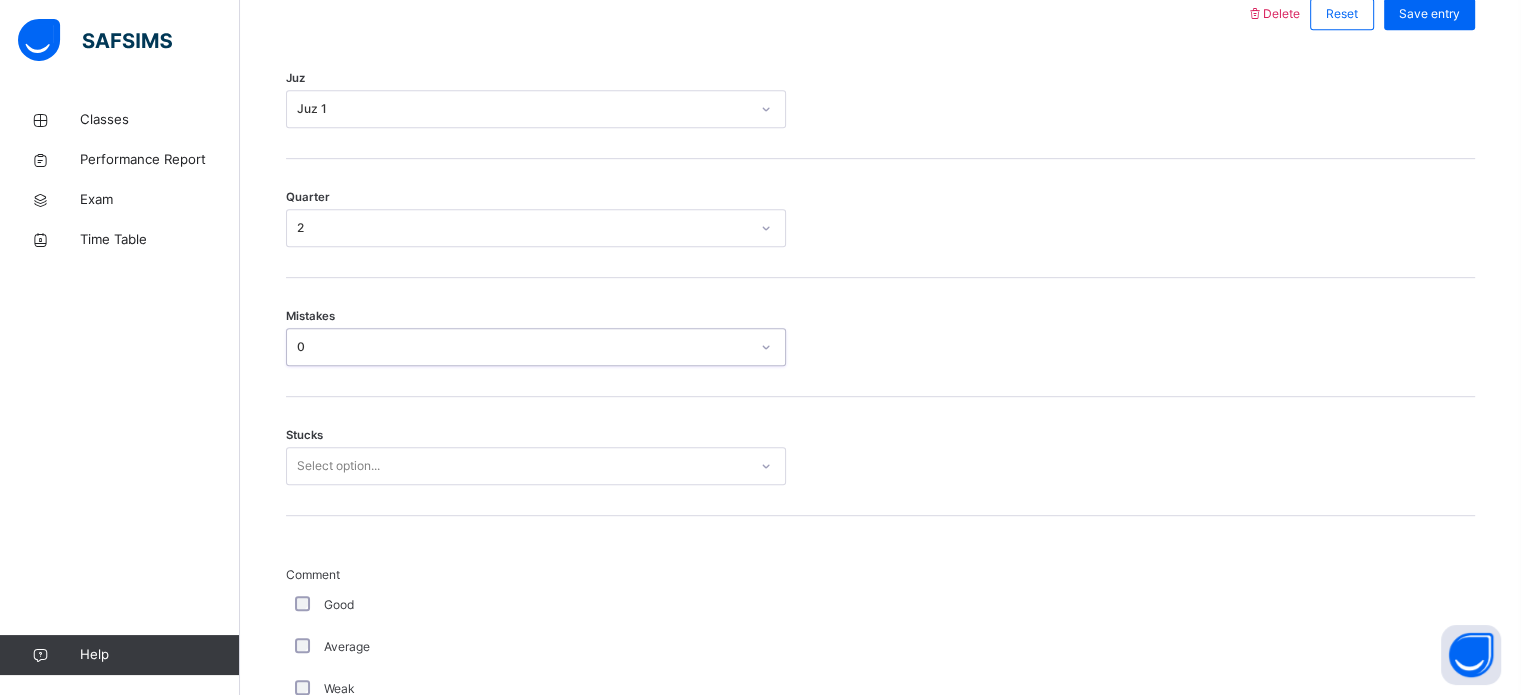 scroll, scrollTop: 972, scrollLeft: 0, axis: vertical 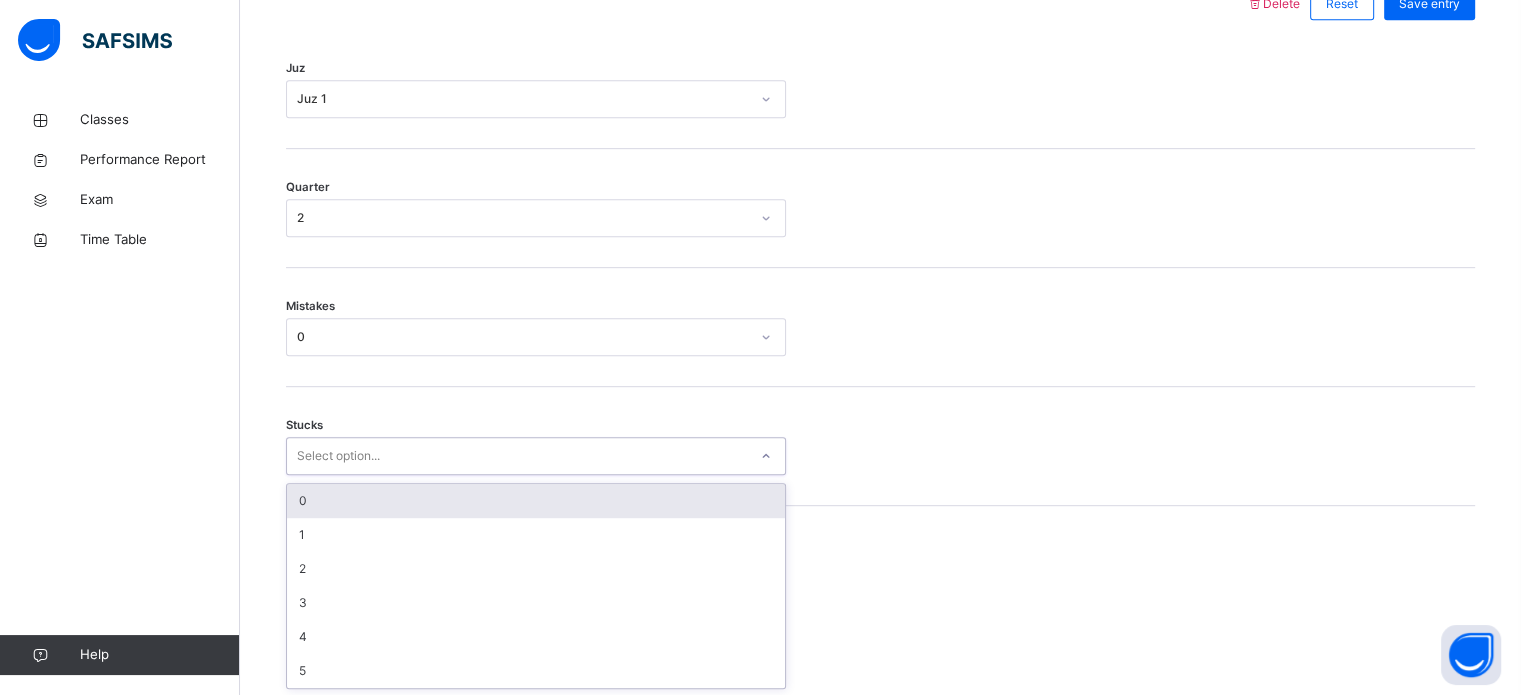 click on "0" at bounding box center [536, 501] 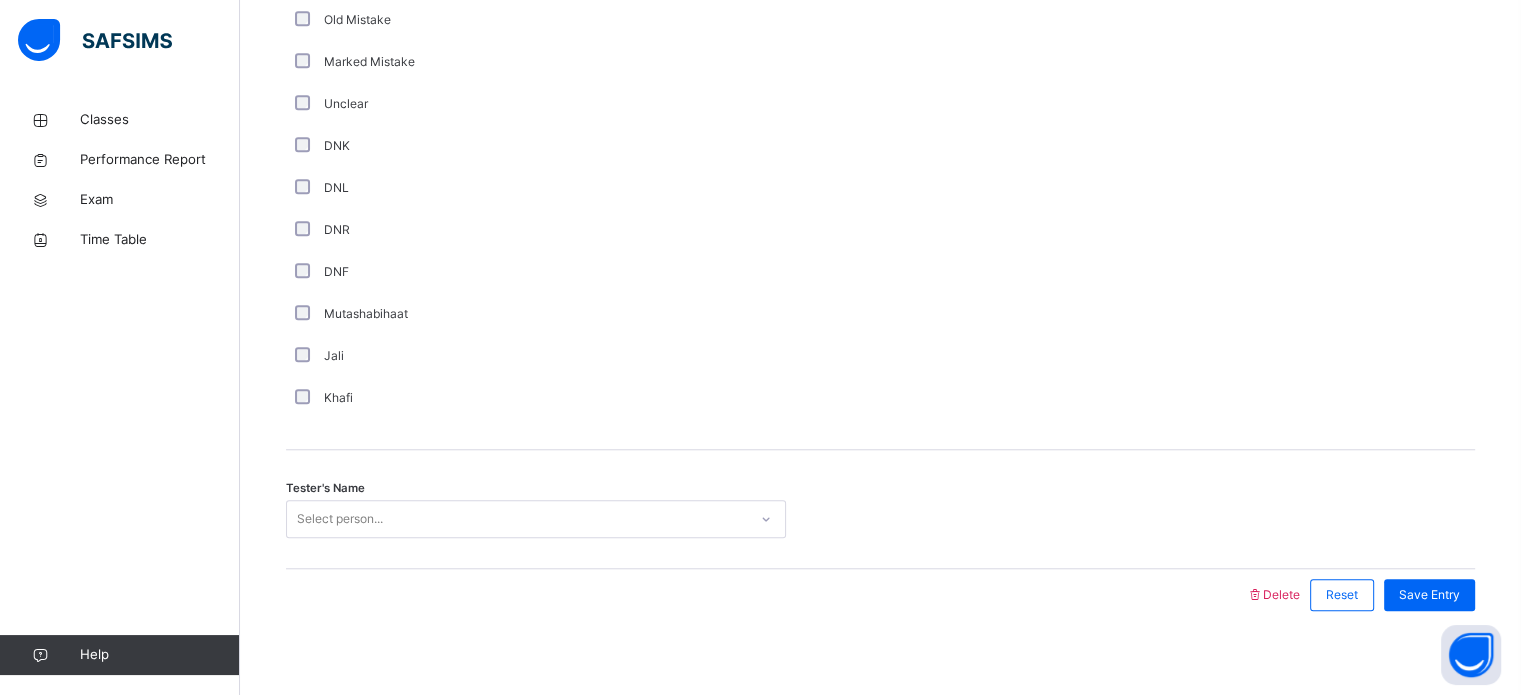 click on "Tester's Name Select person..." at bounding box center [880, 509] 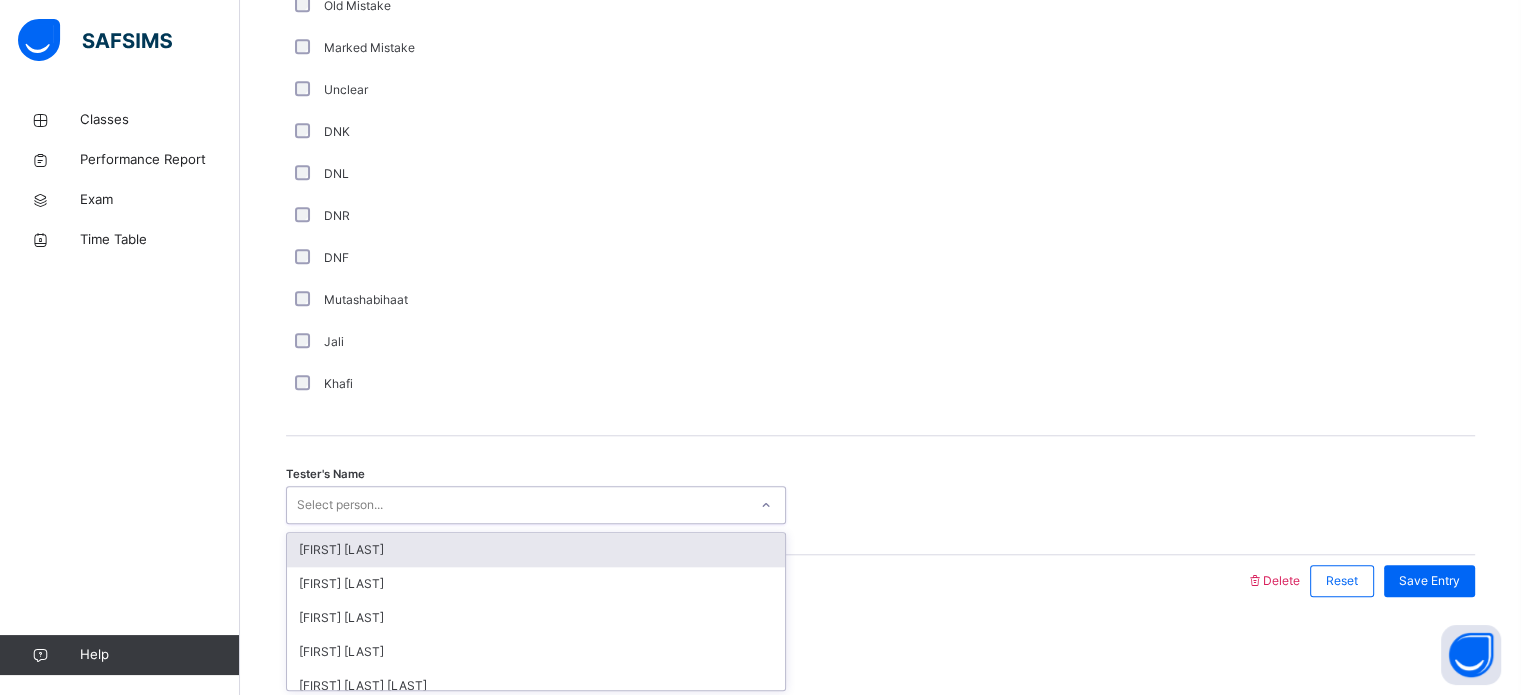 click on "[FIRST]  [LAST]" at bounding box center [536, 550] 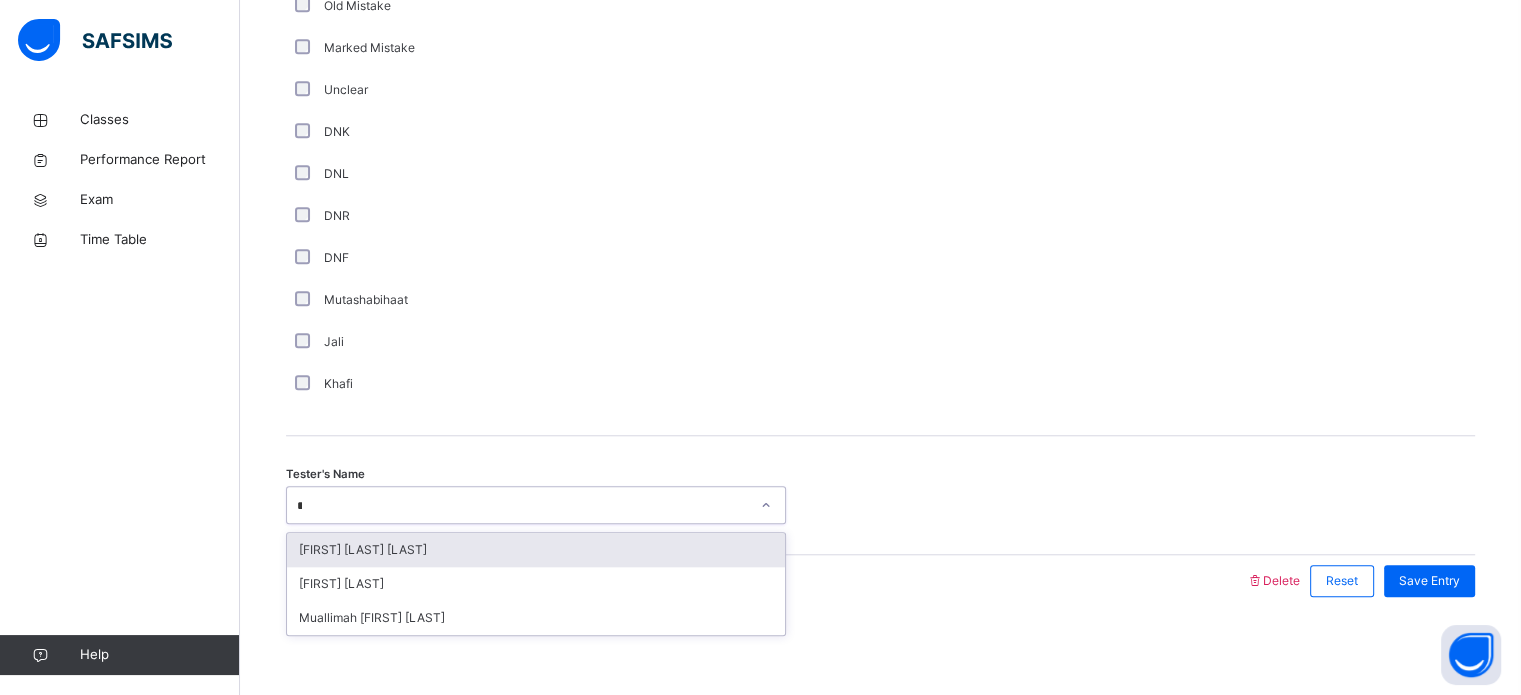 type on "**" 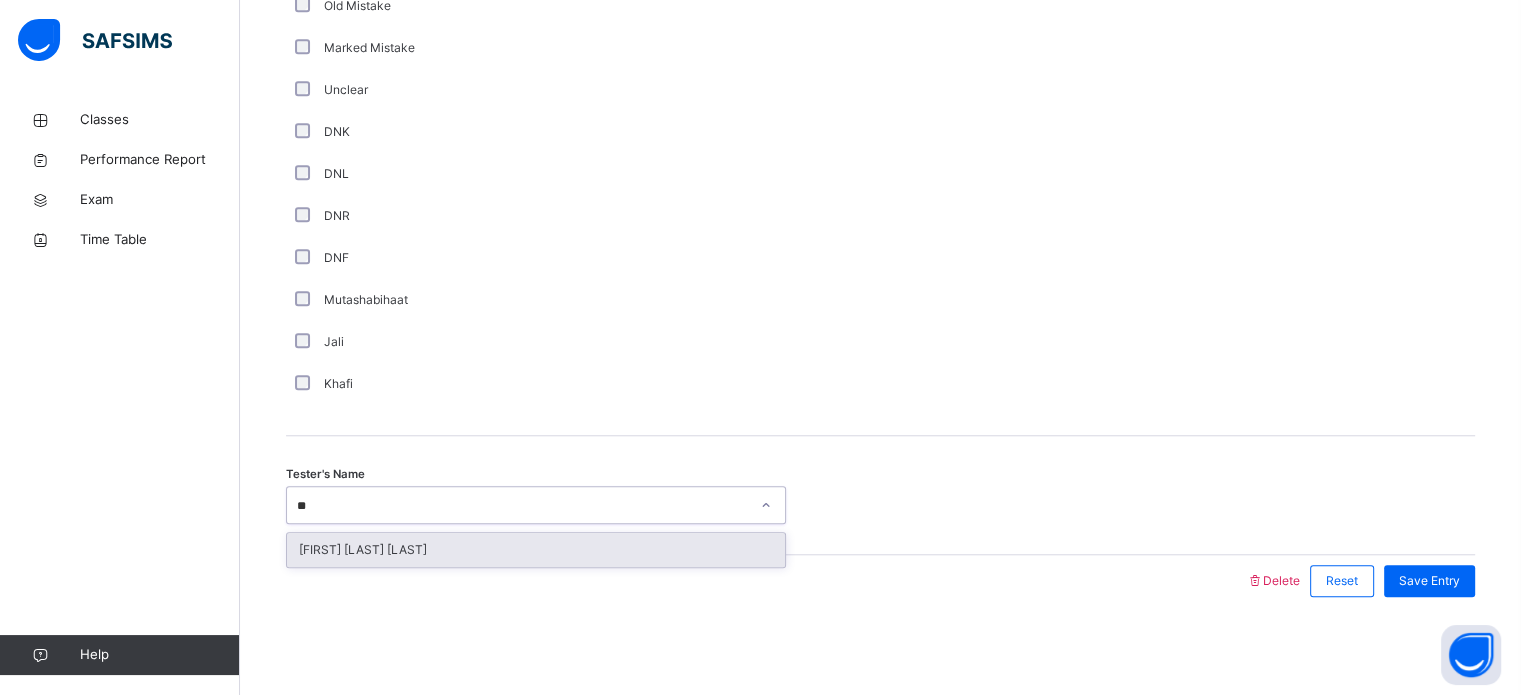 type 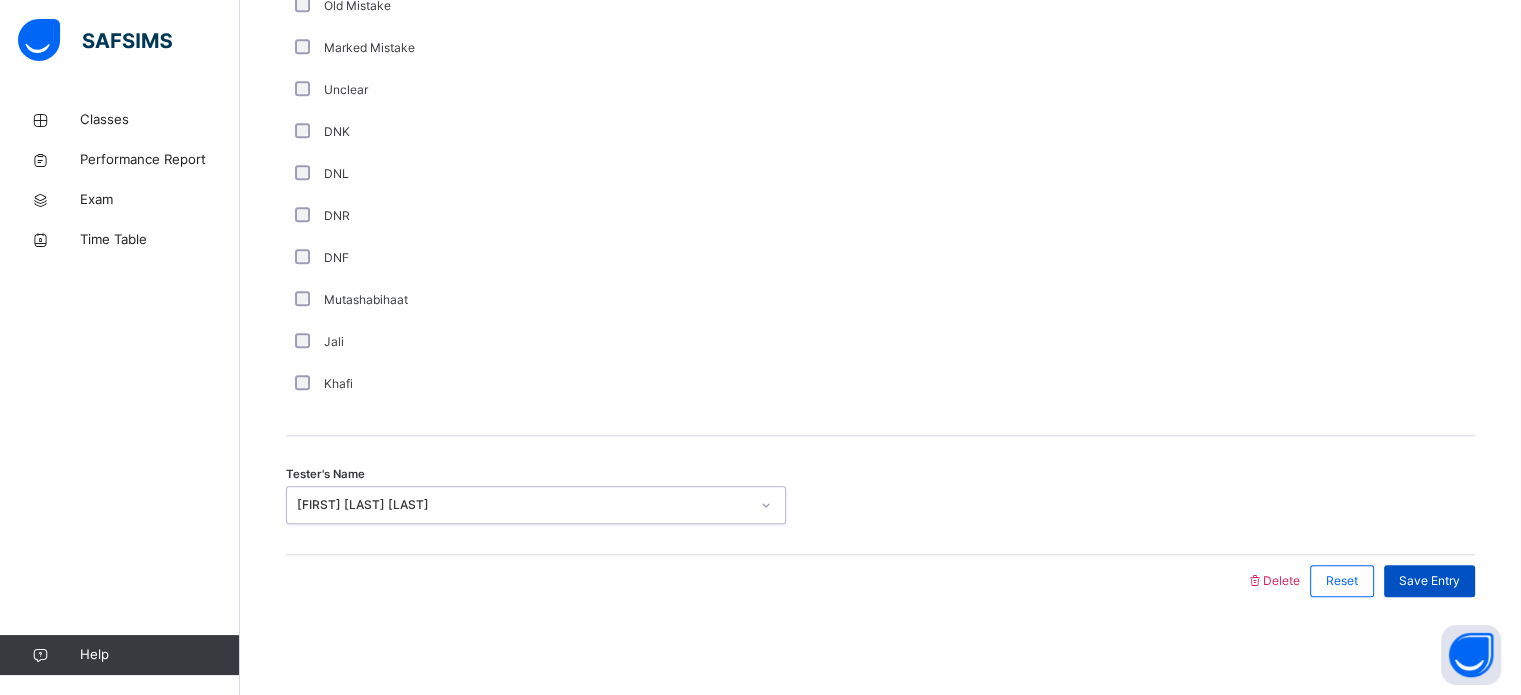 click on "Save Entry" at bounding box center (1429, 581) 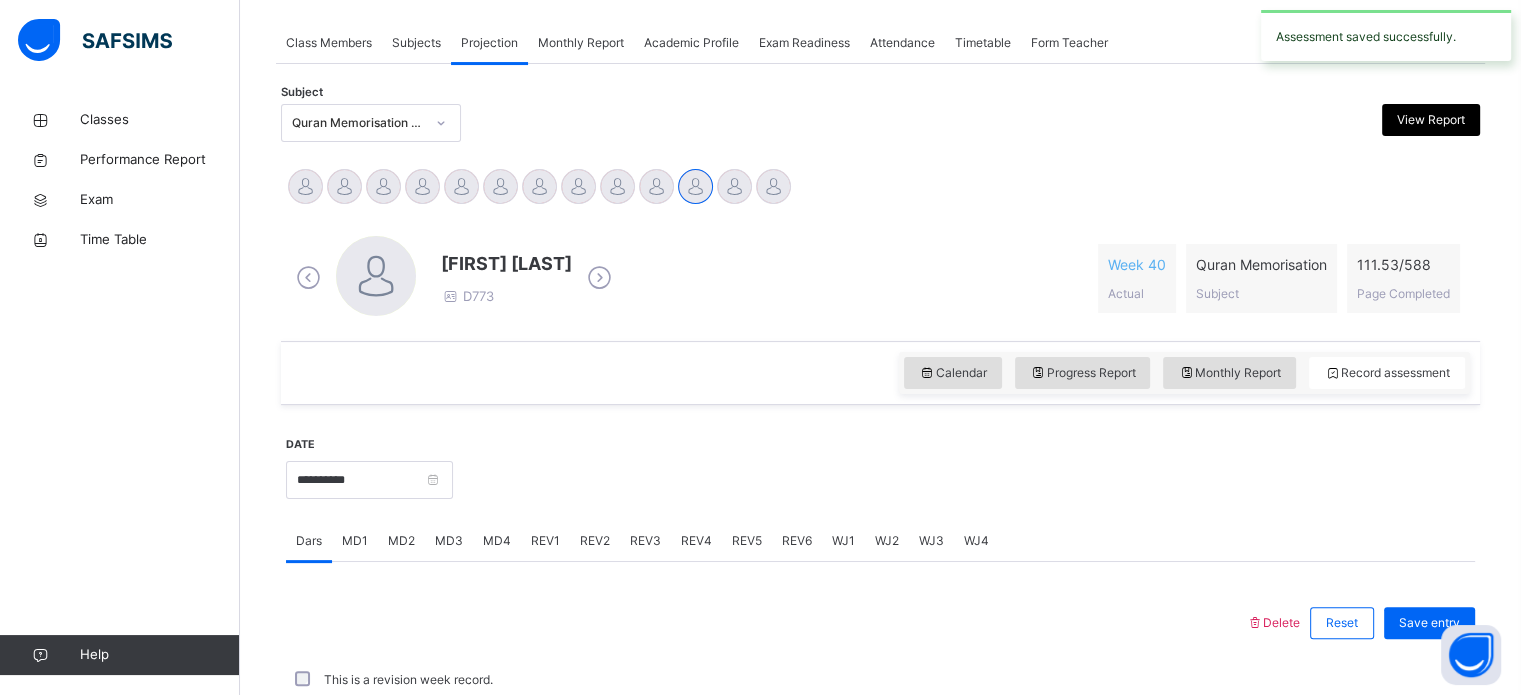 scroll, scrollTop: 806, scrollLeft: 0, axis: vertical 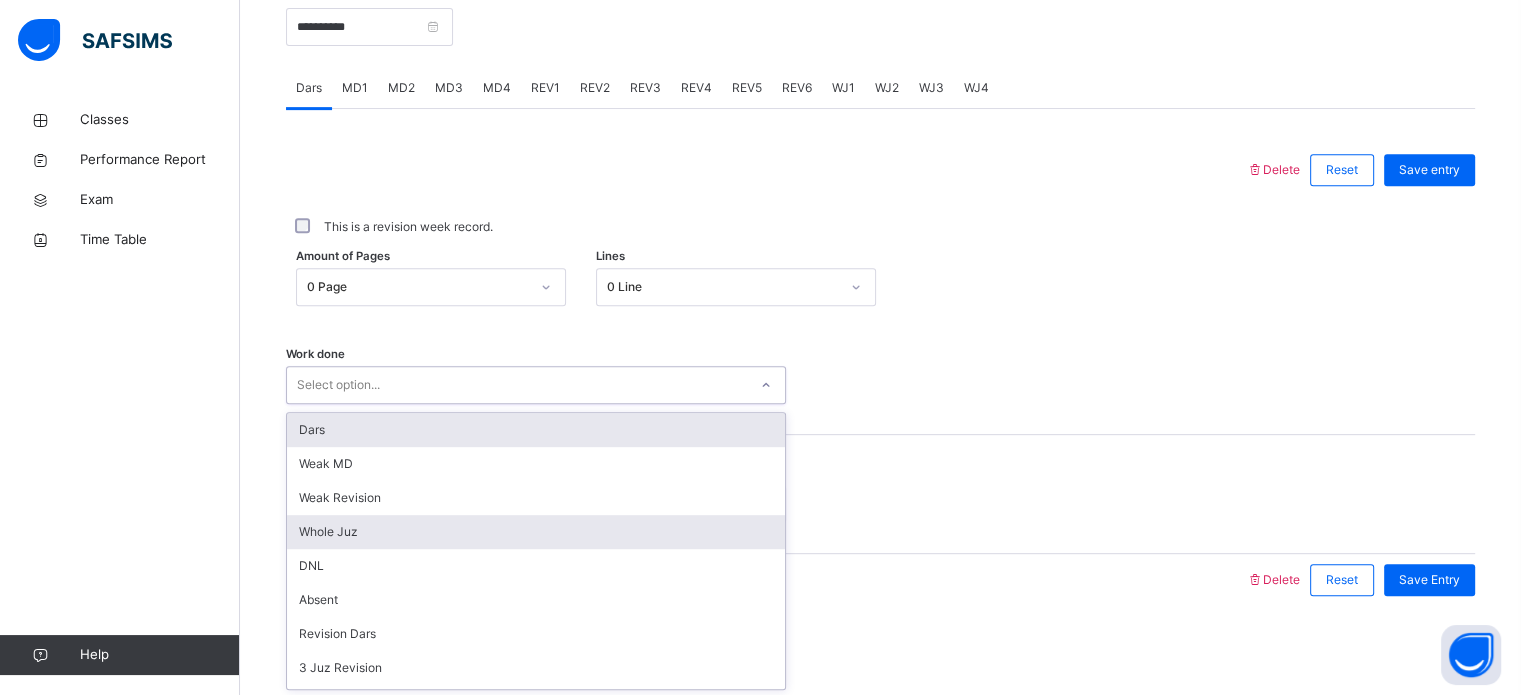 click on "Whole Juz" at bounding box center (536, 532) 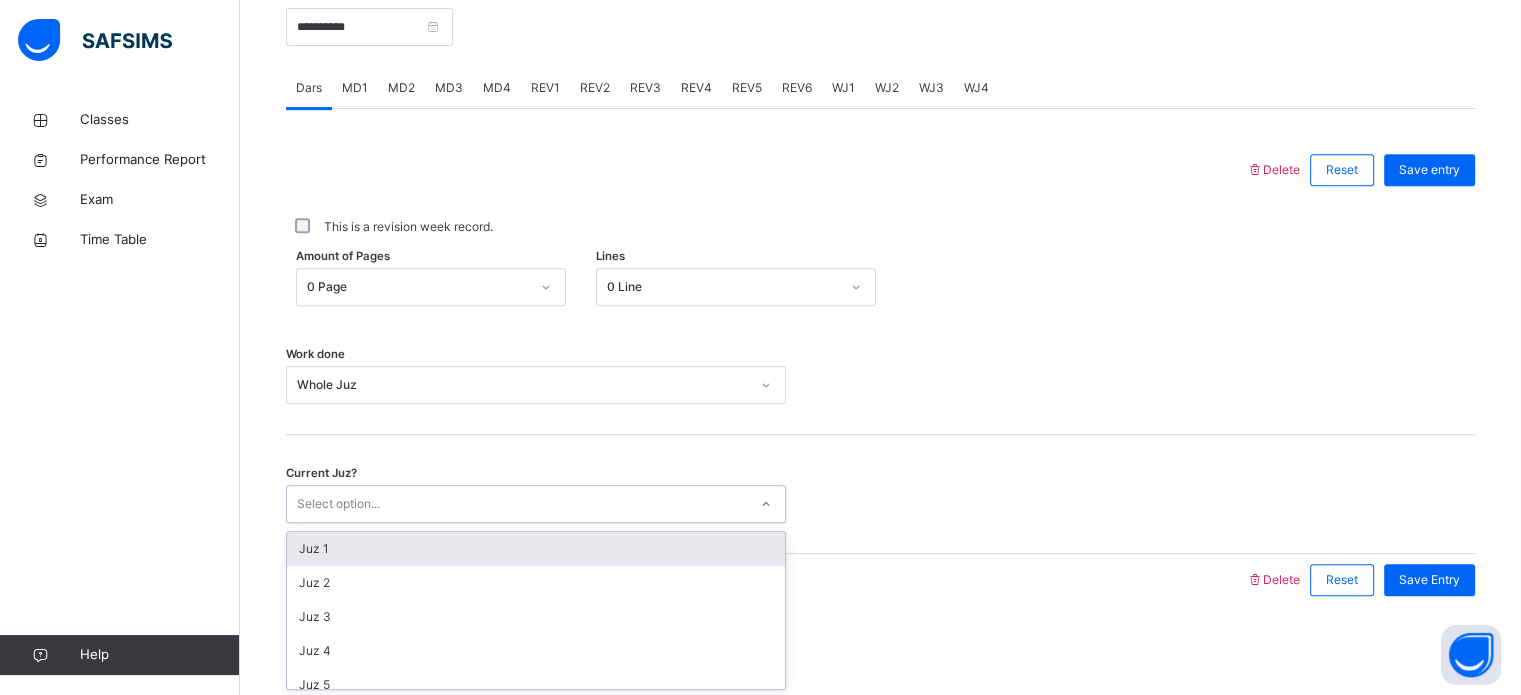 click on "Juz 1" at bounding box center (536, 549) 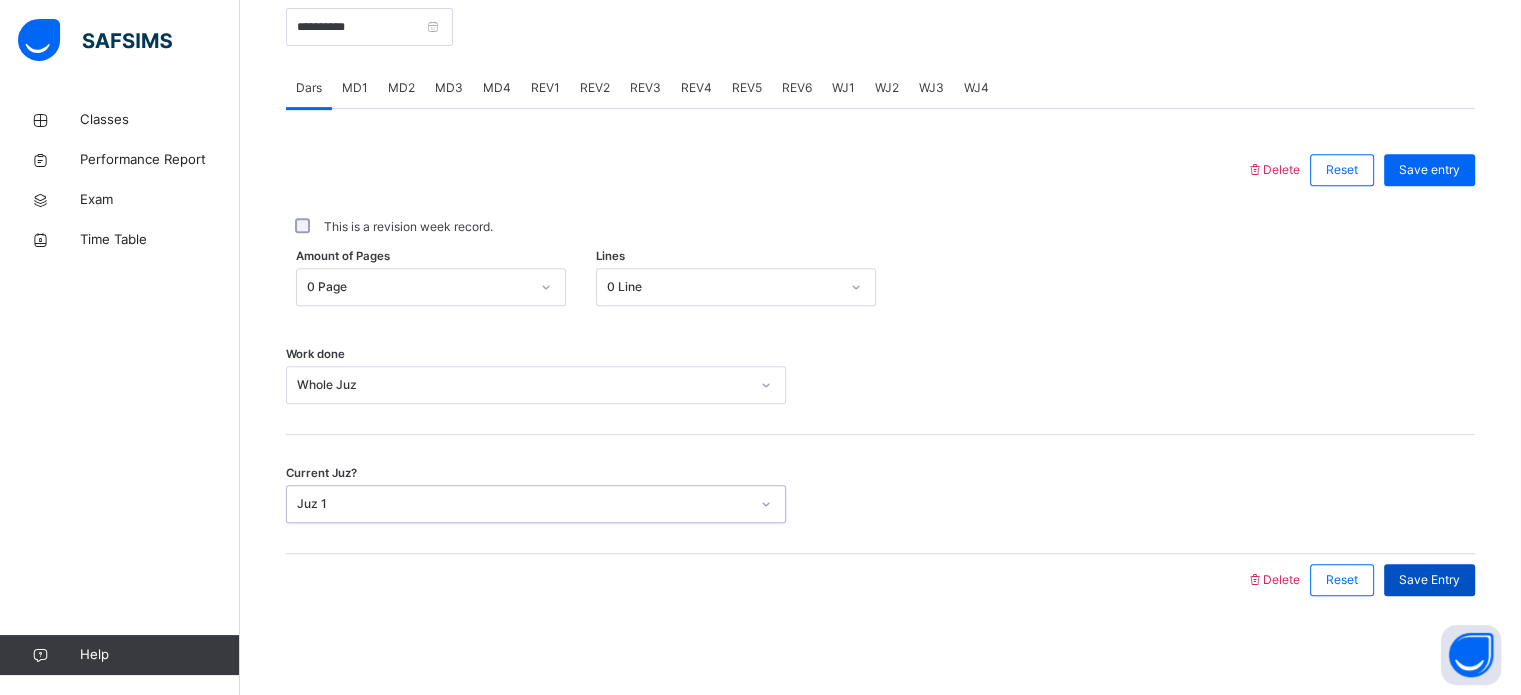 click on "Save Entry" at bounding box center [1429, 580] 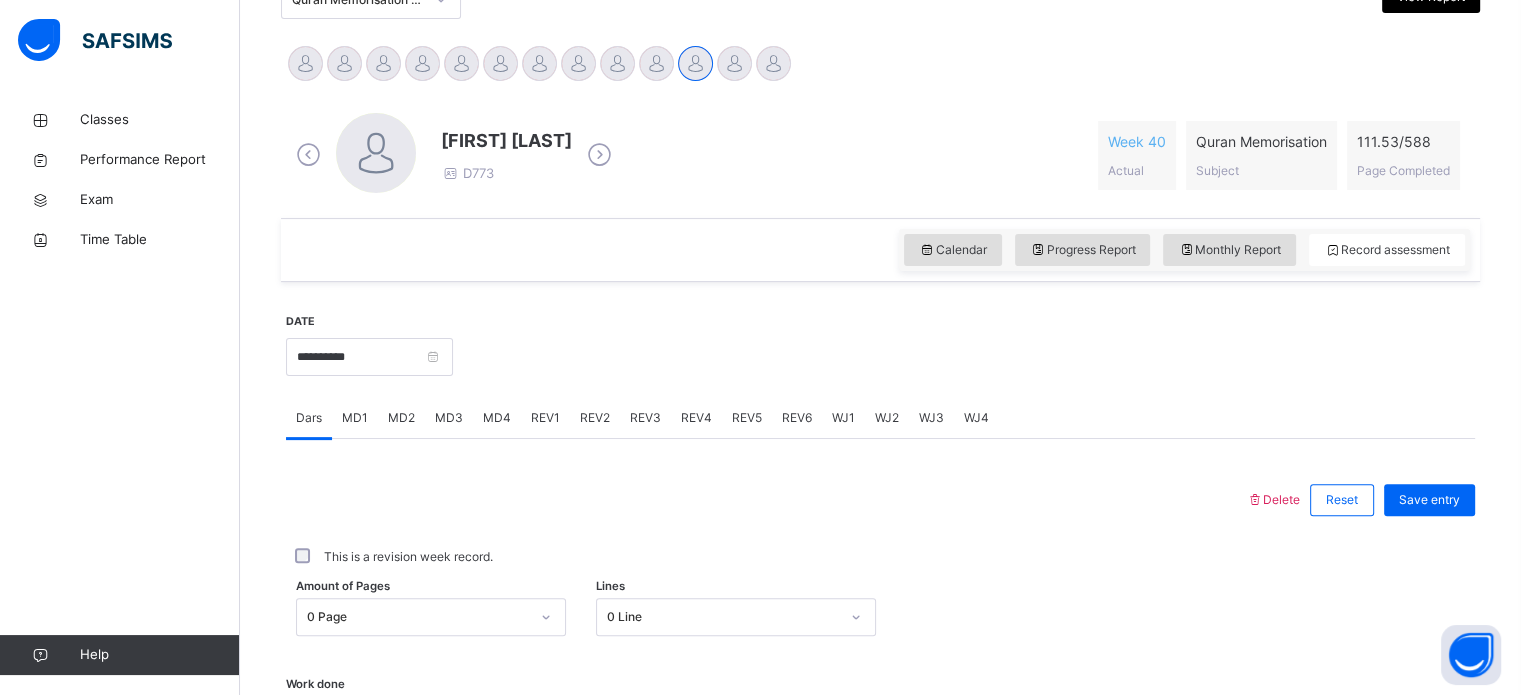 scroll, scrollTop: 475, scrollLeft: 0, axis: vertical 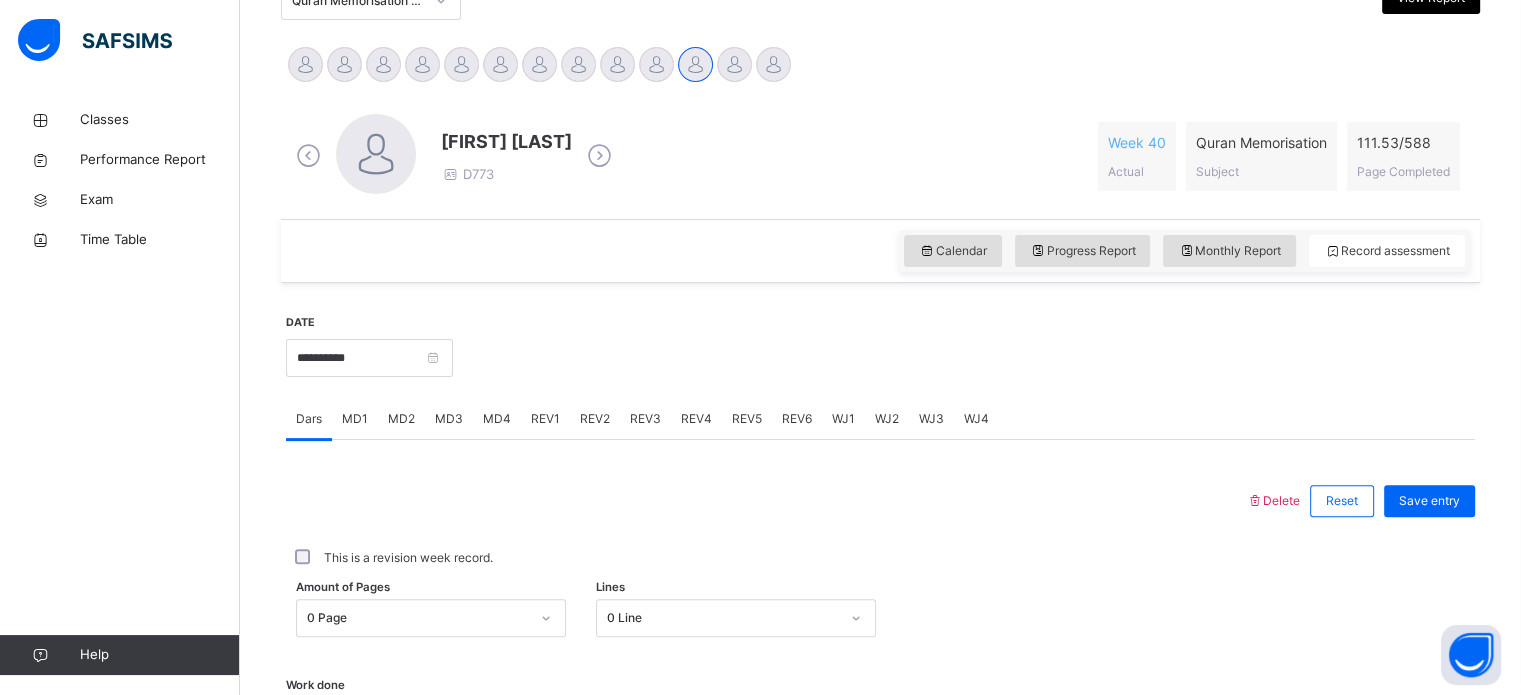 click on "REV1" at bounding box center (545, 419) 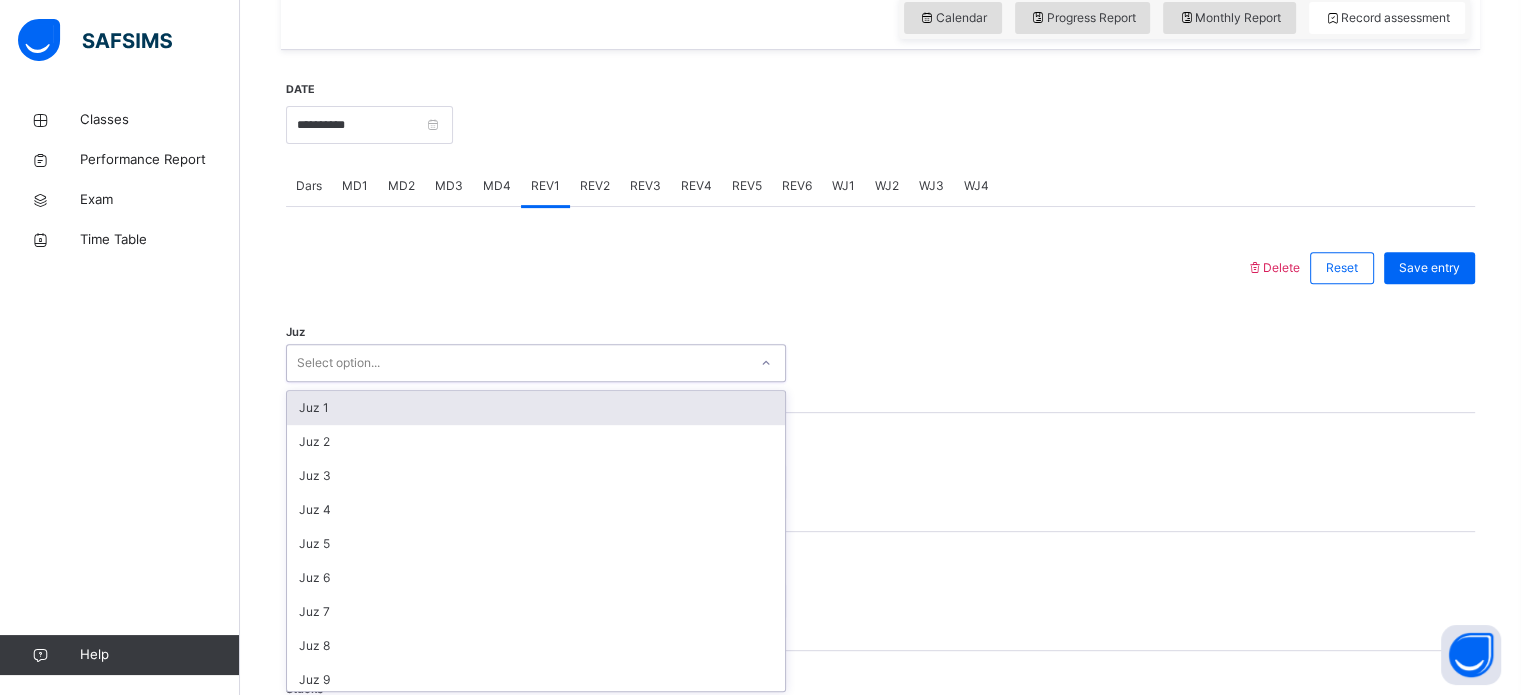 scroll, scrollTop: 712, scrollLeft: 0, axis: vertical 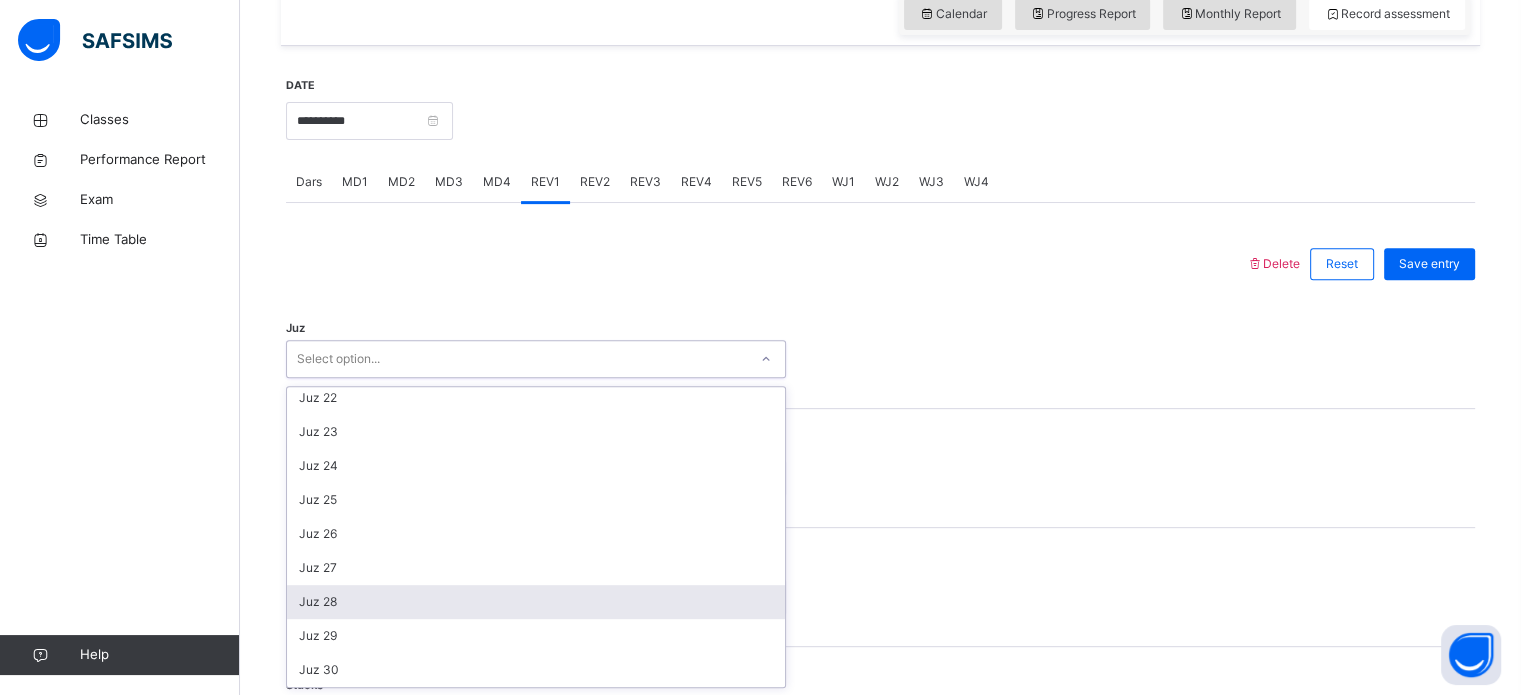 click on "Juz 28" at bounding box center [536, 602] 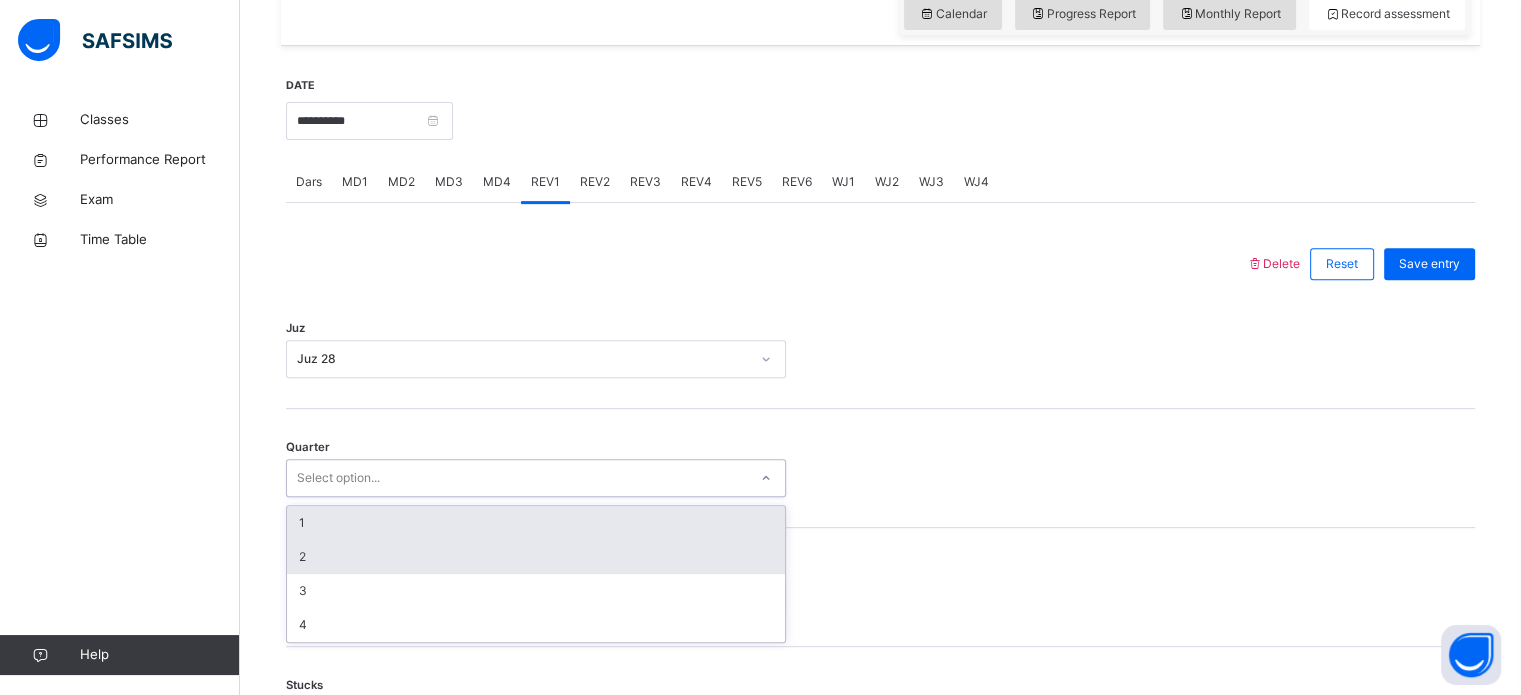 click on "2" at bounding box center [536, 557] 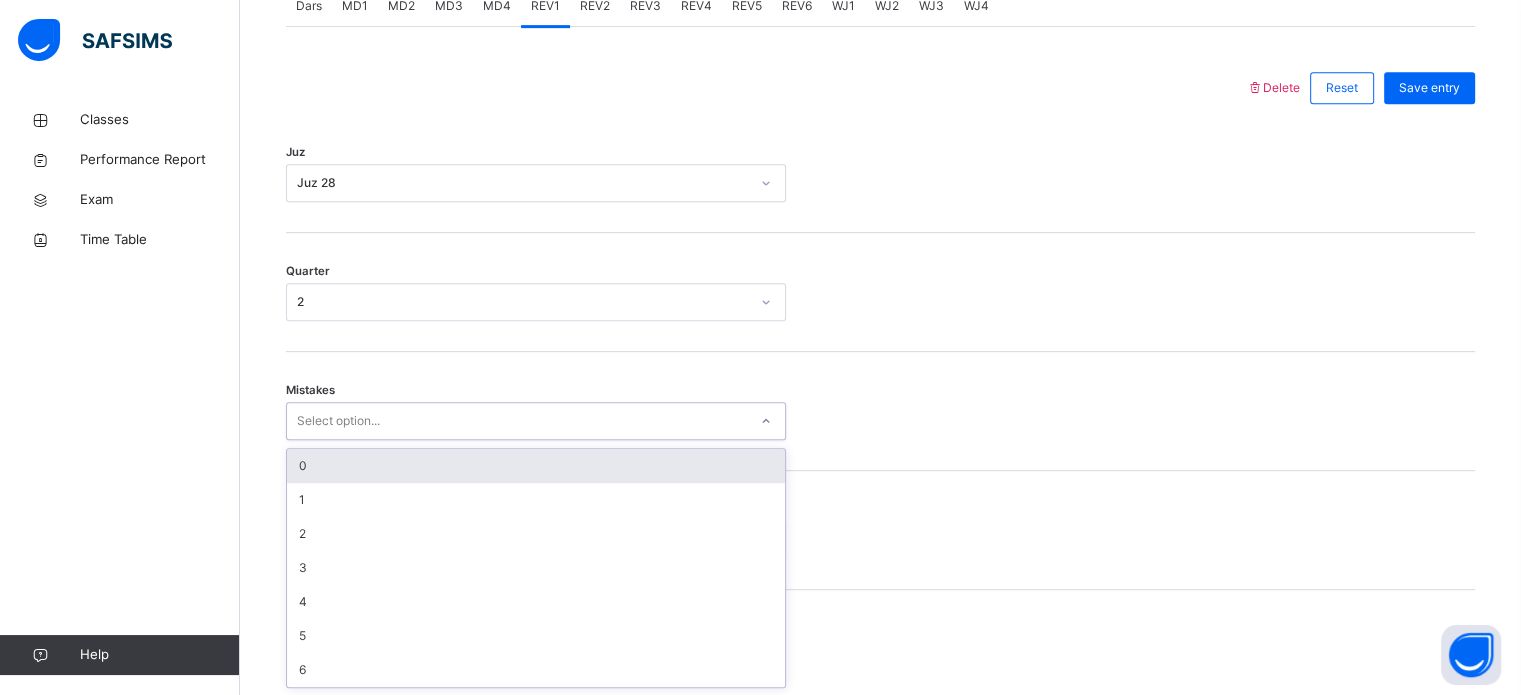 click on "0" at bounding box center [536, 466] 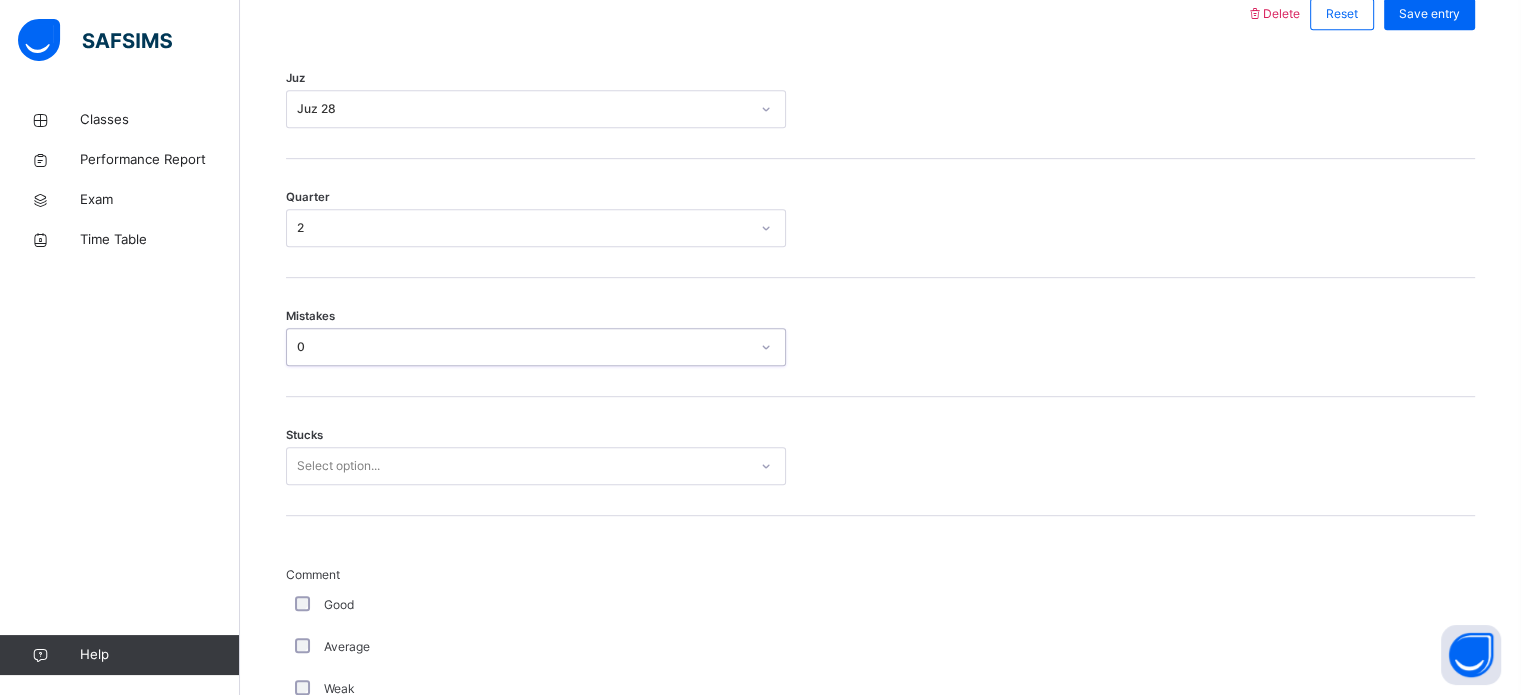 scroll, scrollTop: 972, scrollLeft: 0, axis: vertical 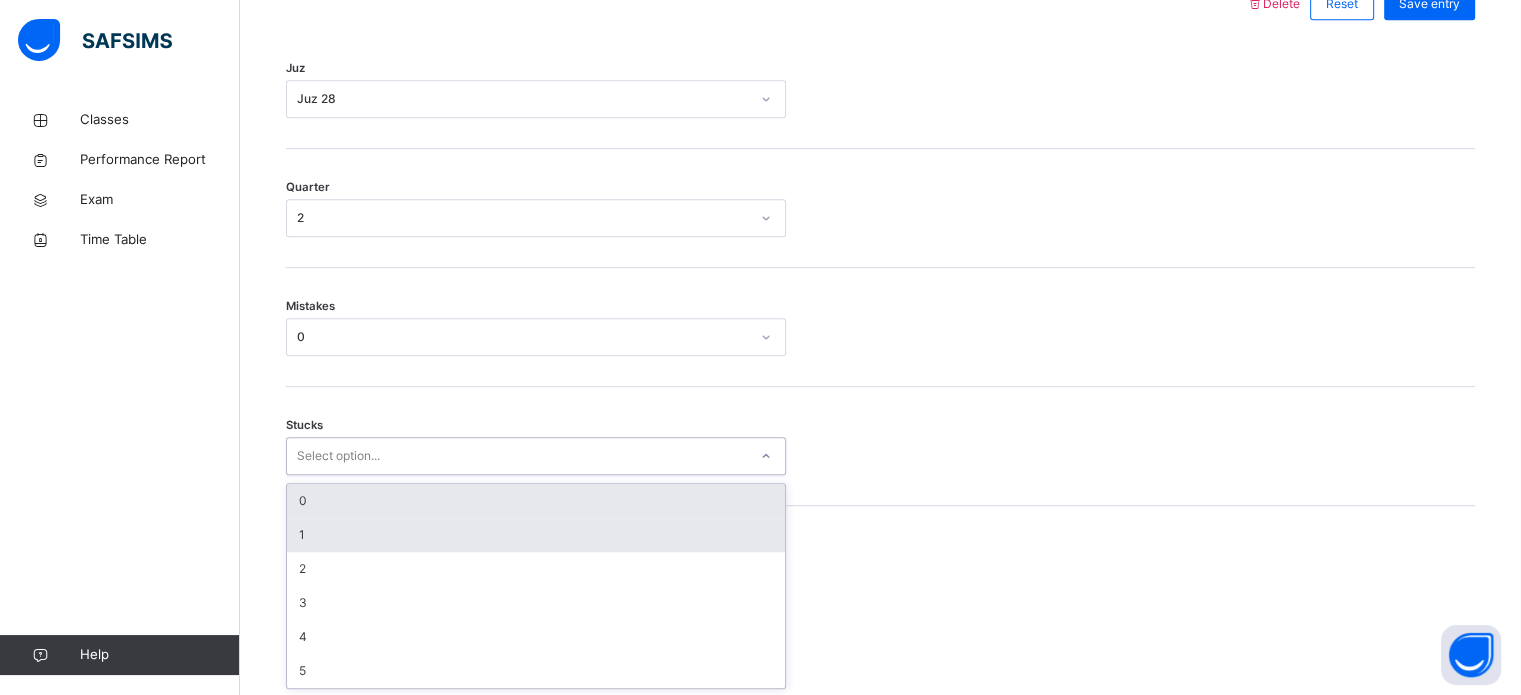 click on "1" at bounding box center [536, 535] 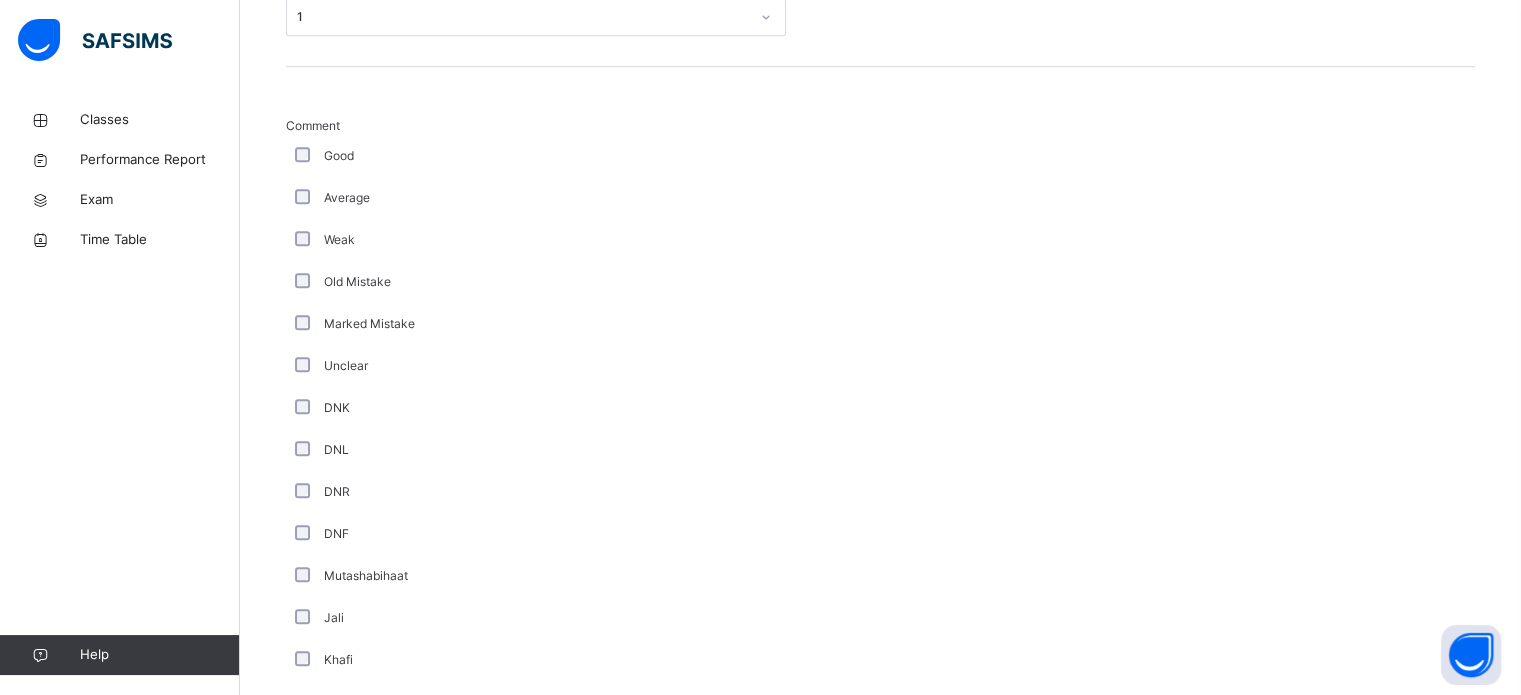 scroll, scrollTop: 1687, scrollLeft: 0, axis: vertical 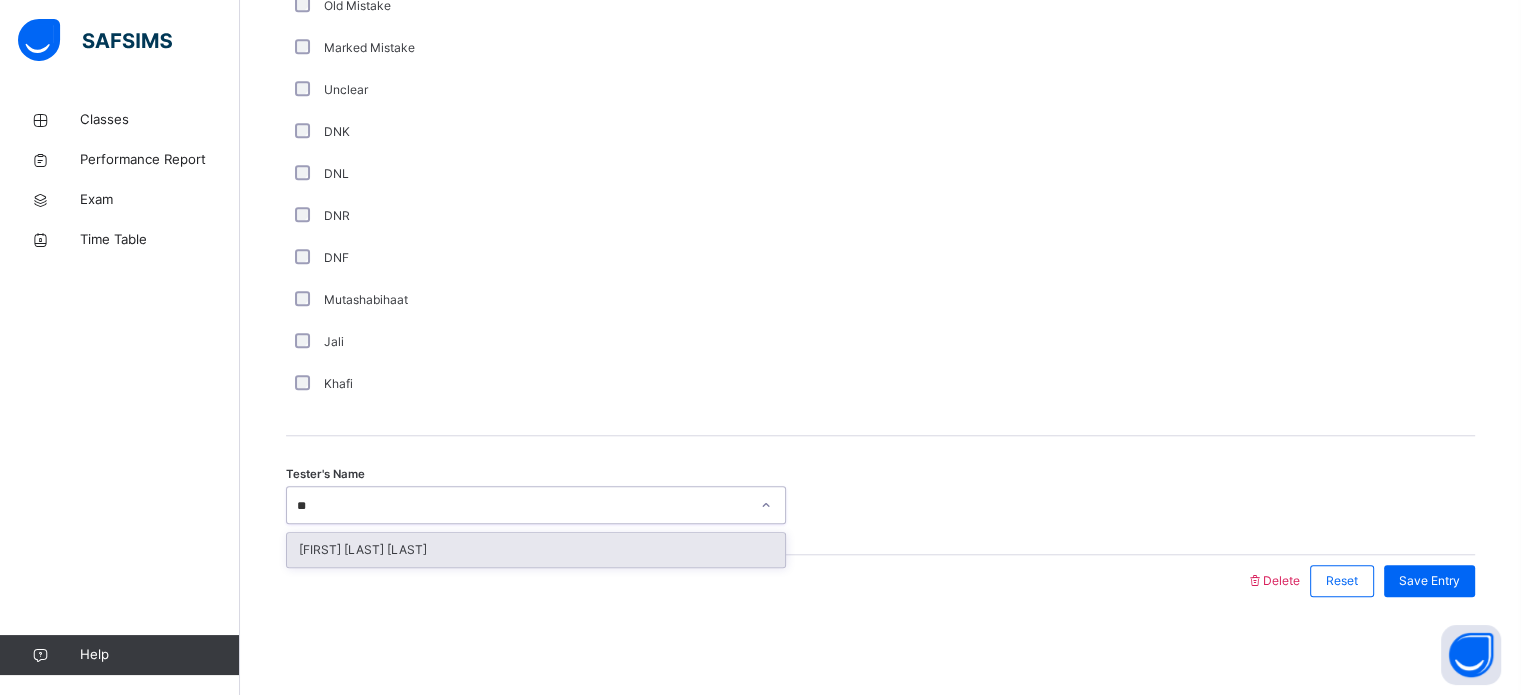 type on "**" 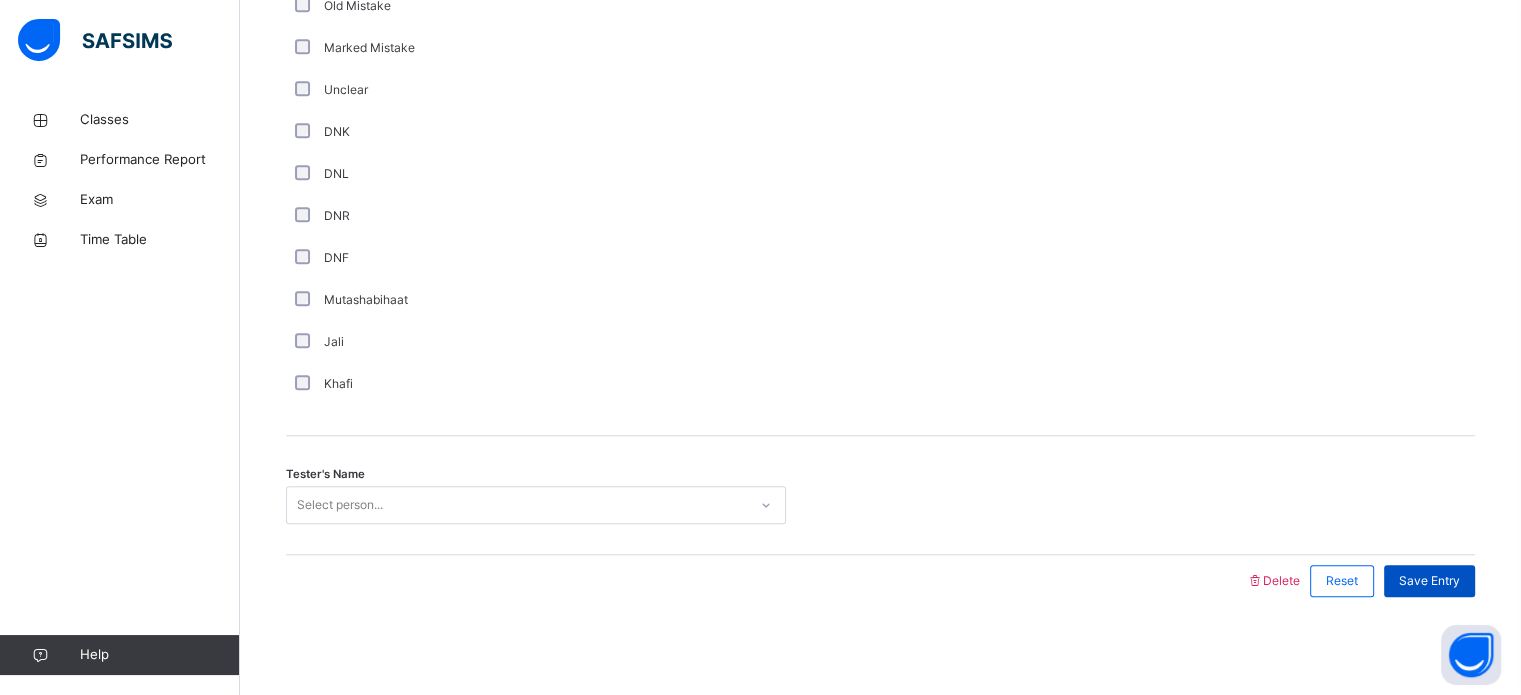 click on "Save Entry" at bounding box center (1429, 581) 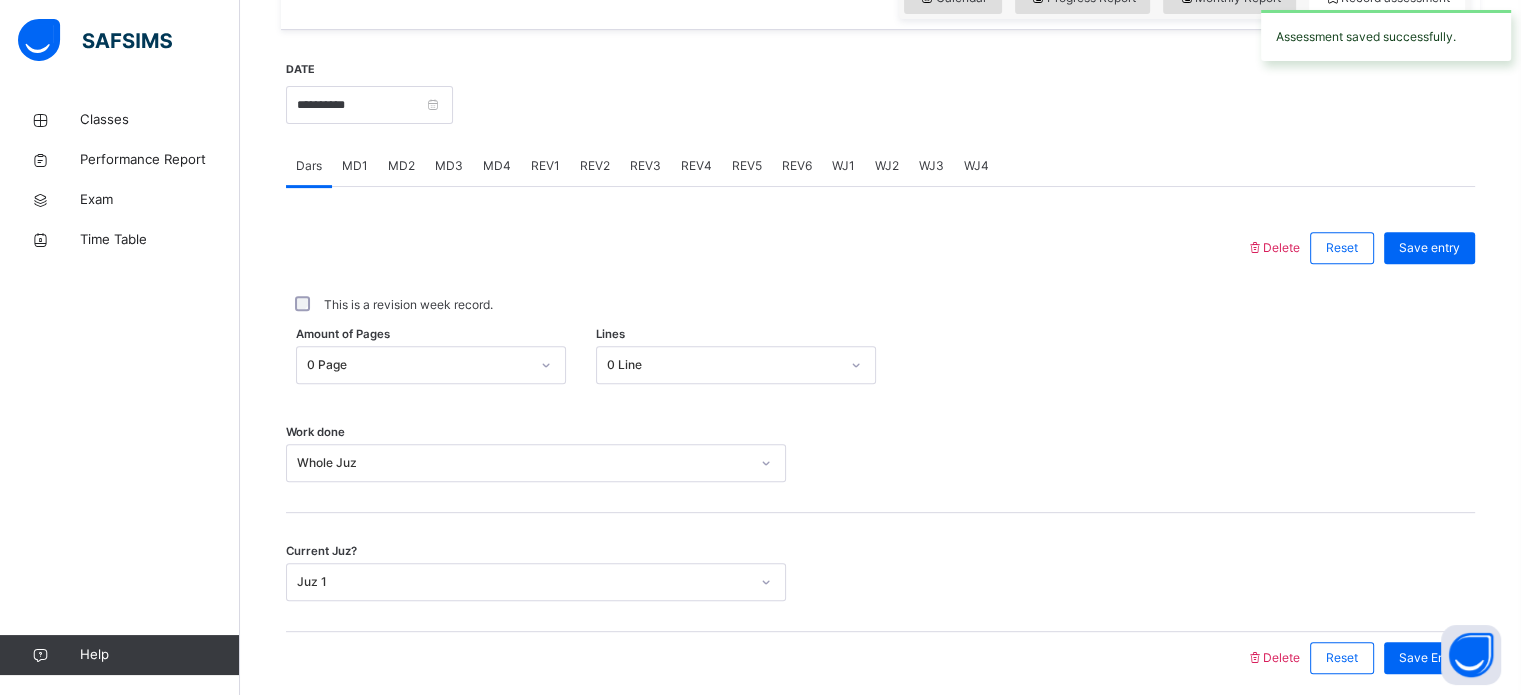 scroll, scrollTop: 680, scrollLeft: 0, axis: vertical 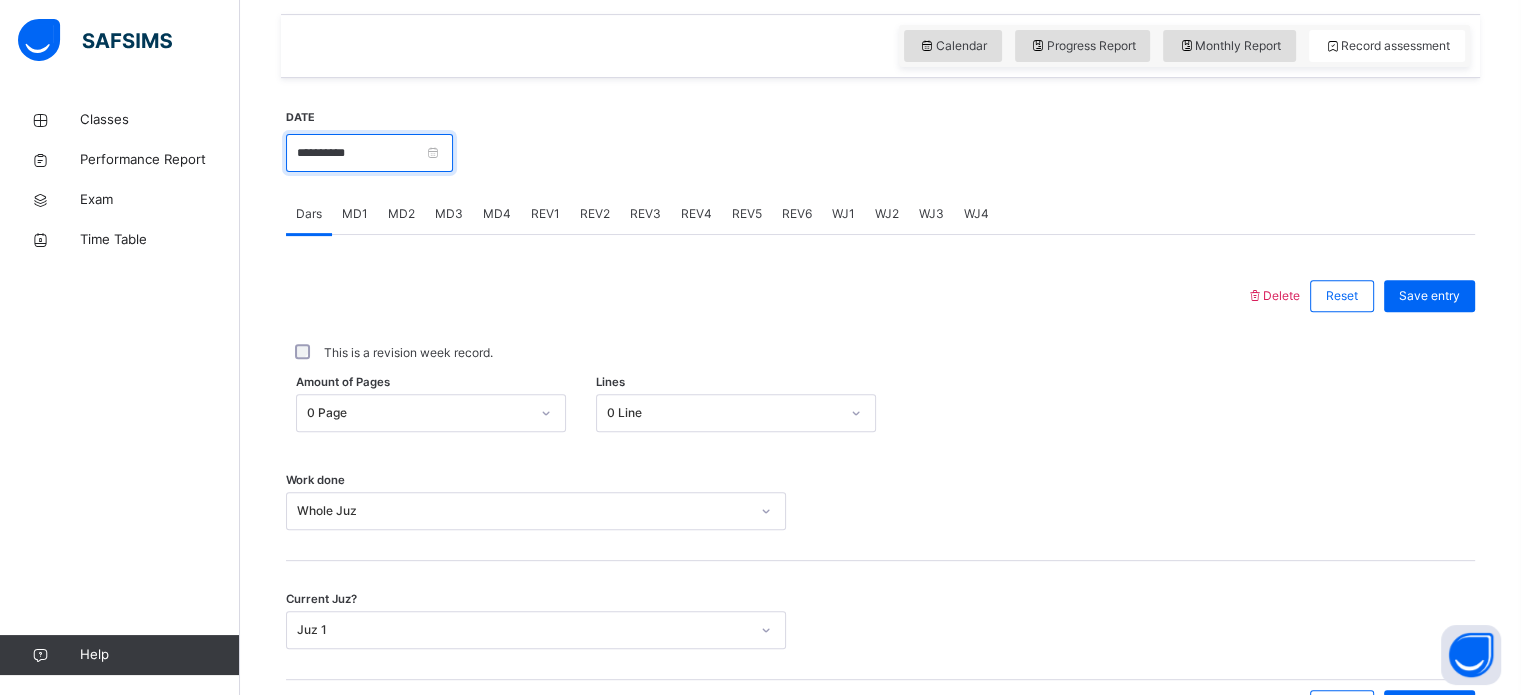 click on "**********" at bounding box center [369, 153] 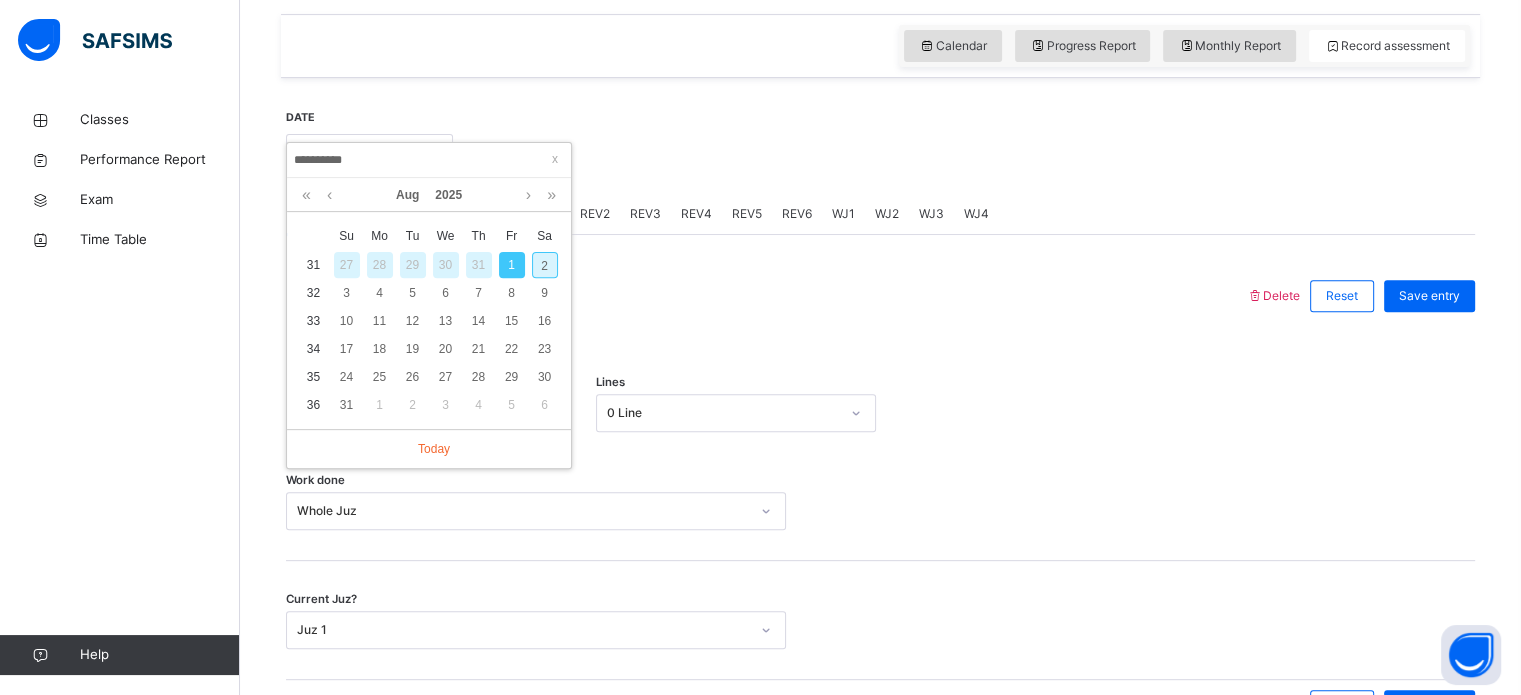 click on "2" at bounding box center [545, 265] 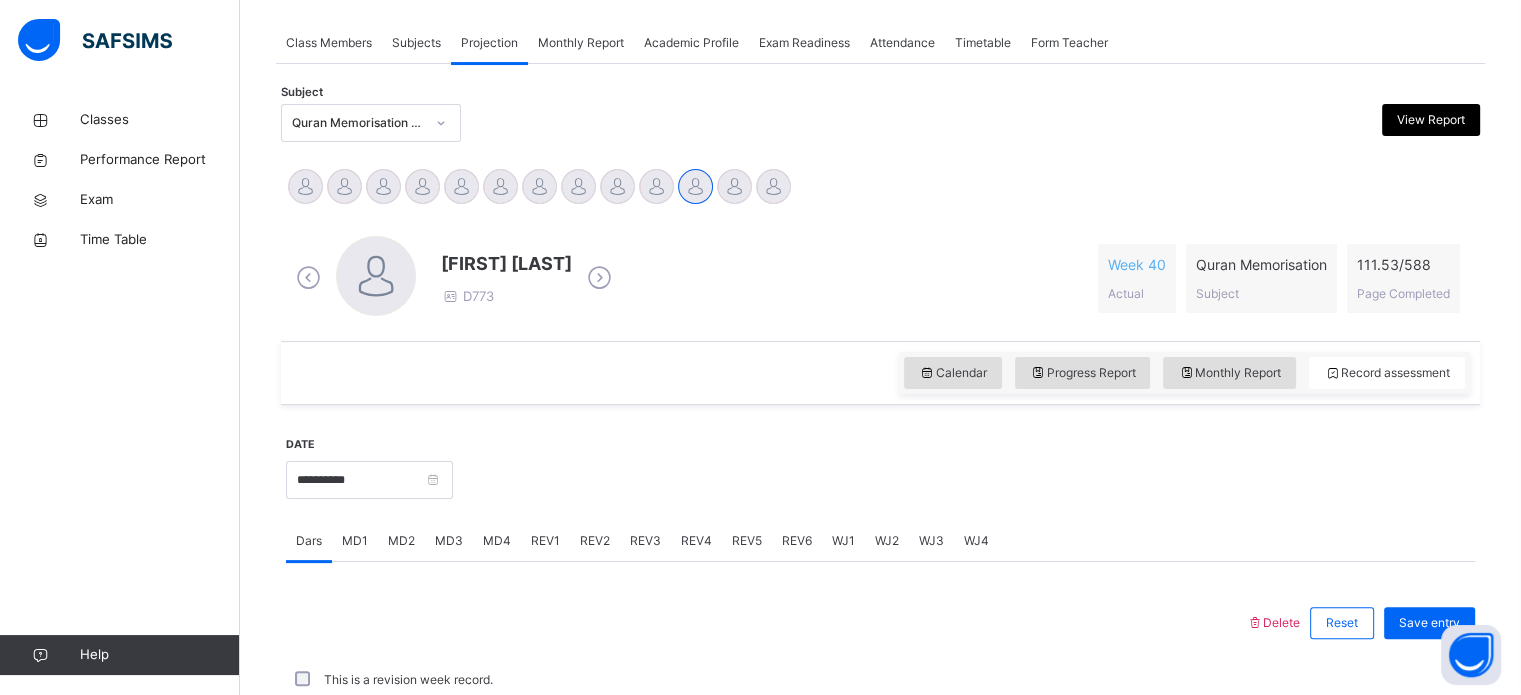 scroll, scrollTop: 680, scrollLeft: 0, axis: vertical 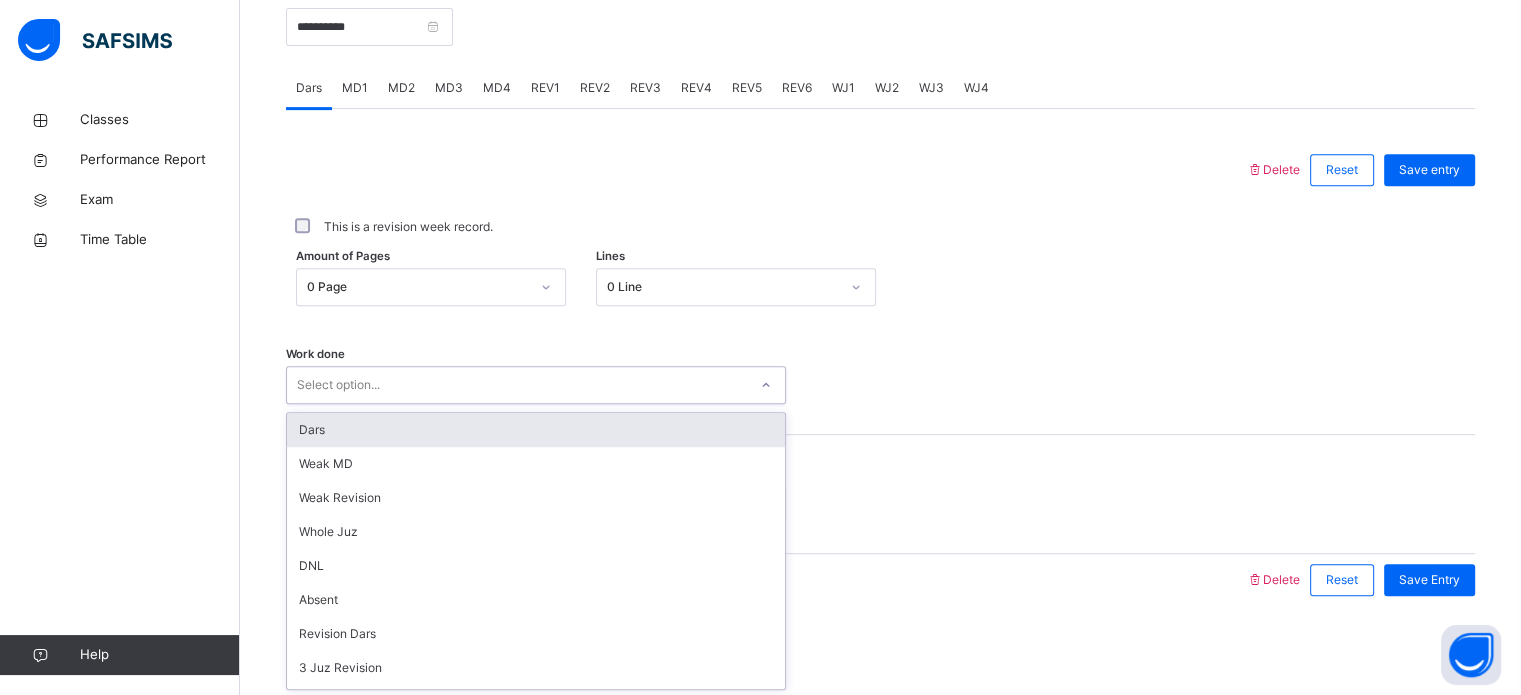 click on "Work done      option Dars focused, 1 of 14. 14 results available. Use Up and Down to choose options, press Enter to select the currently focused option, press Escape to exit the menu, press Tab to select the option and exit the menu. Select option... Dars Weak MD Weak Revision Whole Juz DNL Absent Revision Dars 3 Juz Revision 5 Juz Revision Quran Revision Not Reading Suspension Dec/Feb/Termly Rev Talqeen Program" at bounding box center [880, 375] 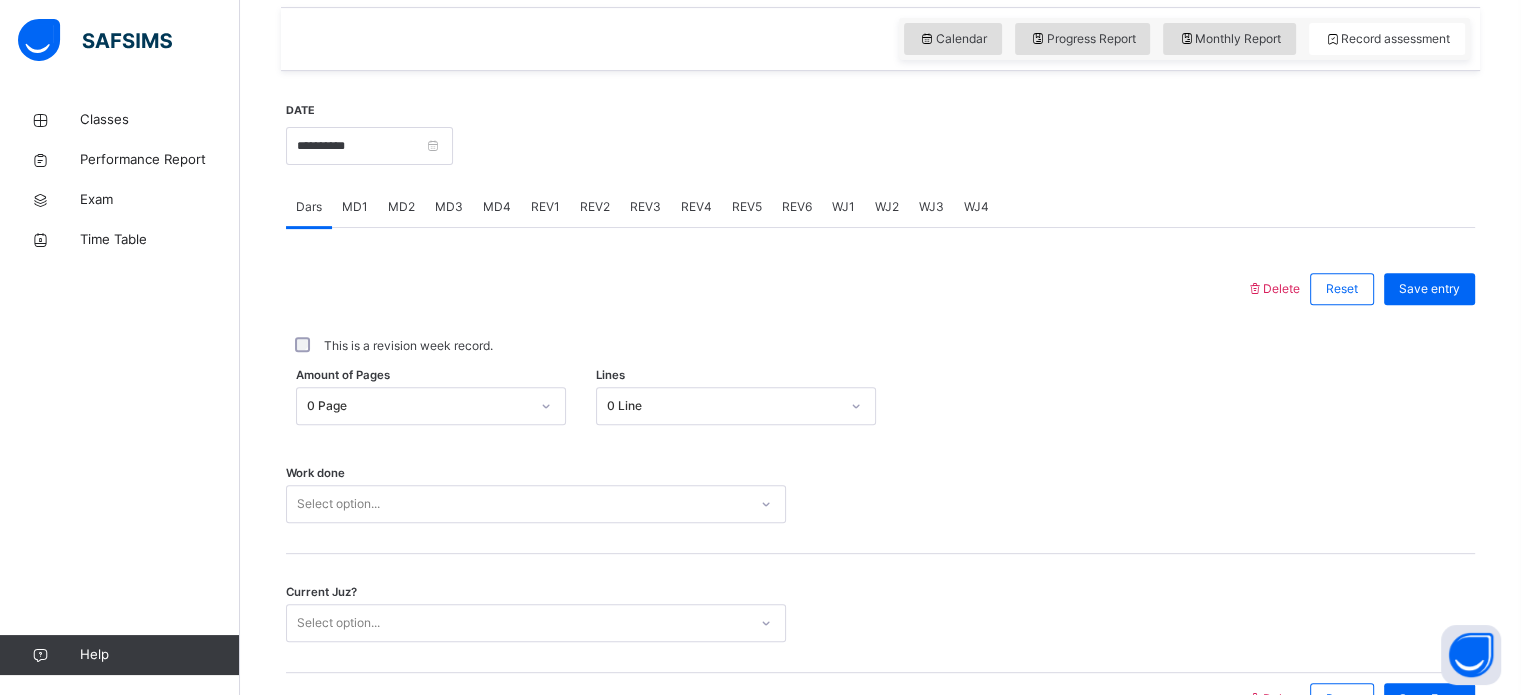 scroll, scrollTop: 685, scrollLeft: 0, axis: vertical 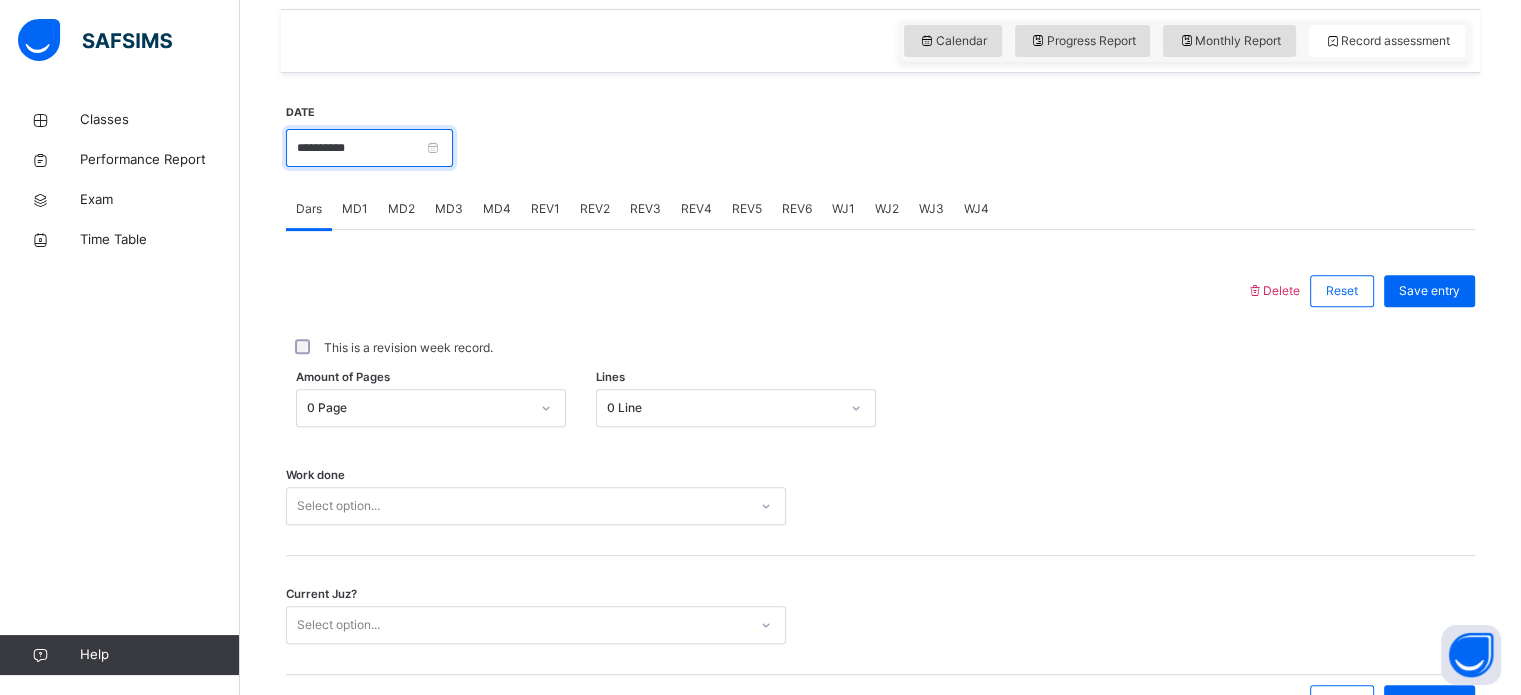 click on "**********" at bounding box center [369, 148] 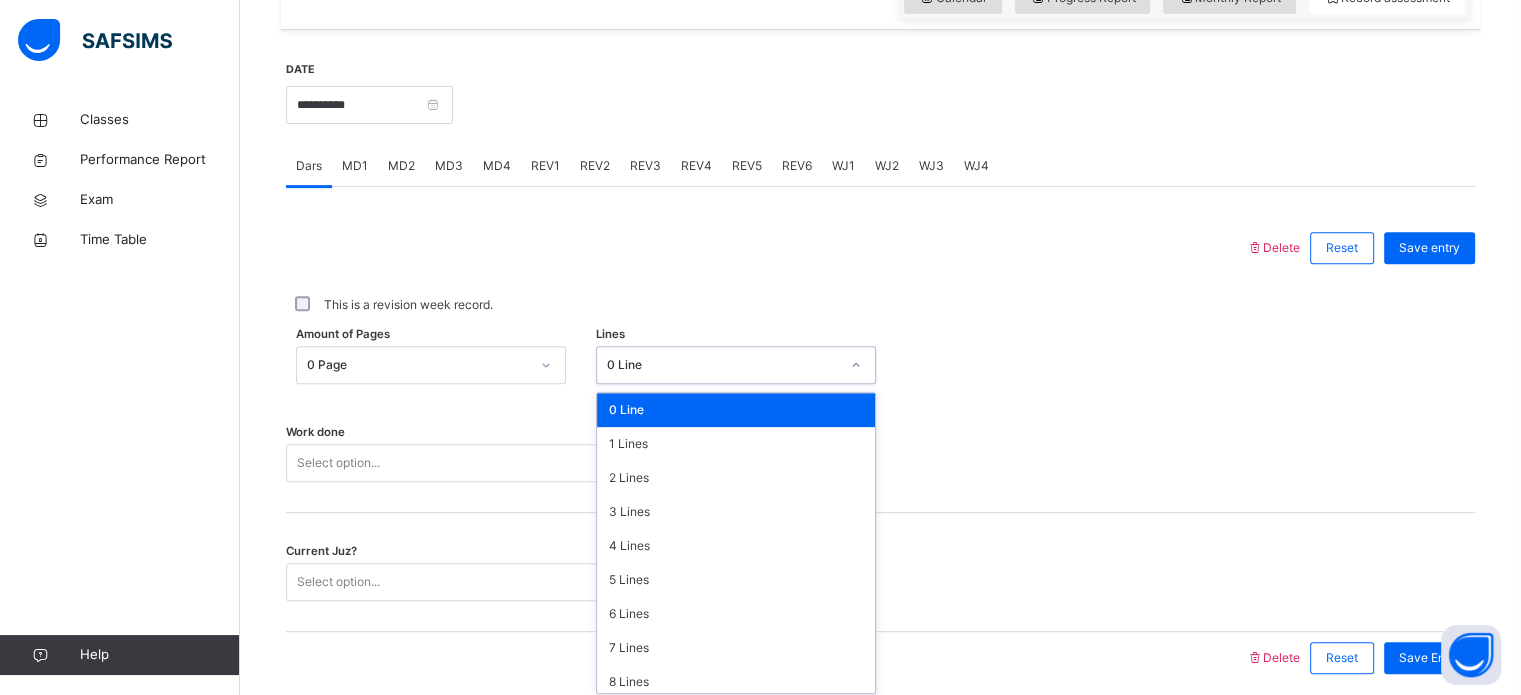 scroll, scrollTop: 734, scrollLeft: 0, axis: vertical 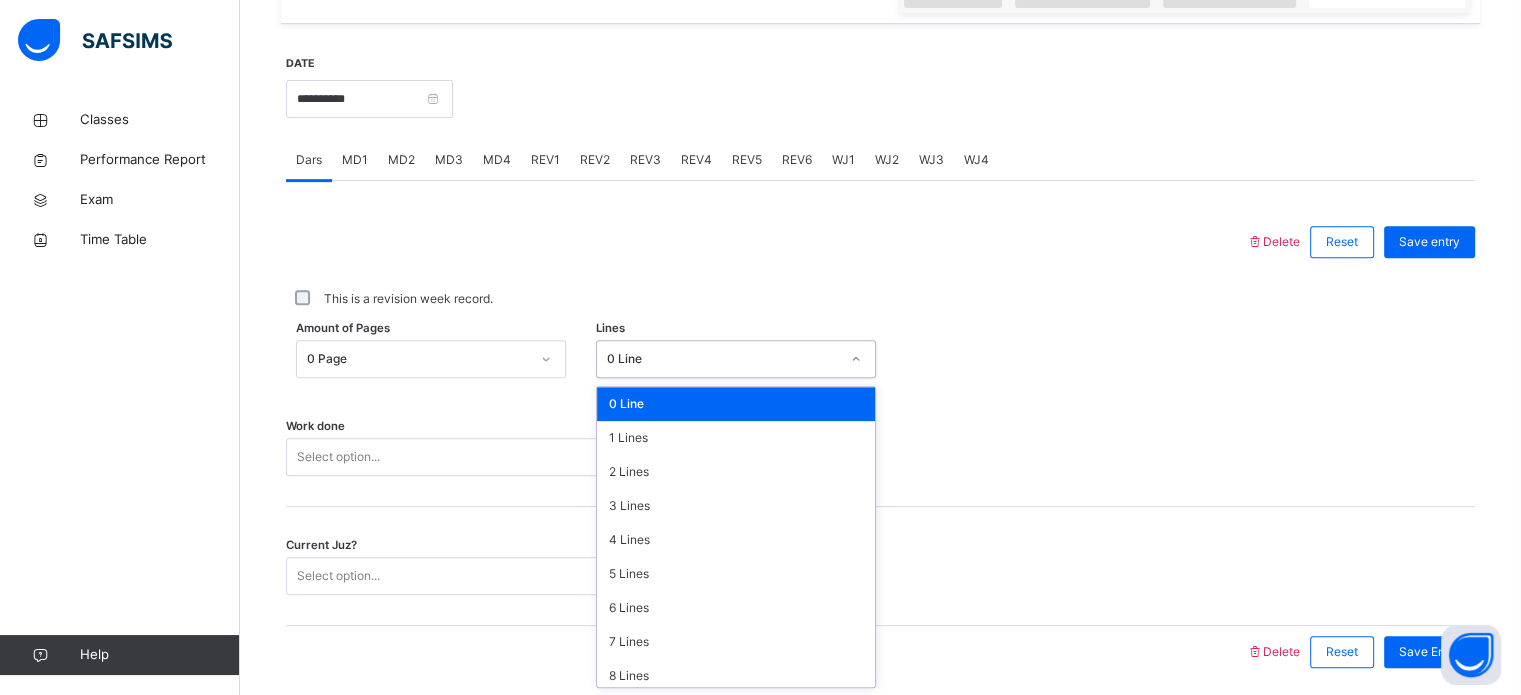 click on "Amount of Pages 0 Page Lines      option 0 Line focused, 1 of 16. 16 results available. Use Up and Down to choose options, press Enter to select the currently focused option, press Escape to exit the menu, press Tab to select the option and exit the menu. 0 Line 0 Line 1 Lines 2 Lines 3 Lines 4 Lines 5 Lines 6 Lines 7 Lines 8 Lines 9 Lines 10 Lines 11 Lines 12 Lines 13 Lines 14 Lines 15 Lines" at bounding box center (880, 359) 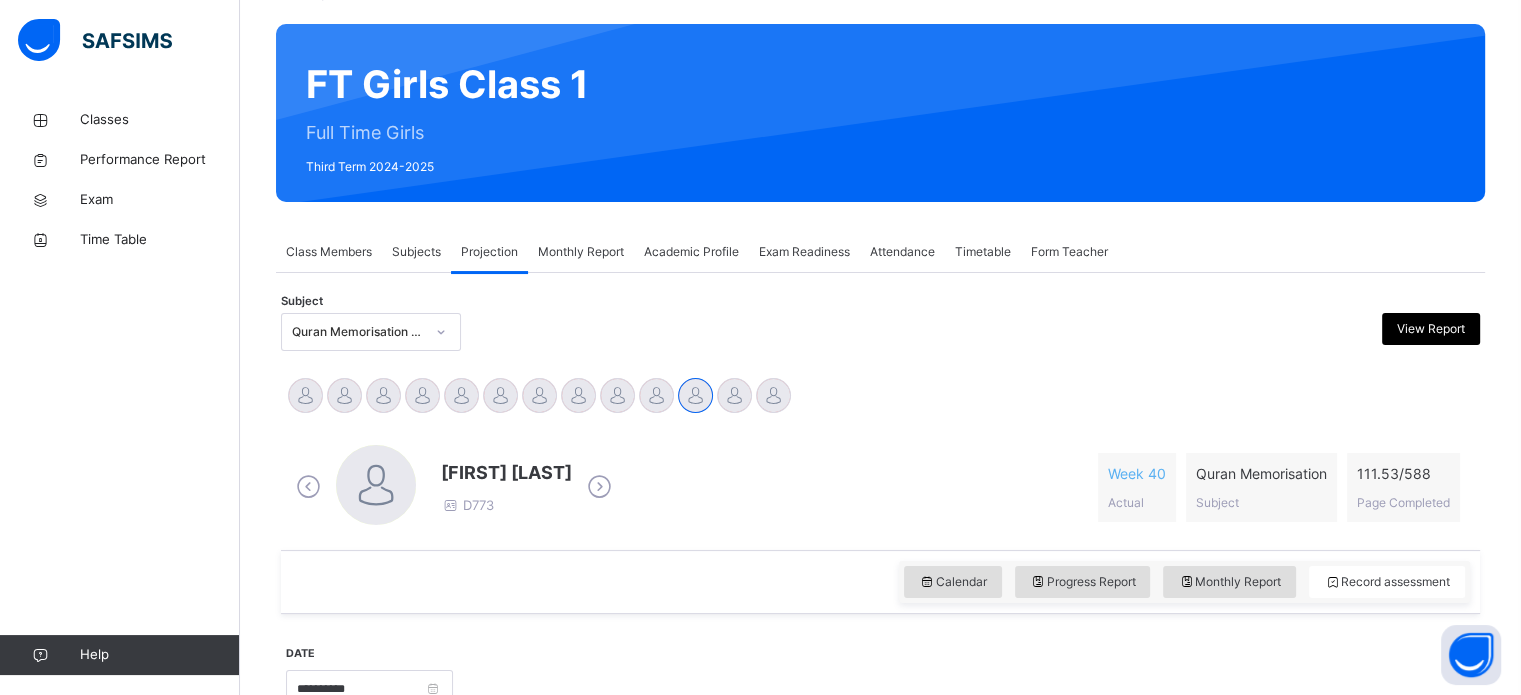 scroll, scrollTop: 143, scrollLeft: 0, axis: vertical 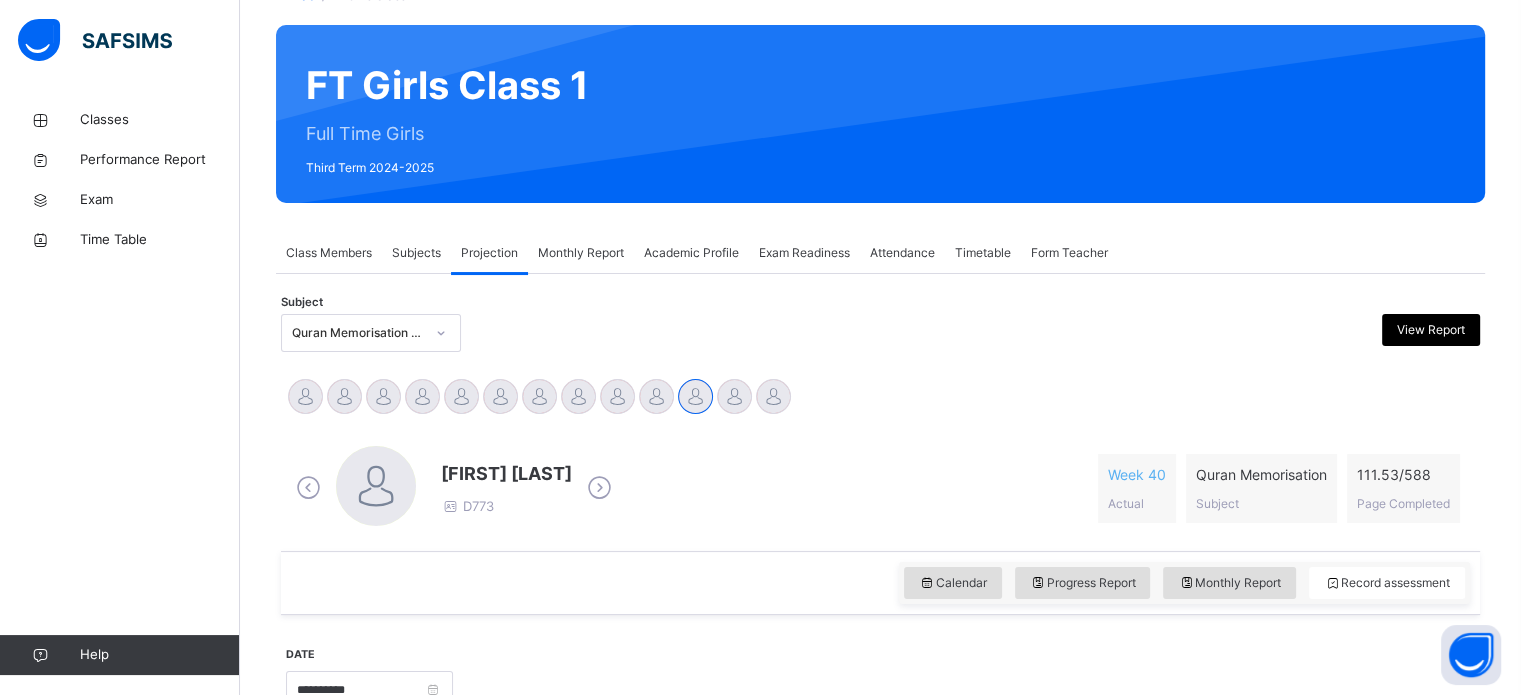 click on "Academic Profile" at bounding box center (691, 253) 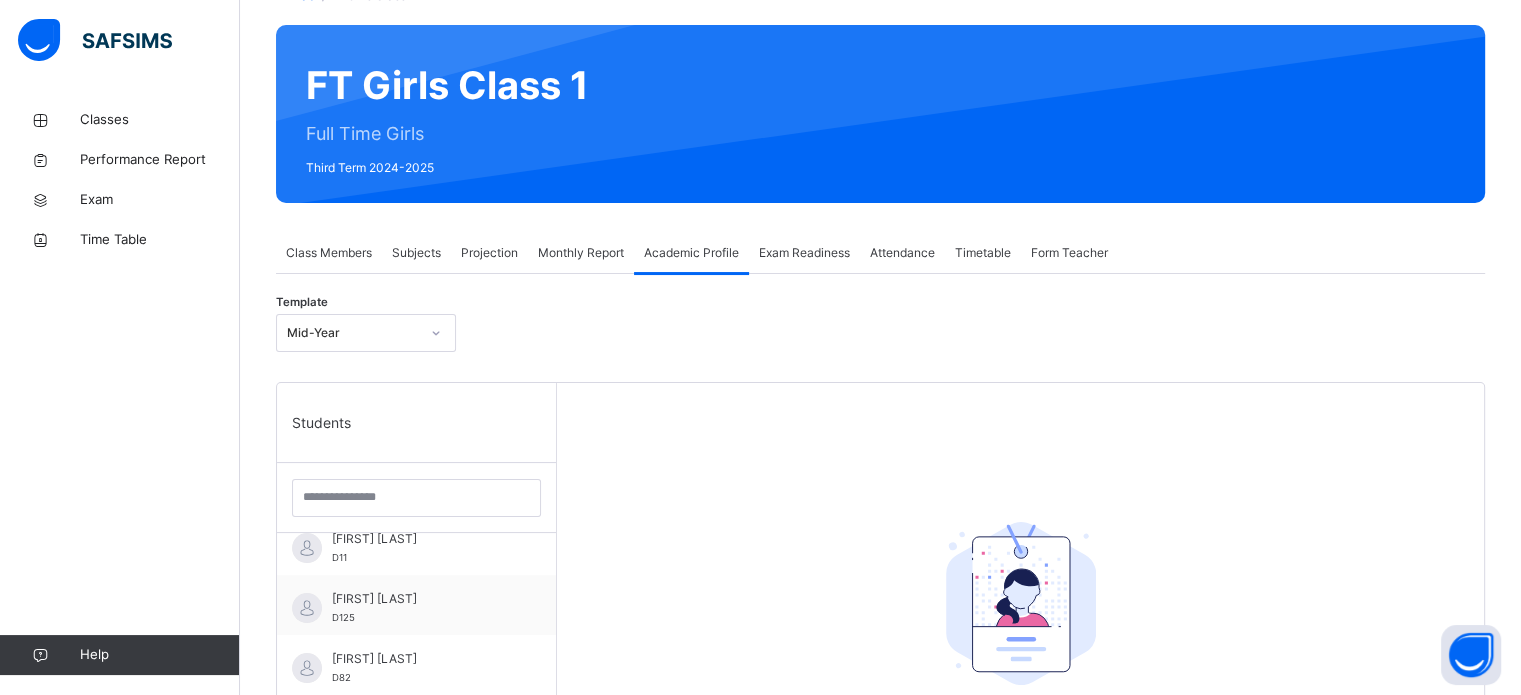 scroll, scrollTop: 0, scrollLeft: 0, axis: both 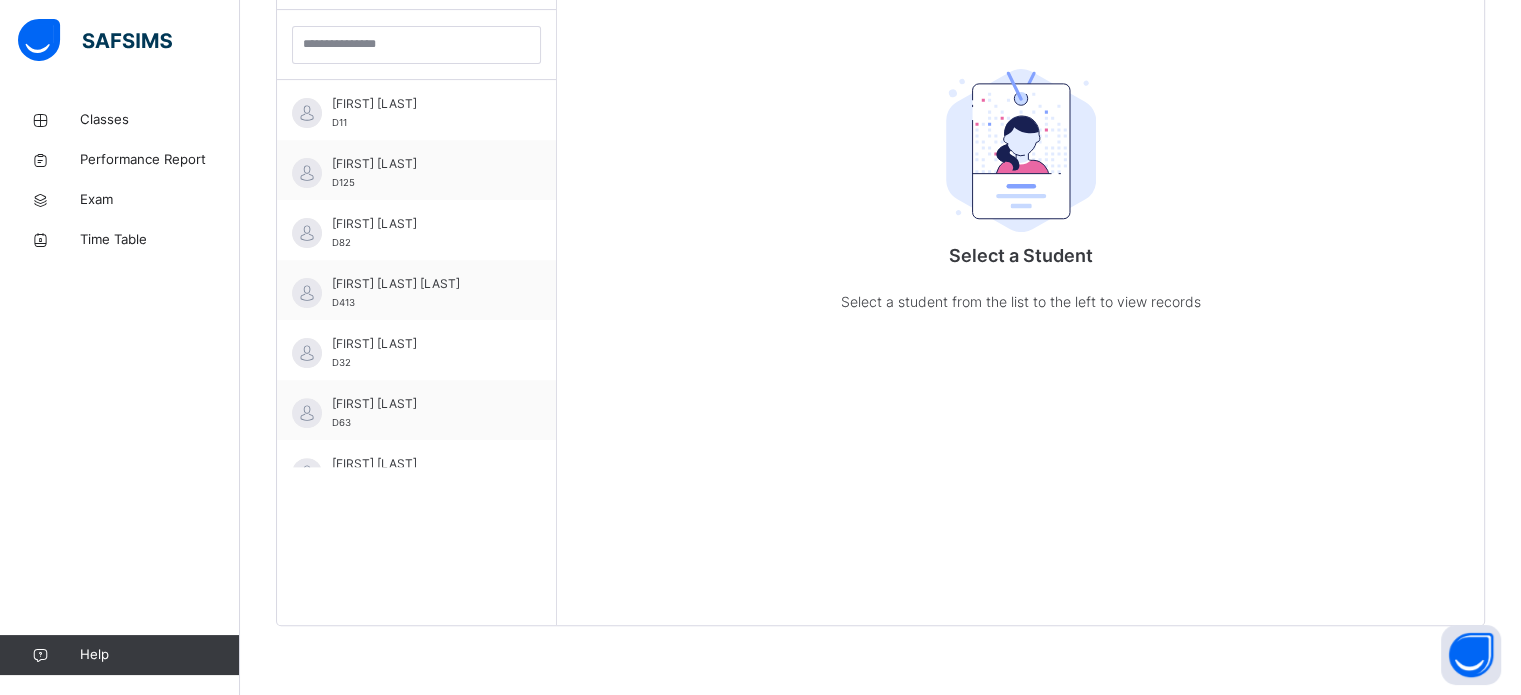 click on "Select a Student Select a student from the list to the left to view records" at bounding box center [1020, 277] 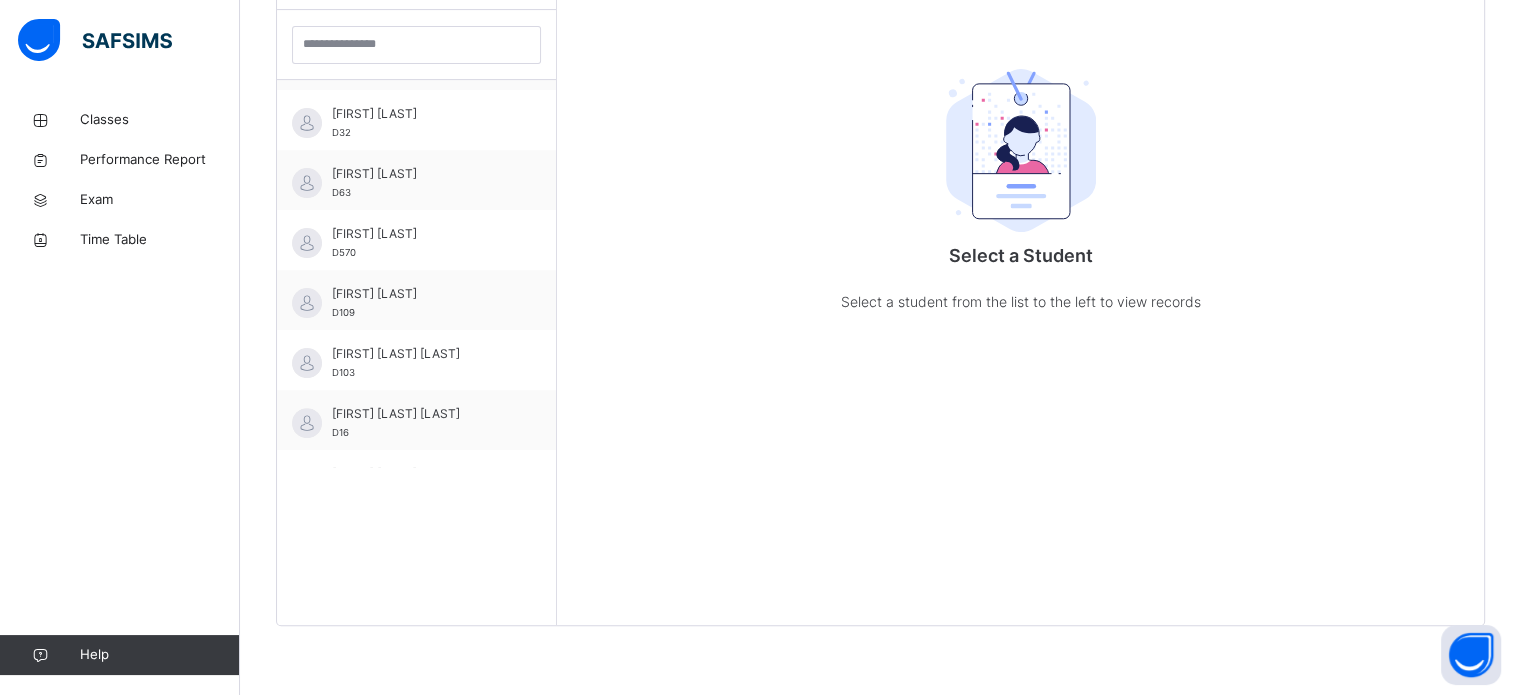 scroll, scrollTop: 452, scrollLeft: 0, axis: vertical 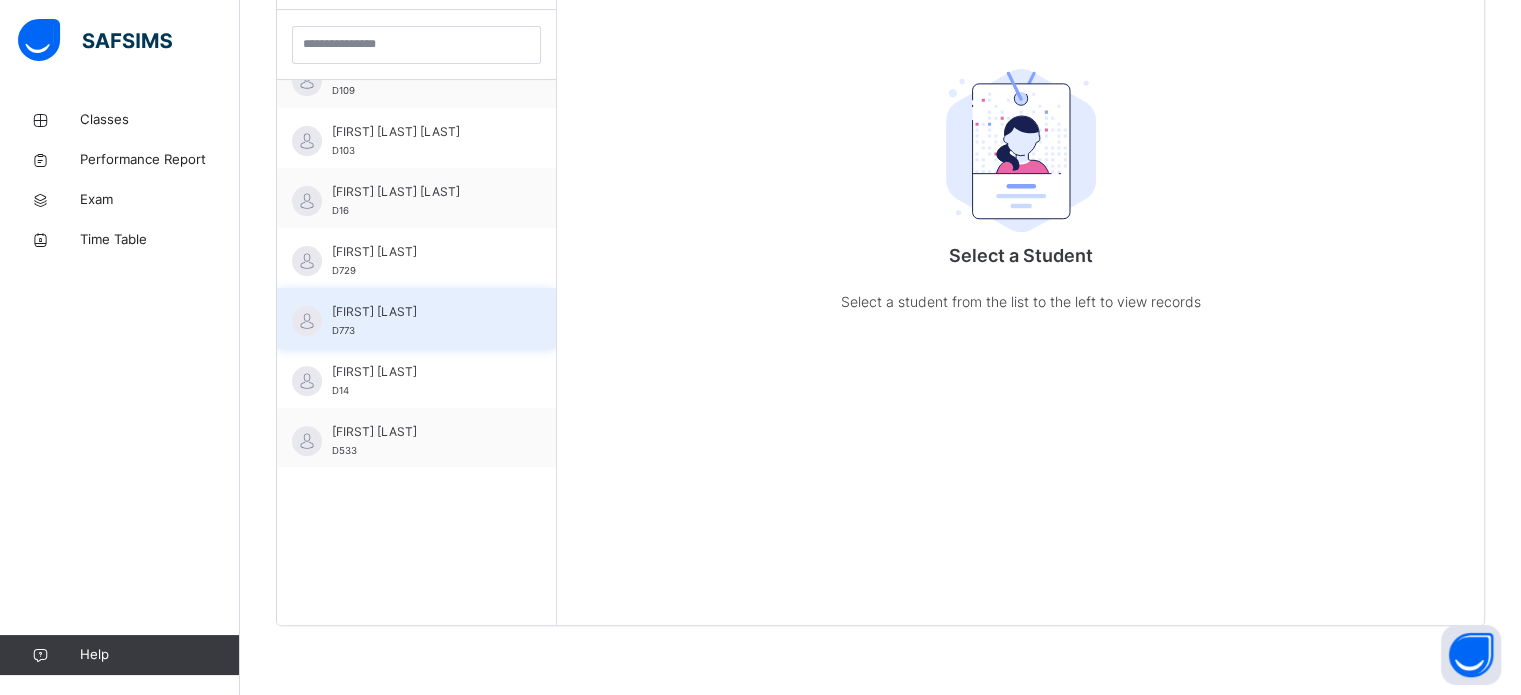 click on "[FIRST]  [LAST] D773" at bounding box center (421, 321) 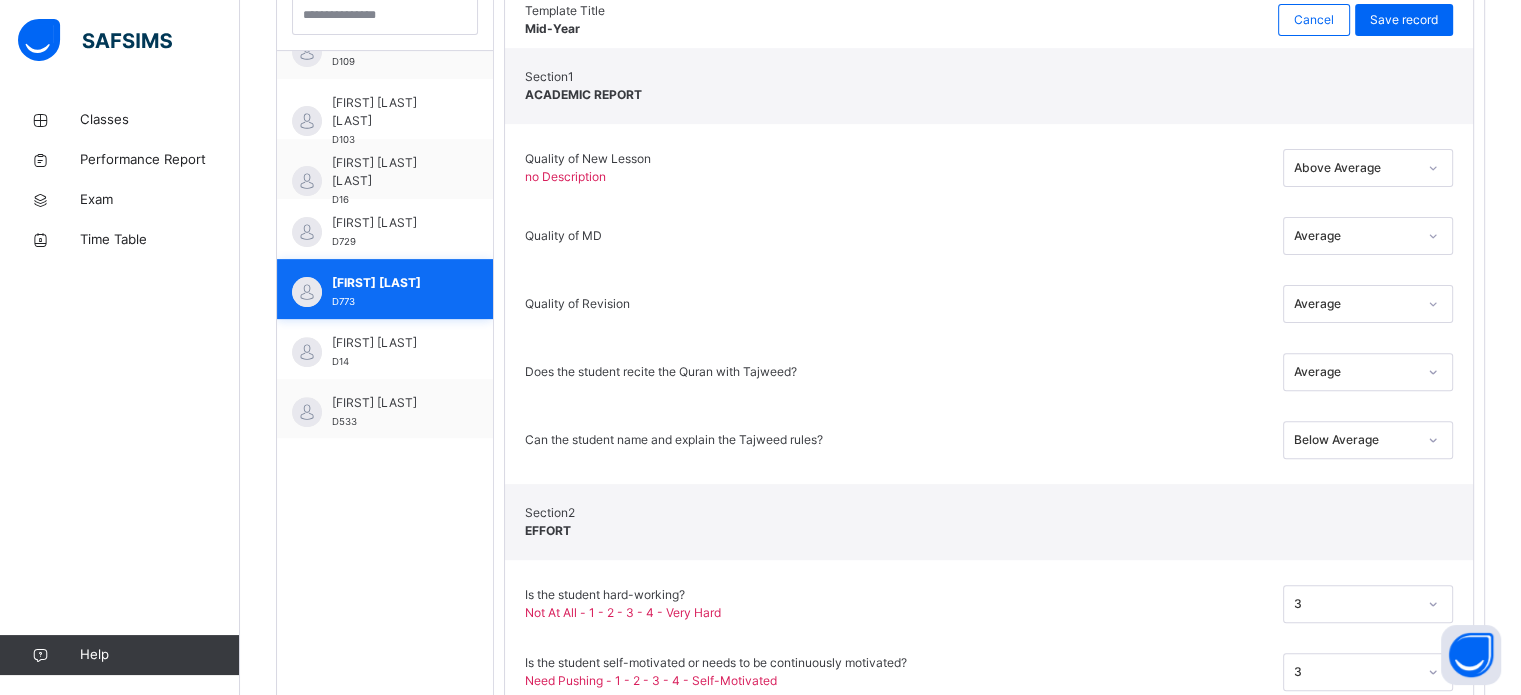scroll, scrollTop: 546, scrollLeft: 0, axis: vertical 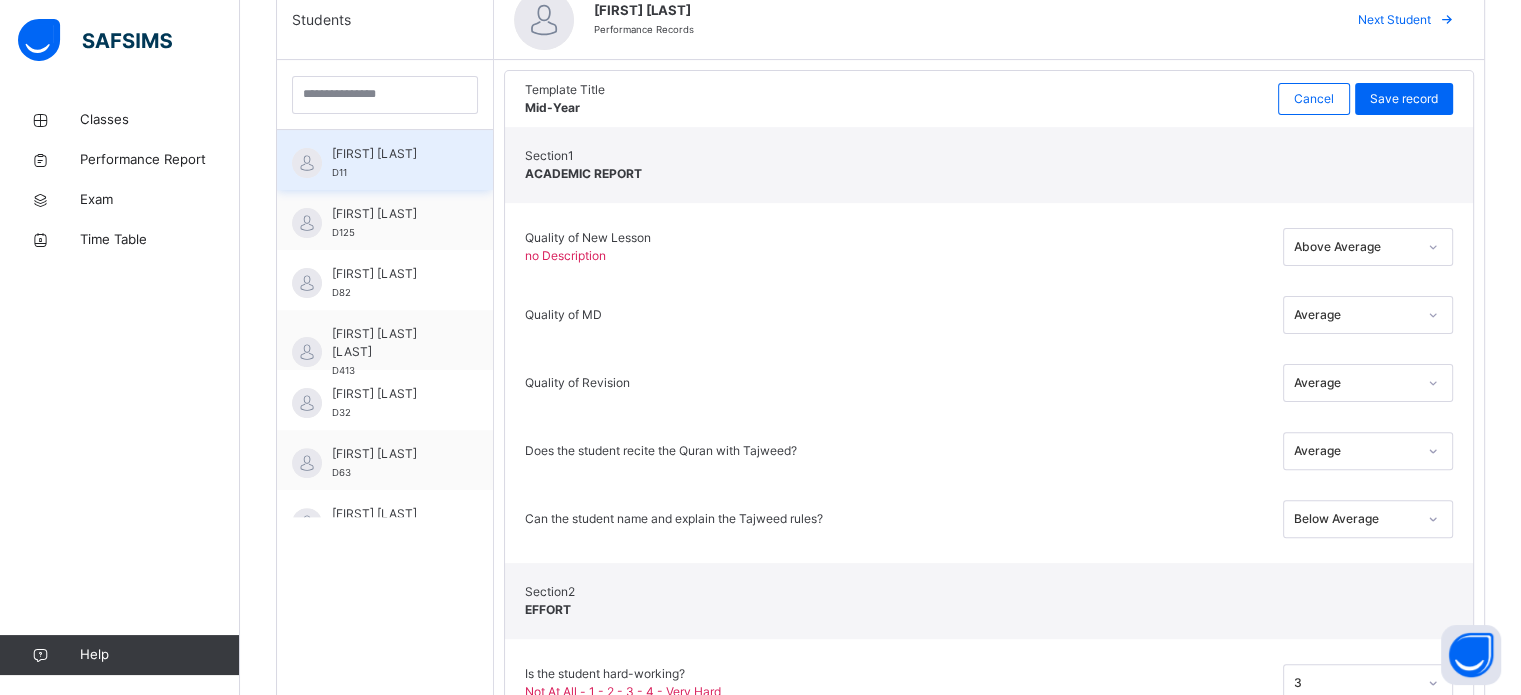 click on "[FIRST]  [LAST] D11" at bounding box center [390, 163] 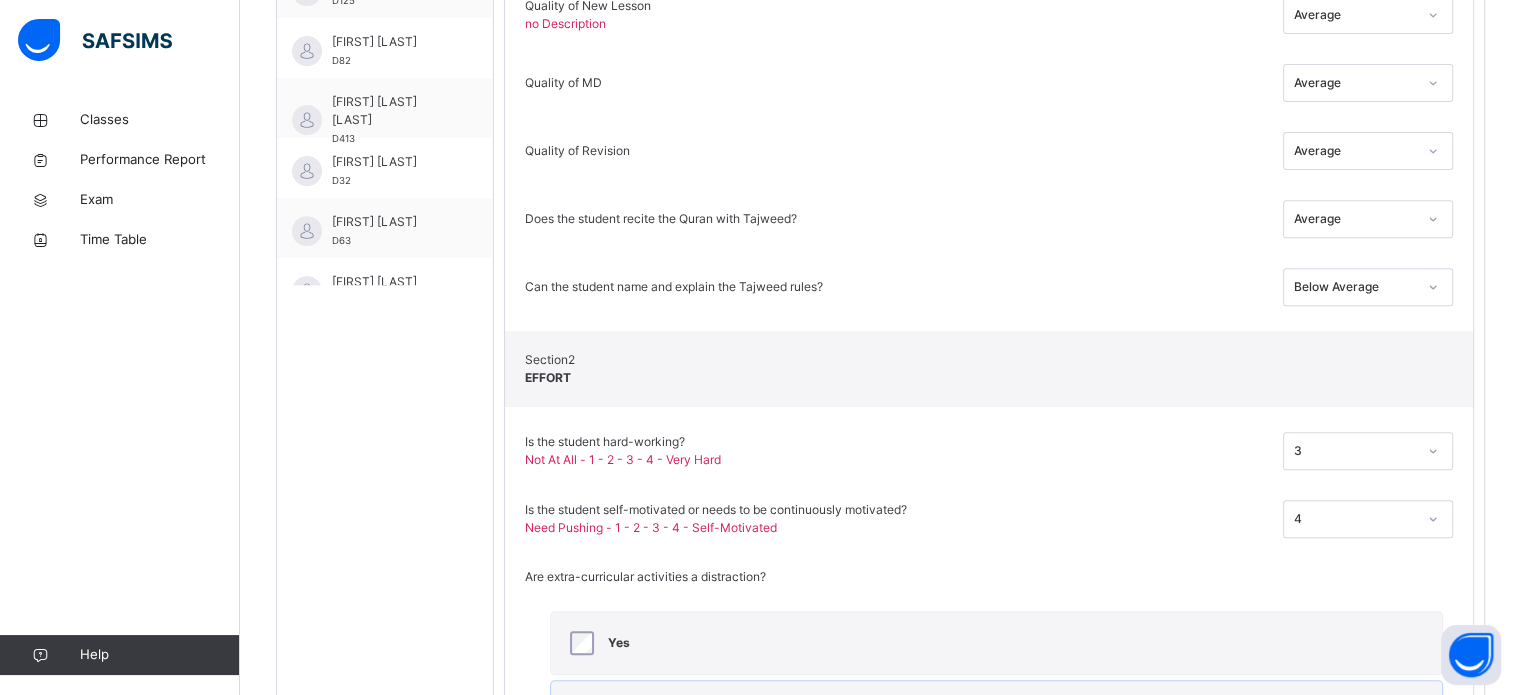 scroll, scrollTop: 784, scrollLeft: 0, axis: vertical 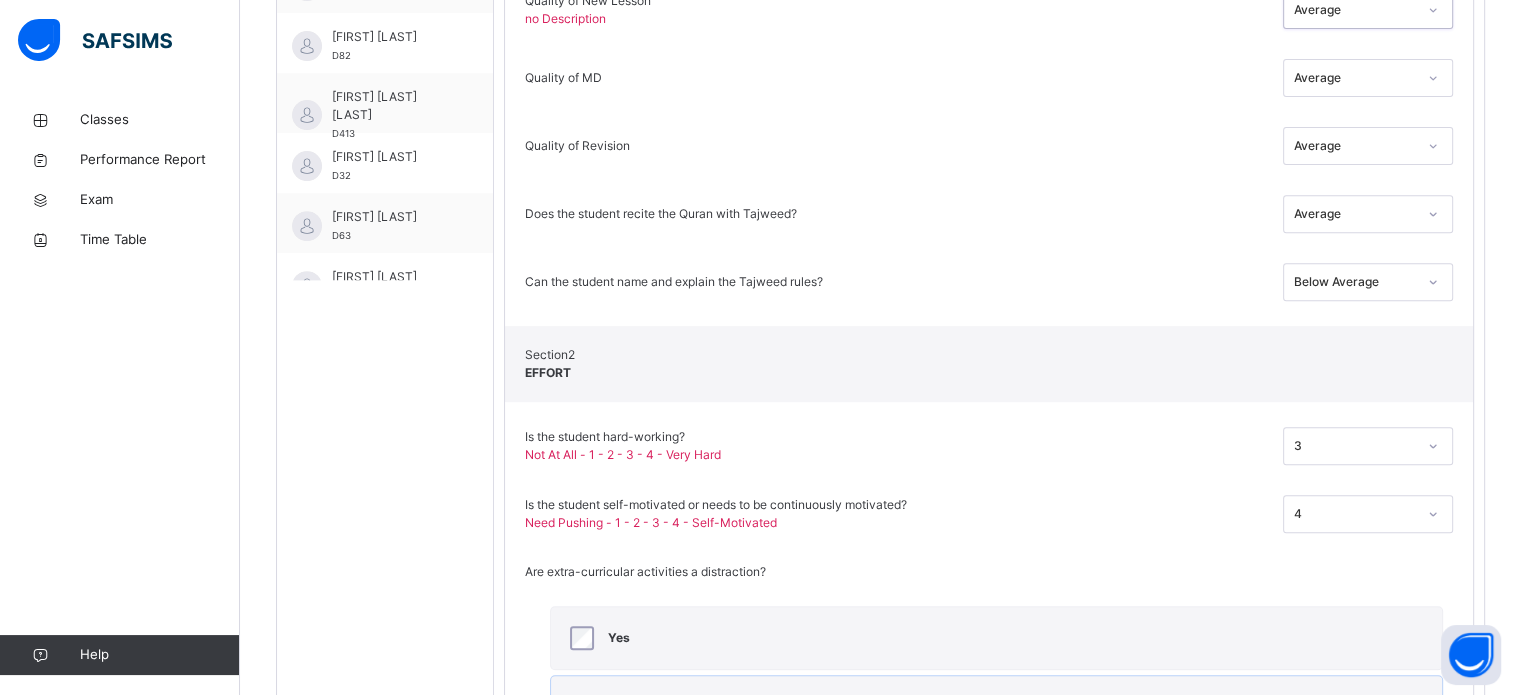 click on "**********" at bounding box center (989, 1566) 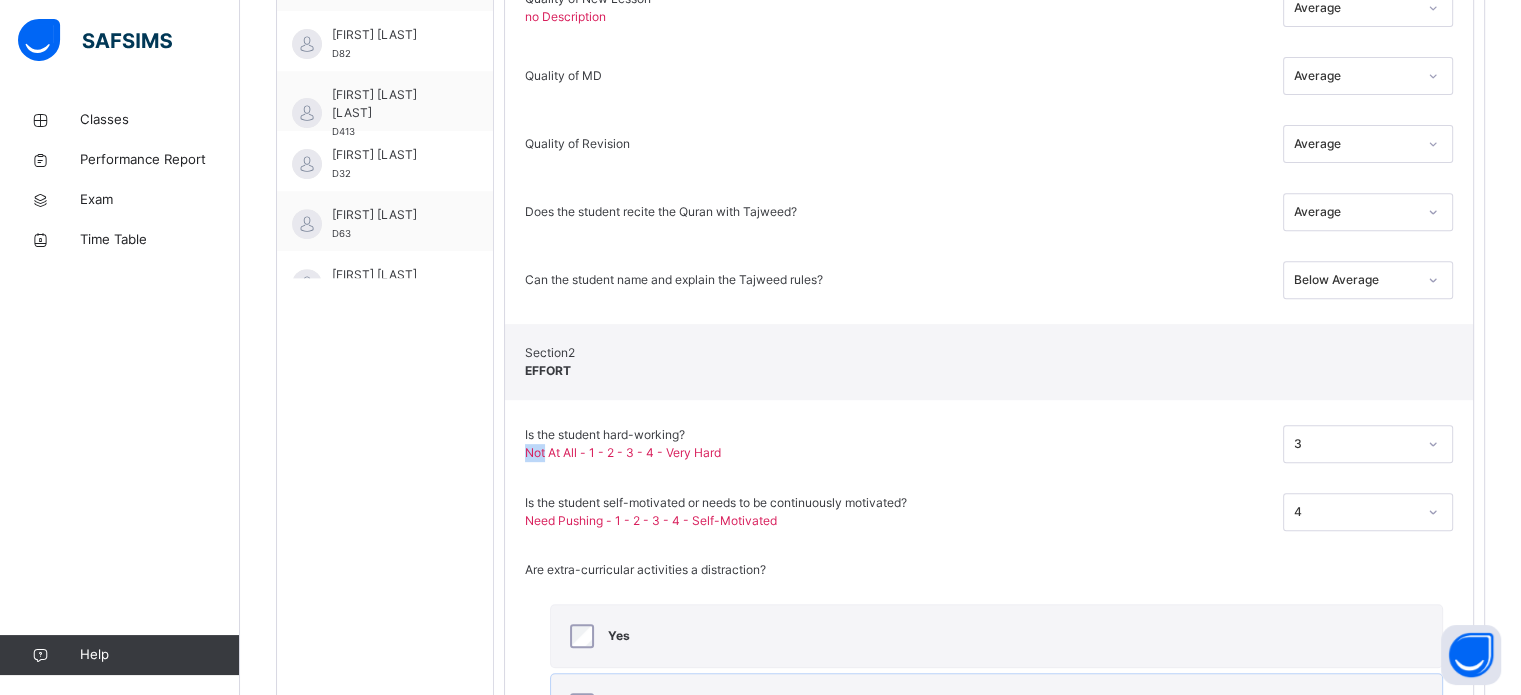scroll, scrollTop: 788, scrollLeft: 0, axis: vertical 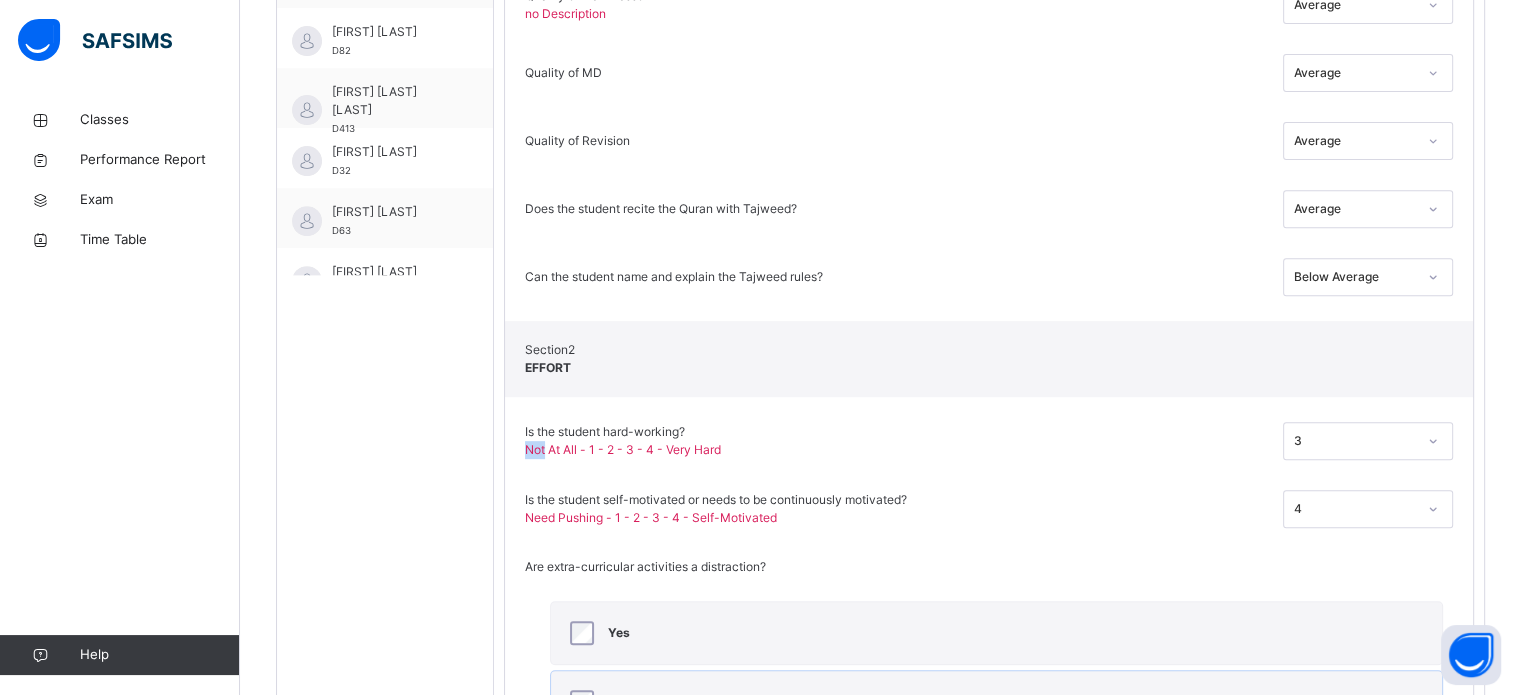 click on "Students [FIRST]  [LAST] D11 [FIRST]  [LAST] D125 [FIRST]  [LAST] D82 [FIRST] [LAST] [LAST] D413 [FIRST]  [LAST] D32 [FIRST]  [LAST] D63 [FIRST]  [LAST] D570 [FIRST]  [LAST] D109 [FIRST]  [LAST] [LAST] D103 [FIRST]  [LAST] D16 [FIRST]  [LAST] D729 [FIRST]  [LAST] D773 [FIRST]  [LAST] D14 [FIRST]  [LAST] D533" at bounding box center [385, 1521] 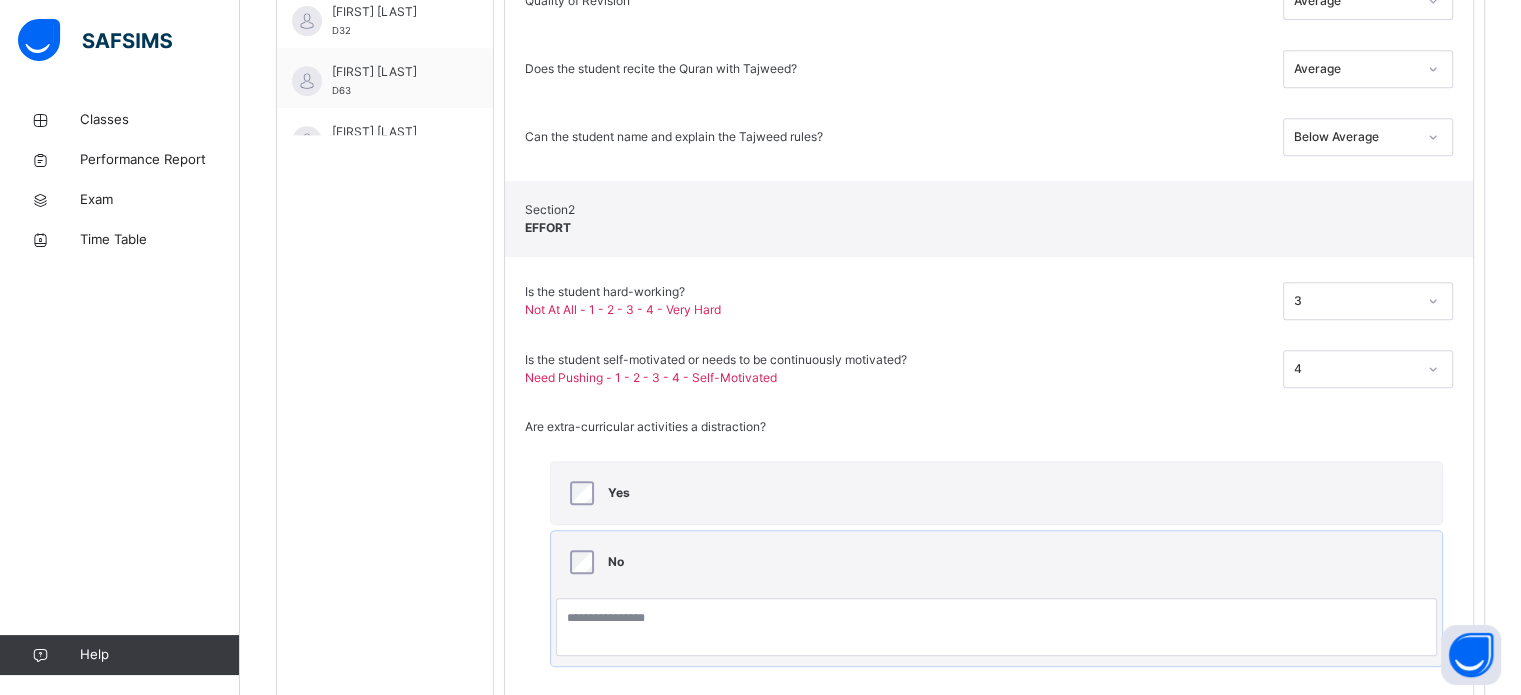 scroll, scrollTop: 967, scrollLeft: 0, axis: vertical 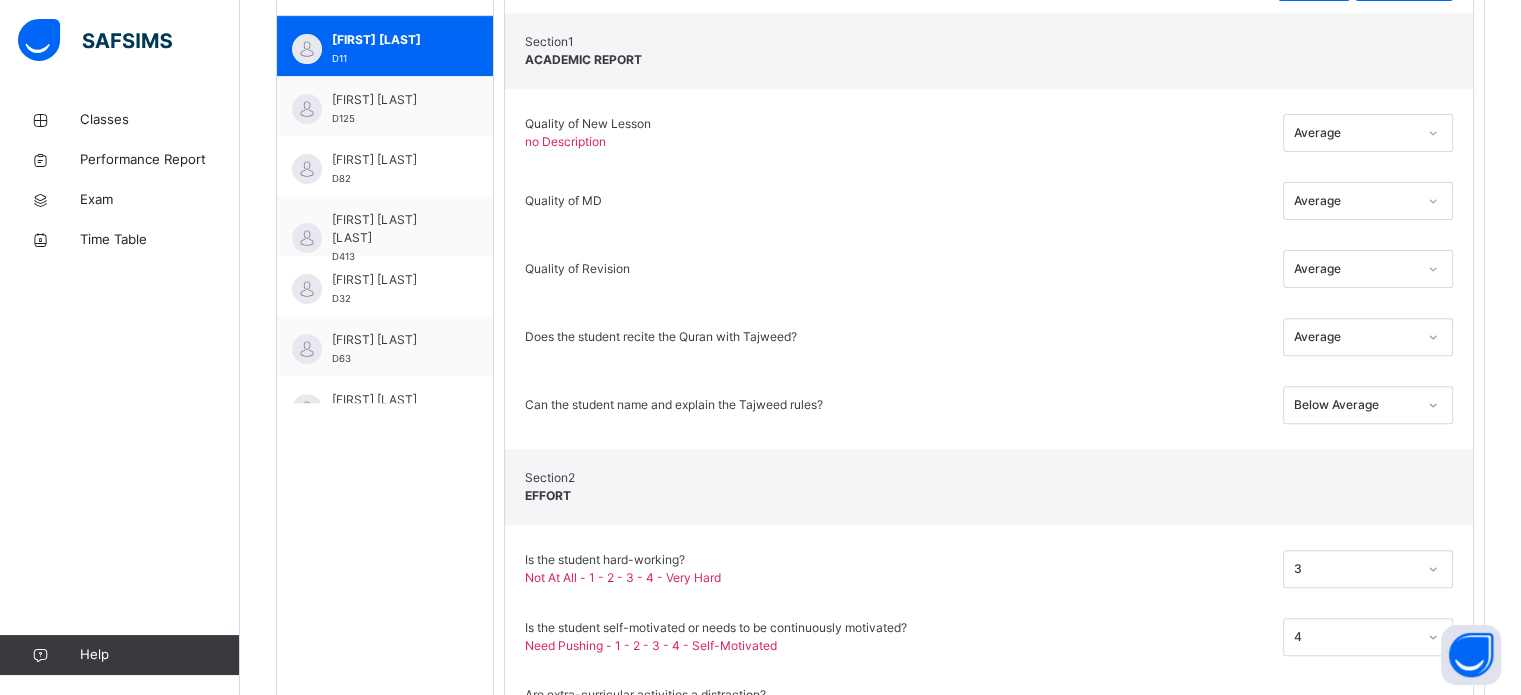 click on "Students [FIRST]  [LAST] D11 [FIRST]  [LAST] D125 [FIRST]  [LAST] D82 [FIRST] [LAST] [LAST] D413 [FIRST]  [LAST] D32 [FIRST]  [LAST] D63 [FIRST]  [LAST] D570 [FIRST]  [LAST] D109 [FIRST]  [LAST] [LAST] D103 [FIRST]  [LAST] D16 [FIRST]  [LAST] D729 [FIRST]  [LAST] D773 [FIRST]  [LAST] D14 [FIRST]  [LAST] D533" at bounding box center (385, 1649) 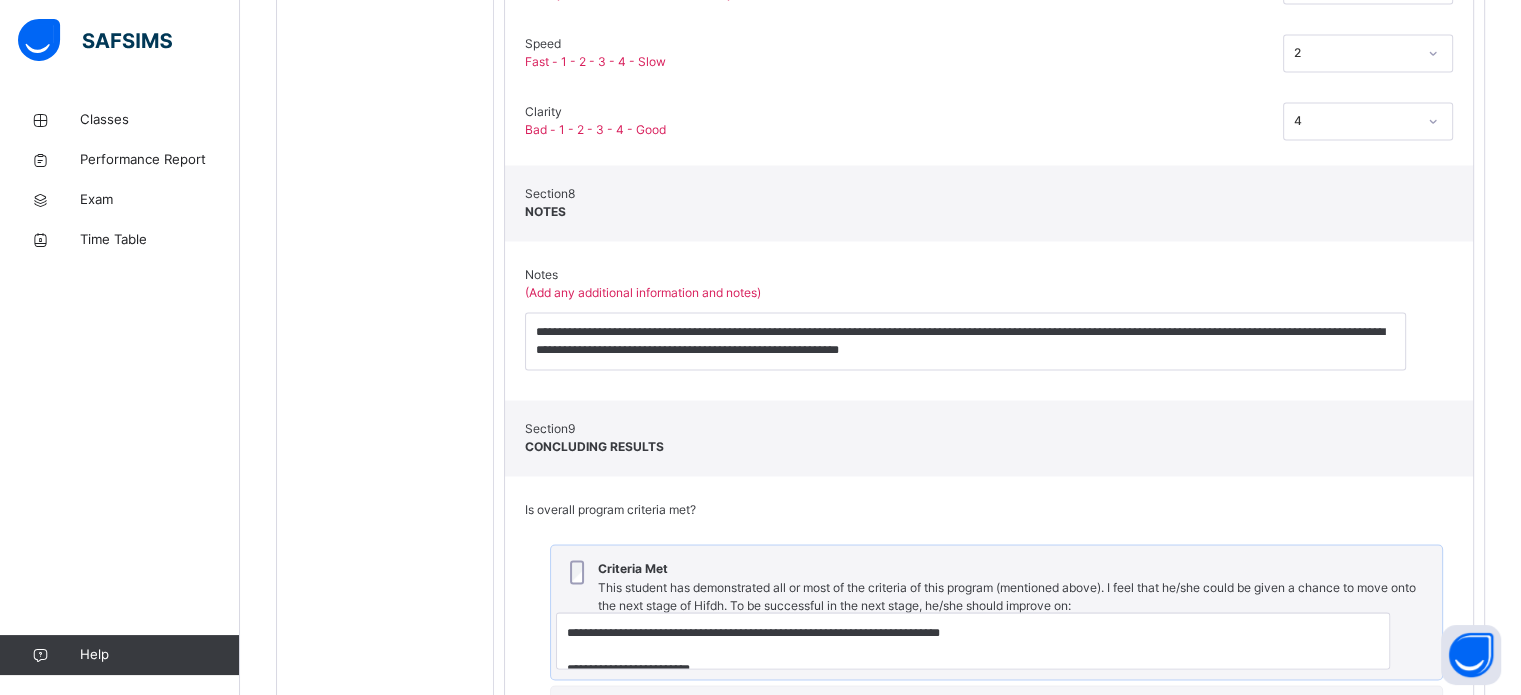 scroll, scrollTop: 3224, scrollLeft: 0, axis: vertical 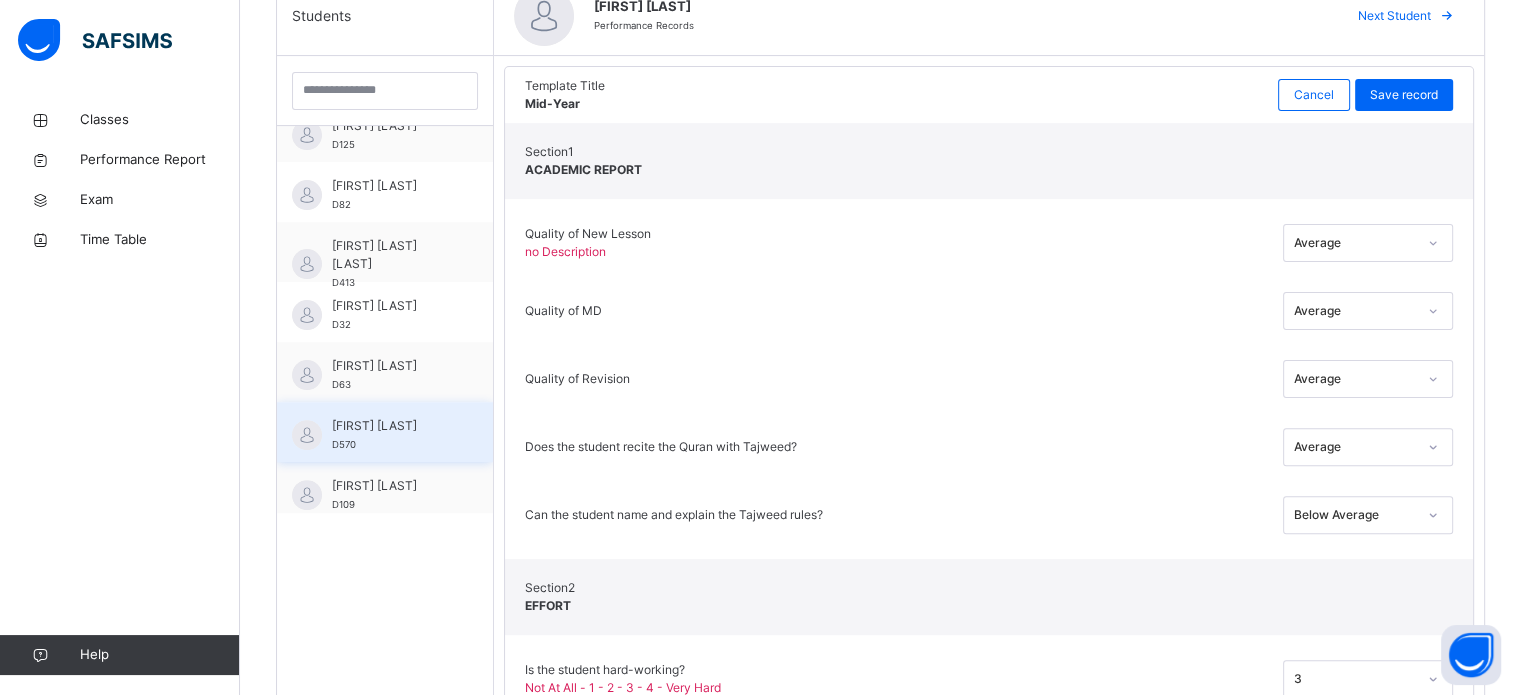 click on "D570" at bounding box center (344, 444) 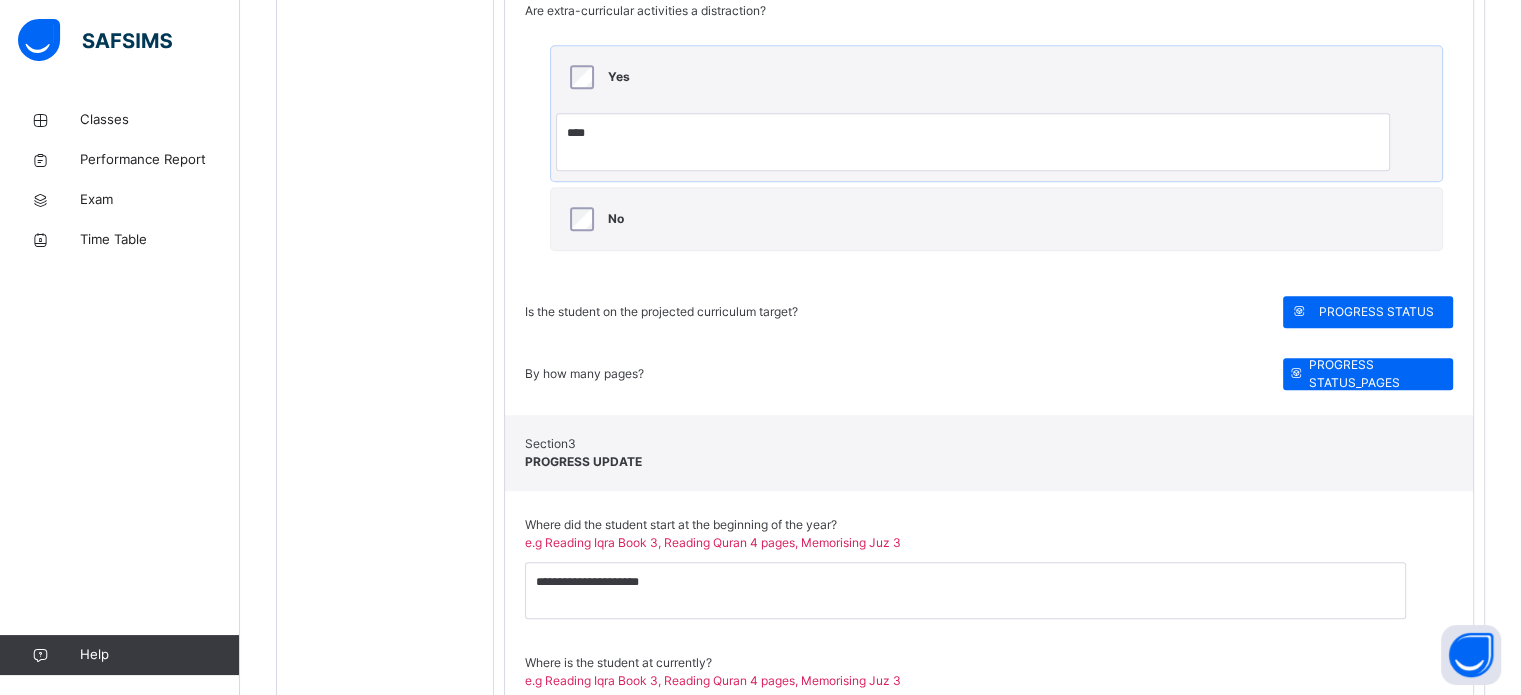 scroll, scrollTop: 1336, scrollLeft: 0, axis: vertical 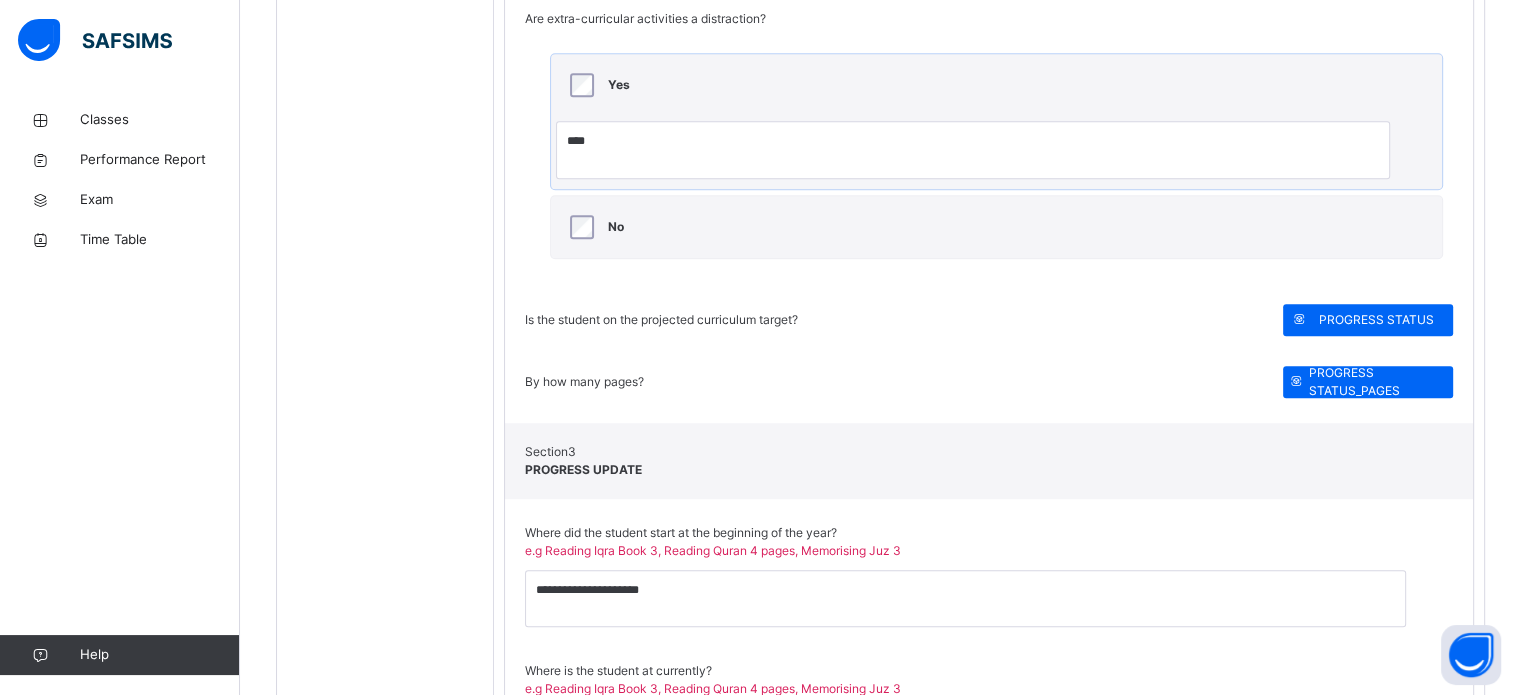 click on "Is the student hard-working? Not At All - 1 - 2 - 3 - 4 - Very Hard 2 Is the student self-motivated or needs to be continuously motivated? Need Pushing - 1 - 2 - 3 - 4 - Self-Motivated 2 Are extra-curricular activities a distraction? Yes **** No Is the student on the projected curriculum target? PROGRESS STATUS By how many pages? PROGRESS STATUS_PAGES" at bounding box center (989, 136) 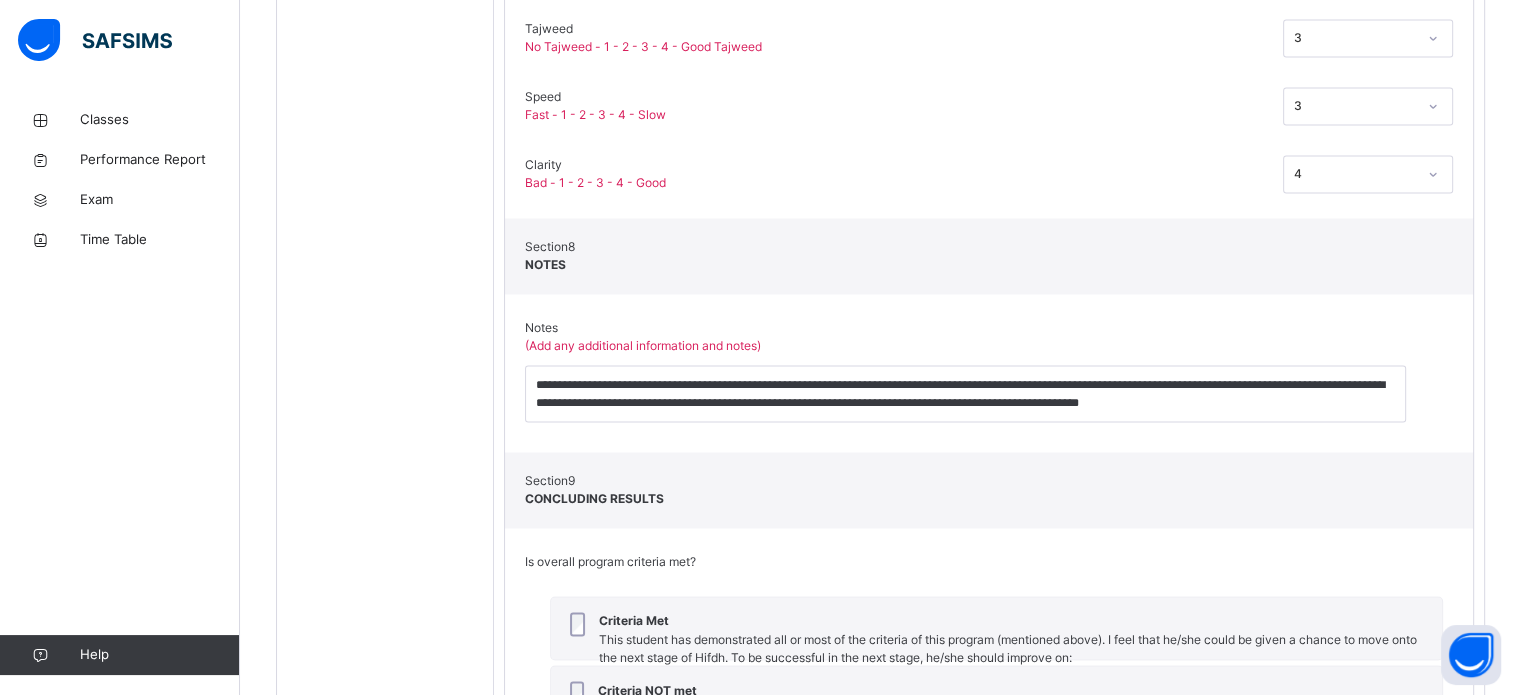 scroll, scrollTop: 3177, scrollLeft: 0, axis: vertical 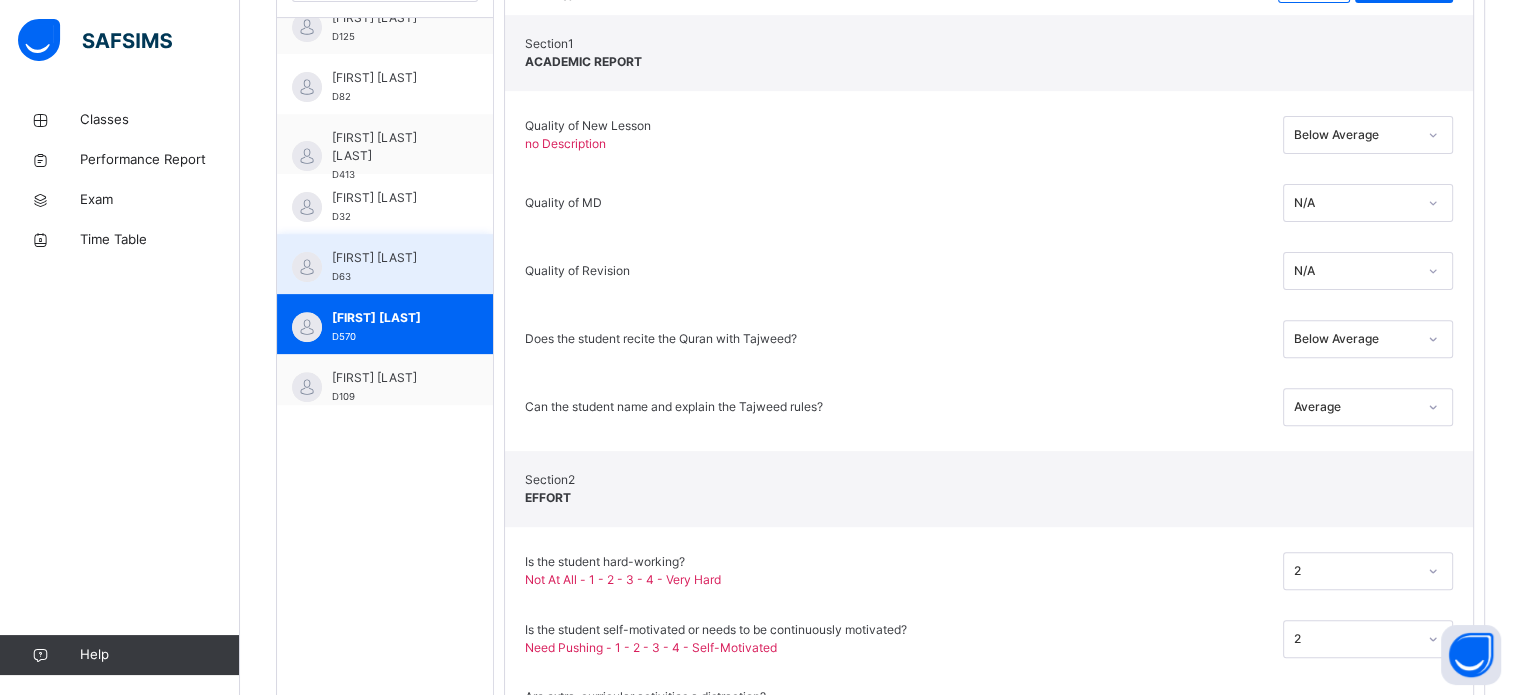 click at bounding box center [307, 267] 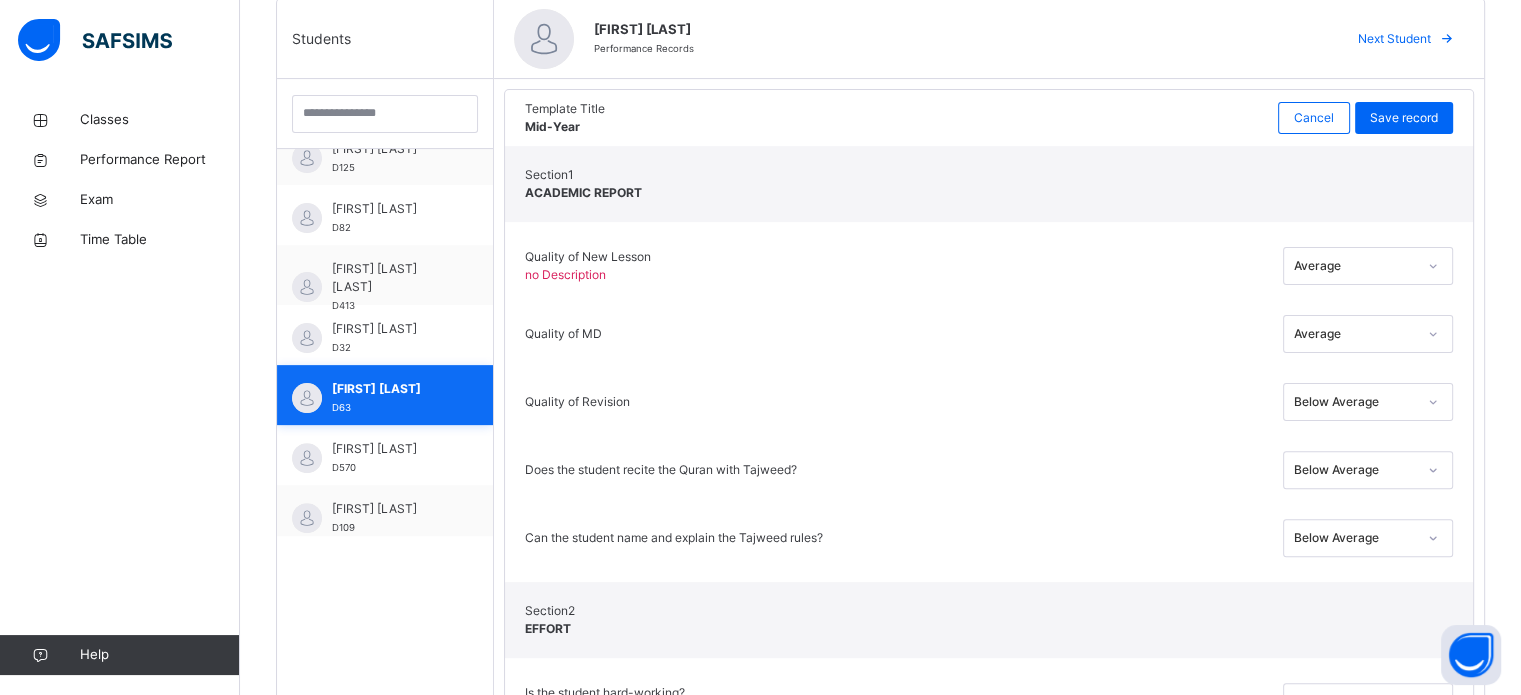 scroll, scrollTop: 525, scrollLeft: 0, axis: vertical 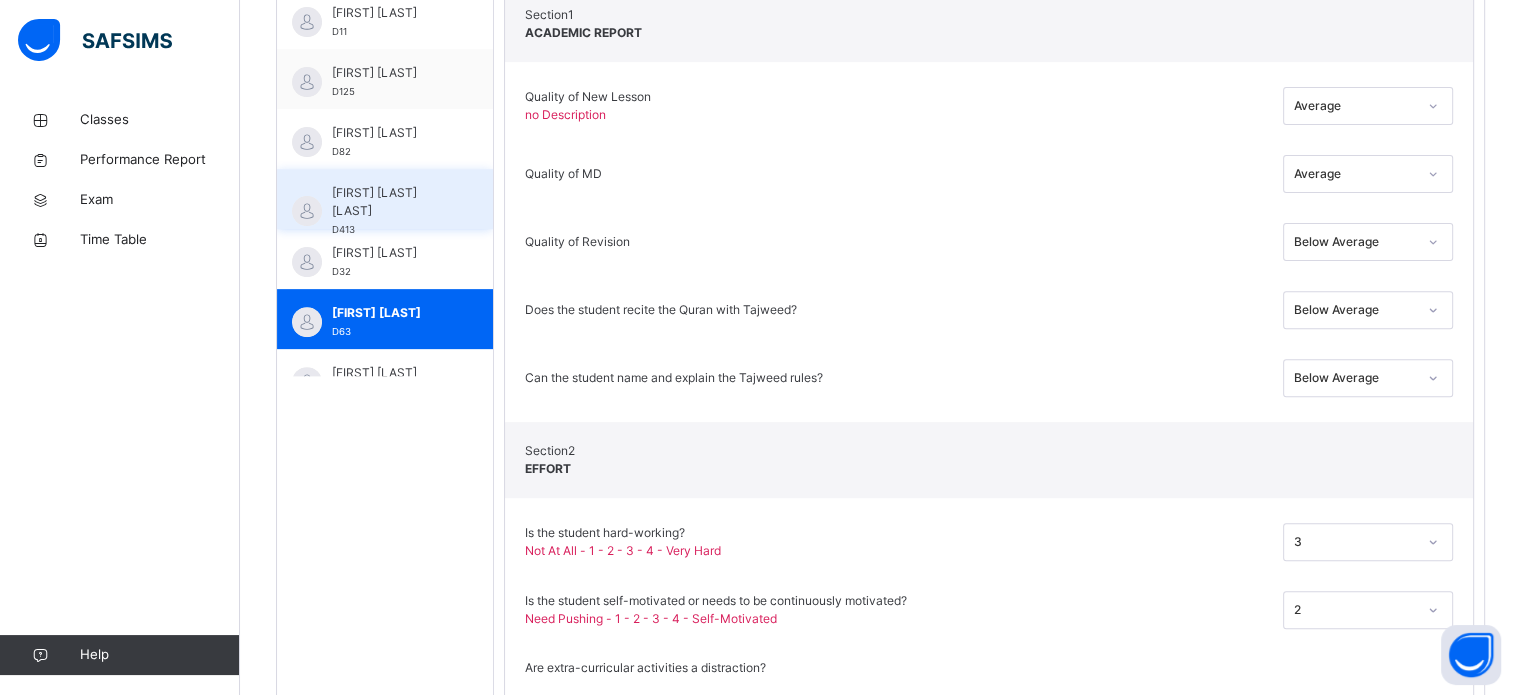 click on "[FIRST] [LAST]  [LAST]" at bounding box center [390, 202] 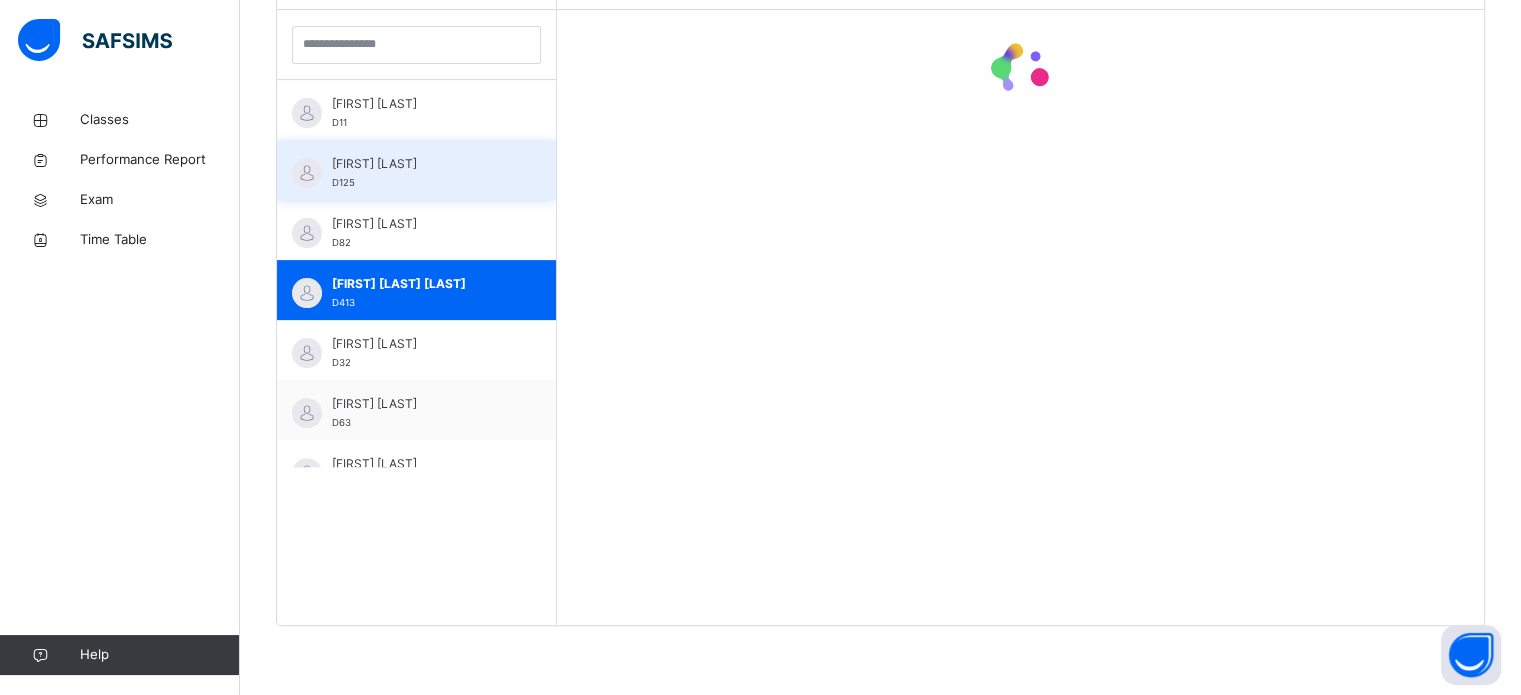 click on "[FIRST]  [LAST] D125" at bounding box center (416, 170) 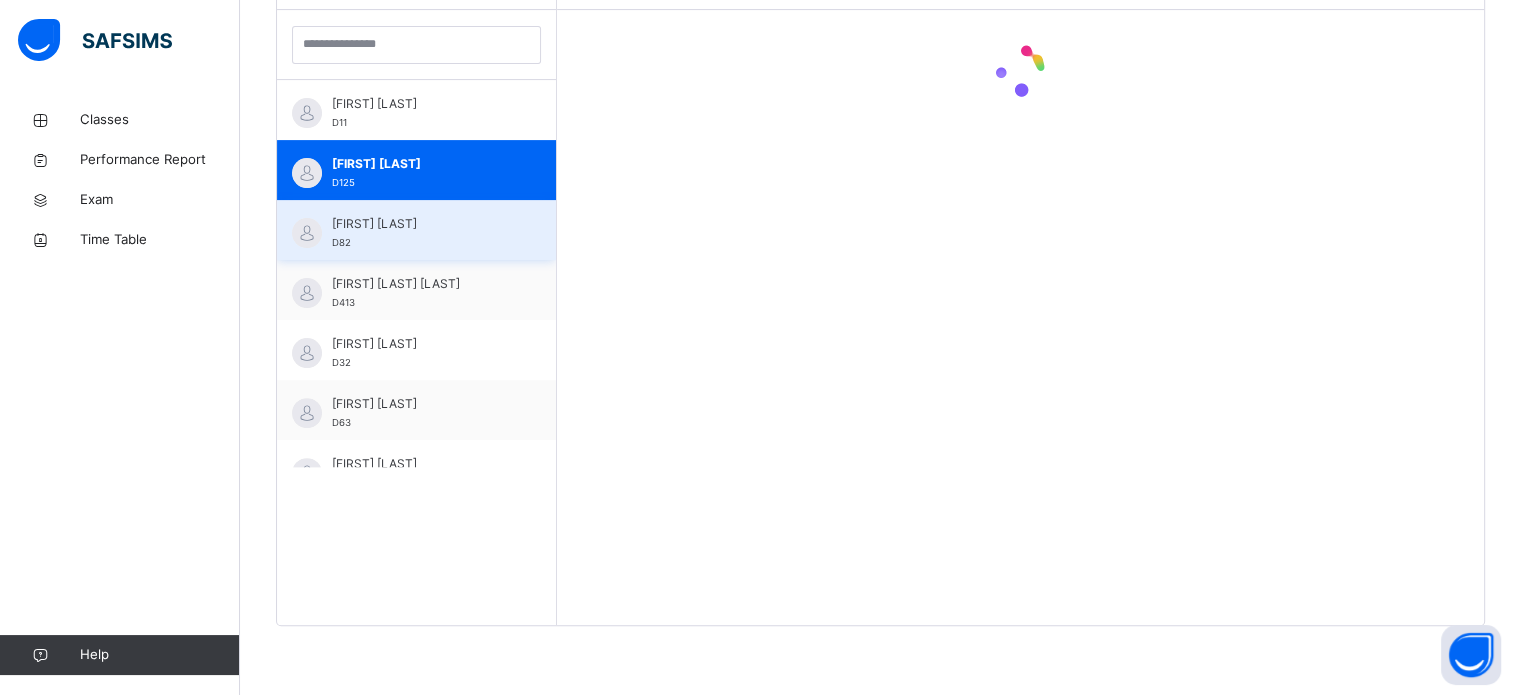 click on "[FIRST]  [LAST] D82" at bounding box center [416, 230] 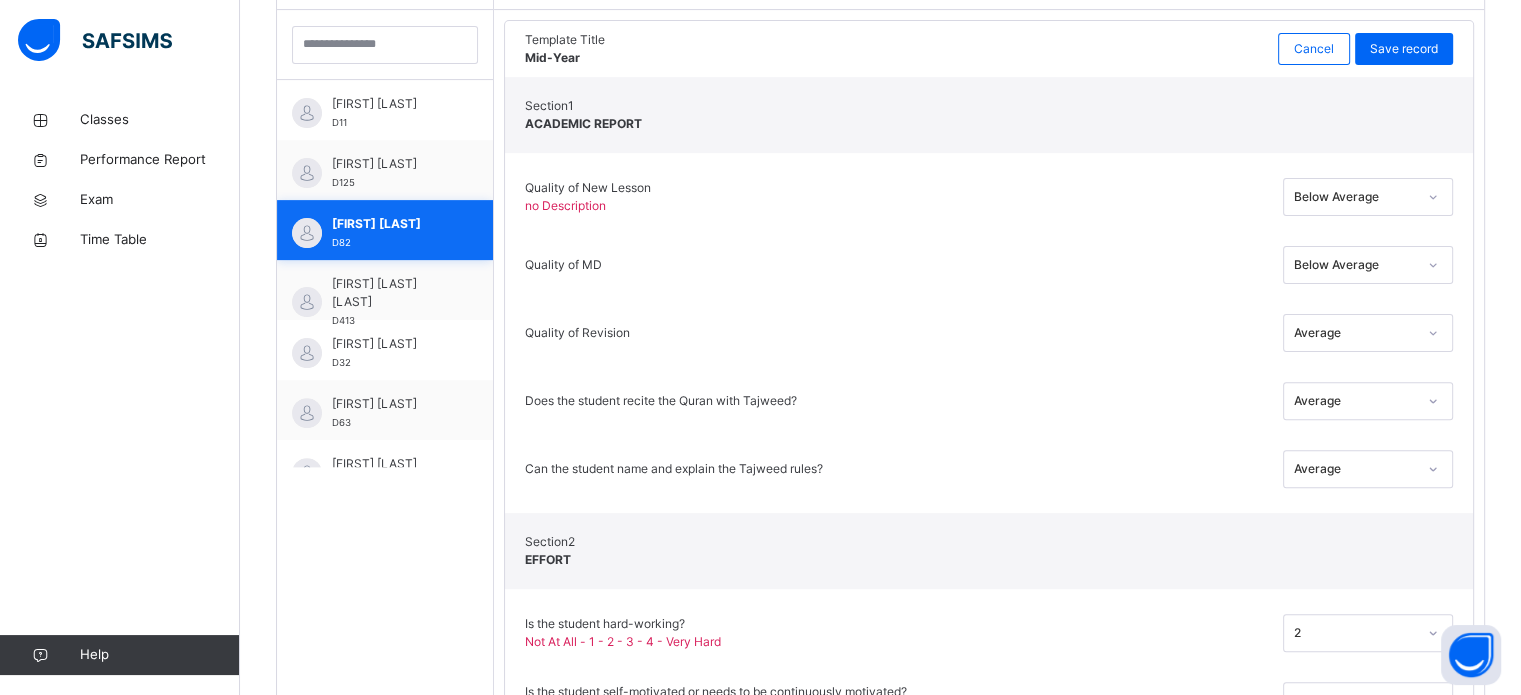 scroll, scrollTop: 687, scrollLeft: 0, axis: vertical 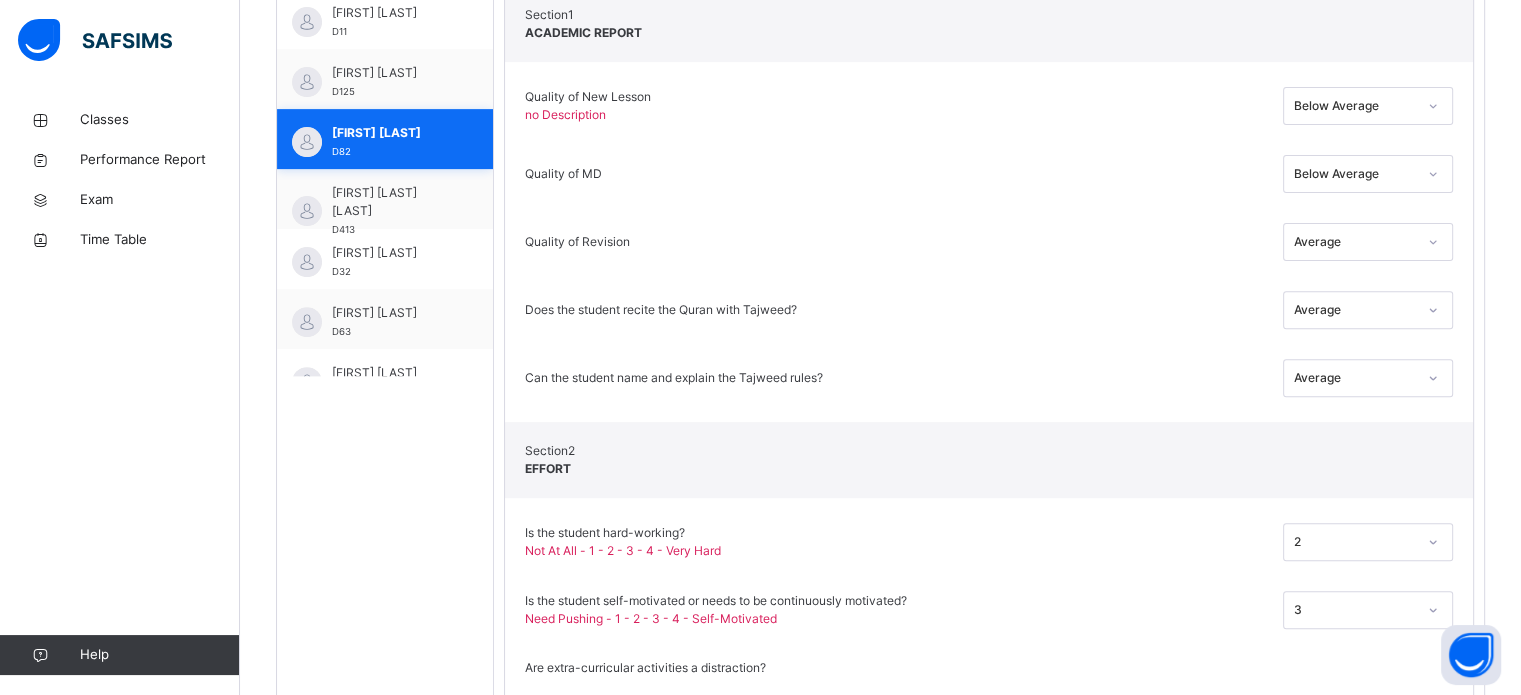 type 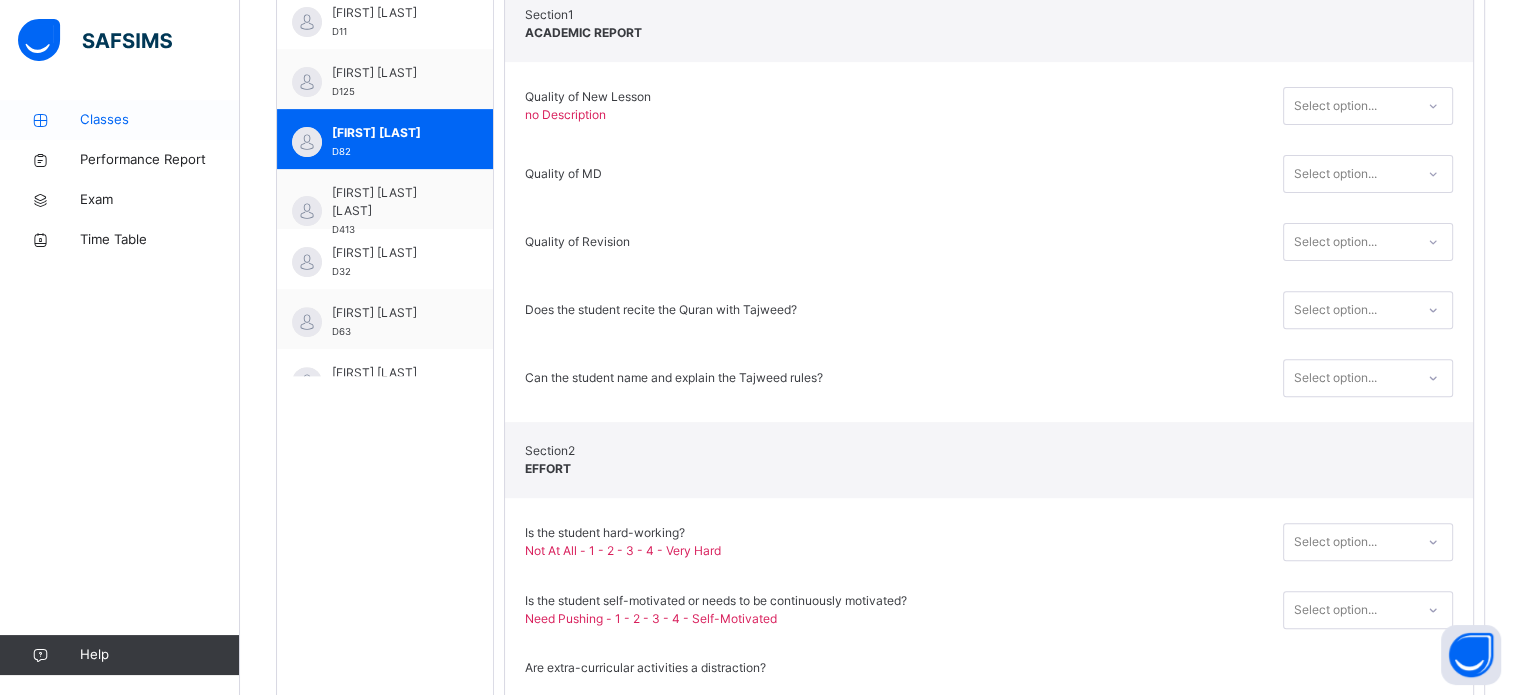 click on "Classes" at bounding box center (120, 120) 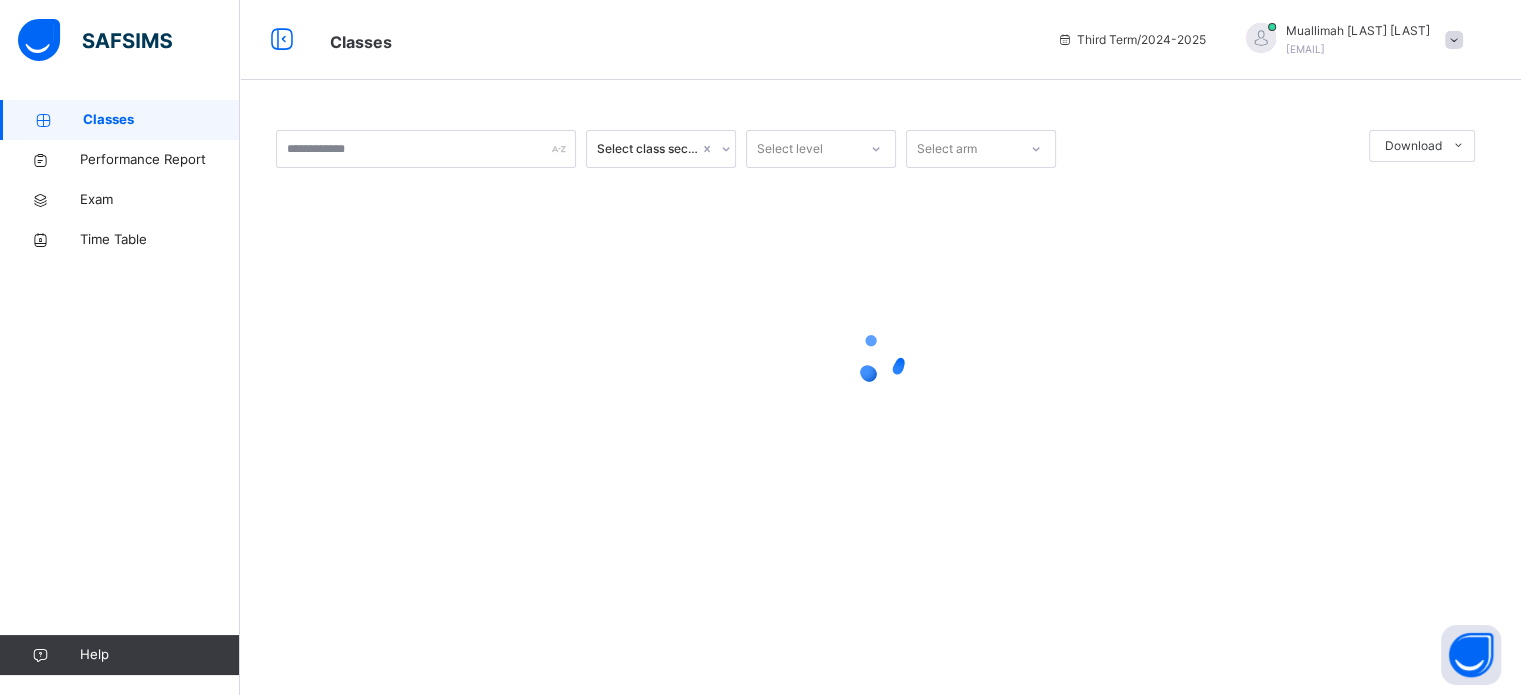 scroll, scrollTop: 0, scrollLeft: 0, axis: both 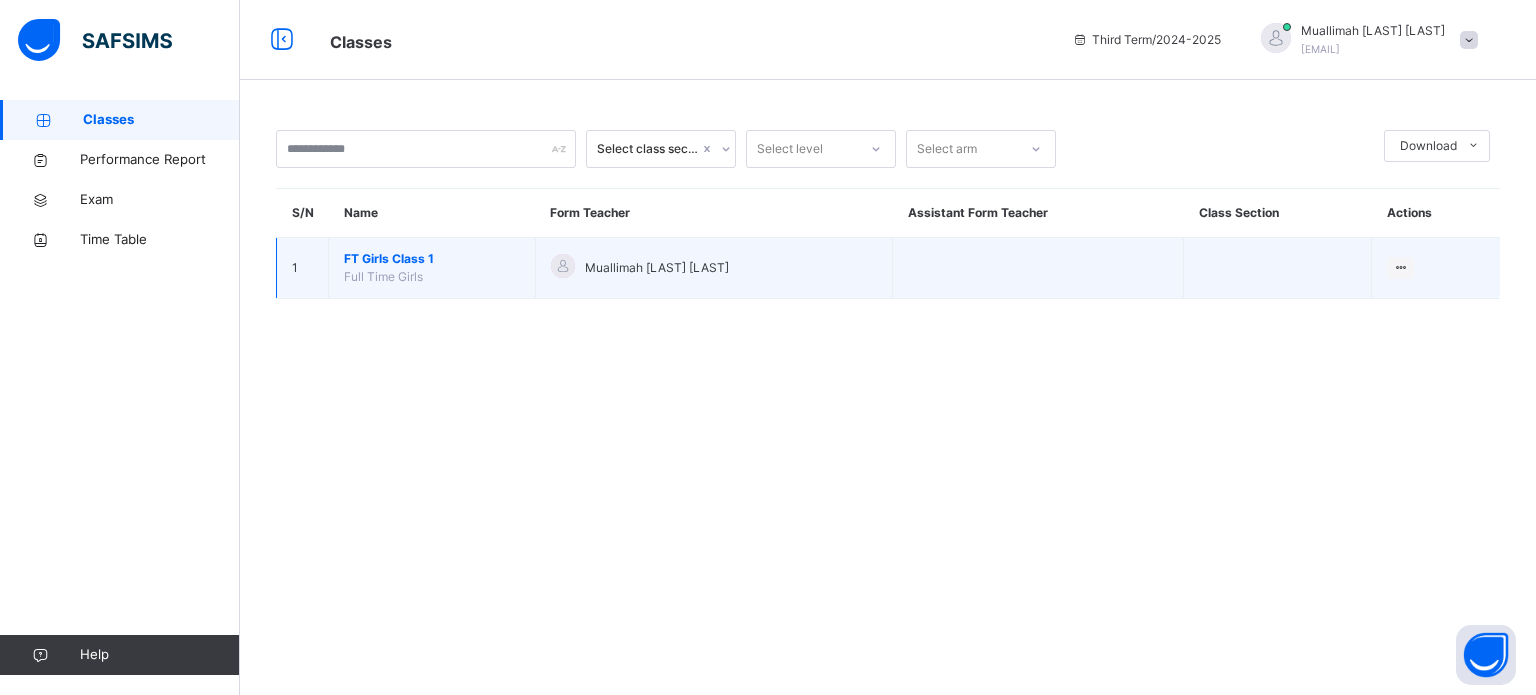 click on "Muallimah [LAST] [LAST]" at bounding box center [713, 268] 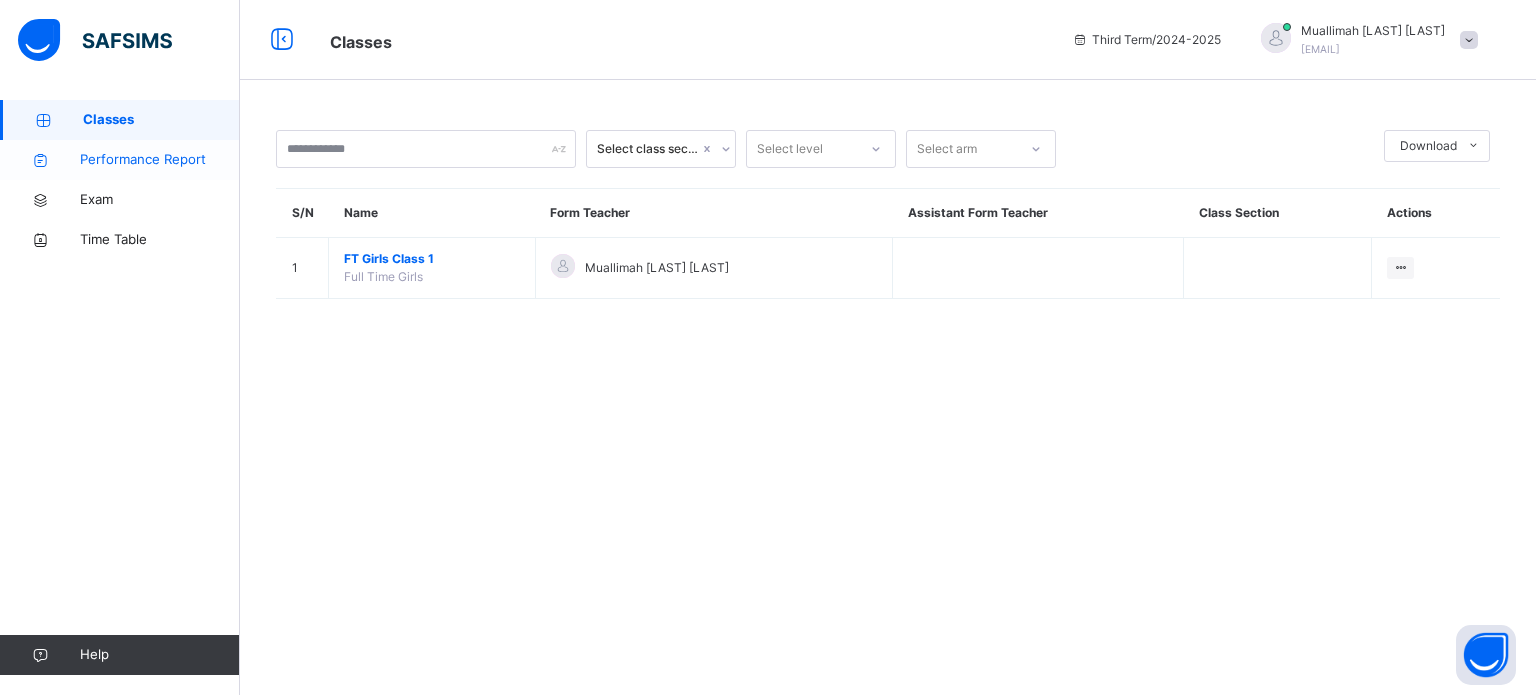 click on "Performance Report" at bounding box center [120, 160] 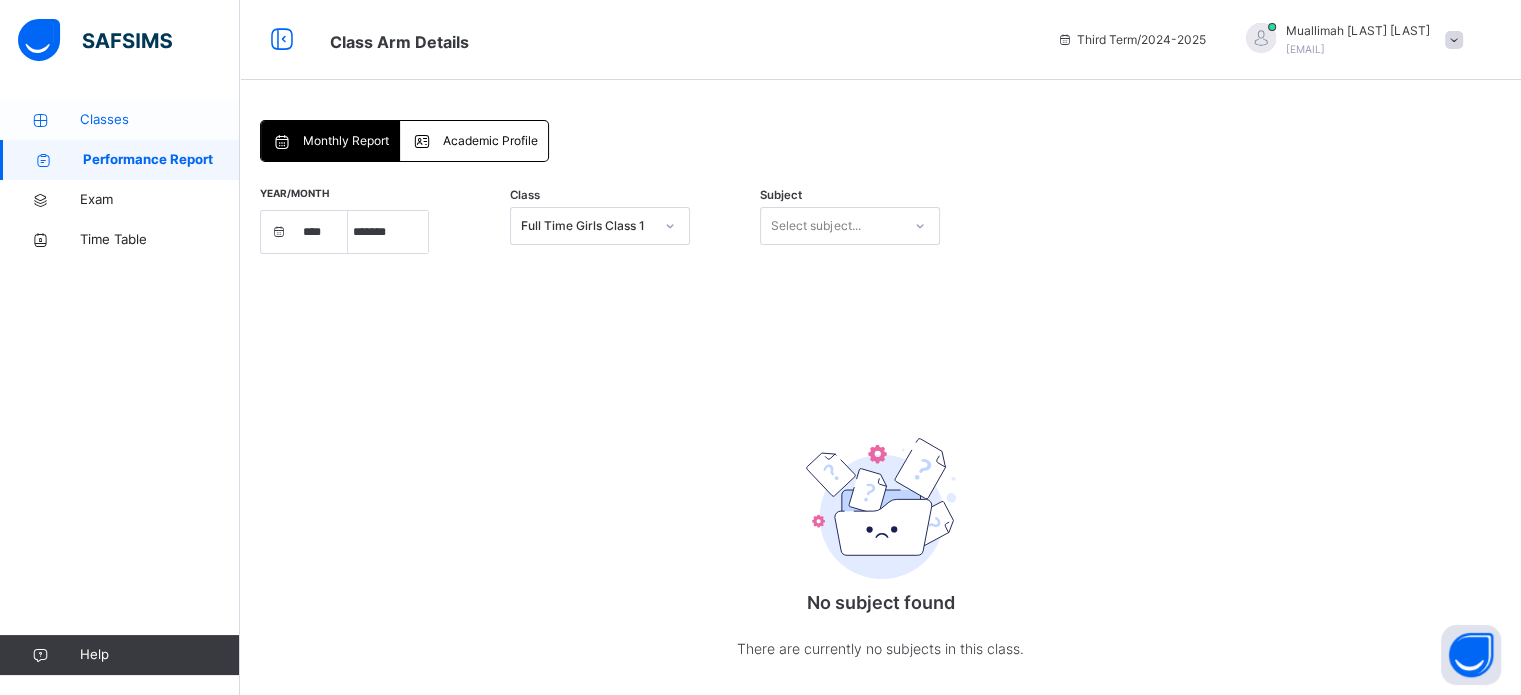 click on "Classes" at bounding box center [160, 120] 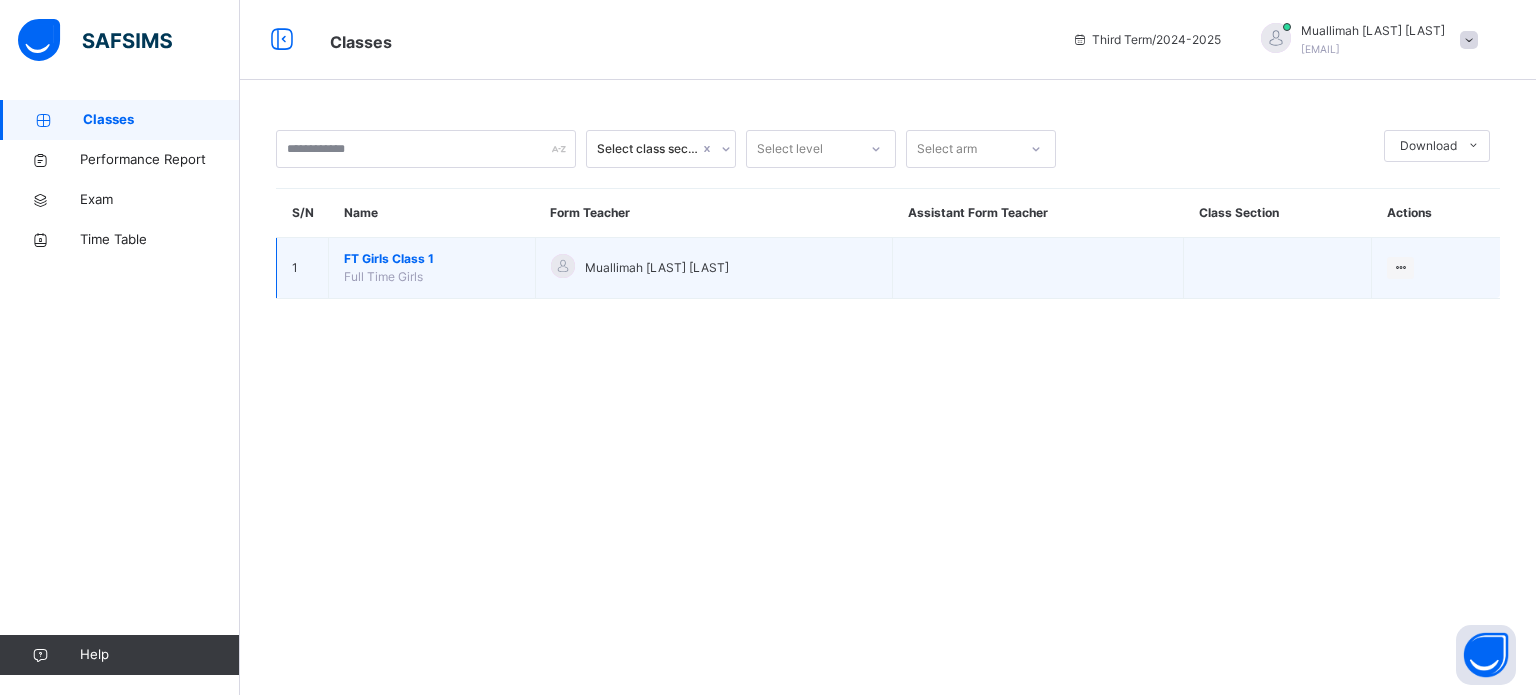 click on "Muallimah [LAST] [LAST]" at bounding box center [714, 268] 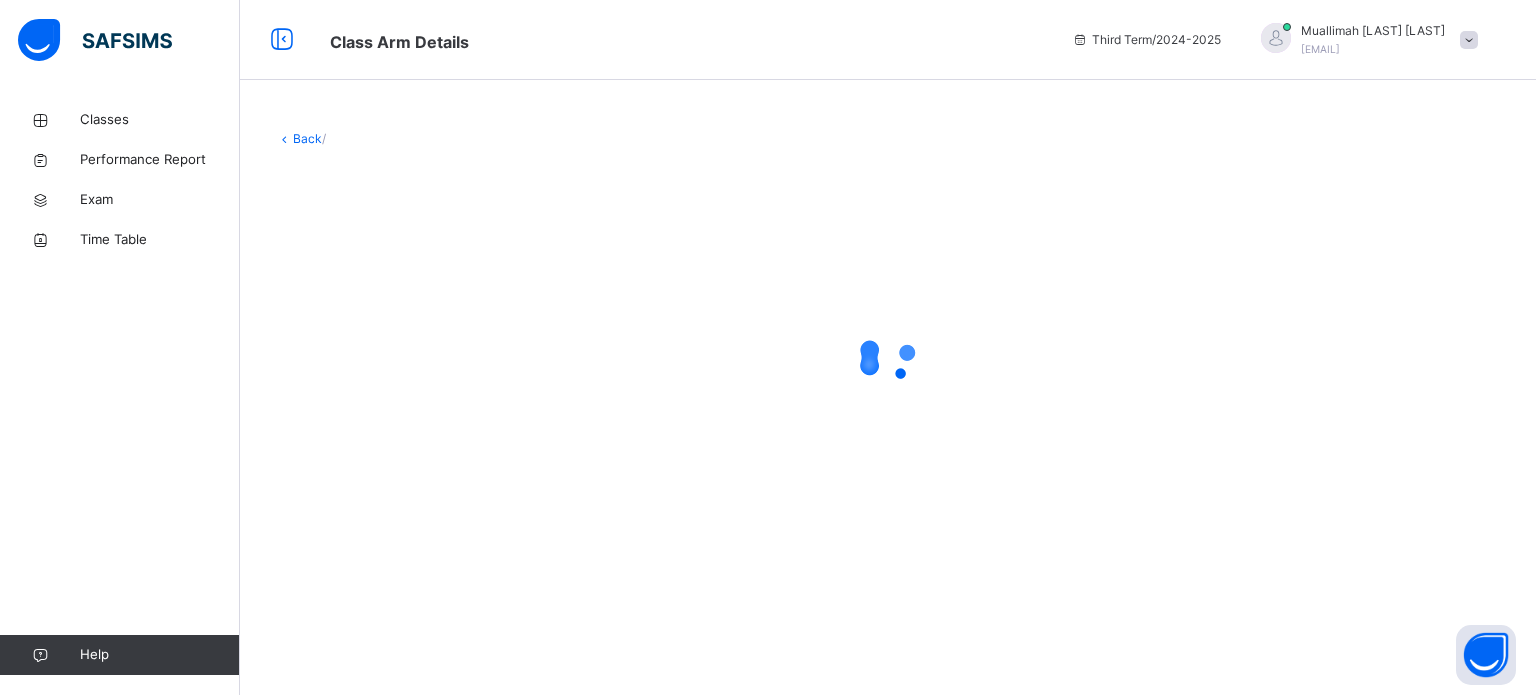 click at bounding box center (95, 40) 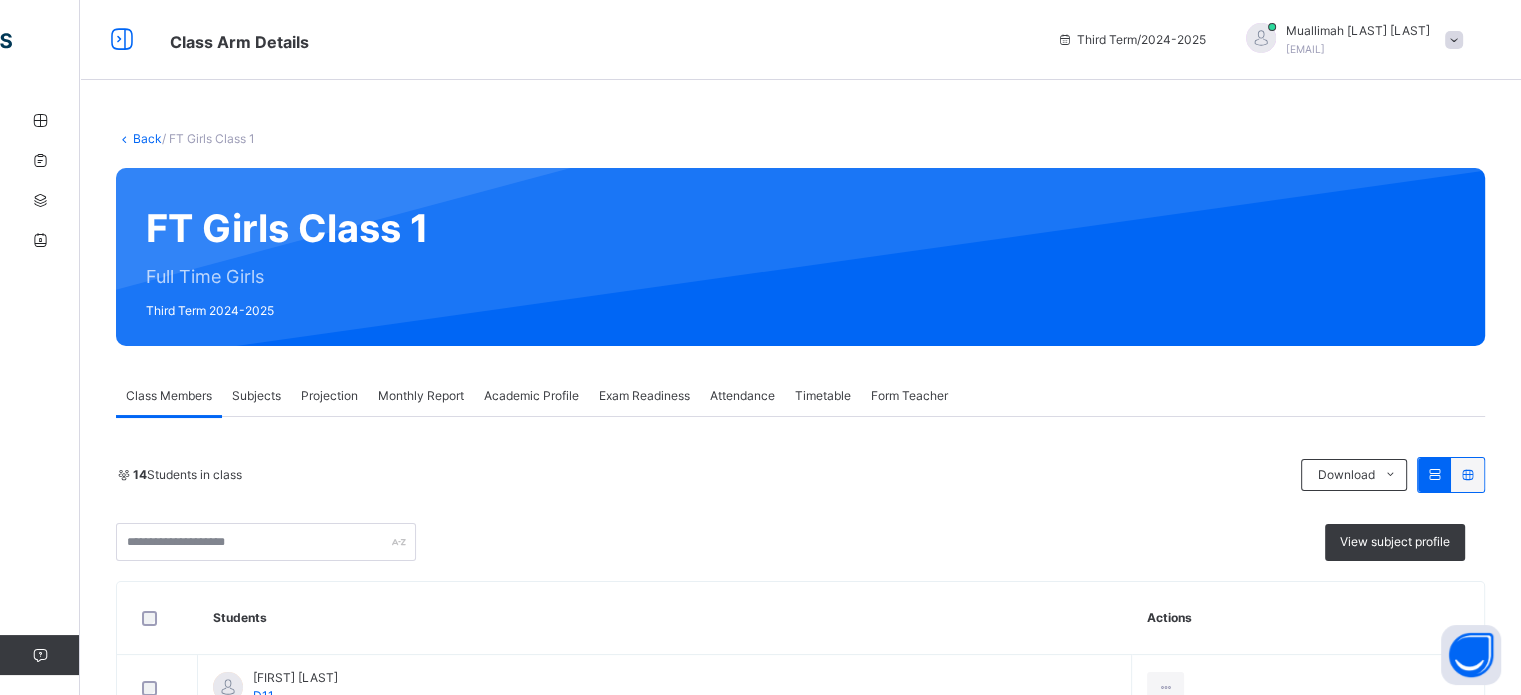 click on "[EMAIL]" at bounding box center (1305, 49) 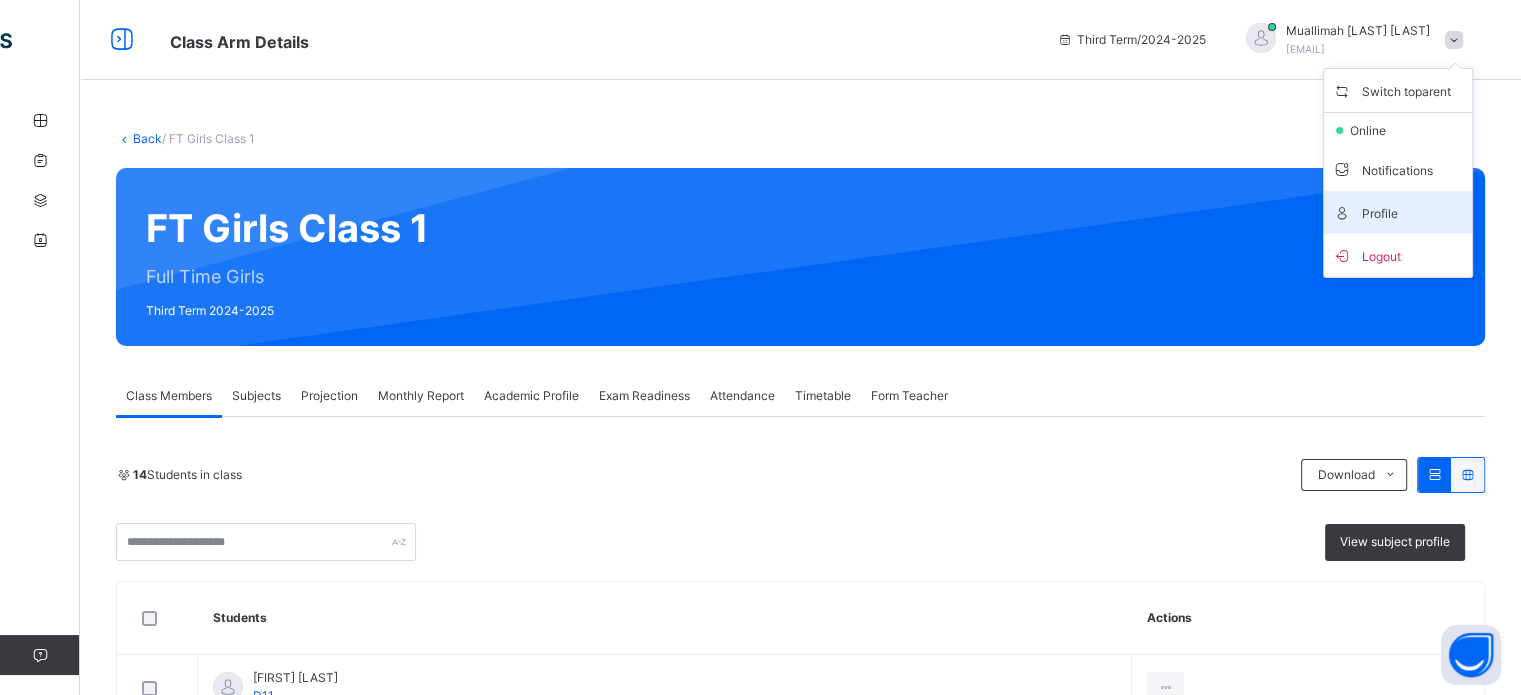 click on "Profile" at bounding box center (1398, 212) 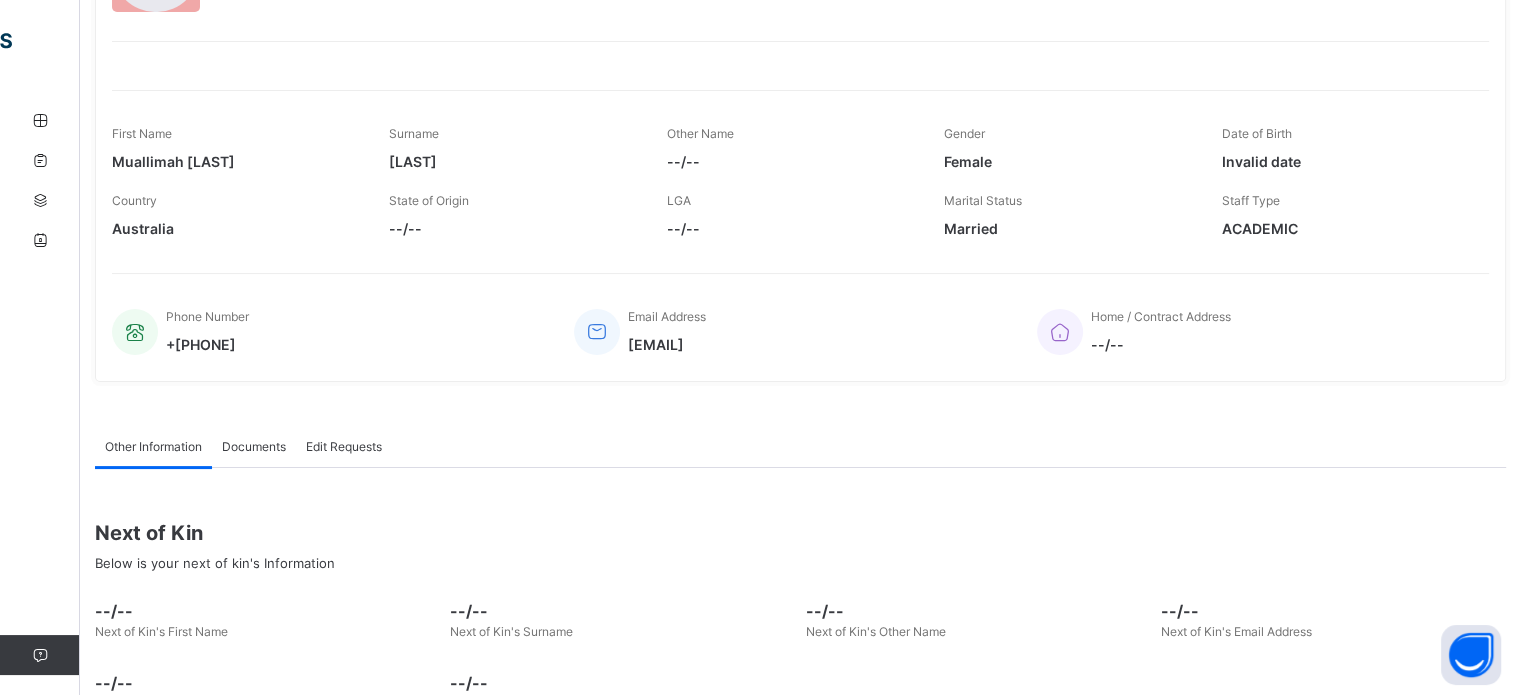 scroll, scrollTop: 205, scrollLeft: 0, axis: vertical 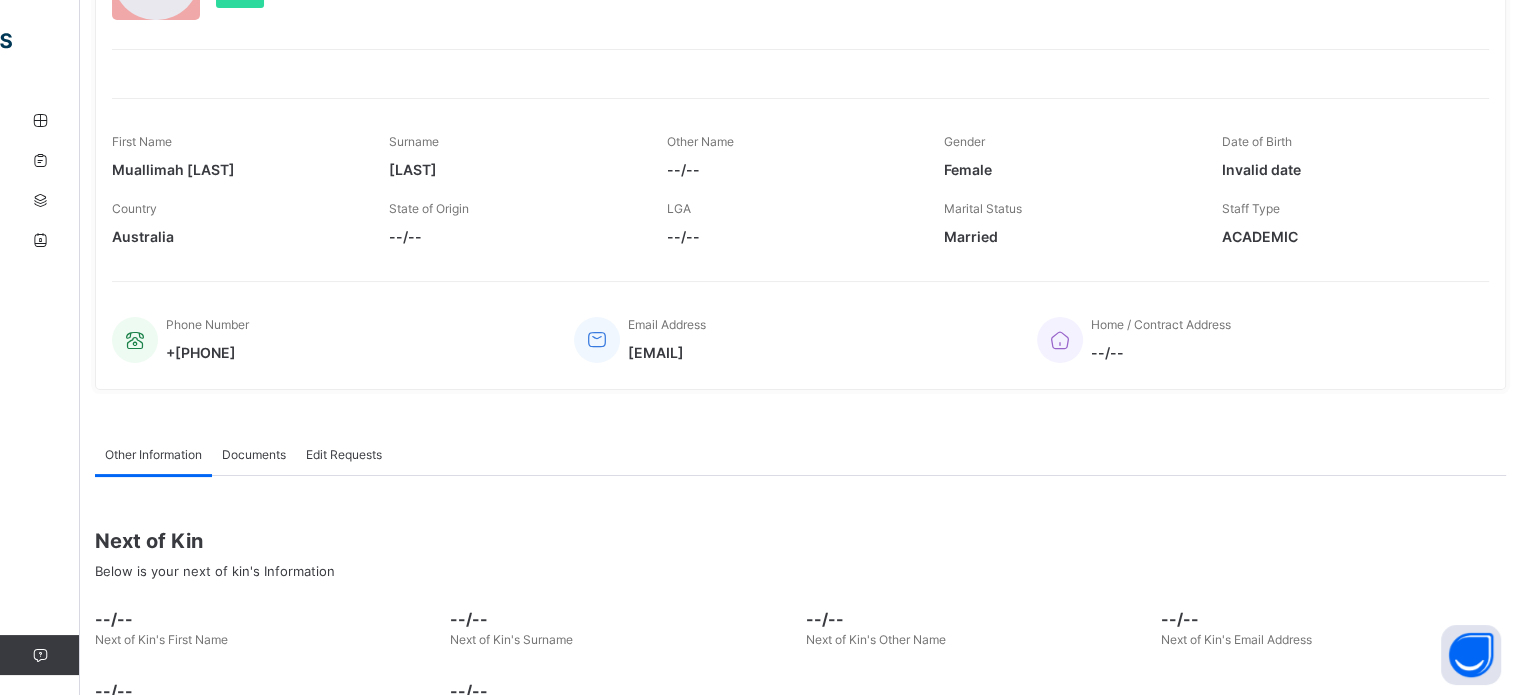 click on "Phone Number +[PHONE]" at bounding box center (328, 339) 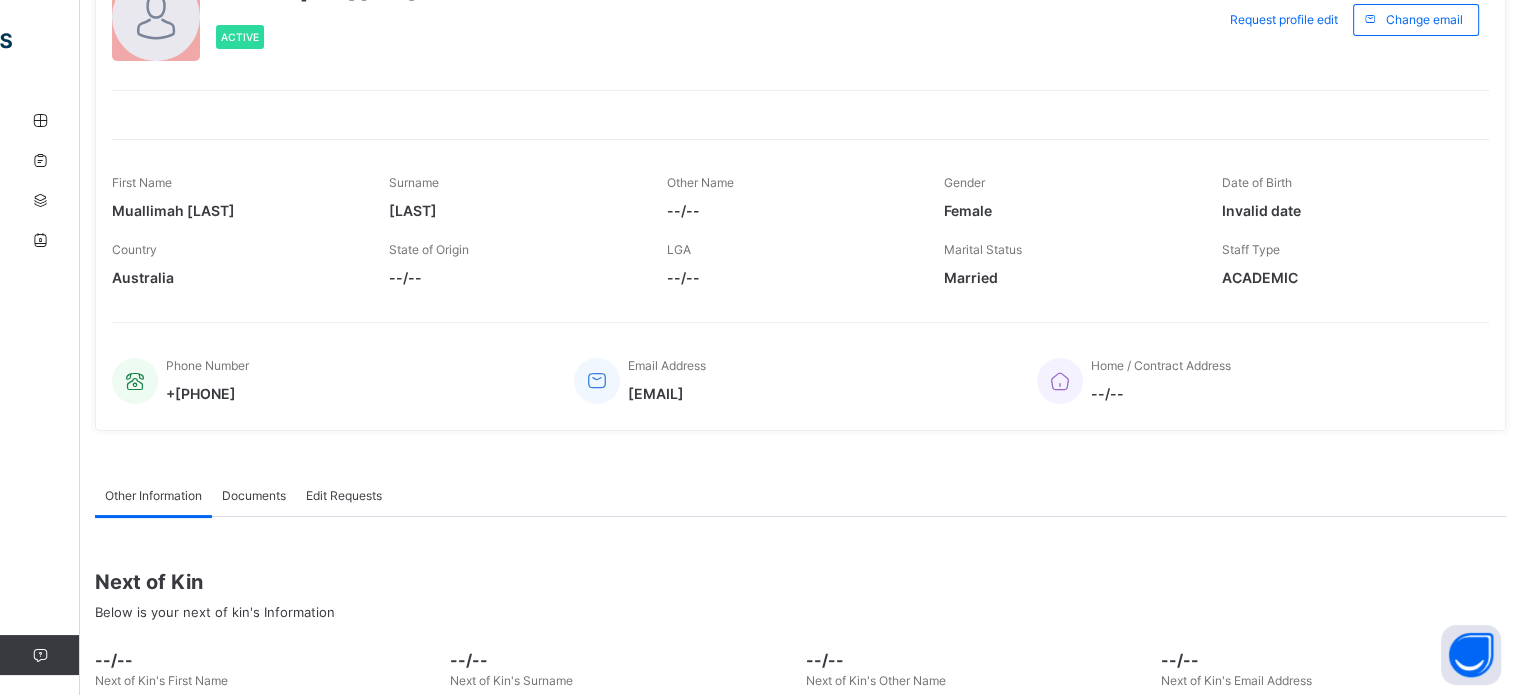 scroll, scrollTop: 159, scrollLeft: 0, axis: vertical 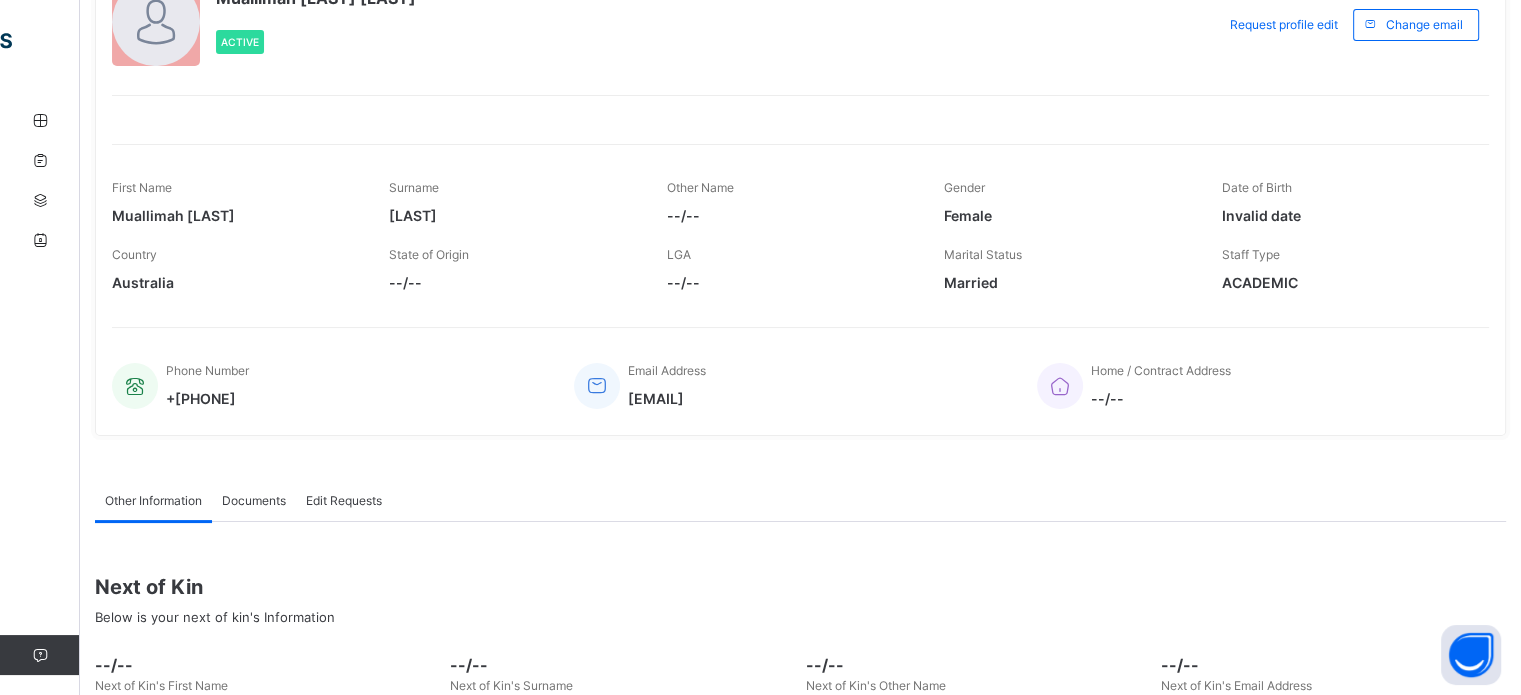 click on "Documents" at bounding box center [254, 501] 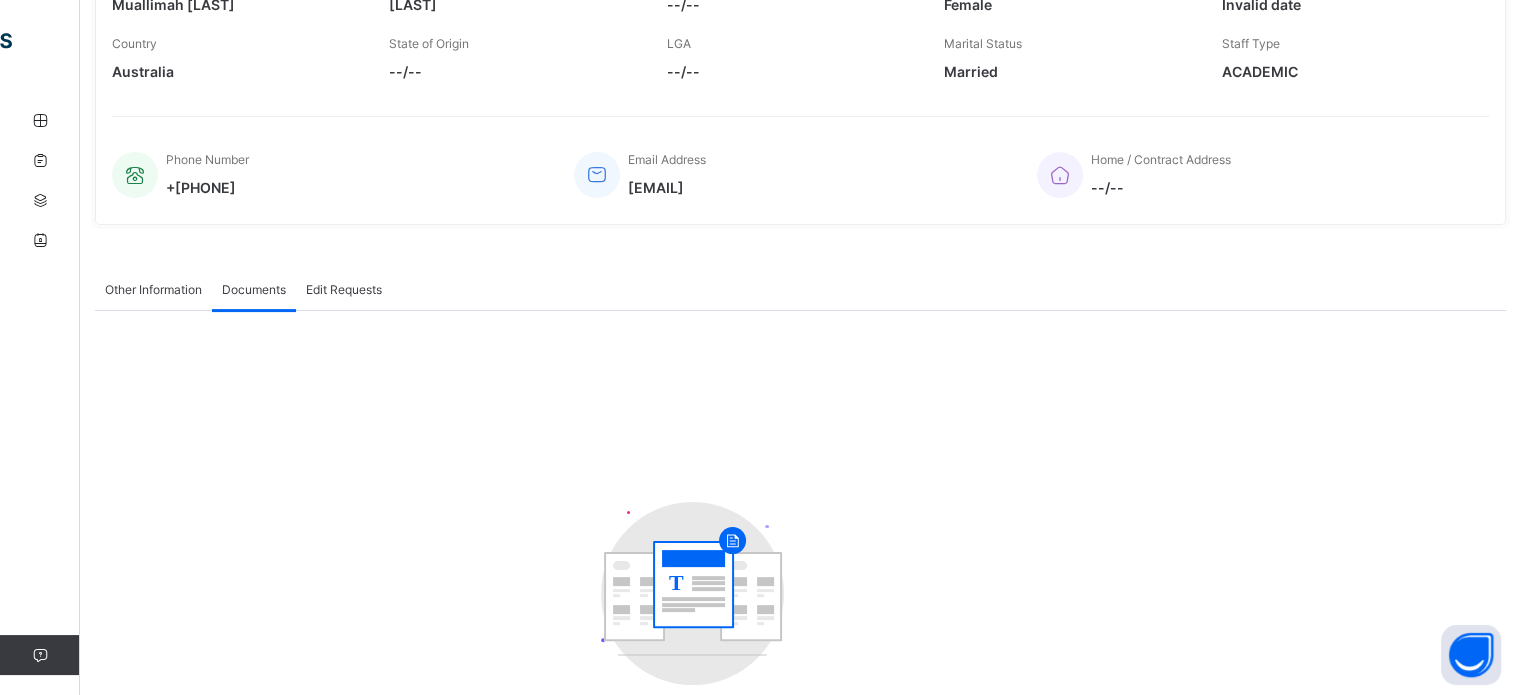 scroll, scrollTop: 415, scrollLeft: 0, axis: vertical 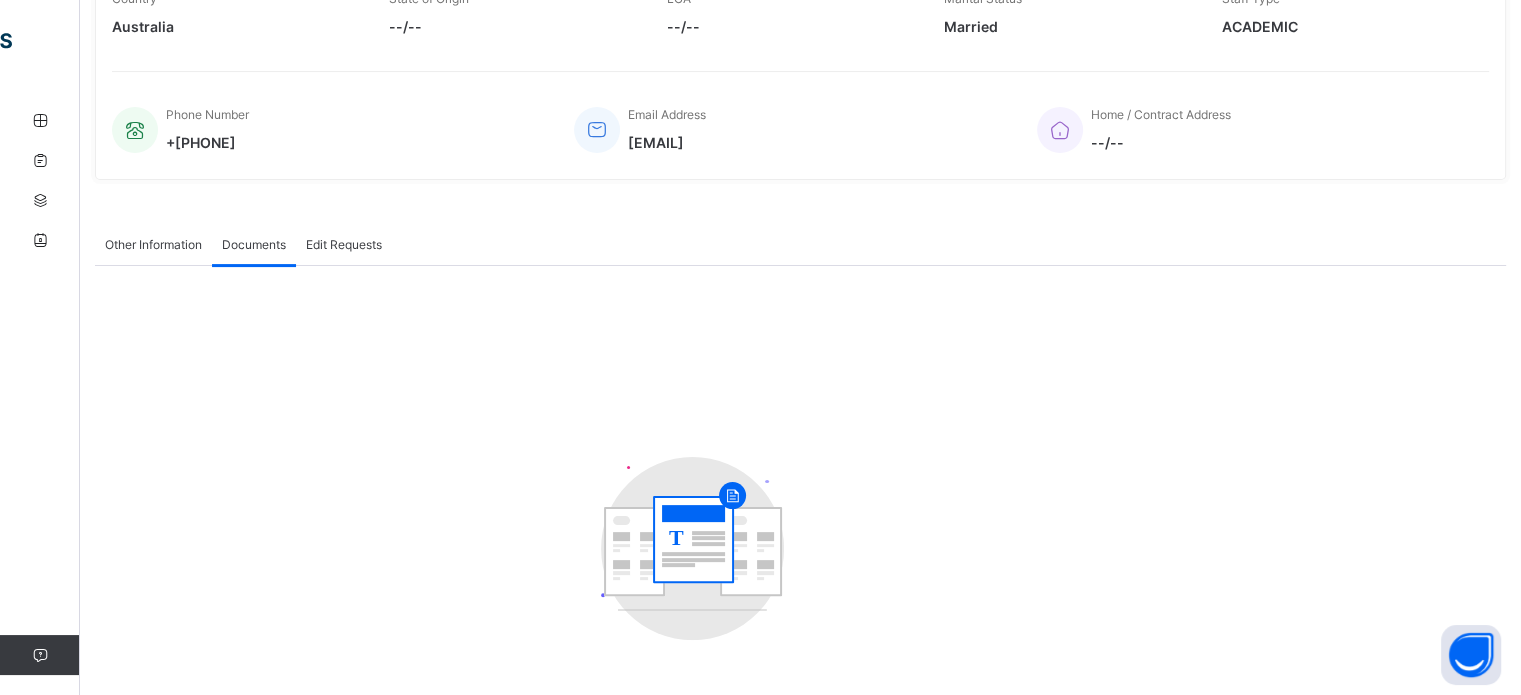 click on "Edit Requests" at bounding box center (344, 245) 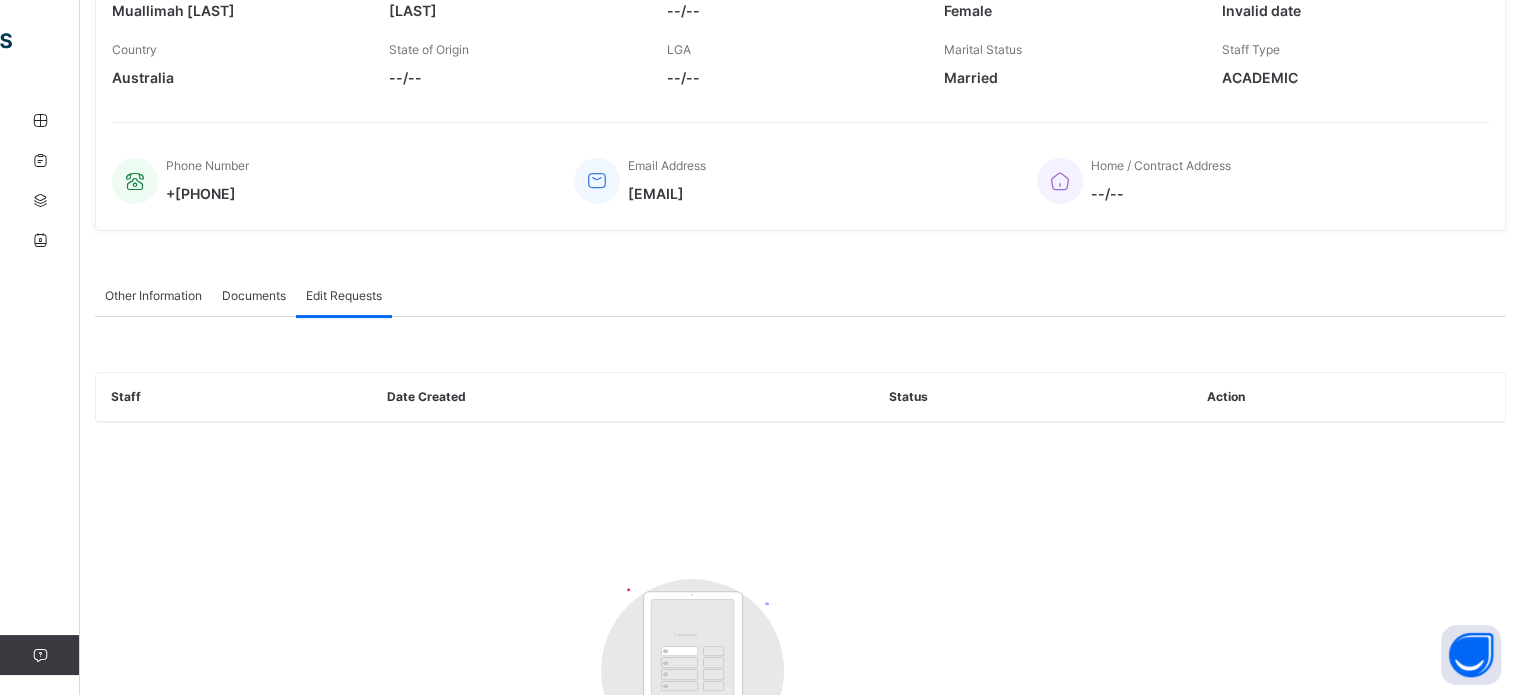 scroll, scrollTop: 0, scrollLeft: 0, axis: both 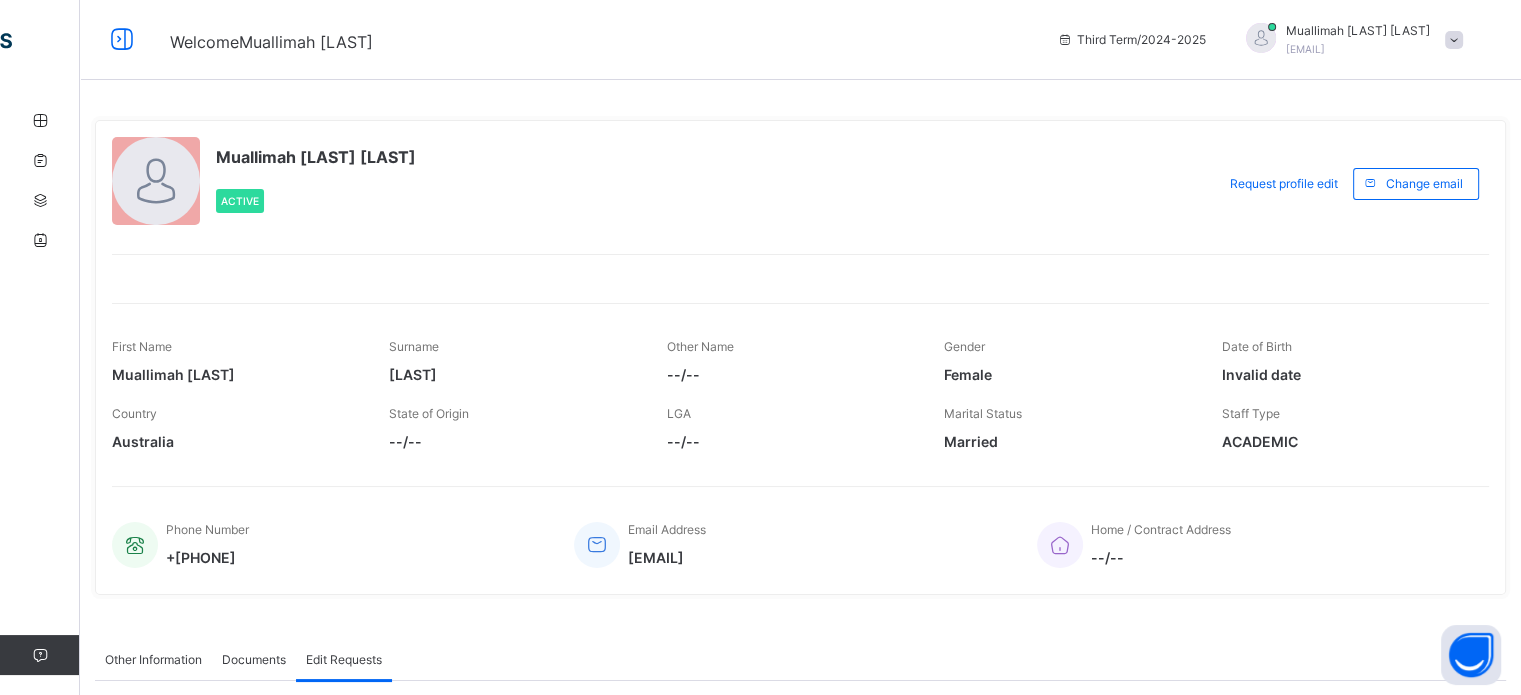 click on "Welcome Muallimah [LAST] Third Term / 2024-2025 Muallimah [LAST] [LAST] [EMAIL]" at bounding box center (760, 40) 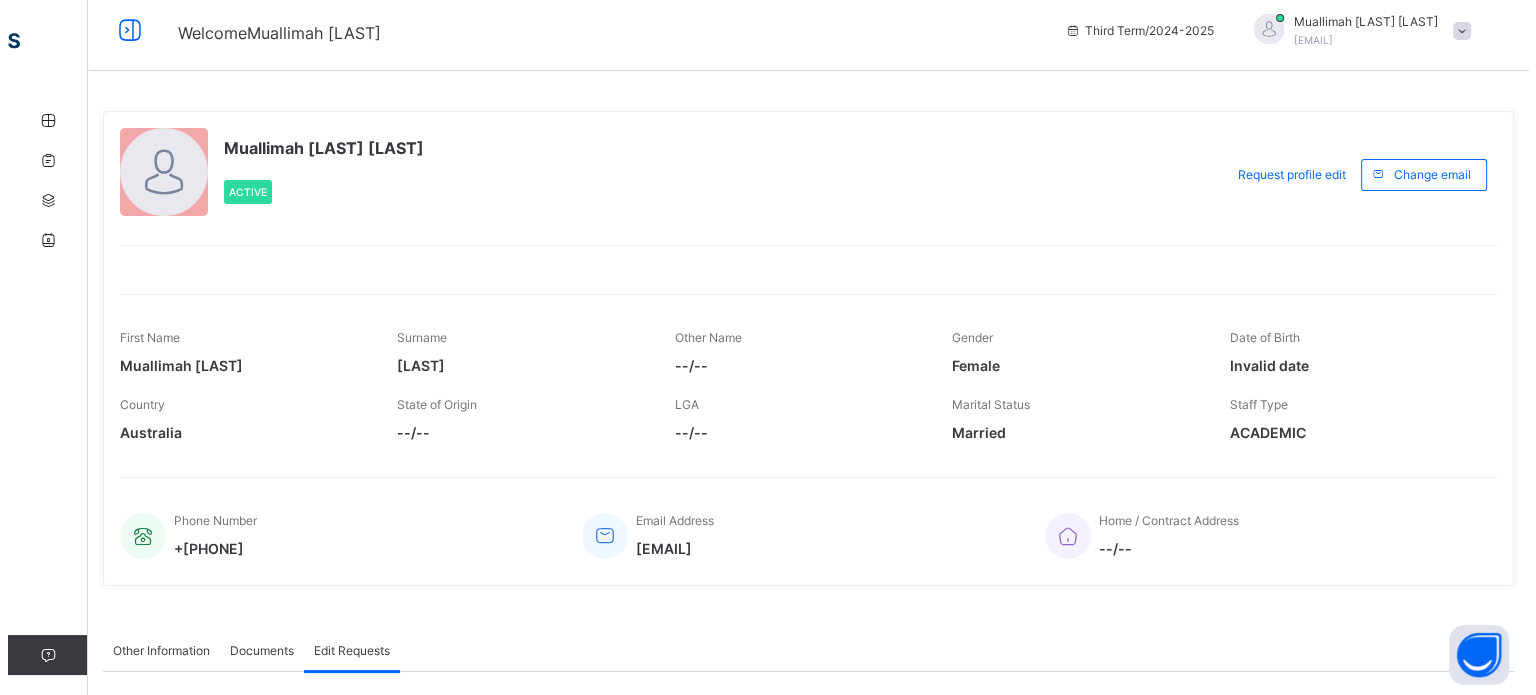scroll, scrollTop: 0, scrollLeft: 0, axis: both 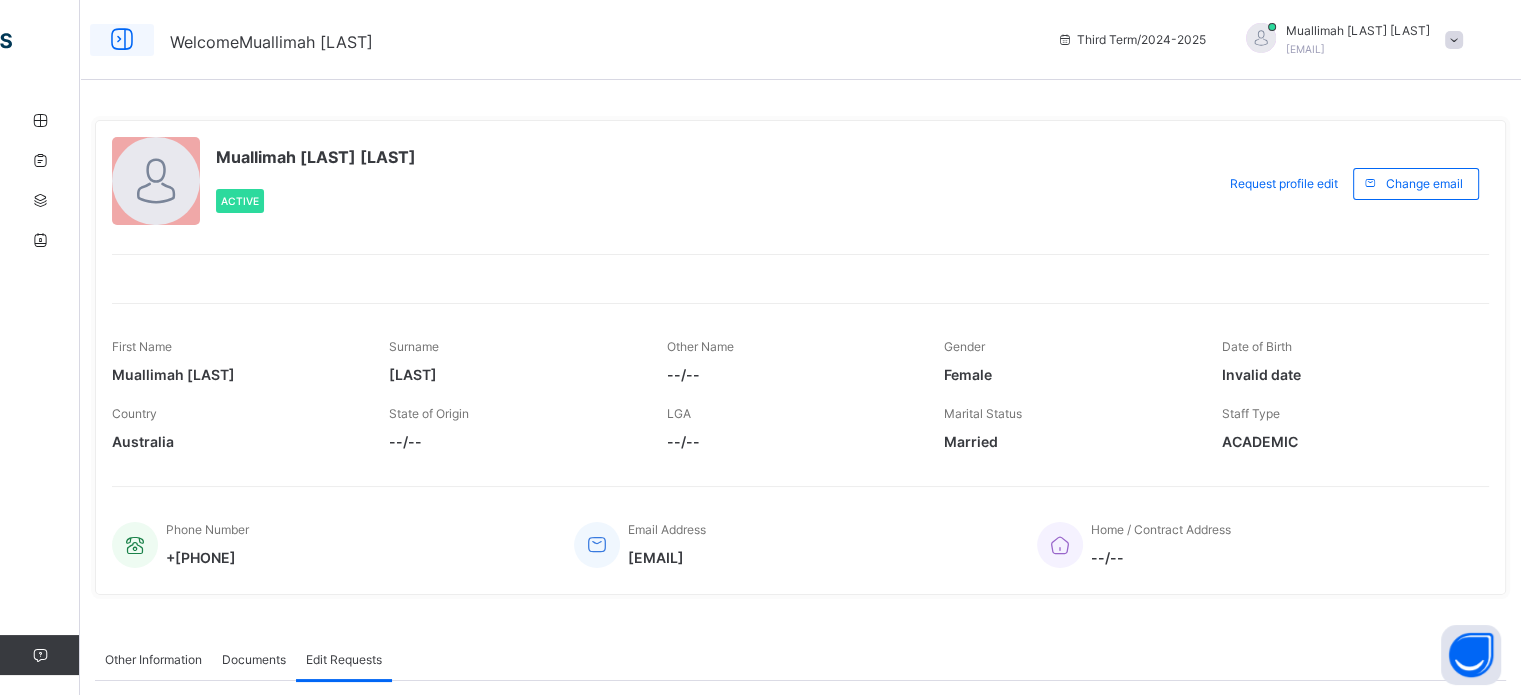 click at bounding box center [122, 40] 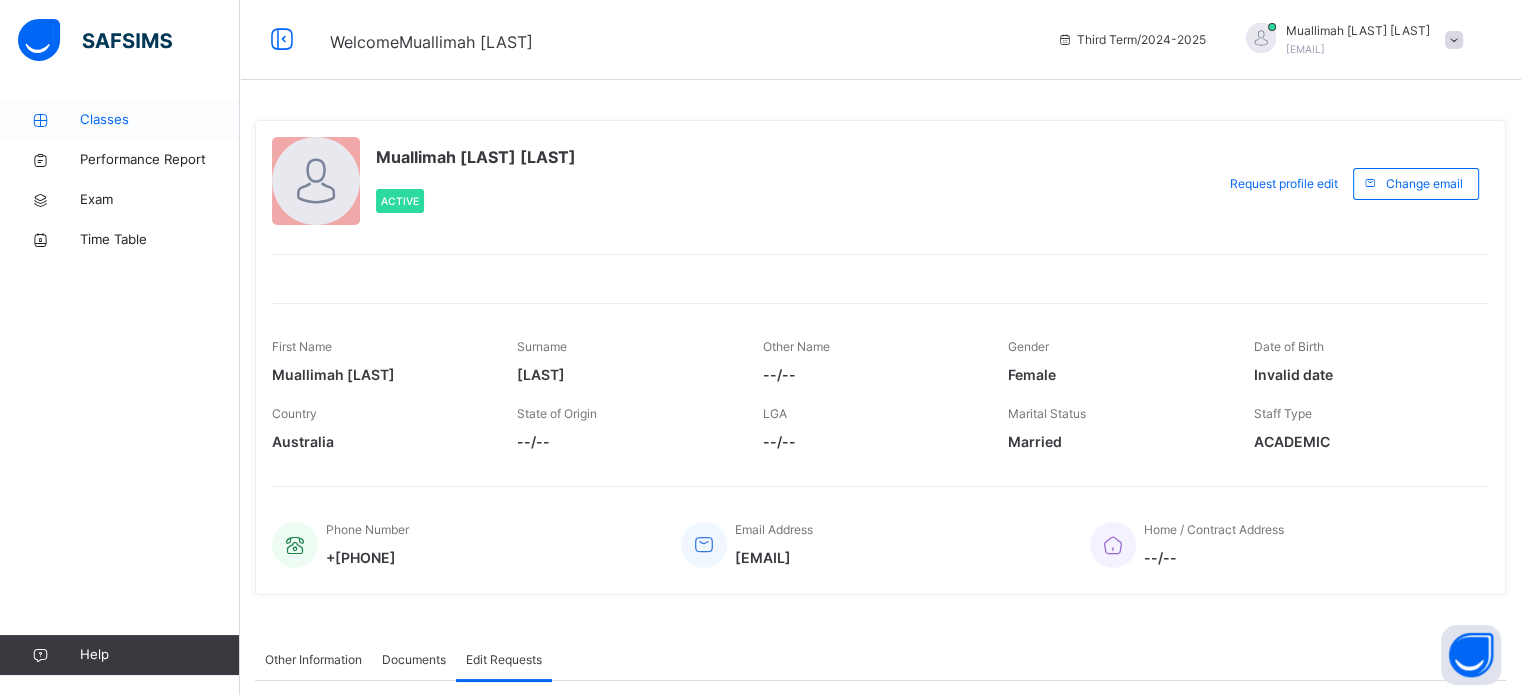 click on "Classes" at bounding box center (160, 120) 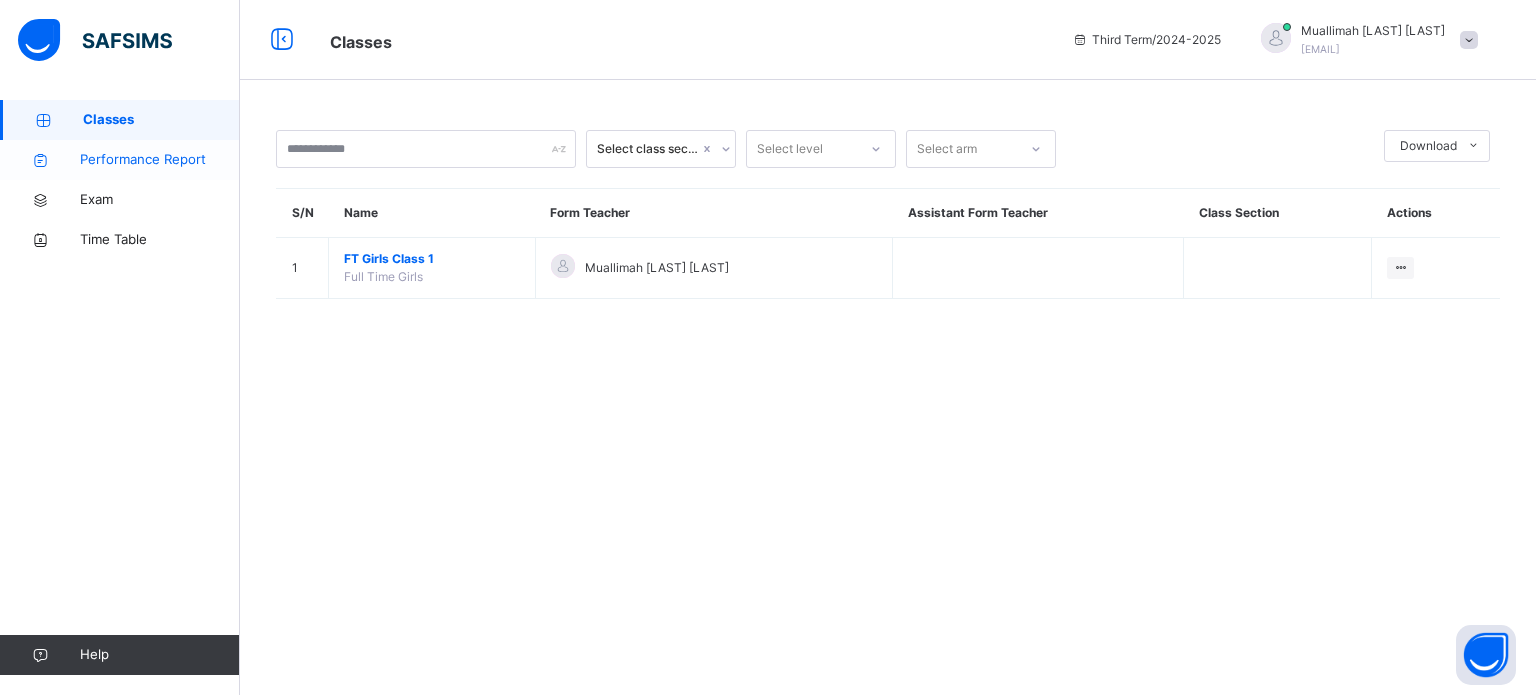 click on "Performance Report" at bounding box center (120, 160) 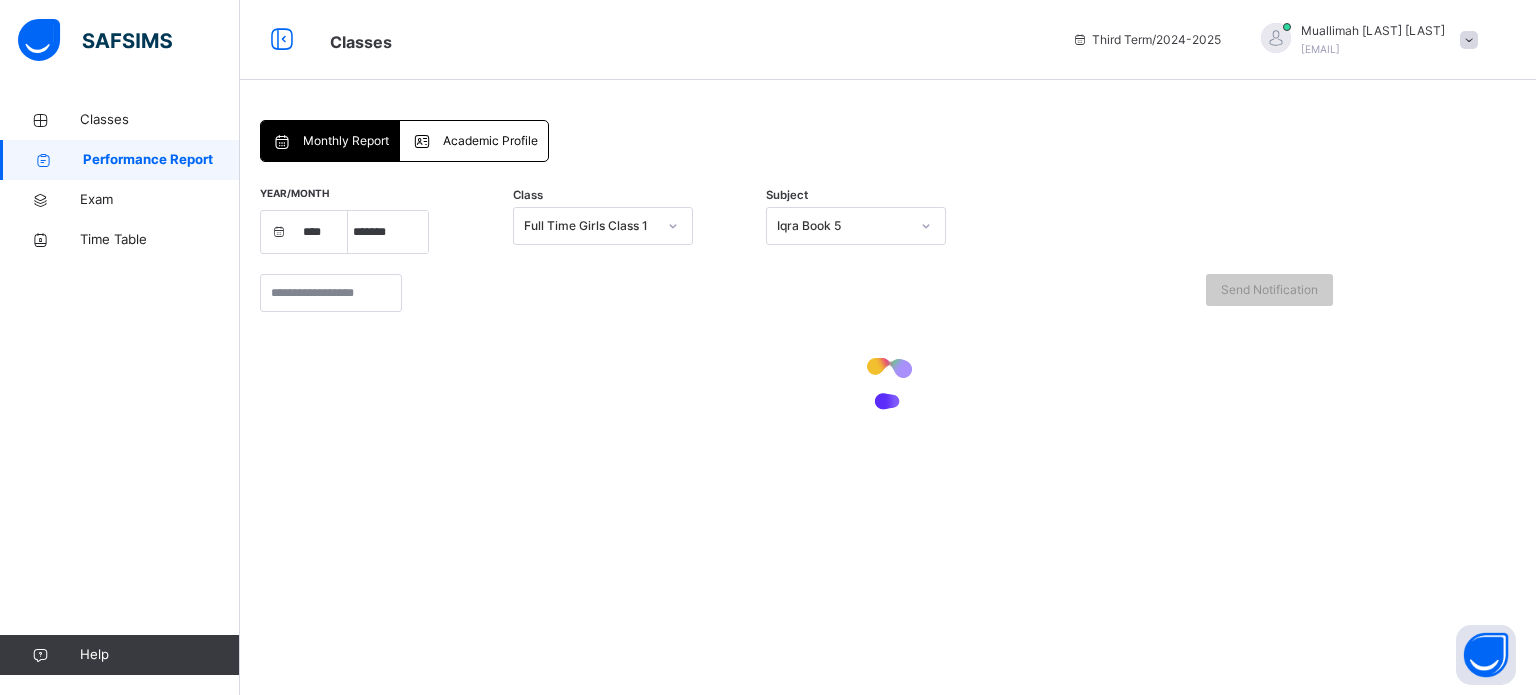 click on "Performance Report" at bounding box center [161, 160] 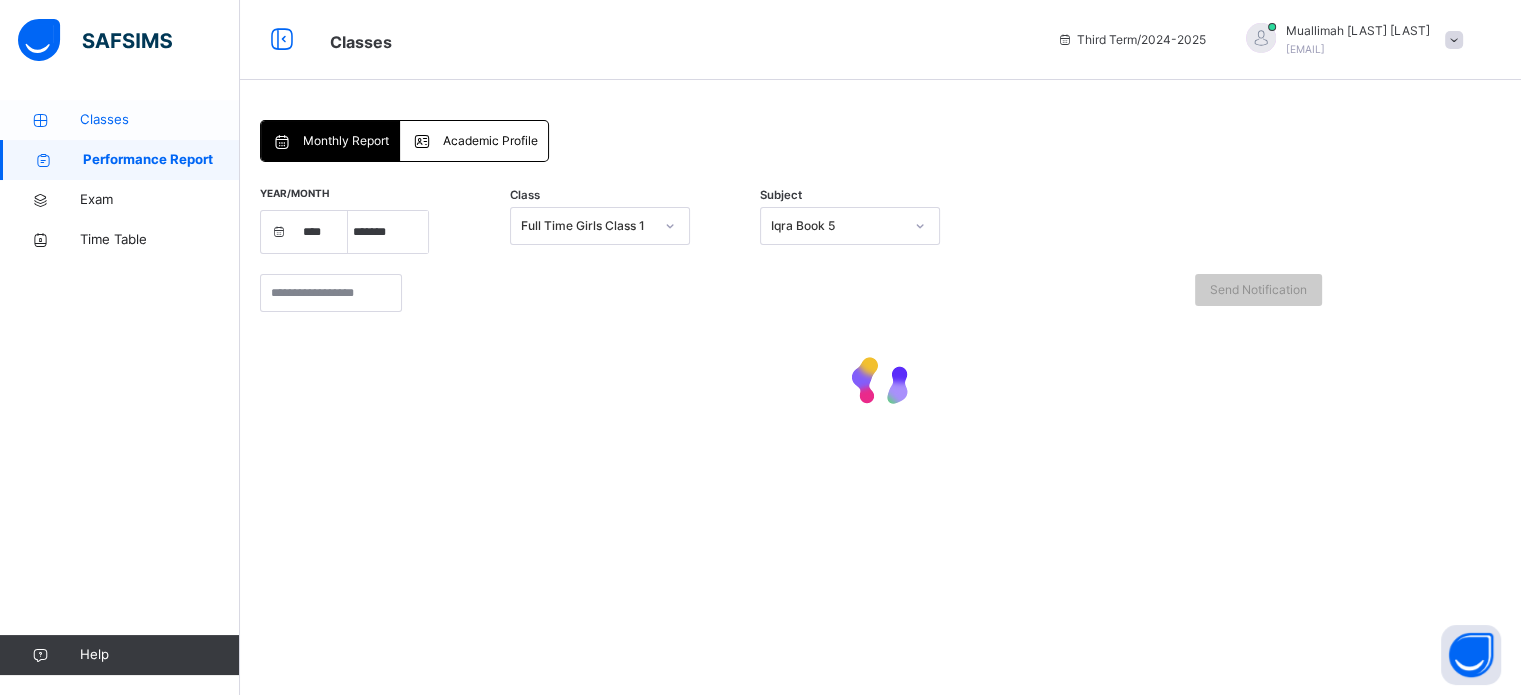 click on "Classes" at bounding box center (120, 120) 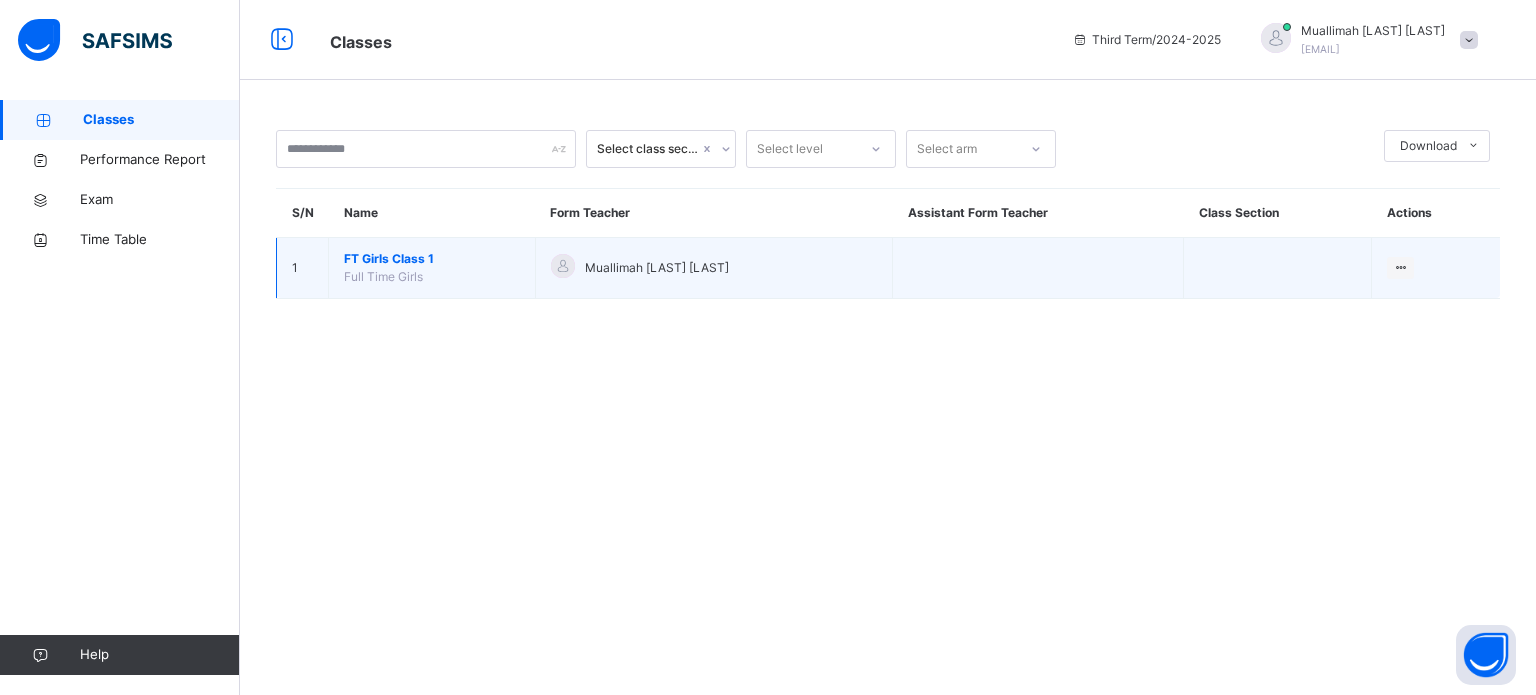 click on "FT Girls   Class 1" at bounding box center (432, 259) 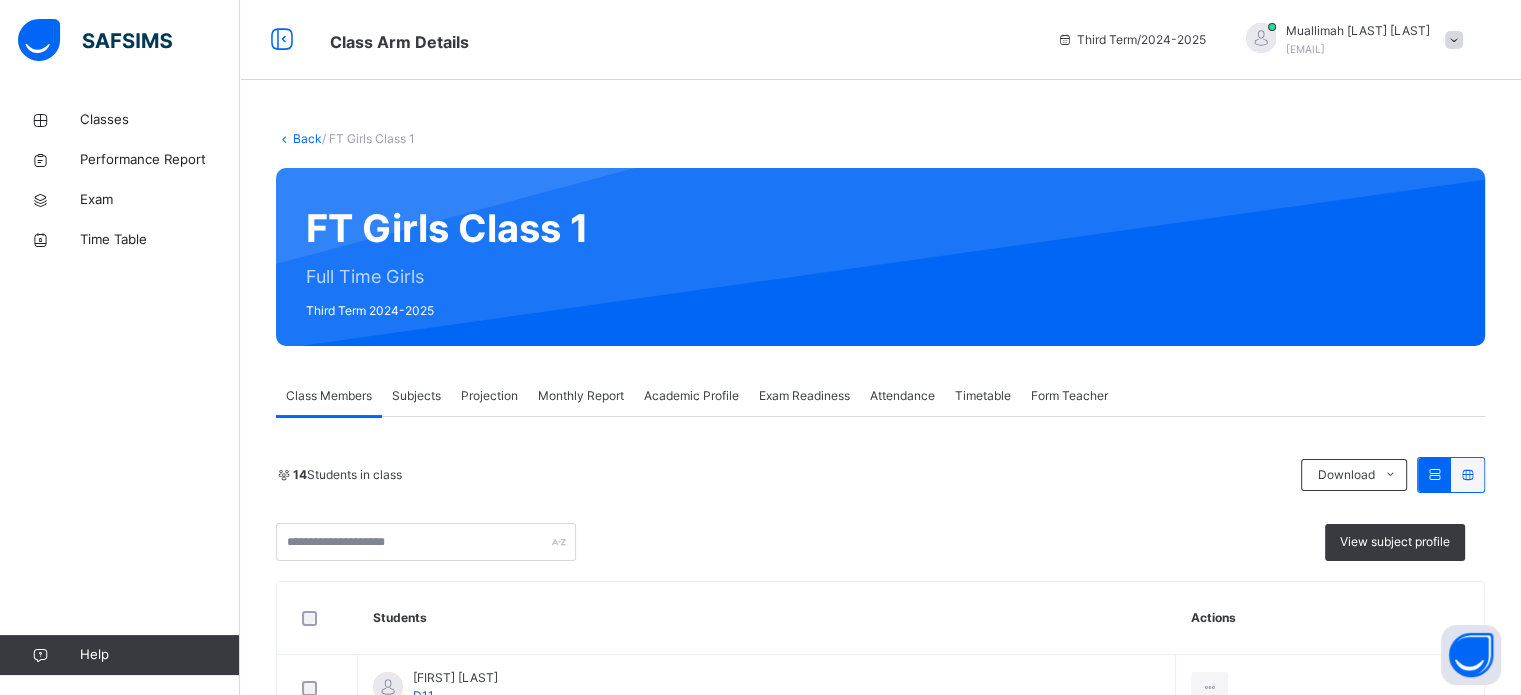 click on "Projection" at bounding box center [489, 396] 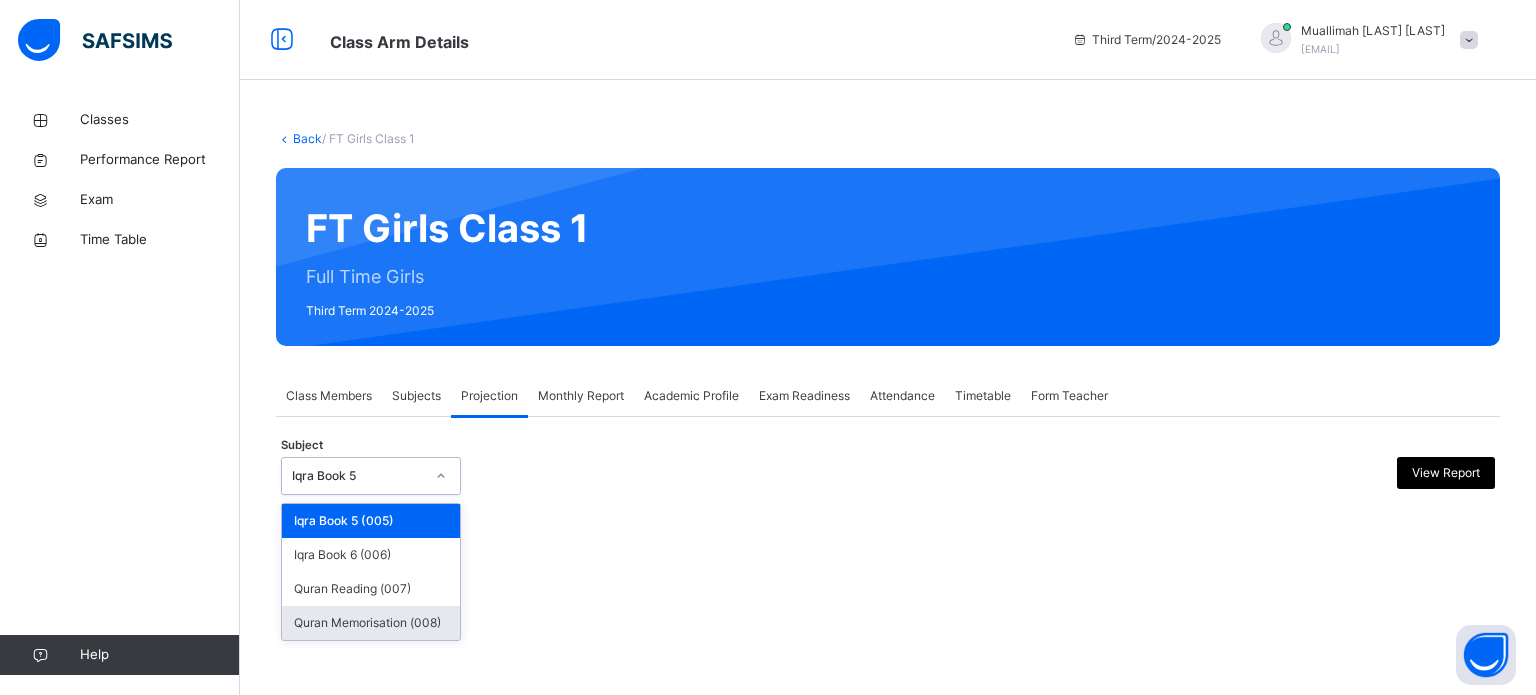click on "Quran Memorisation (008)" at bounding box center [371, 623] 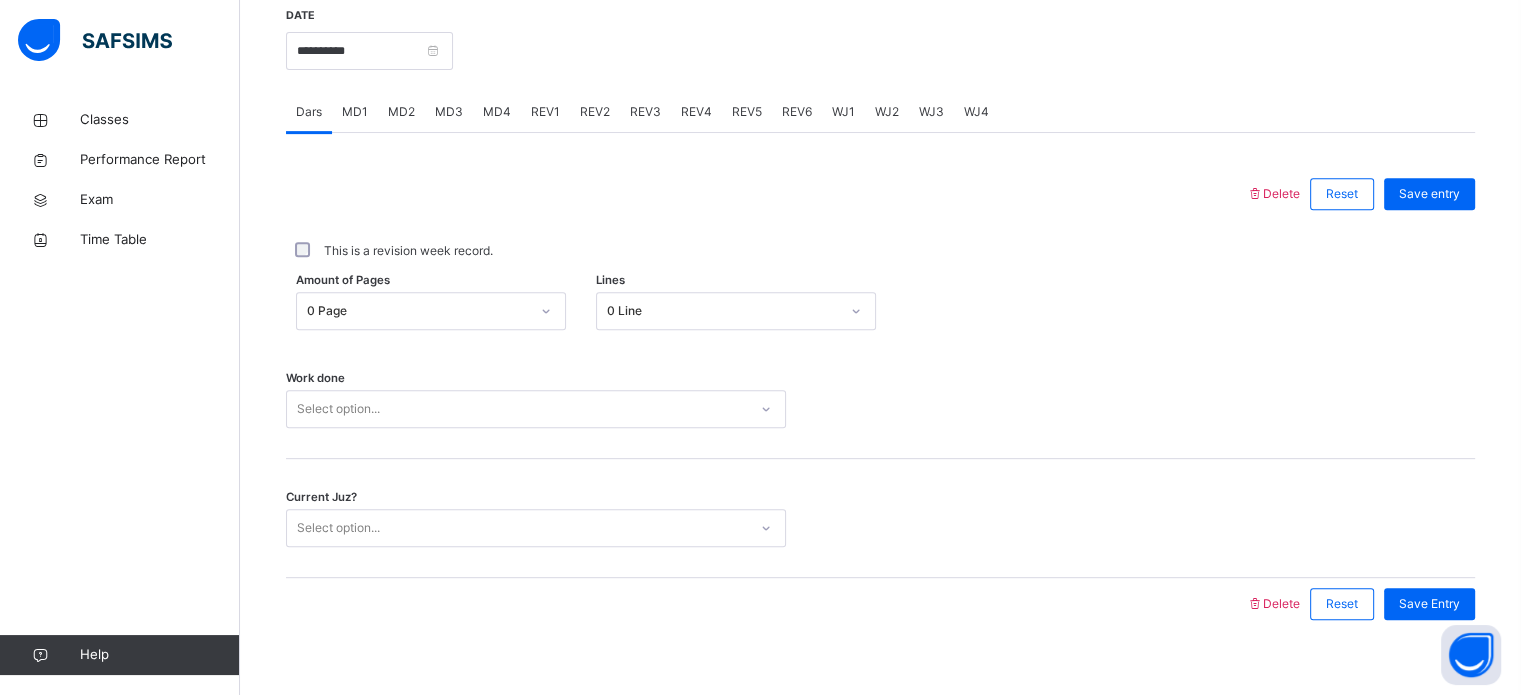 scroll, scrollTop: 784, scrollLeft: 0, axis: vertical 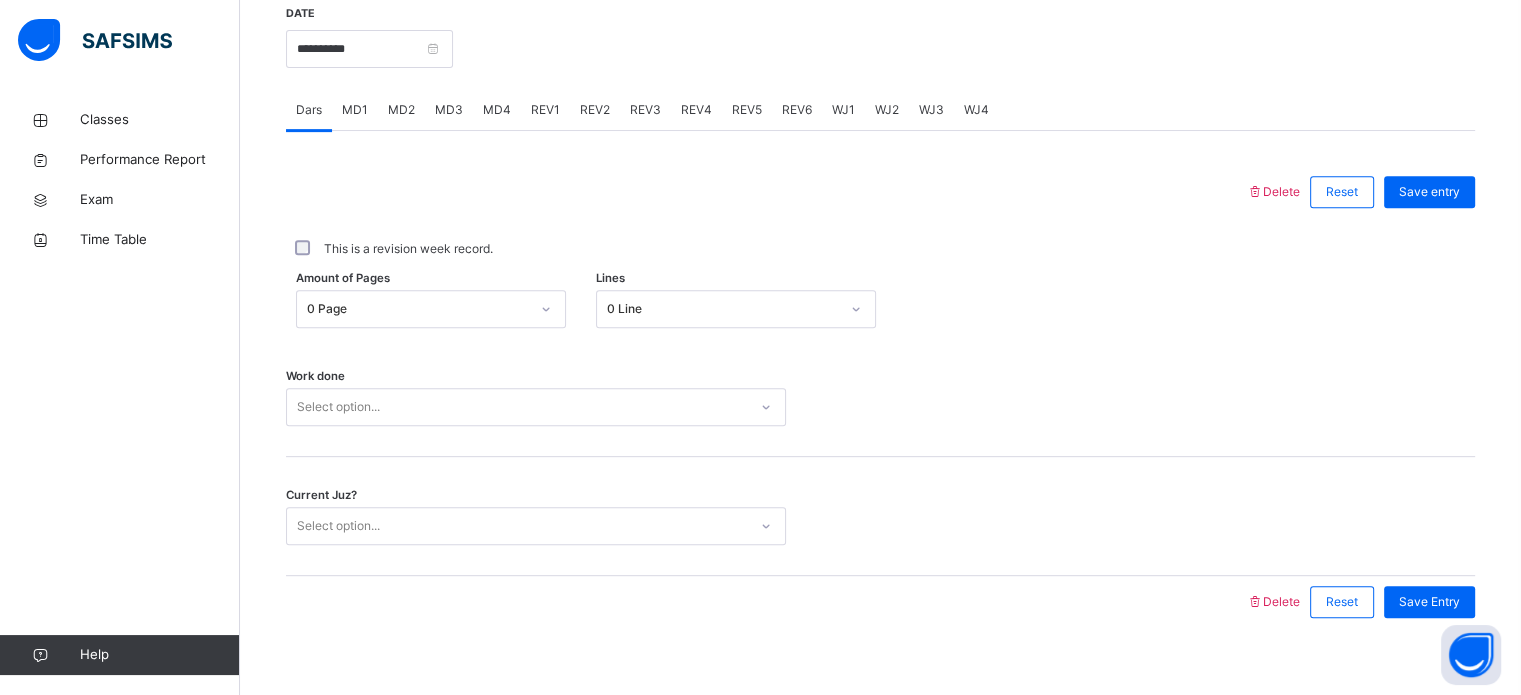 click on "This is a revision week record." at bounding box center [880, 249] 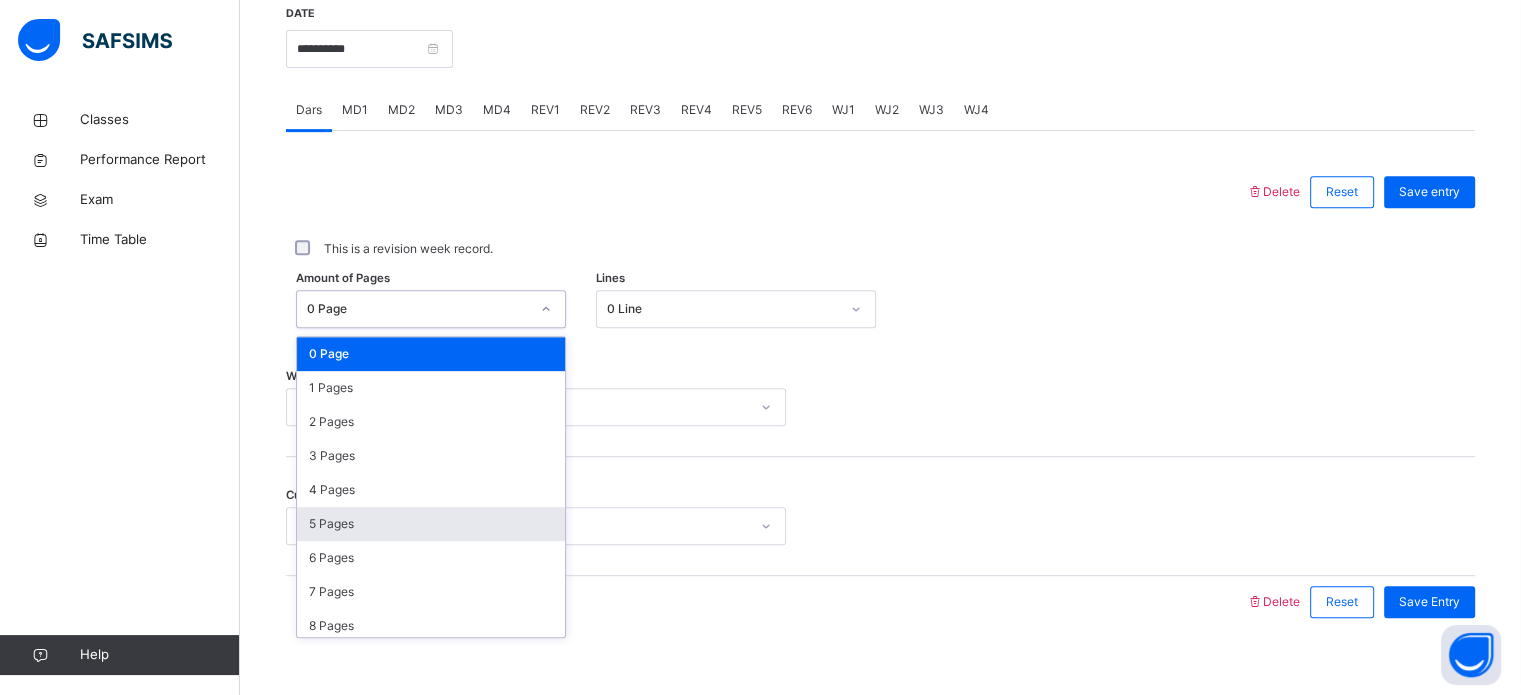 click on "5 Pages" at bounding box center (431, 524) 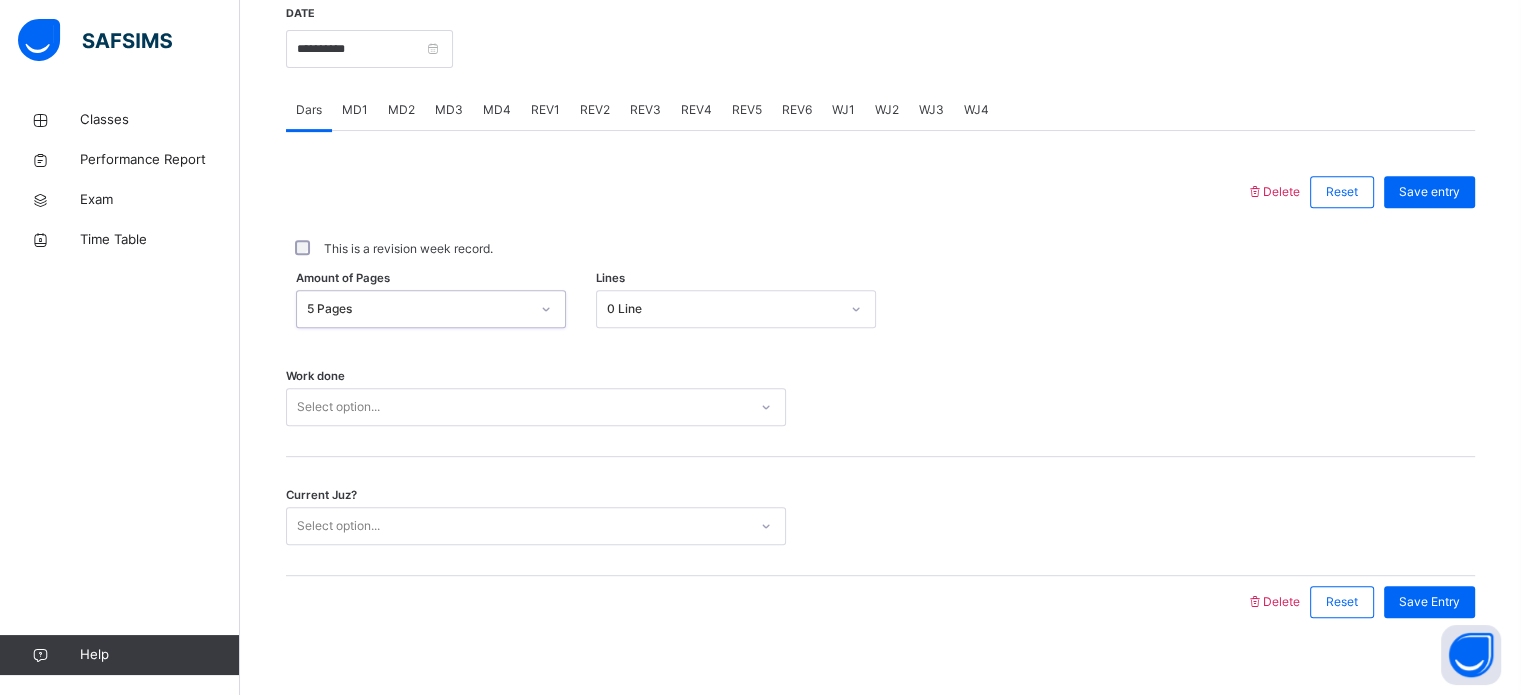 scroll, scrollTop: 806, scrollLeft: 0, axis: vertical 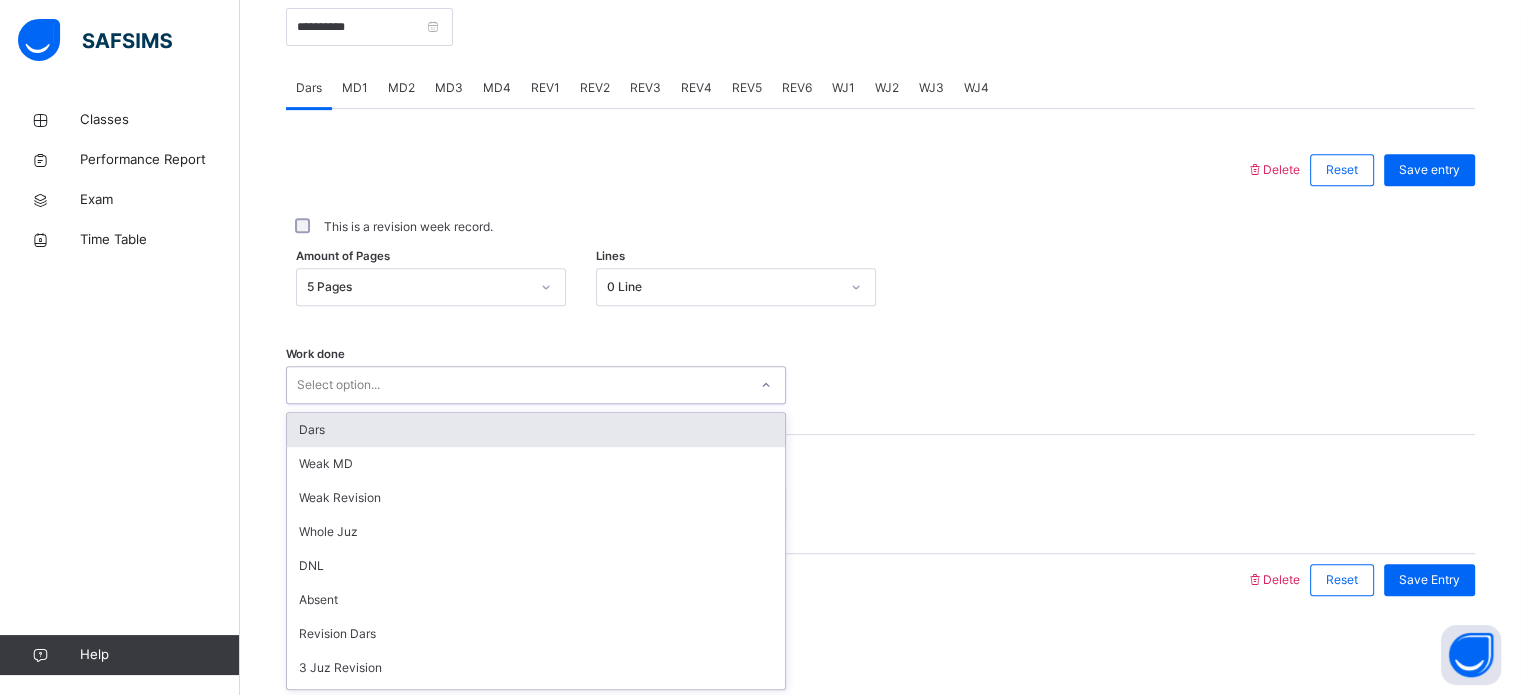 click on "Dars" at bounding box center [536, 430] 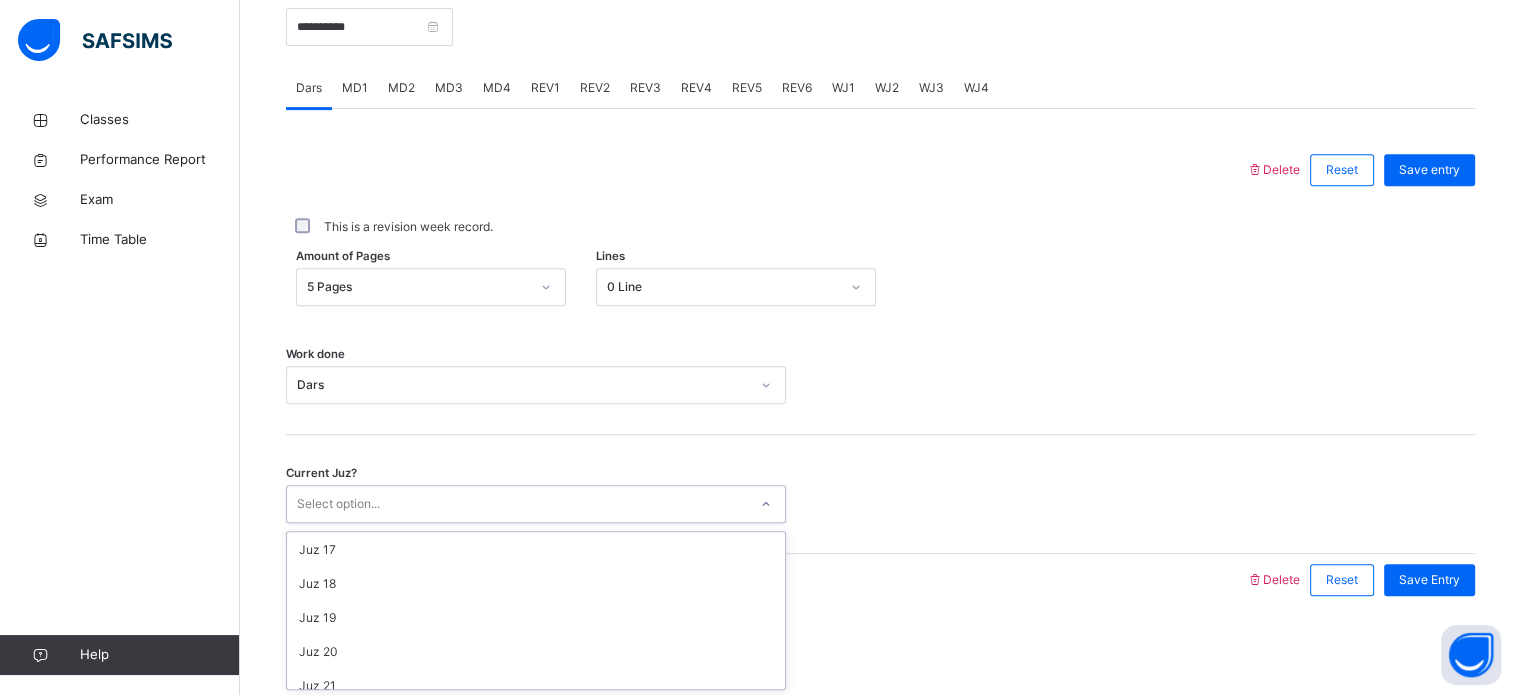 scroll, scrollTop: 542, scrollLeft: 0, axis: vertical 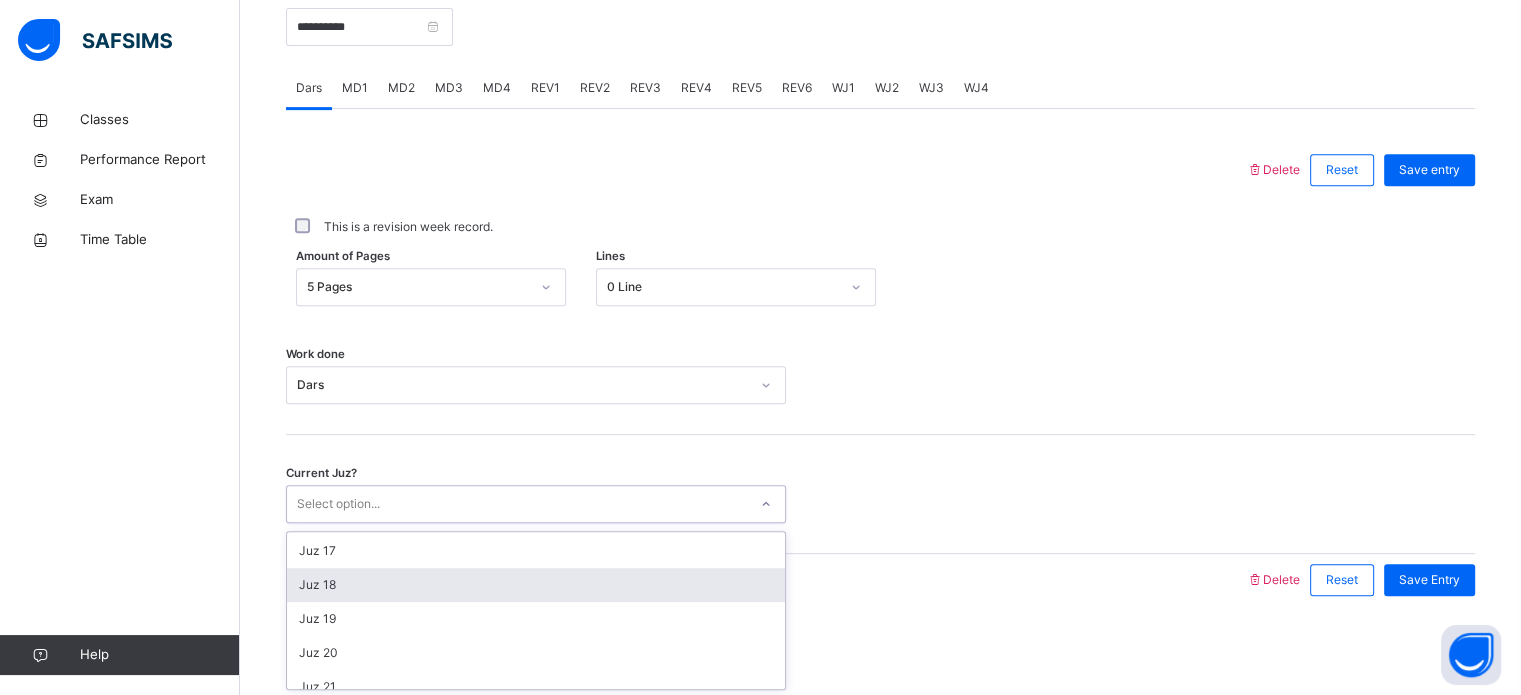 click on "Juz 18" at bounding box center [536, 585] 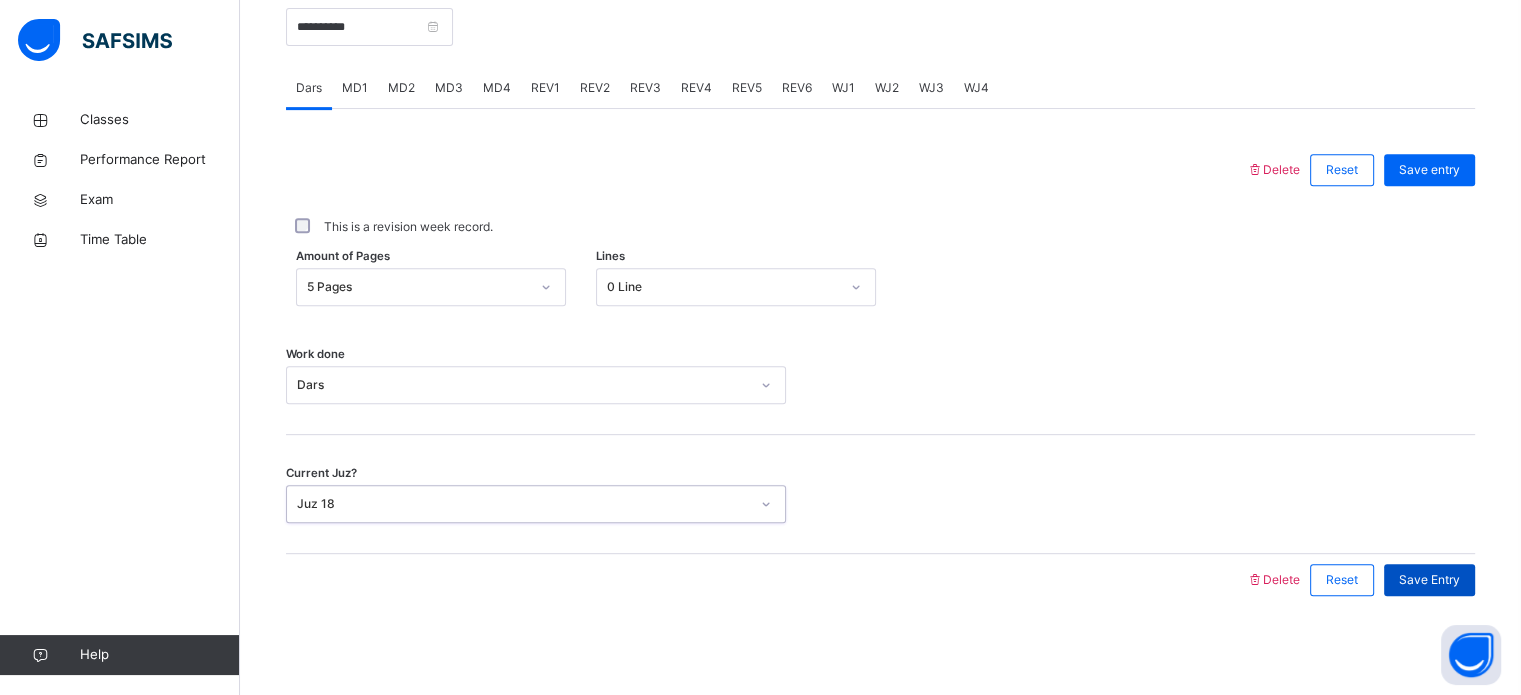 click on "Save Entry" at bounding box center [1429, 580] 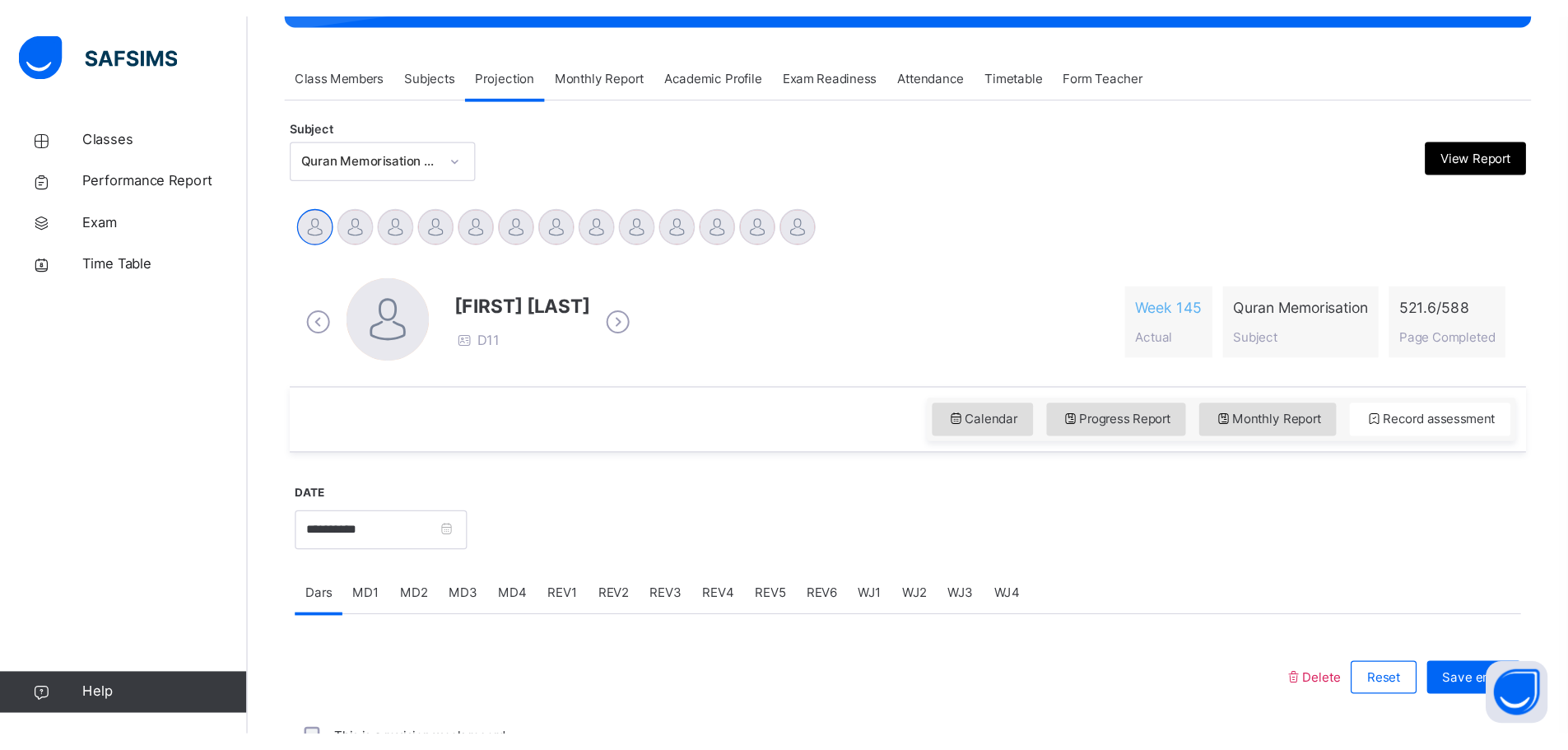 scroll, scrollTop: 276, scrollLeft: 0, axis: vertical 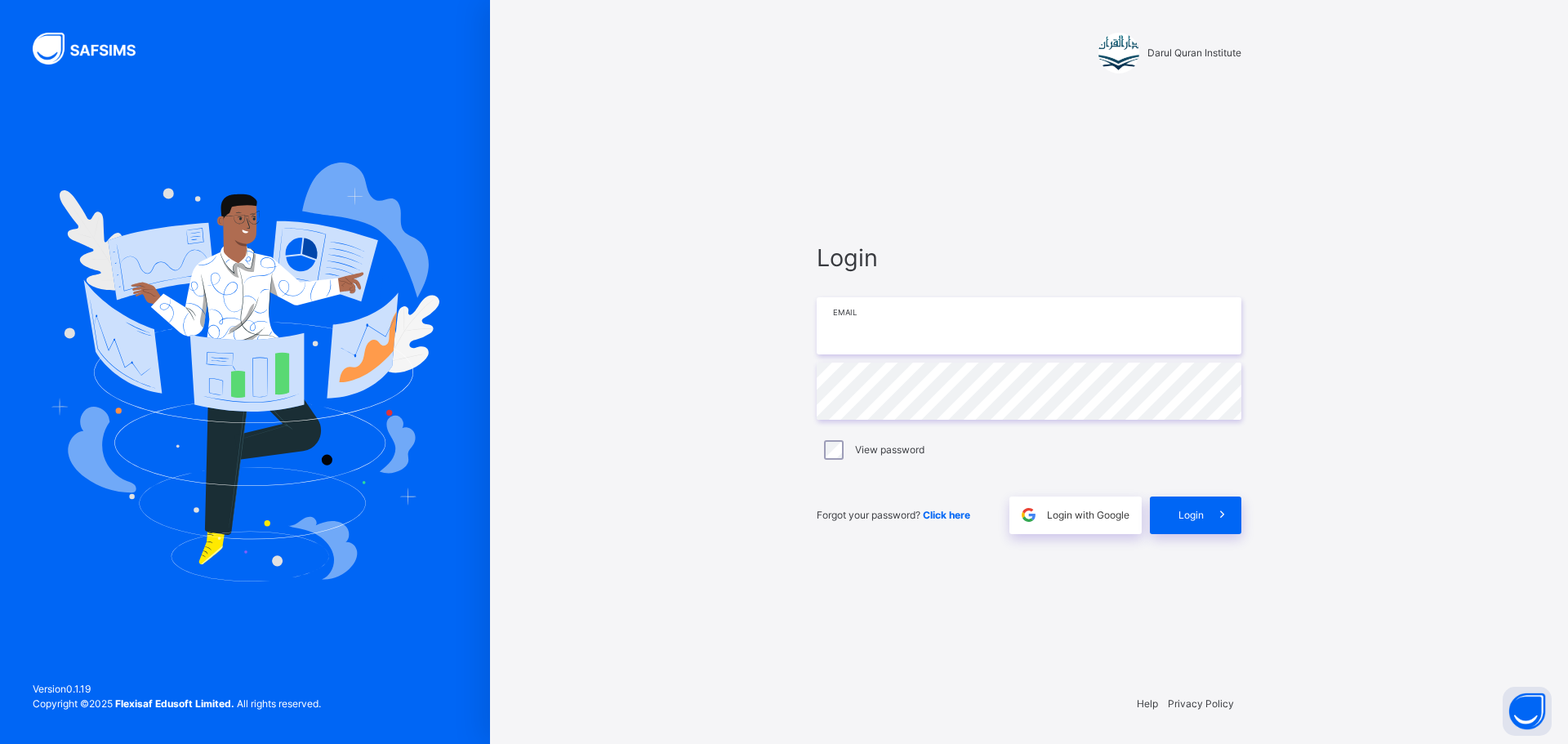 type on "**********" 